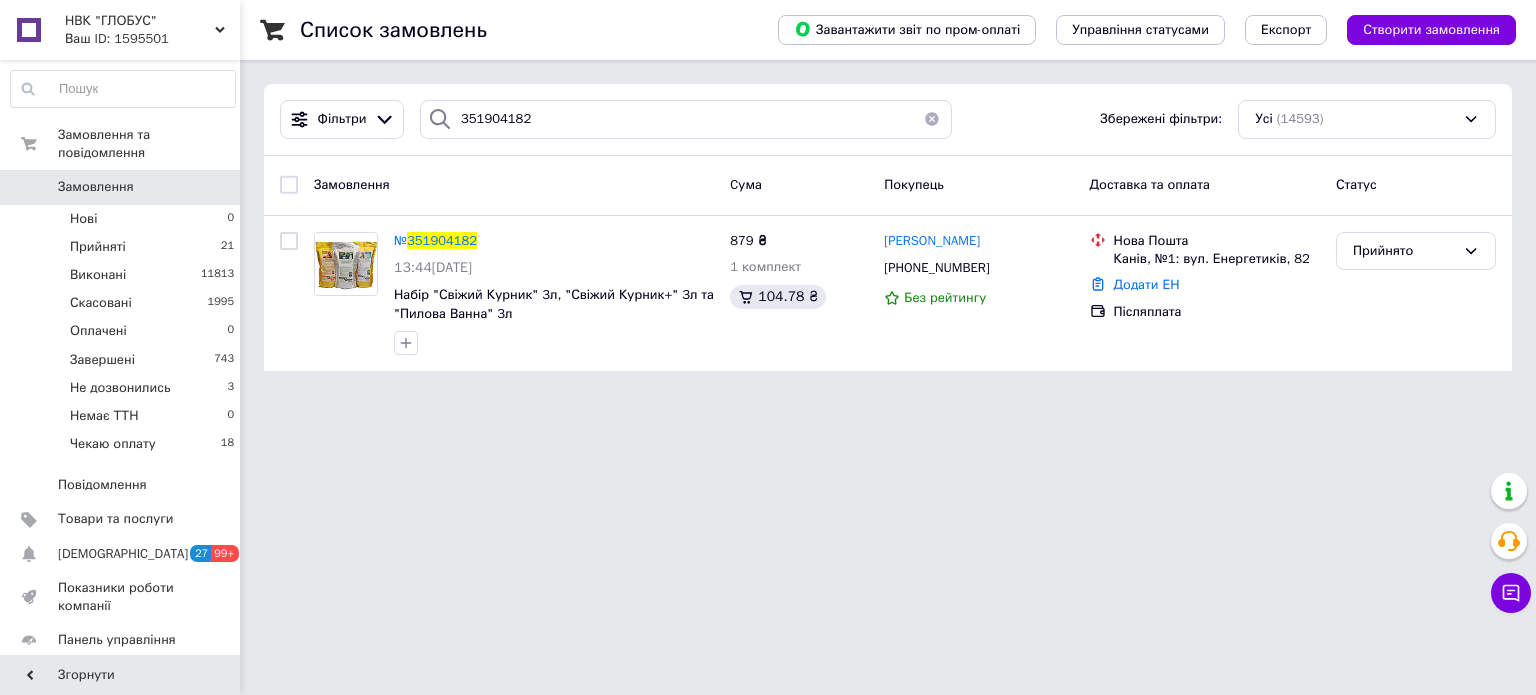 scroll, scrollTop: 0, scrollLeft: 0, axis: both 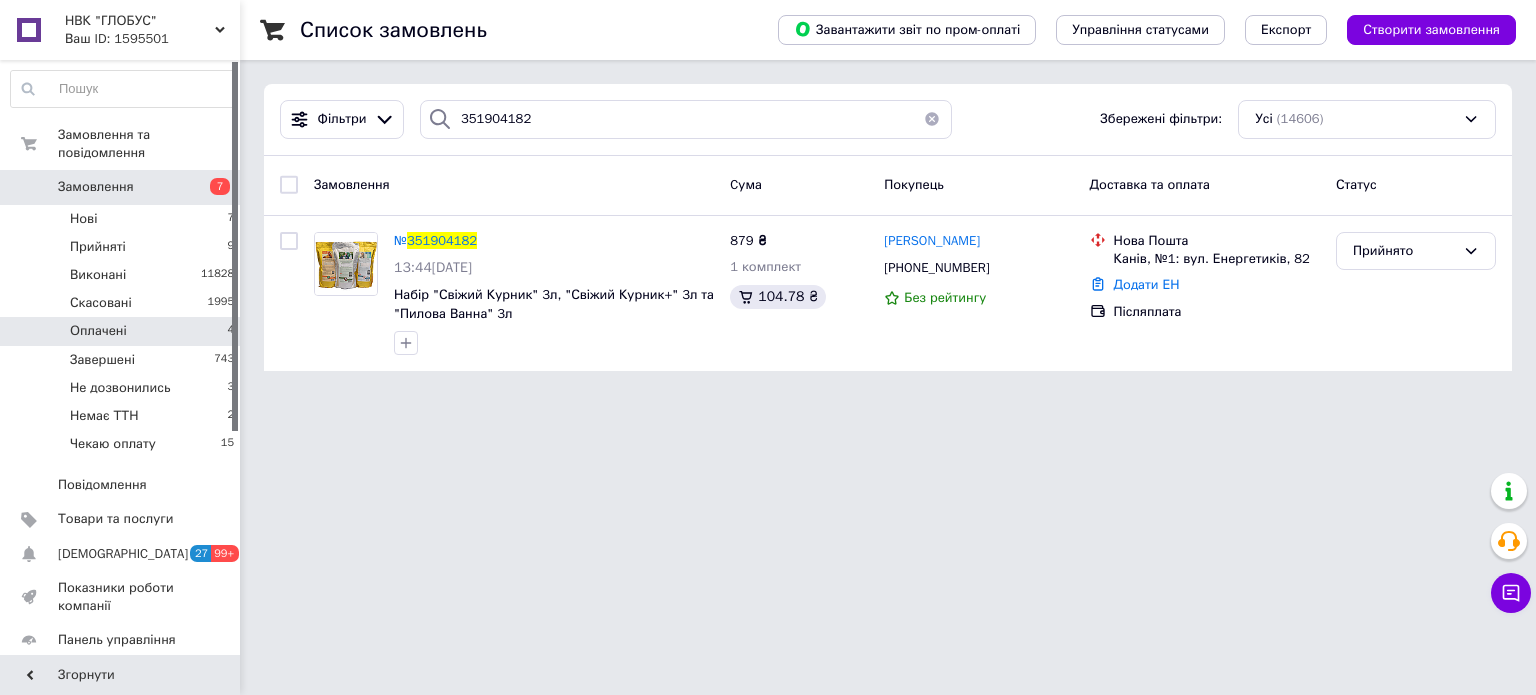 click on "Оплачені" at bounding box center [98, 331] 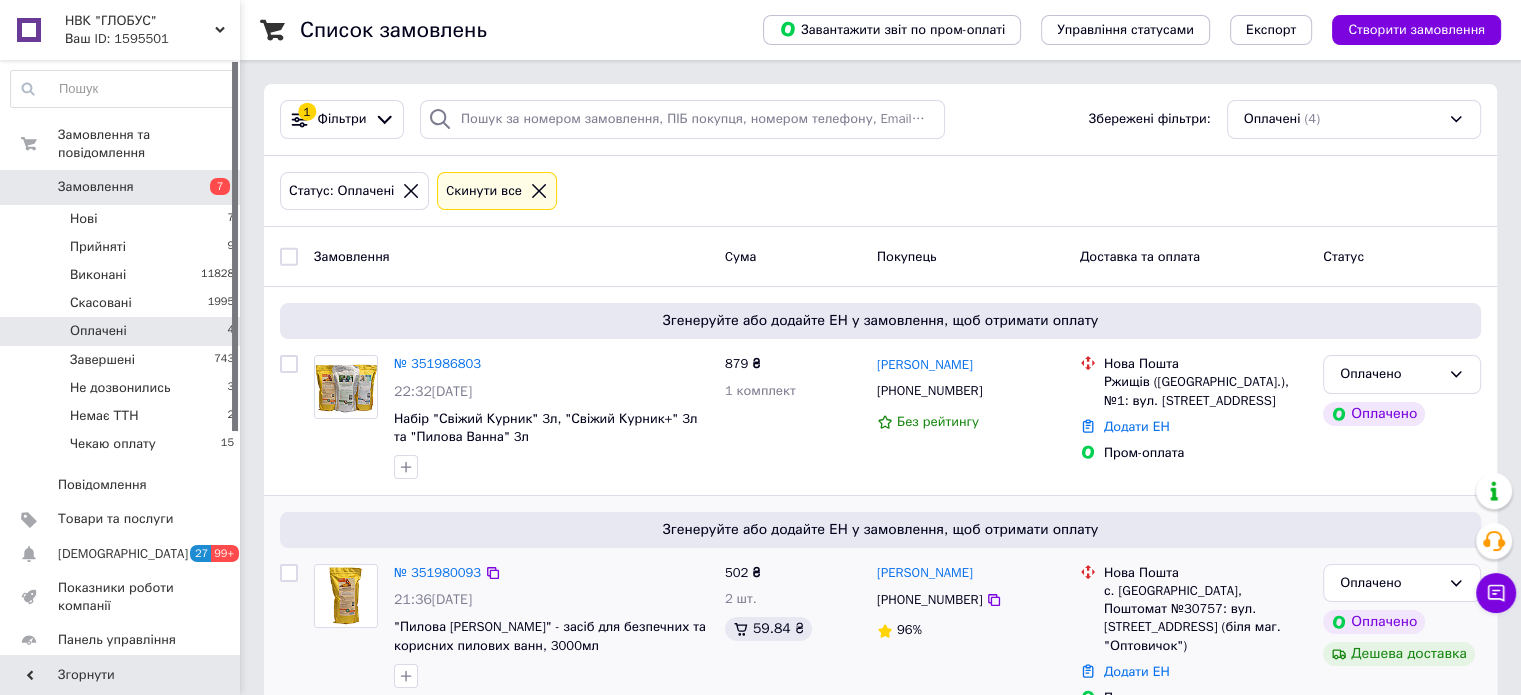 scroll, scrollTop: 200, scrollLeft: 0, axis: vertical 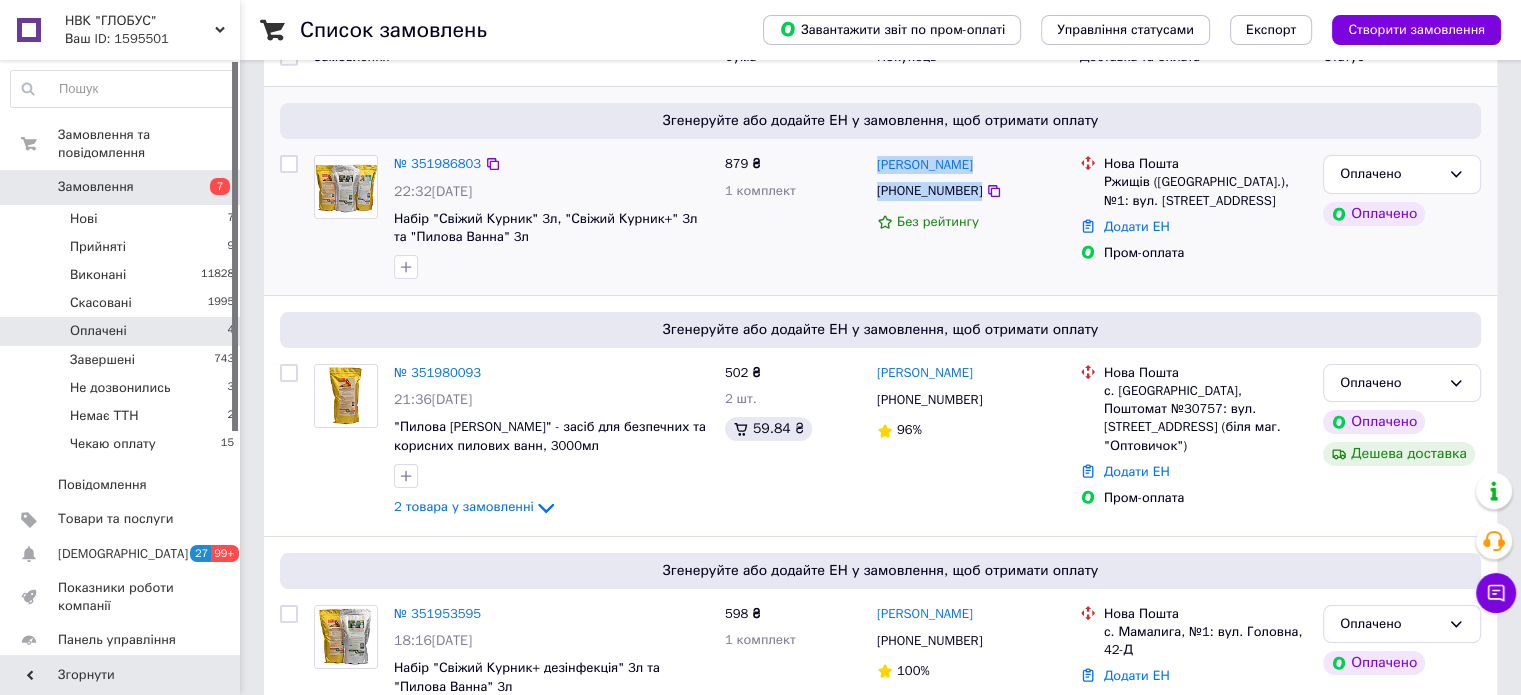 drag, startPoint x: 868, startPoint y: 167, endPoint x: 1000, endPoint y: 191, distance: 134.16408 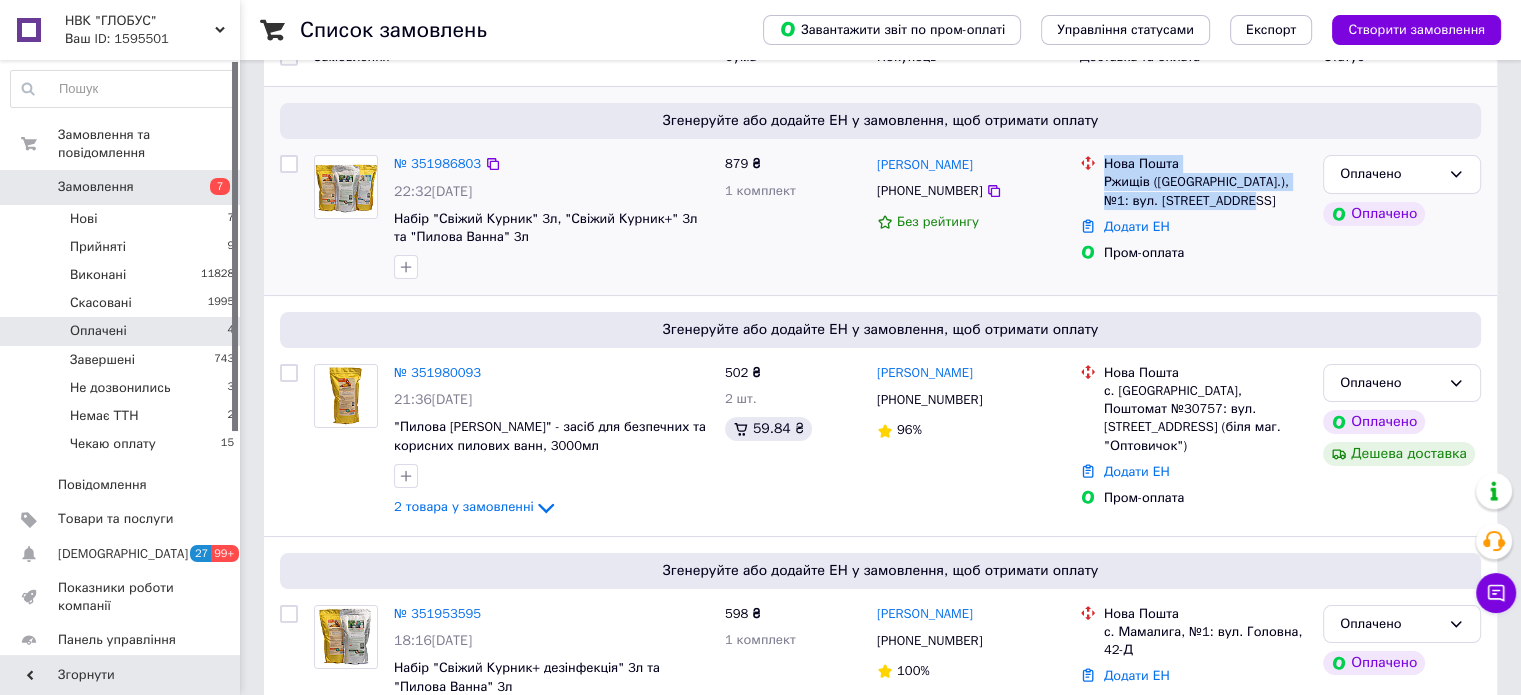drag, startPoint x: 1240, startPoint y: 207, endPoint x: 1097, endPoint y: 155, distance: 152.1611 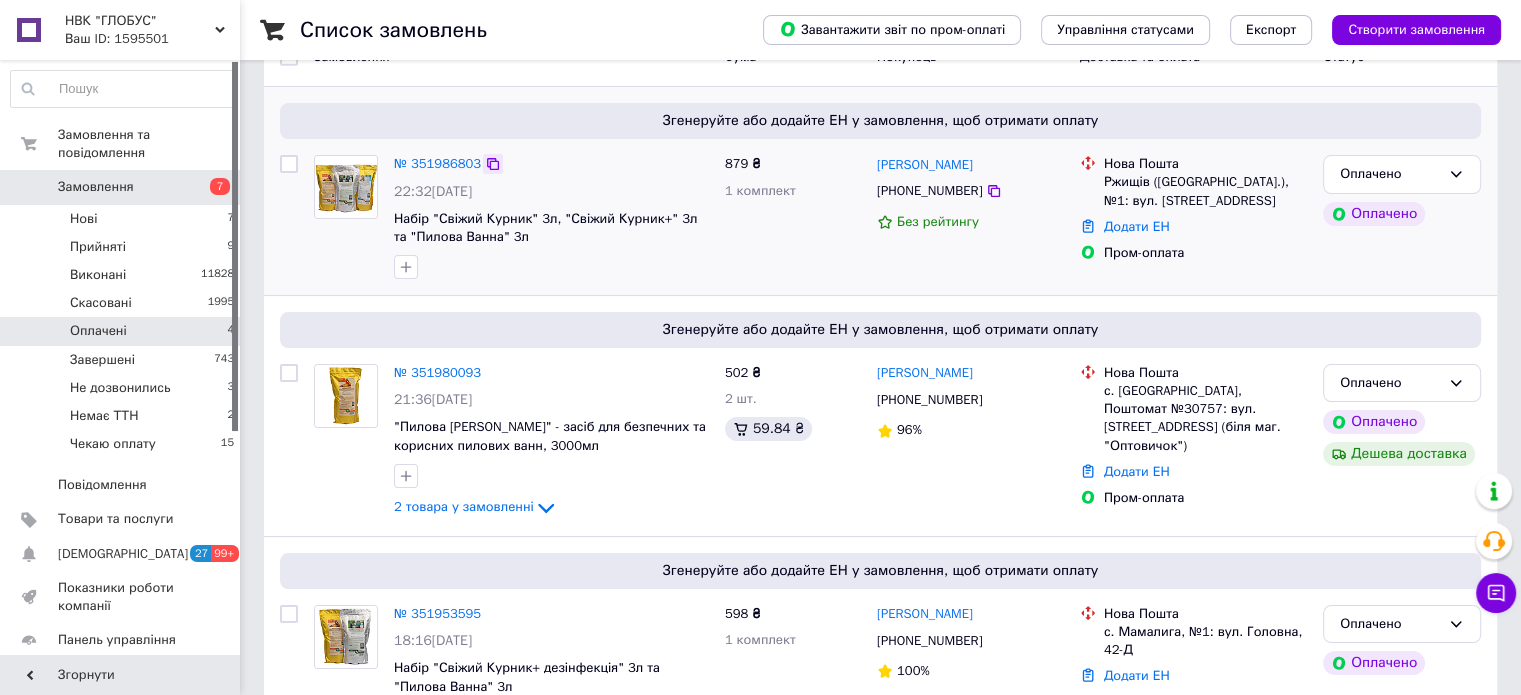 click 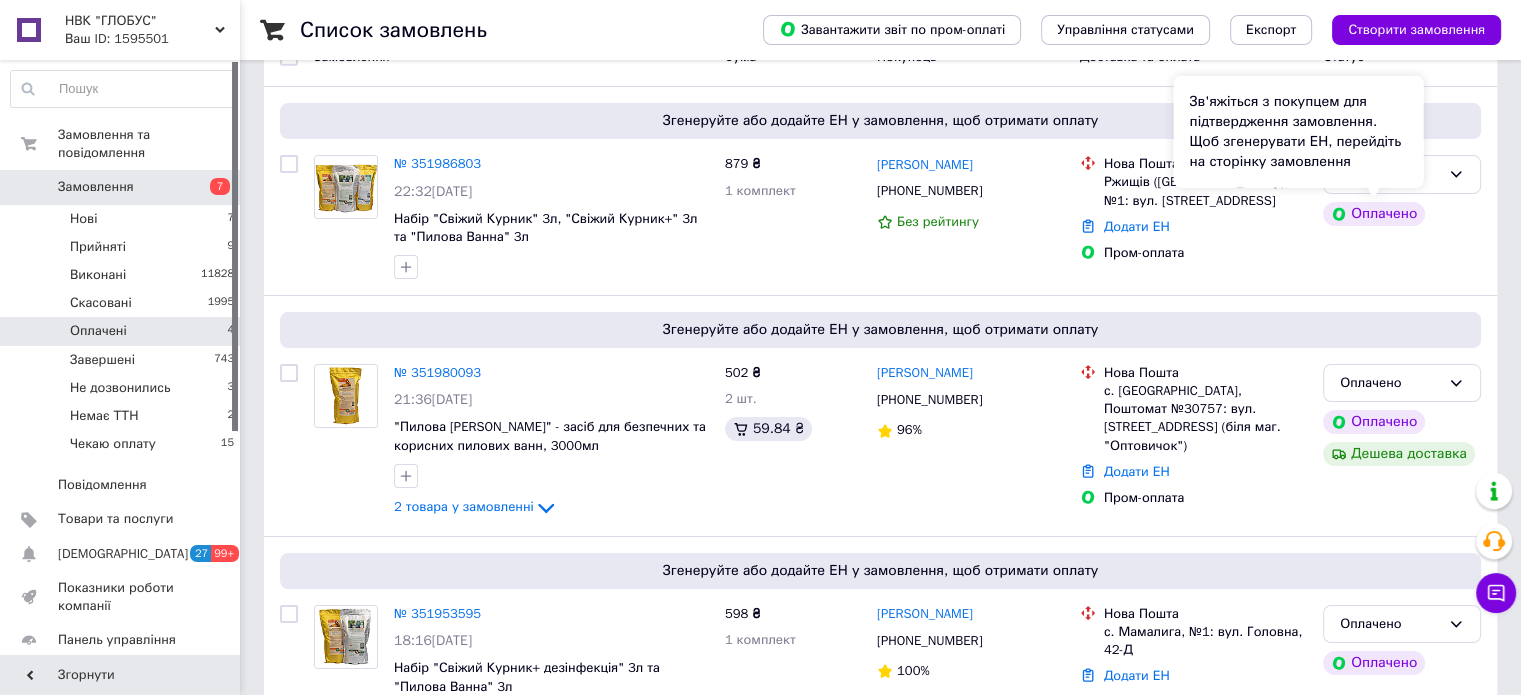 click on "Зв'яжіться з покупцем для підтвердження замовлення.
Щоб згенерувати ЕН, перейдіть на сторінку замовлення" at bounding box center (1298, 132) 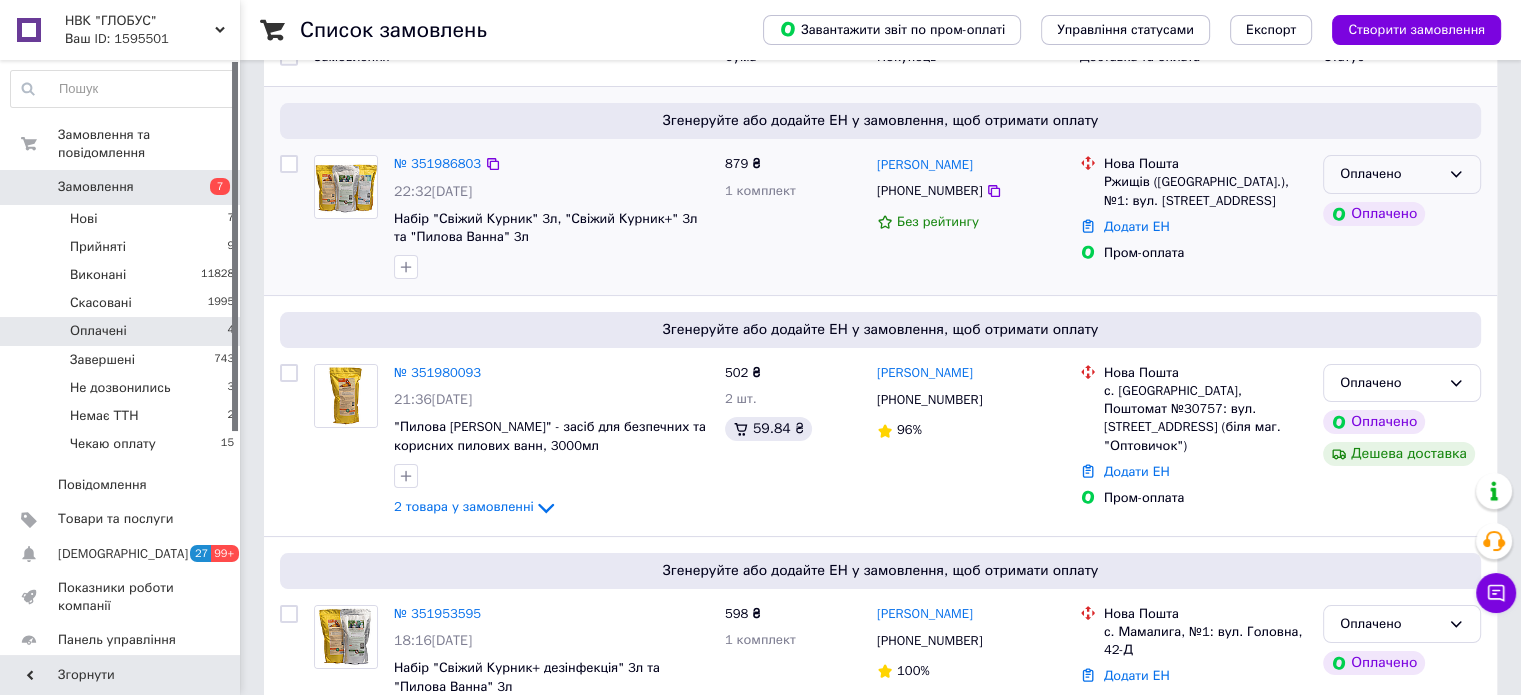 click on "Оплачено" at bounding box center [1402, 174] 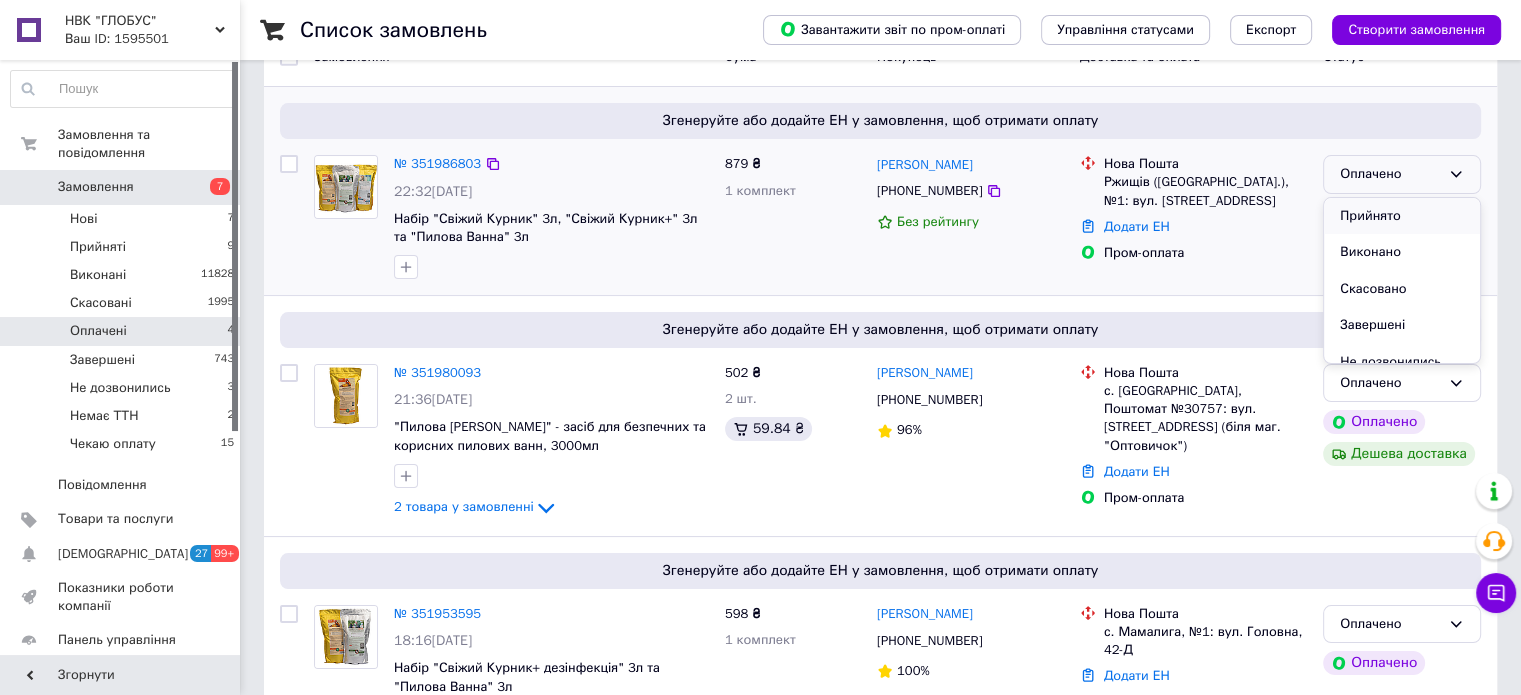 click on "Прийнято" at bounding box center [1402, 216] 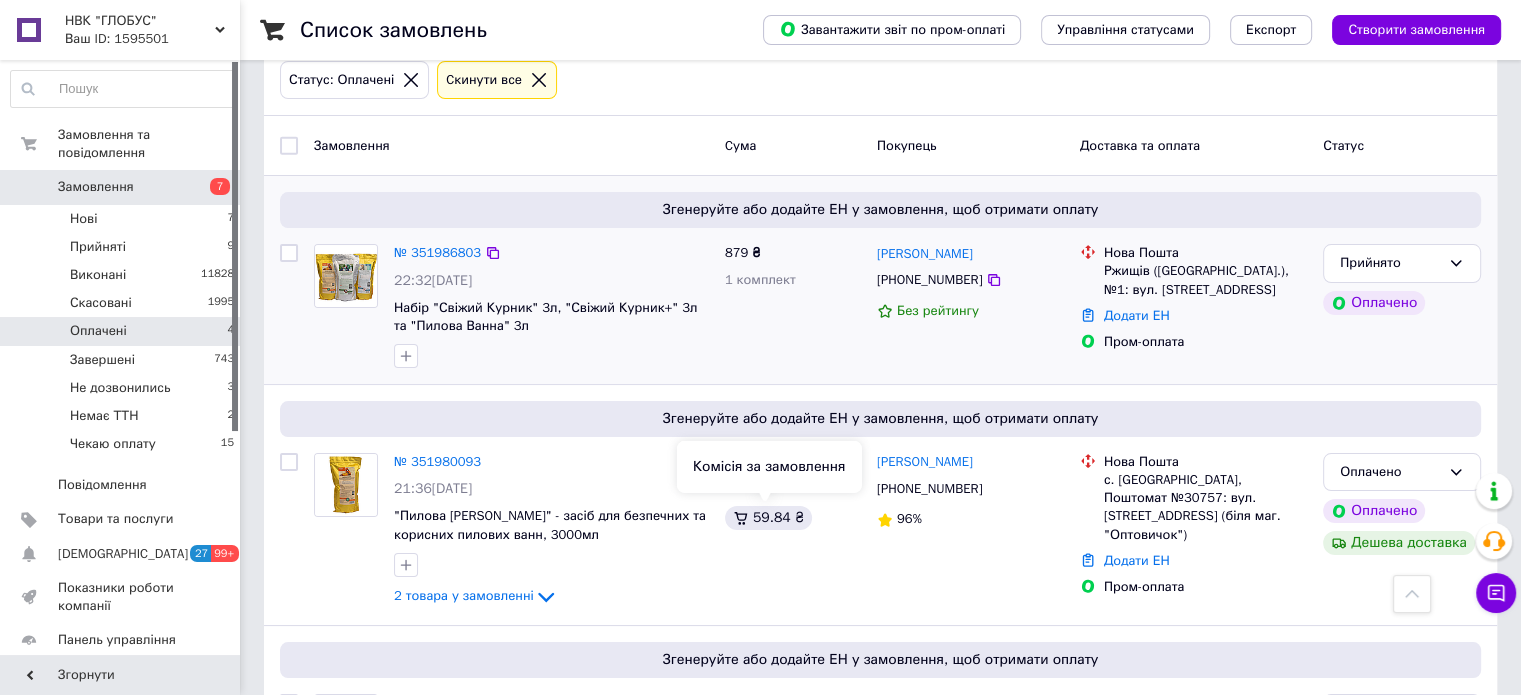 scroll, scrollTop: 100, scrollLeft: 0, axis: vertical 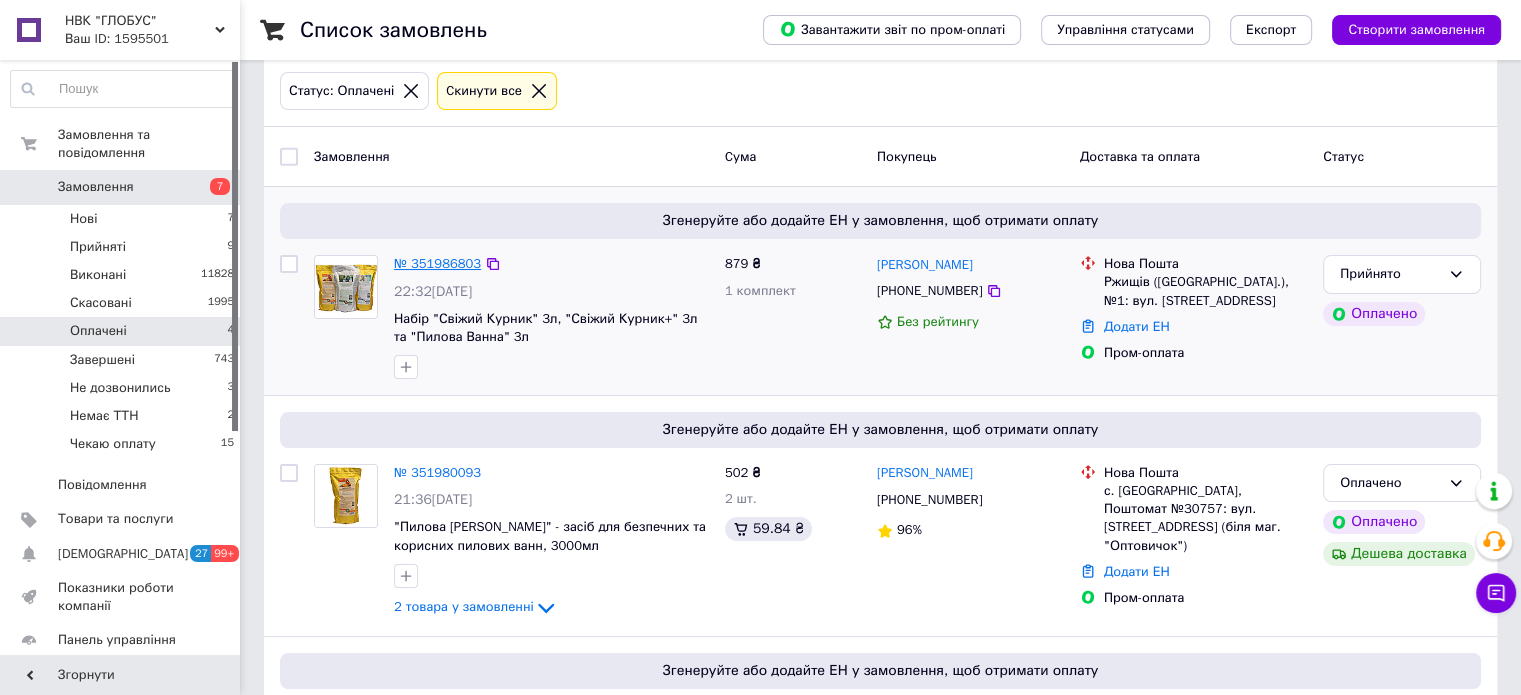 click on "№ 351986803" at bounding box center [437, 263] 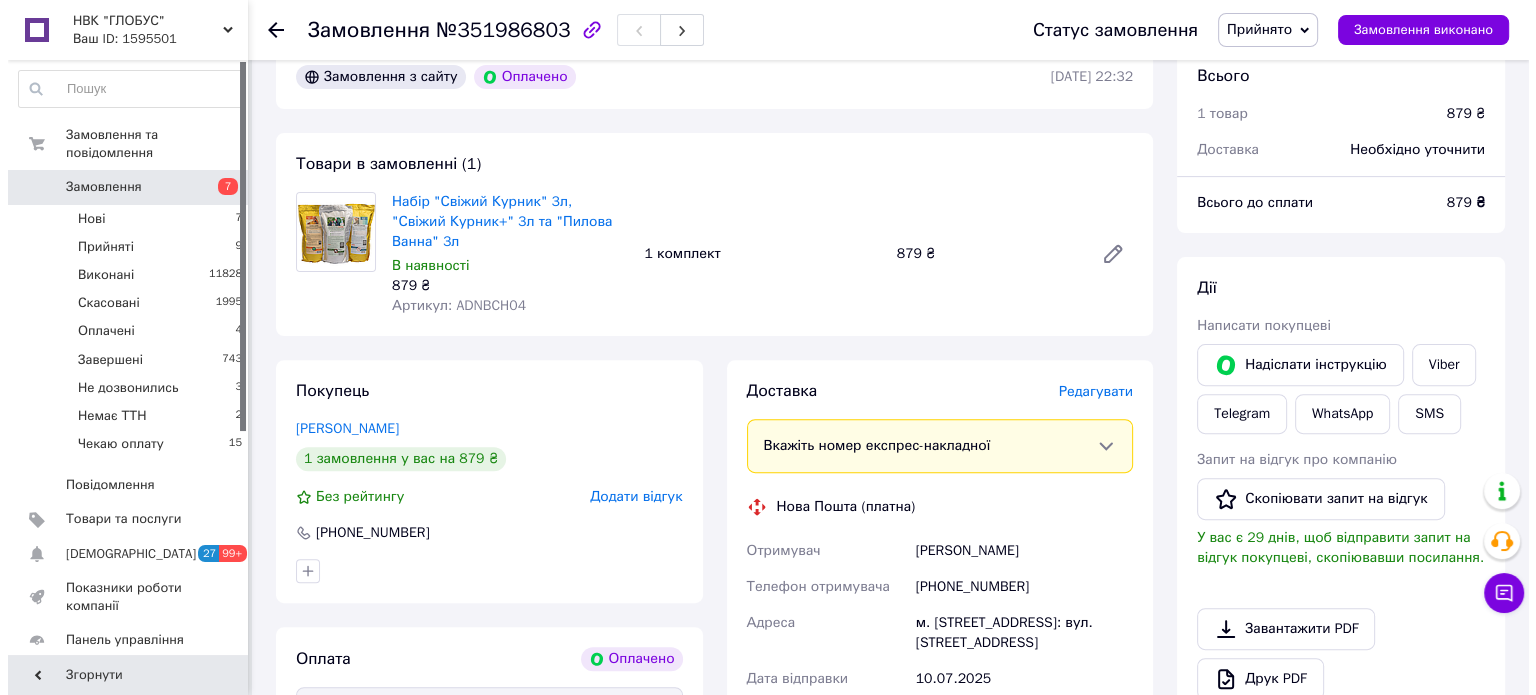 scroll, scrollTop: 800, scrollLeft: 0, axis: vertical 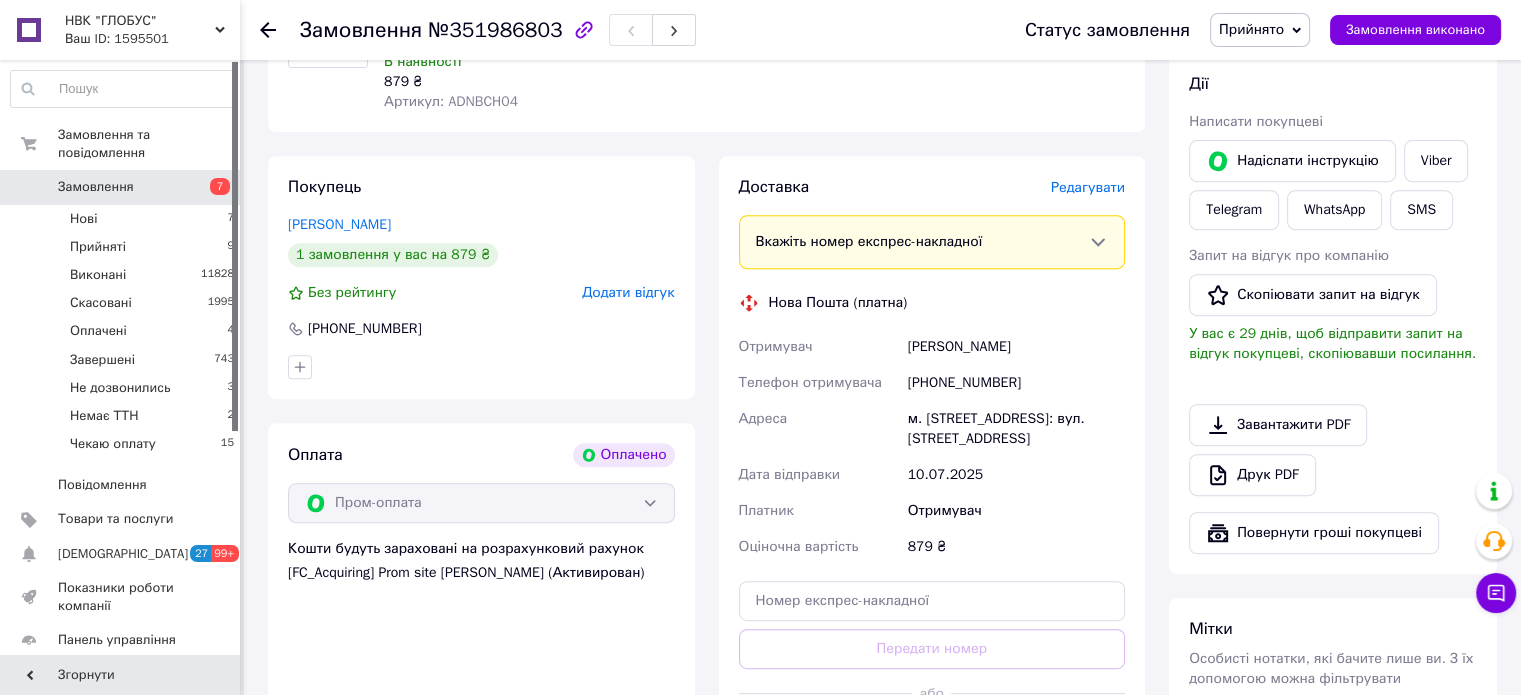 click on "Редагувати" at bounding box center (1088, 187) 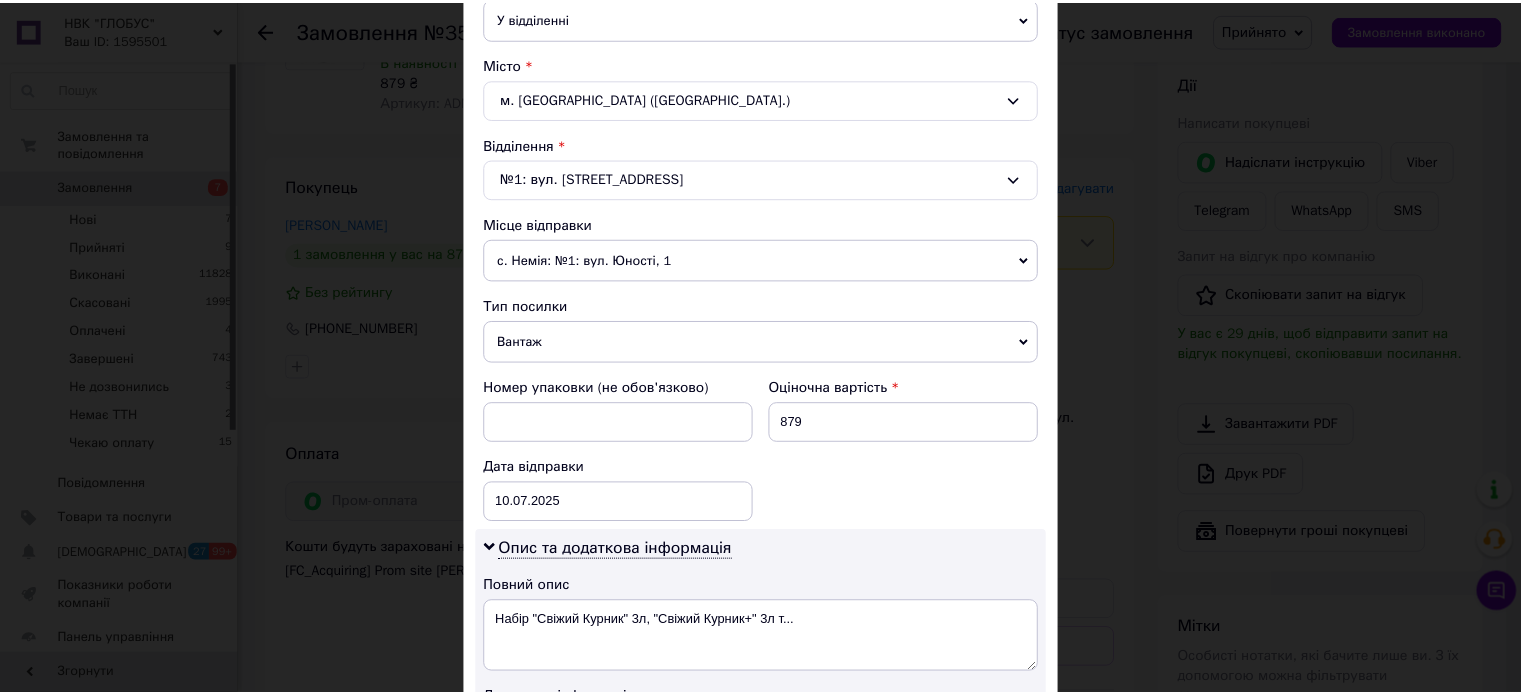 scroll, scrollTop: 850, scrollLeft: 0, axis: vertical 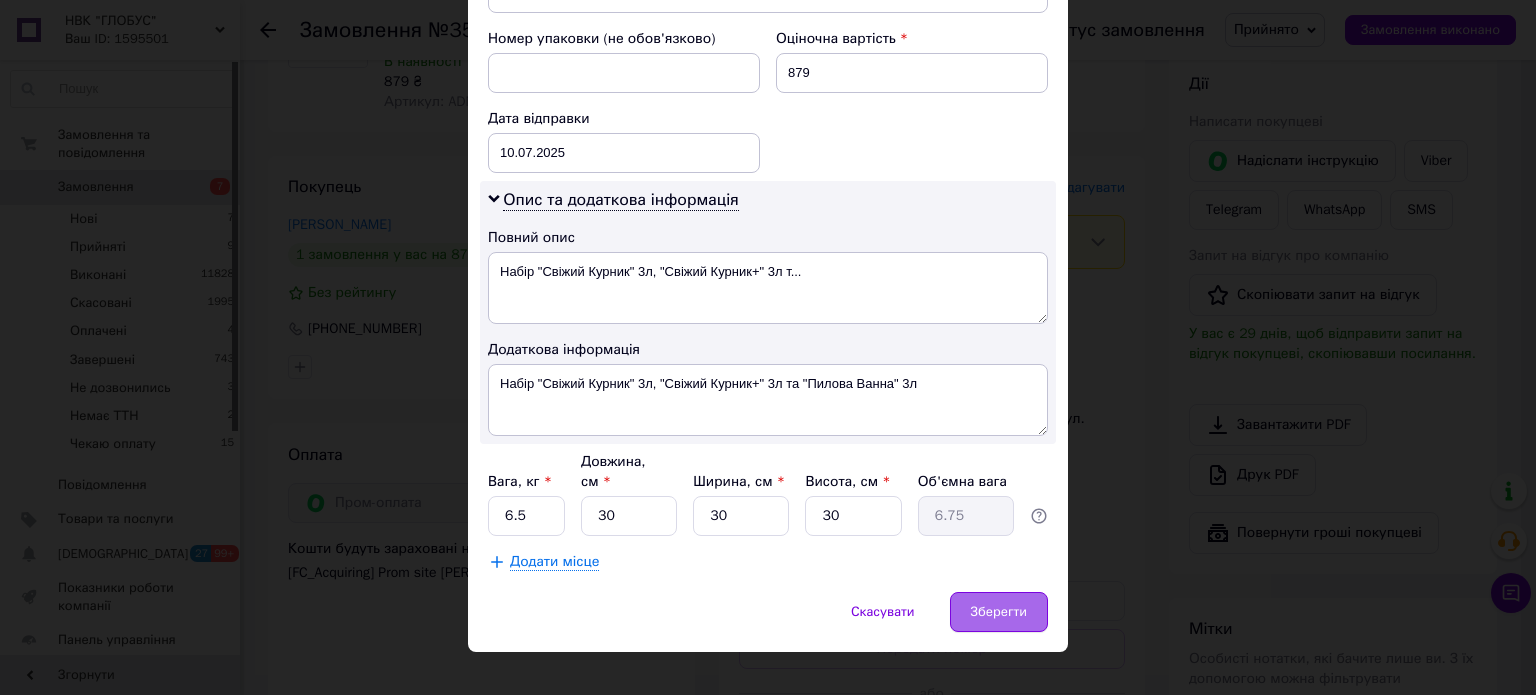 click on "Зберегти" at bounding box center (999, 612) 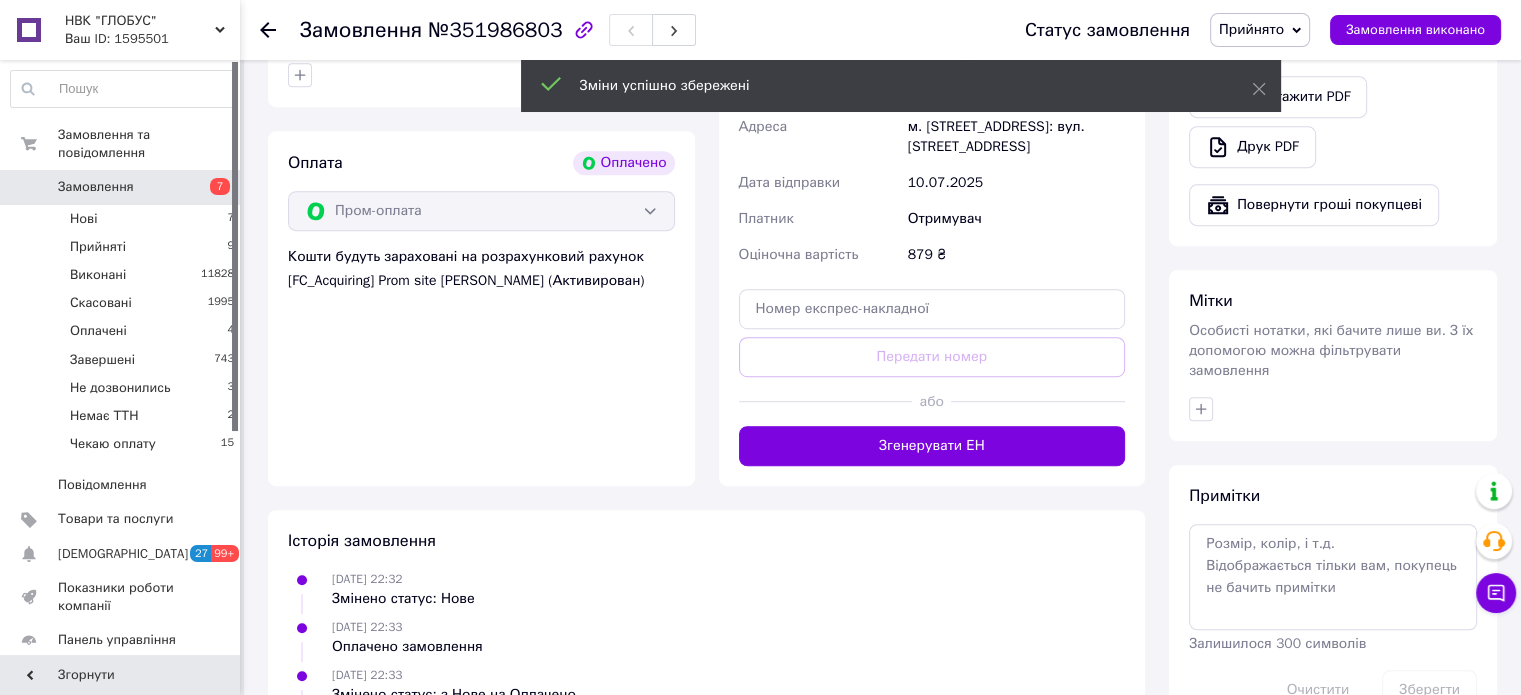 scroll, scrollTop: 1100, scrollLeft: 0, axis: vertical 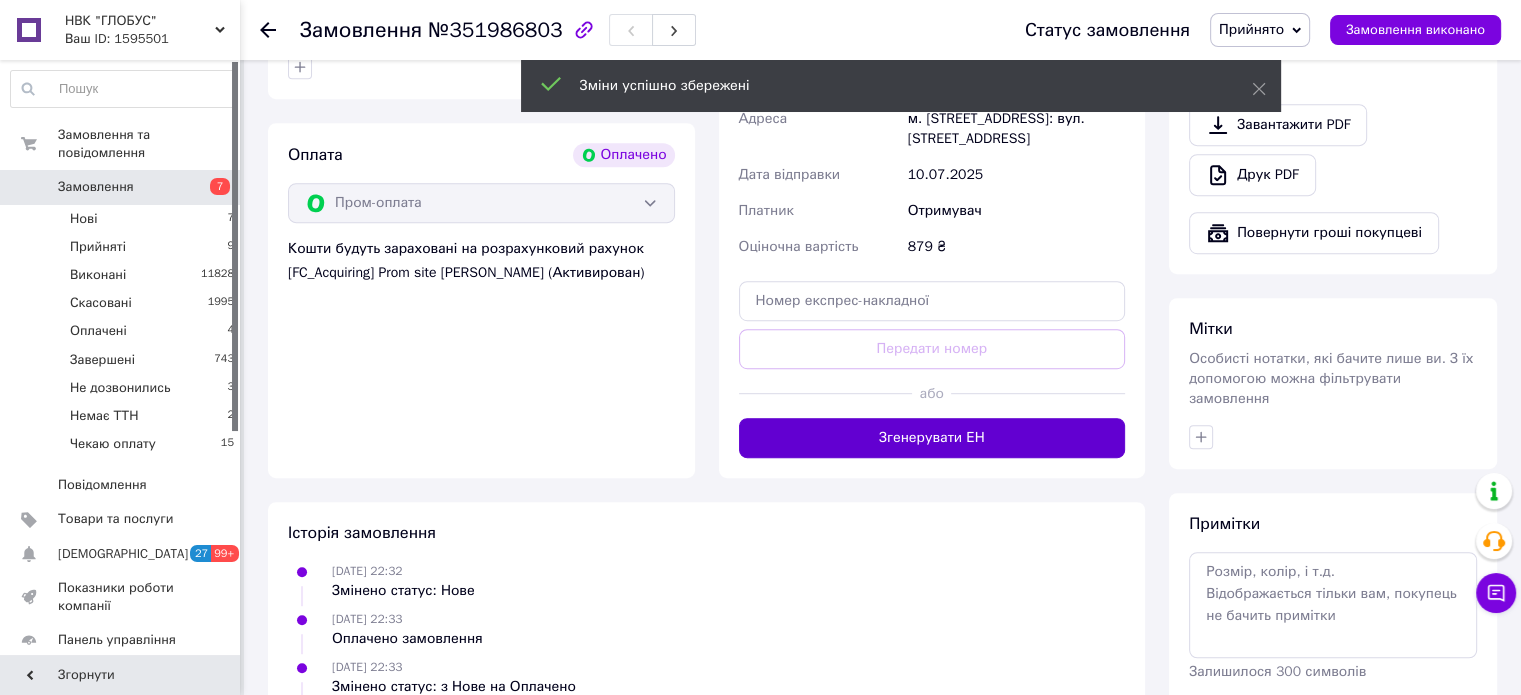 click on "Згенерувати ЕН" at bounding box center [932, 438] 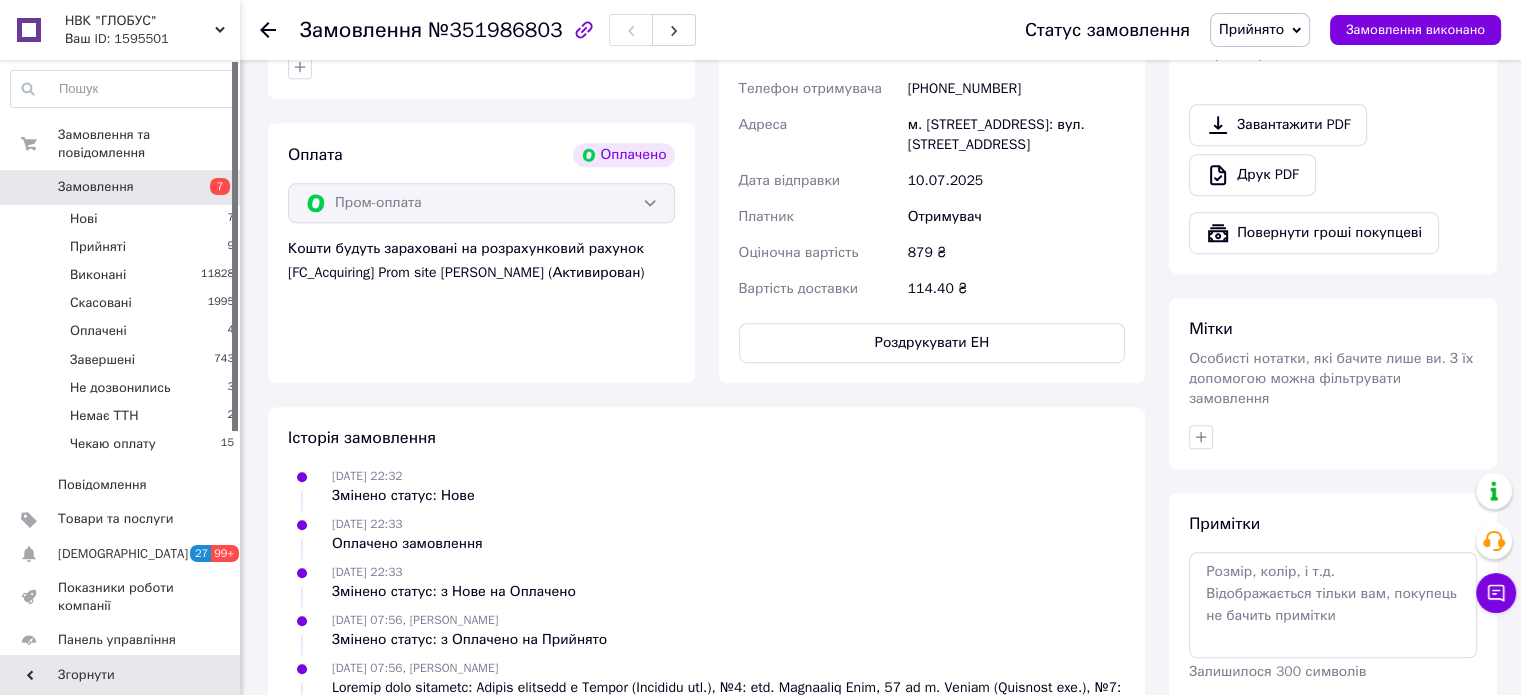 click 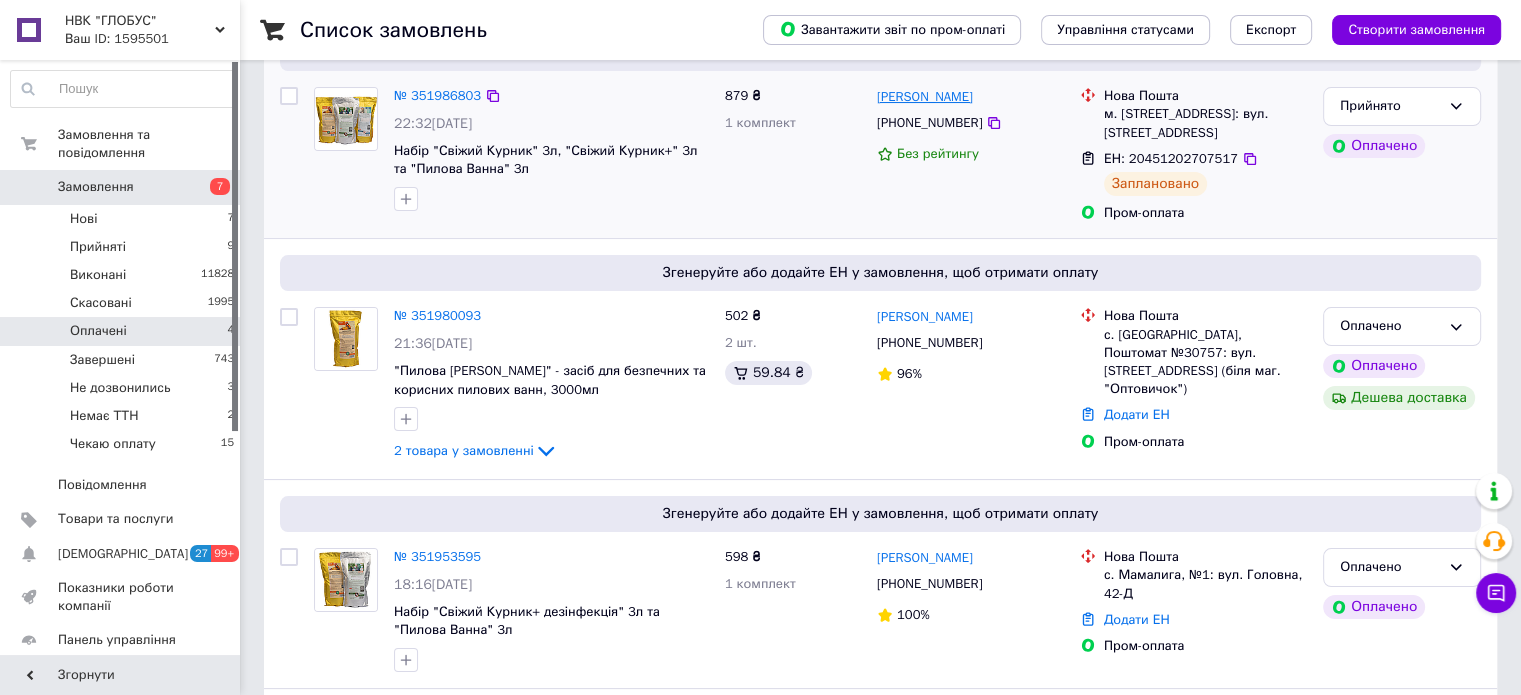 scroll, scrollTop: 300, scrollLeft: 0, axis: vertical 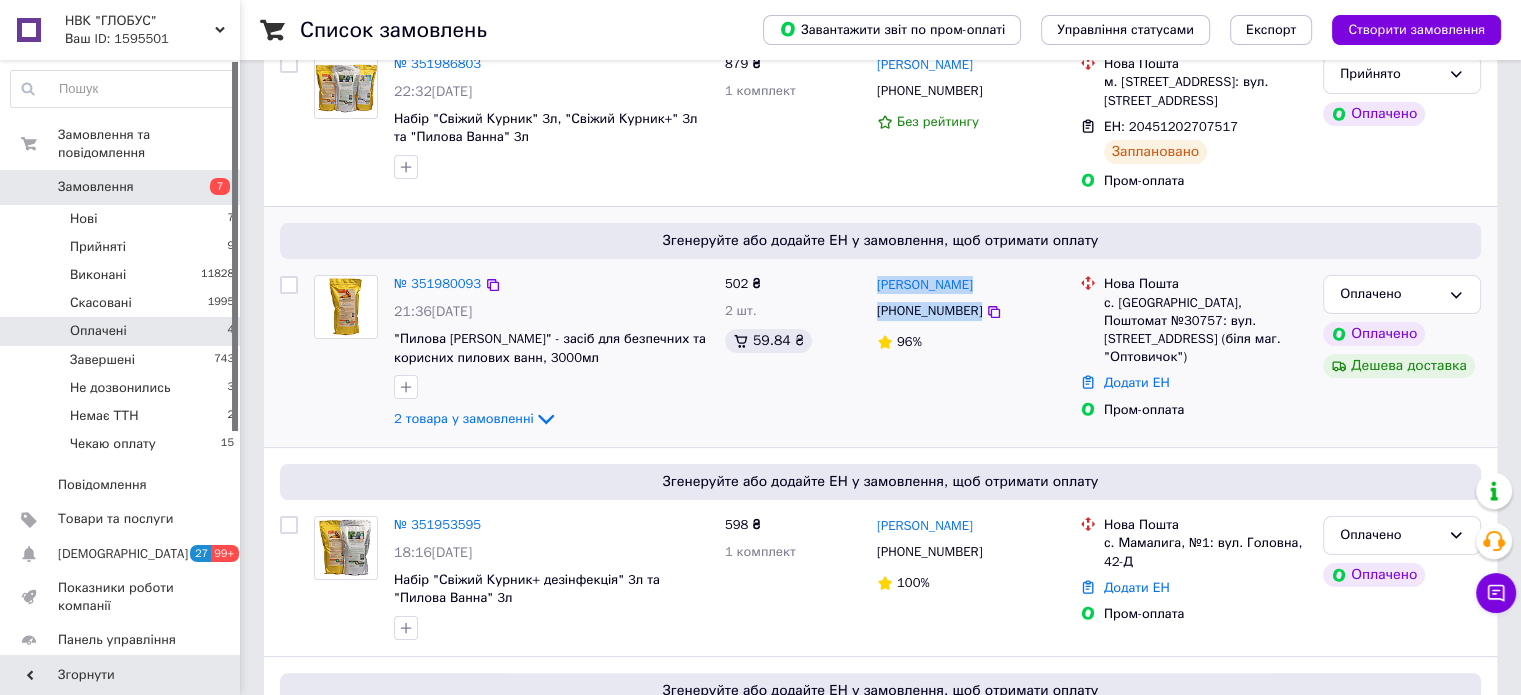 drag, startPoint x: 1036, startPoint y: 303, endPoint x: 868, endPoint y: 277, distance: 170 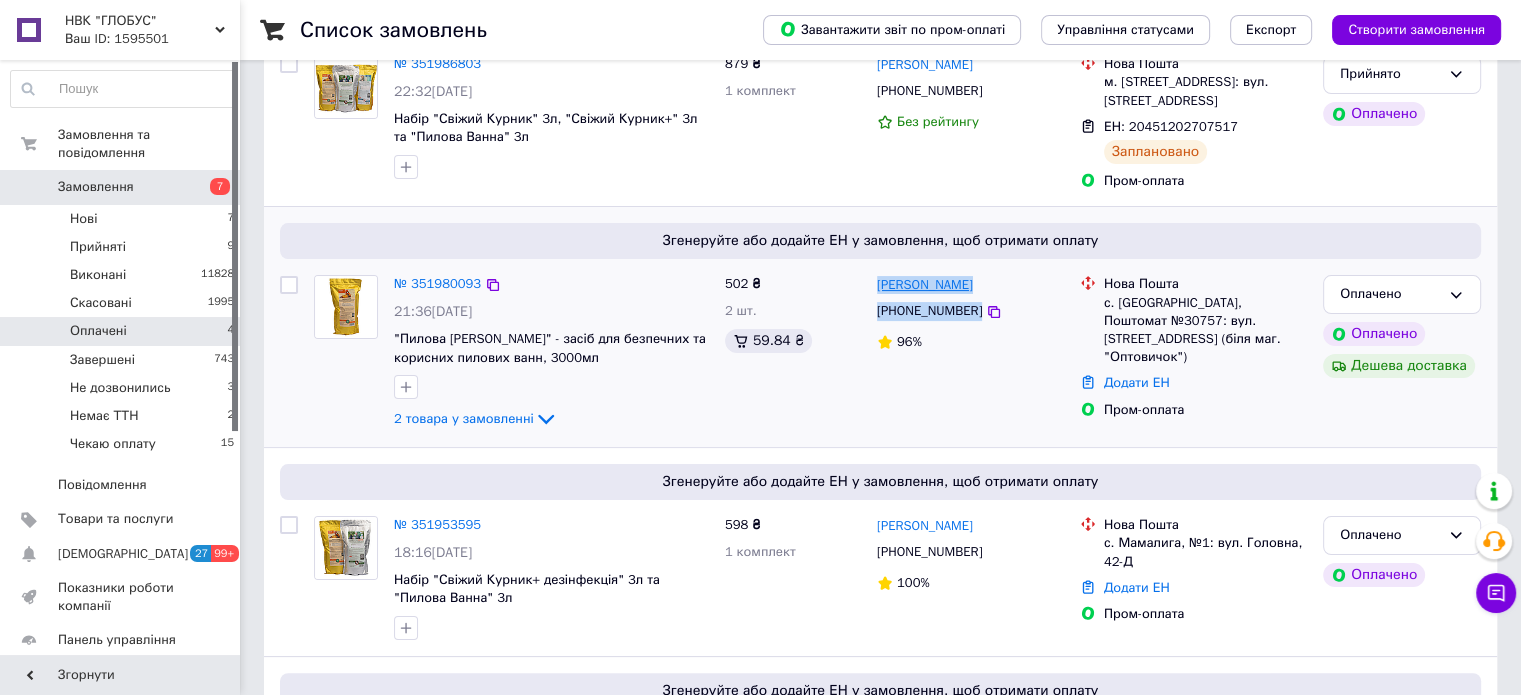 copy on "татьяна щербакова +380506380928" 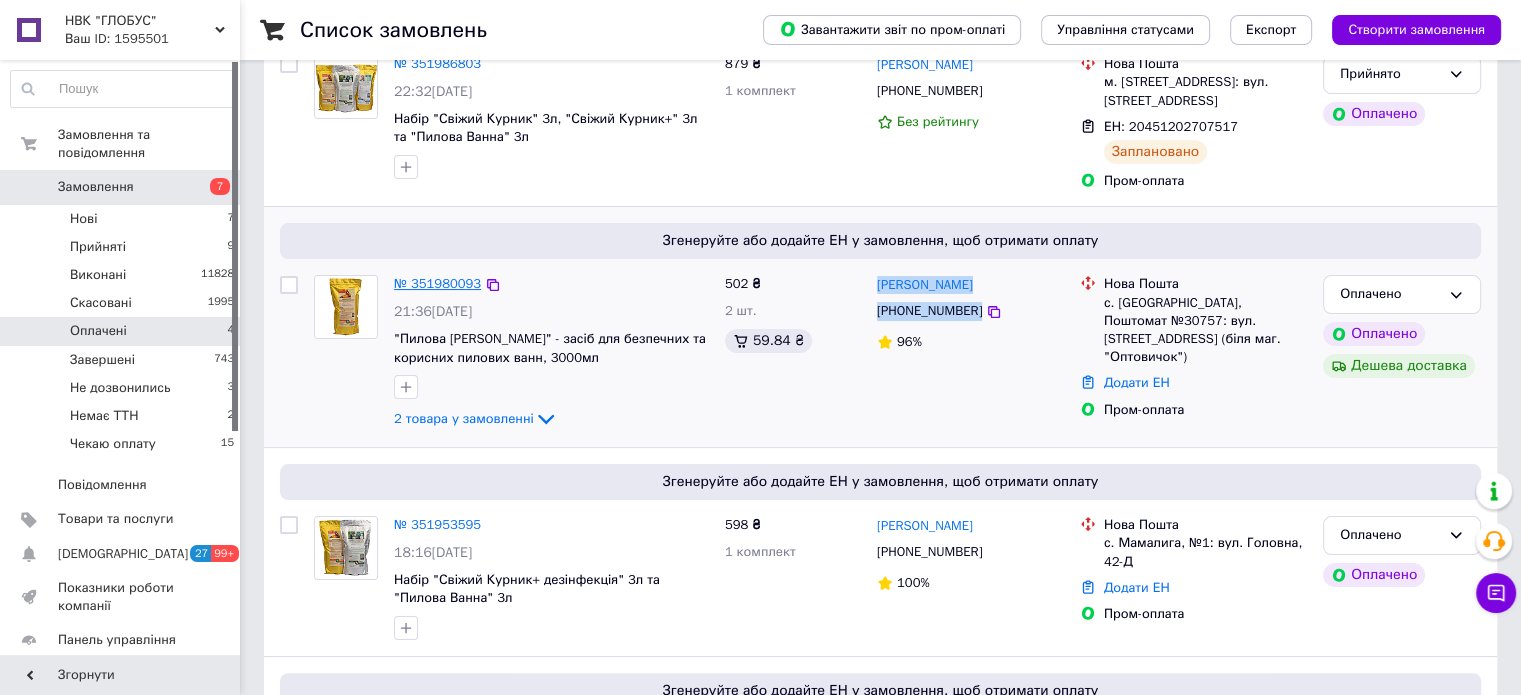 click on "№ 351980093" at bounding box center [437, 283] 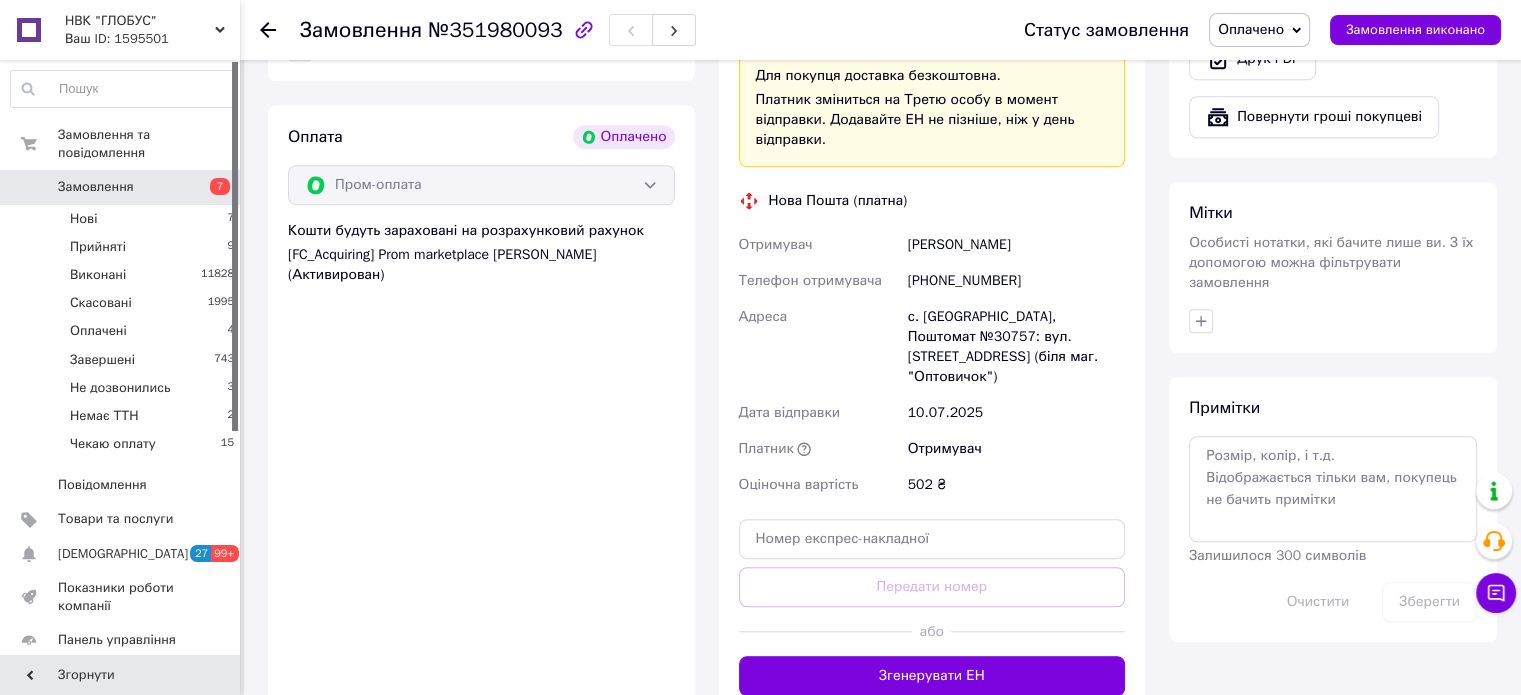 scroll, scrollTop: 1400, scrollLeft: 0, axis: vertical 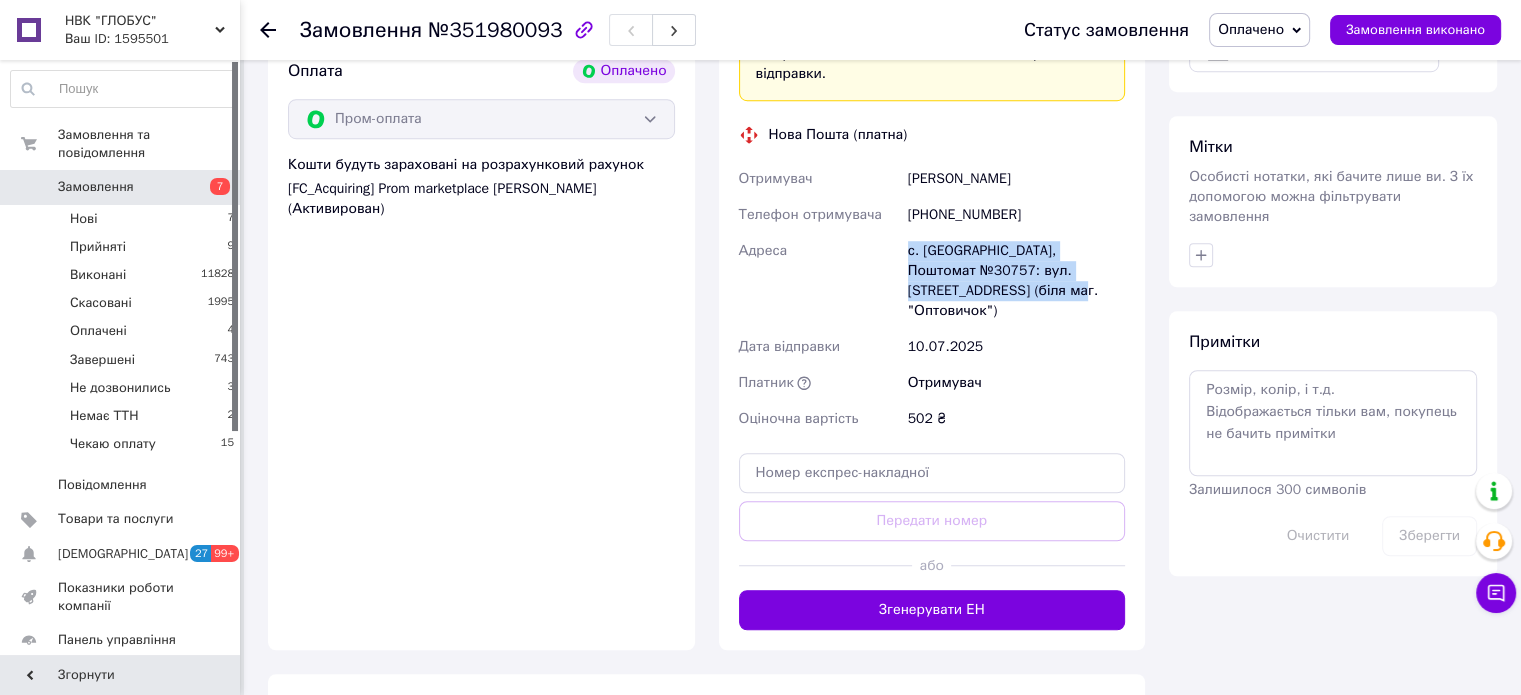 drag, startPoint x: 1004, startPoint y: 270, endPoint x: 897, endPoint y: 227, distance: 115.316956 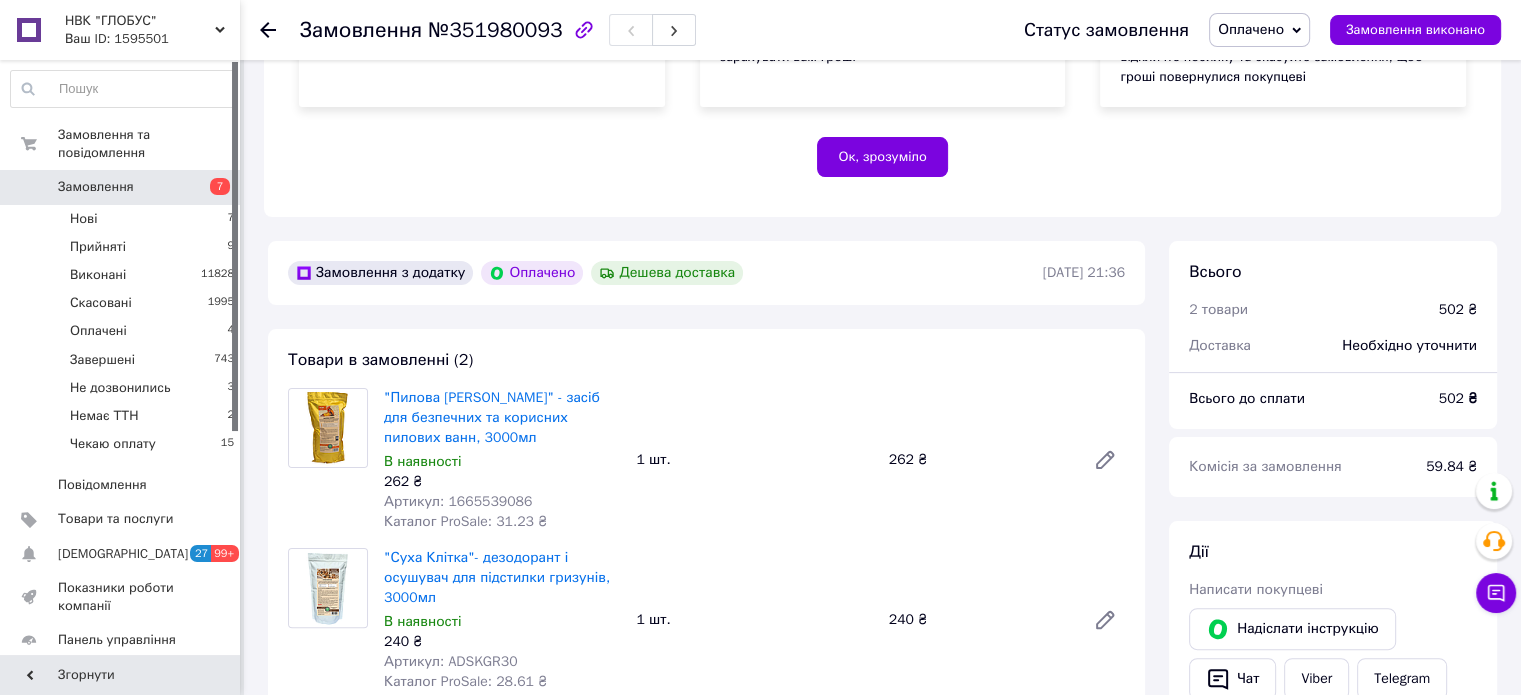 scroll, scrollTop: 200, scrollLeft: 0, axis: vertical 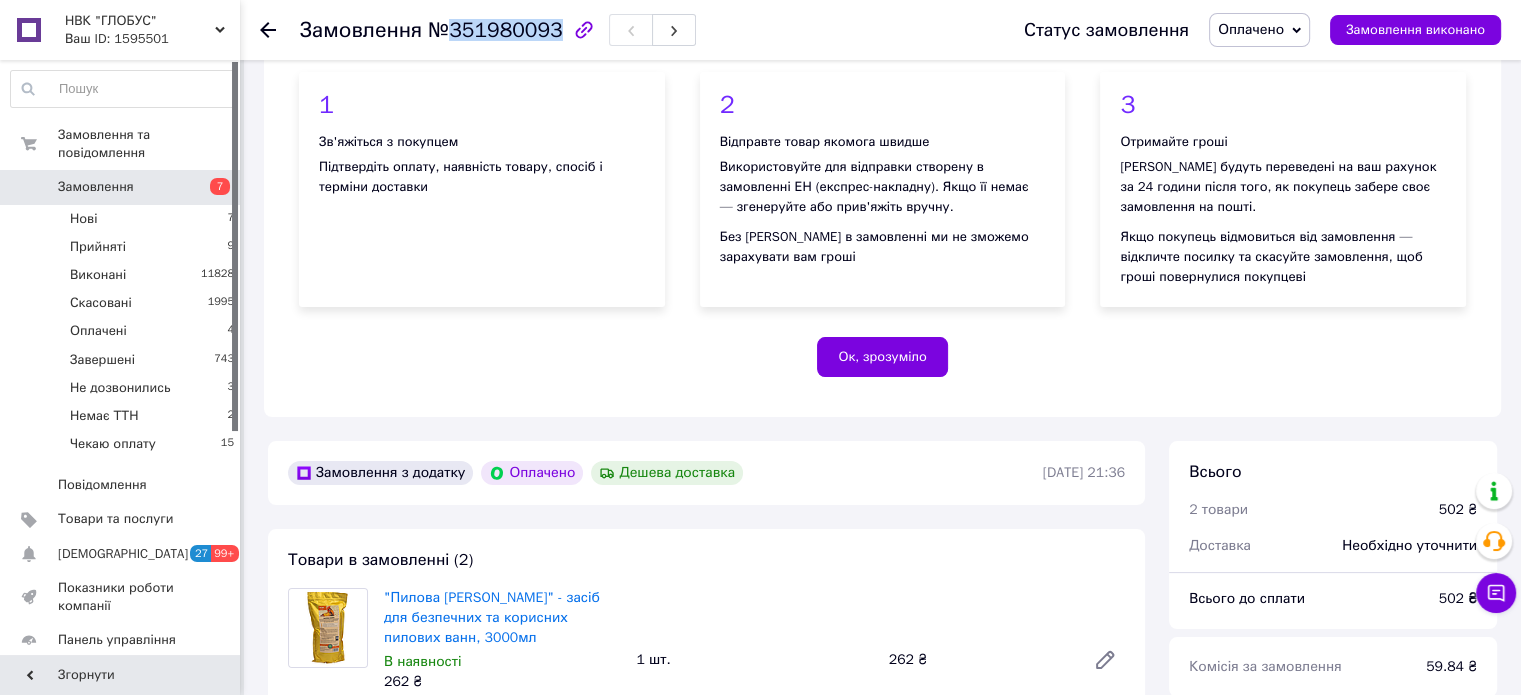drag, startPoint x: 547, startPoint y: 33, endPoint x: 448, endPoint y: 33, distance: 99 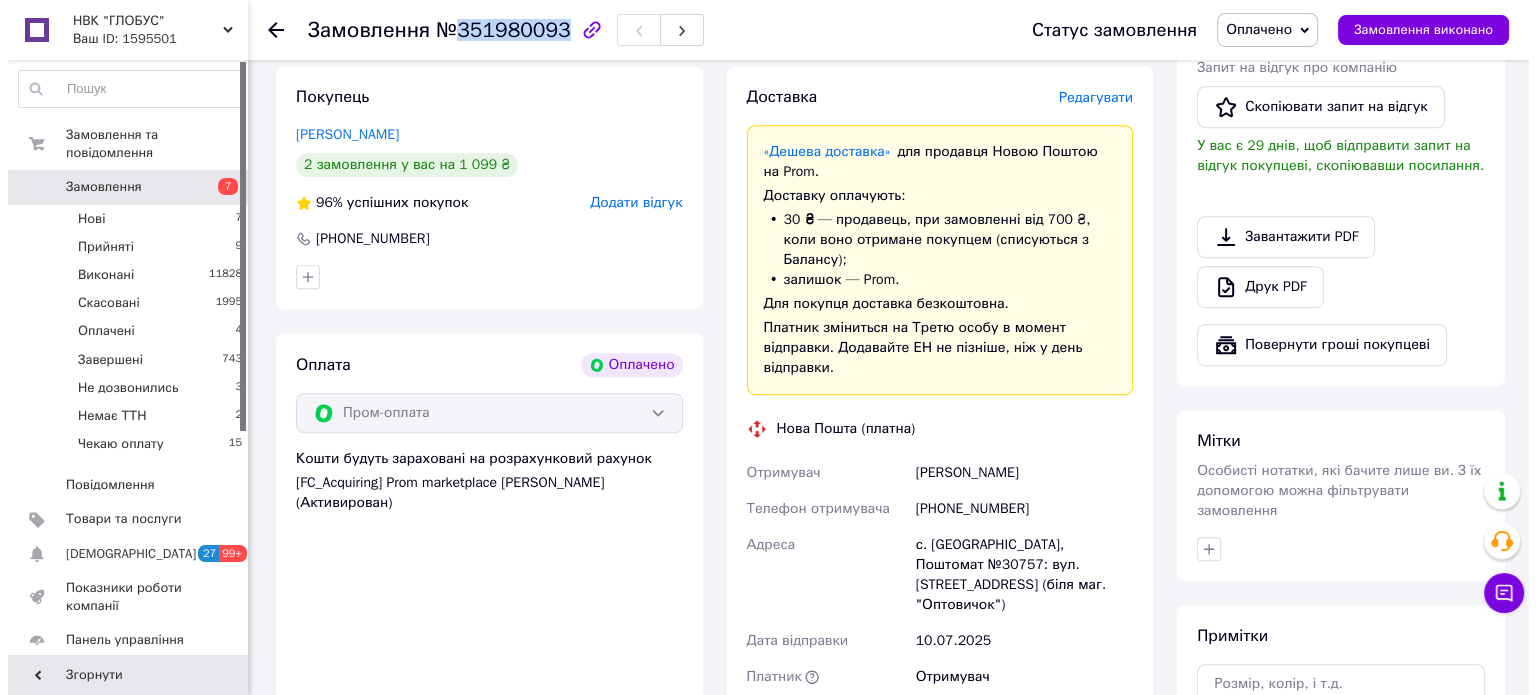 scroll, scrollTop: 1000, scrollLeft: 0, axis: vertical 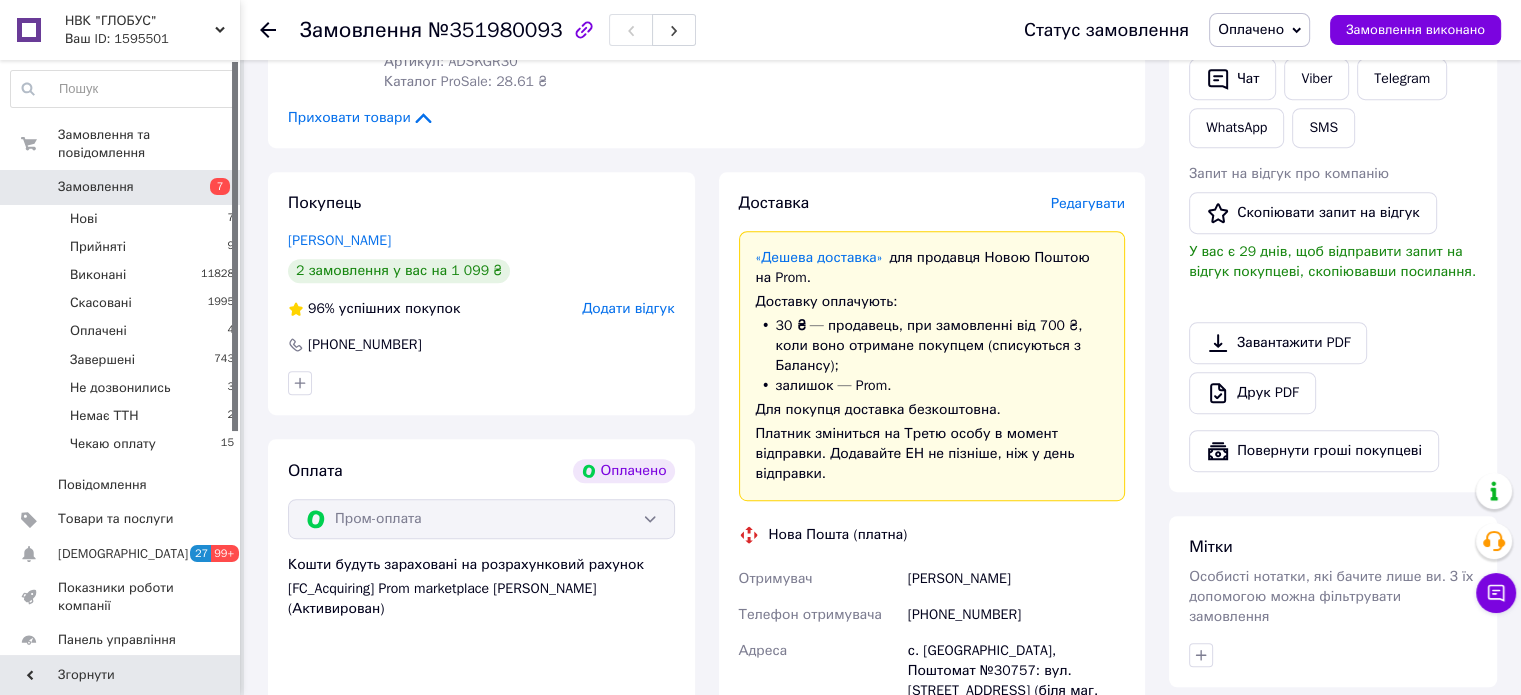 click on "Редагувати" at bounding box center (1088, 203) 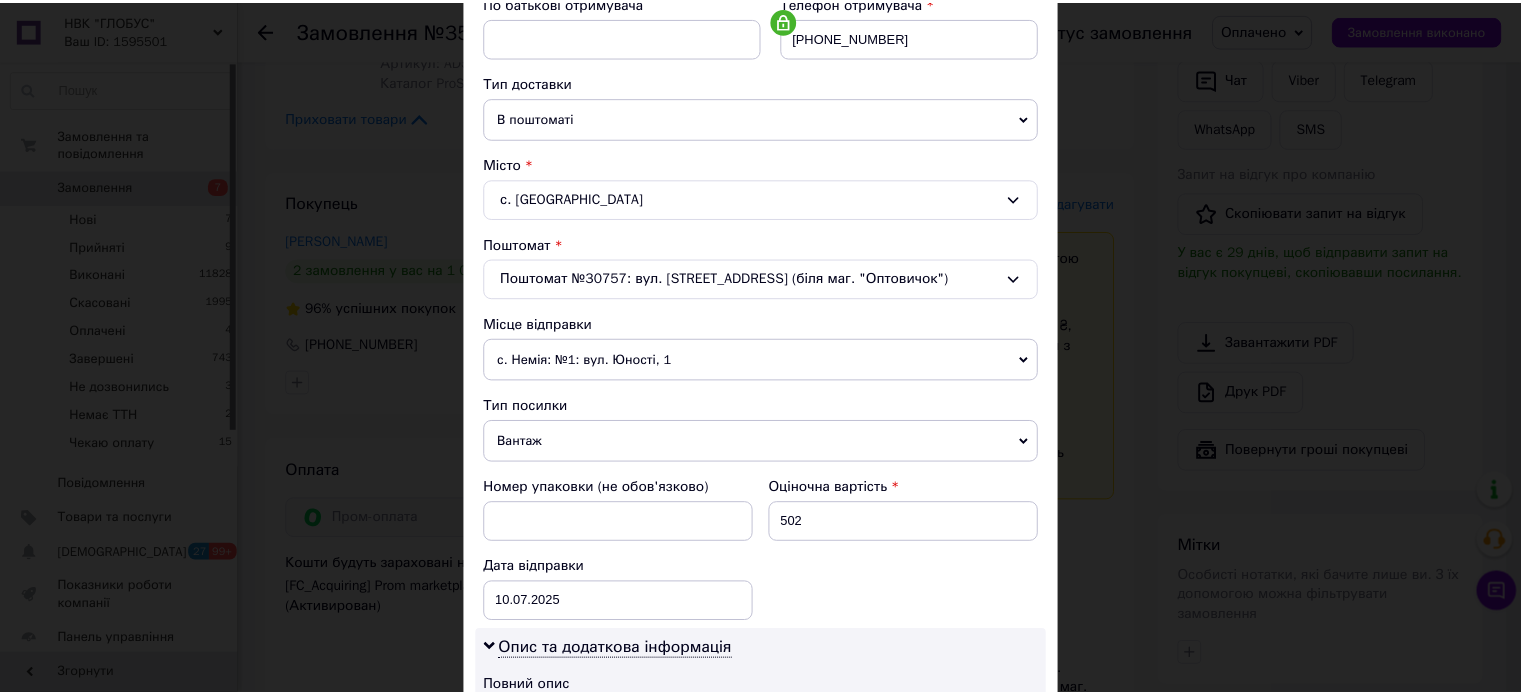 scroll, scrollTop: 850, scrollLeft: 0, axis: vertical 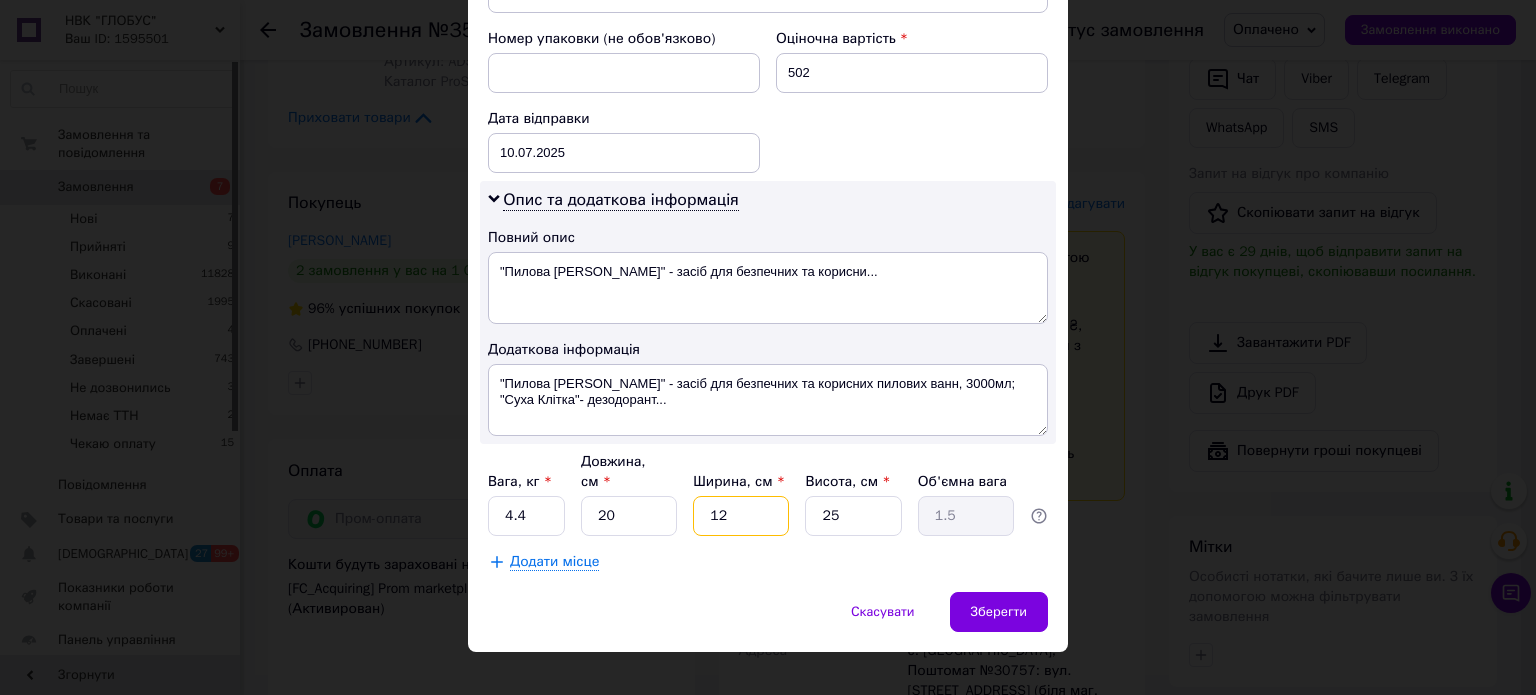 click on "12" at bounding box center [741, 516] 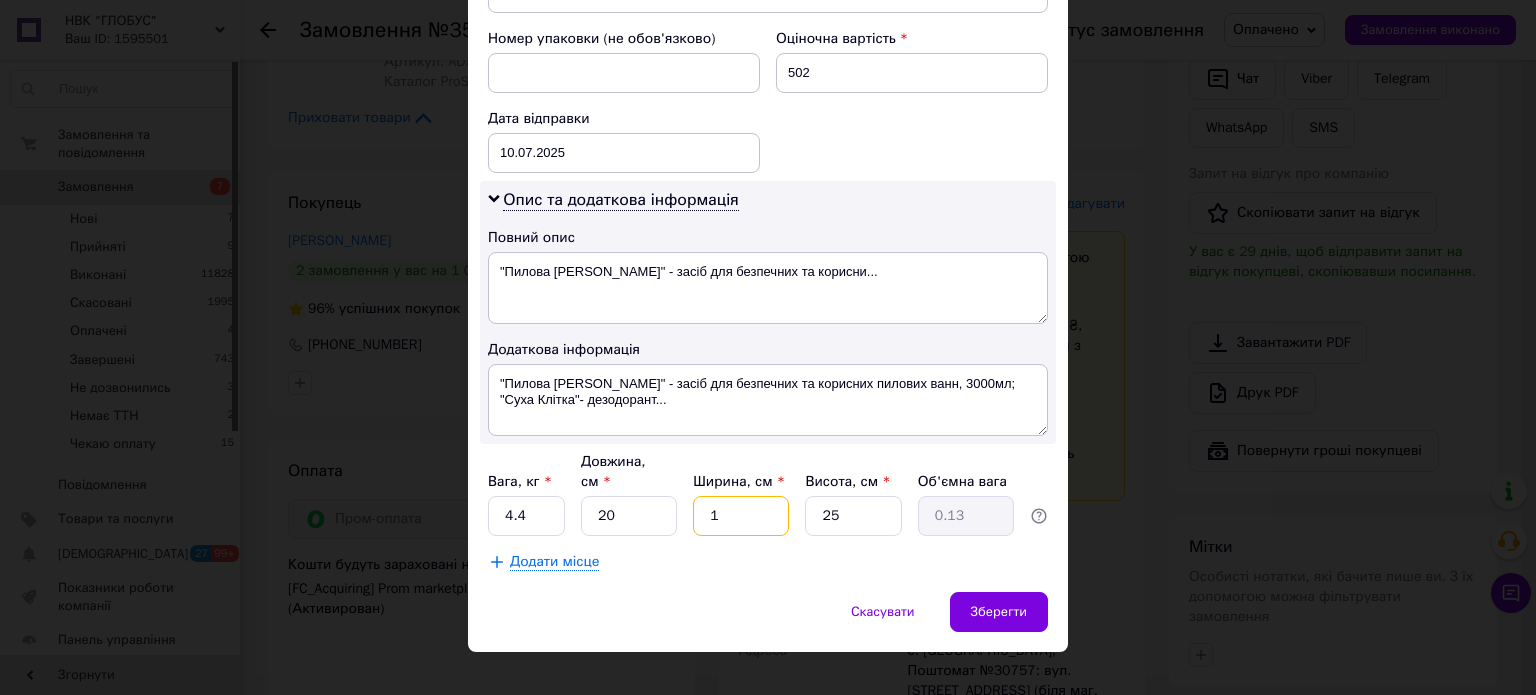 type 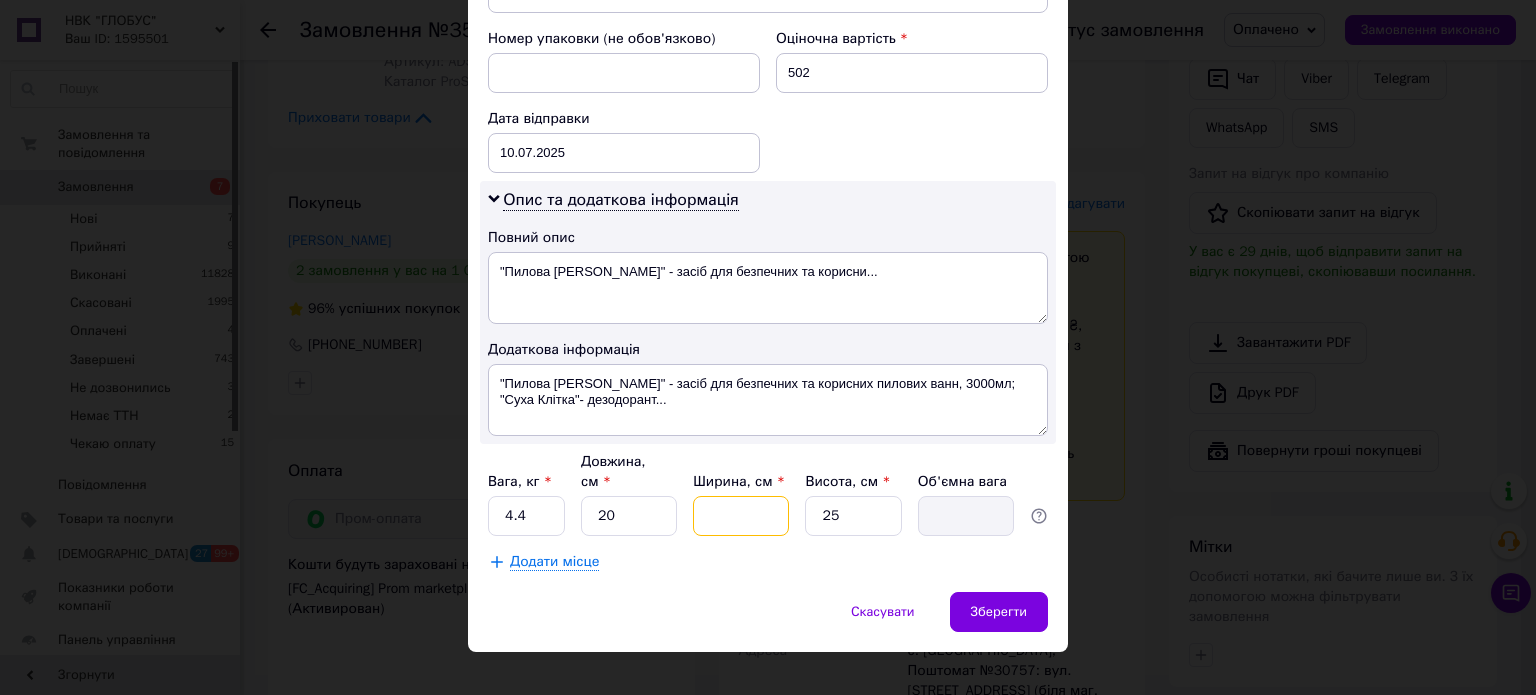 type on "2" 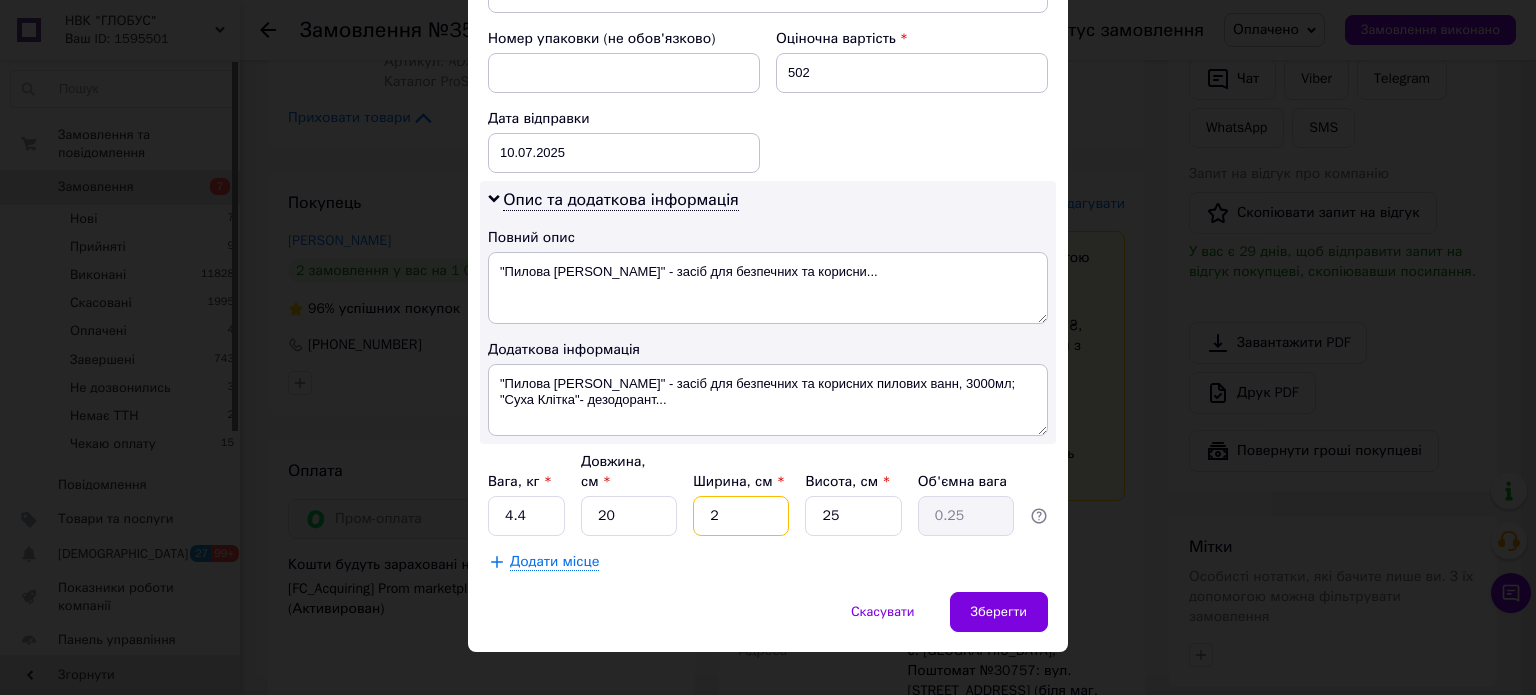 type on "23" 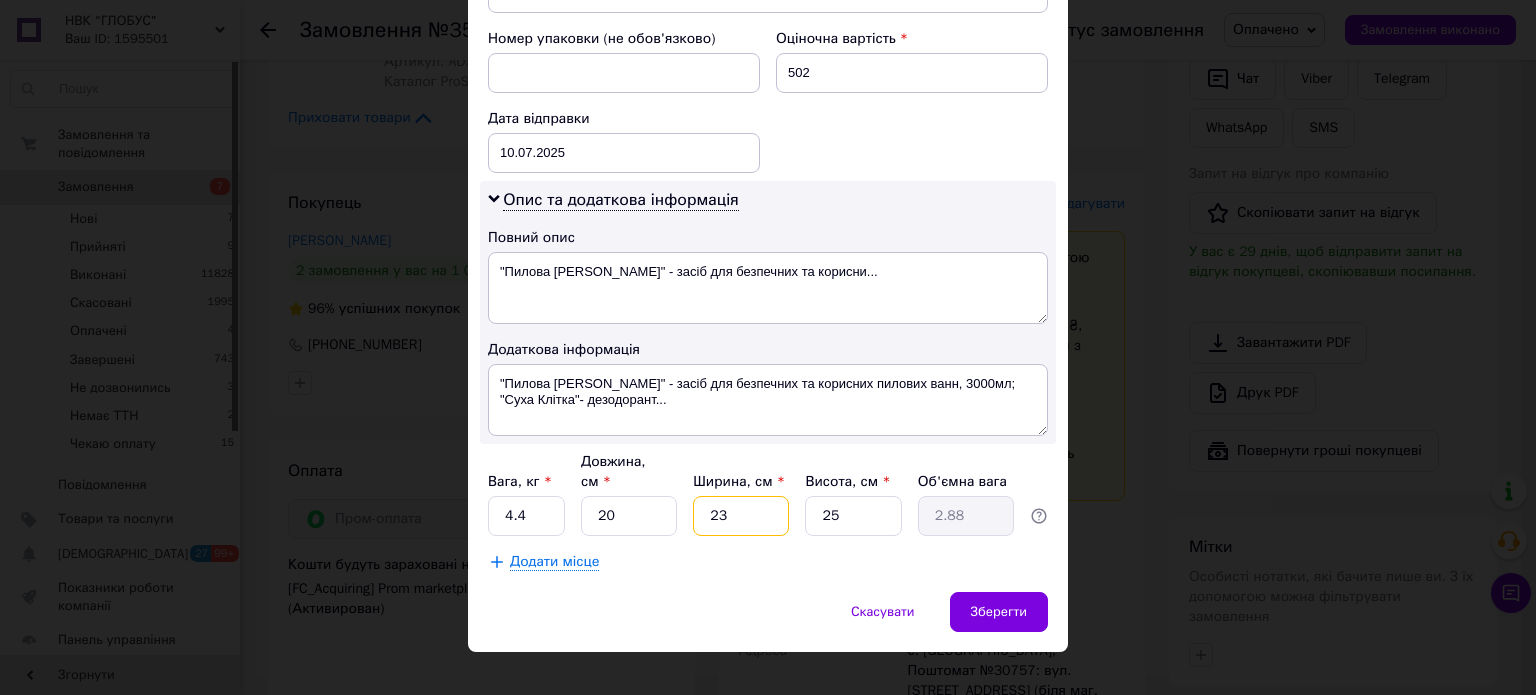 type on "23" 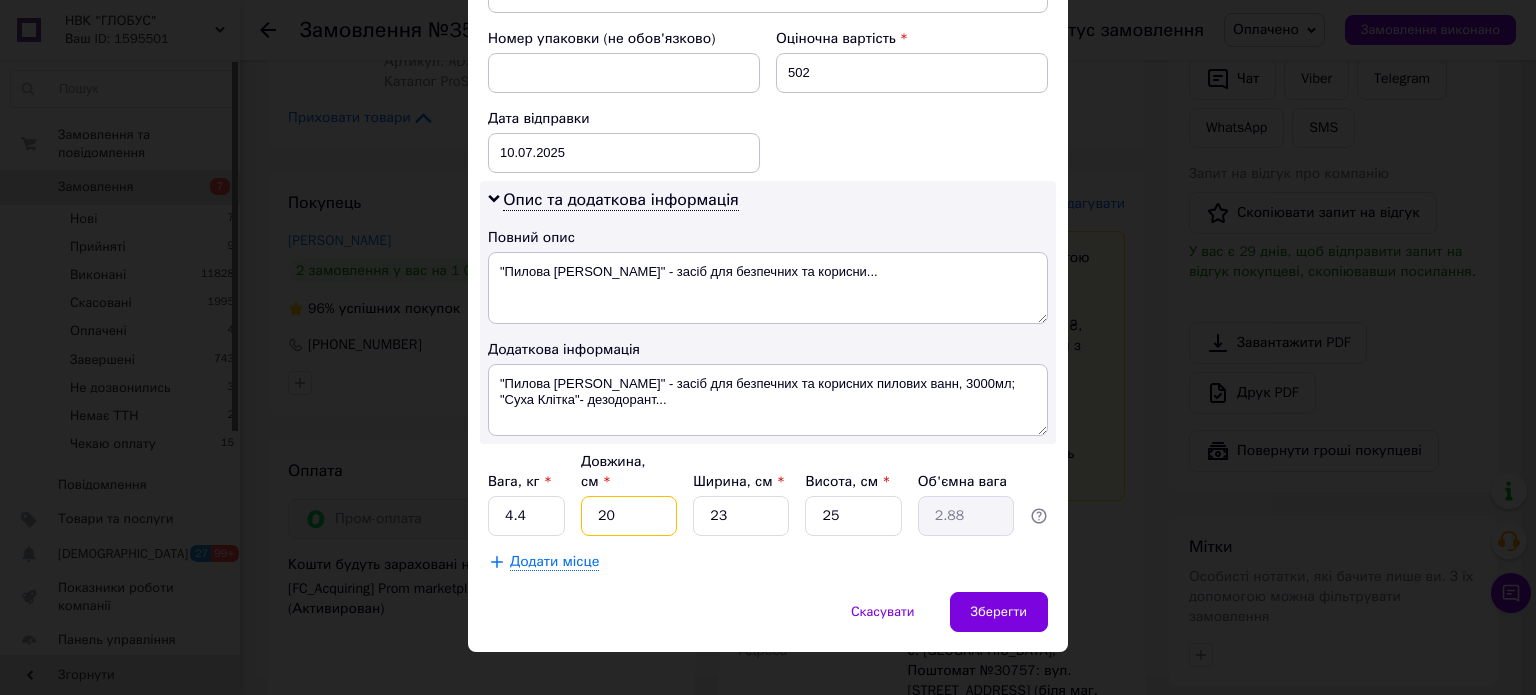 click on "20" at bounding box center [629, 516] 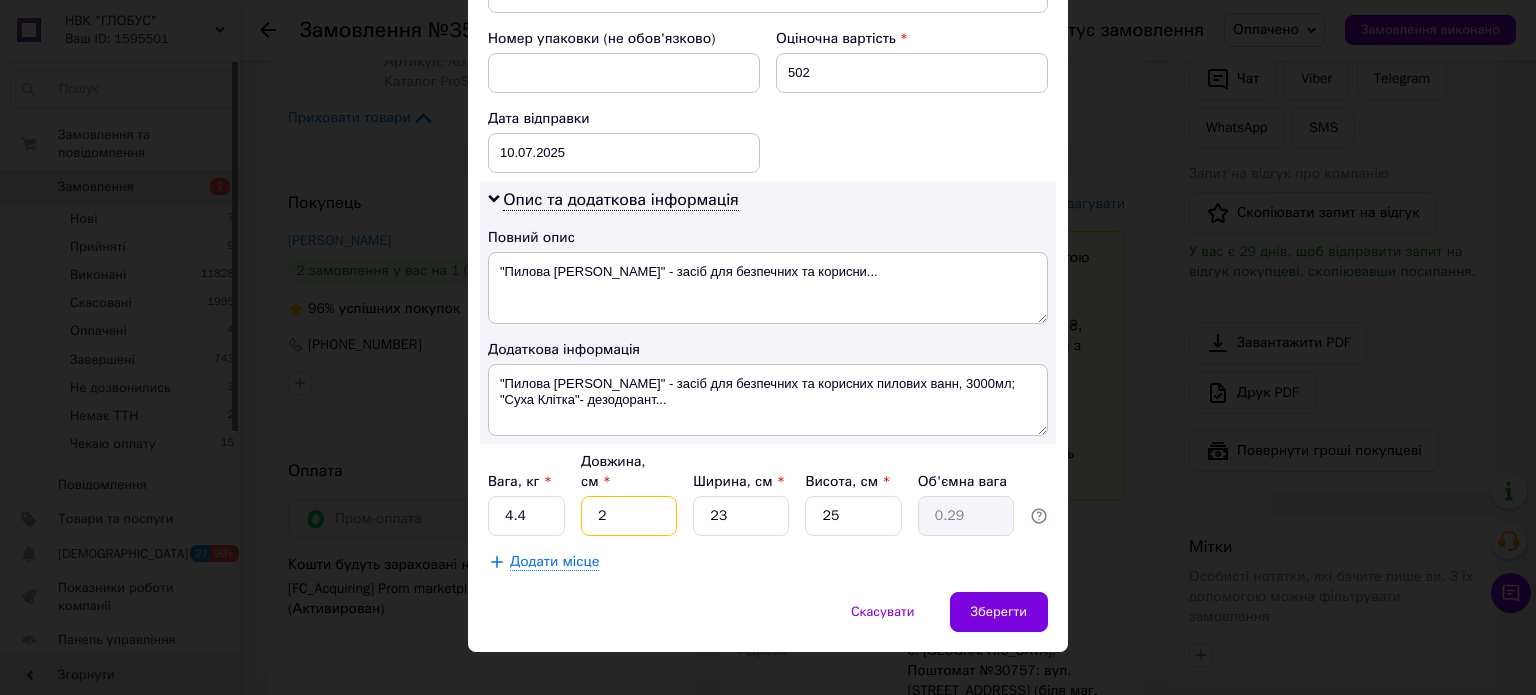 type on "25" 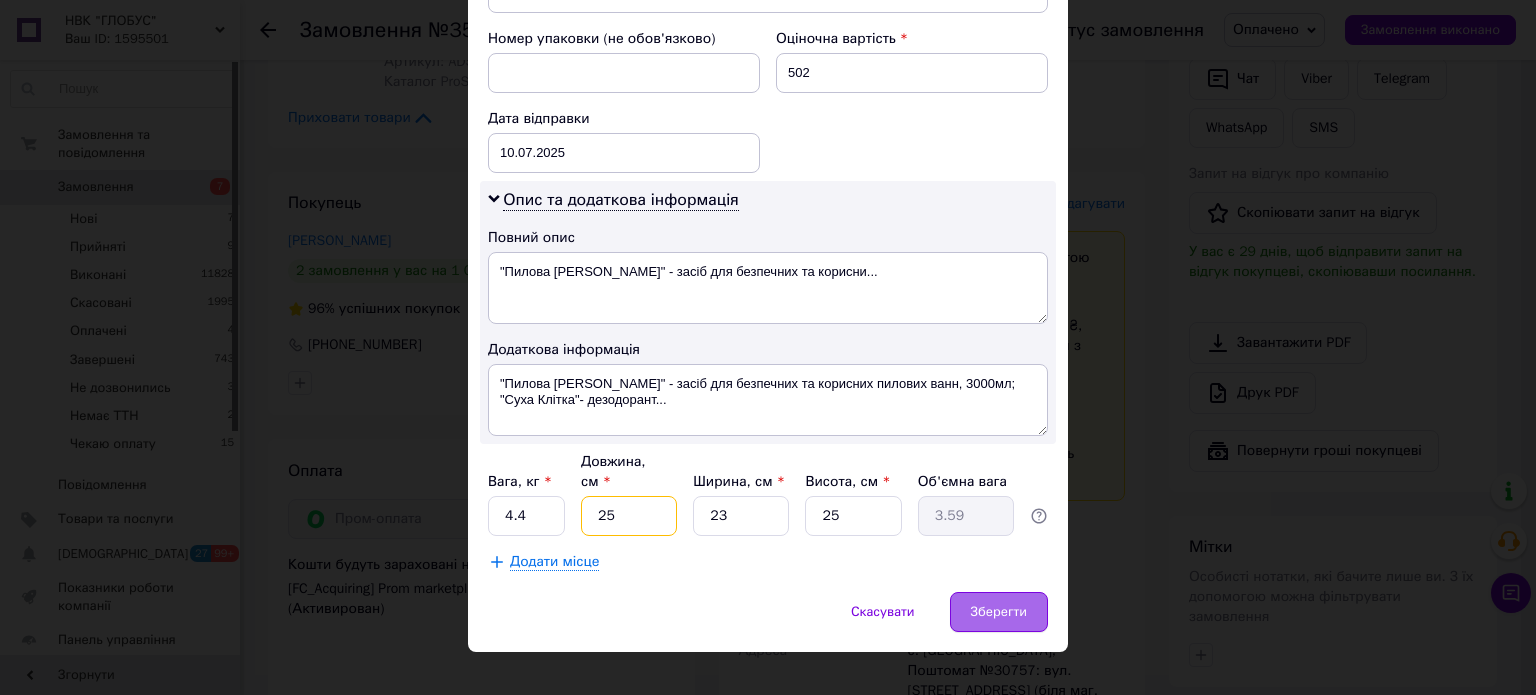 type on "25" 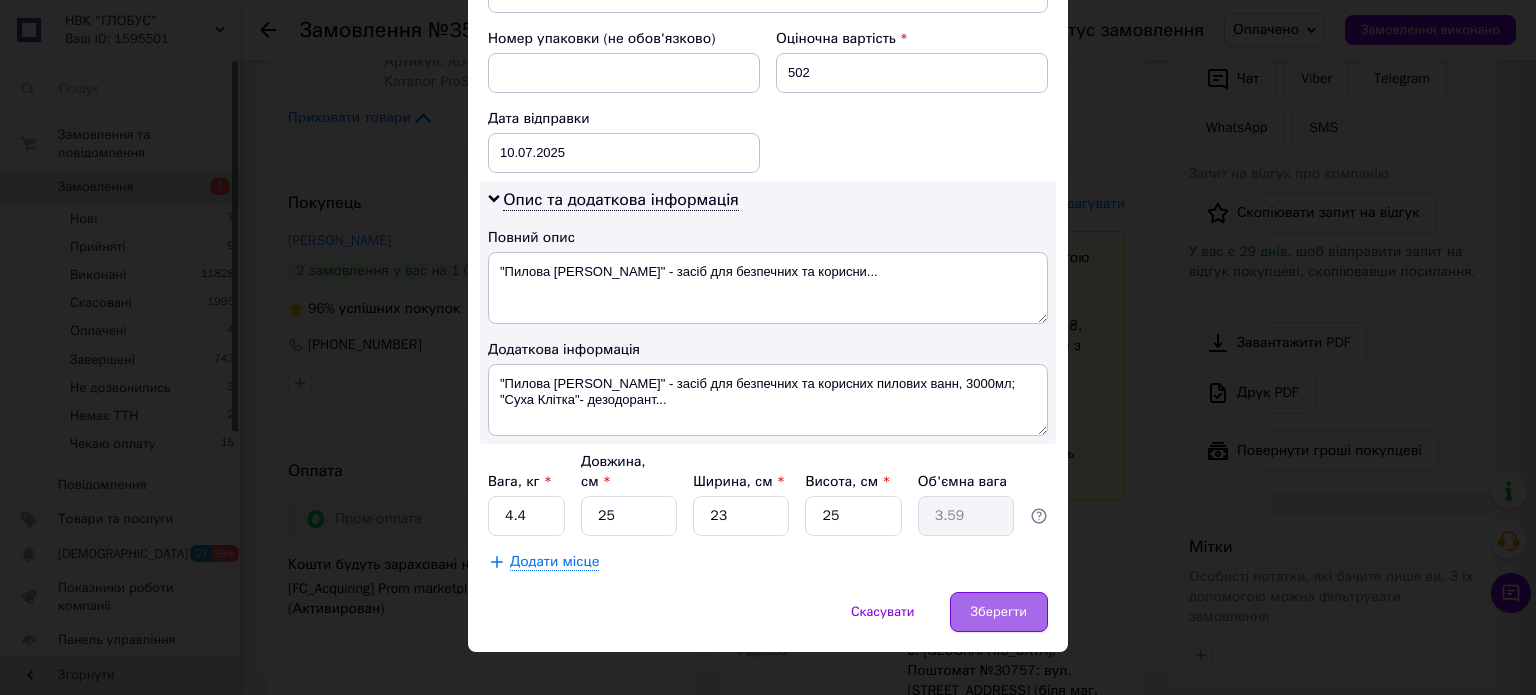 click on "Зберегти" at bounding box center [999, 612] 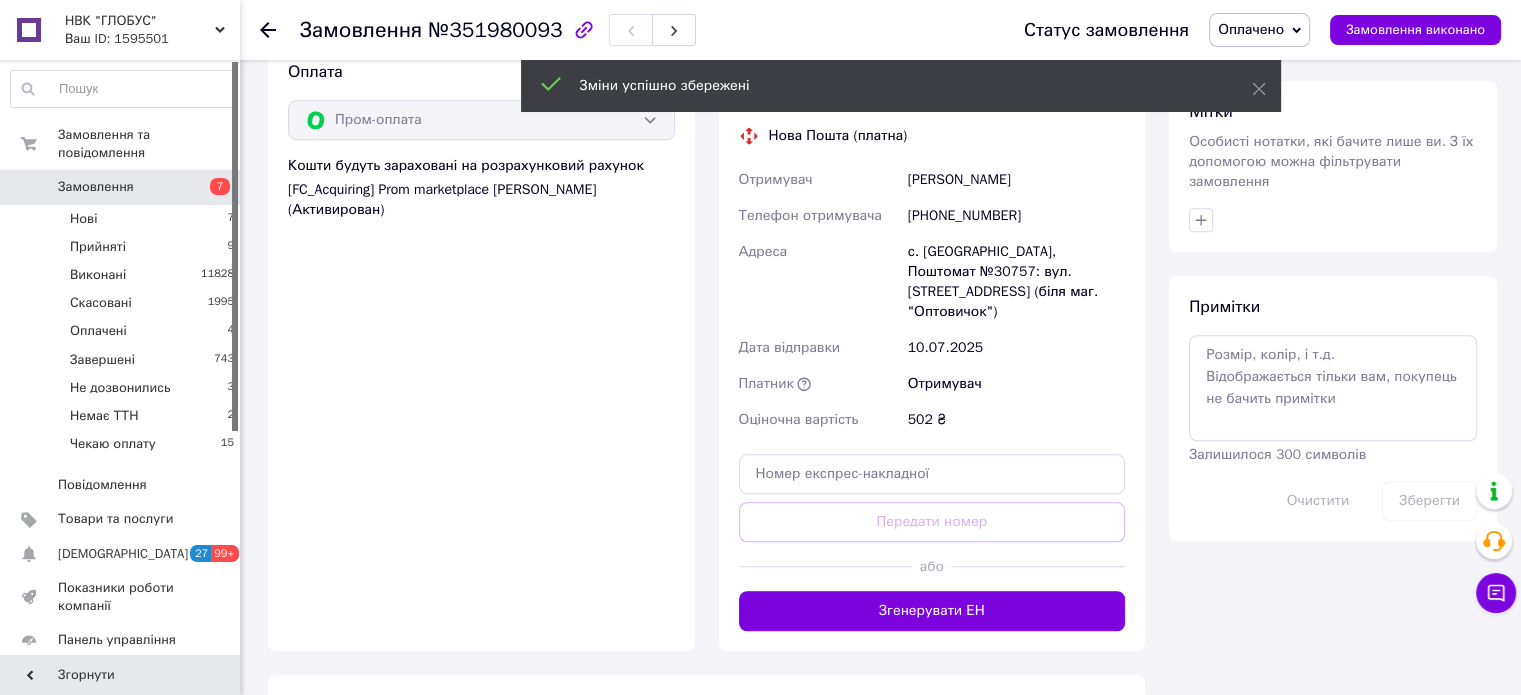 scroll, scrollTop: 1700, scrollLeft: 0, axis: vertical 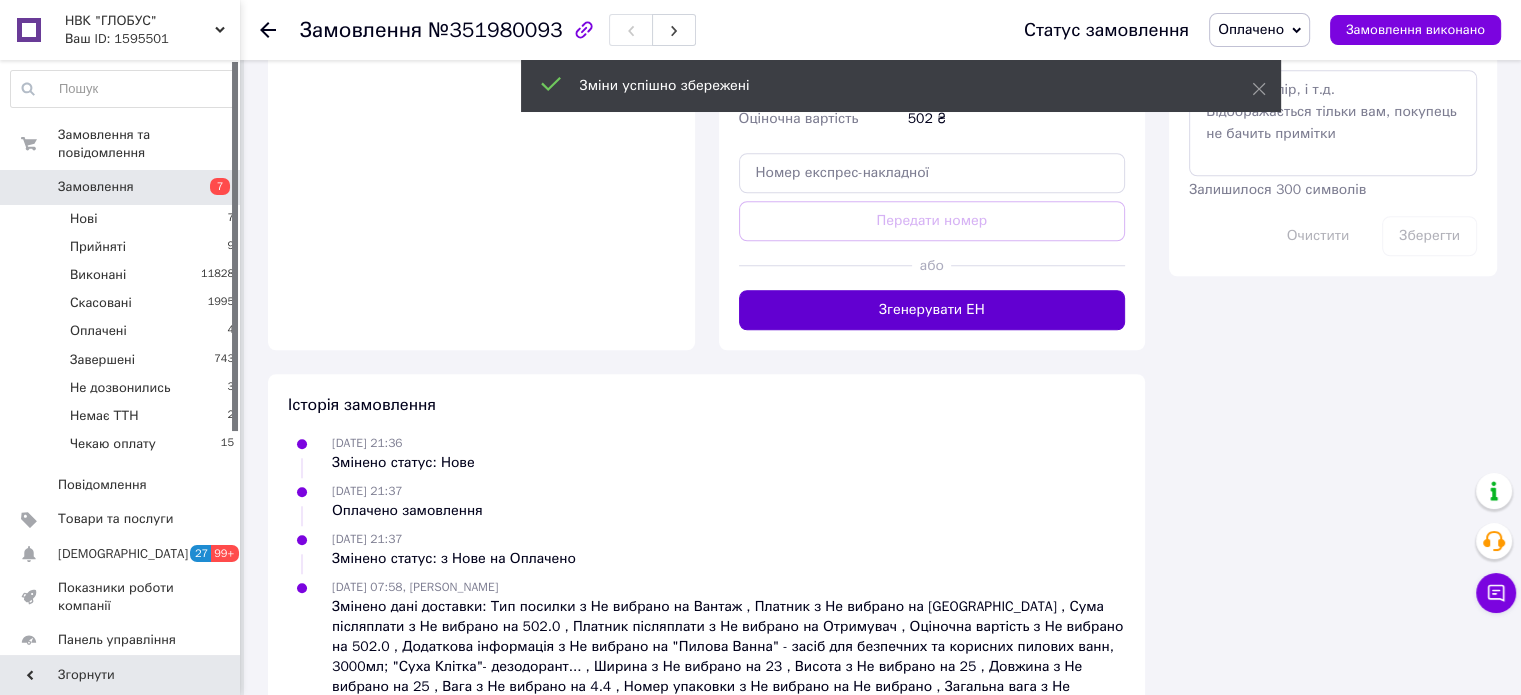click on "Згенерувати ЕН" at bounding box center [932, 310] 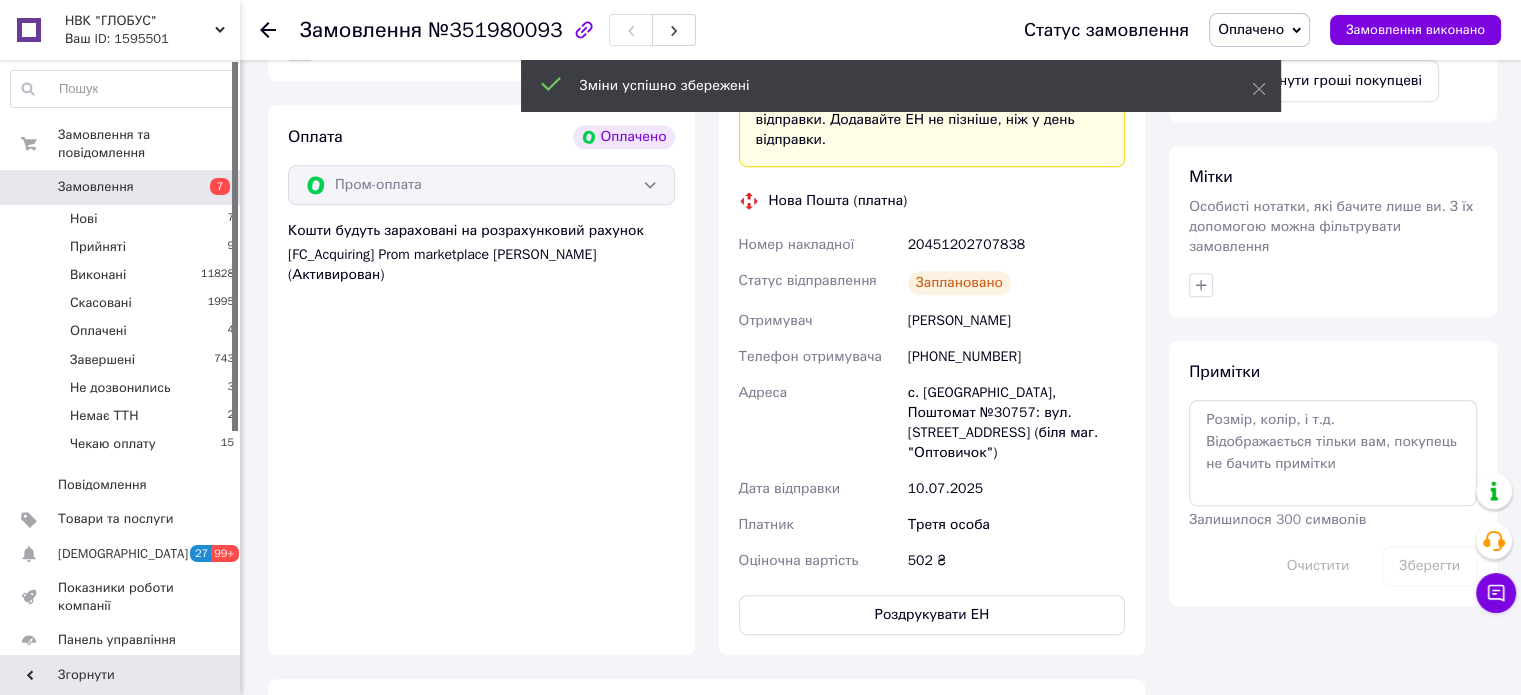 scroll, scrollTop: 1300, scrollLeft: 0, axis: vertical 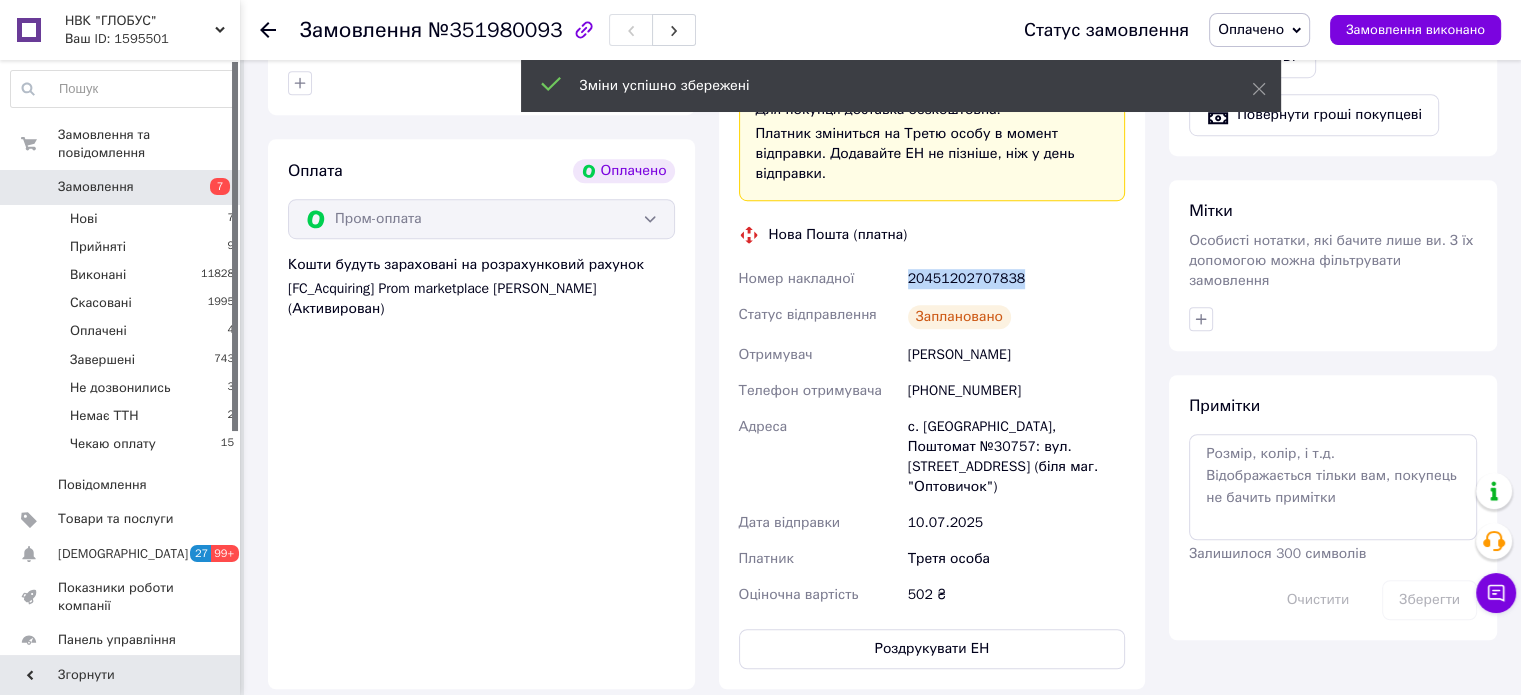 drag, startPoint x: 1024, startPoint y: 254, endPoint x: 907, endPoint y: 271, distance: 118.22859 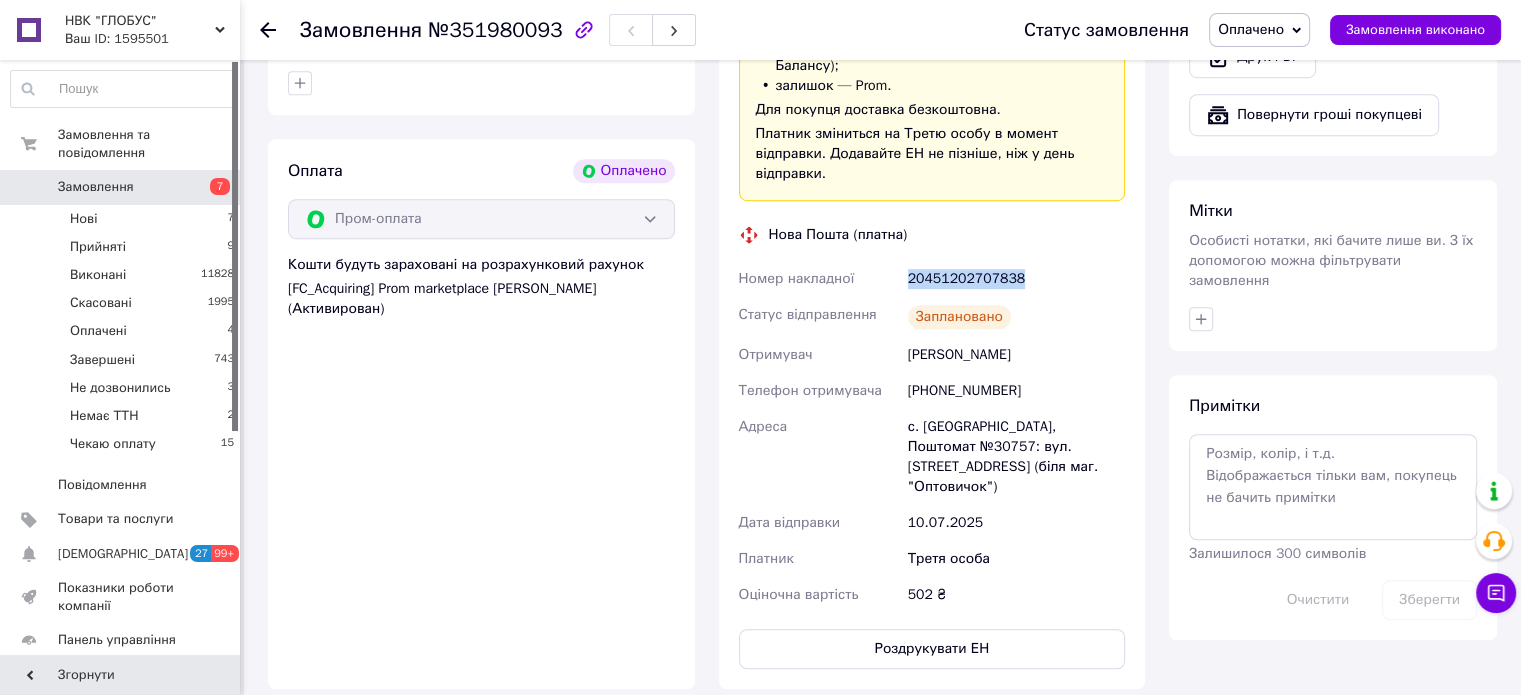 click on "Оплачено" at bounding box center [1259, 30] 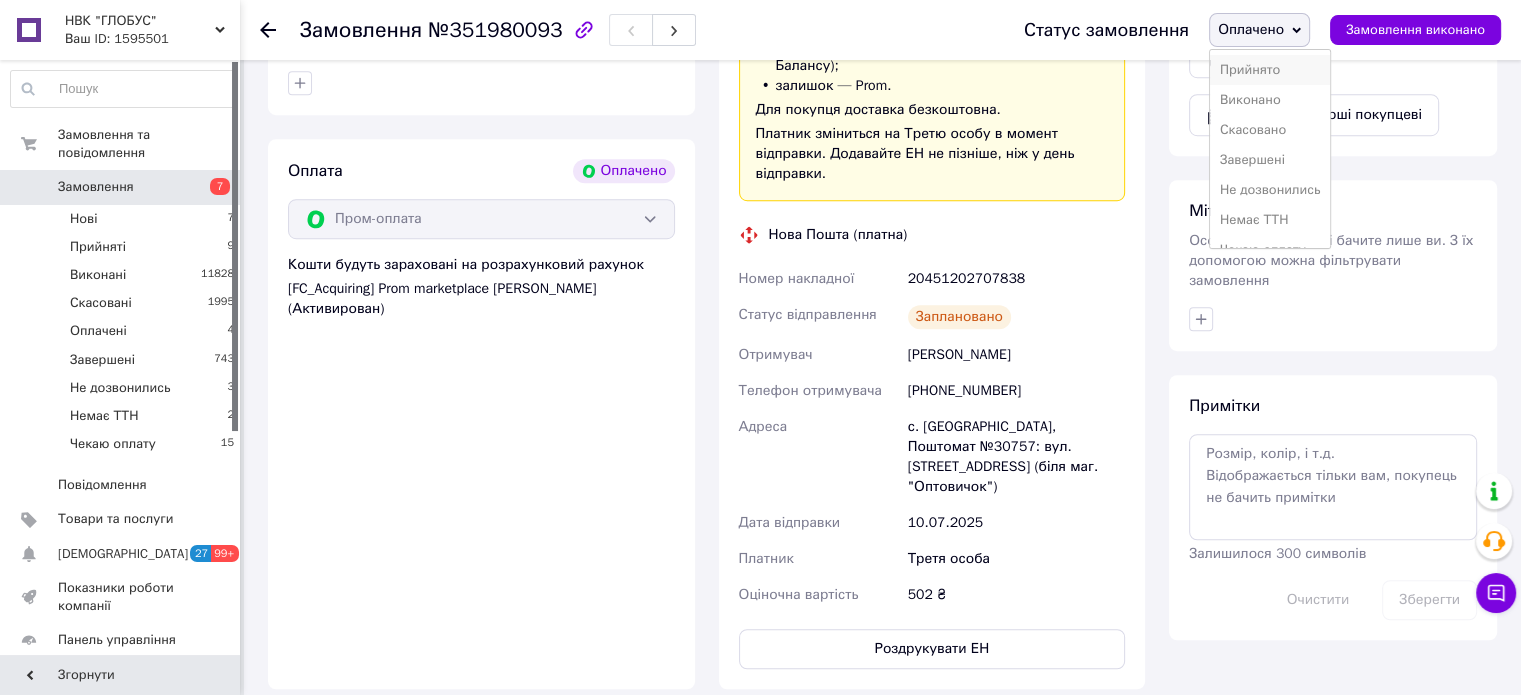 click on "Прийнято" at bounding box center [1270, 70] 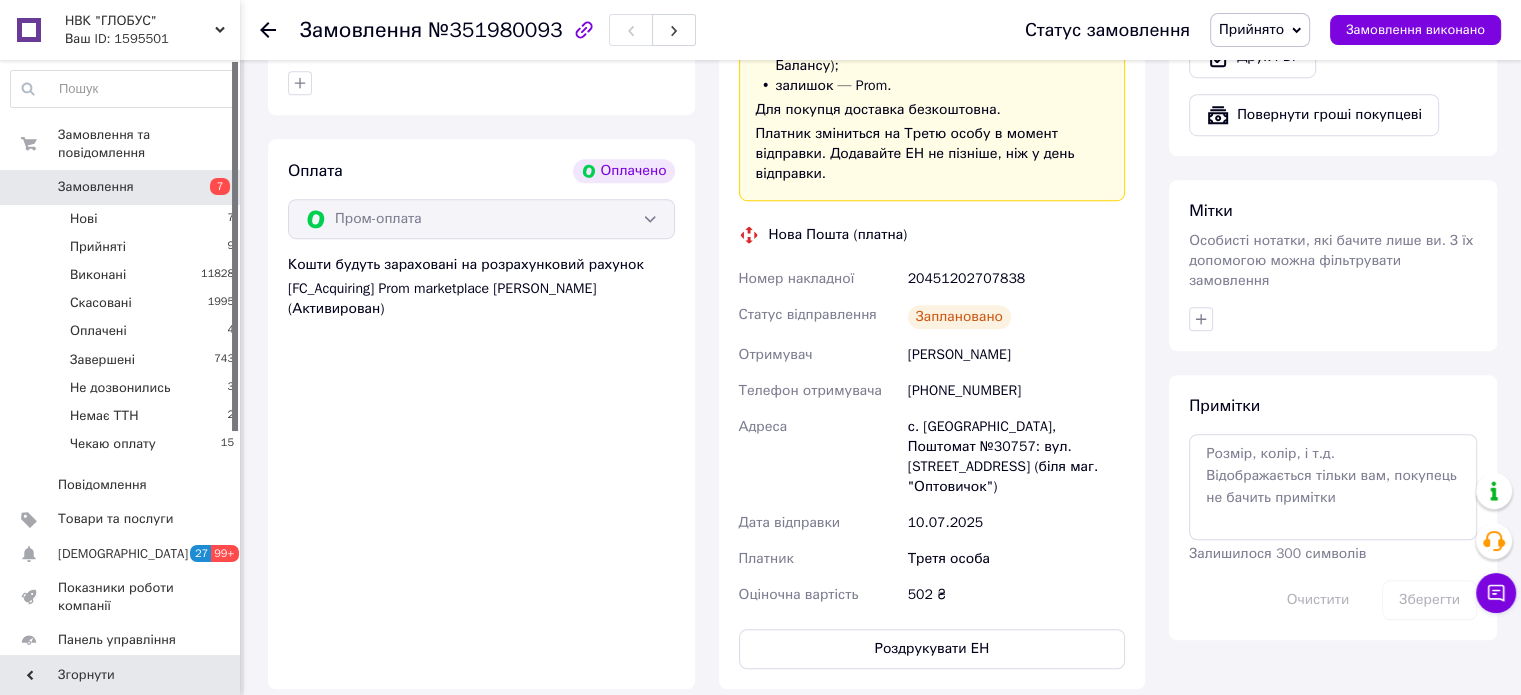 click 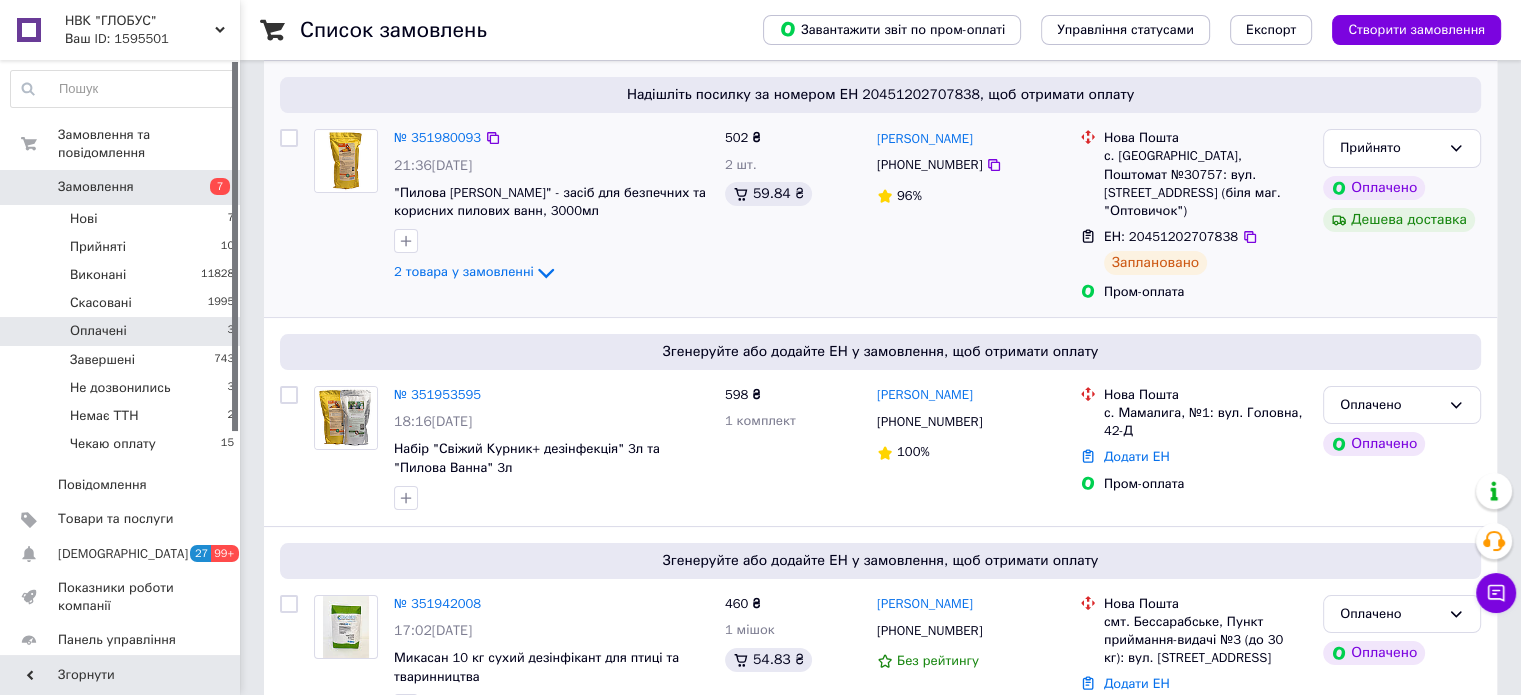 scroll, scrollTop: 273, scrollLeft: 0, axis: vertical 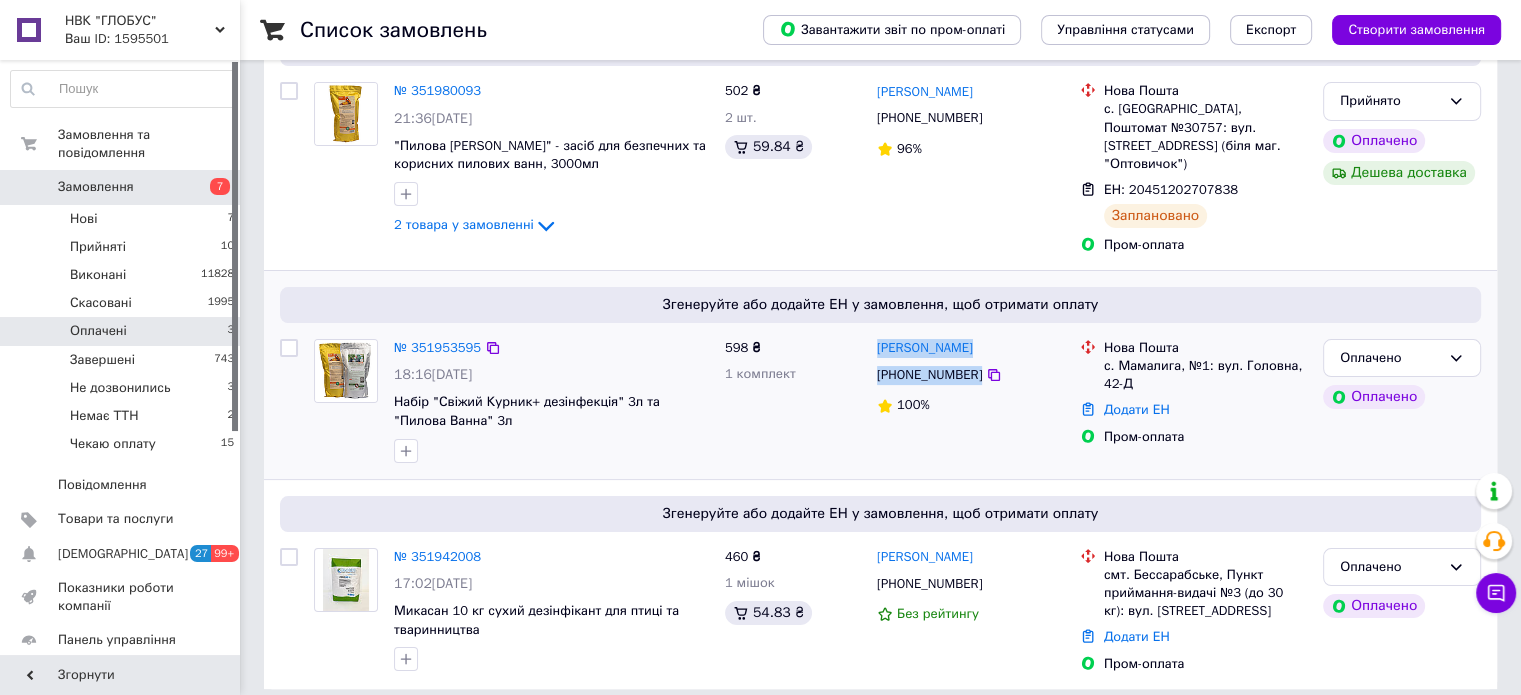 drag, startPoint x: 1007, startPoint y: 359, endPoint x: 874, endPoint y: 339, distance: 134.49535 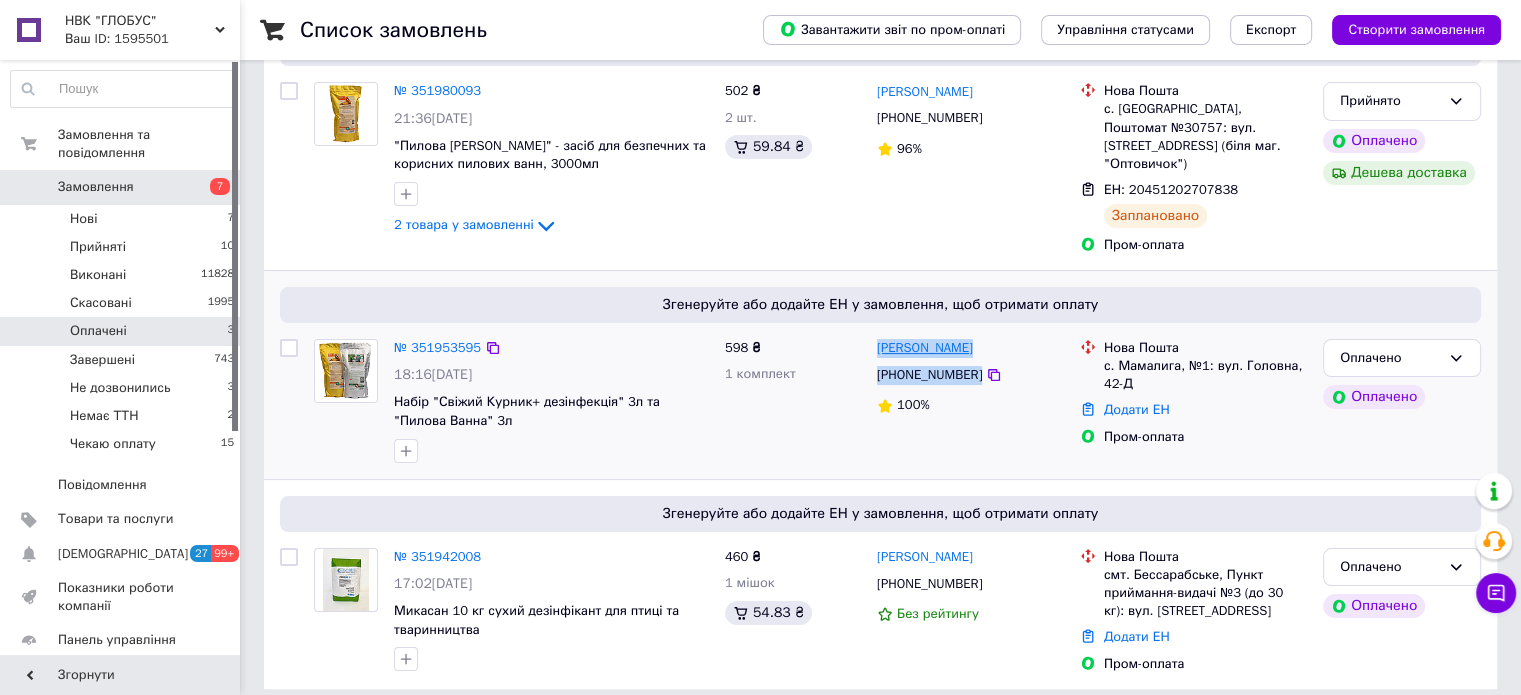 copy on "Евгеній Танас +380994325519" 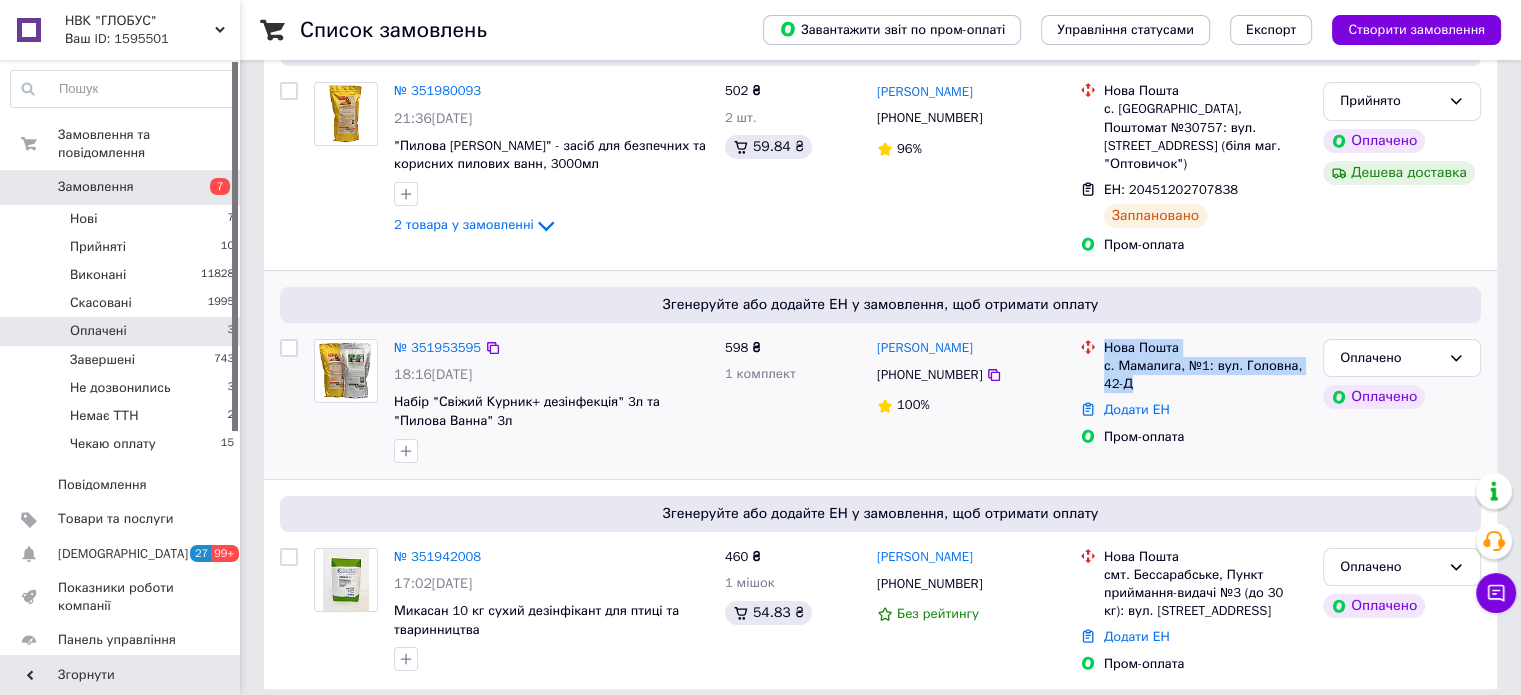 drag, startPoint x: 1152, startPoint y: 359, endPoint x: 1096, endPoint y: 333, distance: 61.741398 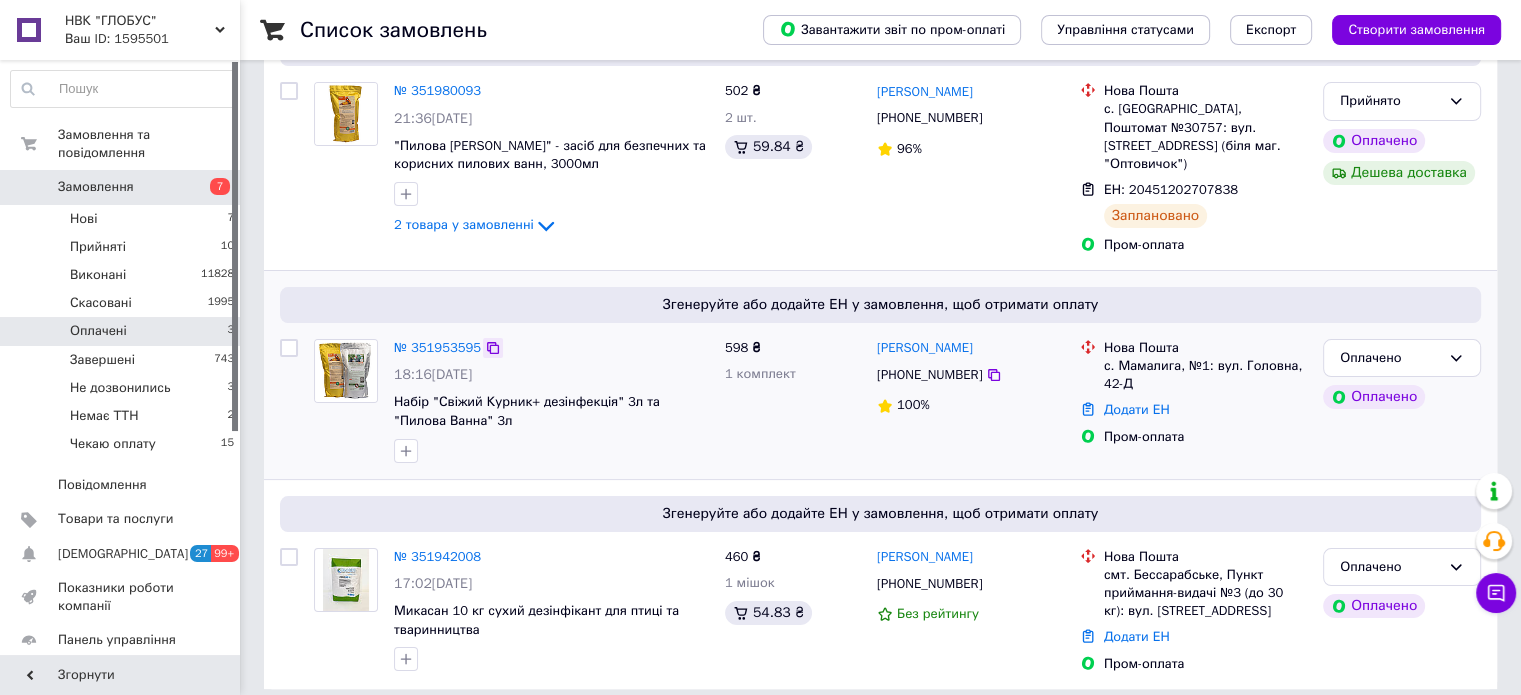 click 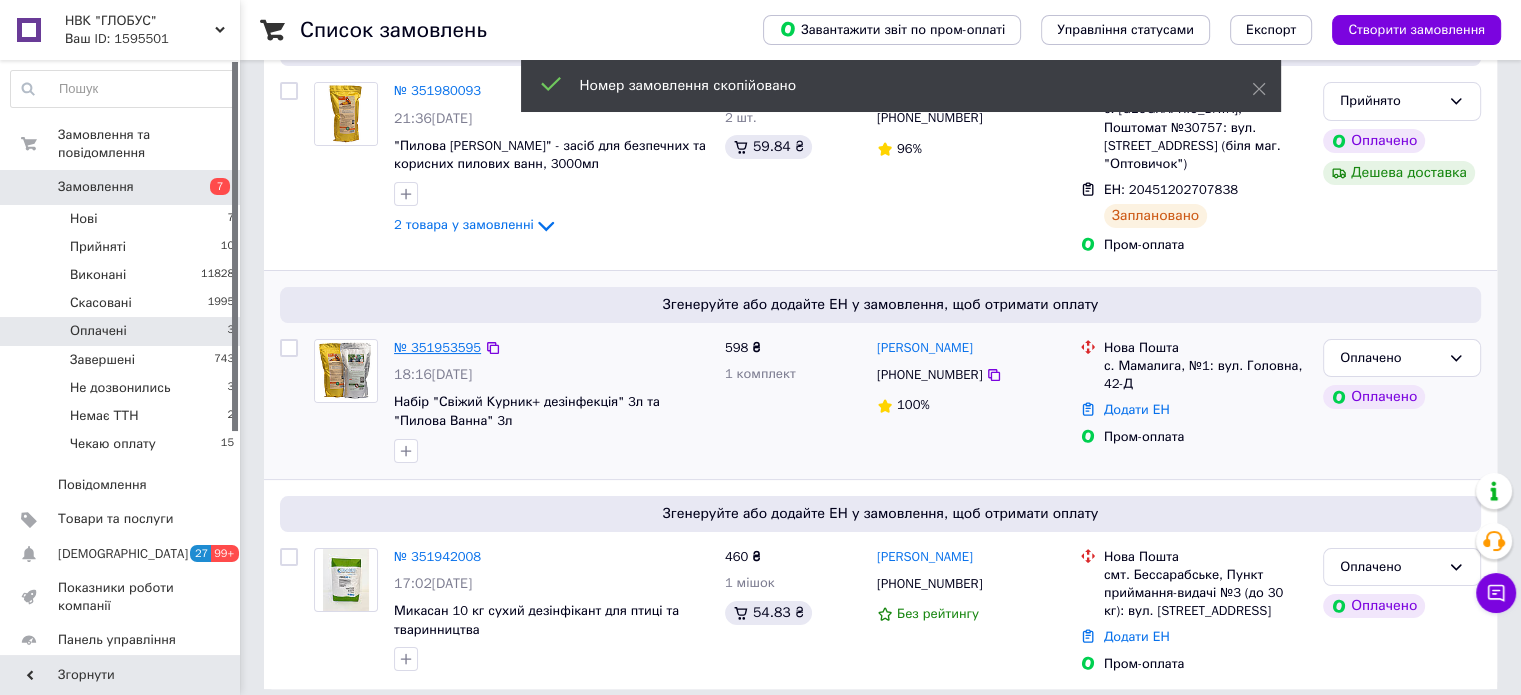 click on "№ 351953595" at bounding box center [437, 347] 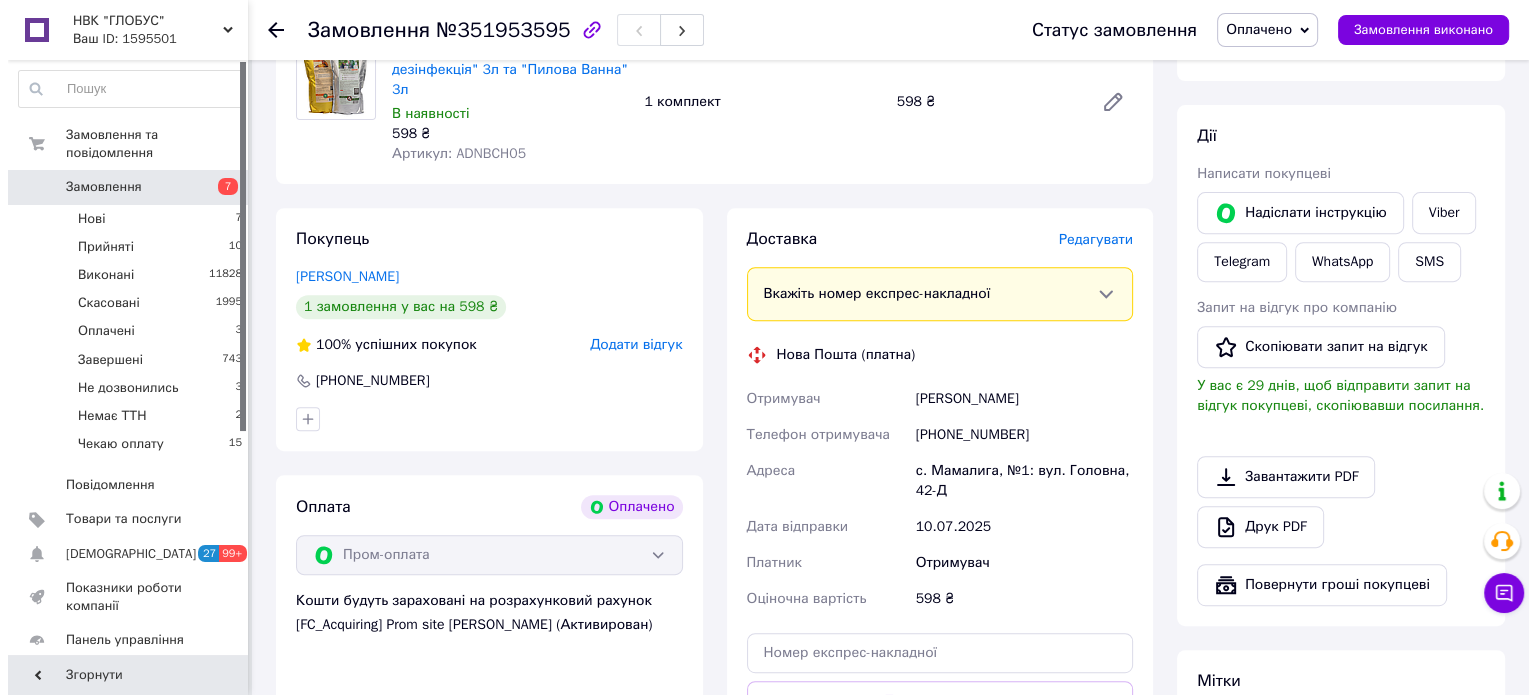 scroll, scrollTop: 873, scrollLeft: 0, axis: vertical 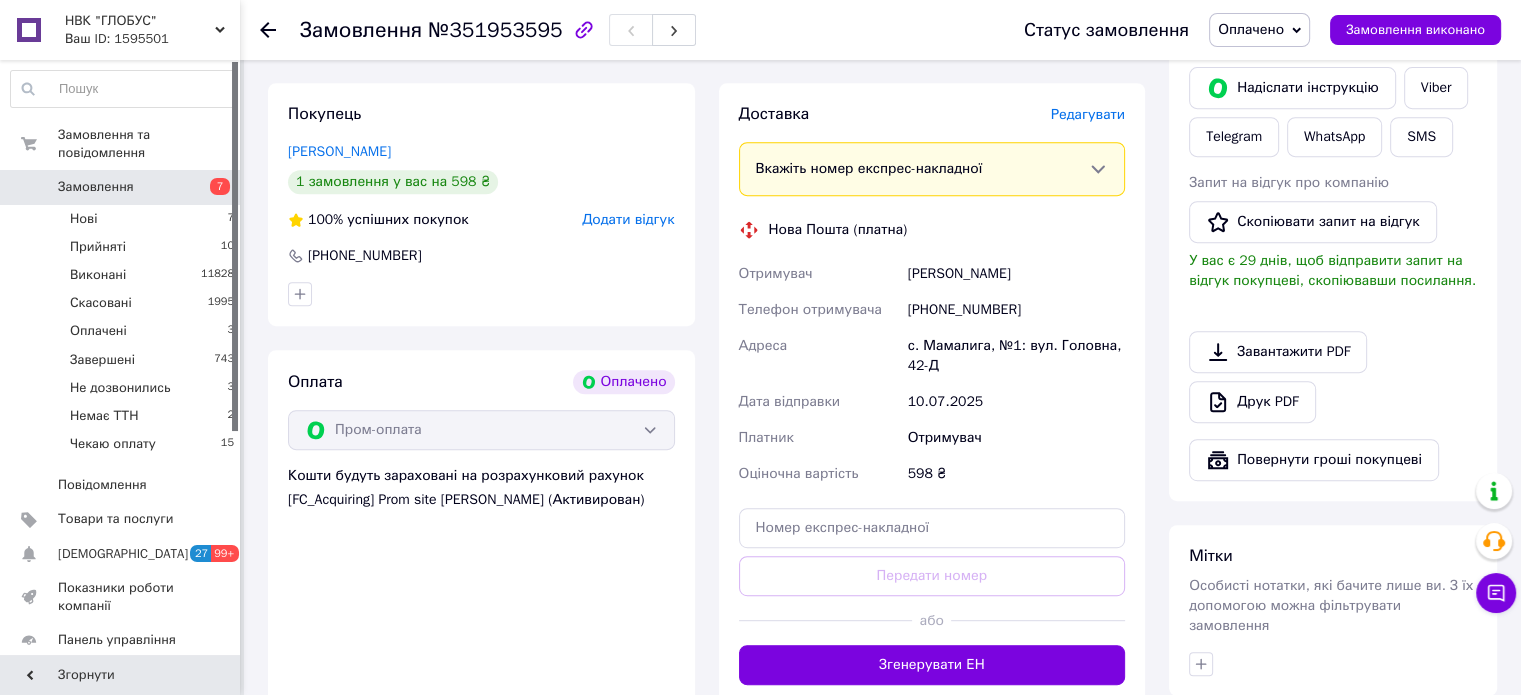 click on "Редагувати" at bounding box center (1088, 114) 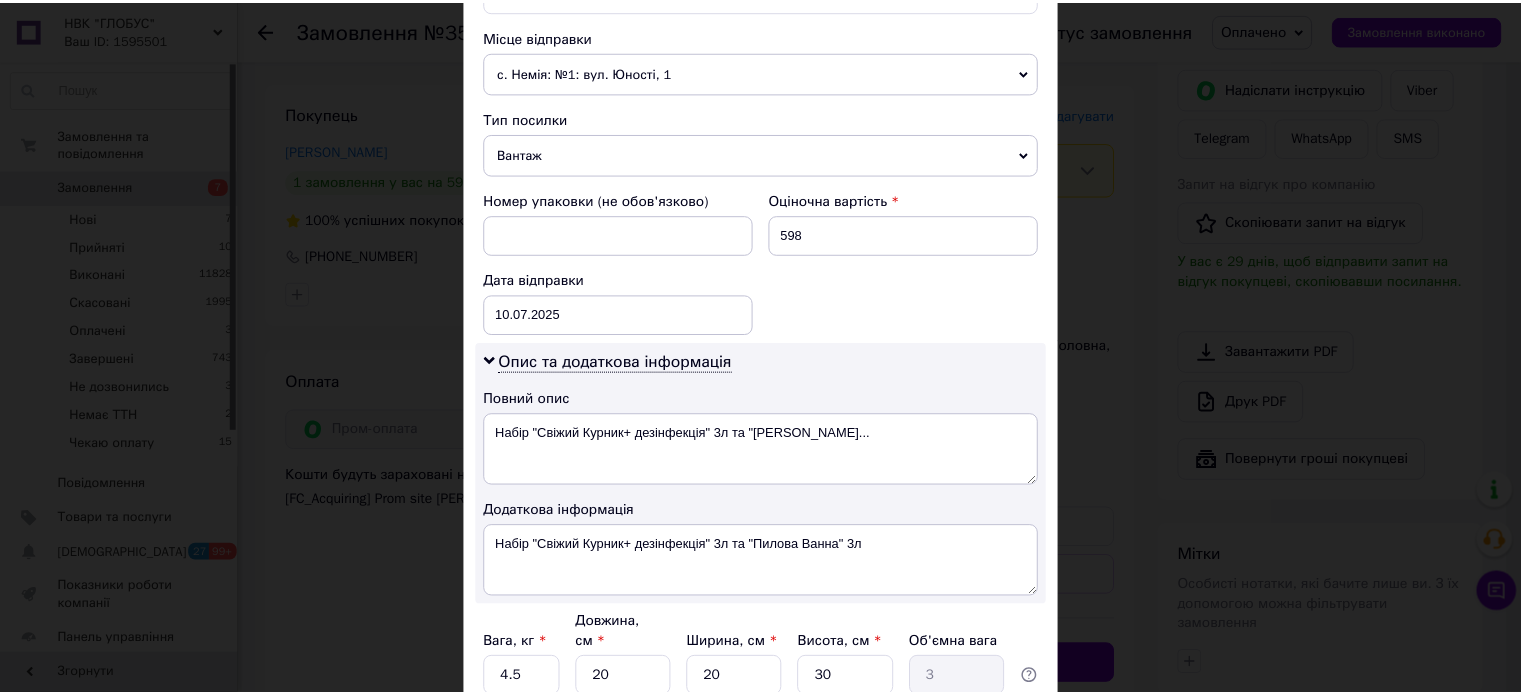 scroll, scrollTop: 850, scrollLeft: 0, axis: vertical 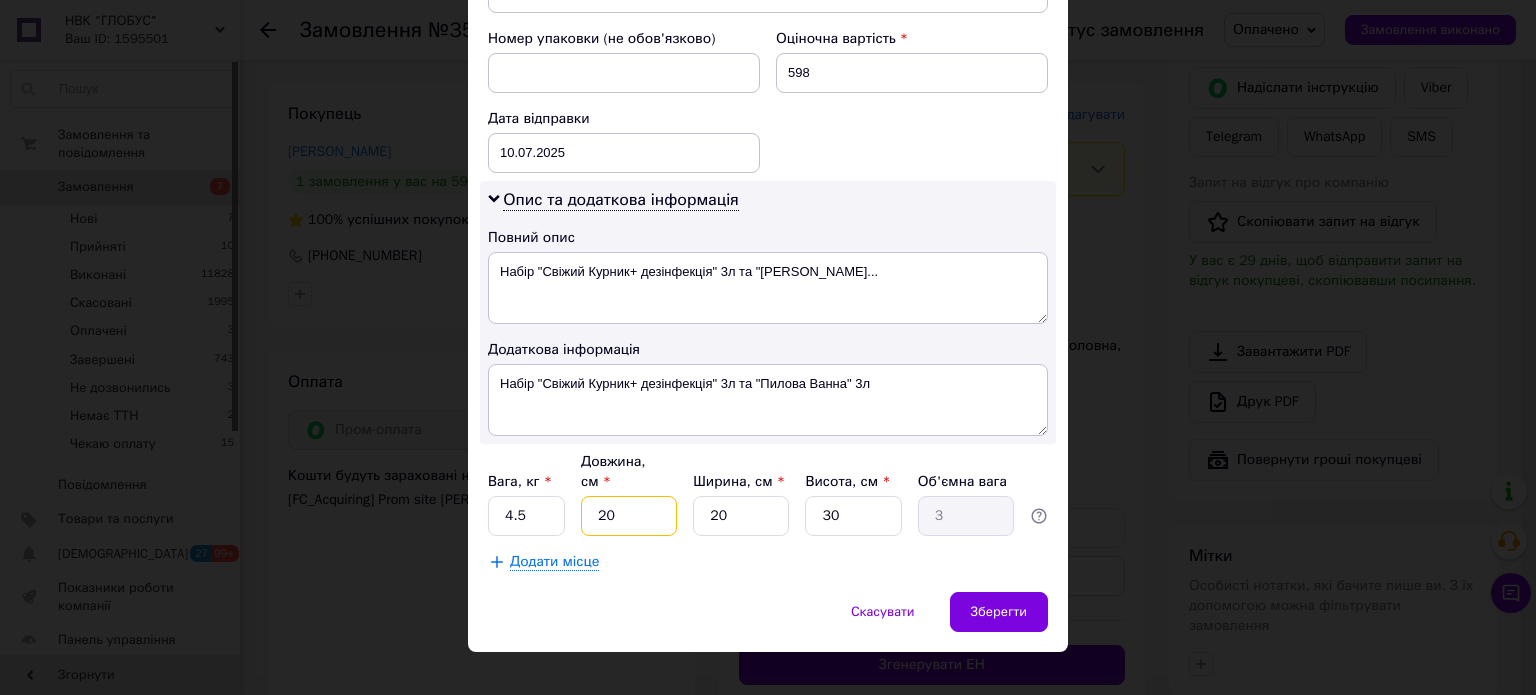 click on "20" at bounding box center (629, 516) 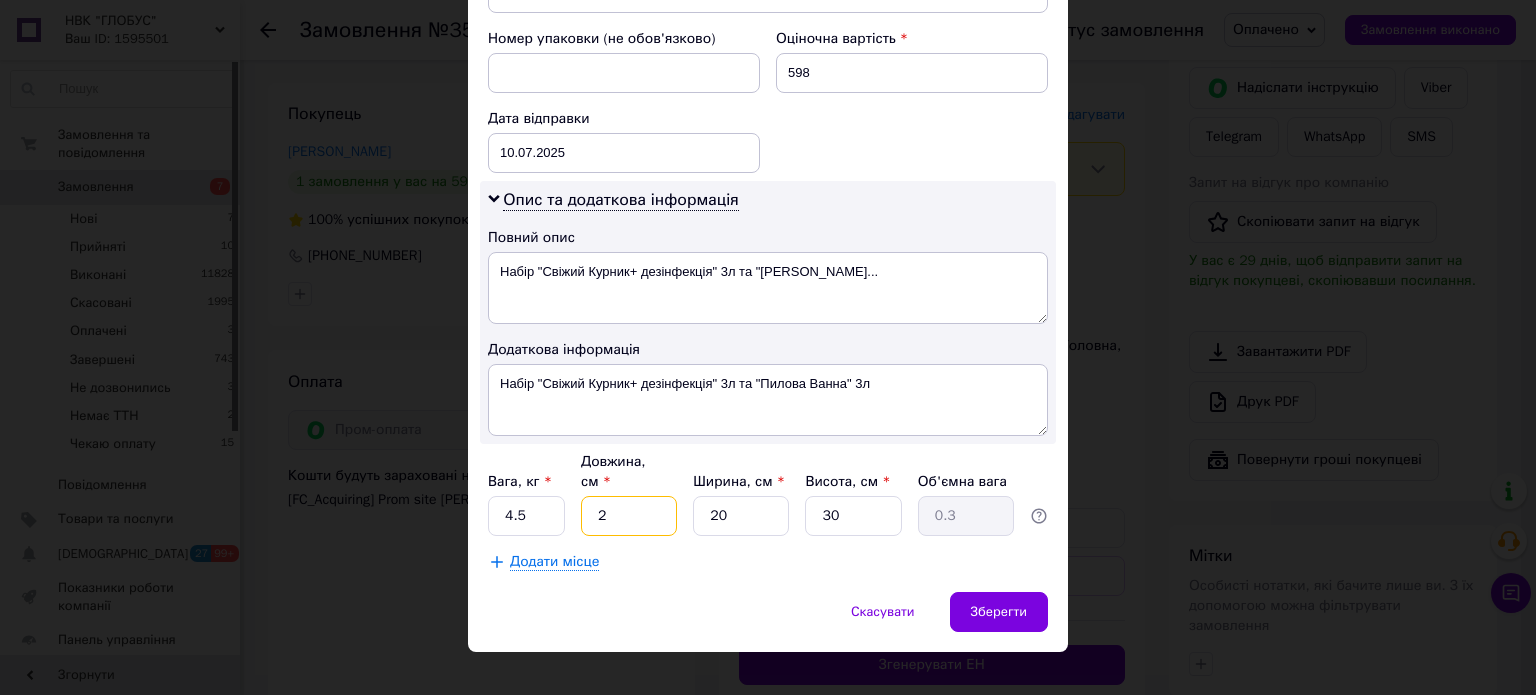 type on "22" 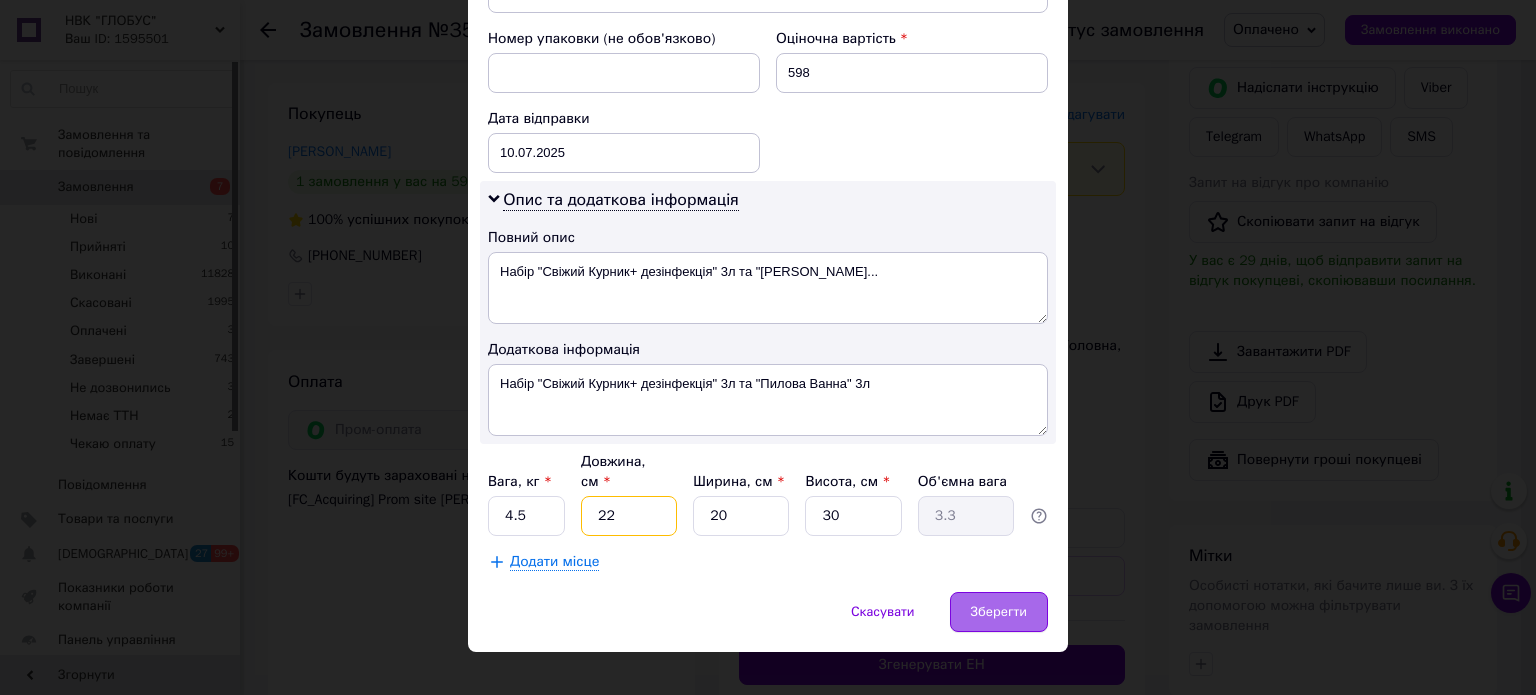 type on "22" 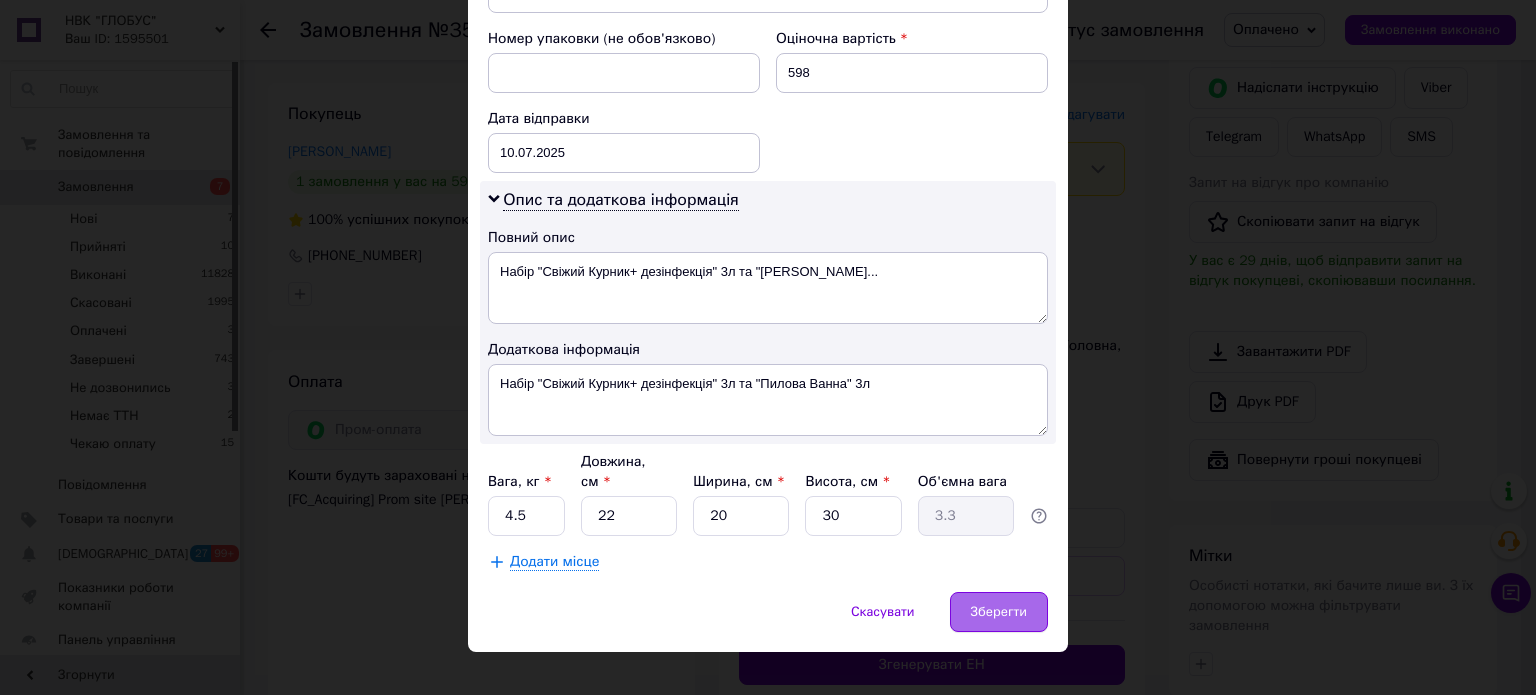 click on "Зберегти" at bounding box center [999, 612] 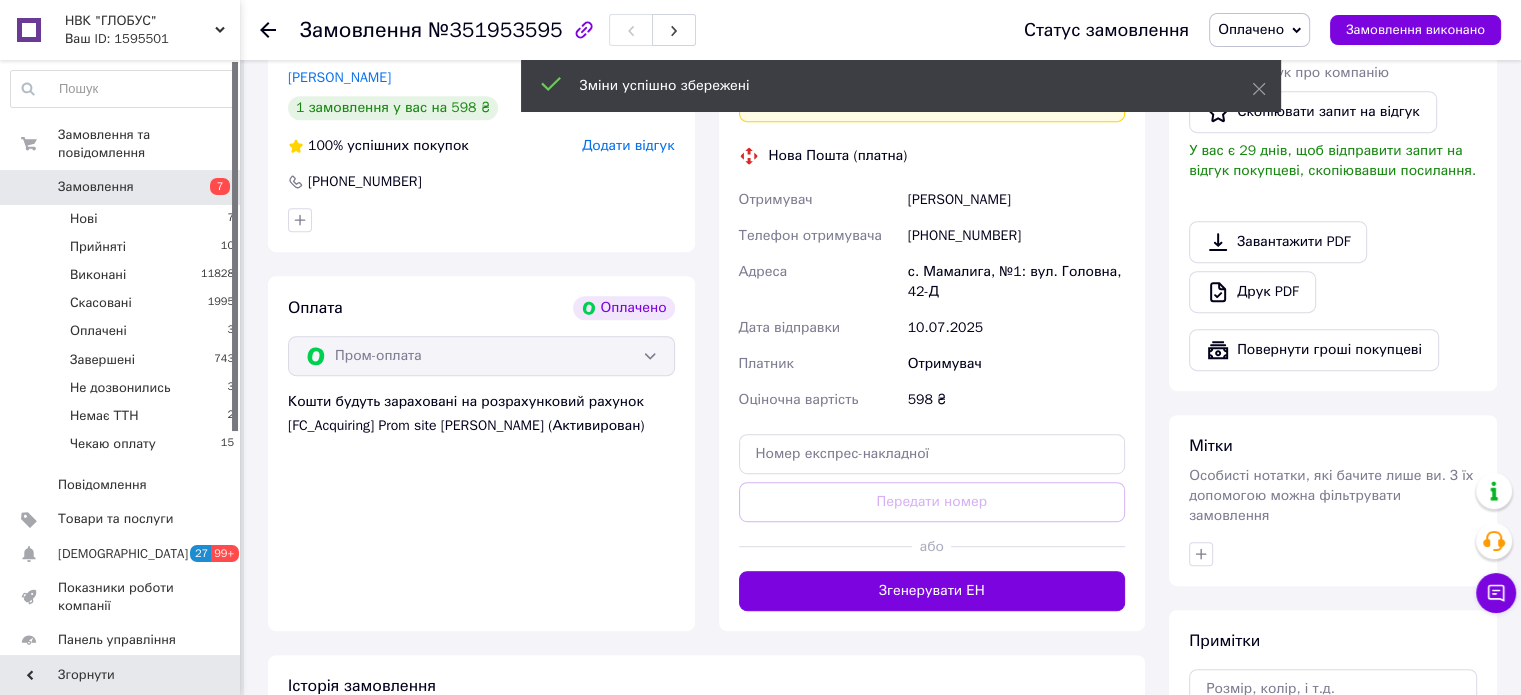 scroll, scrollTop: 1073, scrollLeft: 0, axis: vertical 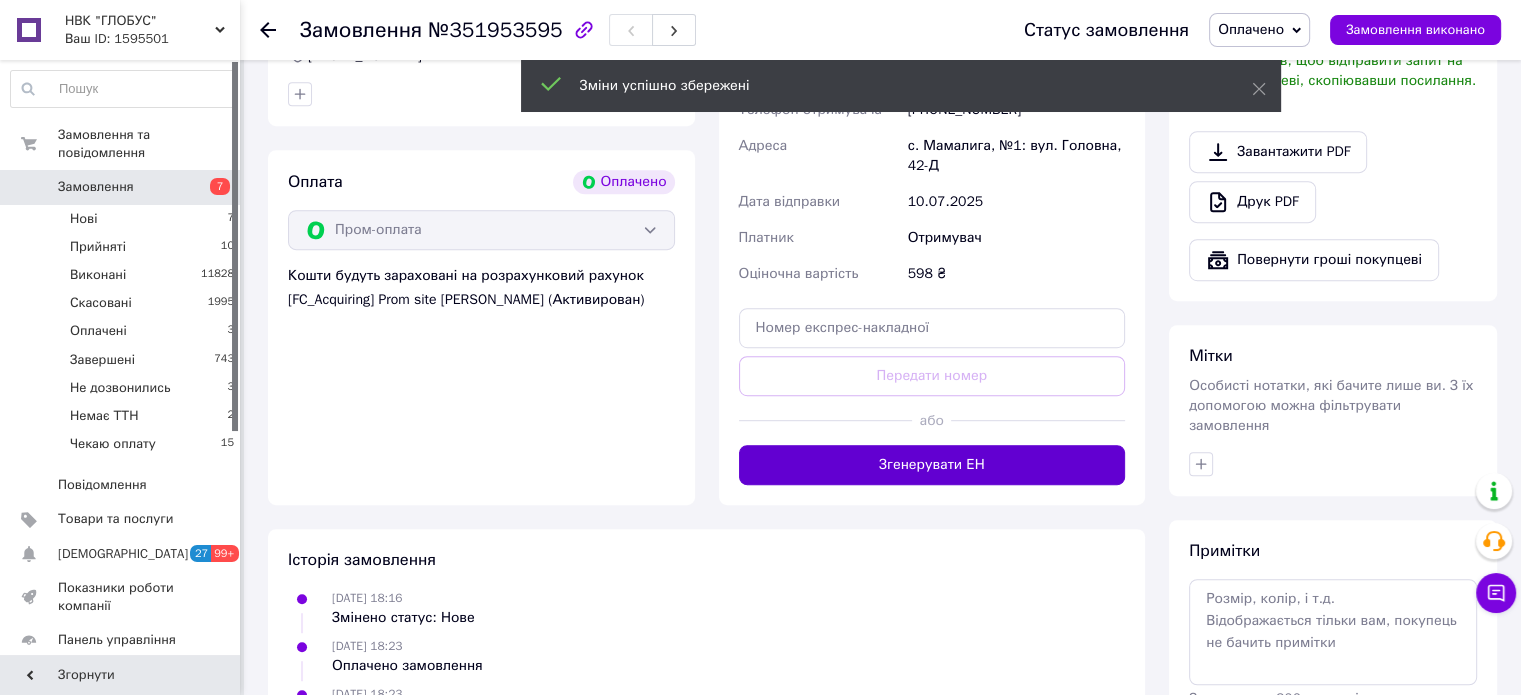 click on "Згенерувати ЕН" at bounding box center (932, 465) 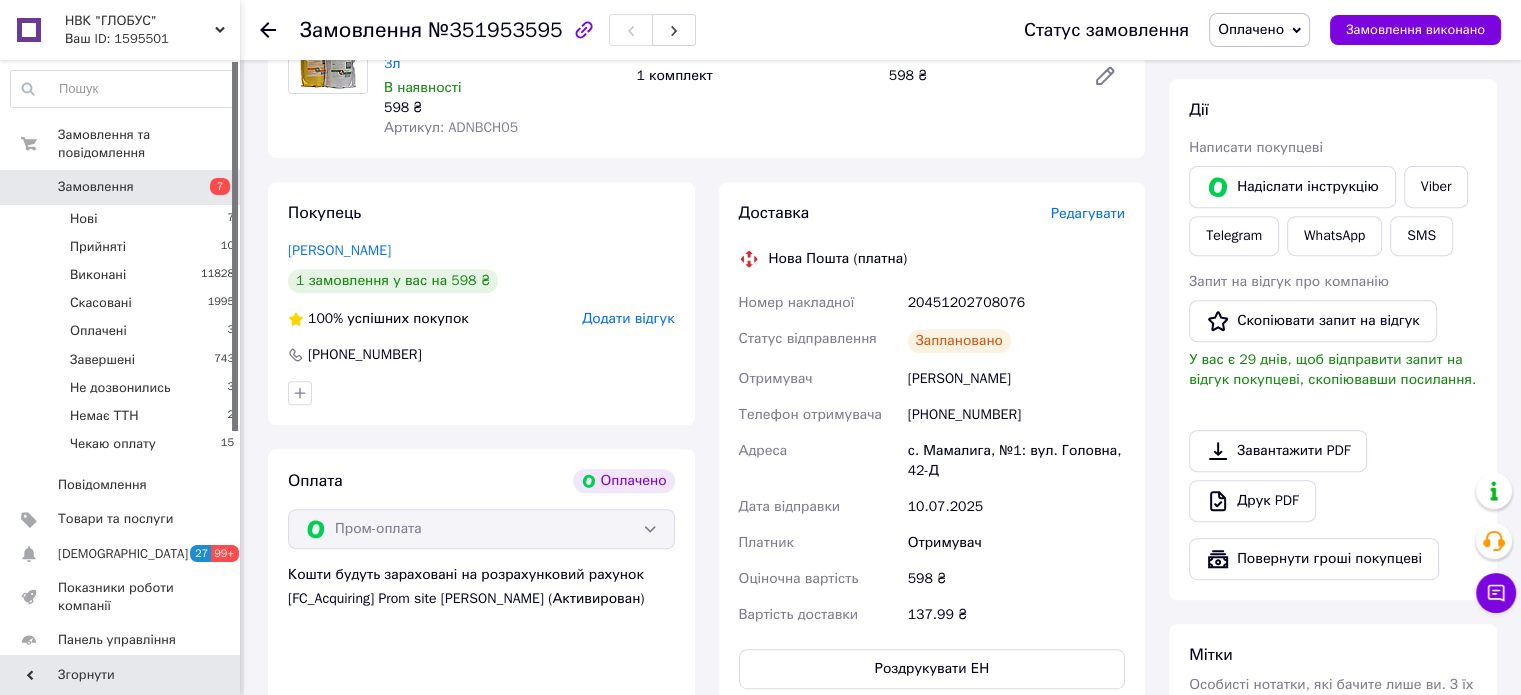 scroll, scrollTop: 773, scrollLeft: 0, axis: vertical 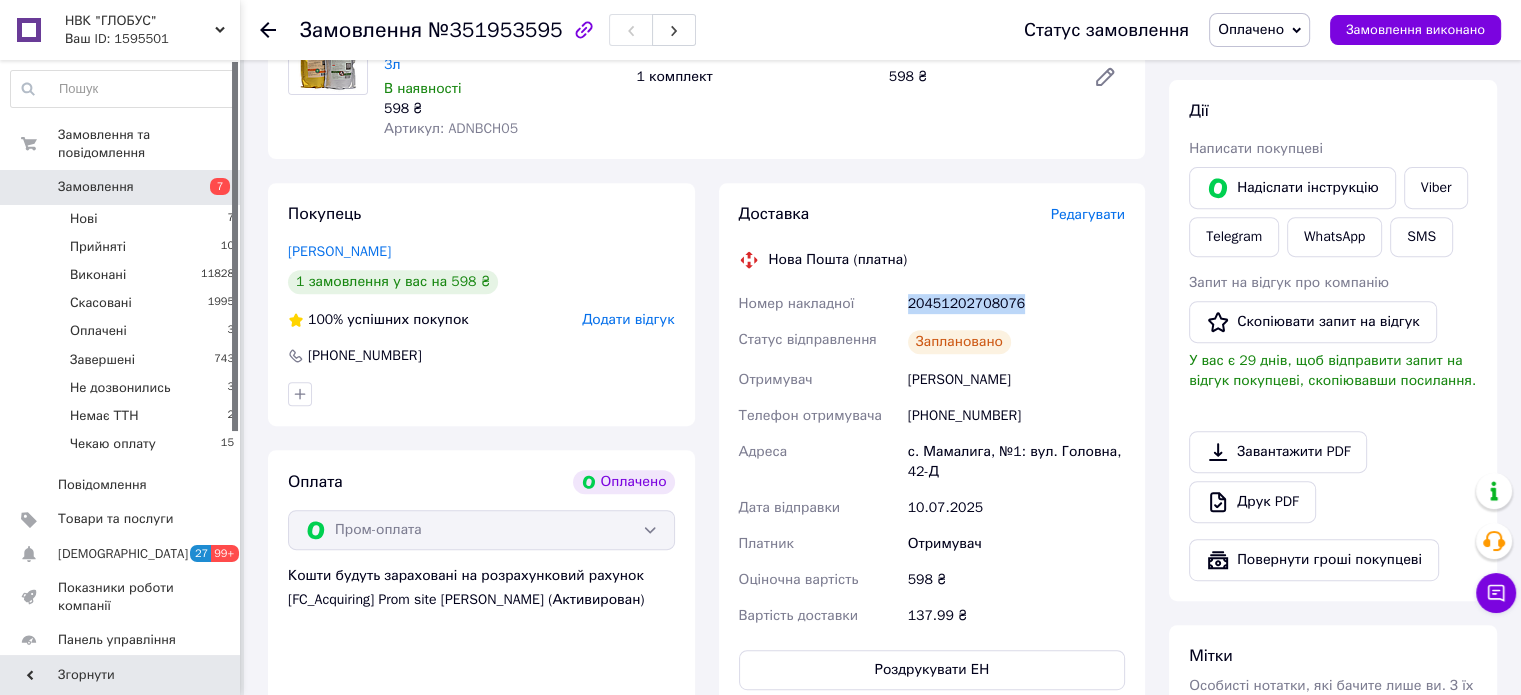 drag, startPoint x: 1028, startPoint y: 301, endPoint x: 890, endPoint y: 309, distance: 138.23169 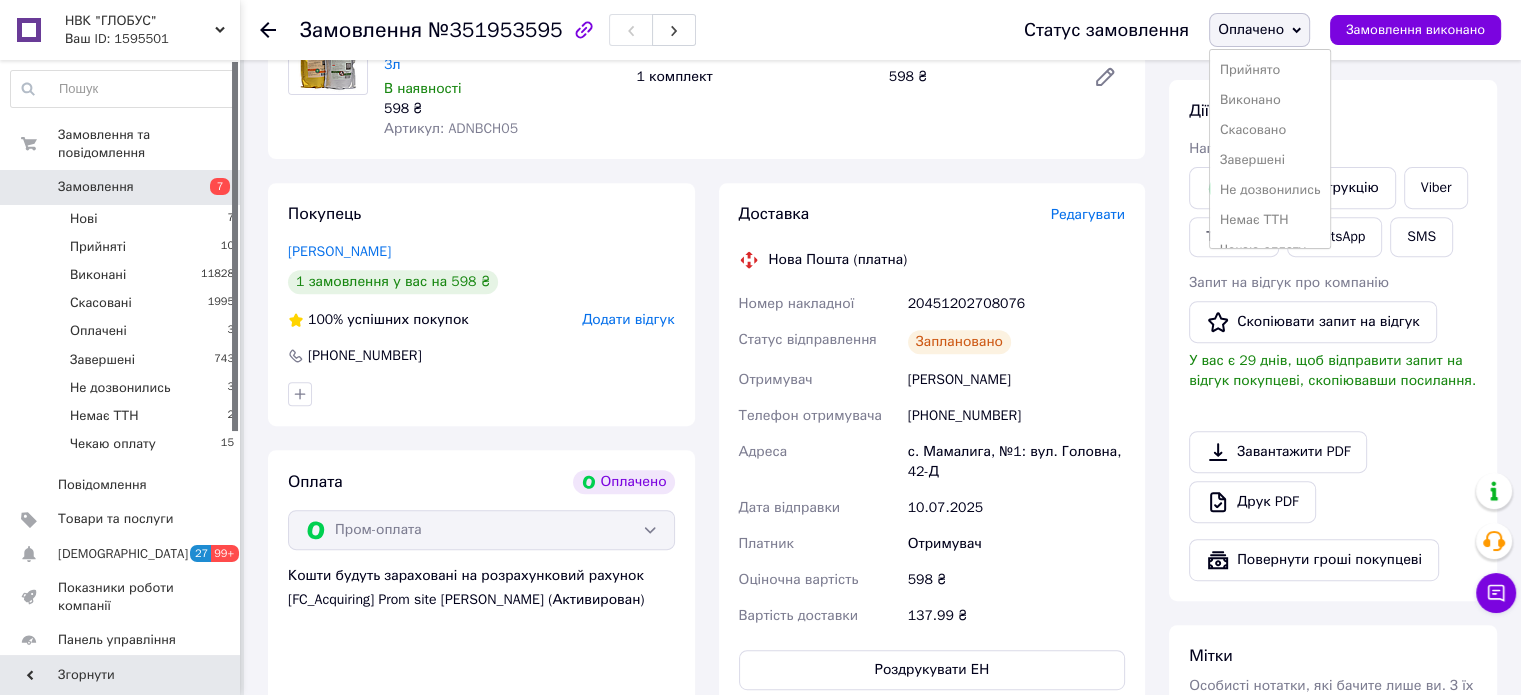 click on "Прийнято" at bounding box center (1270, 70) 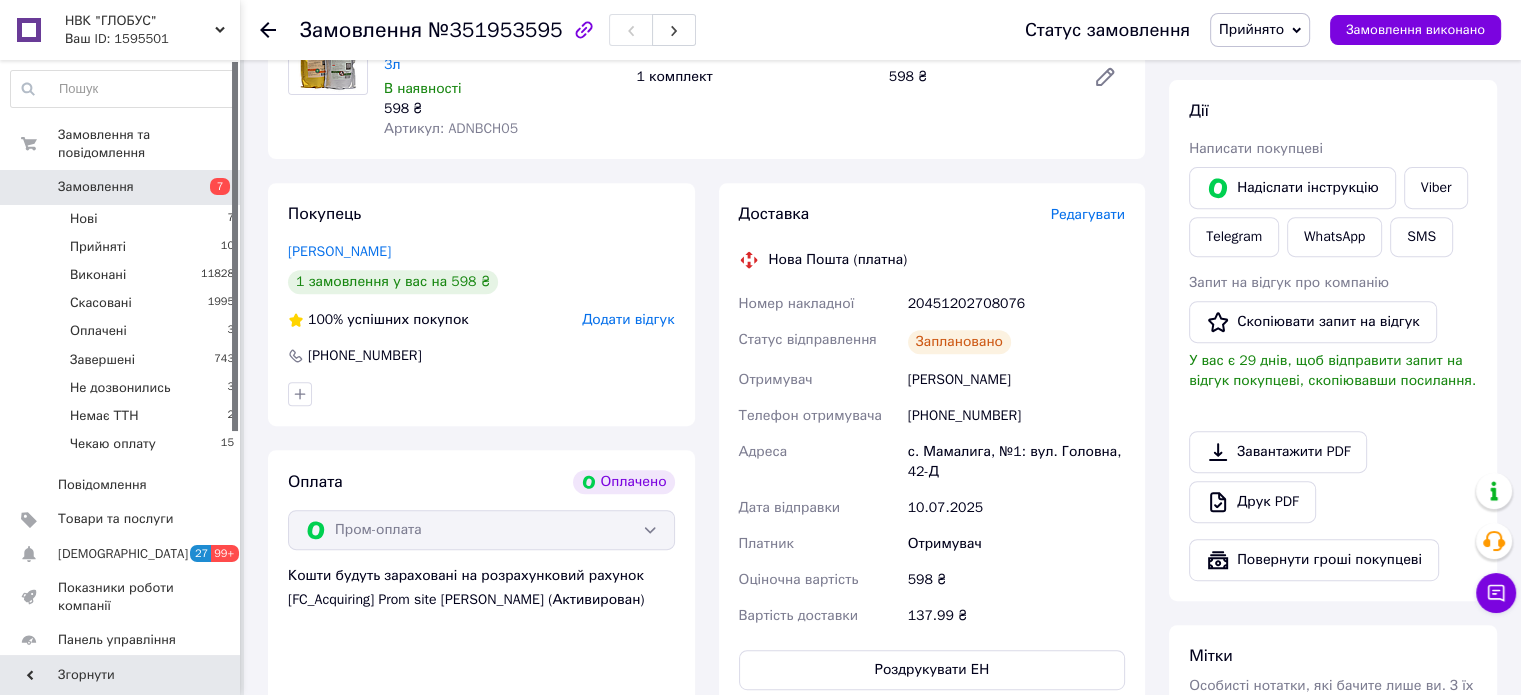 click 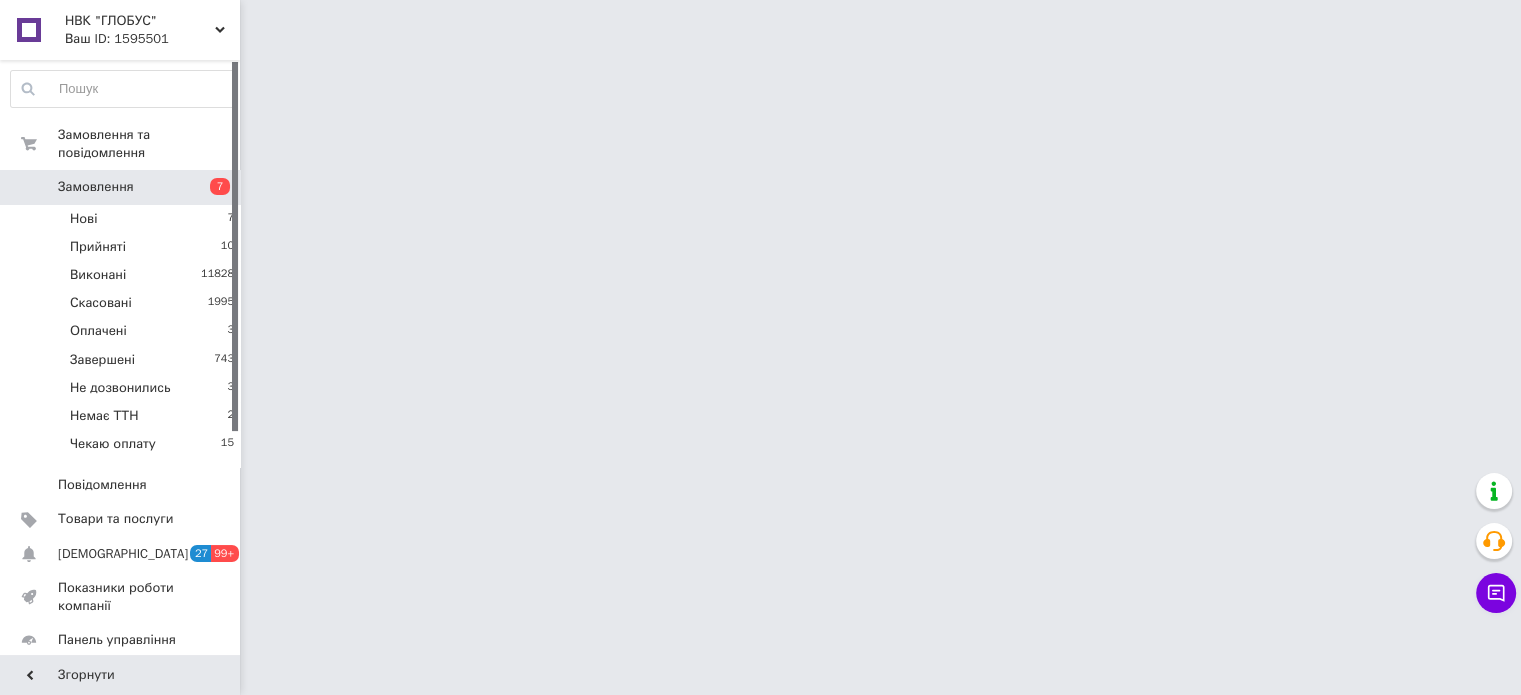 scroll, scrollTop: 0, scrollLeft: 0, axis: both 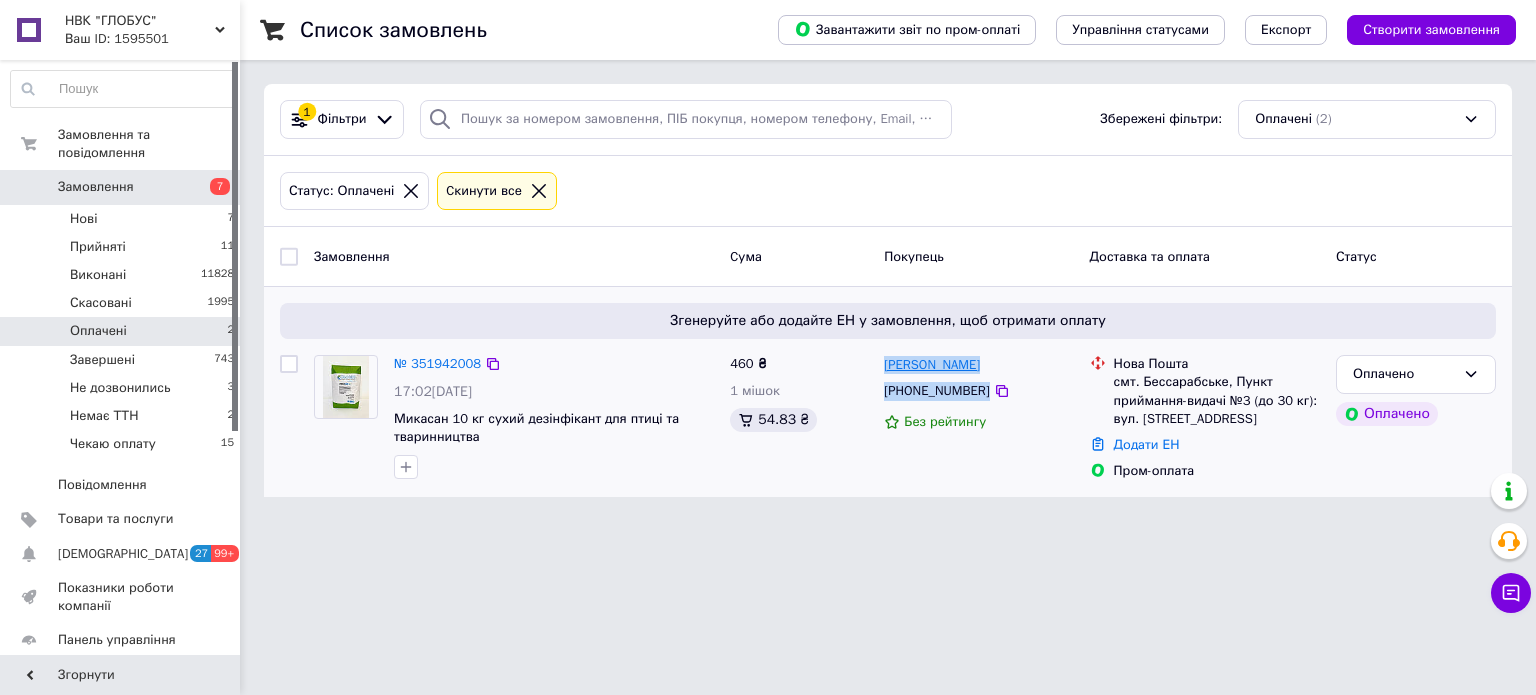 drag, startPoint x: 1016, startPoint y: 391, endPoint x: 885, endPoint y: 362, distance: 134.17154 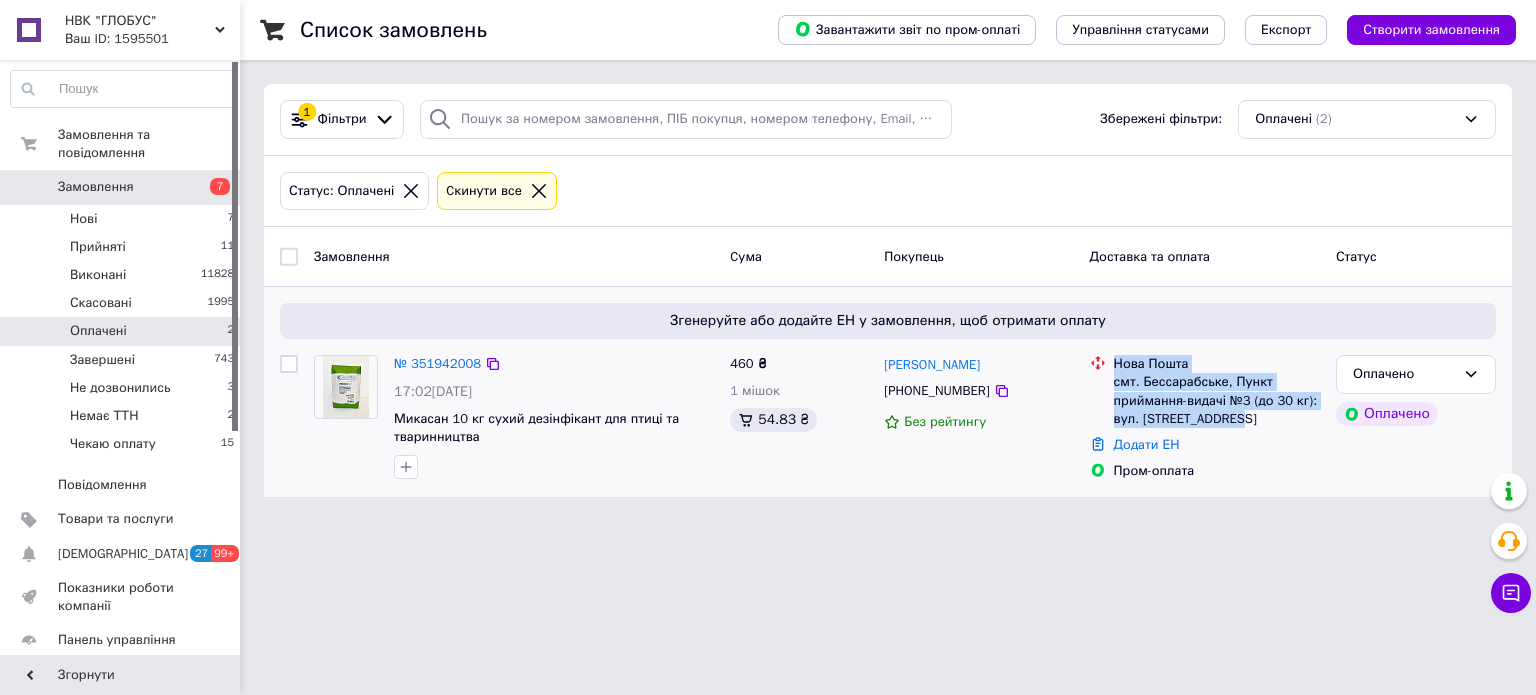 drag, startPoint x: 1253, startPoint y: 418, endPoint x: 1115, endPoint y: 356, distance: 151.28781 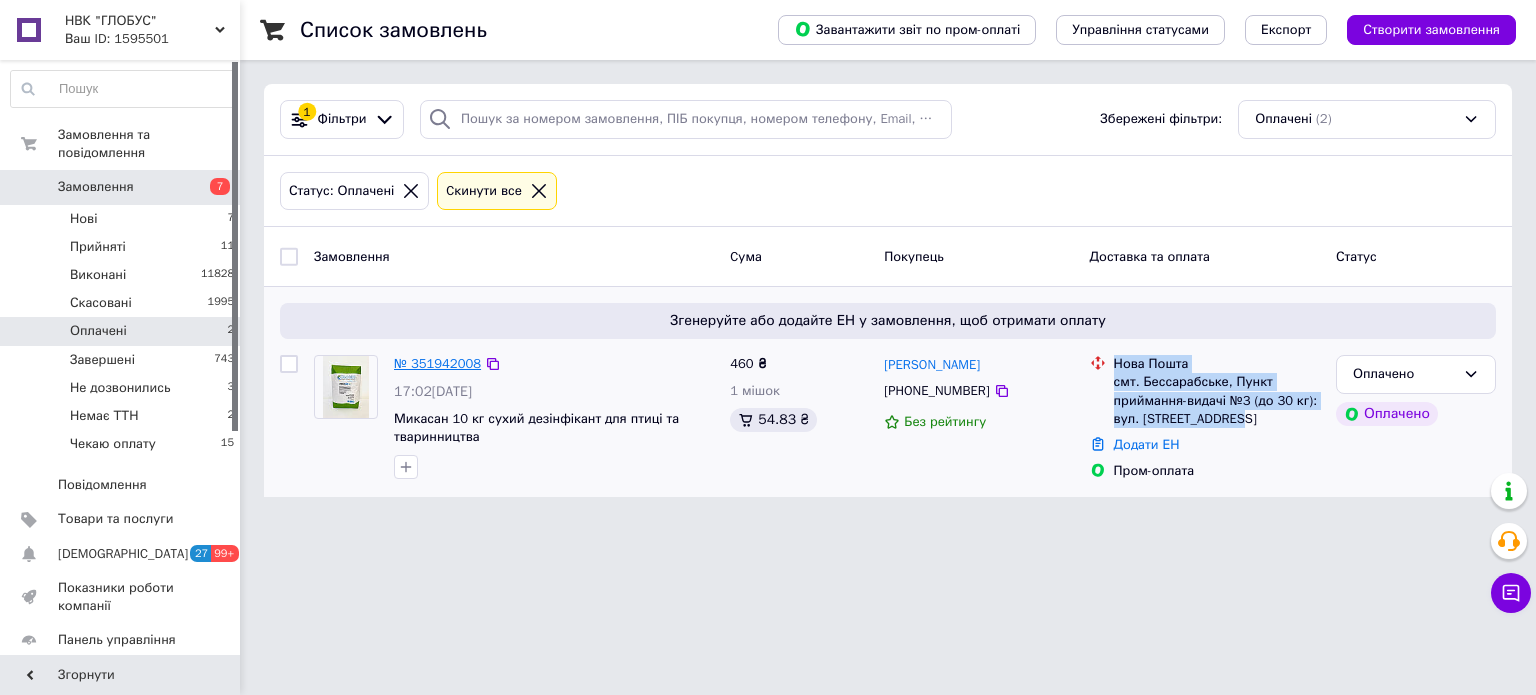click on "№ 351942008" at bounding box center (437, 363) 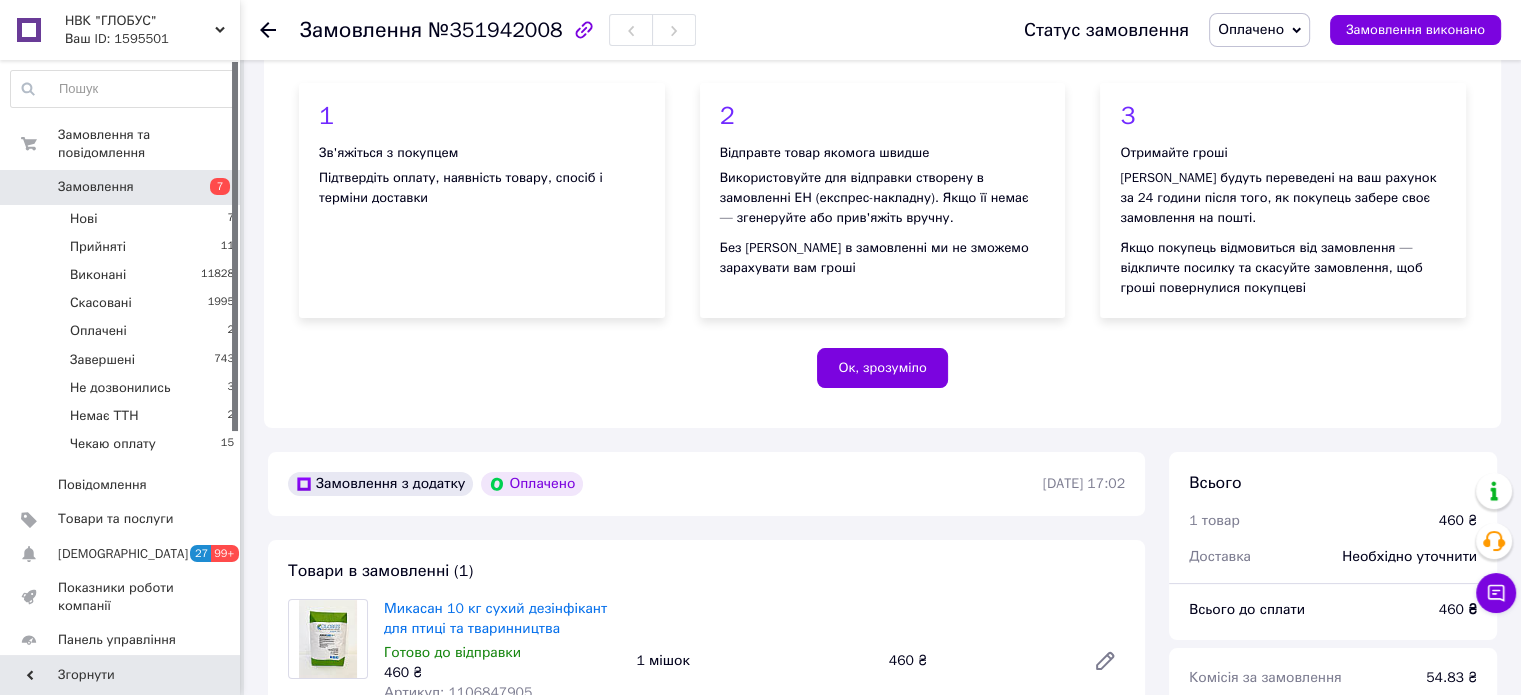 scroll, scrollTop: 0, scrollLeft: 0, axis: both 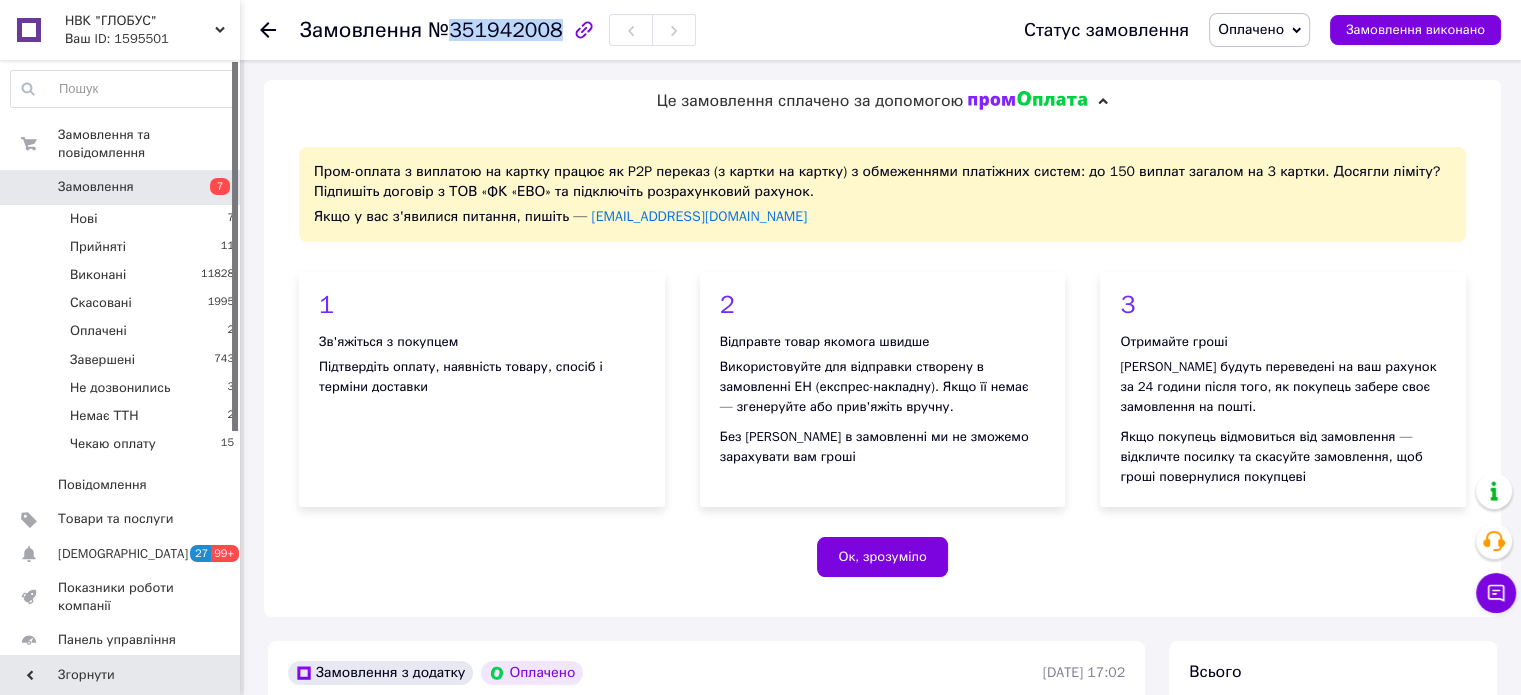 drag, startPoint x: 547, startPoint y: 33, endPoint x: 446, endPoint y: 34, distance: 101.00495 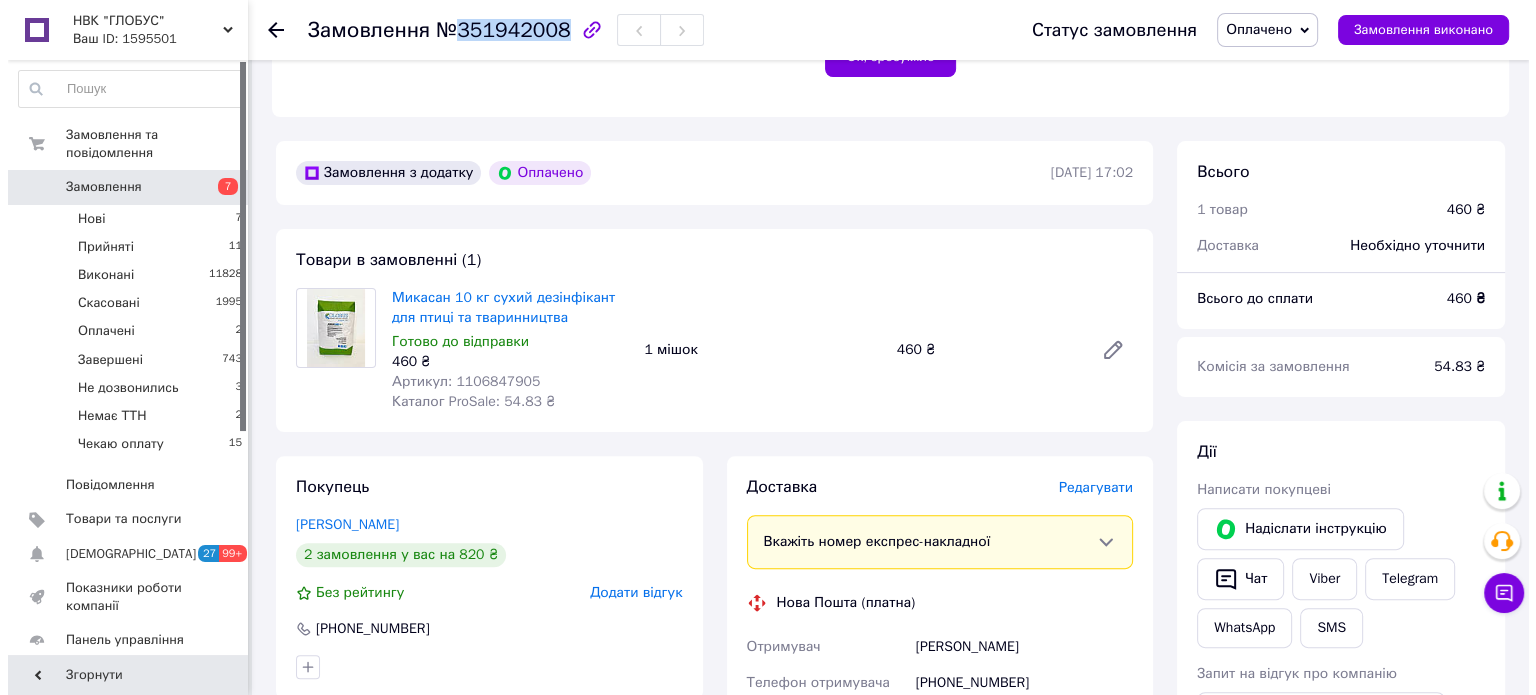 scroll, scrollTop: 800, scrollLeft: 0, axis: vertical 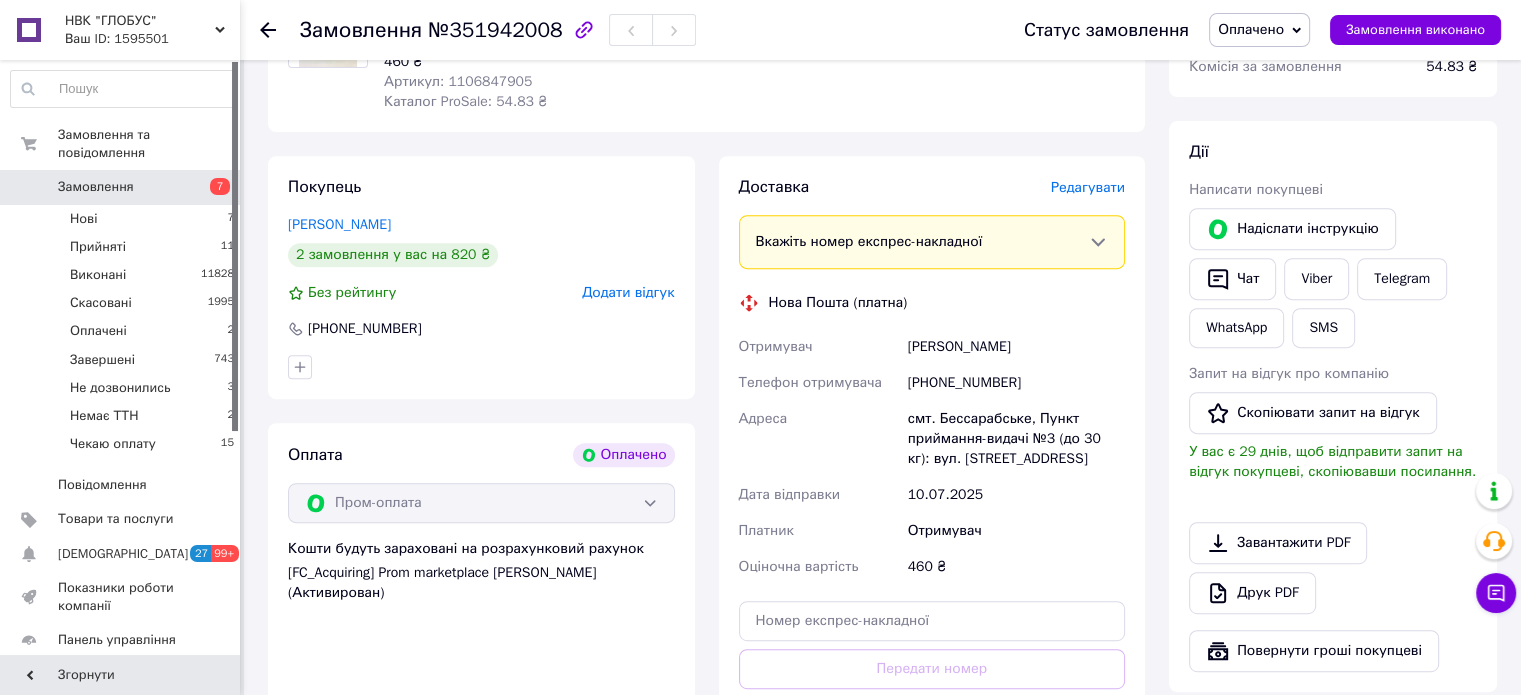 click on "Редагувати" at bounding box center (1088, 187) 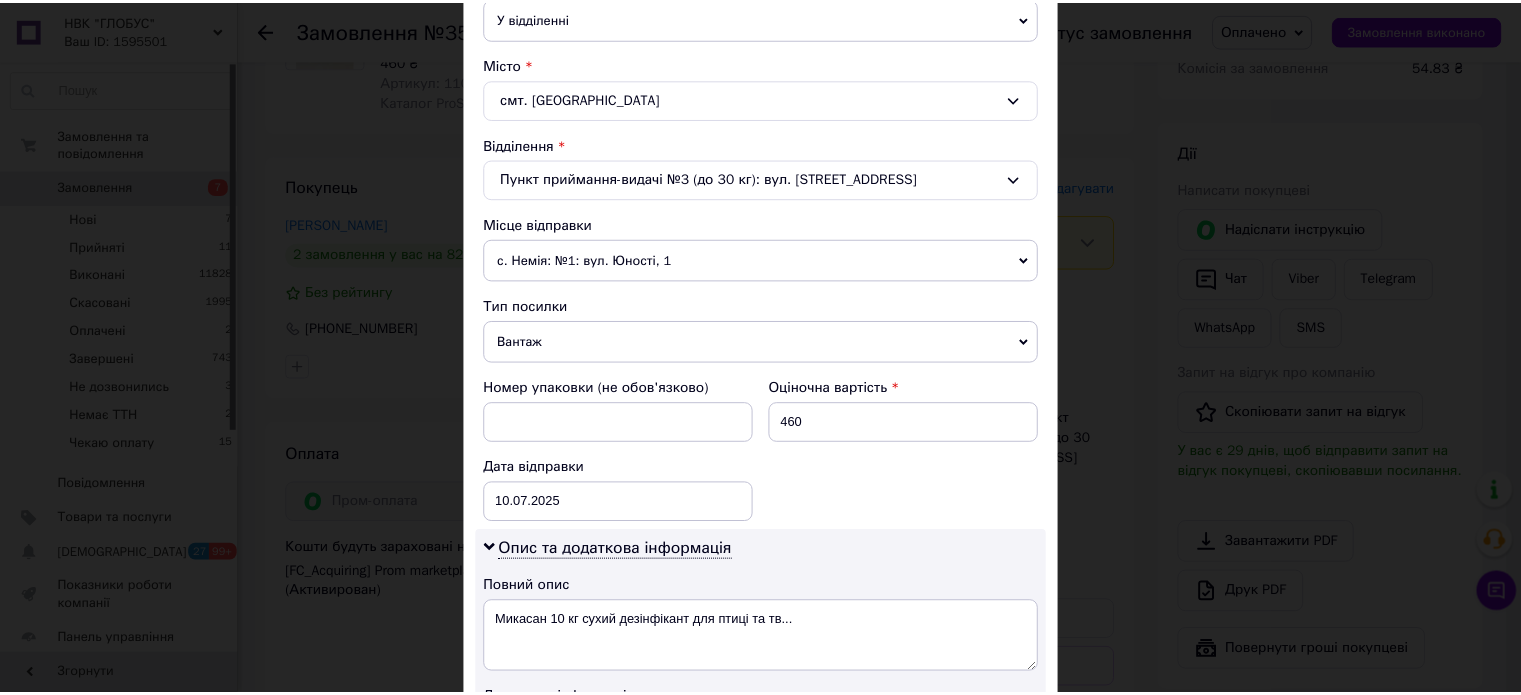 scroll, scrollTop: 850, scrollLeft: 0, axis: vertical 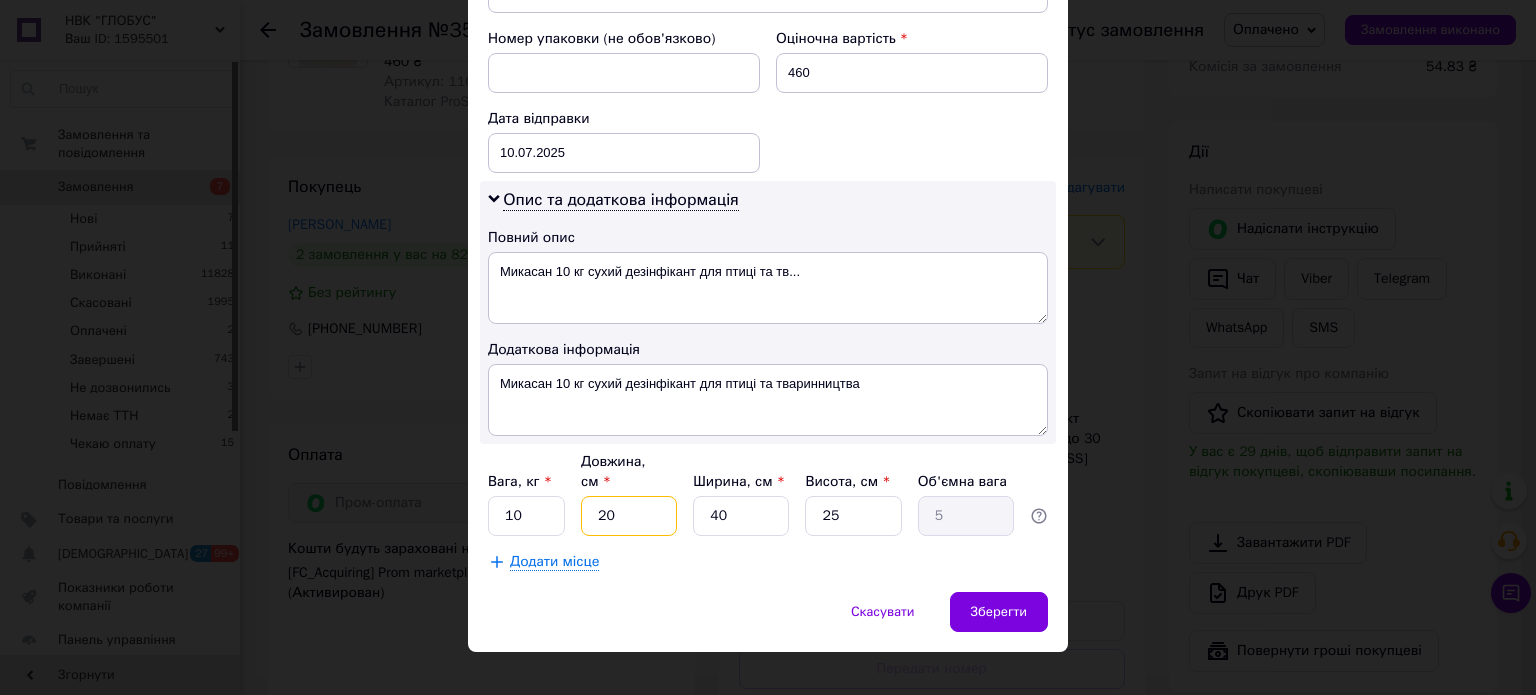 click on "20" at bounding box center (629, 516) 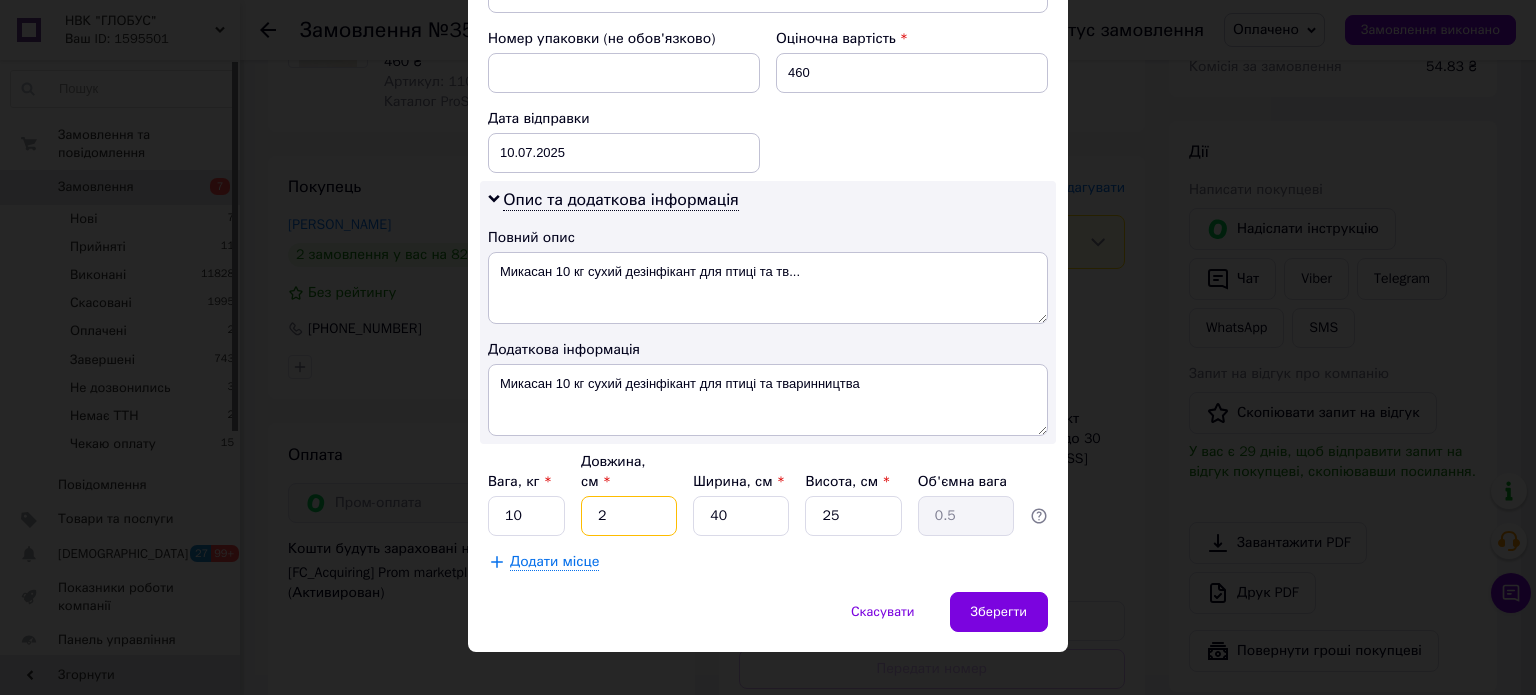 type 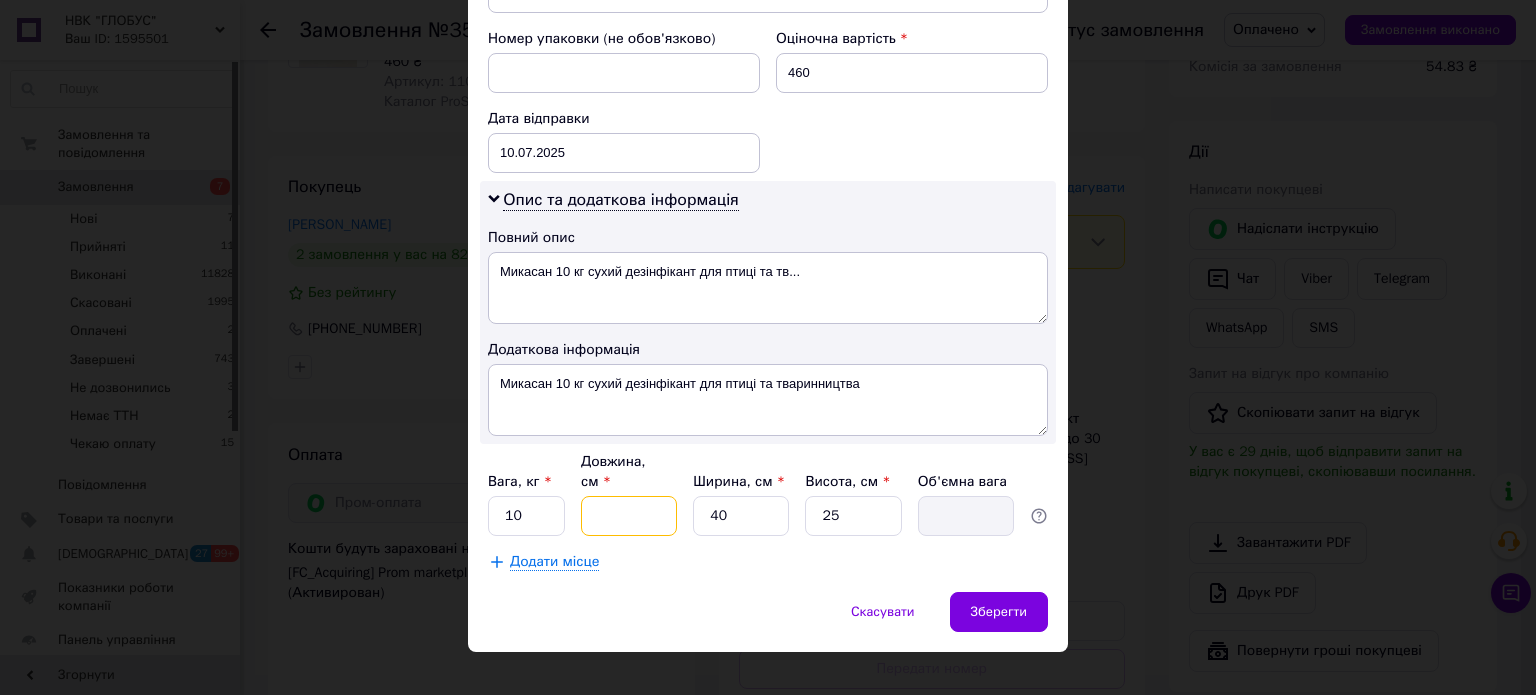type on "3" 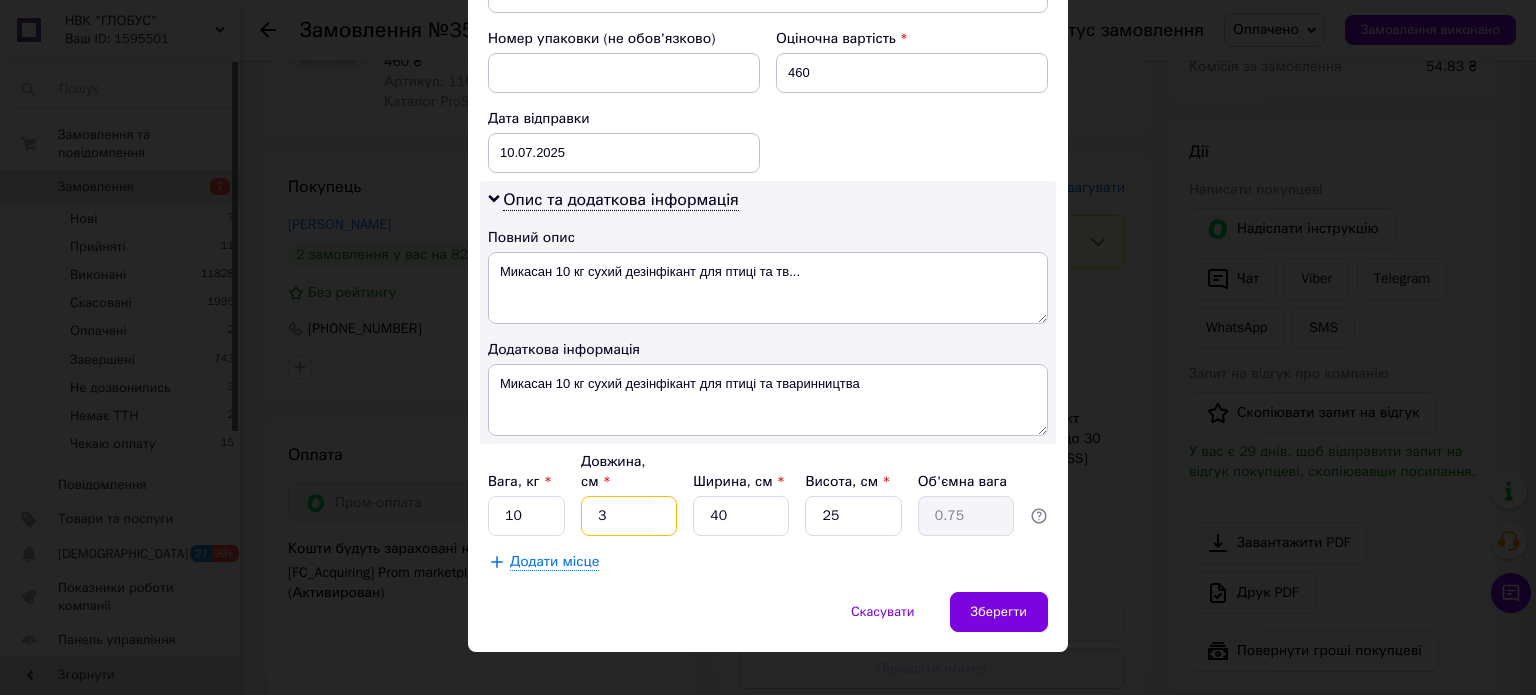 type on "36" 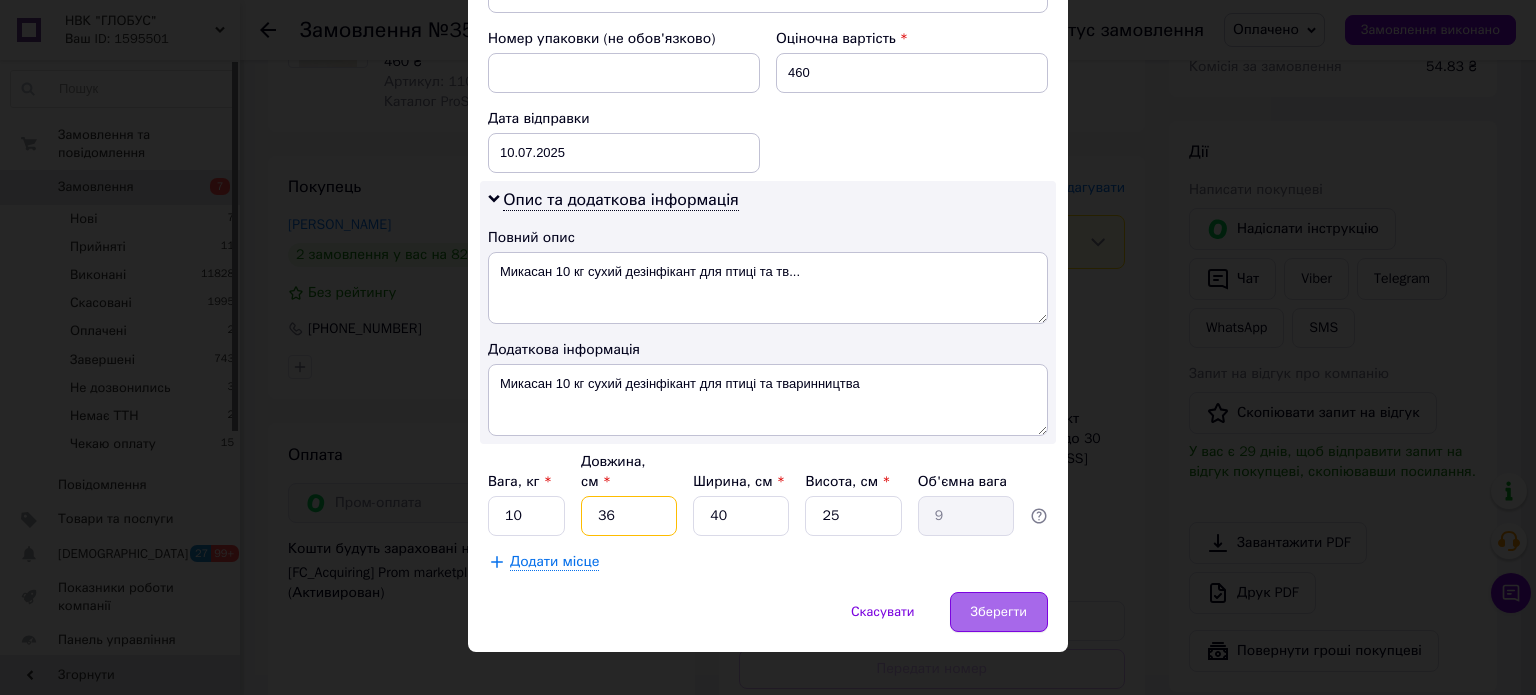 type on "36" 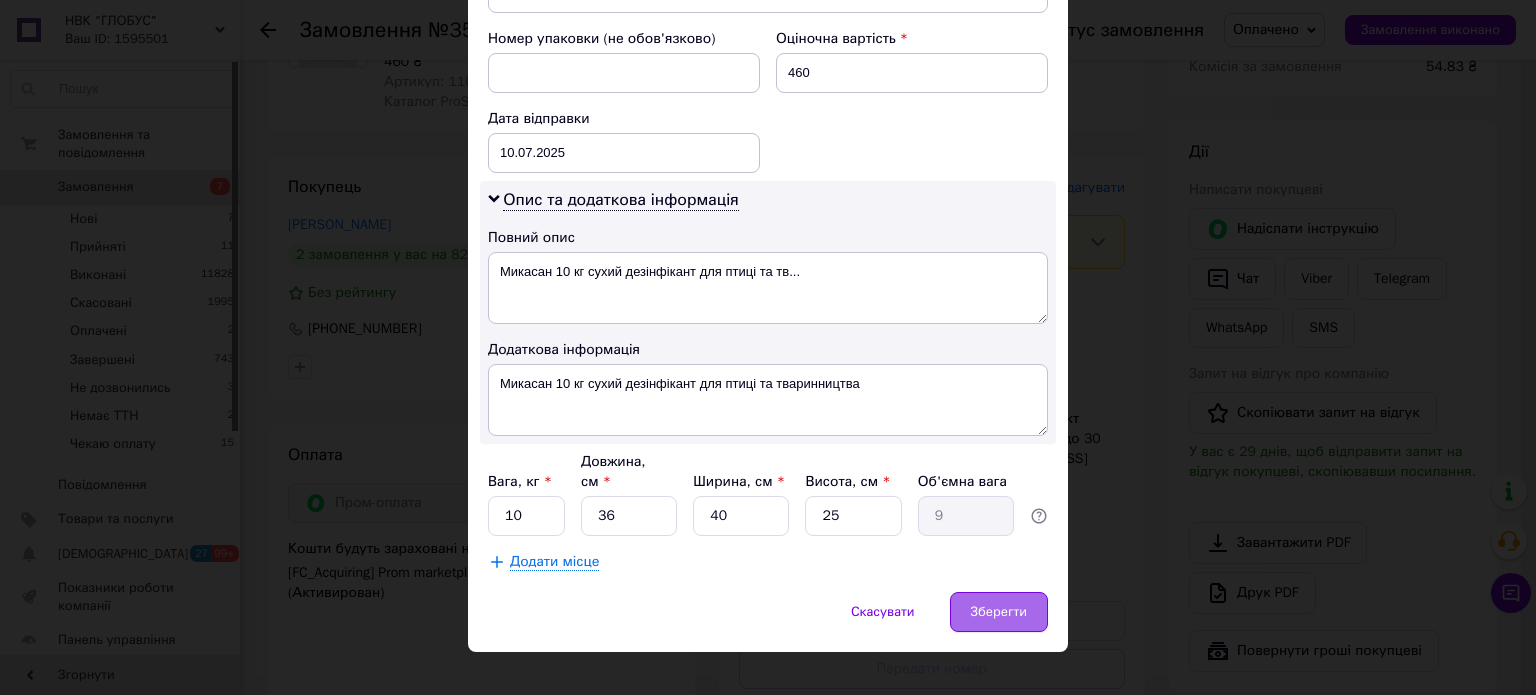 click on "Зберегти" at bounding box center [999, 612] 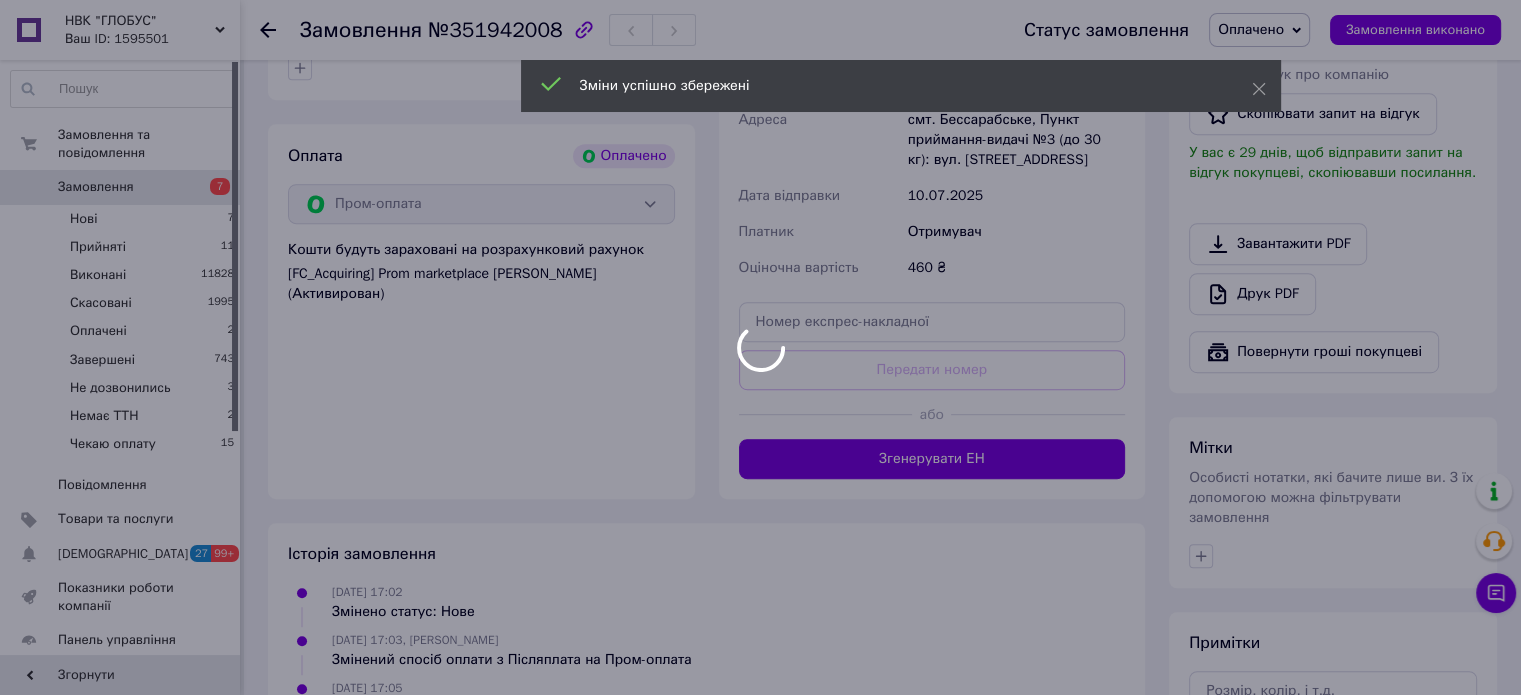 scroll, scrollTop: 1100, scrollLeft: 0, axis: vertical 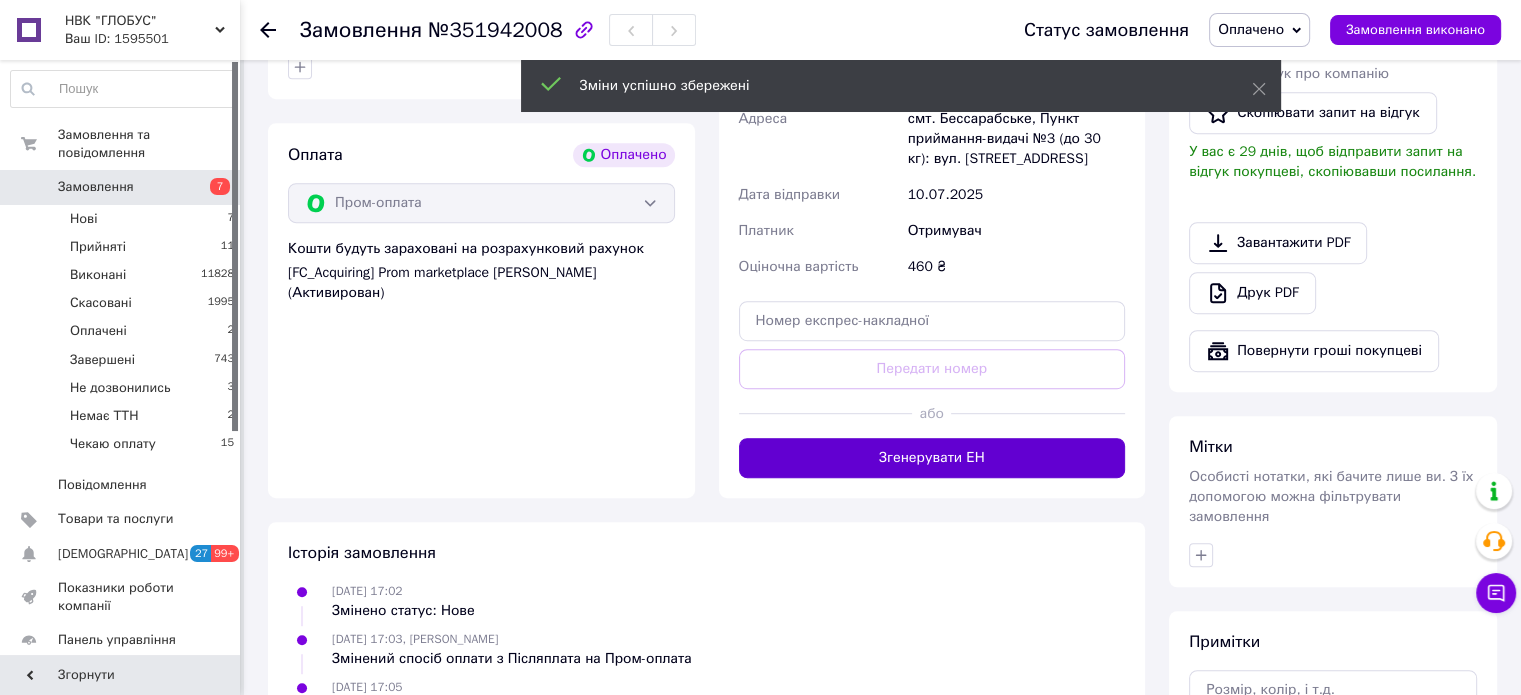 drag, startPoint x: 971, startPoint y: 449, endPoint x: 892, endPoint y: 467, distance: 81.02469 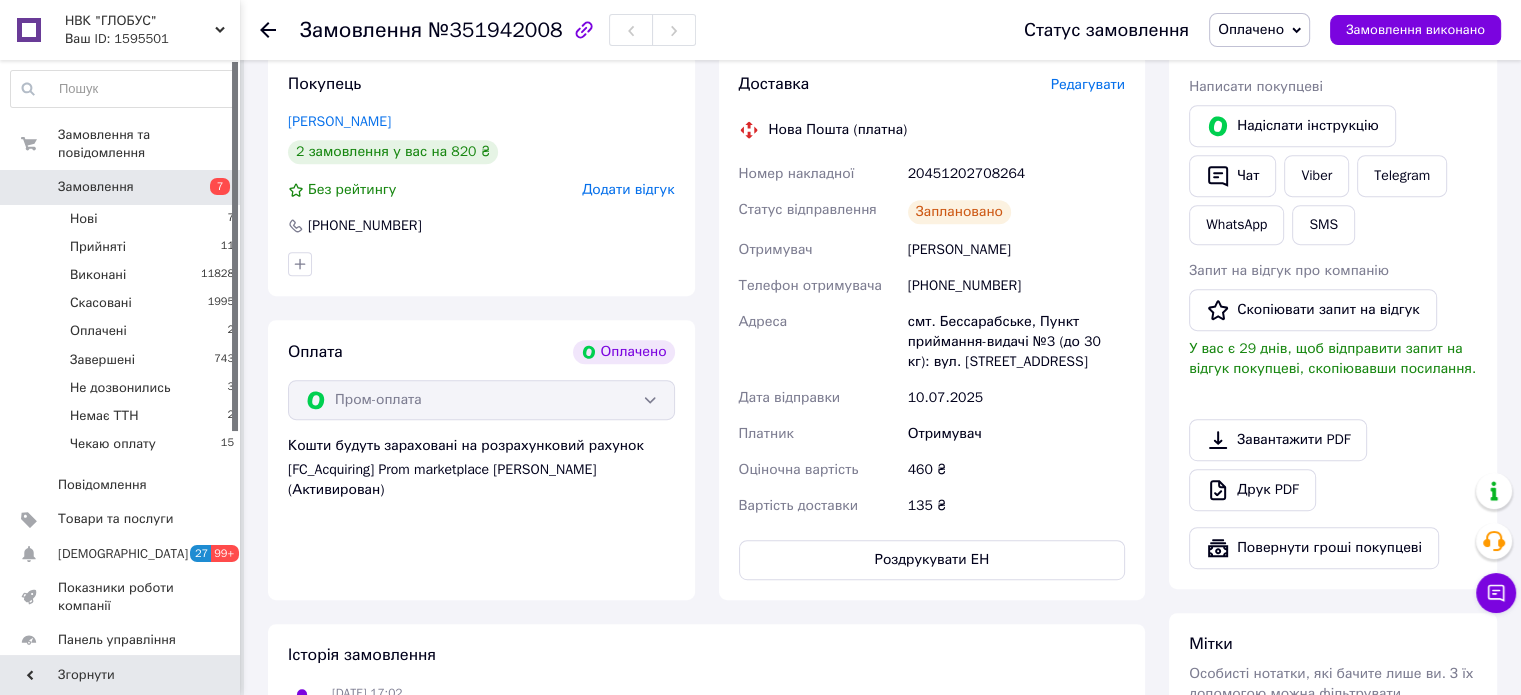 scroll, scrollTop: 900, scrollLeft: 0, axis: vertical 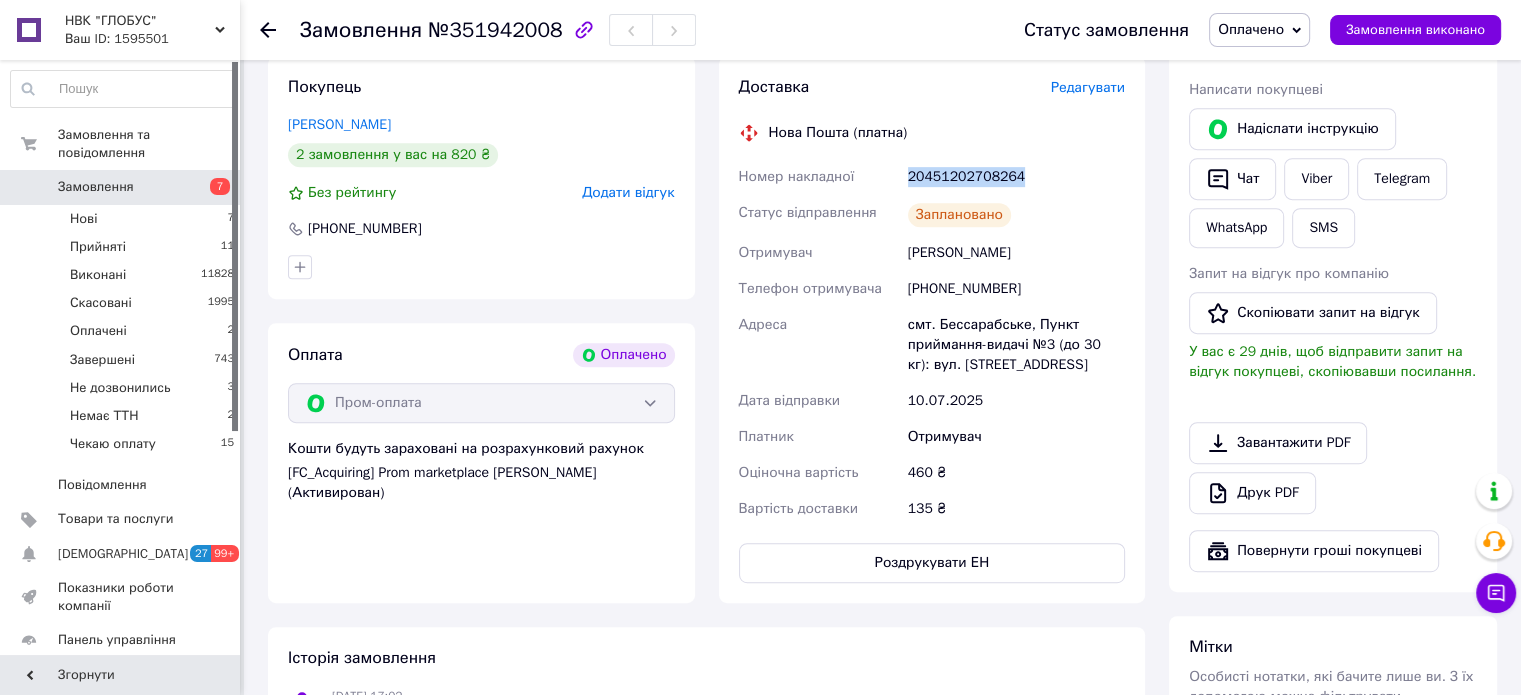 drag, startPoint x: 1045, startPoint y: 183, endPoint x: 904, endPoint y: 179, distance: 141.05673 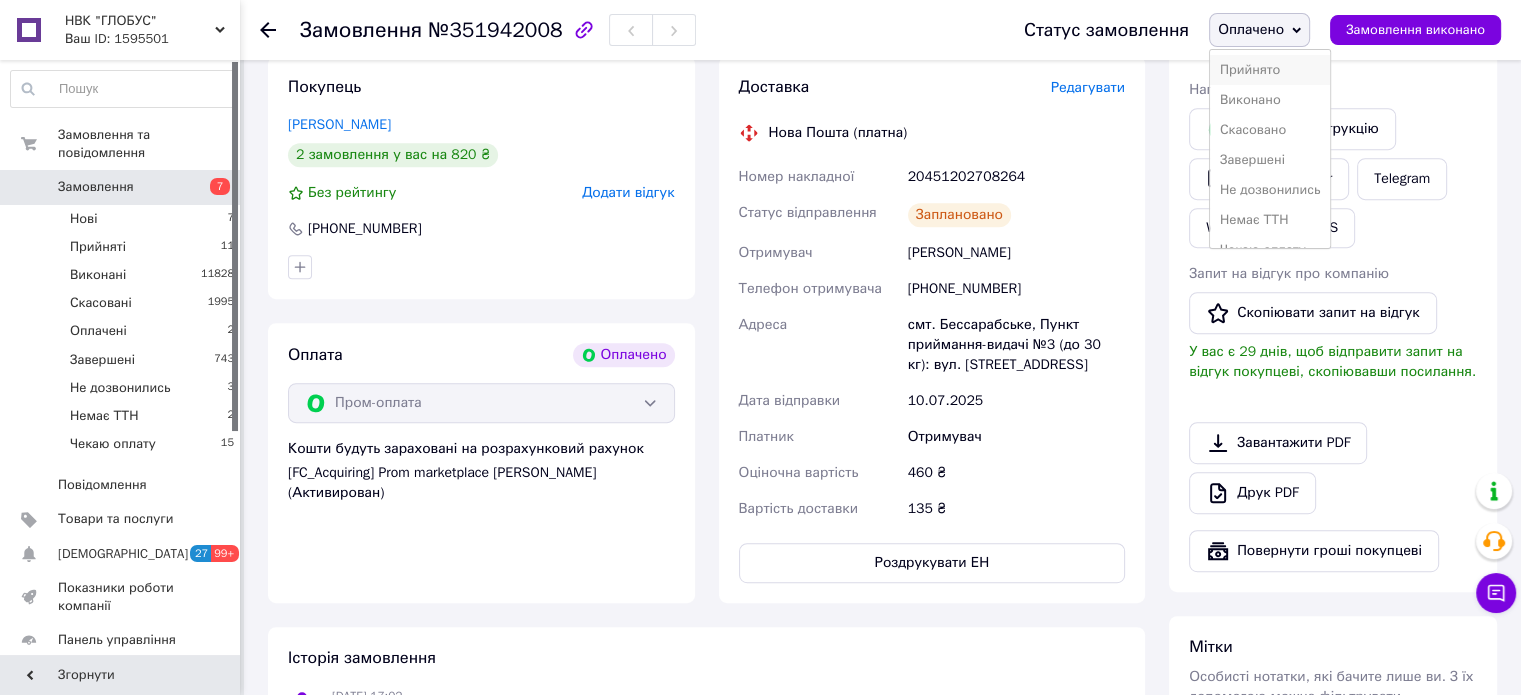 click on "Прийнято" at bounding box center (1270, 70) 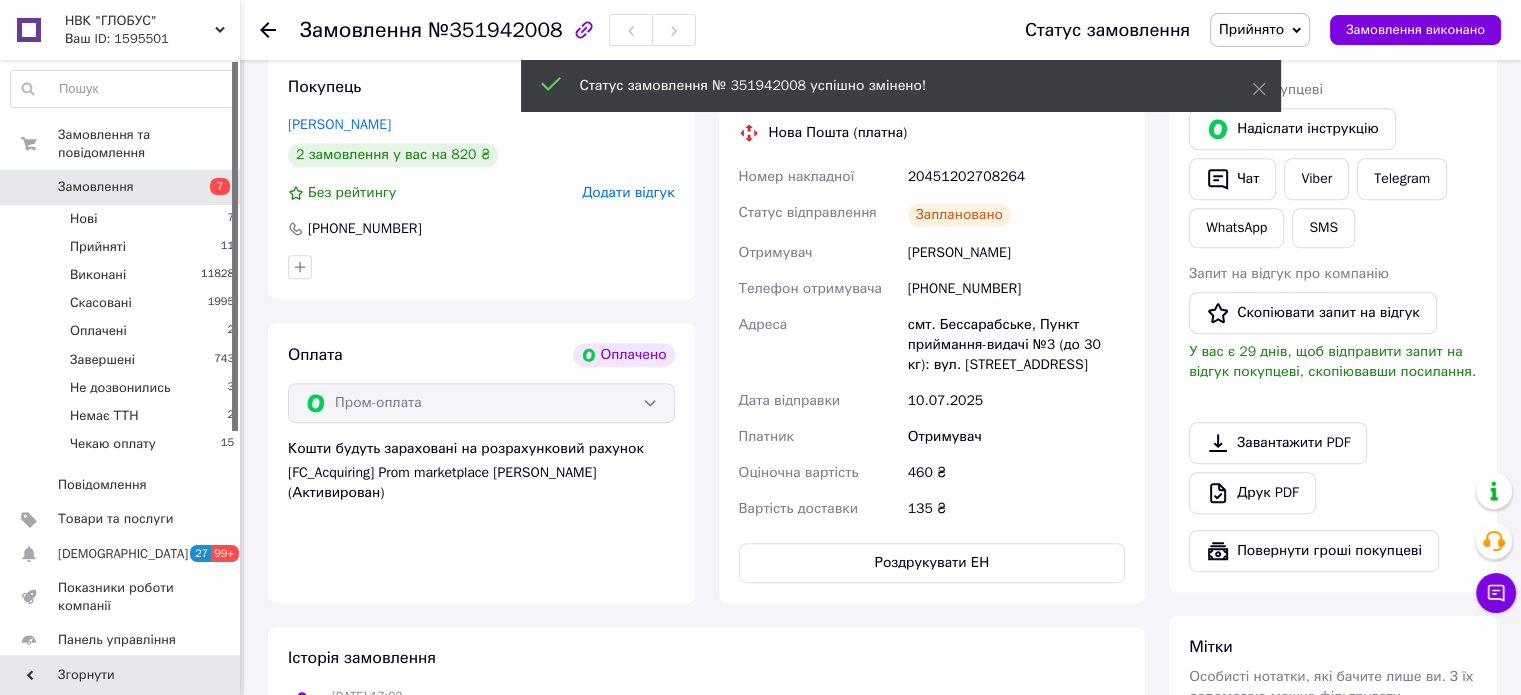 click 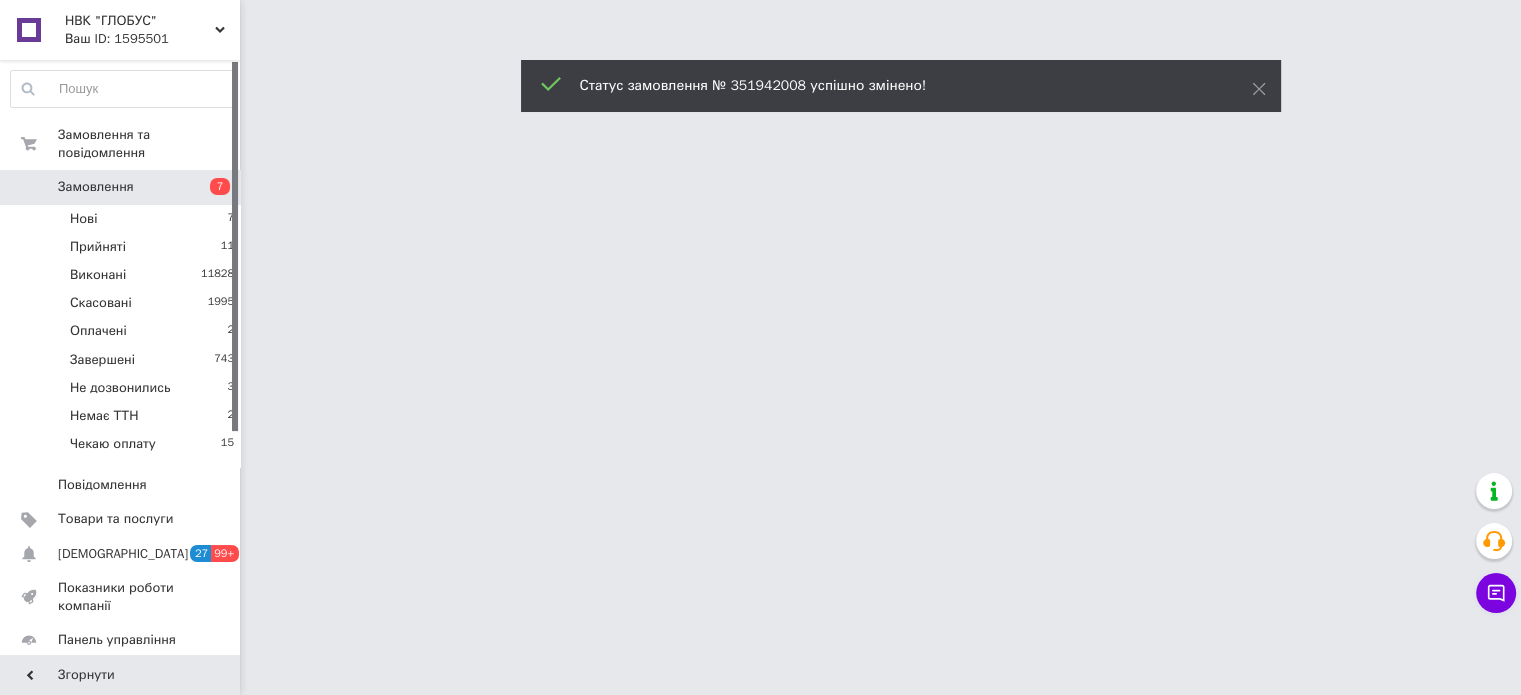 scroll, scrollTop: 0, scrollLeft: 0, axis: both 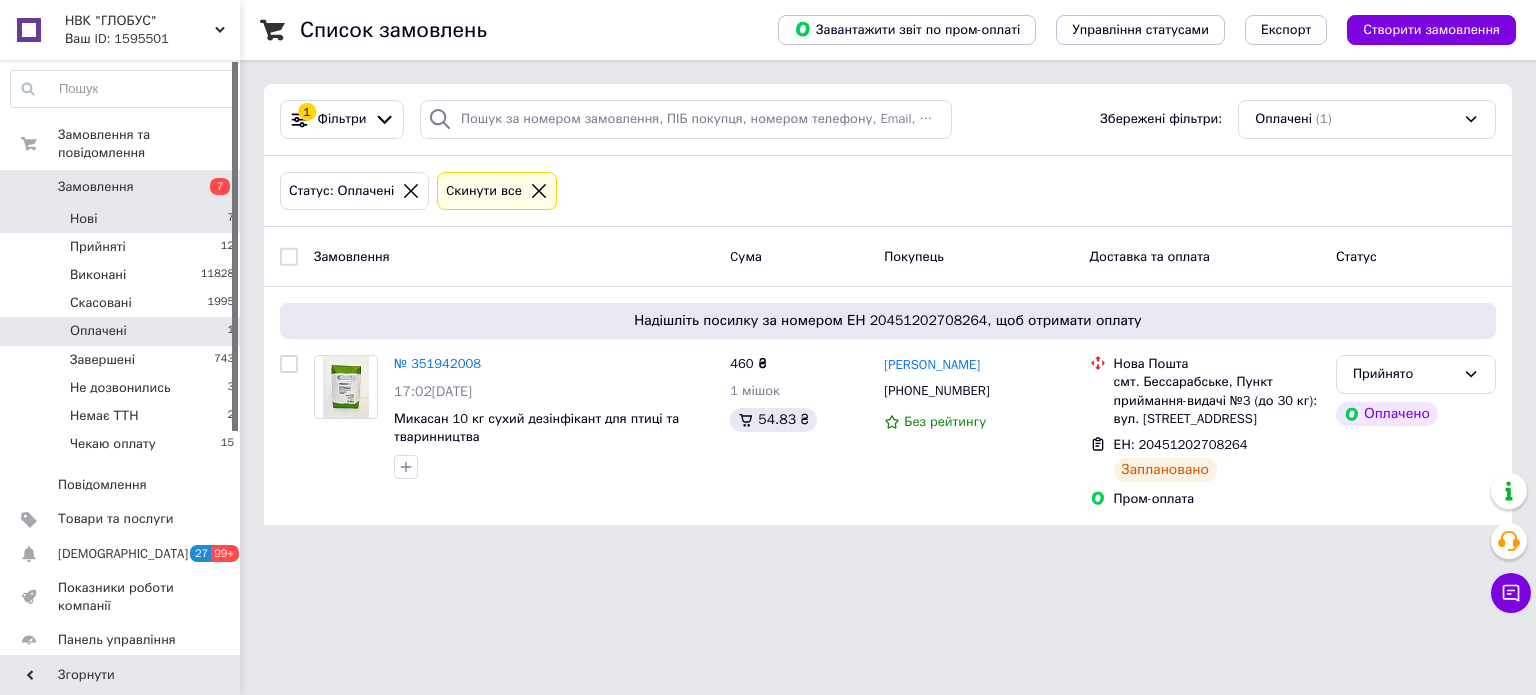 click on "Нові 7" at bounding box center (123, 219) 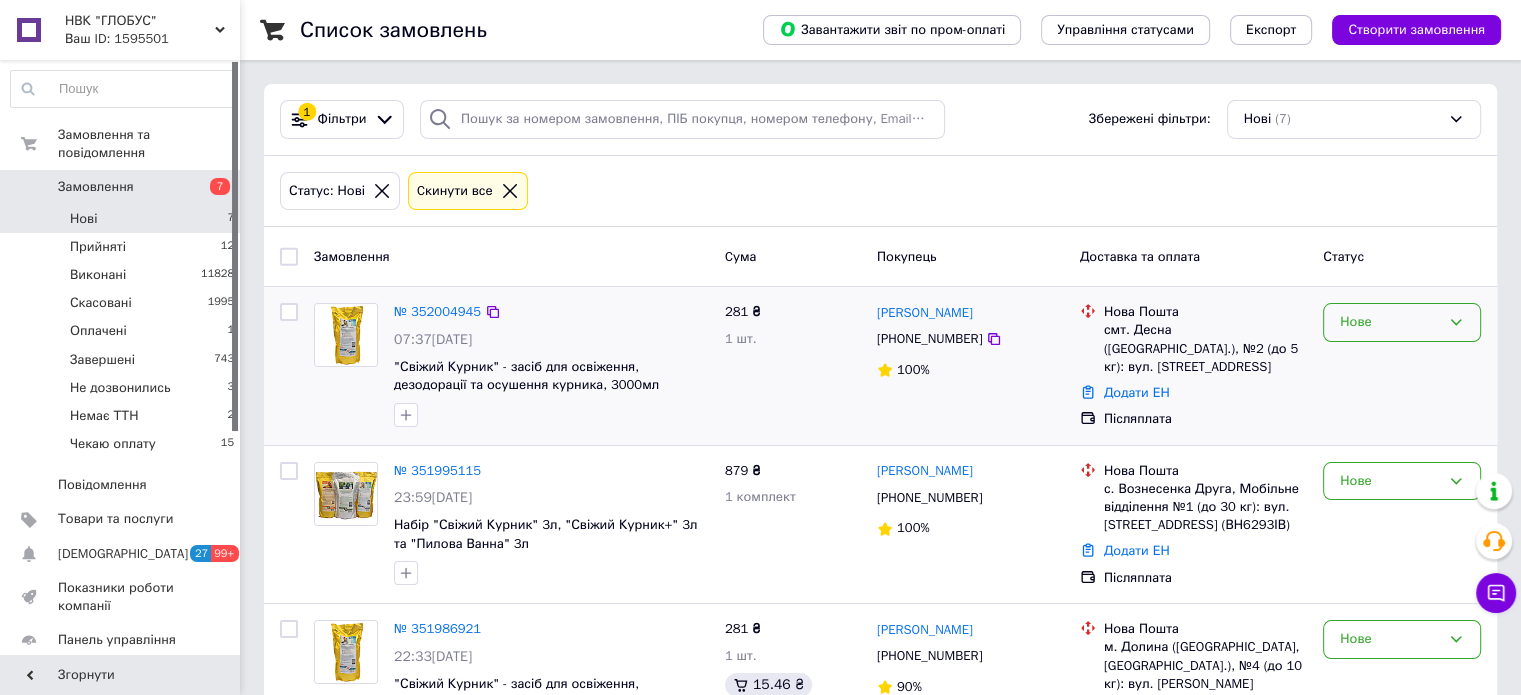 click on "Нове" at bounding box center [1390, 322] 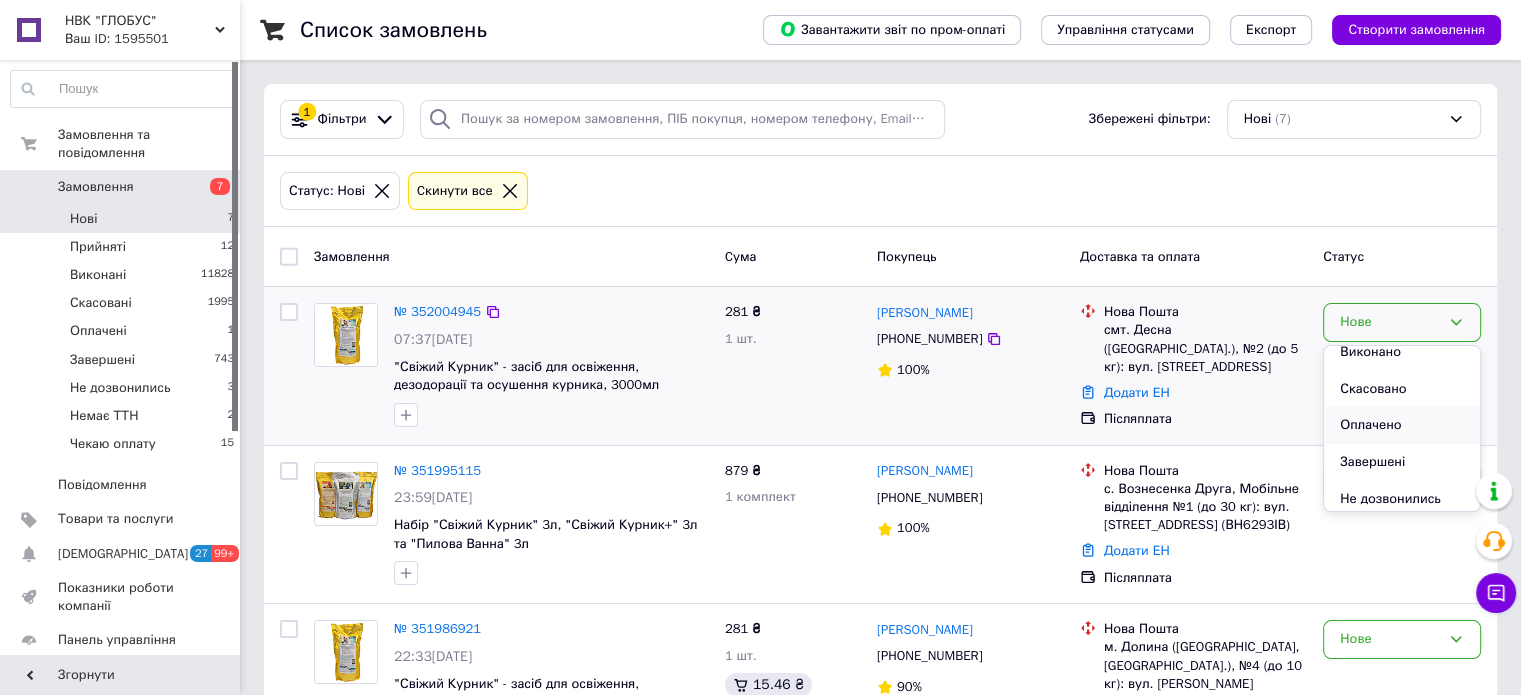 scroll, scrollTop: 127, scrollLeft: 0, axis: vertical 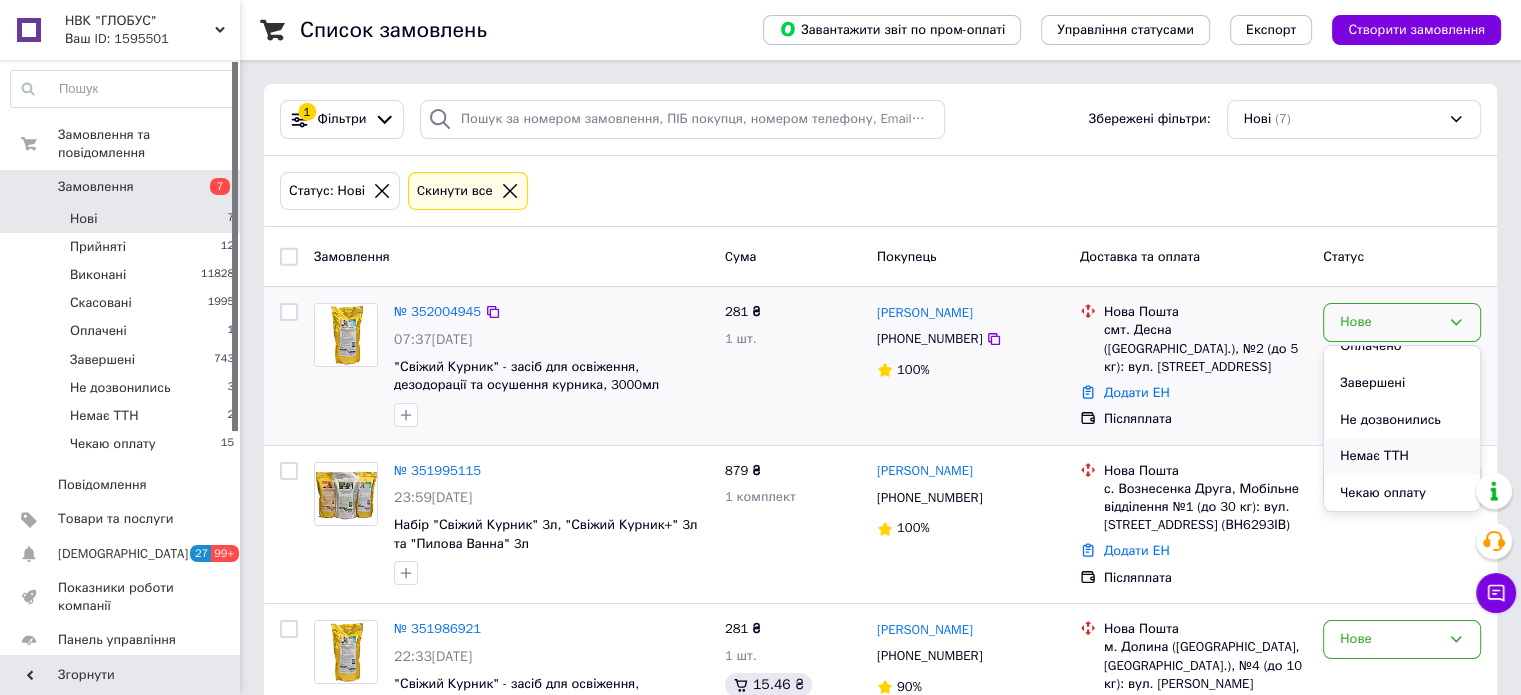click on "Немає ТТН" at bounding box center [1402, 456] 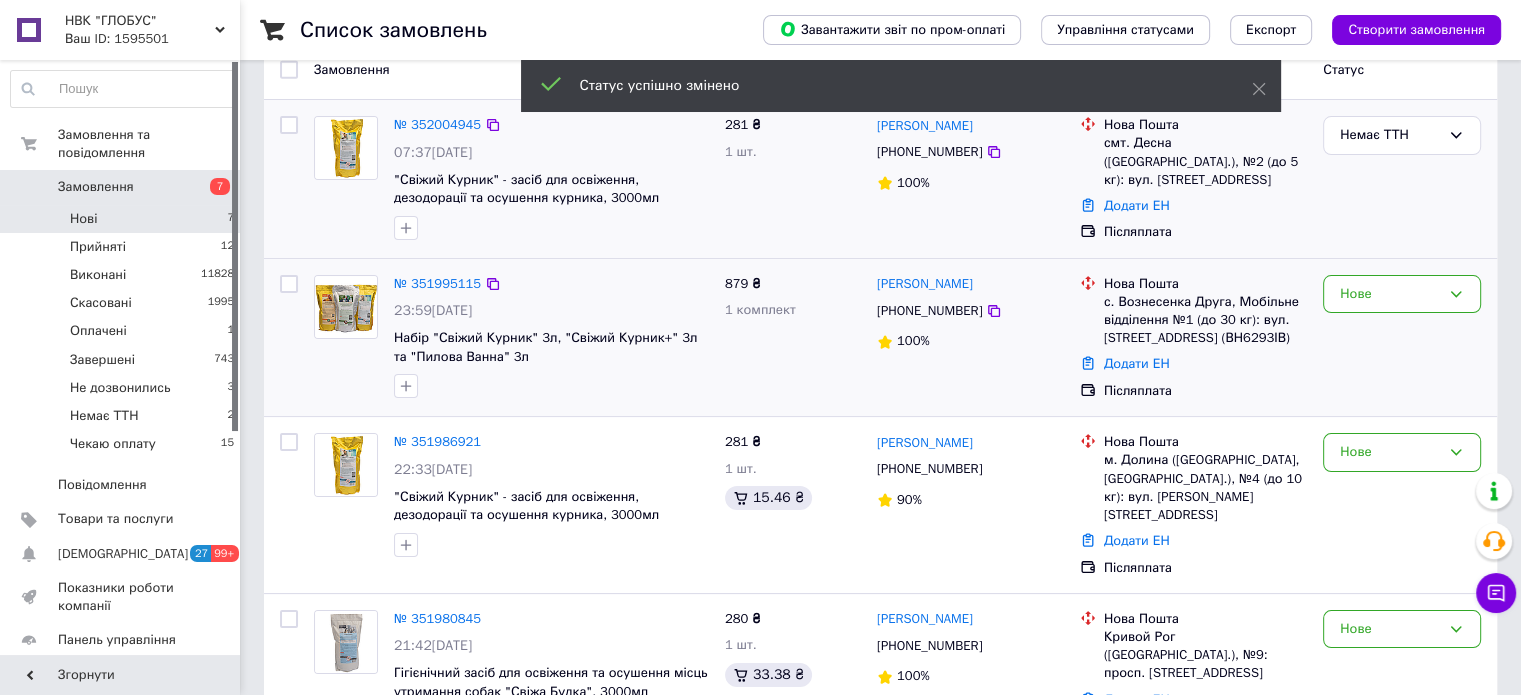 scroll, scrollTop: 200, scrollLeft: 0, axis: vertical 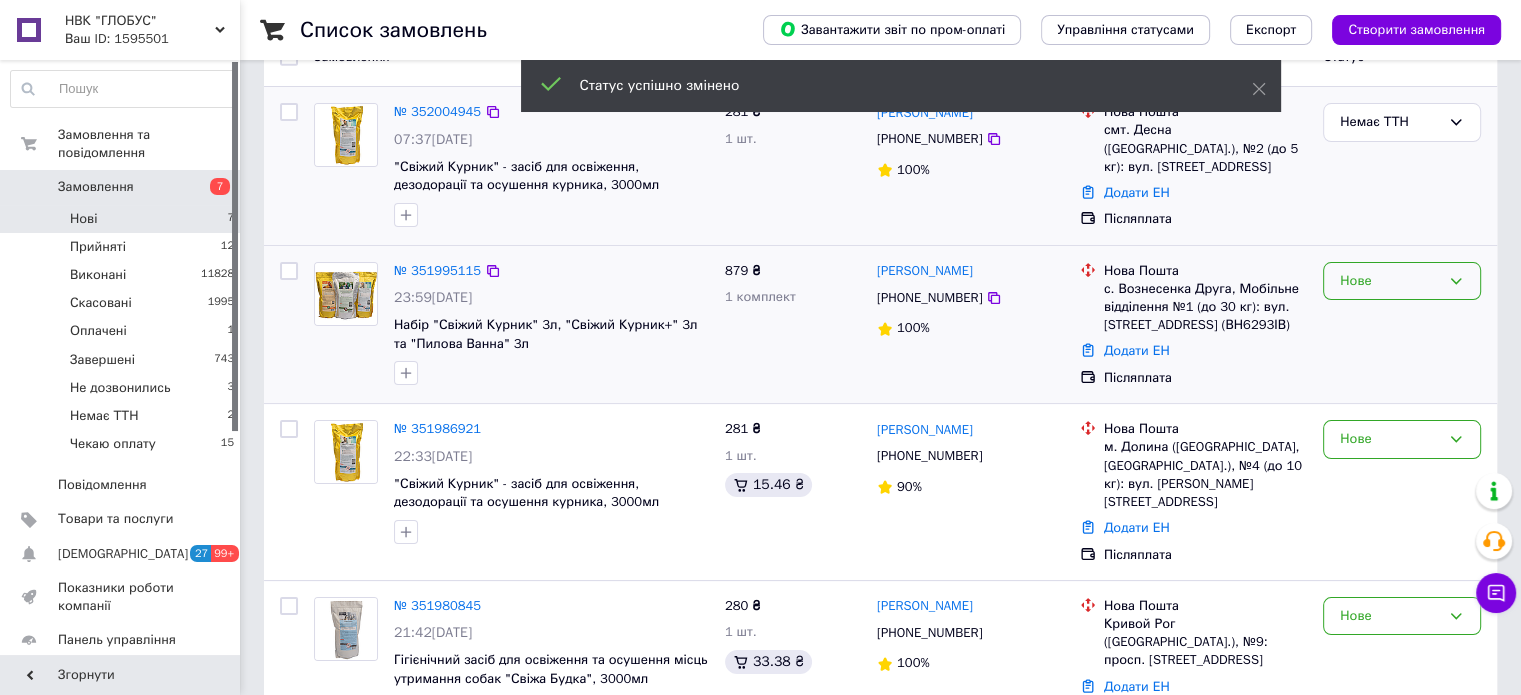 click on "Нове" at bounding box center (1402, 281) 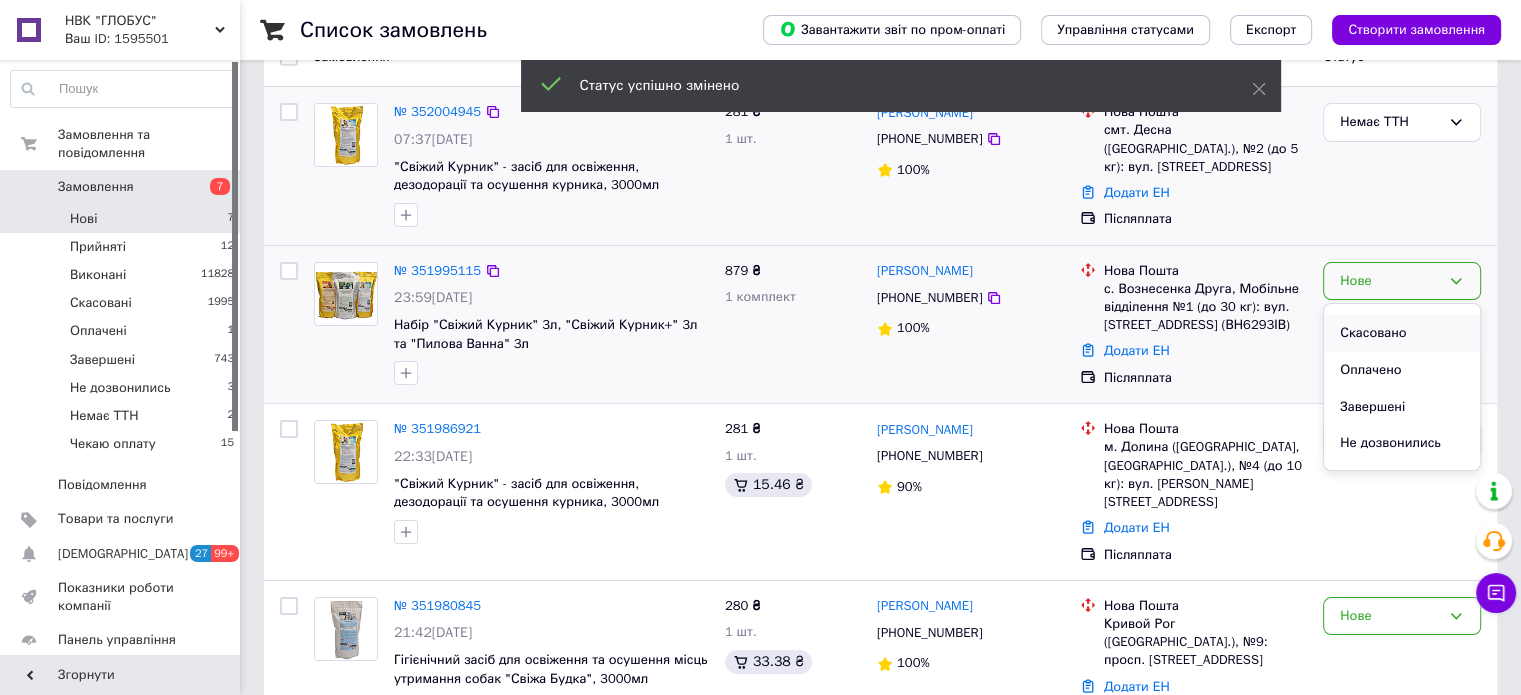 scroll, scrollTop: 127, scrollLeft: 0, axis: vertical 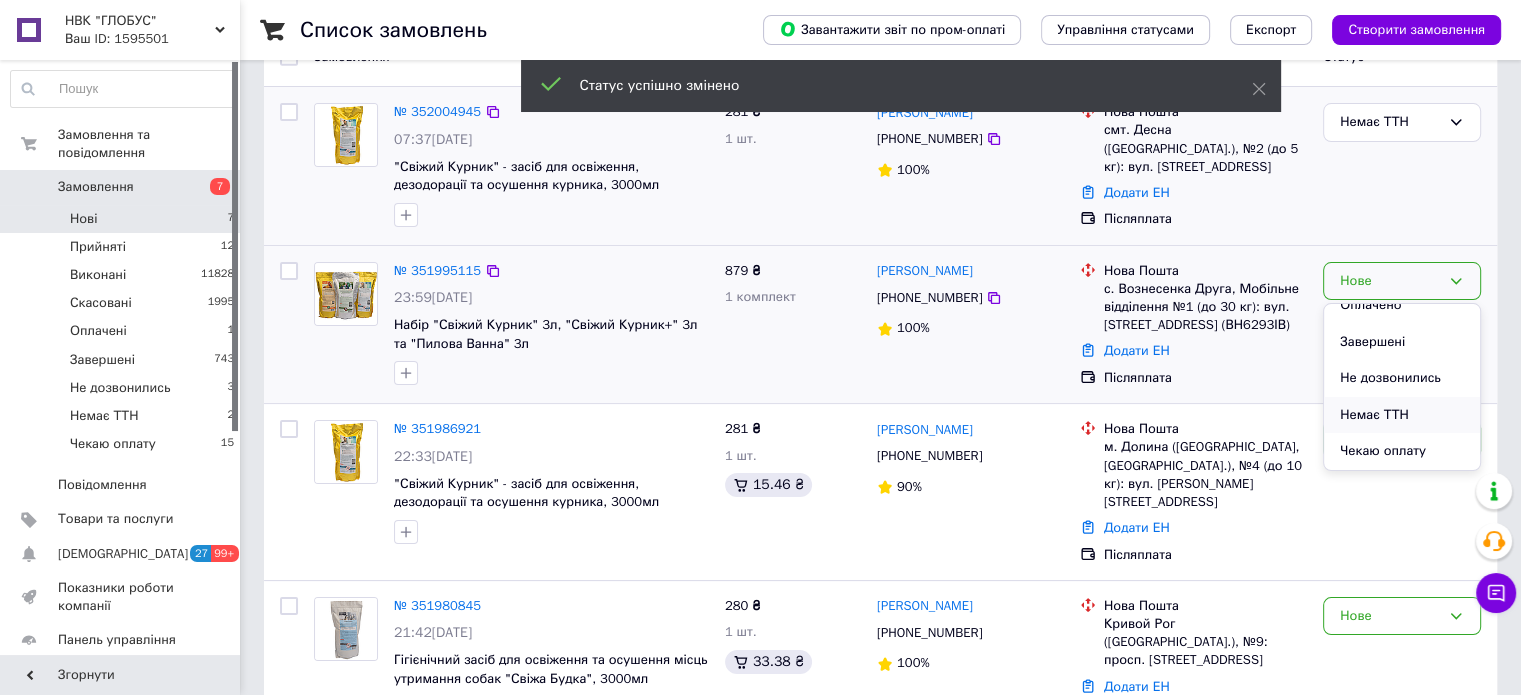 click on "Немає ТТН" at bounding box center [1402, 415] 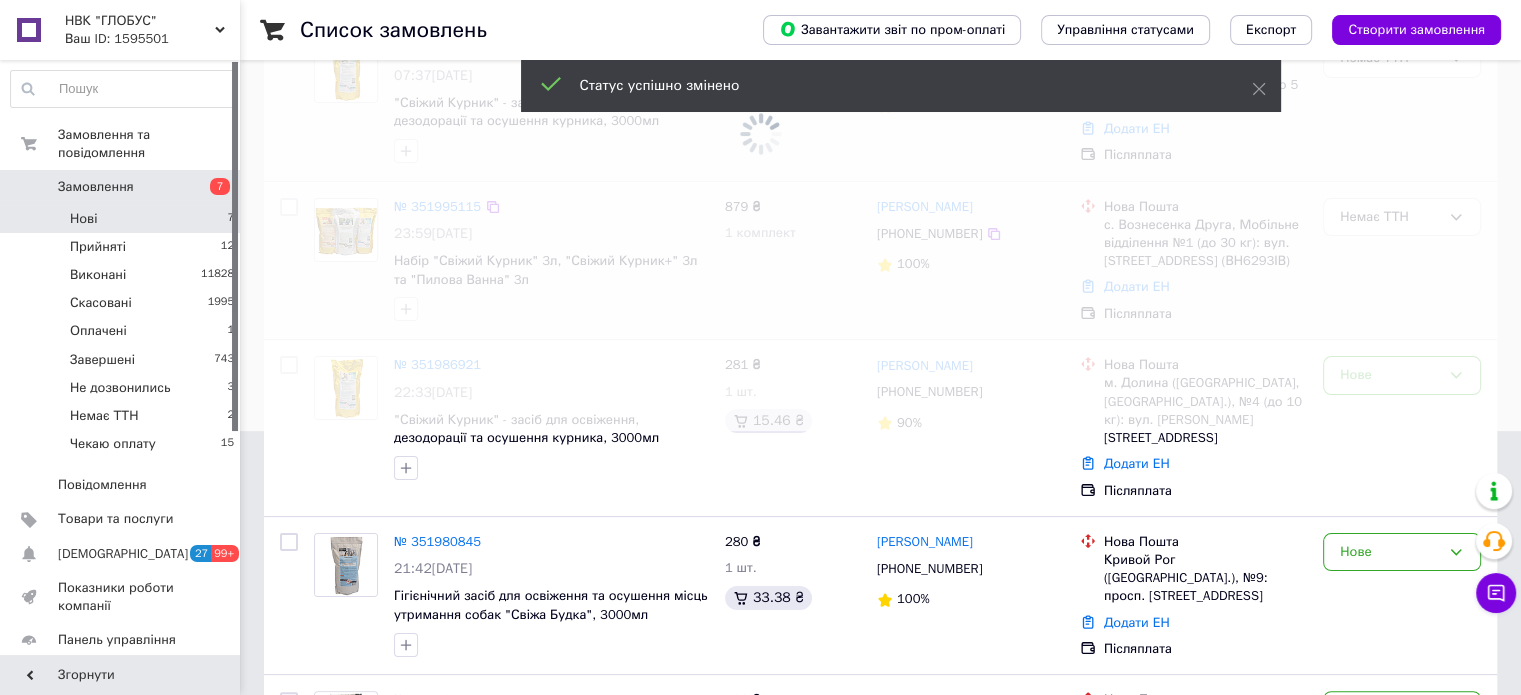 scroll, scrollTop: 300, scrollLeft: 0, axis: vertical 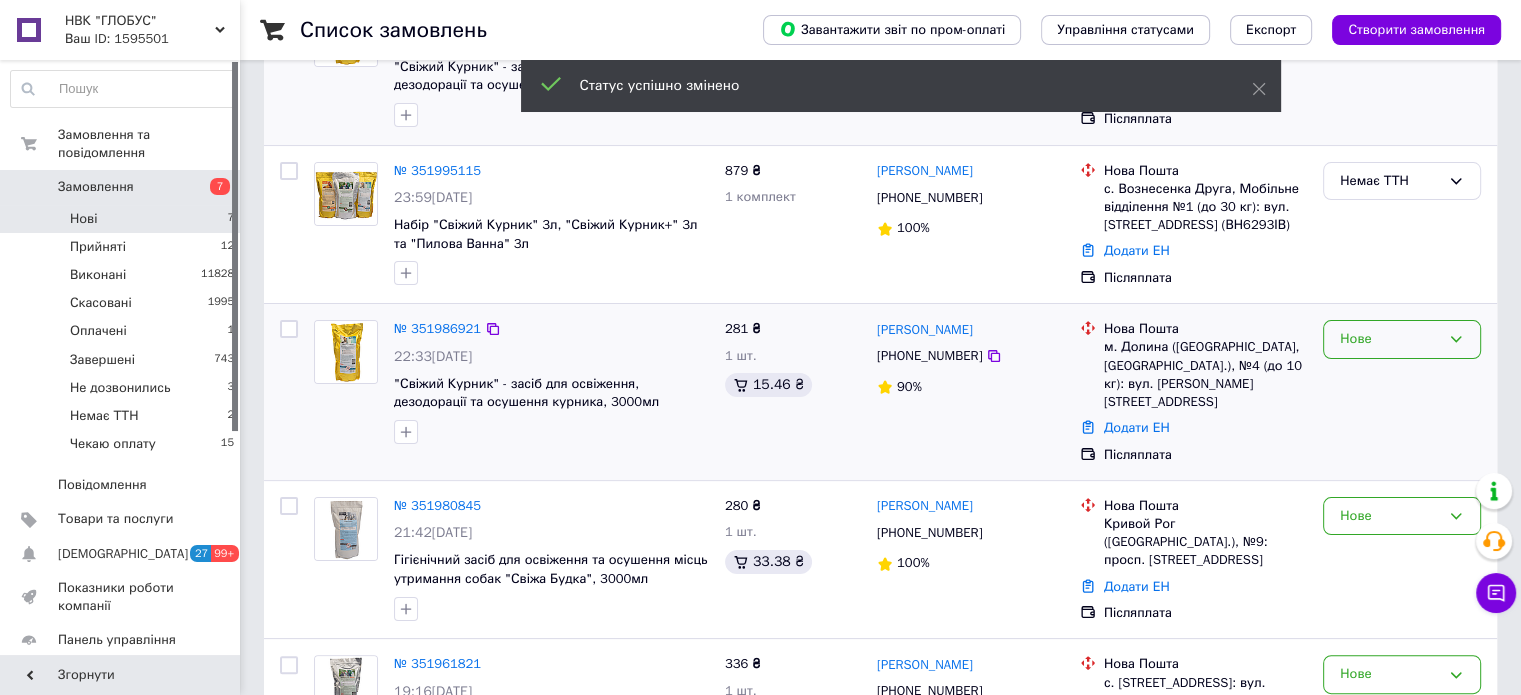 click on "Нове" at bounding box center (1390, 339) 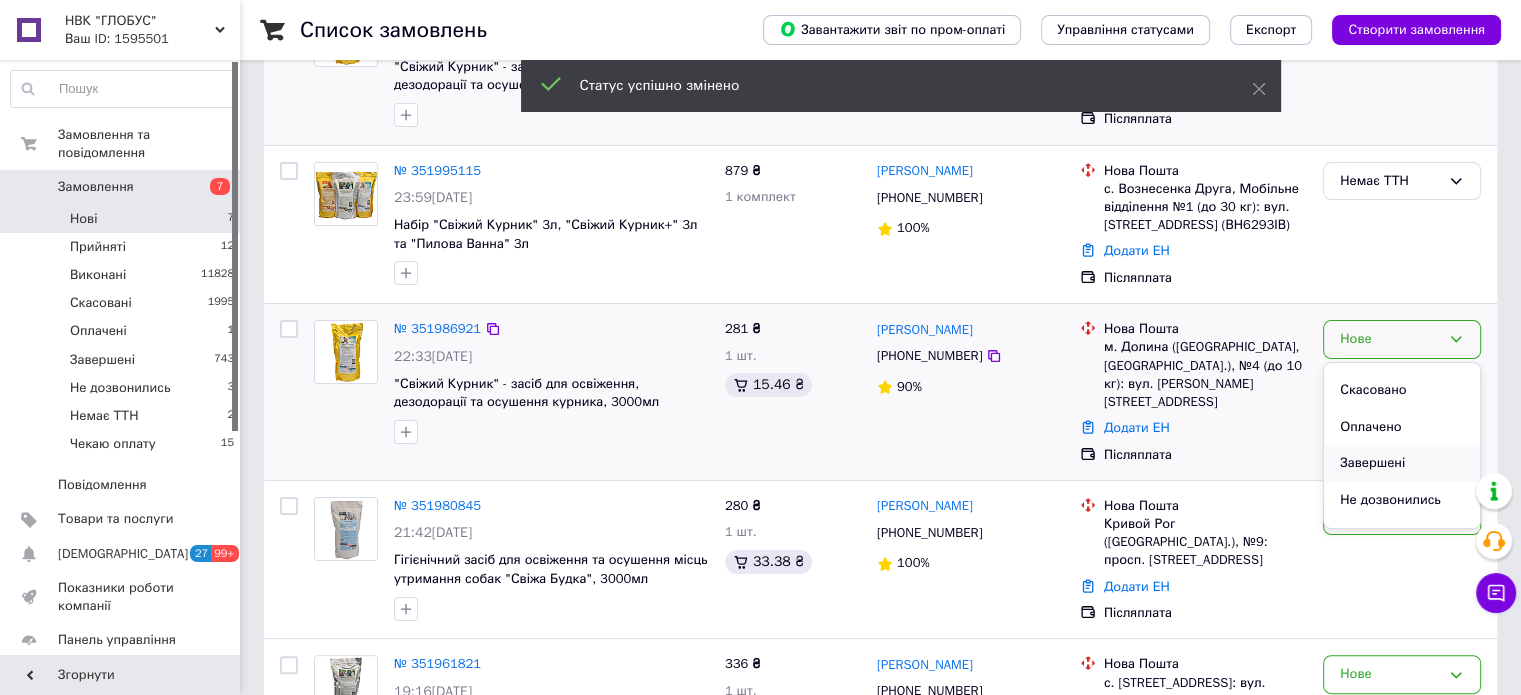 scroll, scrollTop: 127, scrollLeft: 0, axis: vertical 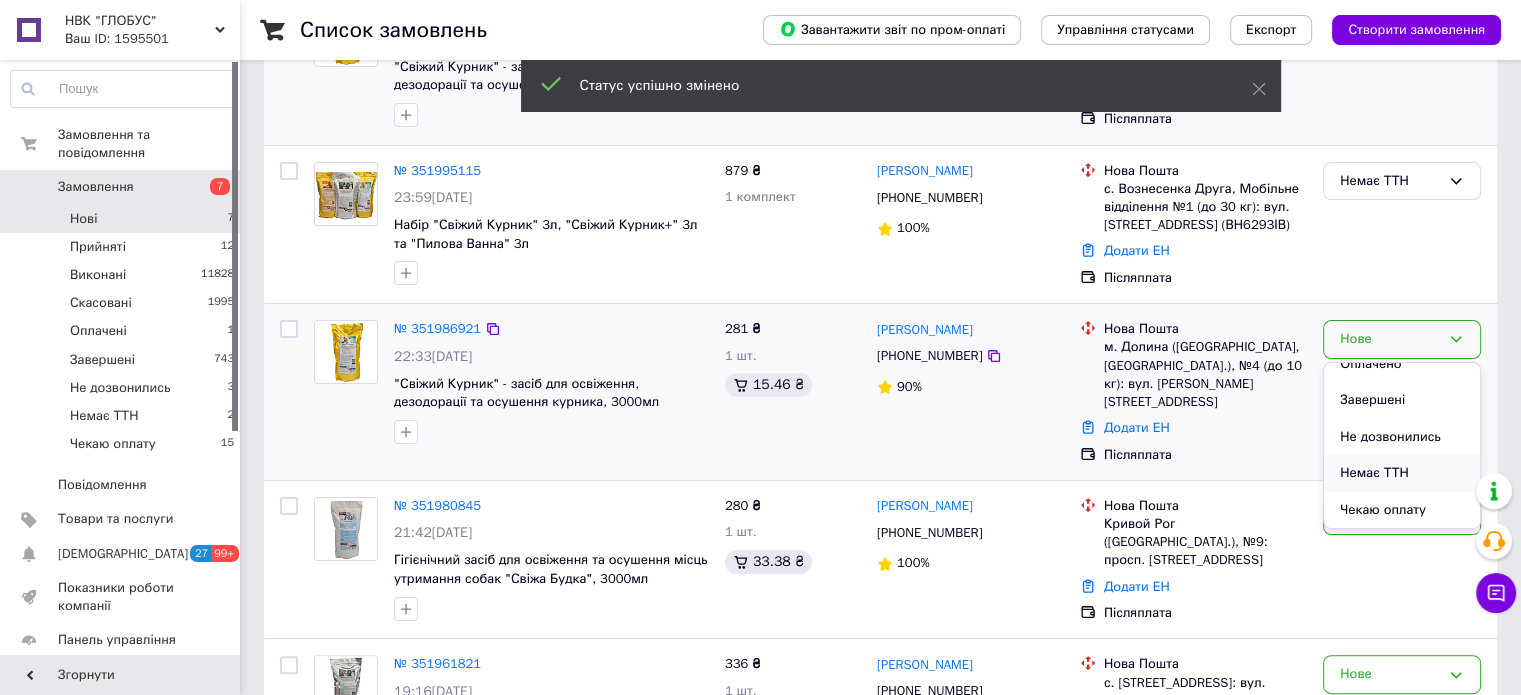 click on "Немає ТТН" at bounding box center (1402, 473) 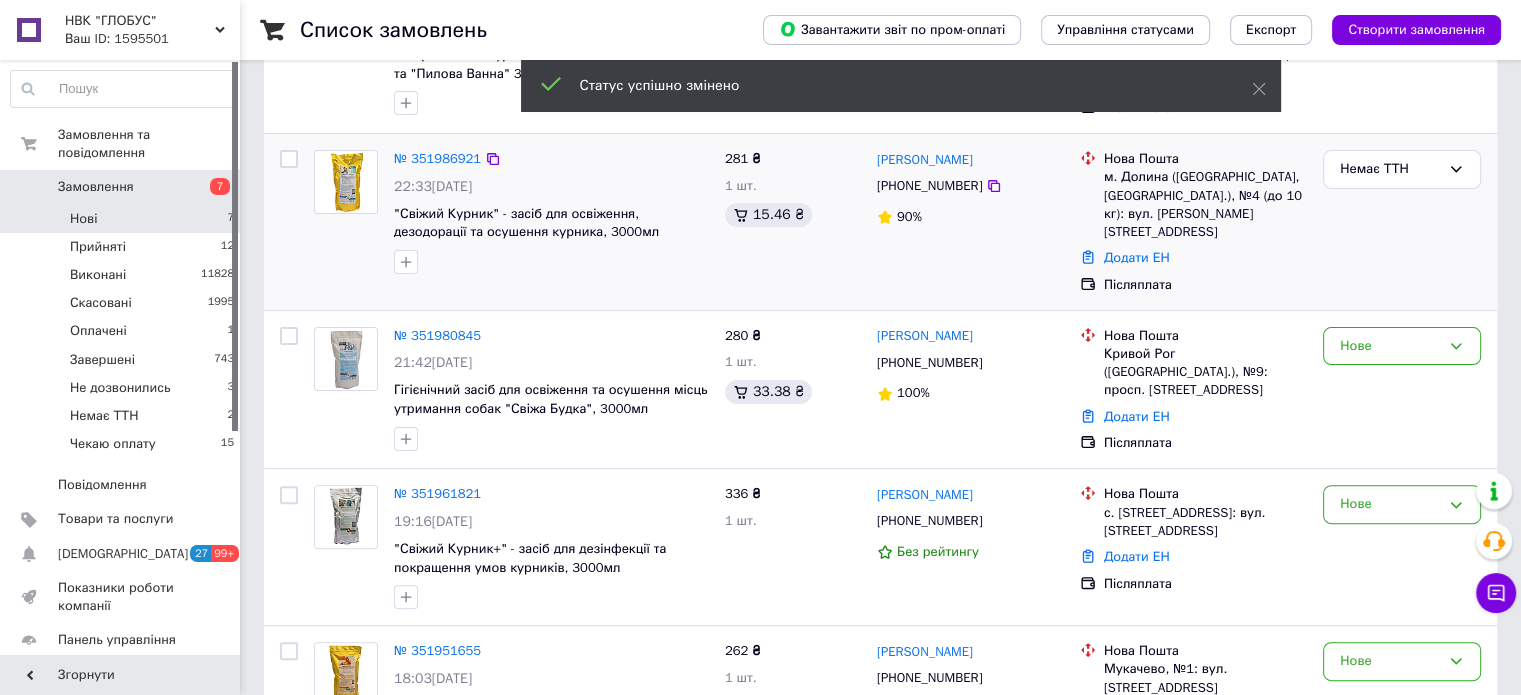 scroll, scrollTop: 500, scrollLeft: 0, axis: vertical 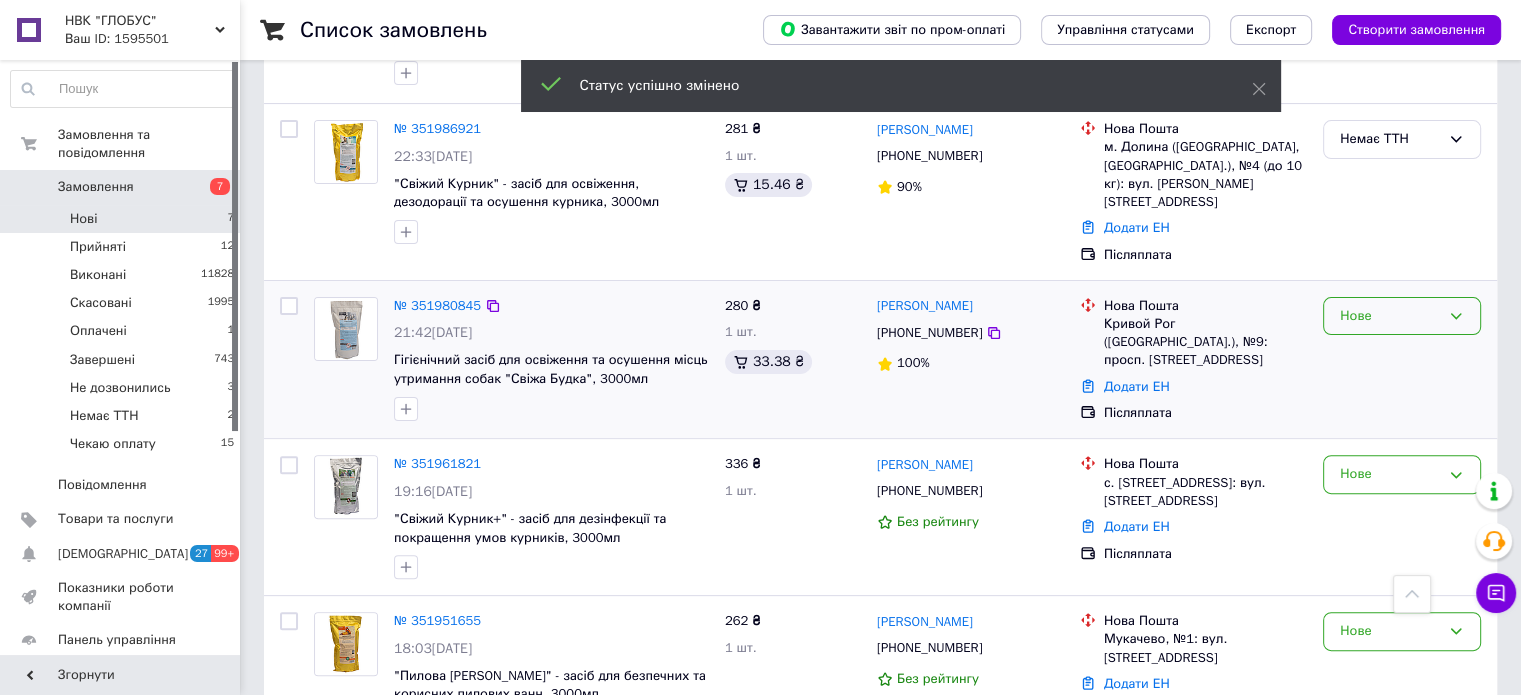 click 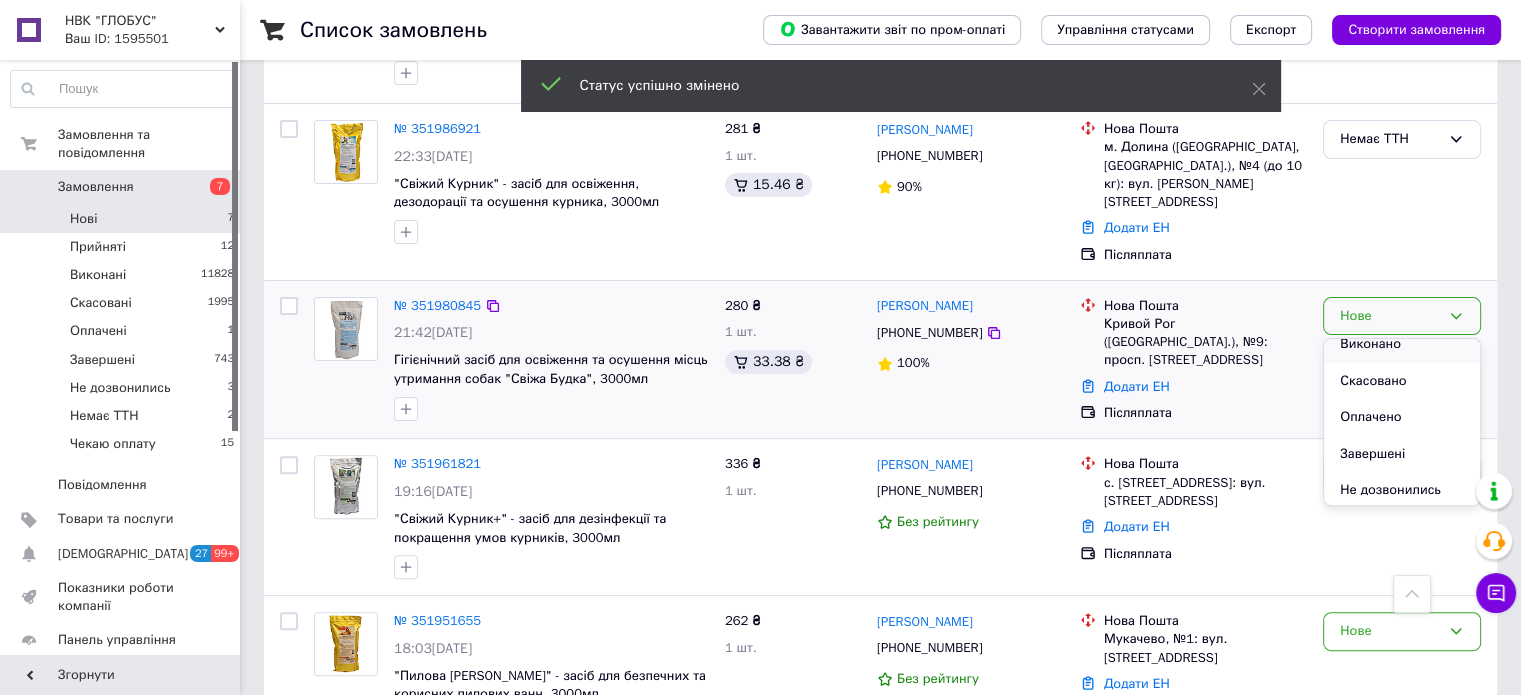 scroll, scrollTop: 127, scrollLeft: 0, axis: vertical 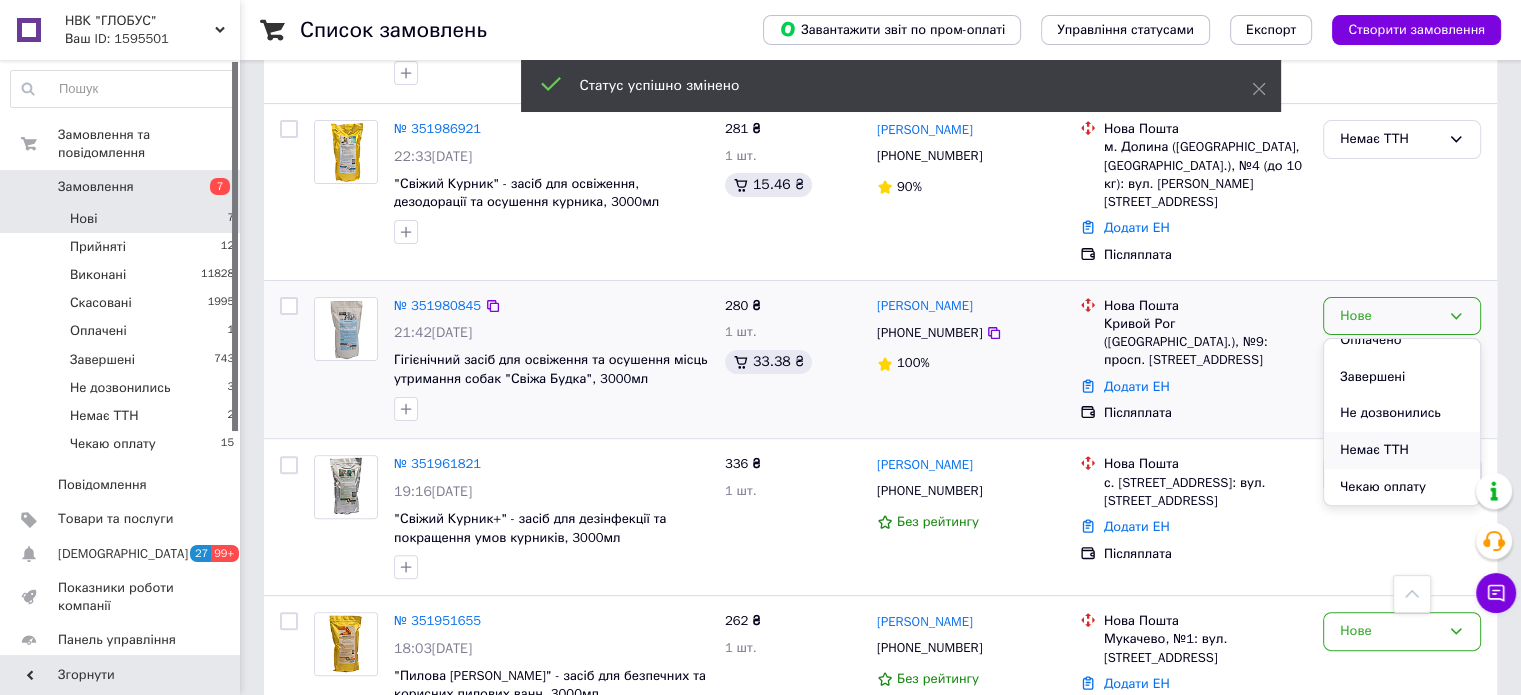 click on "Немає ТТН" at bounding box center (1402, 450) 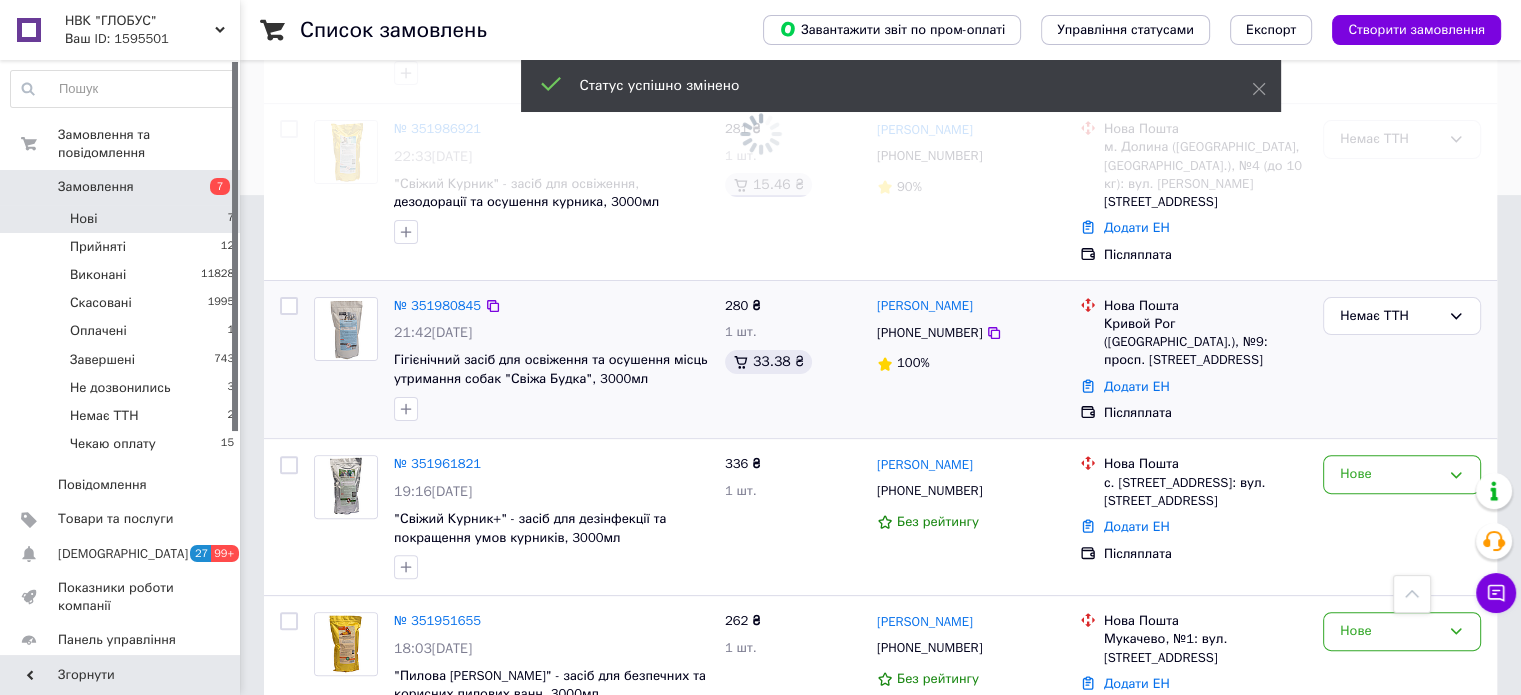 scroll, scrollTop: 700, scrollLeft: 0, axis: vertical 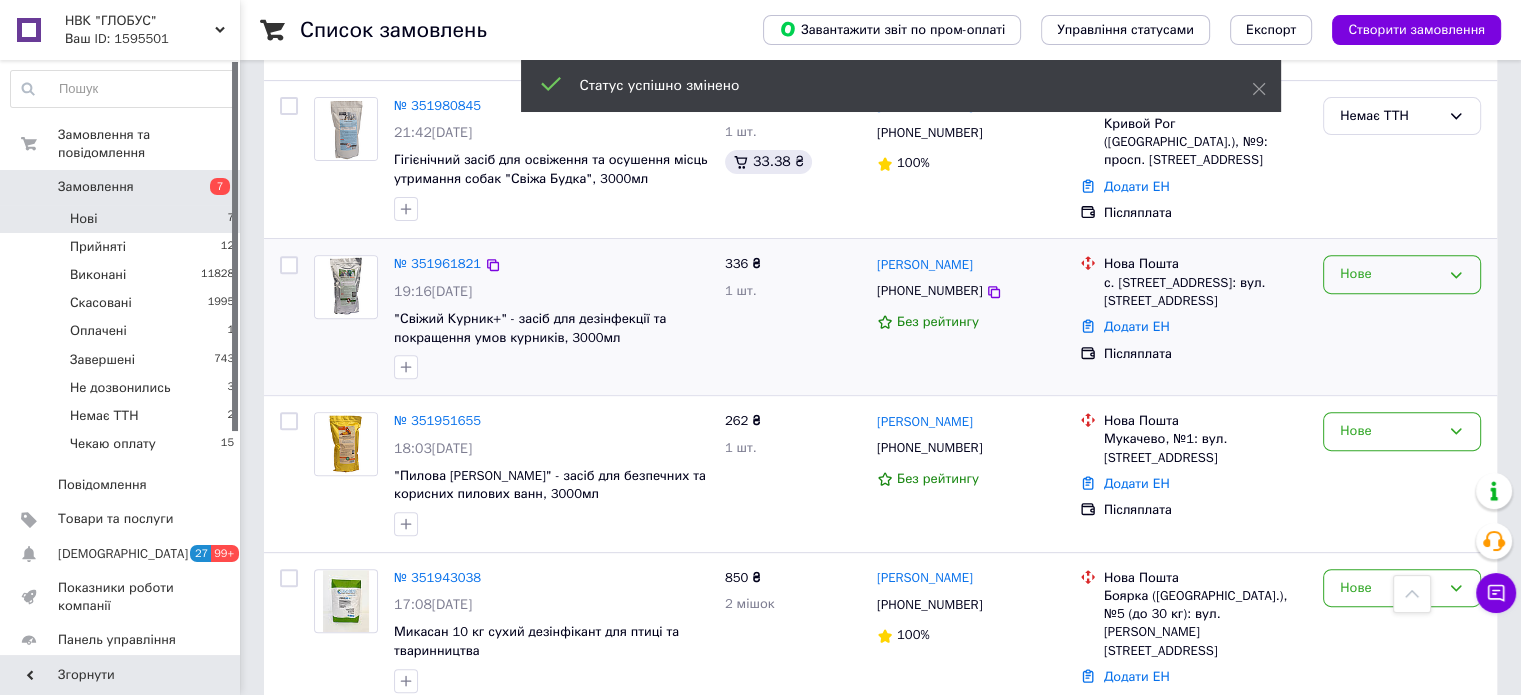 click on "Нове" at bounding box center (1402, 274) 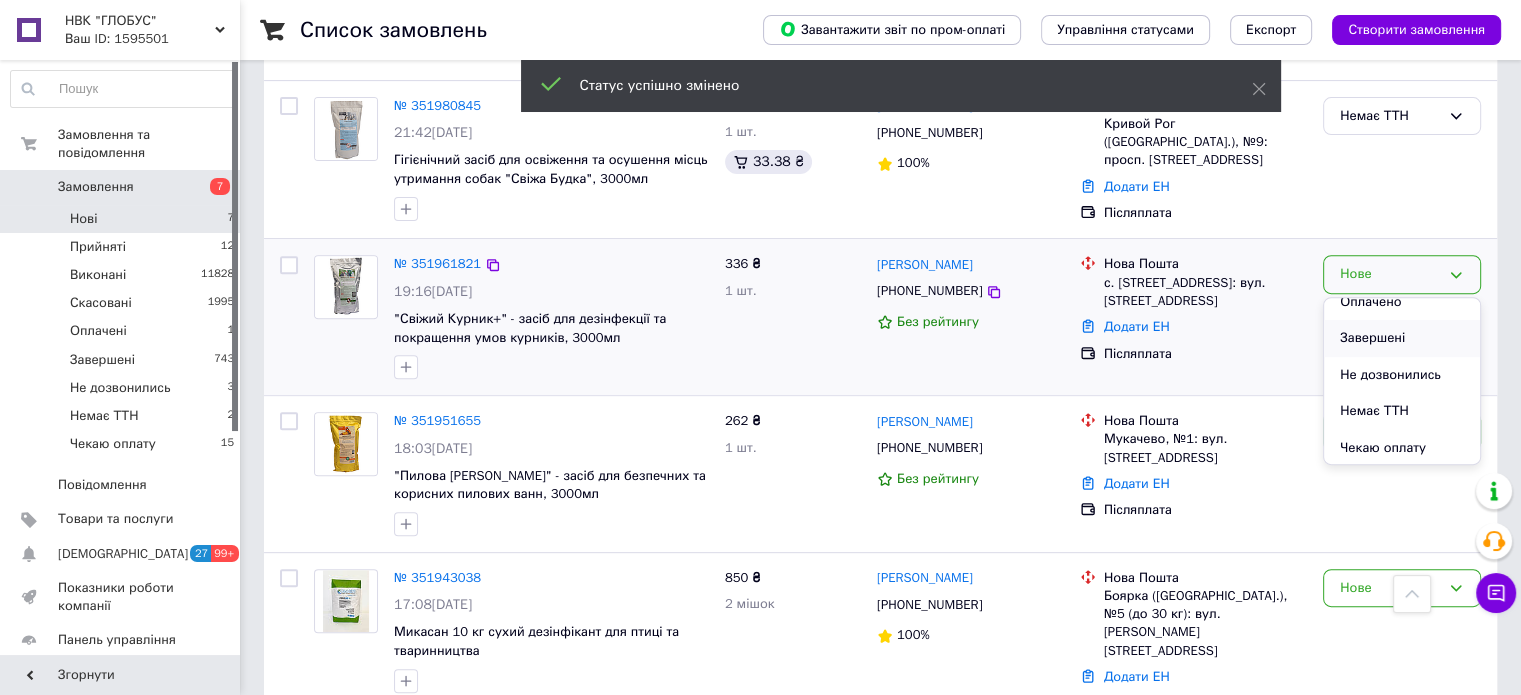 scroll, scrollTop: 126, scrollLeft: 0, axis: vertical 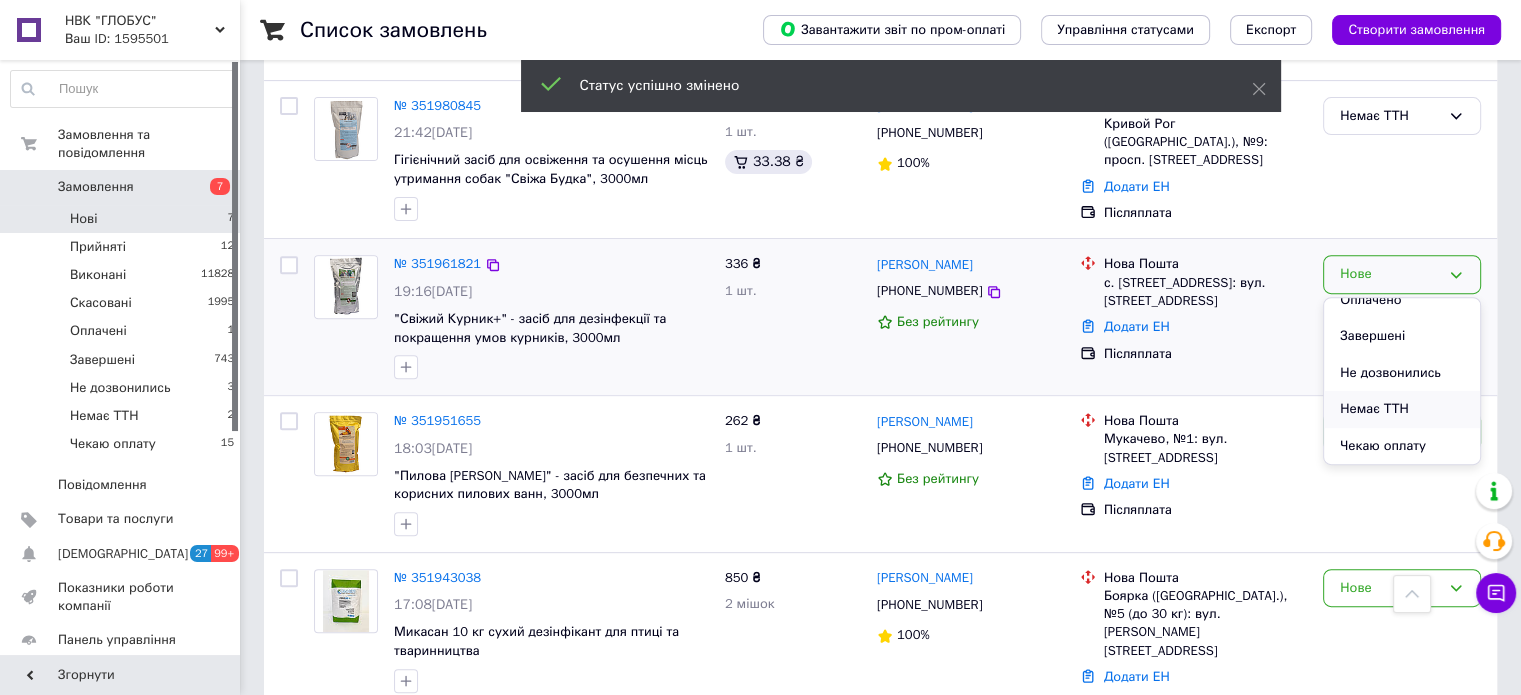 click on "Немає ТТН" at bounding box center [1402, 409] 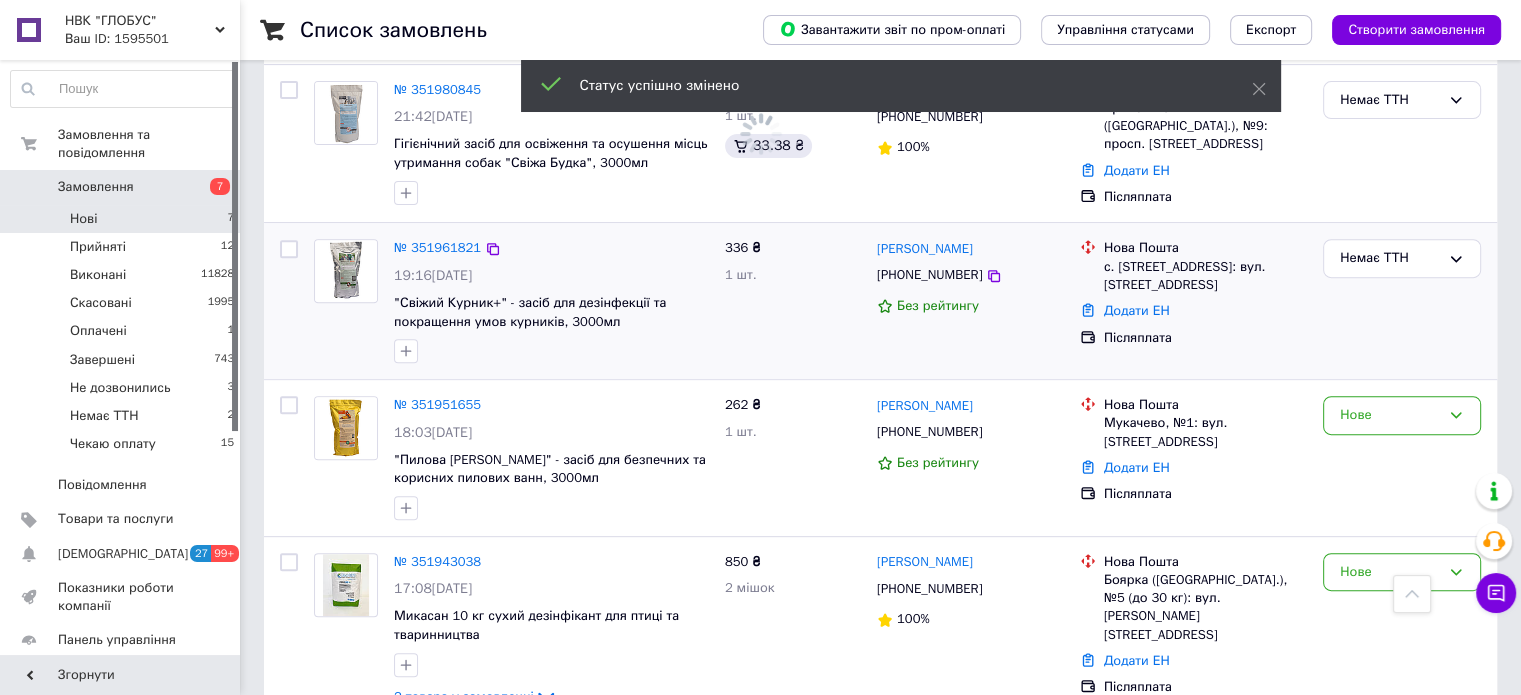 scroll, scrollTop: 745, scrollLeft: 0, axis: vertical 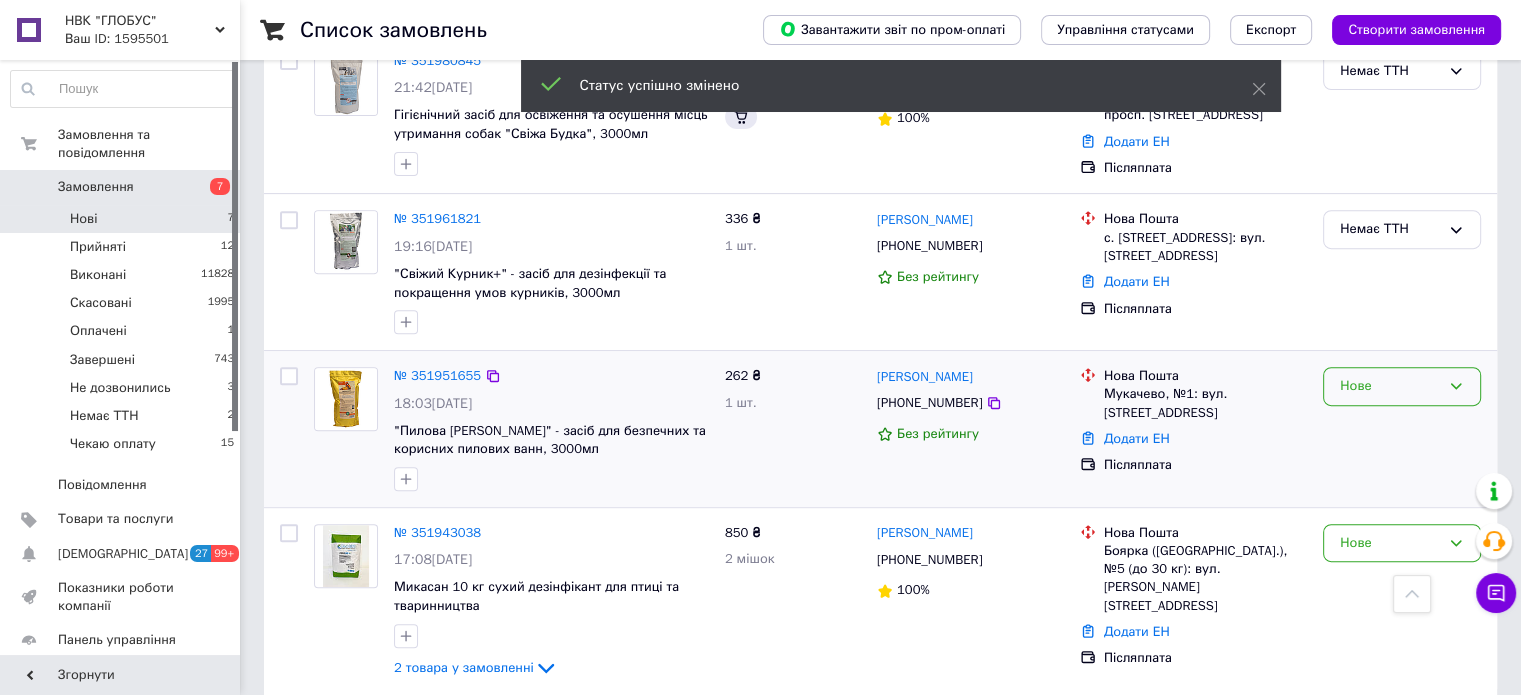 click on "Нове" at bounding box center (1390, 386) 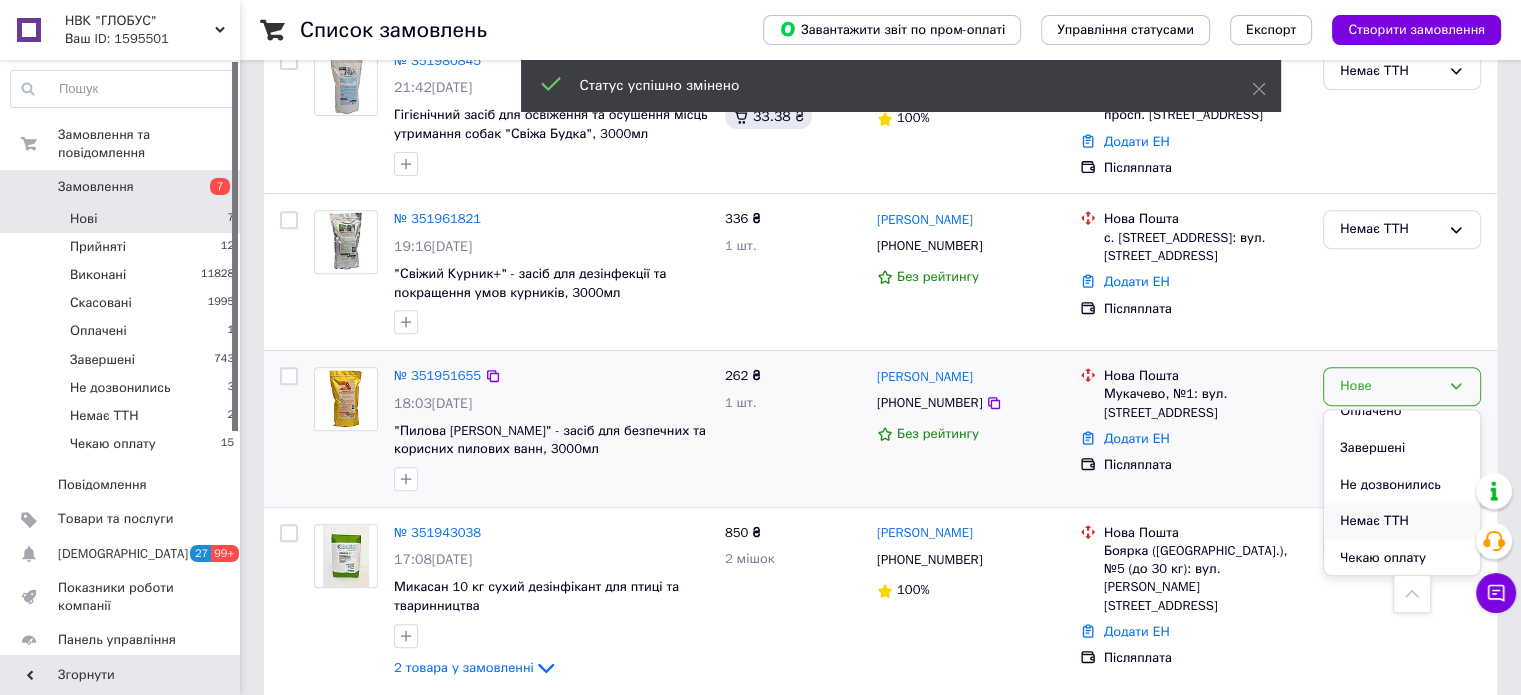 scroll, scrollTop: 127, scrollLeft: 0, axis: vertical 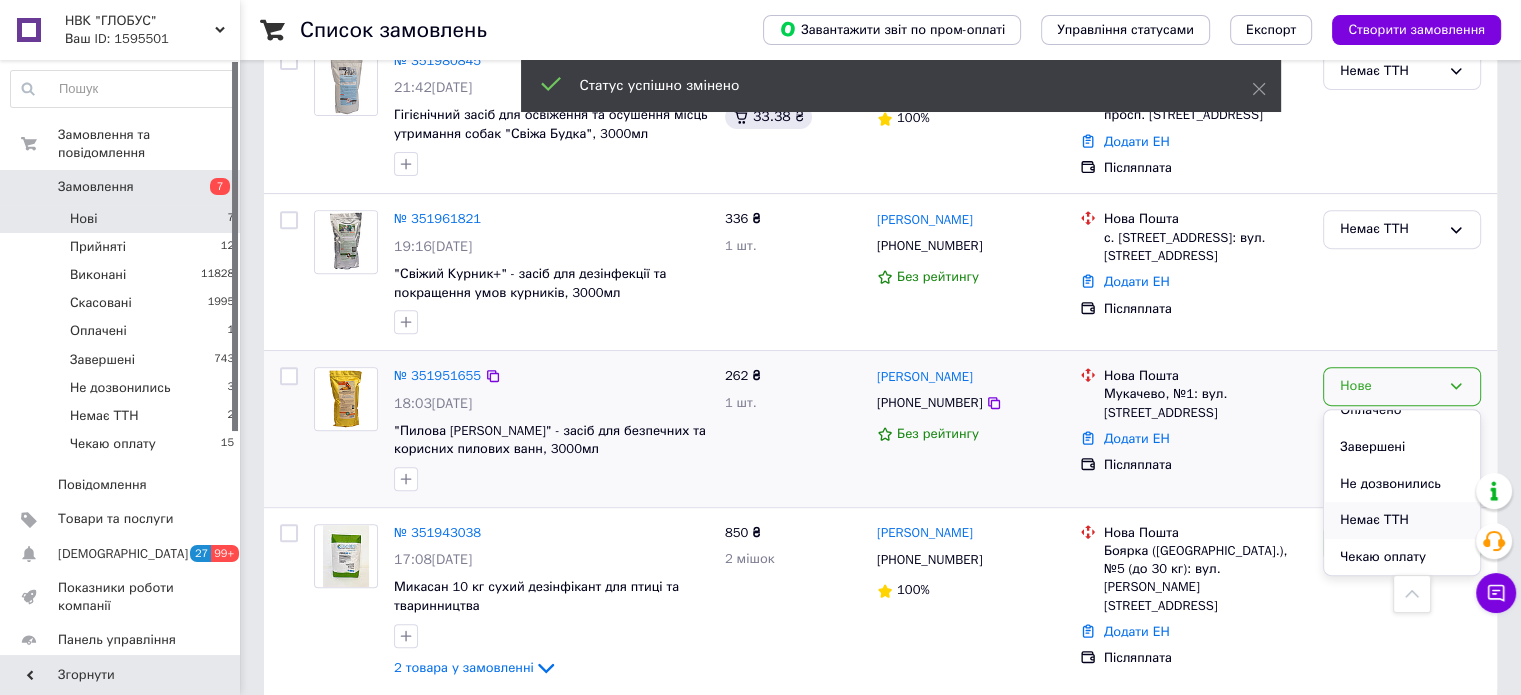 click on "Немає ТТН" at bounding box center (1402, 520) 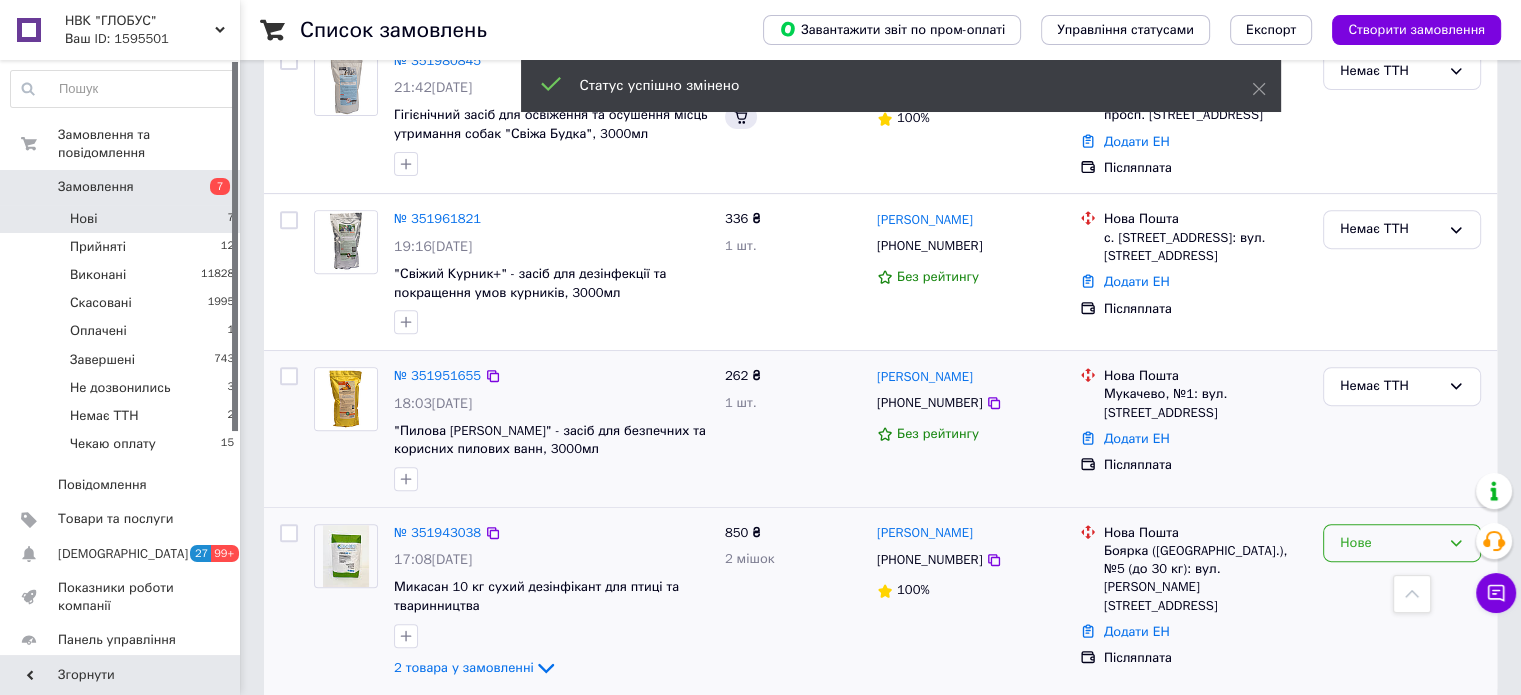 click on "Нове" at bounding box center (1390, 543) 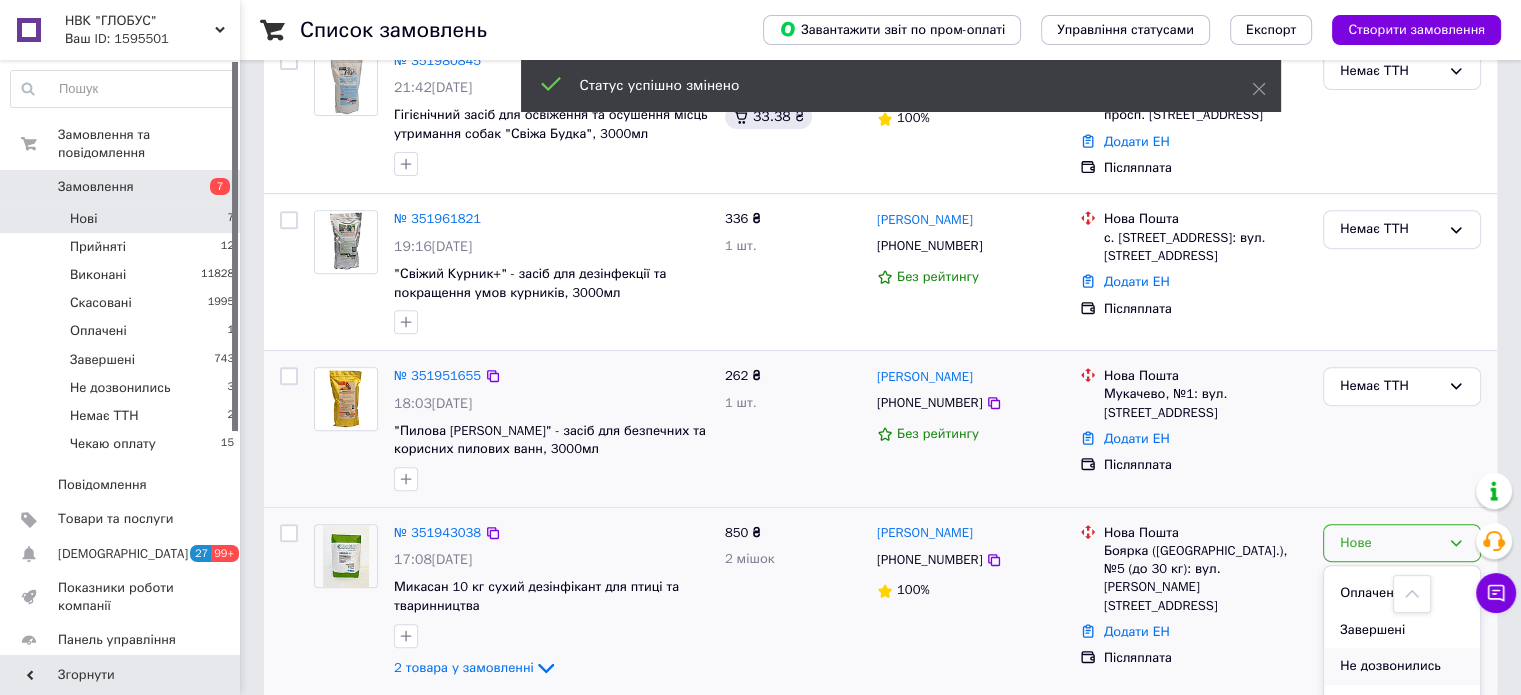 scroll, scrollTop: 126, scrollLeft: 0, axis: vertical 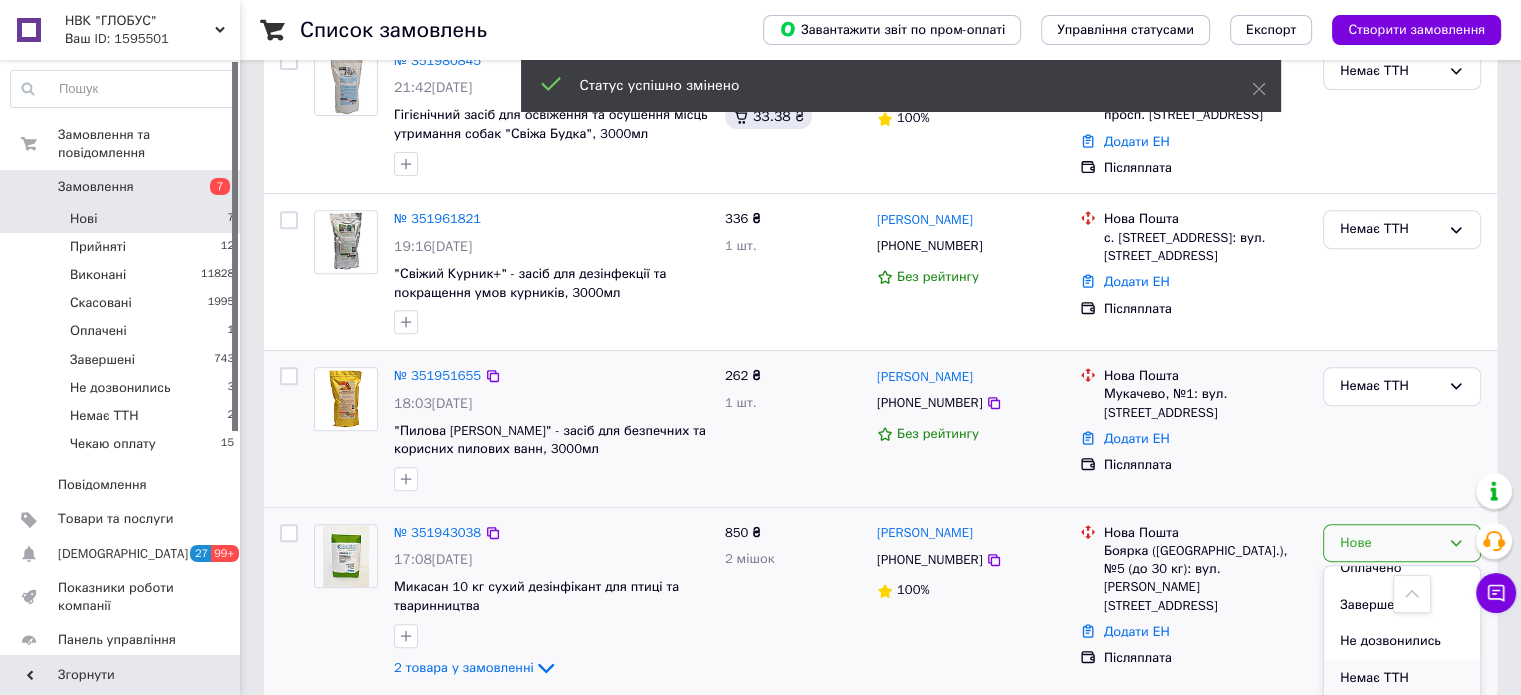 click on "Немає ТТН" at bounding box center (1402, 678) 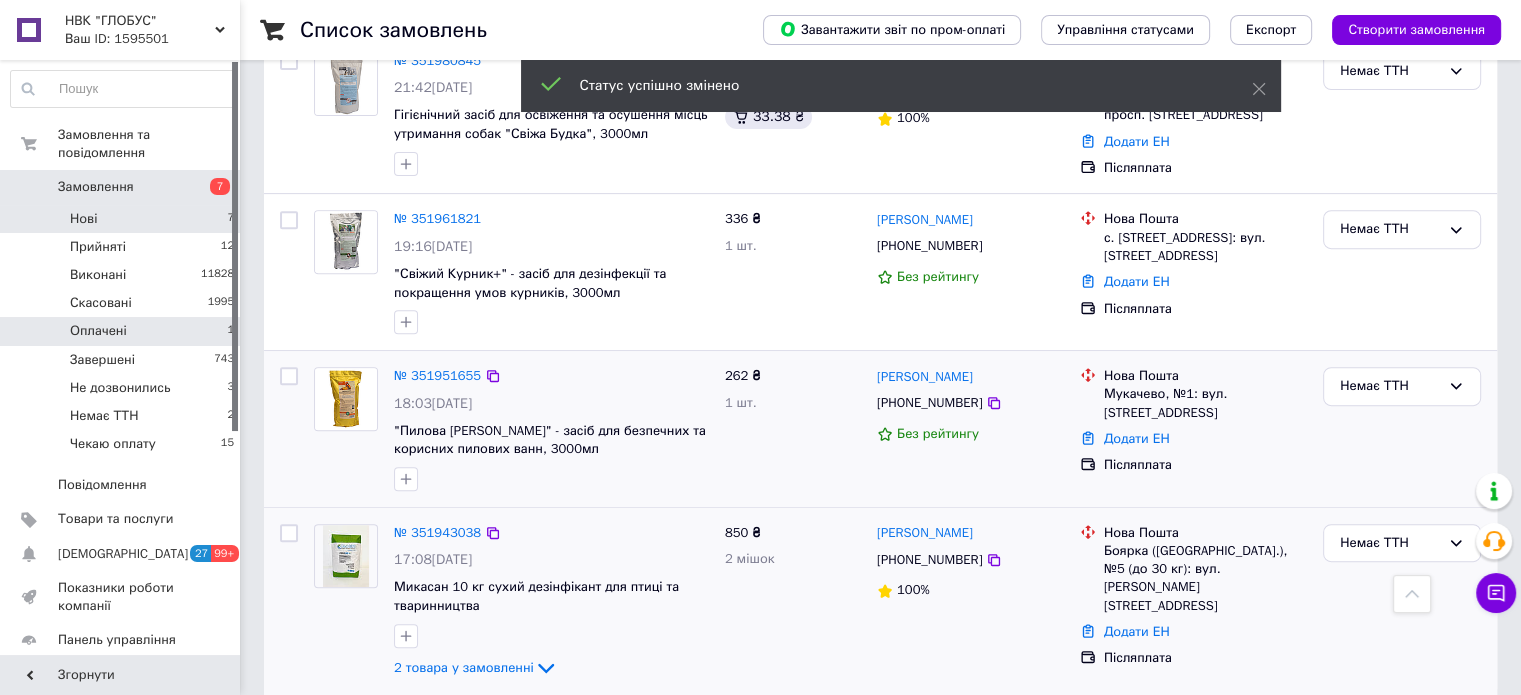 click on "Оплачені 1" at bounding box center (123, 331) 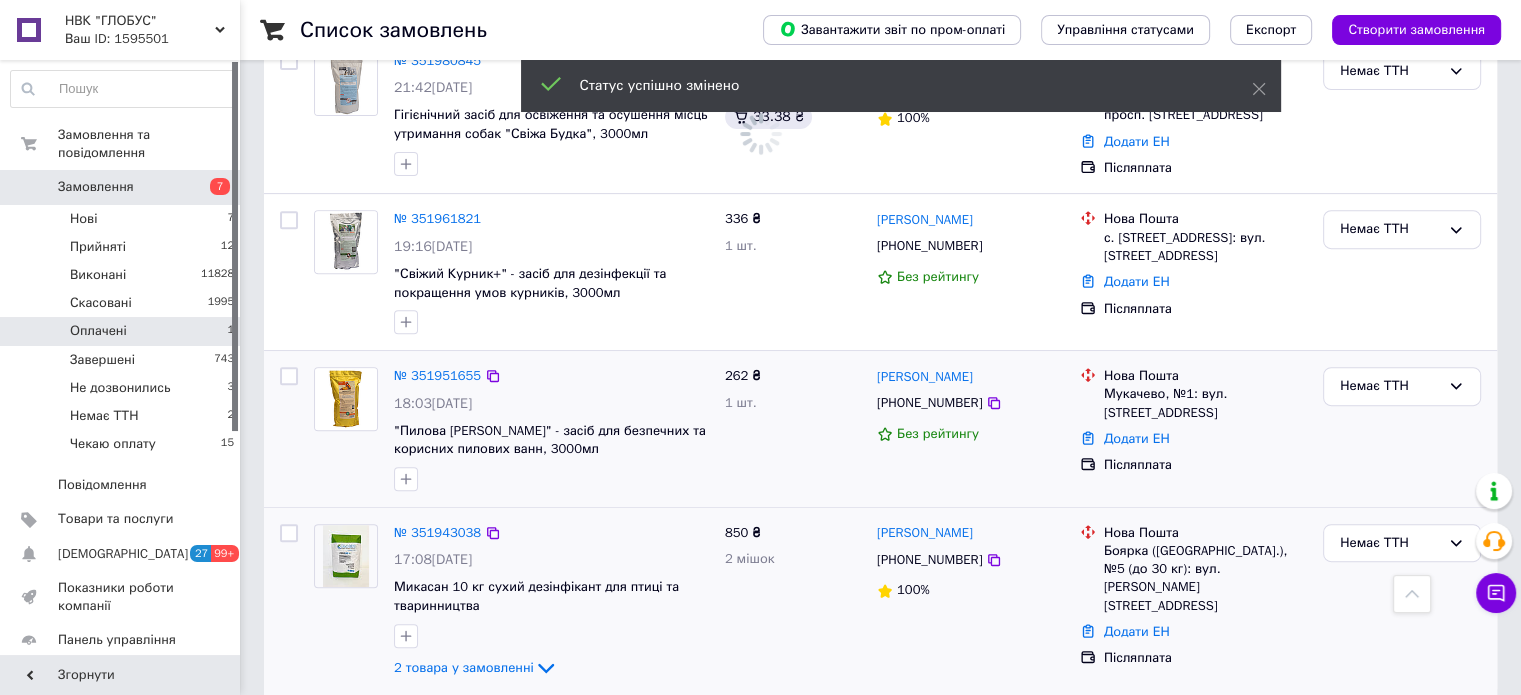 scroll, scrollTop: 0, scrollLeft: 0, axis: both 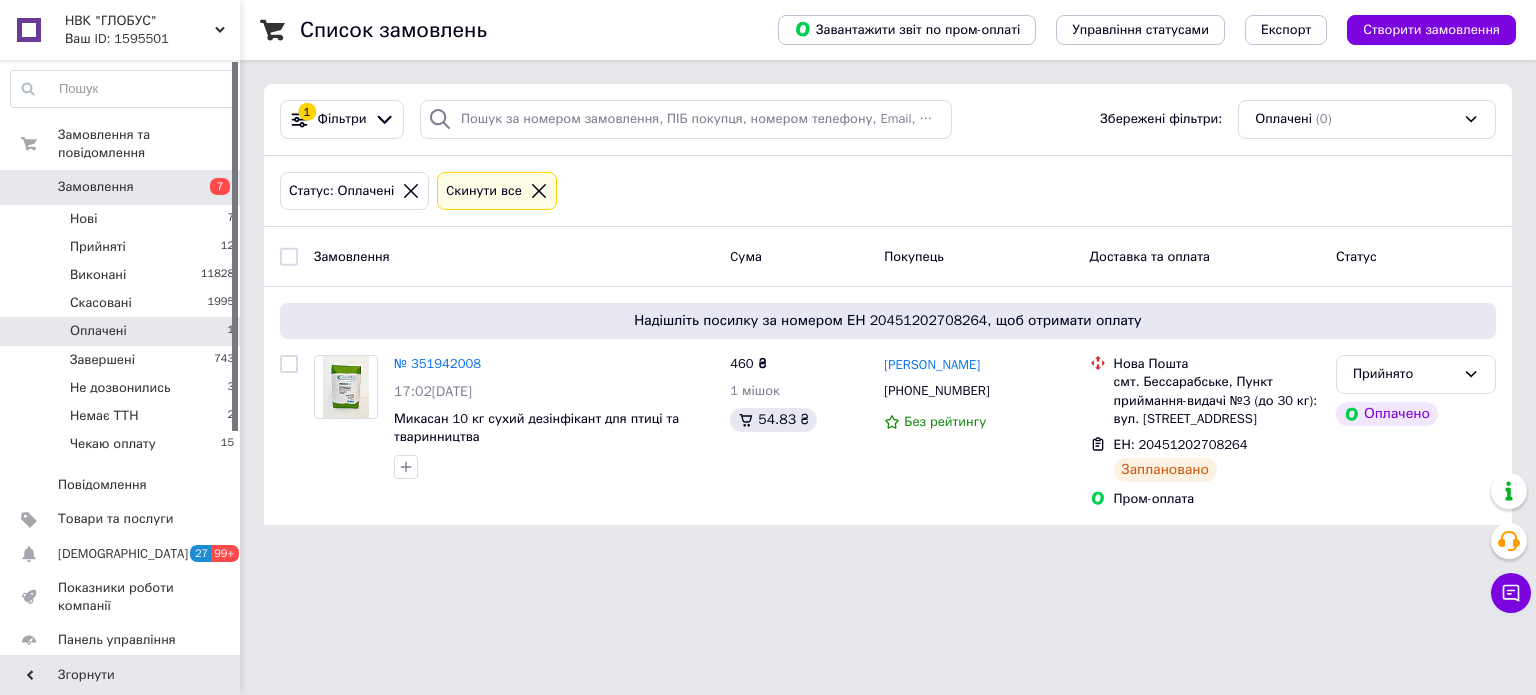 click at bounding box center [539, 191] 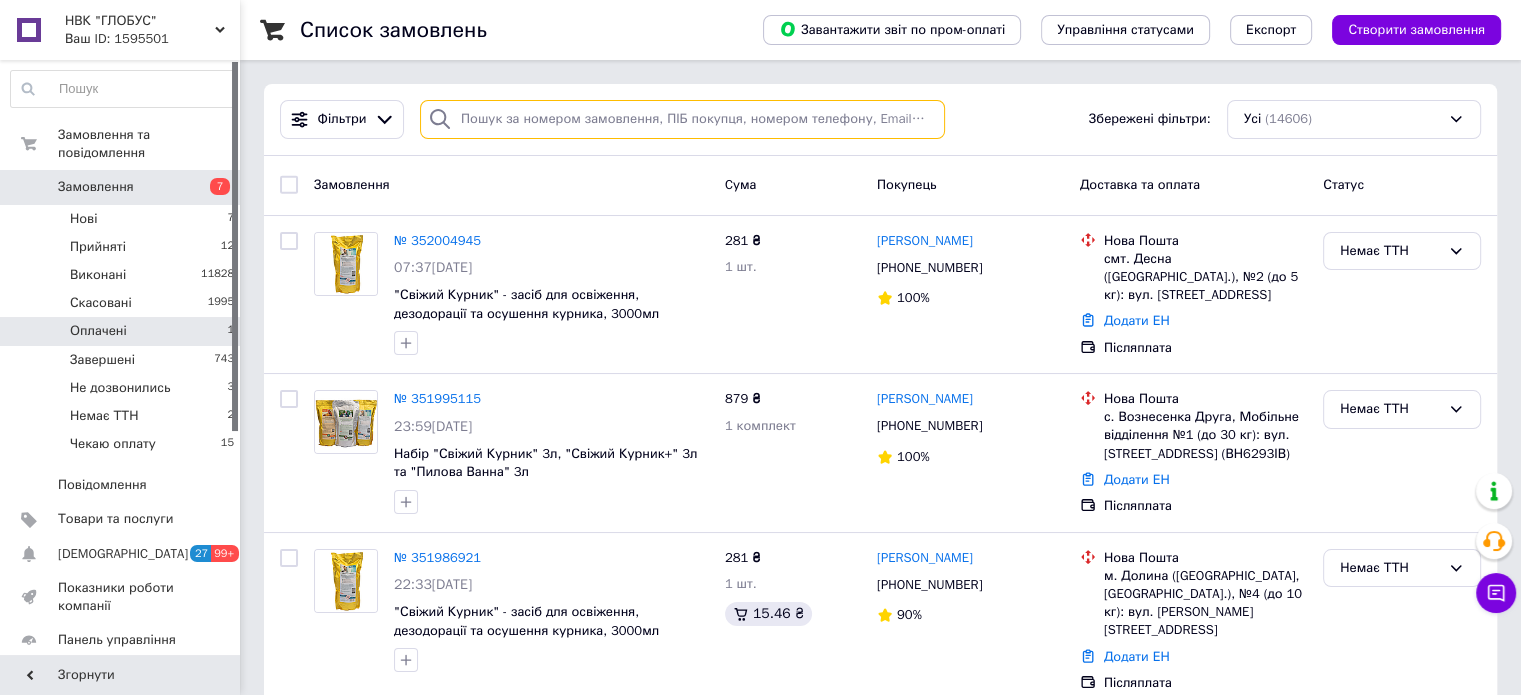 paste on "351835835" 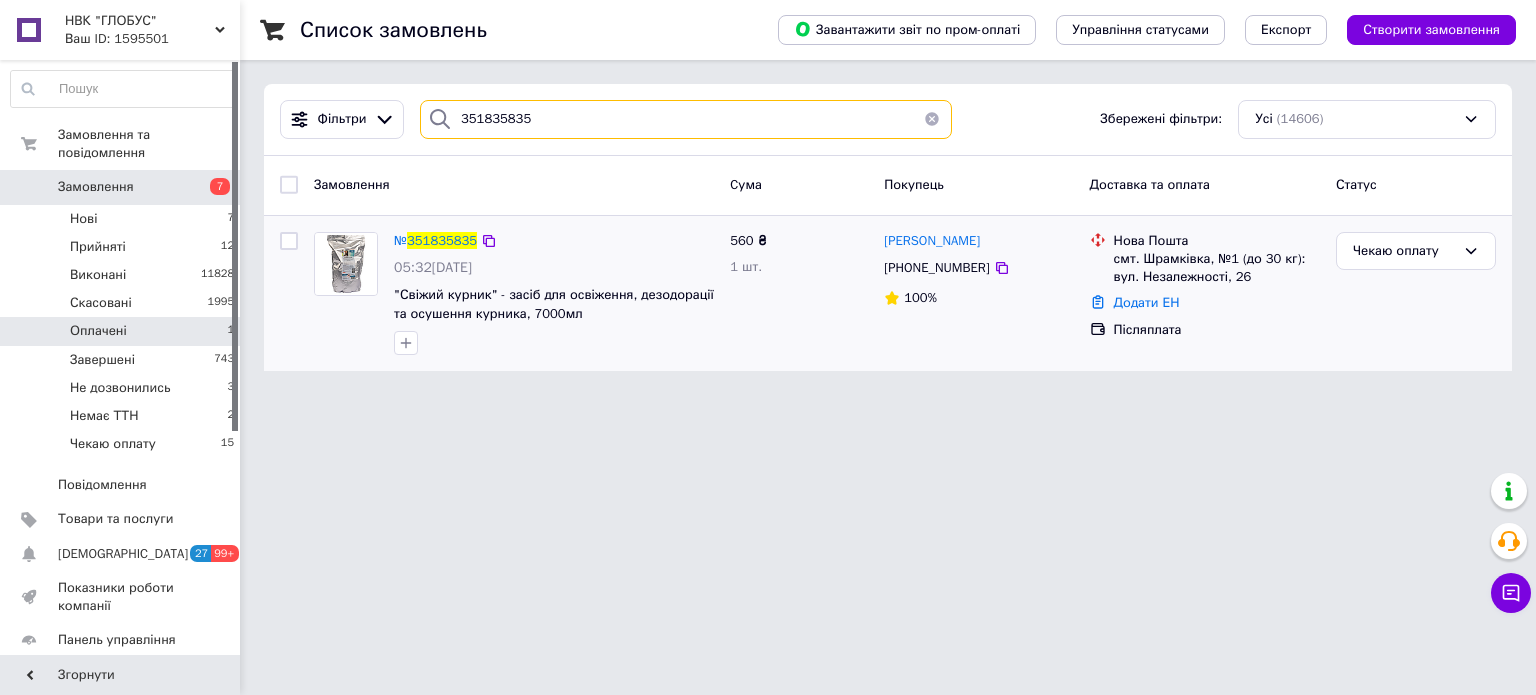 type on "351835835" 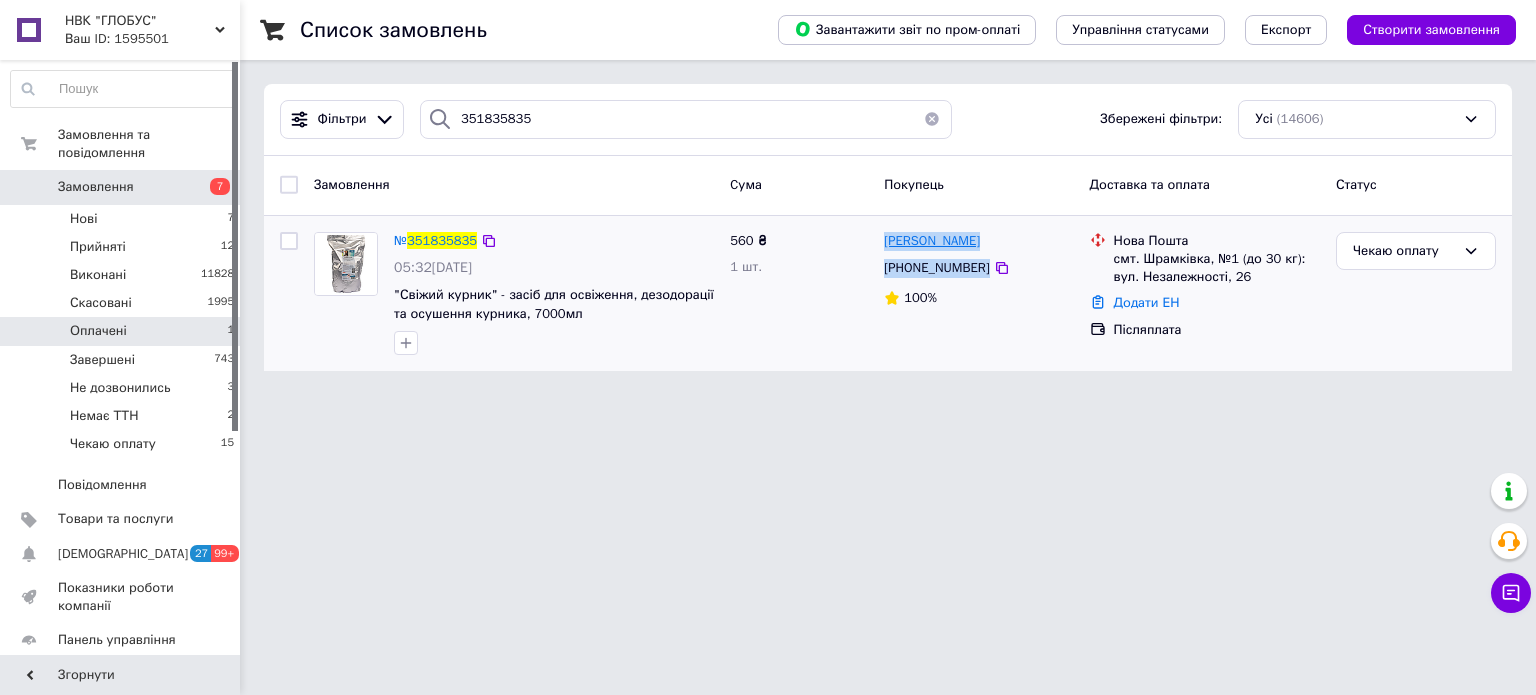 drag, startPoint x: 1020, startPoint y: 269, endPoint x: 897, endPoint y: 238, distance: 126.84637 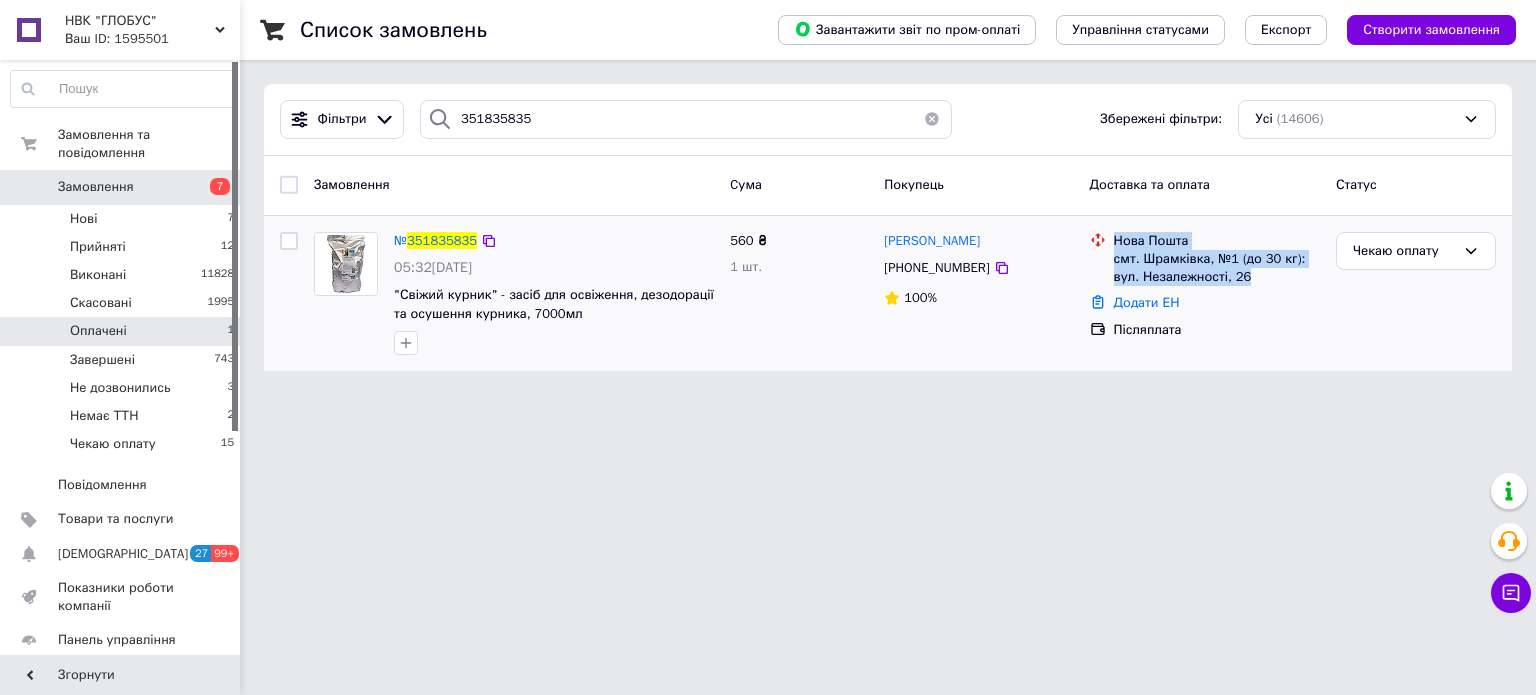 drag, startPoint x: 1254, startPoint y: 275, endPoint x: 1111, endPoint y: 243, distance: 146.53668 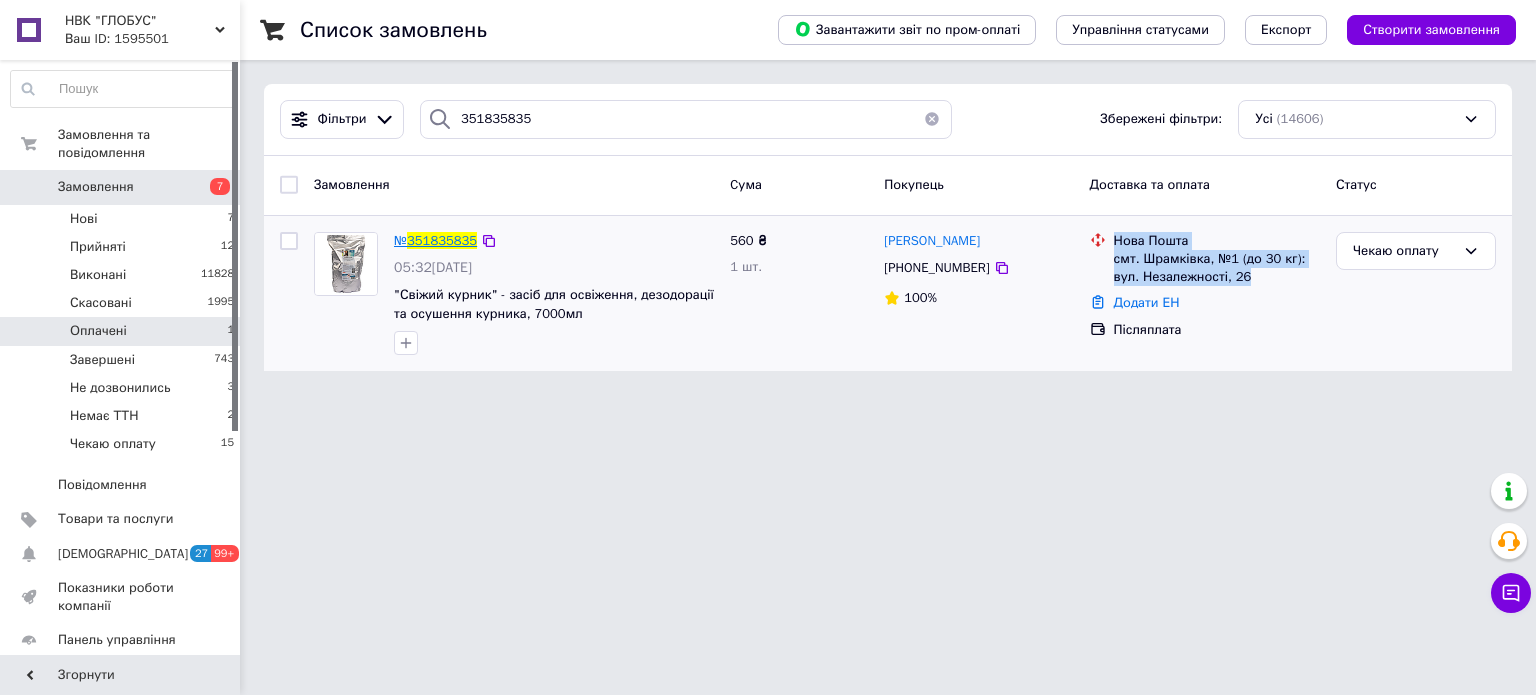 click on "351835835" at bounding box center (442, 240) 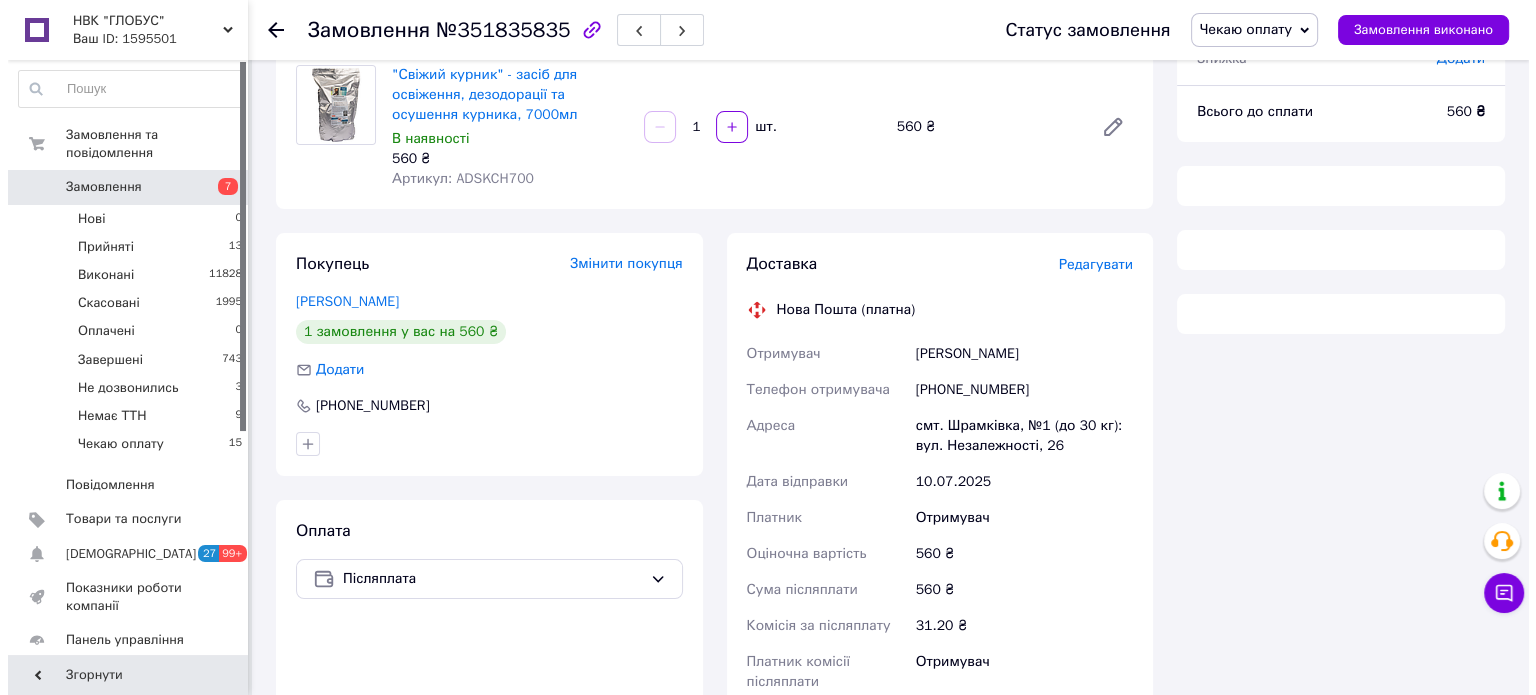 scroll, scrollTop: 178, scrollLeft: 0, axis: vertical 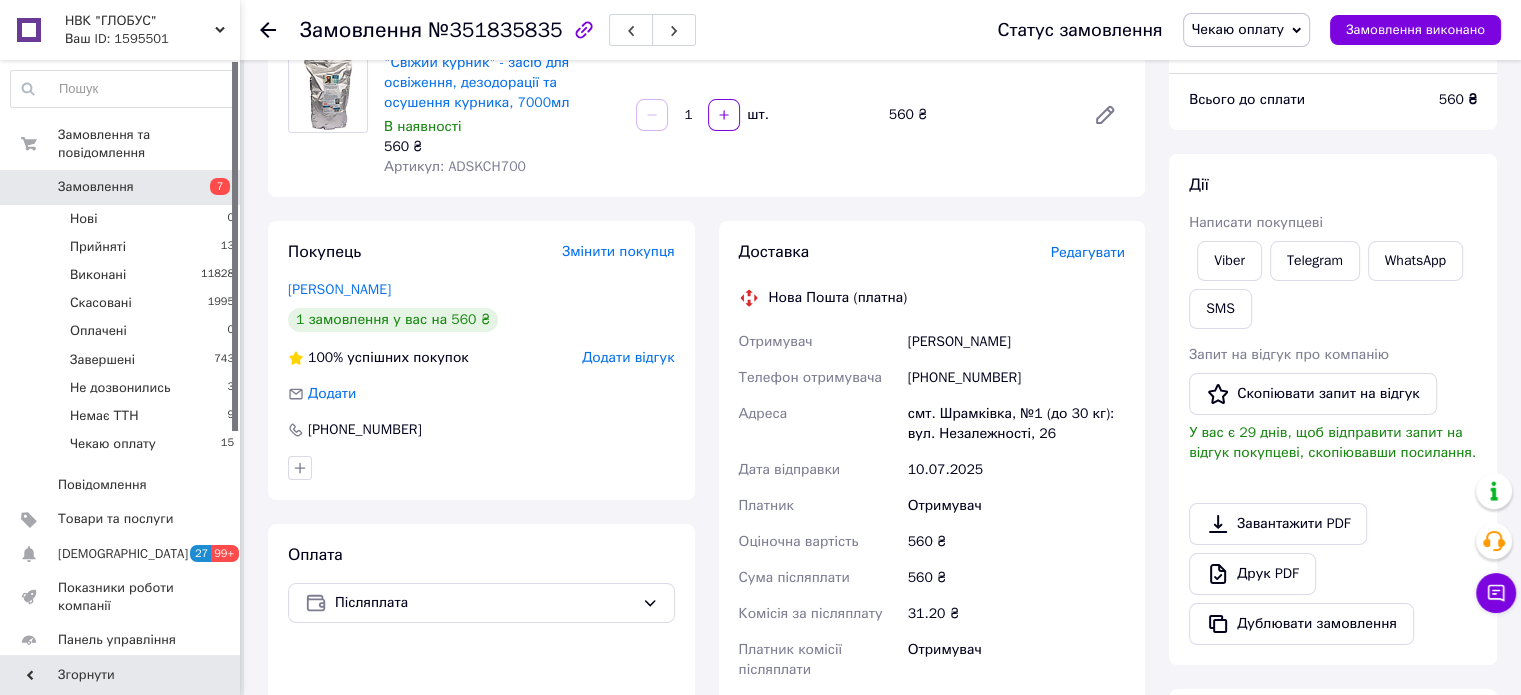 click on "Редагувати" at bounding box center [1088, 252] 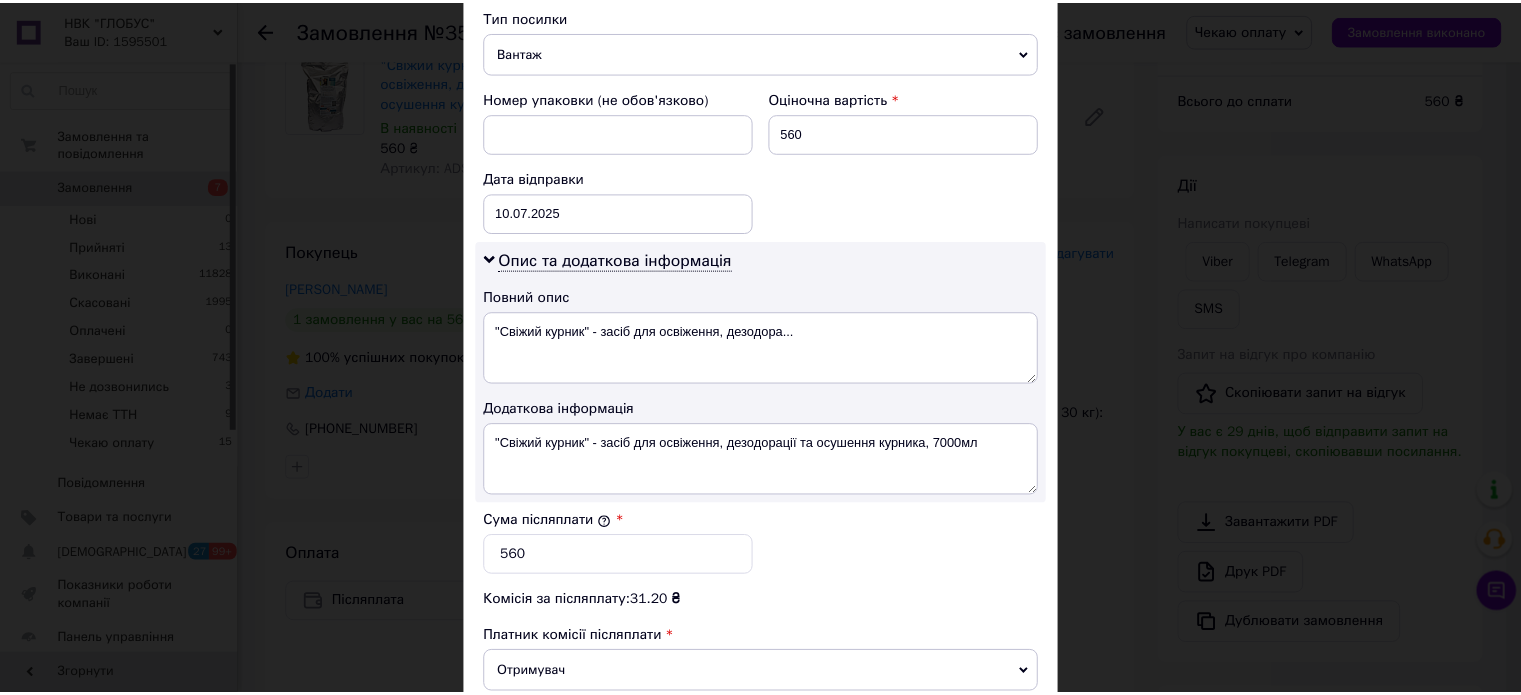 scroll, scrollTop: 1000, scrollLeft: 0, axis: vertical 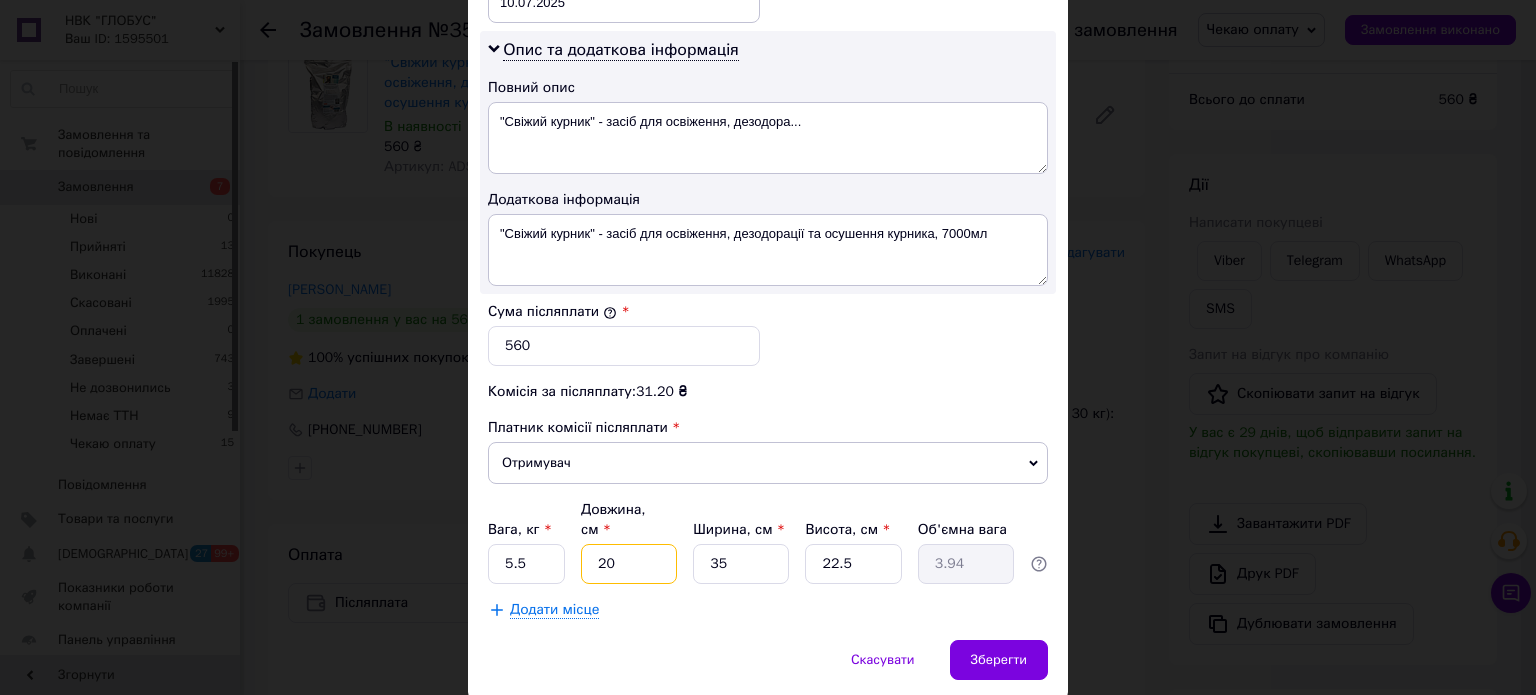 click on "20" at bounding box center [629, 564] 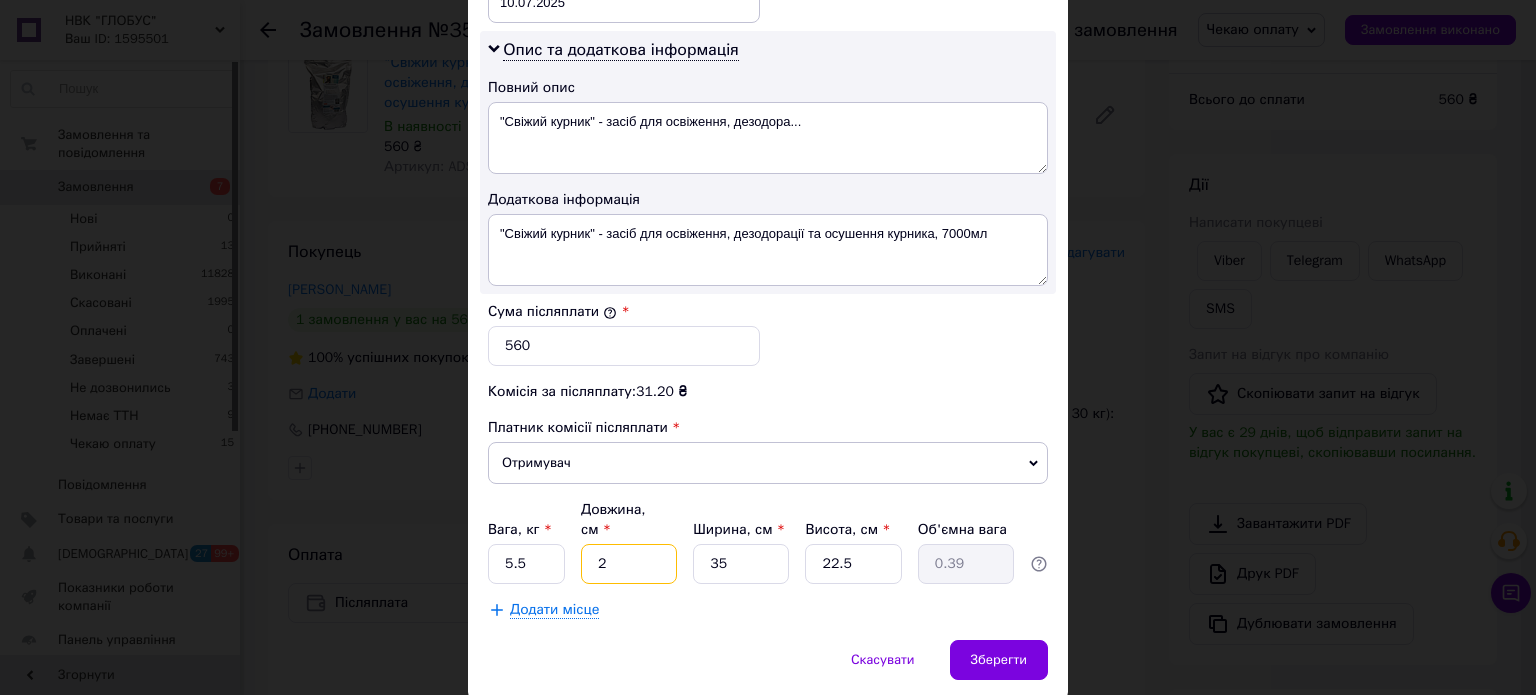 type 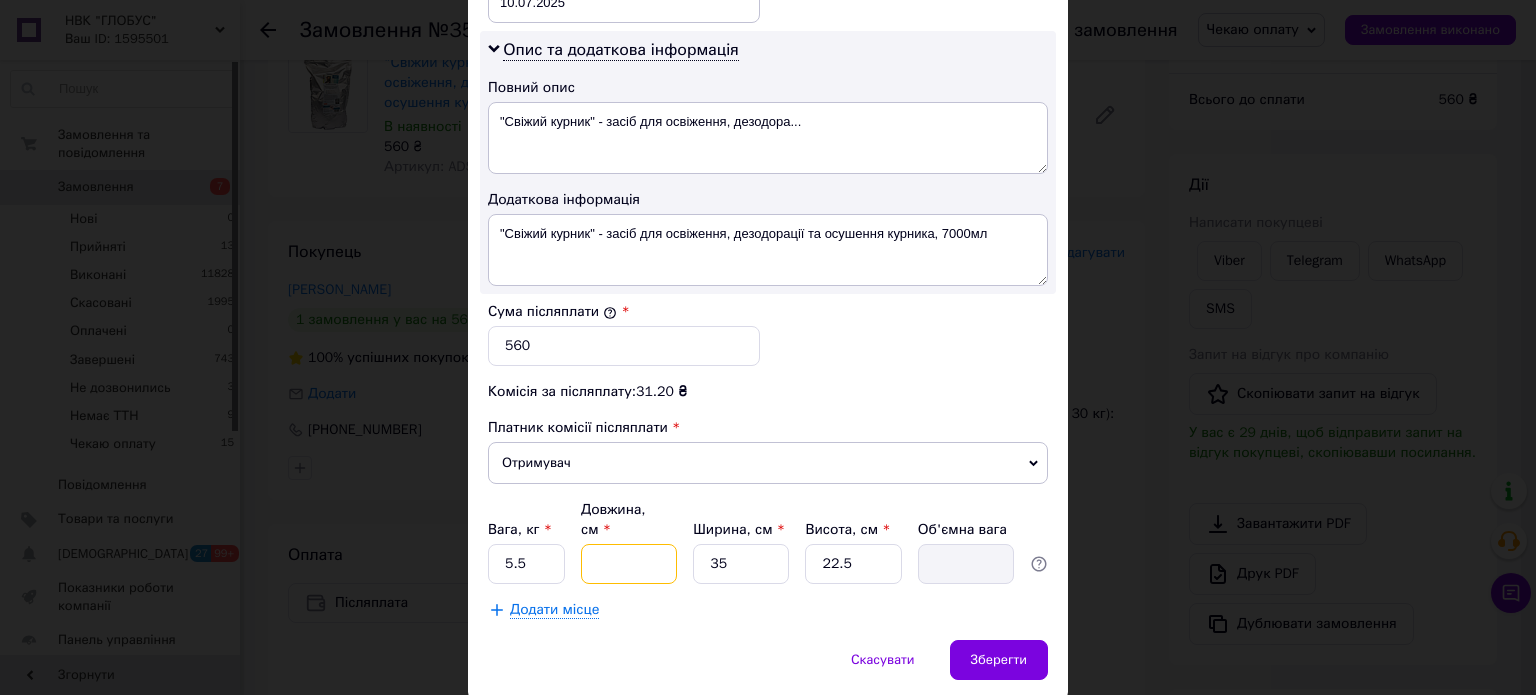 type on "2" 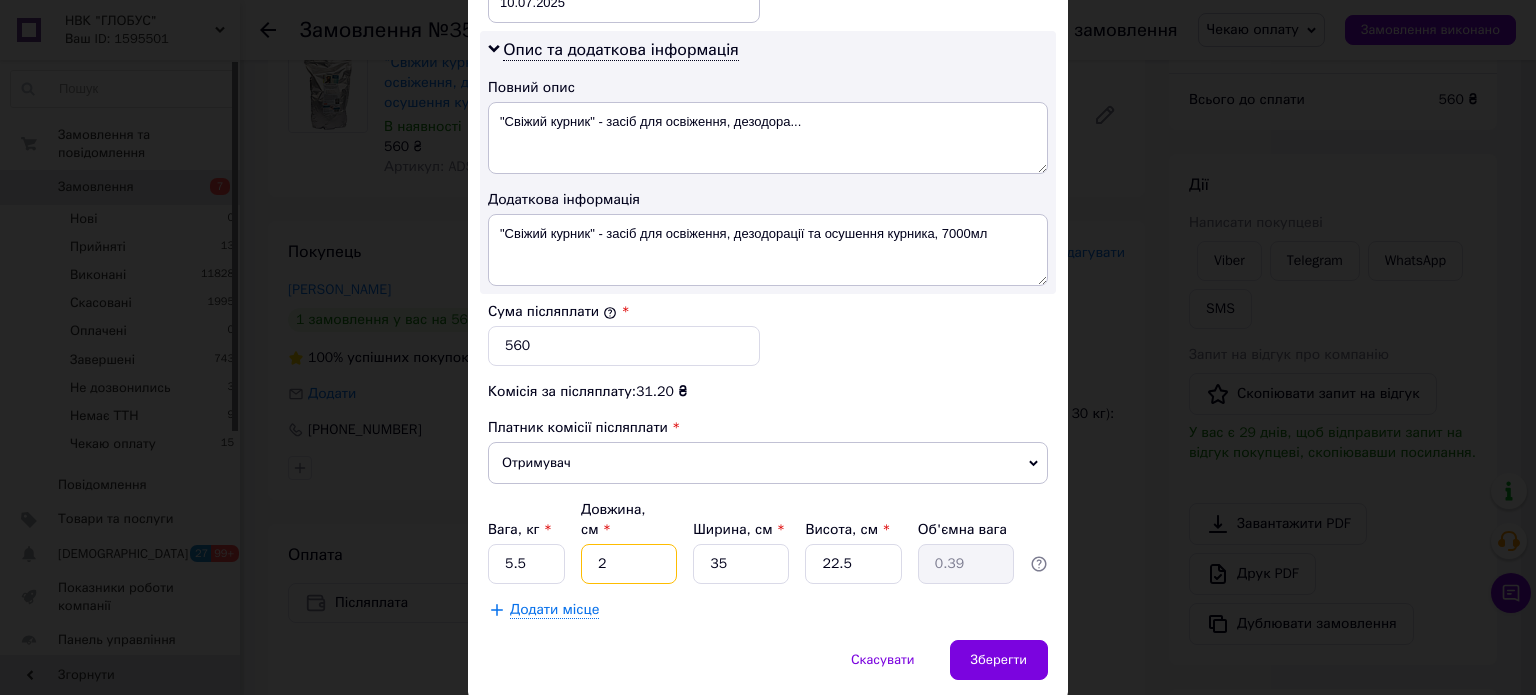 type on "23" 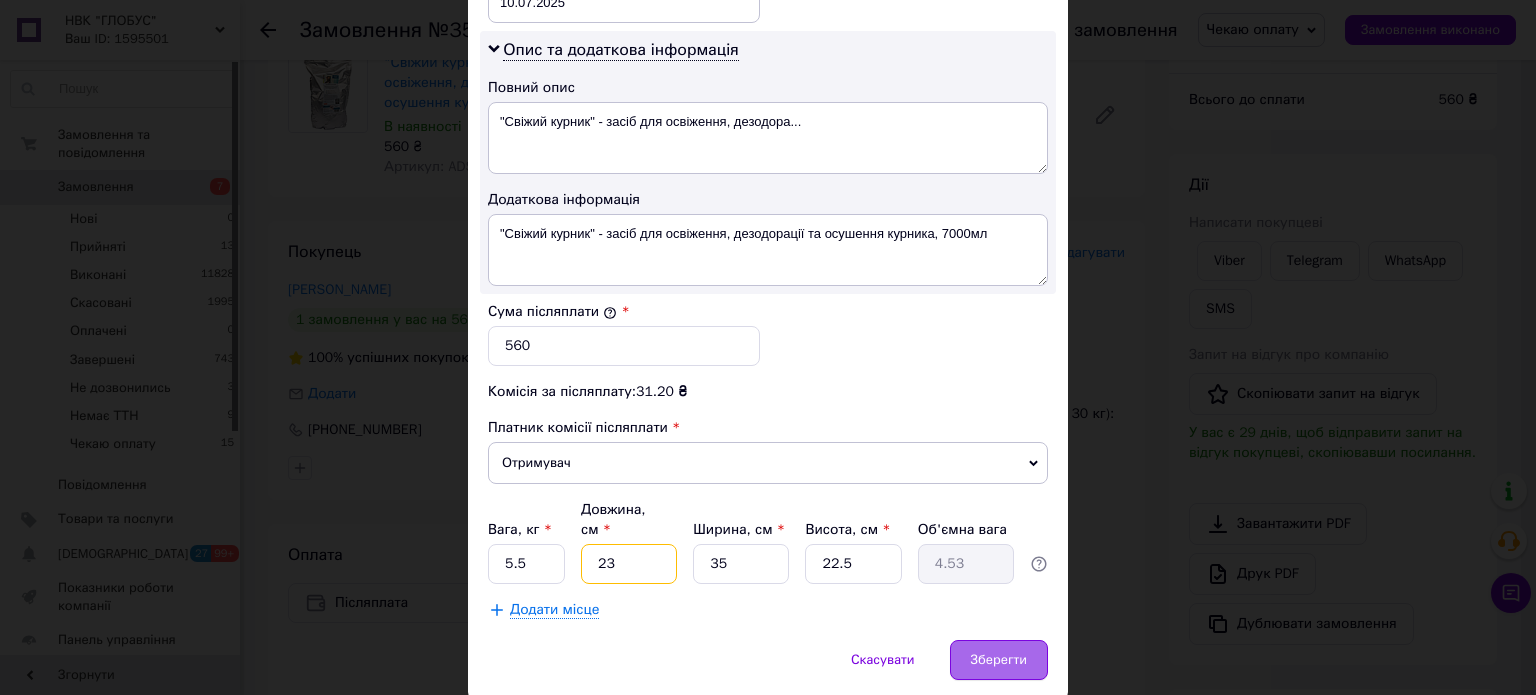 type on "23" 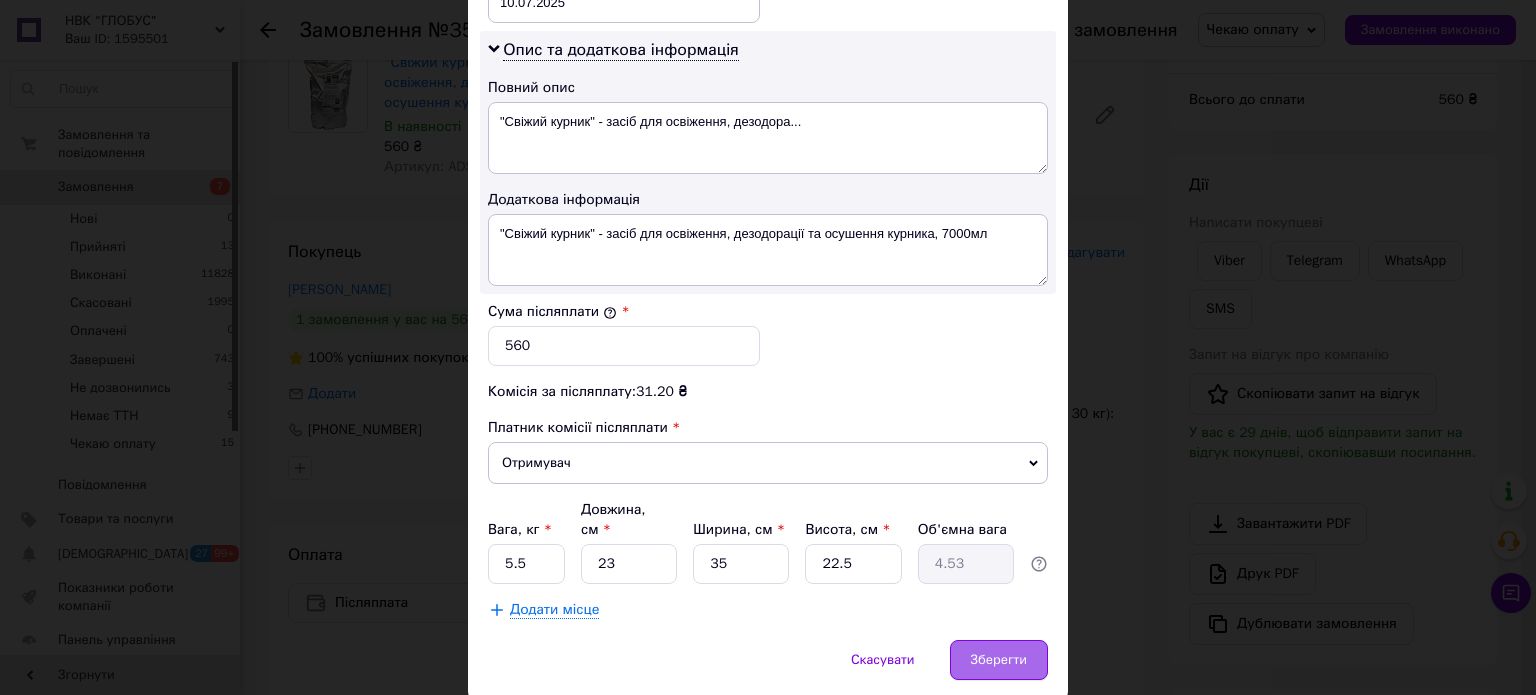 click on "Зберегти" at bounding box center [999, 660] 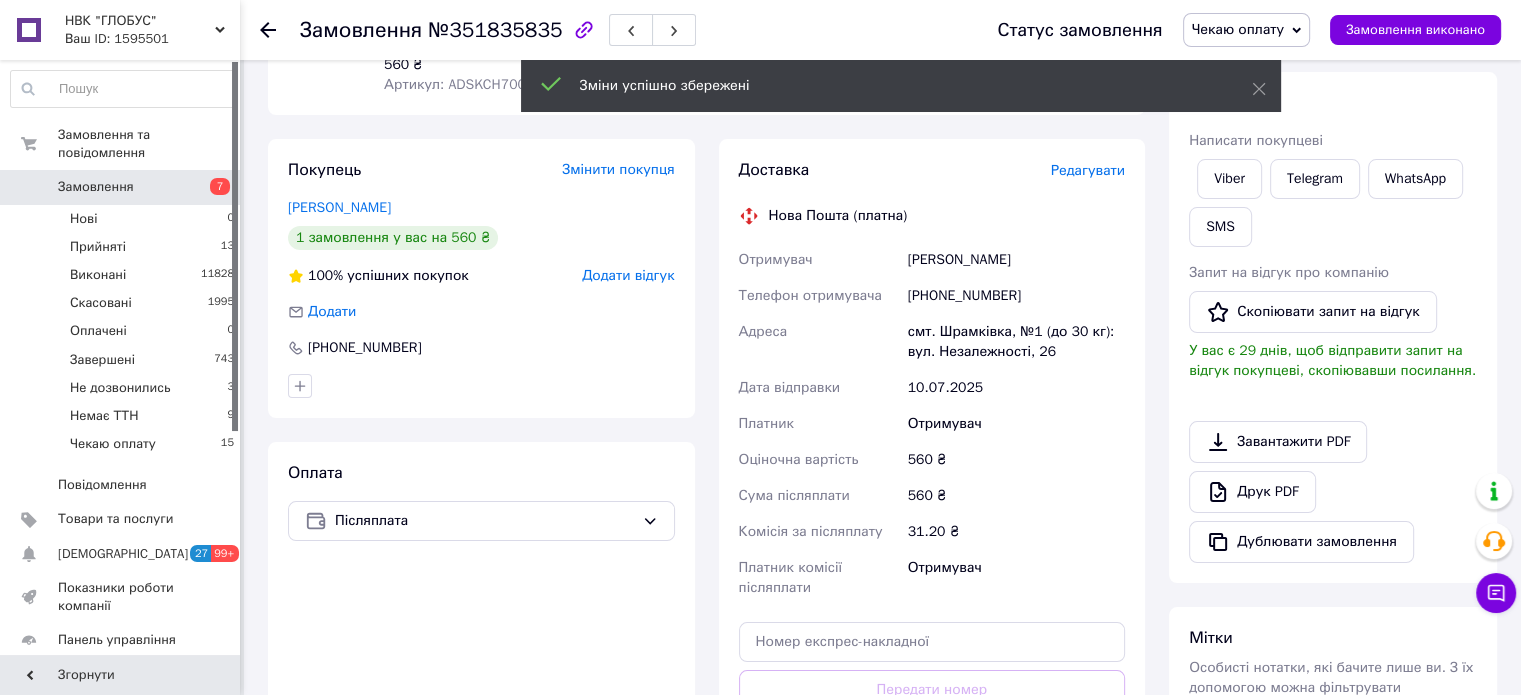 scroll, scrollTop: 378, scrollLeft: 0, axis: vertical 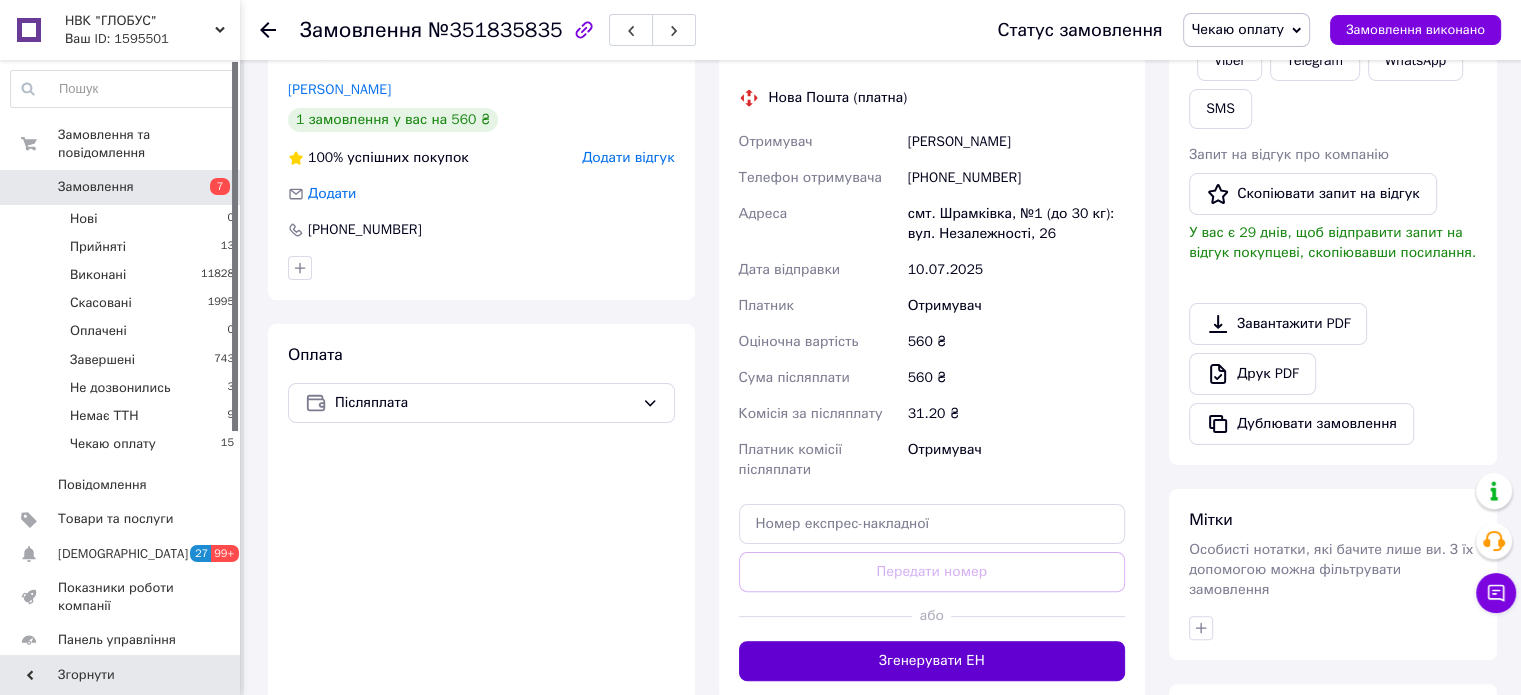 click on "Згенерувати ЕН" at bounding box center (932, 661) 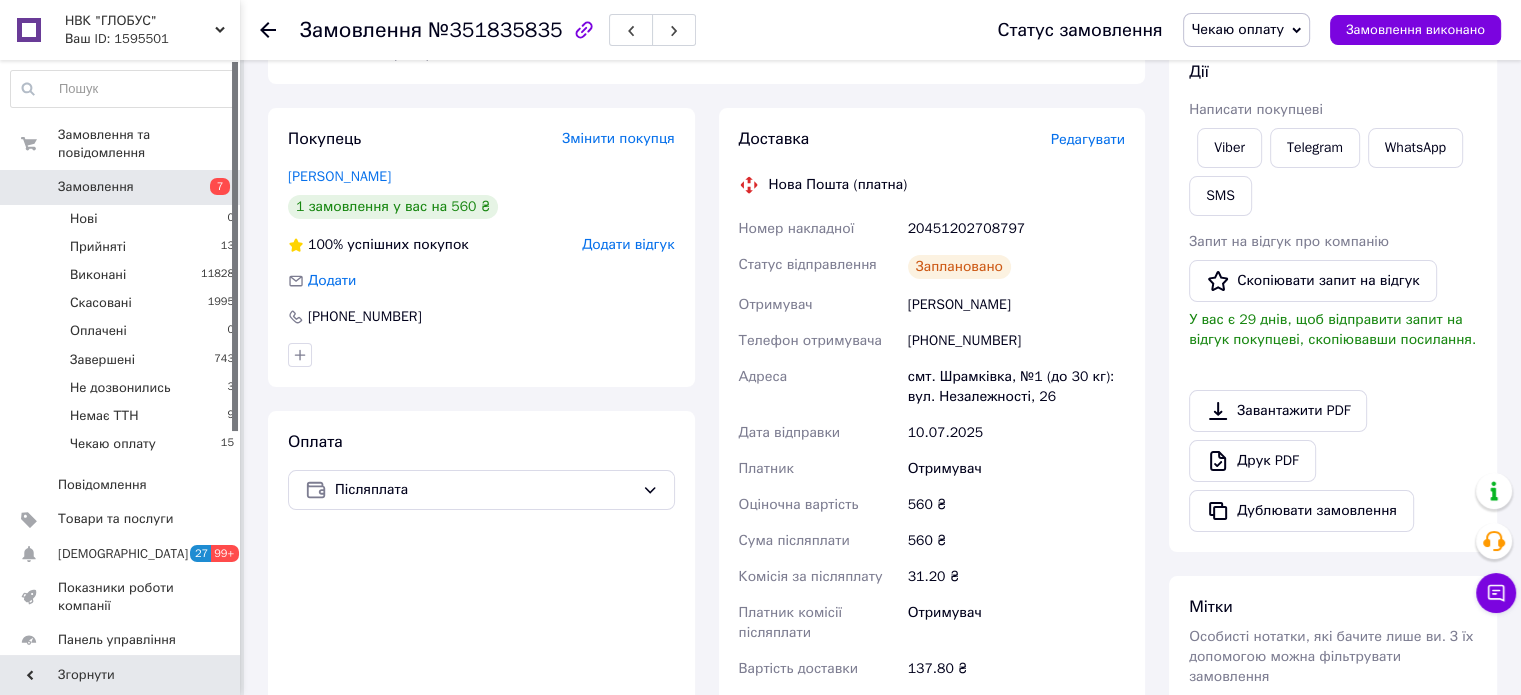 scroll, scrollTop: 278, scrollLeft: 0, axis: vertical 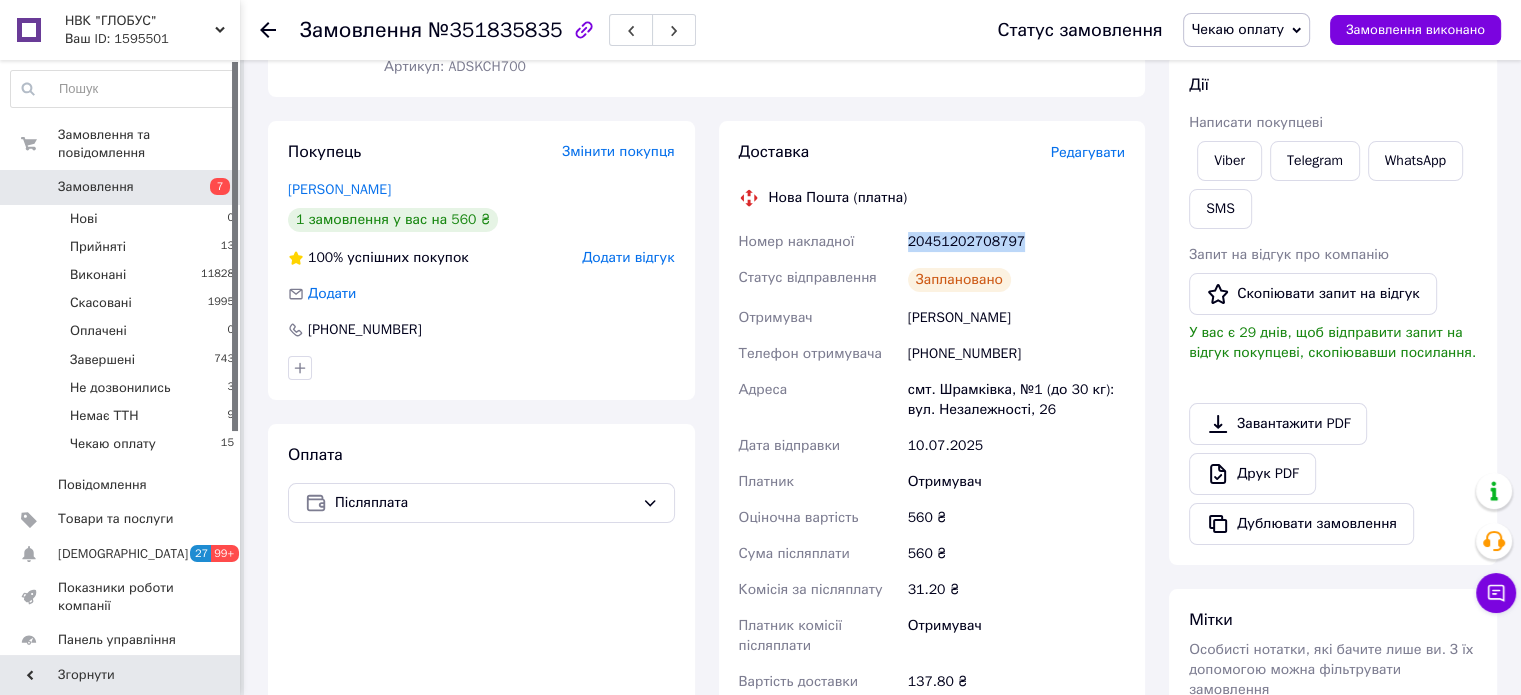 drag, startPoint x: 1028, startPoint y: 241, endPoint x: 900, endPoint y: 252, distance: 128.47179 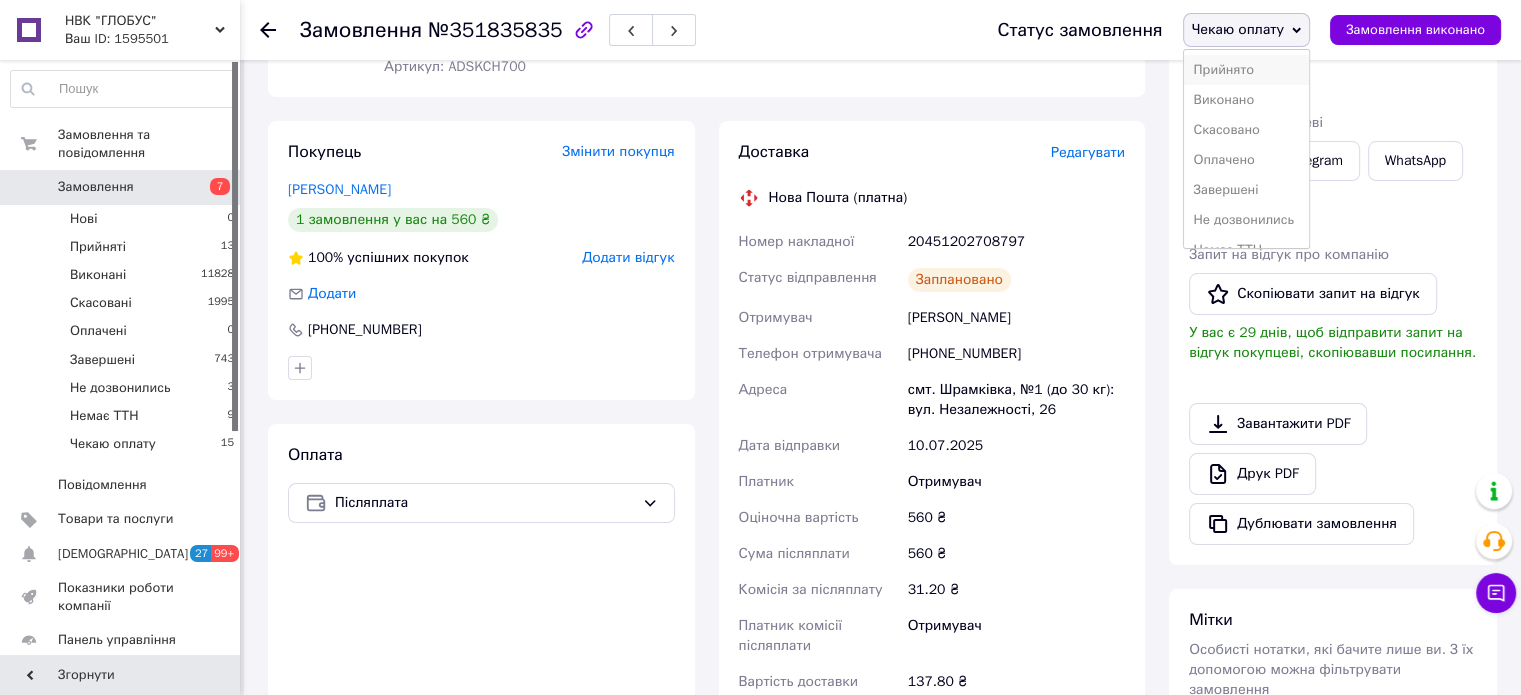 click on "Прийнято" at bounding box center (1246, 70) 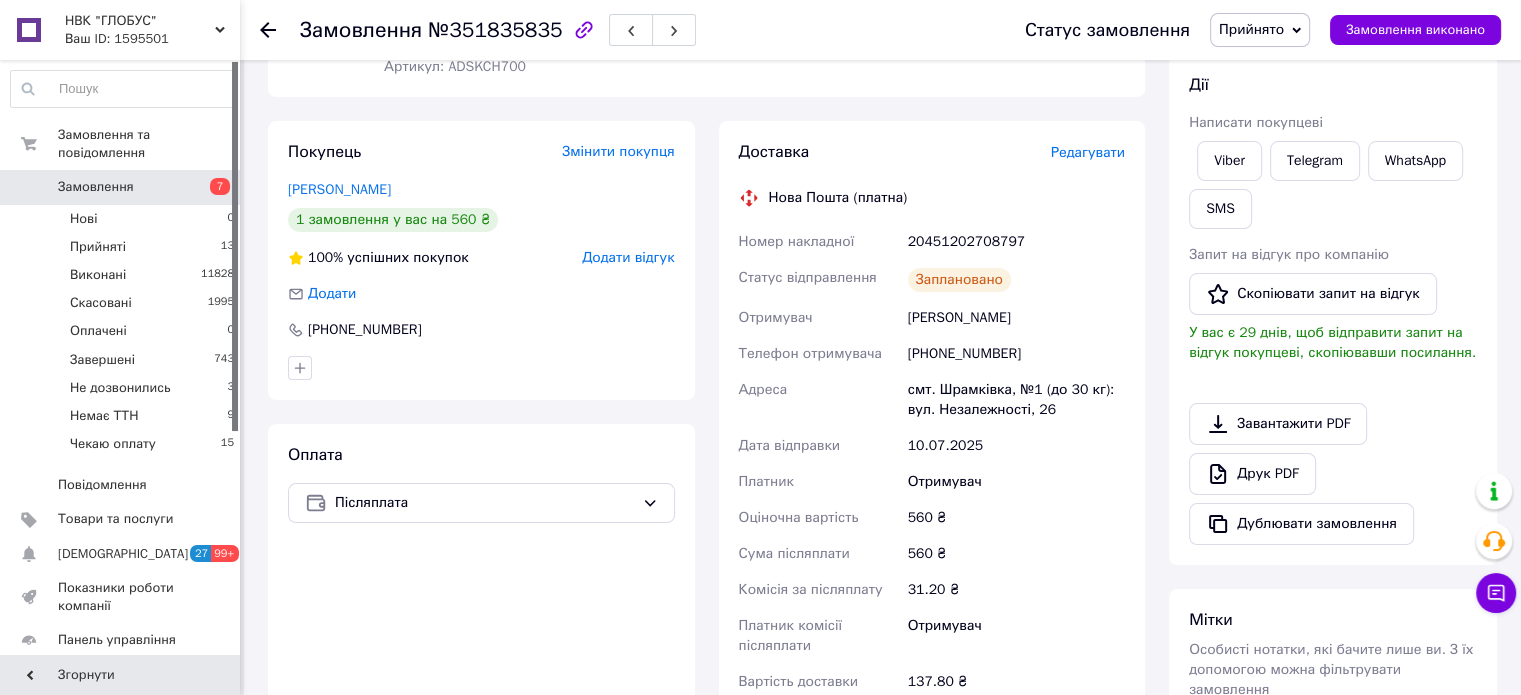 click 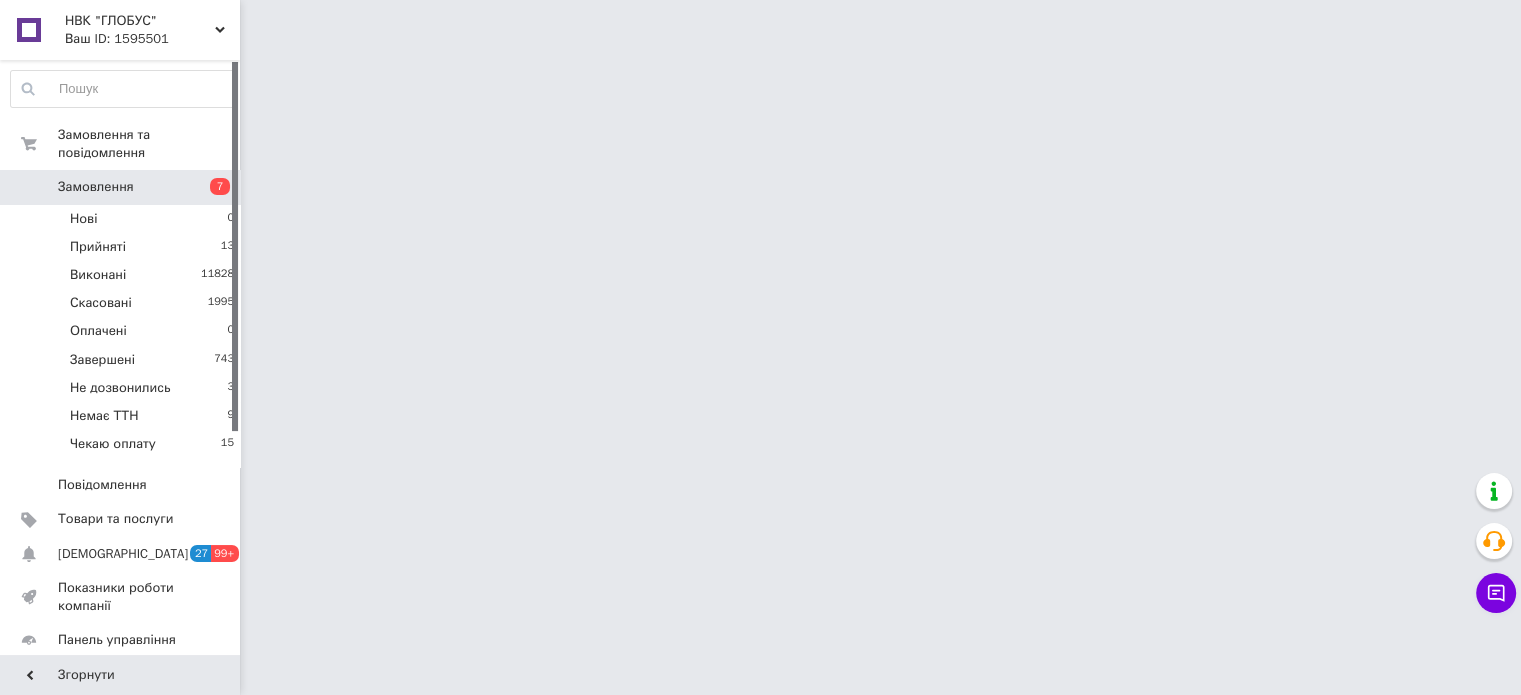 scroll, scrollTop: 0, scrollLeft: 0, axis: both 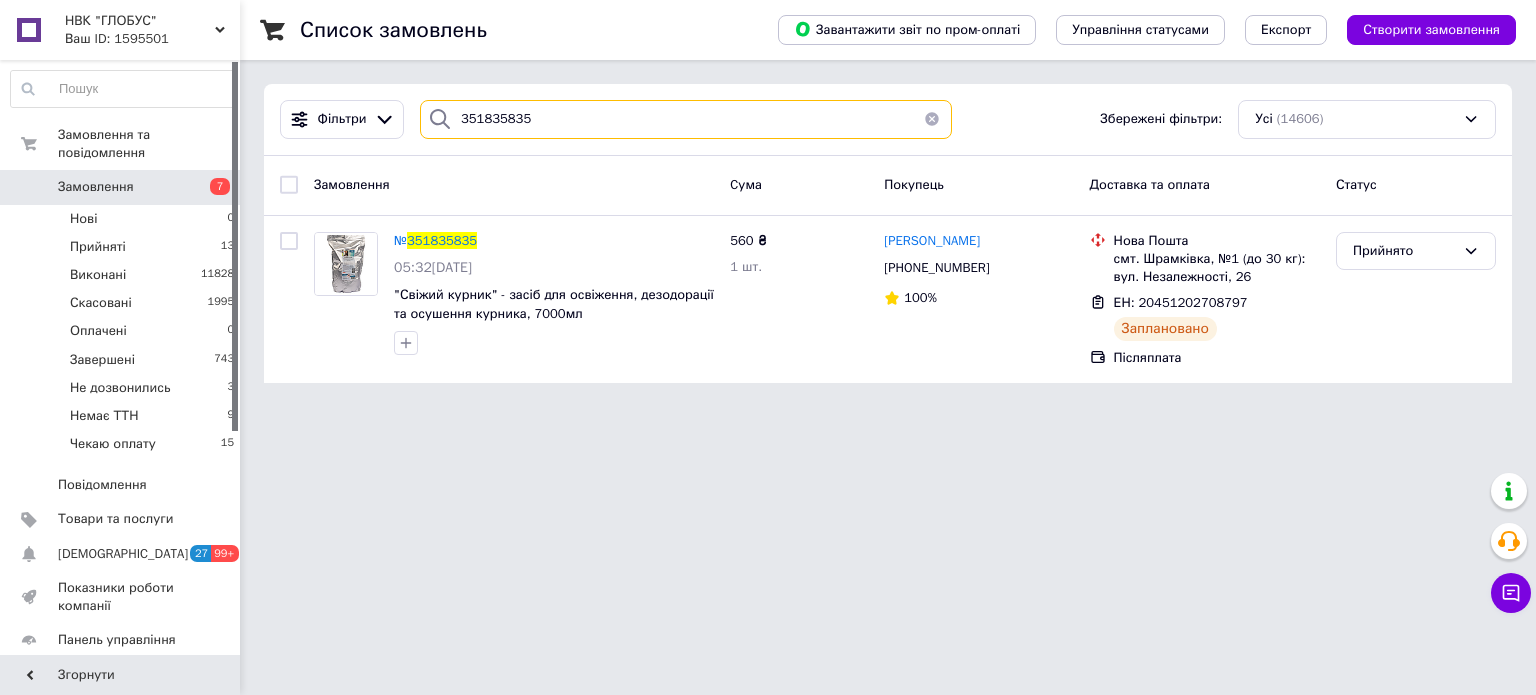 drag, startPoint x: 531, startPoint y: 111, endPoint x: 484, endPoint y: 119, distance: 47.67599 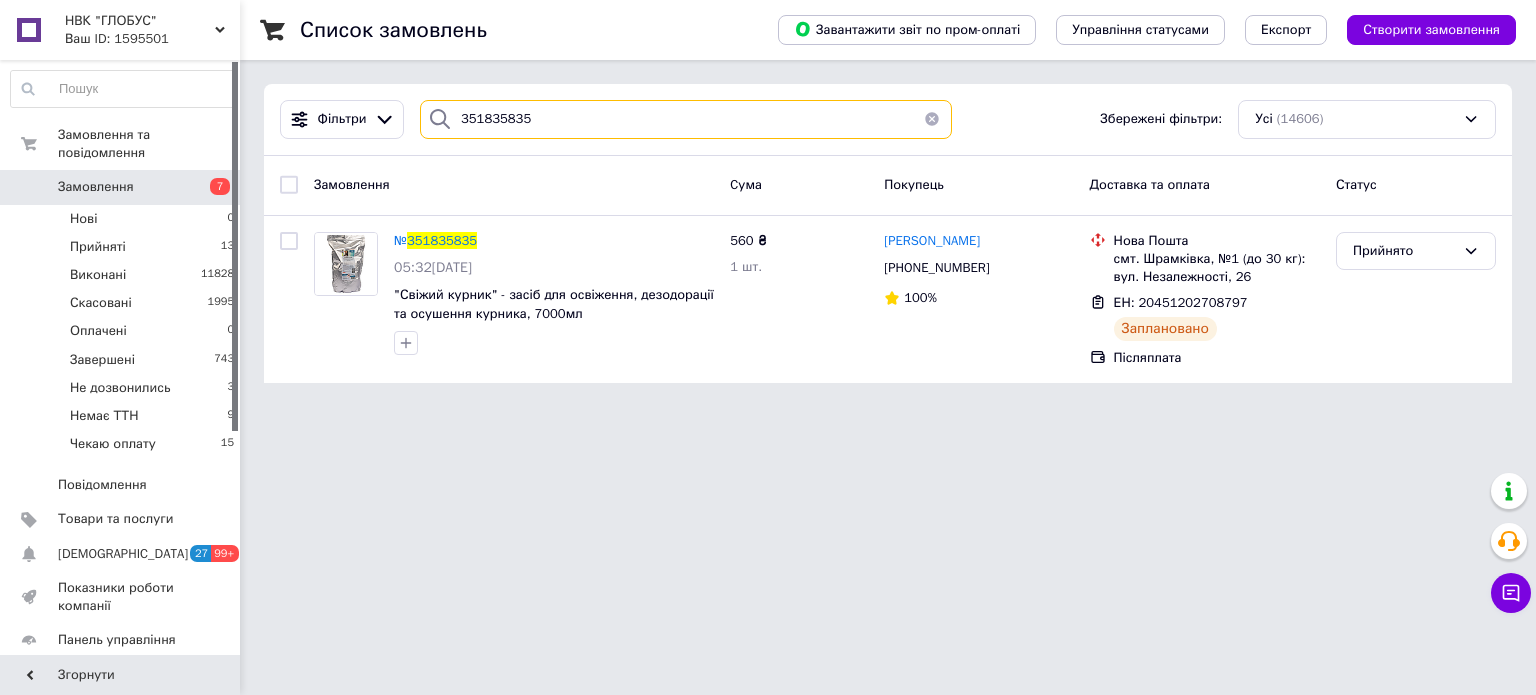 paste on "43680" 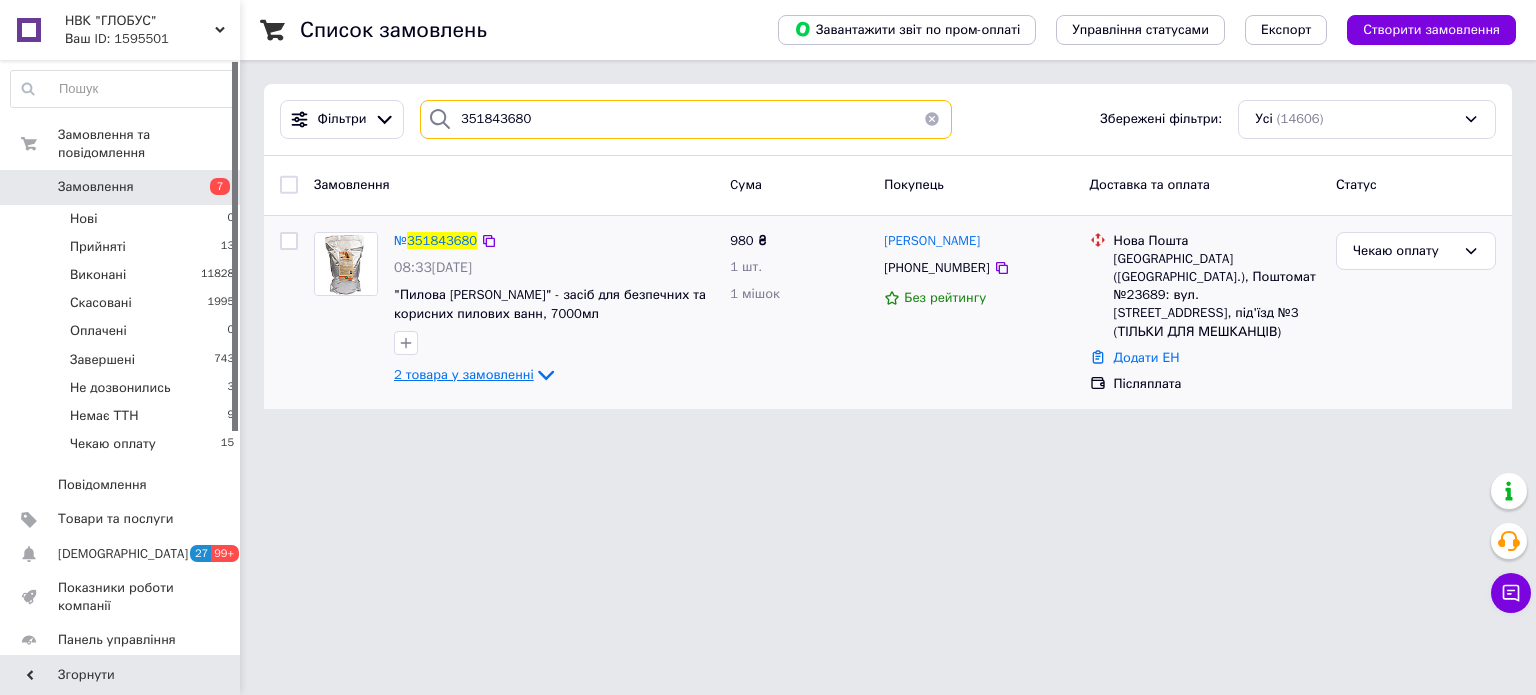type on "351843680" 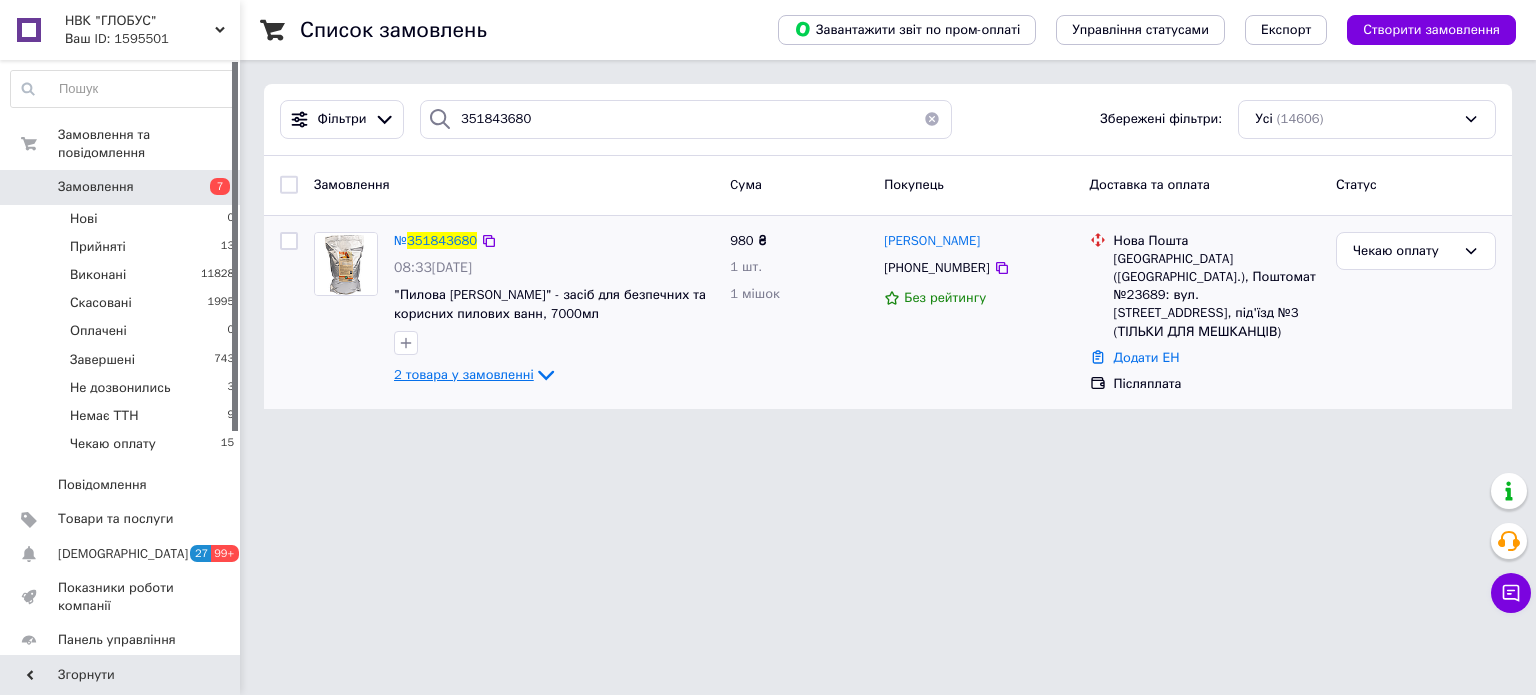 click on "2 товара у замовленні" at bounding box center (464, 374) 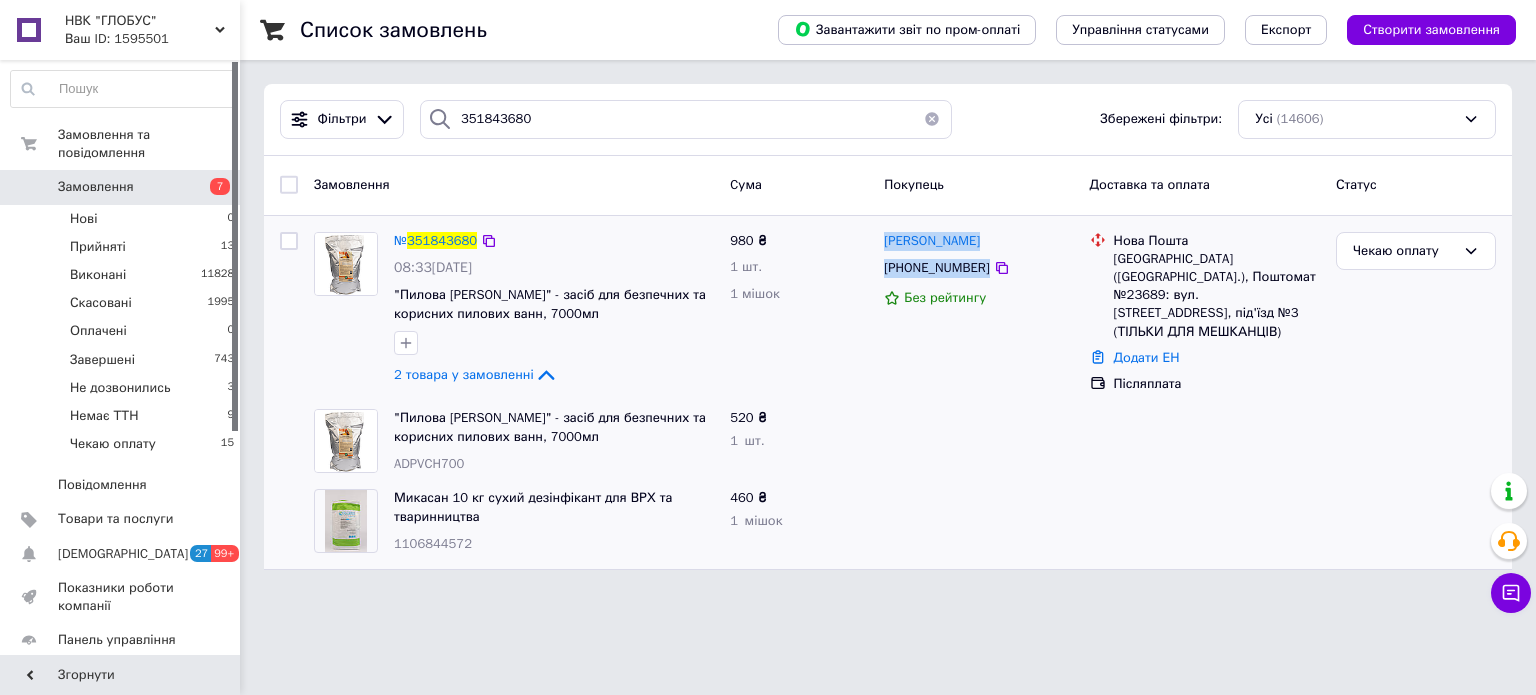 drag, startPoint x: 1013, startPoint y: 262, endPoint x: 879, endPoint y: 245, distance: 135.07405 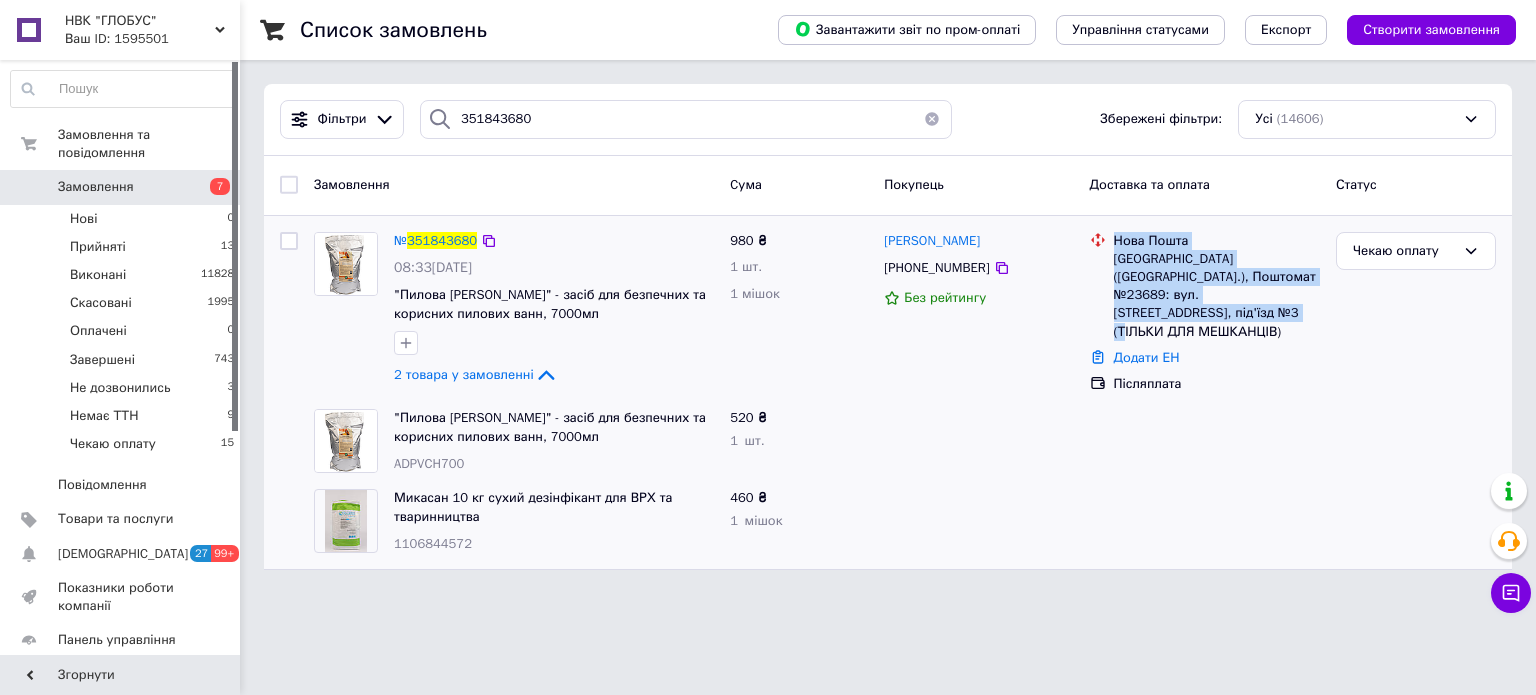 drag, startPoint x: 1308, startPoint y: 288, endPoint x: 1112, endPoint y: 240, distance: 201.79198 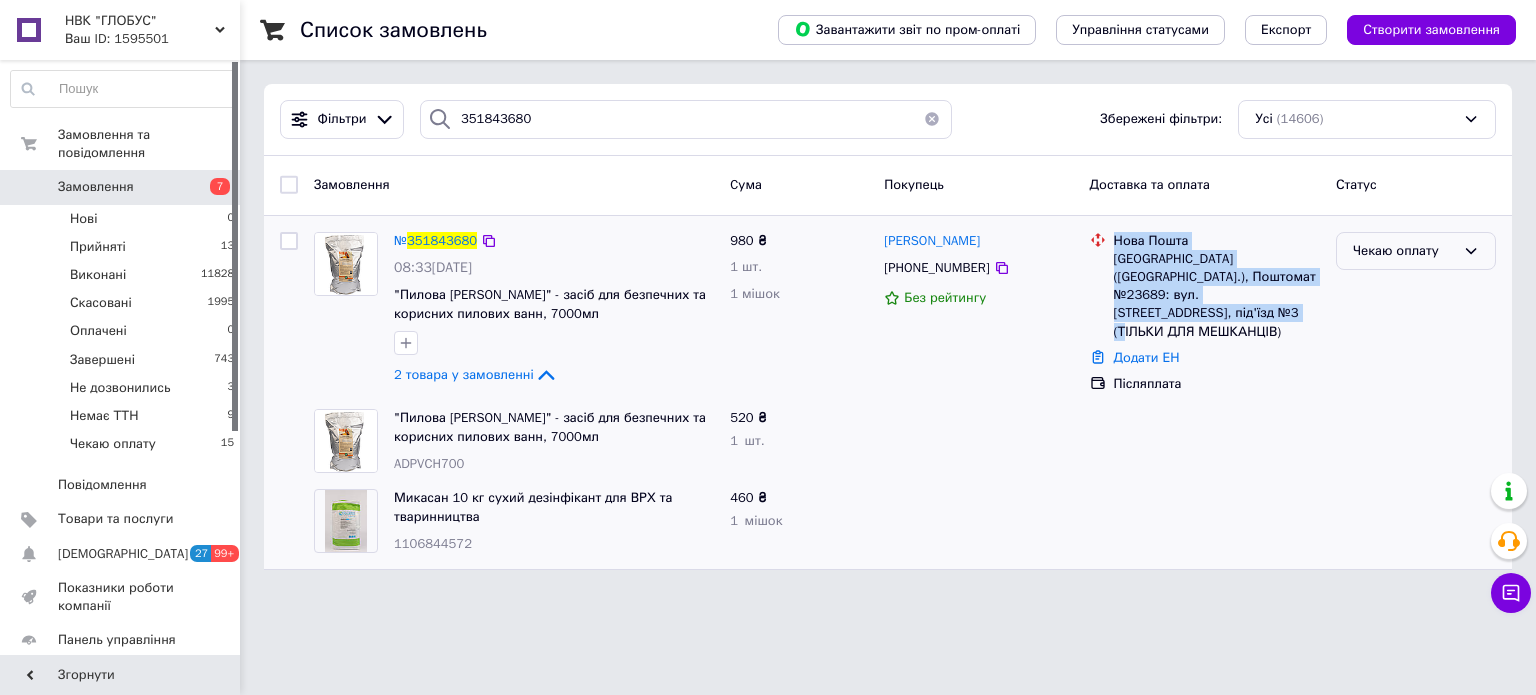 click on "Чекаю оплату" at bounding box center [1416, 251] 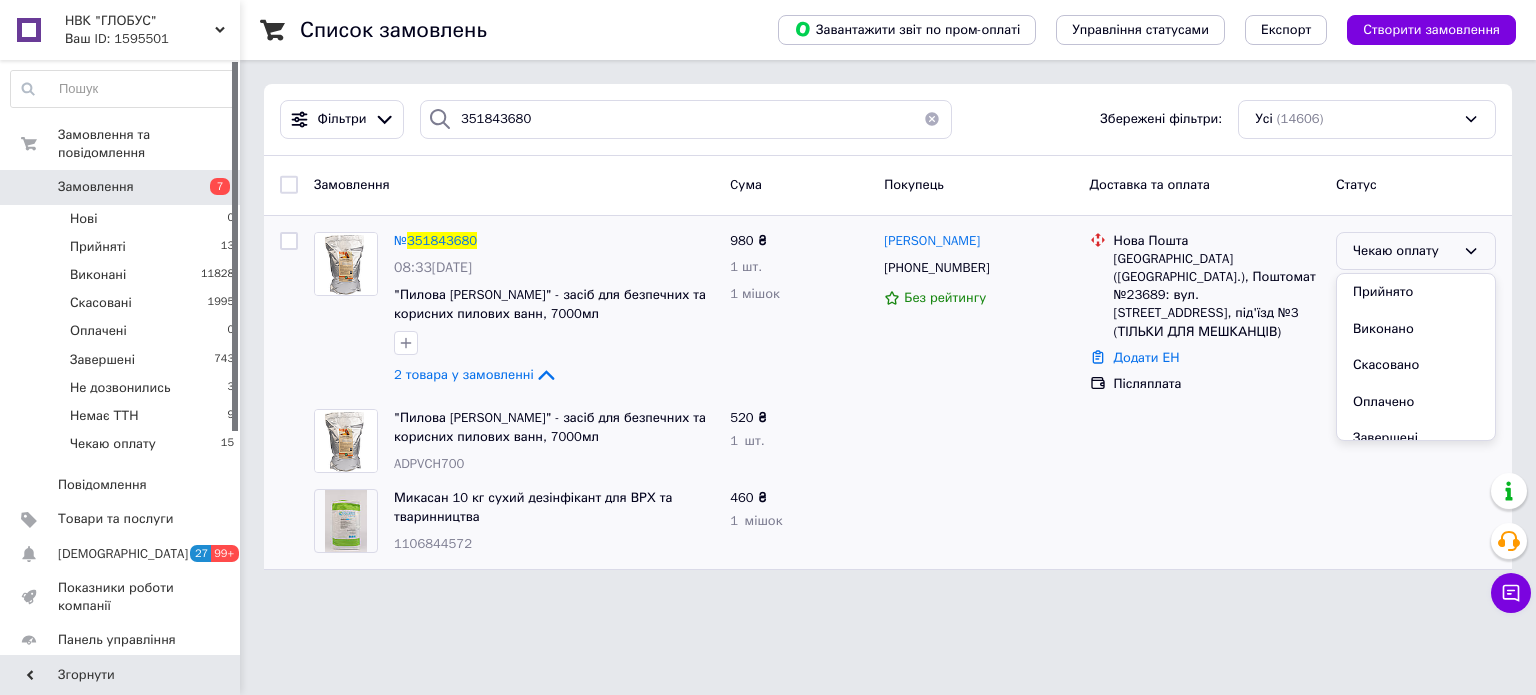 click at bounding box center (1205, 441) 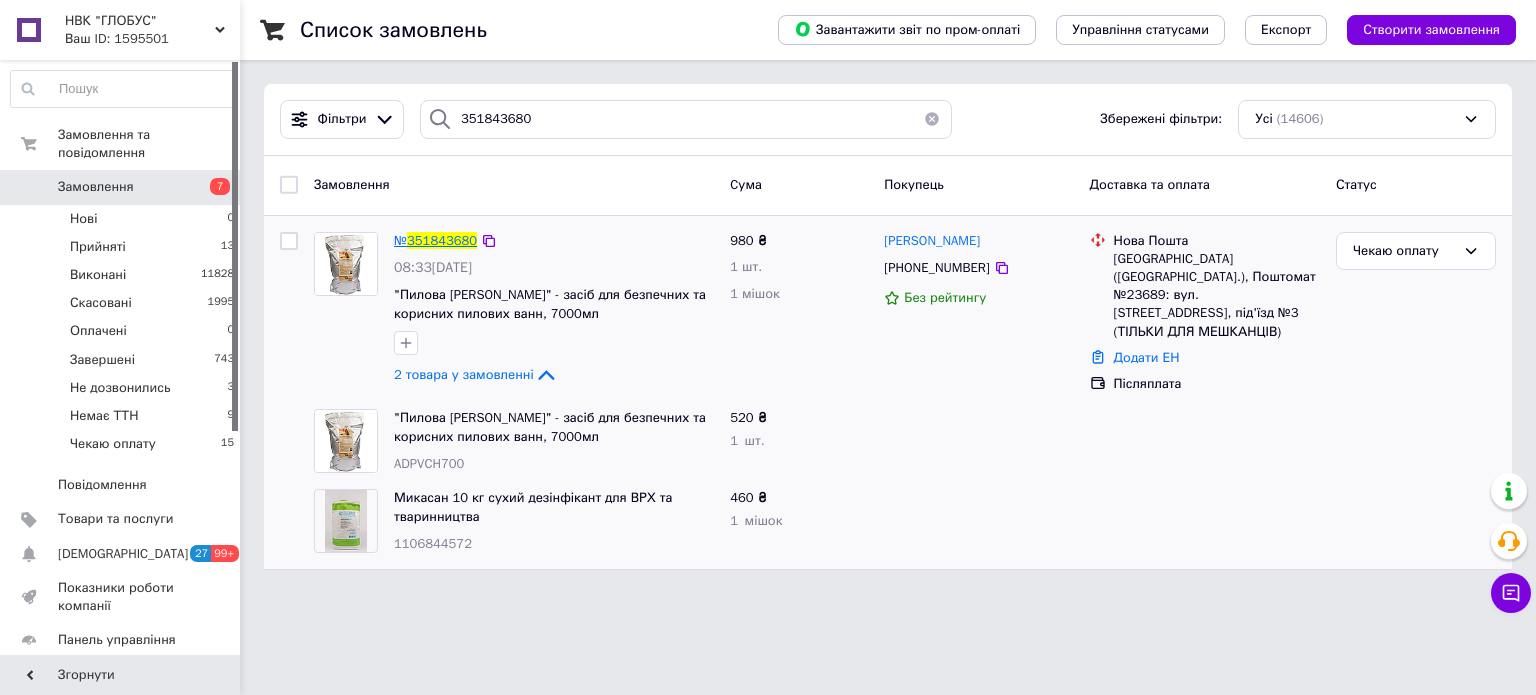 click on "351843680" at bounding box center [442, 240] 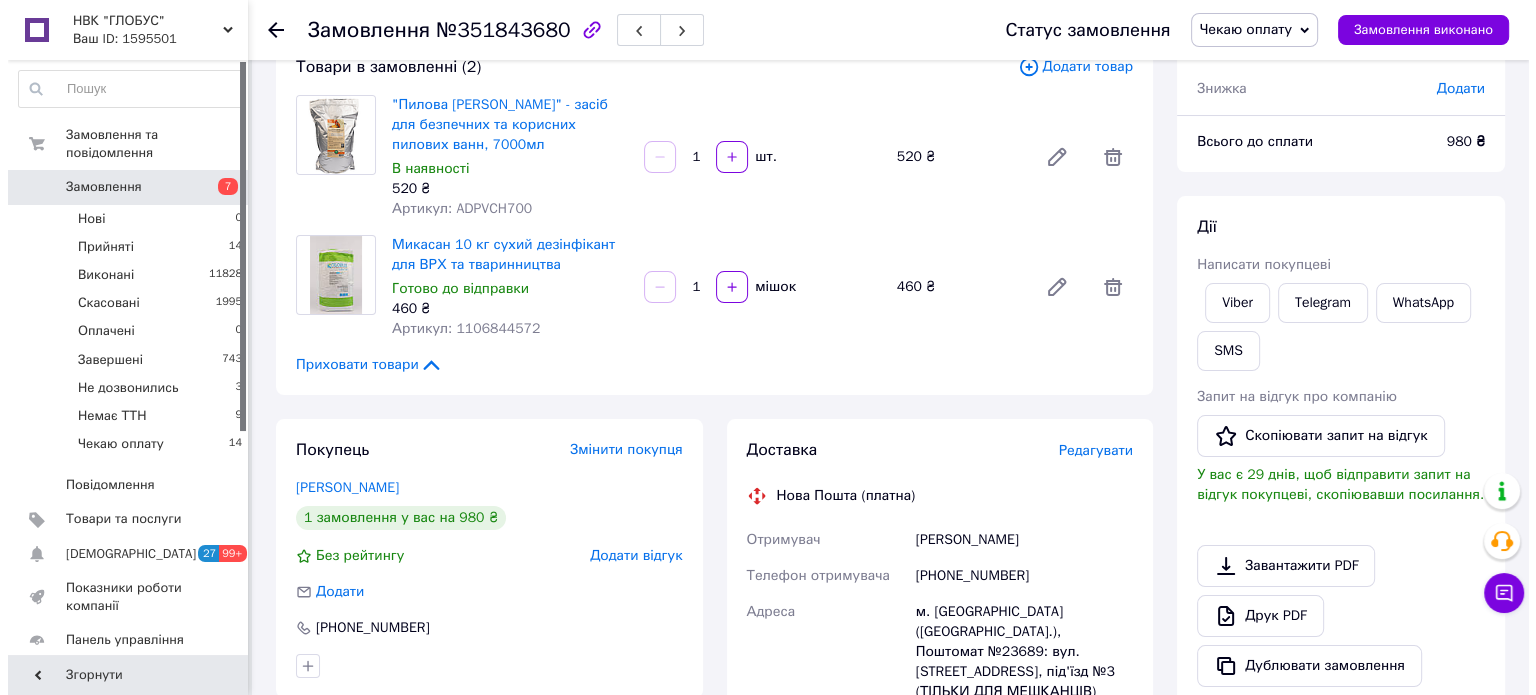 scroll, scrollTop: 300, scrollLeft: 0, axis: vertical 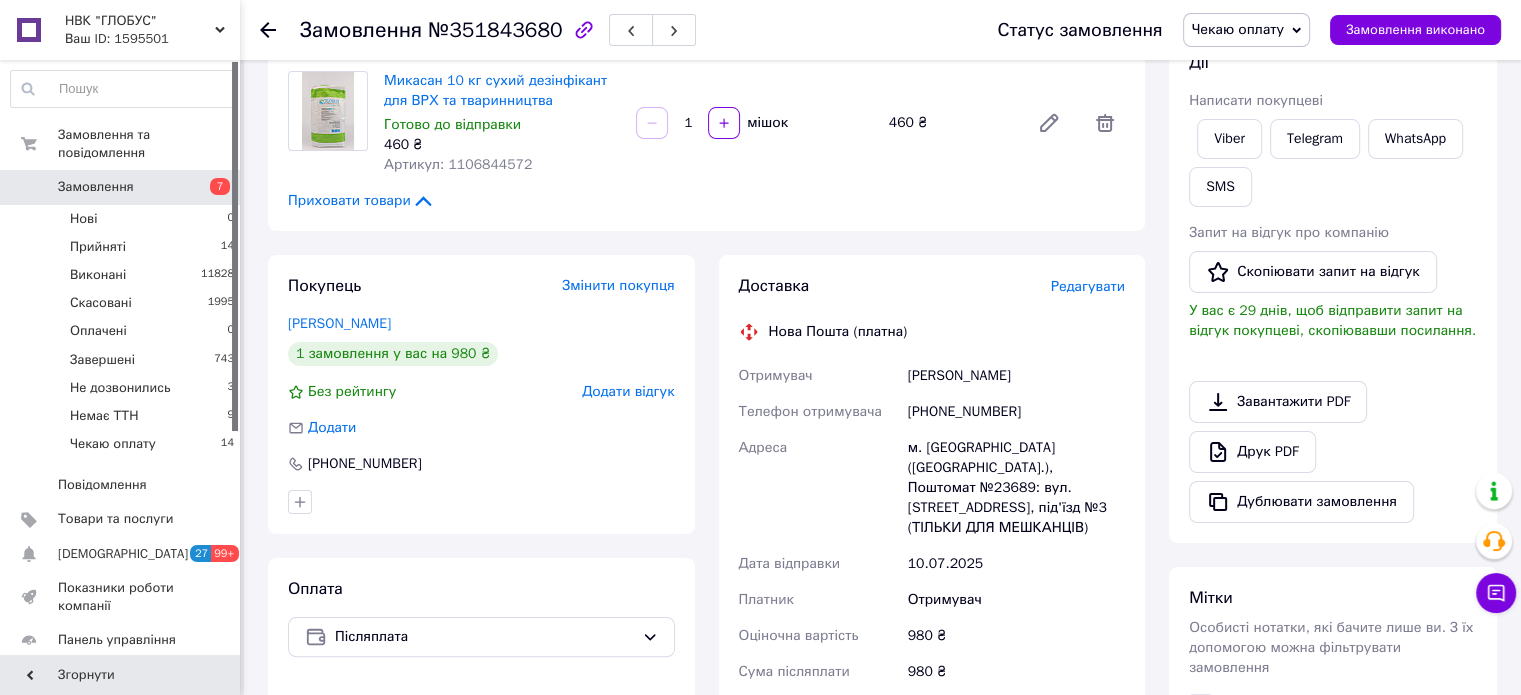 click on "Доставка Редагувати" at bounding box center (932, 286) 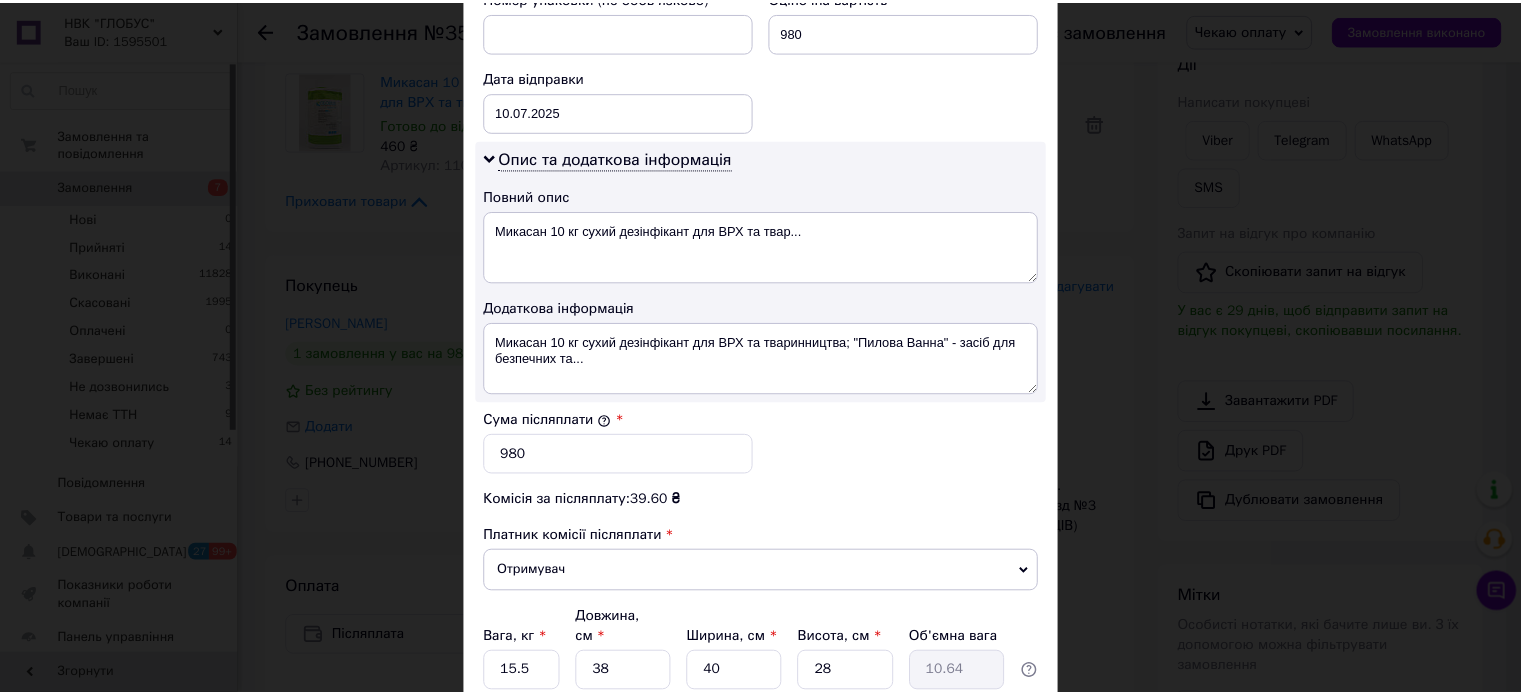 scroll, scrollTop: 1048, scrollLeft: 0, axis: vertical 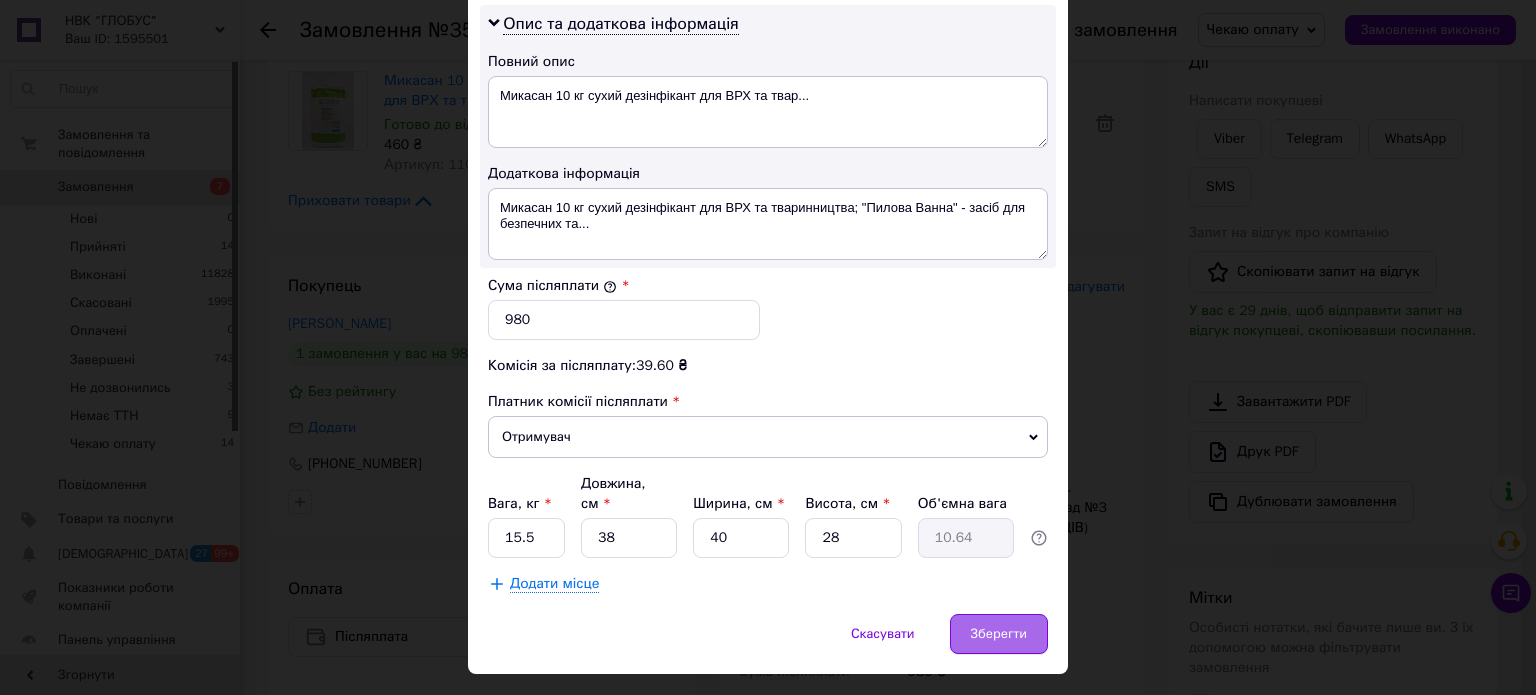 click on "Зберегти" at bounding box center [999, 634] 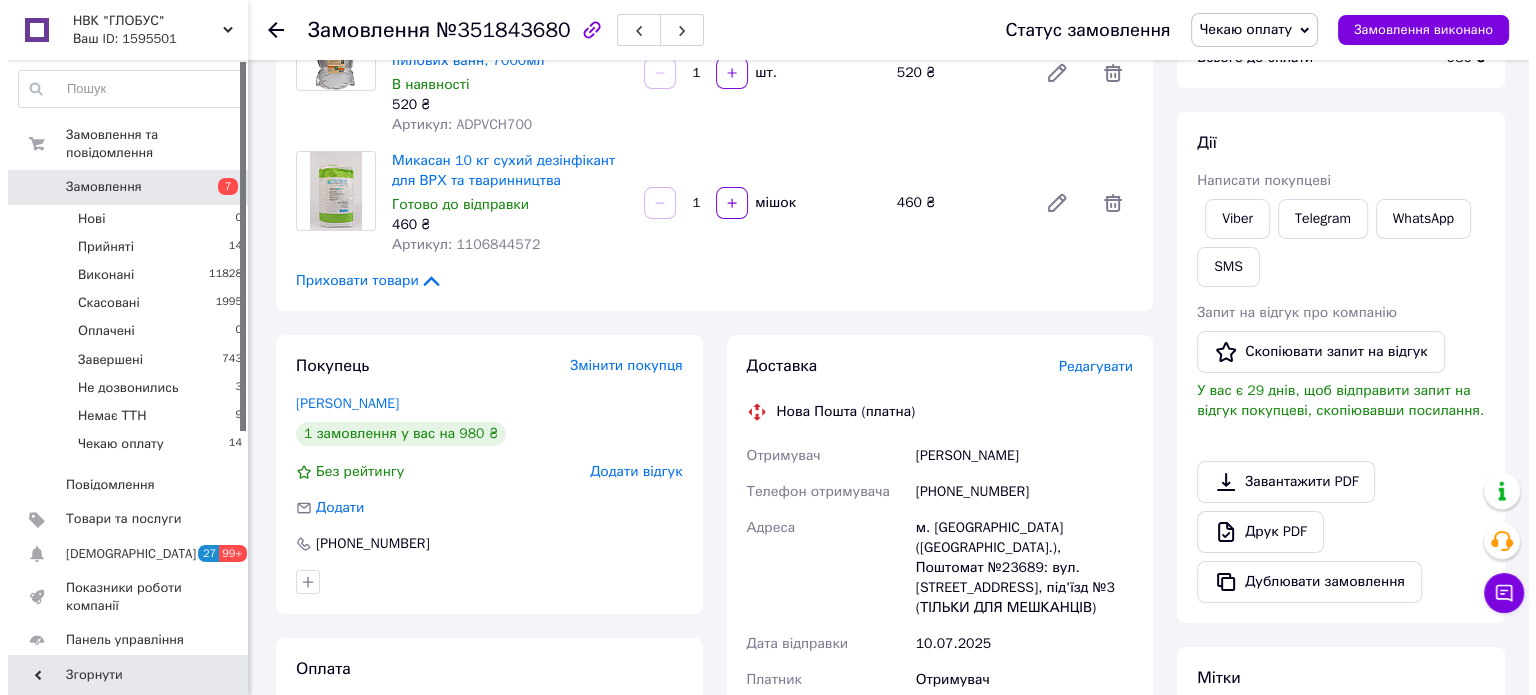 scroll, scrollTop: 200, scrollLeft: 0, axis: vertical 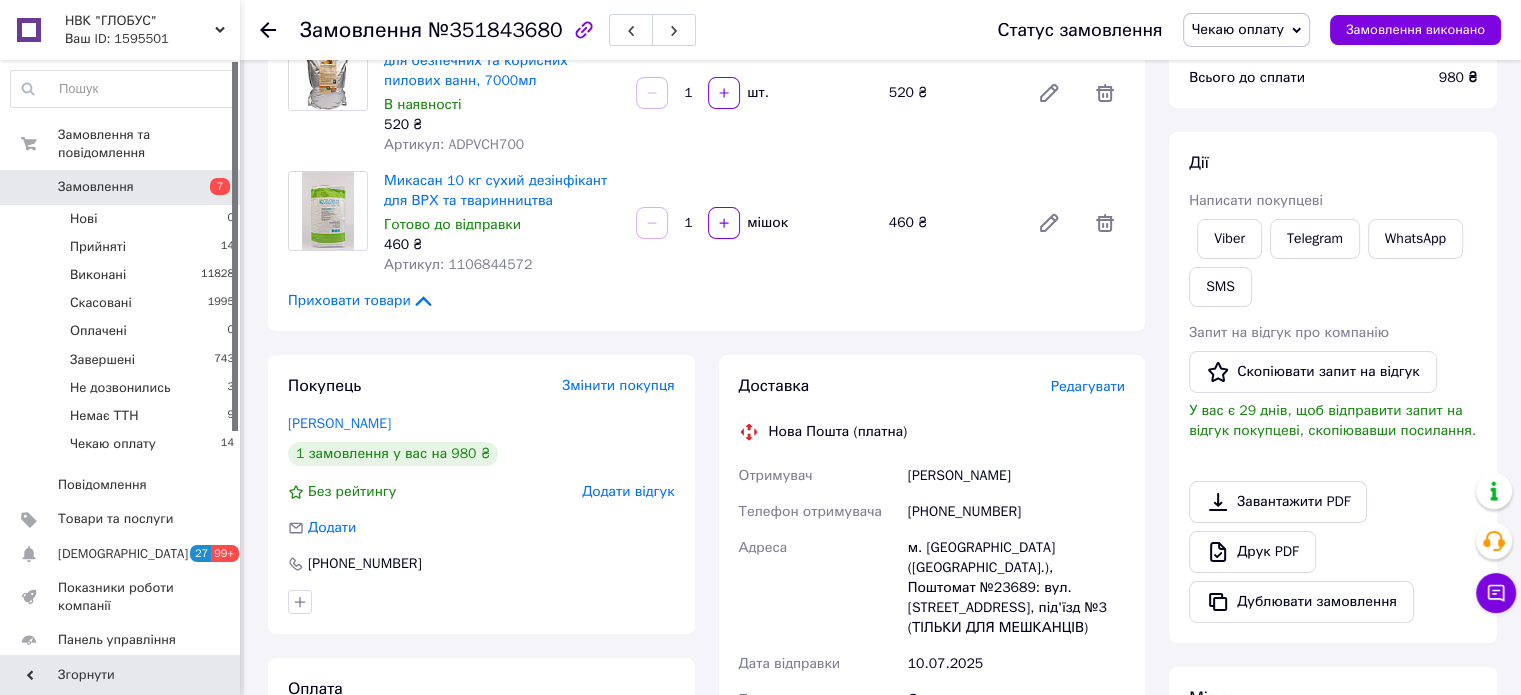 click on "Редагувати" at bounding box center [1088, 386] 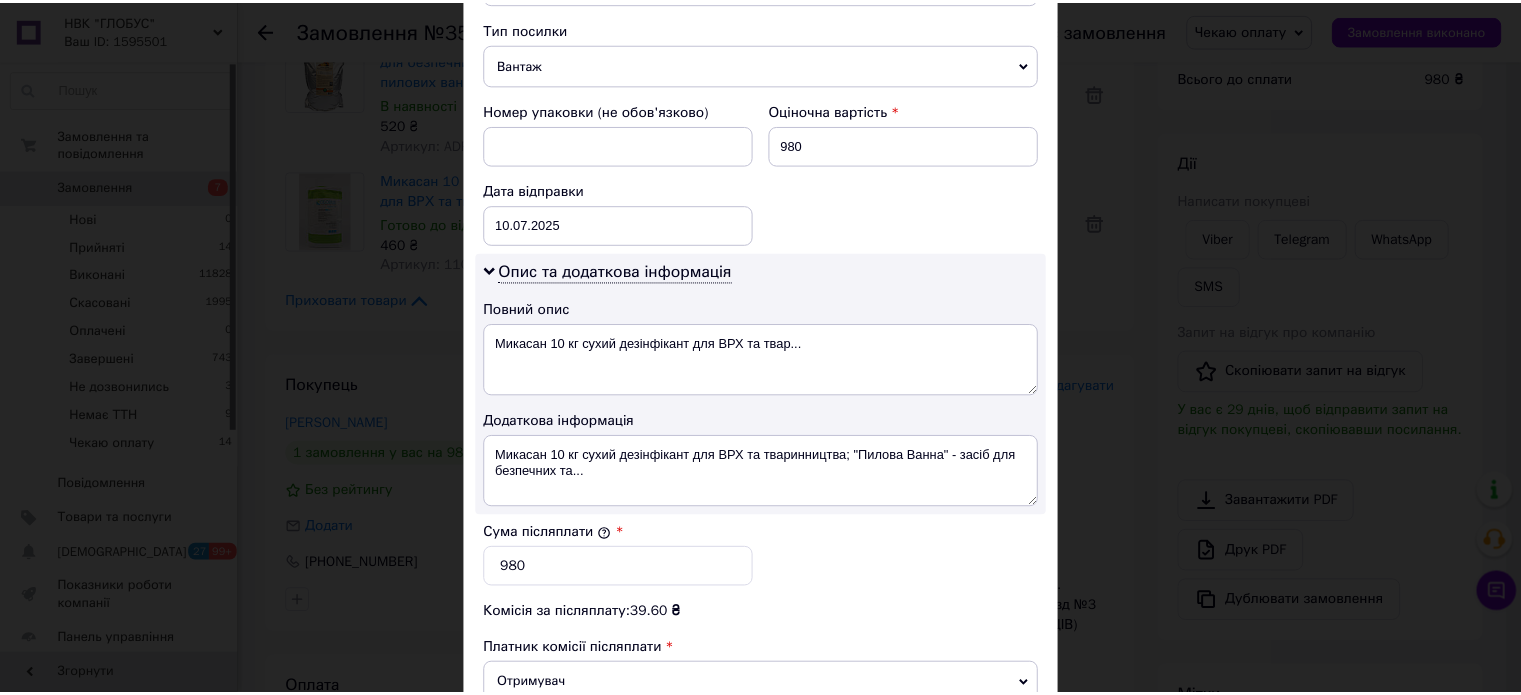 scroll, scrollTop: 1048, scrollLeft: 0, axis: vertical 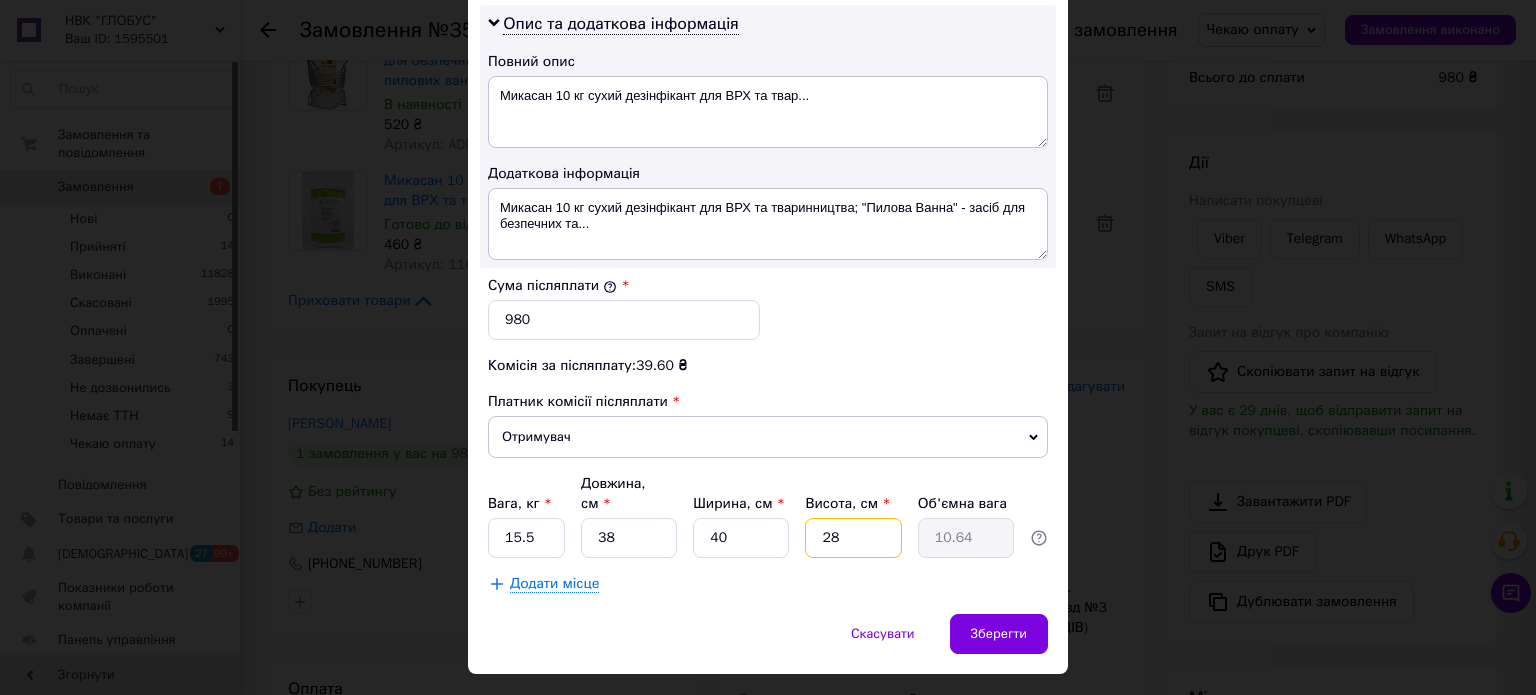 click on "28" at bounding box center [853, 538] 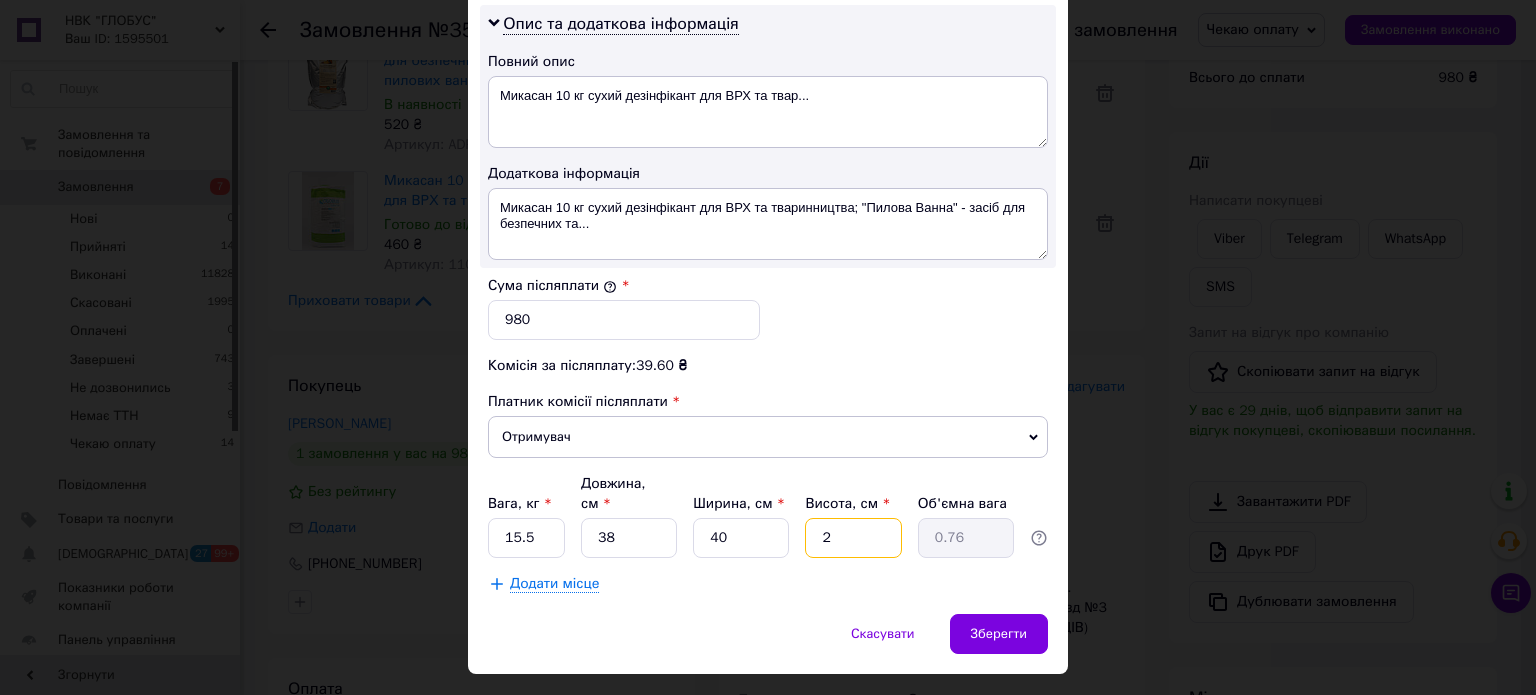 type 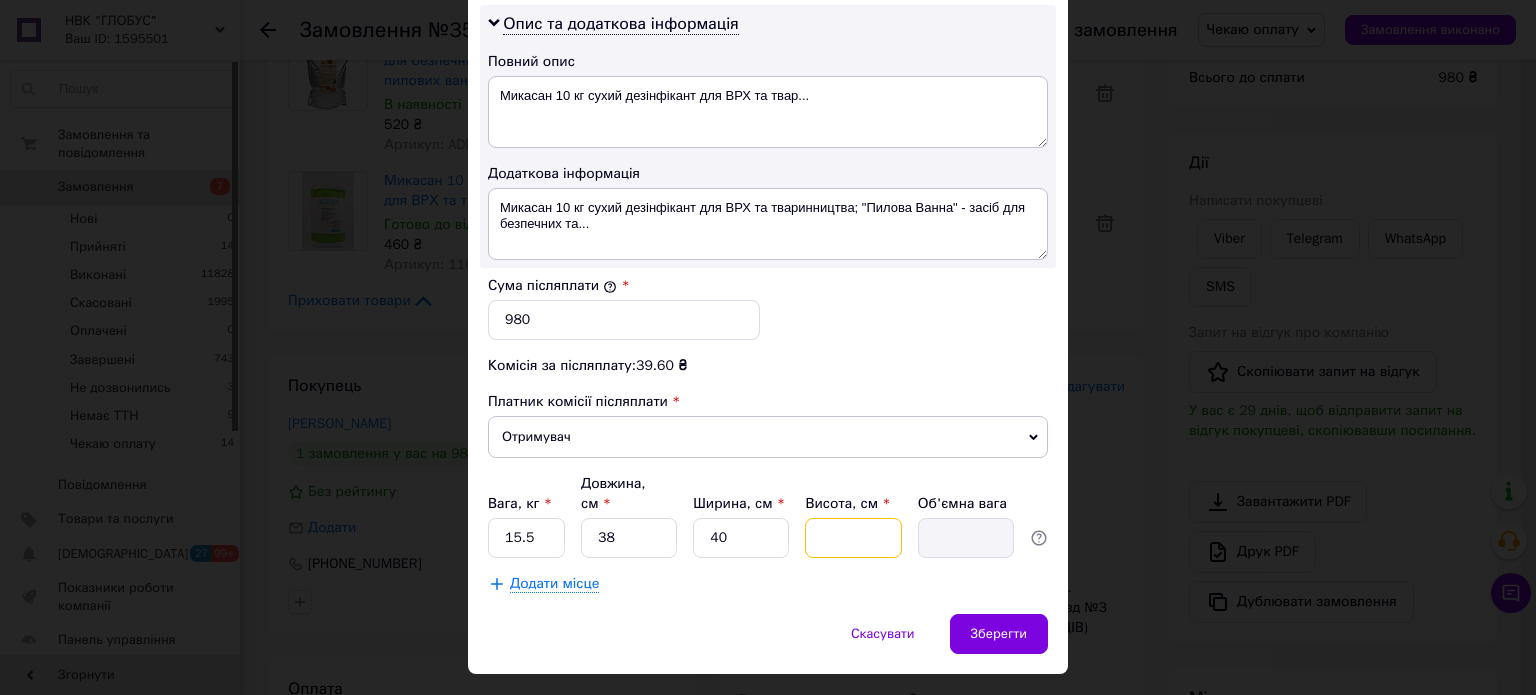type on "4" 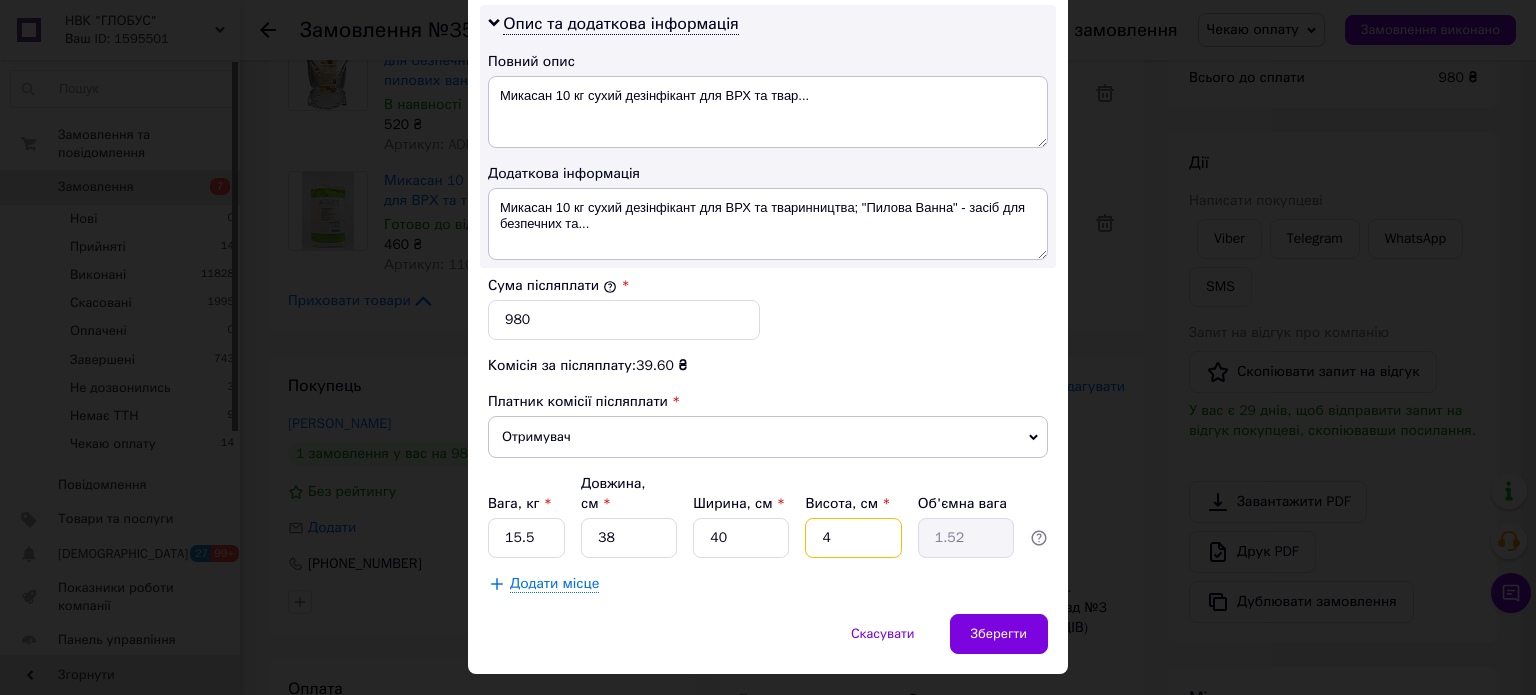 type on "40" 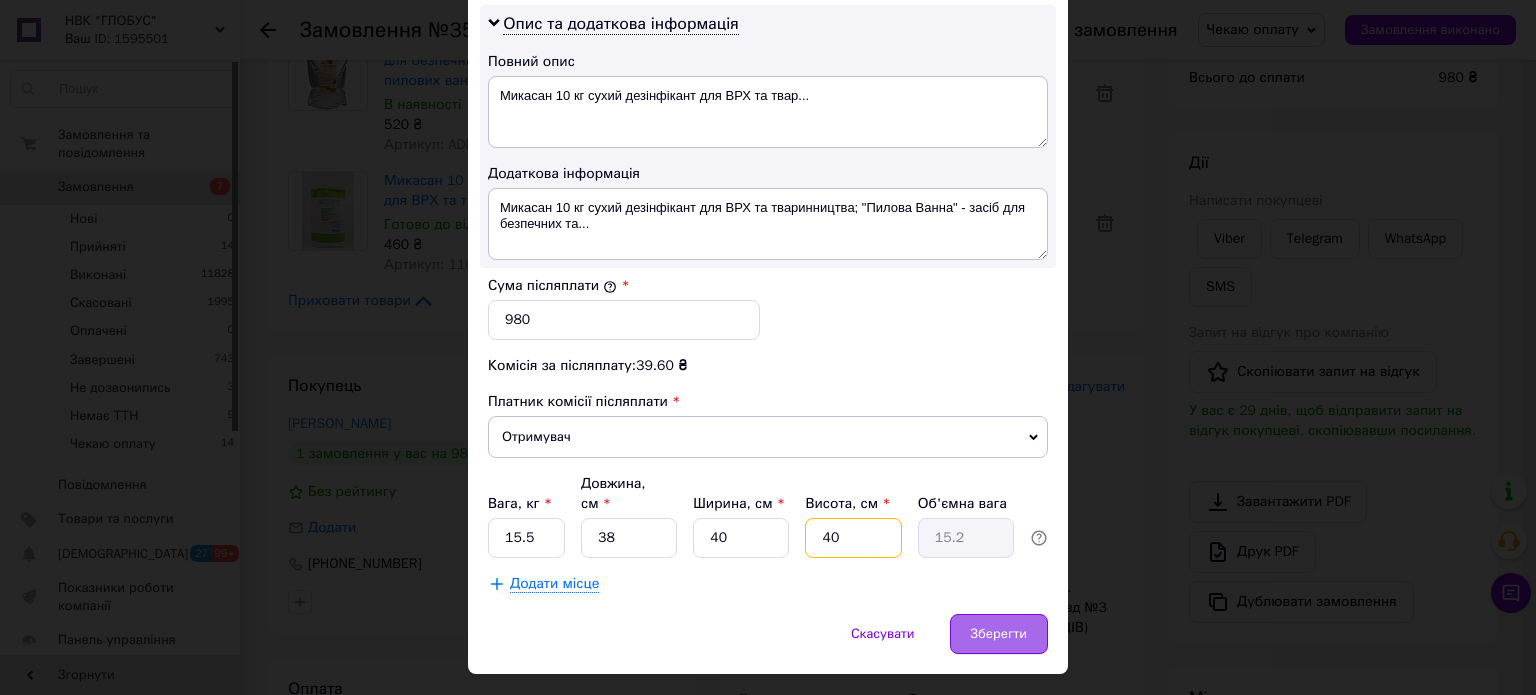 type on "40" 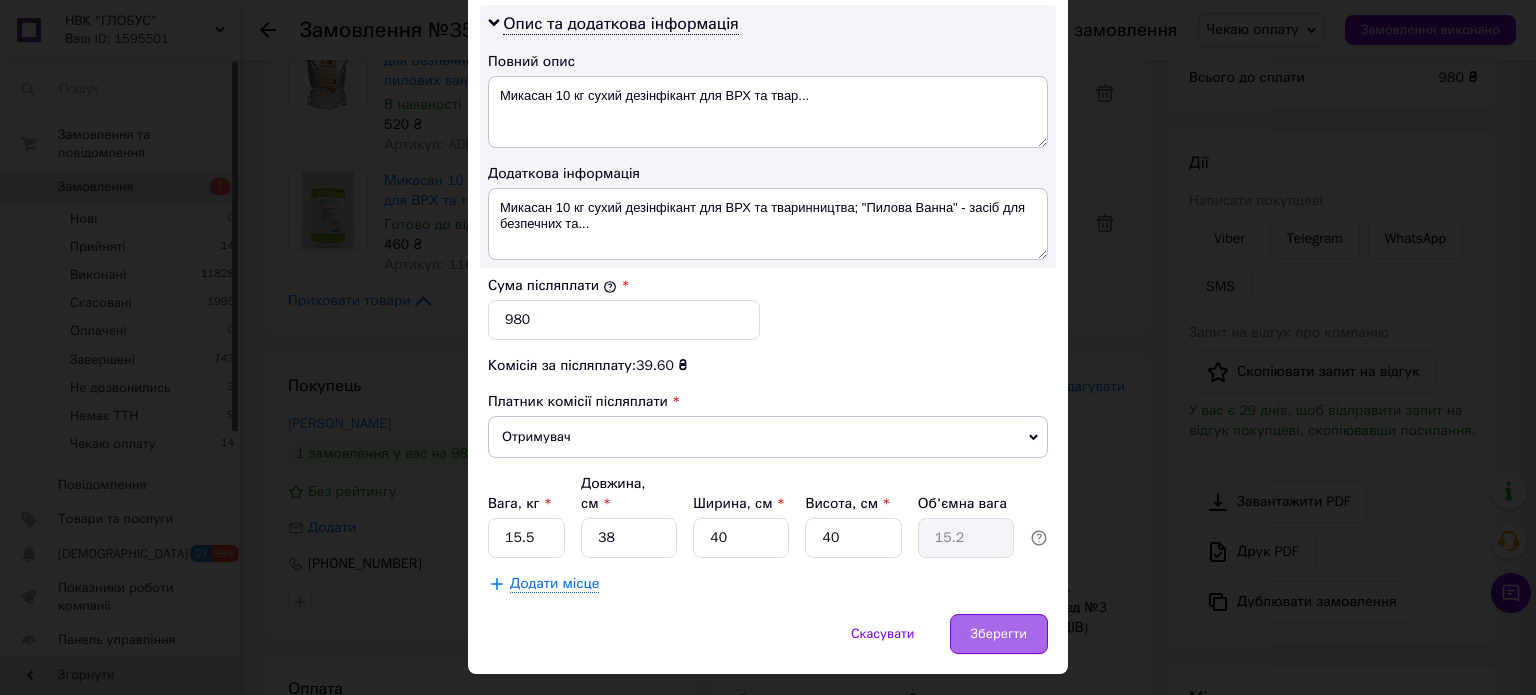 click on "Зберегти" at bounding box center [999, 634] 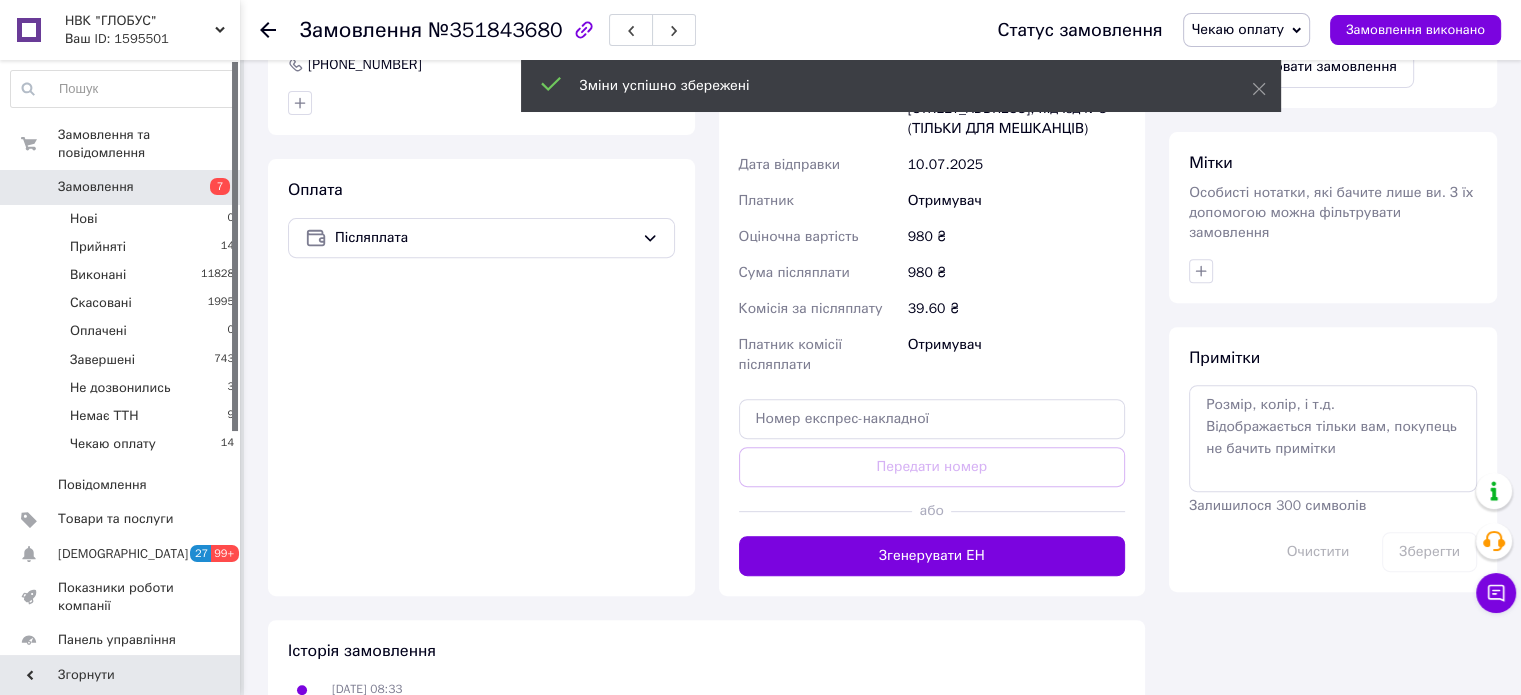 scroll, scrollTop: 700, scrollLeft: 0, axis: vertical 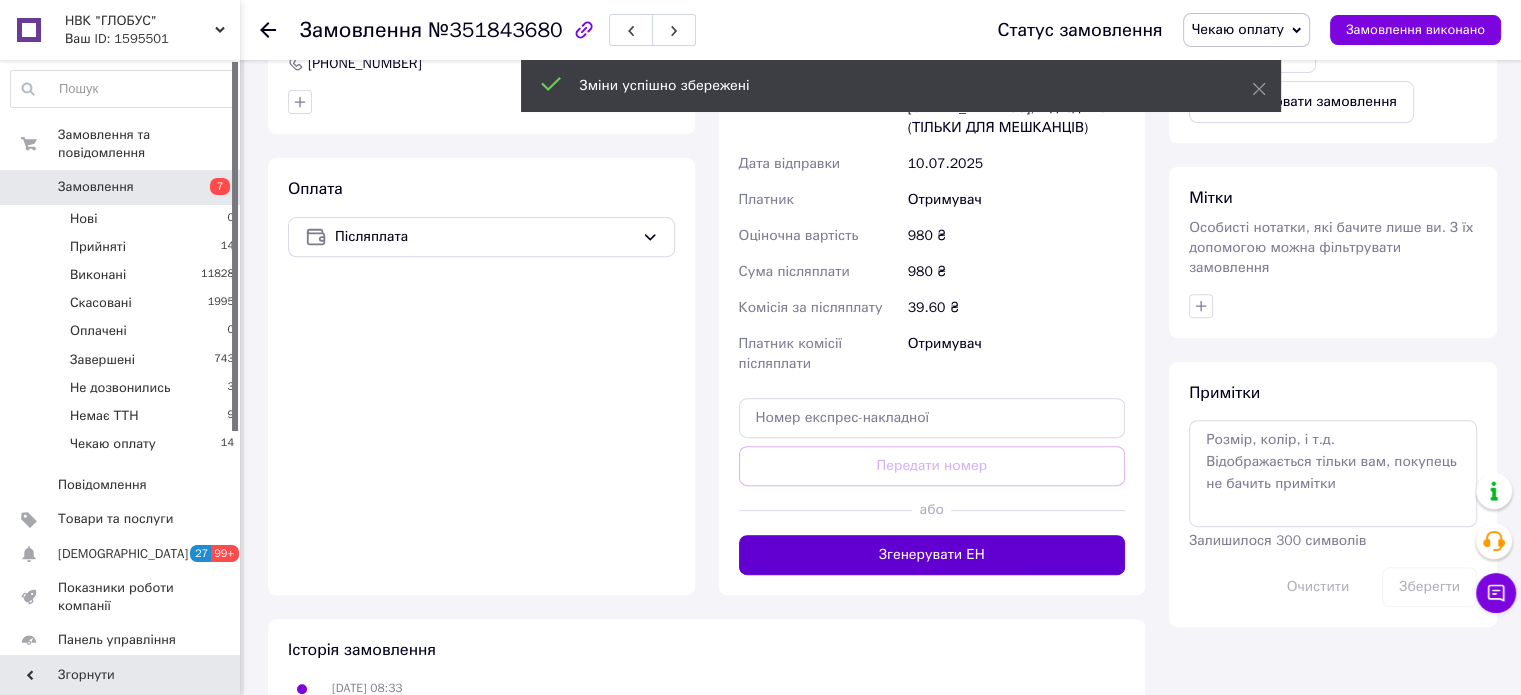 click on "Згенерувати ЕН" at bounding box center (932, 555) 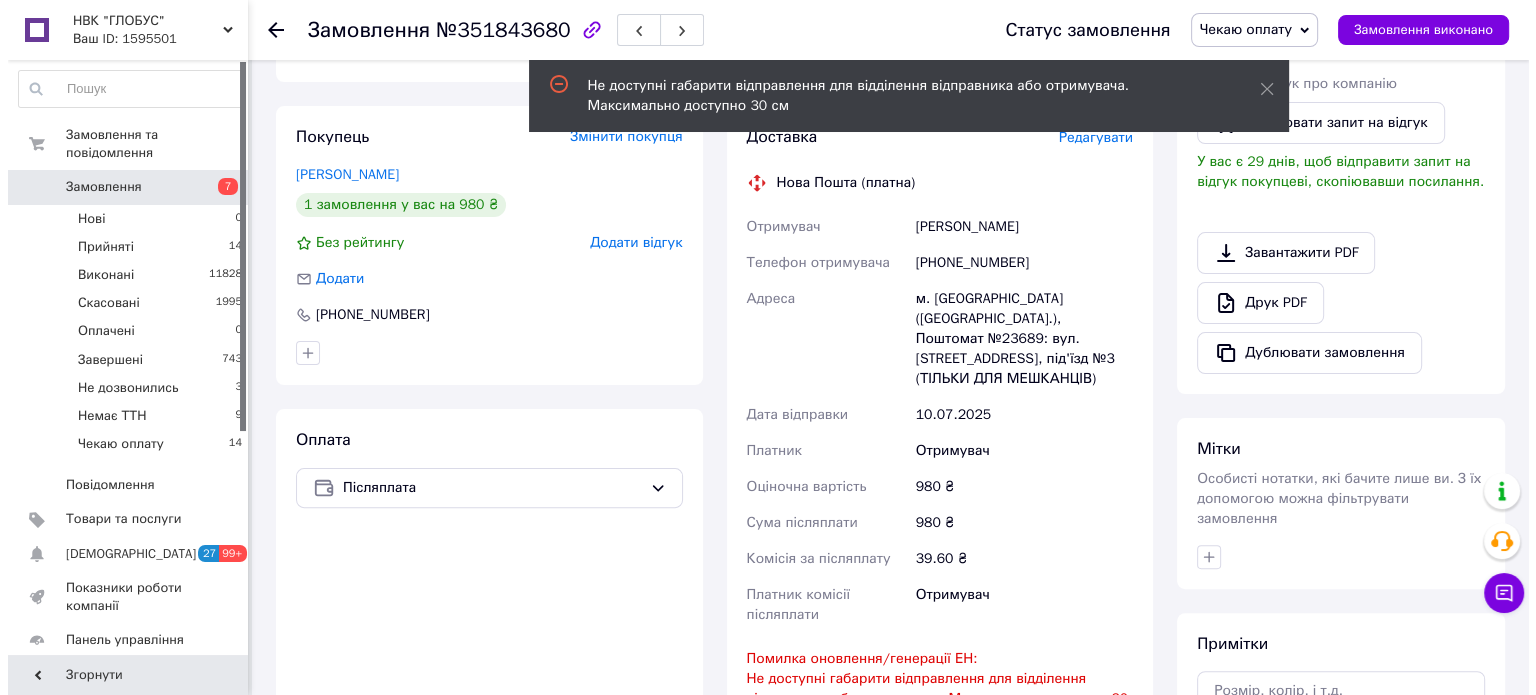 scroll, scrollTop: 400, scrollLeft: 0, axis: vertical 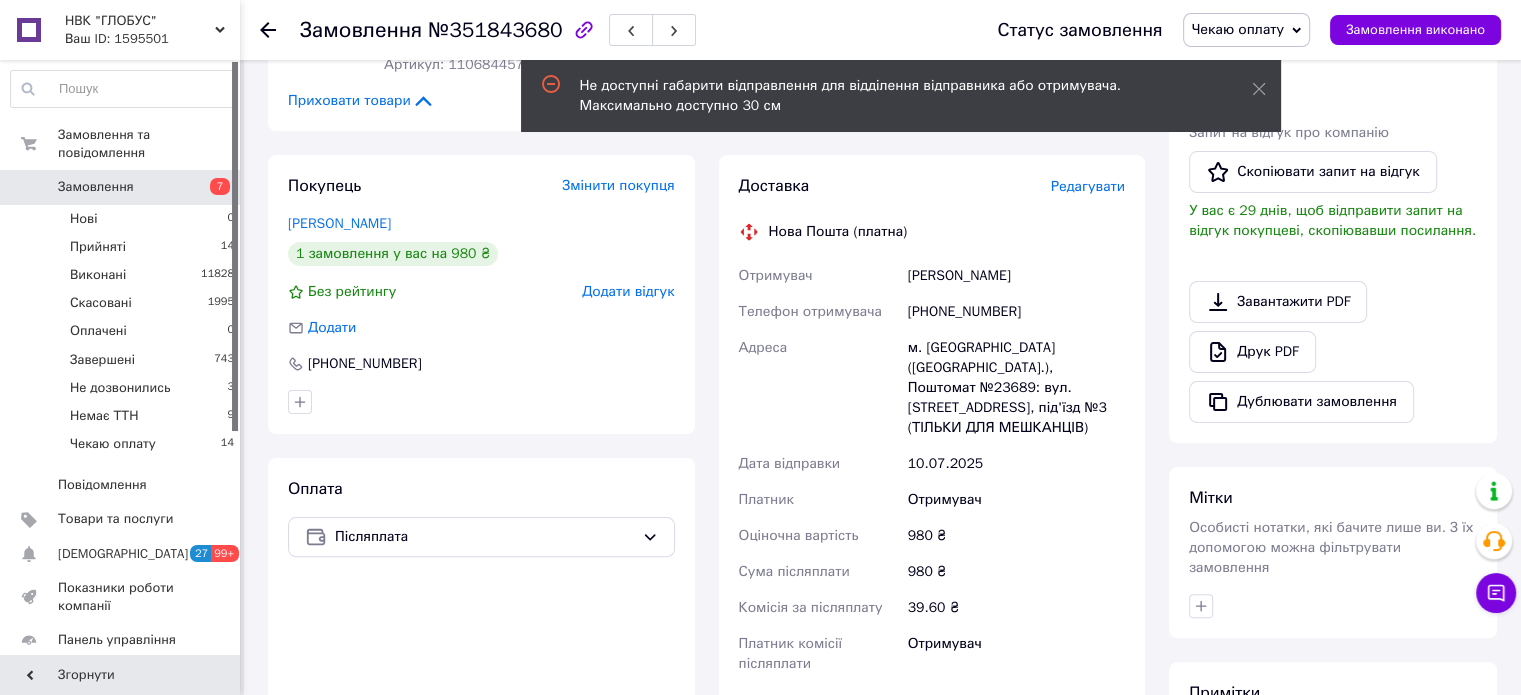 click on "Редагувати" at bounding box center (1088, 186) 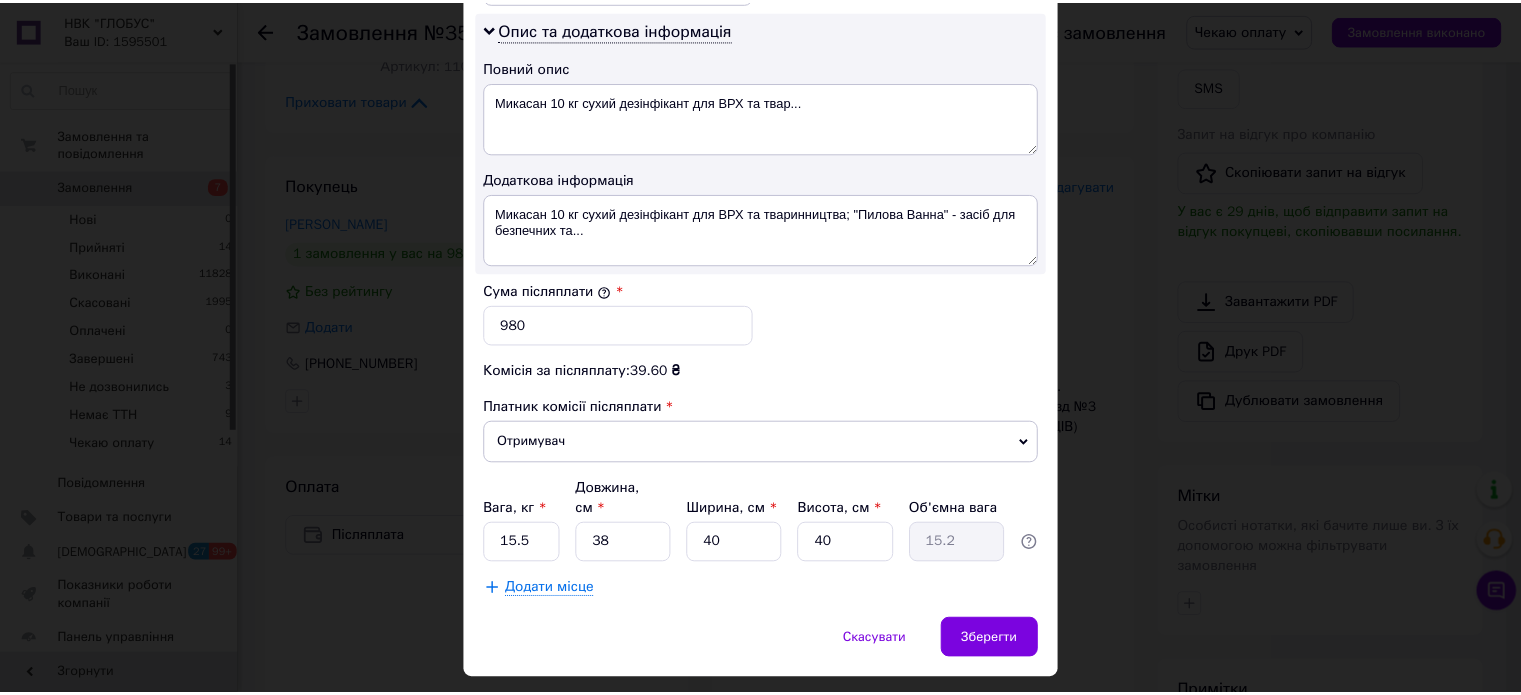 scroll, scrollTop: 1048, scrollLeft: 0, axis: vertical 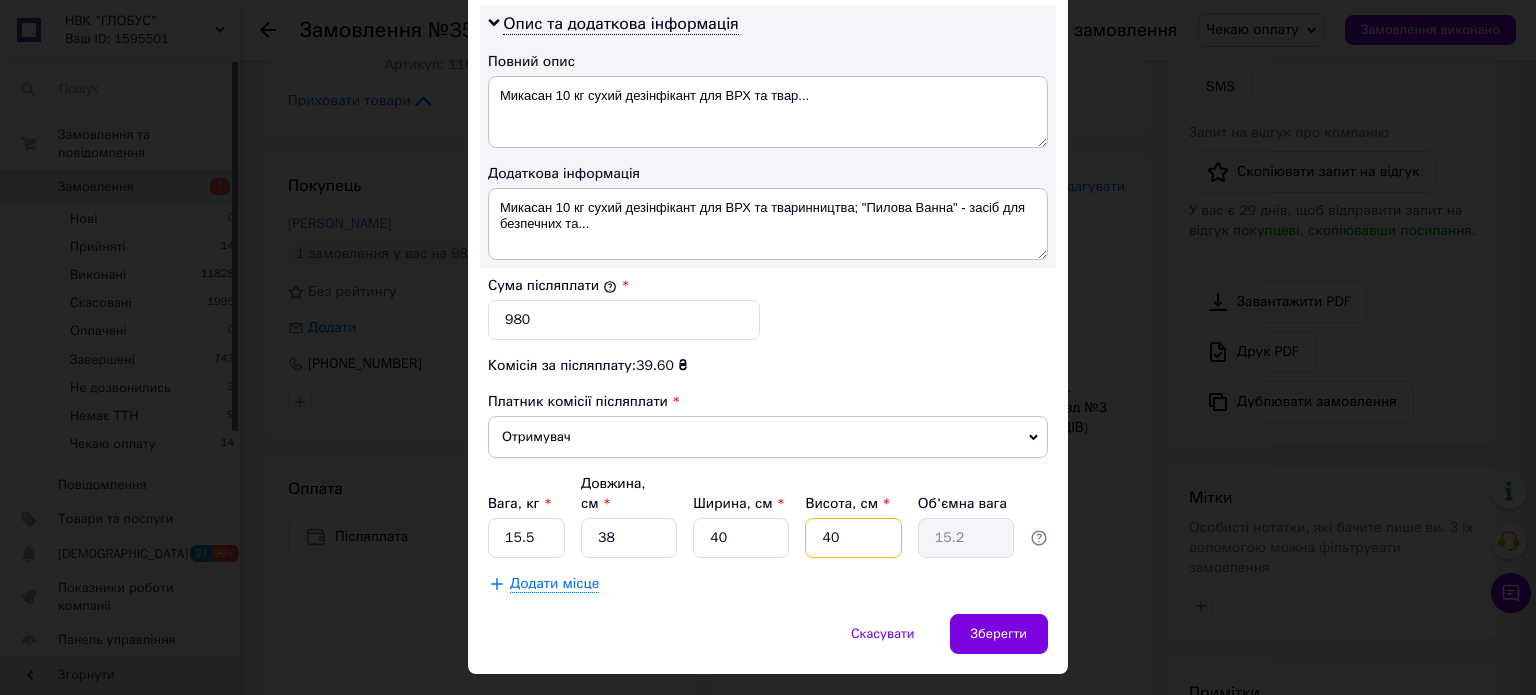 click on "40" at bounding box center [853, 538] 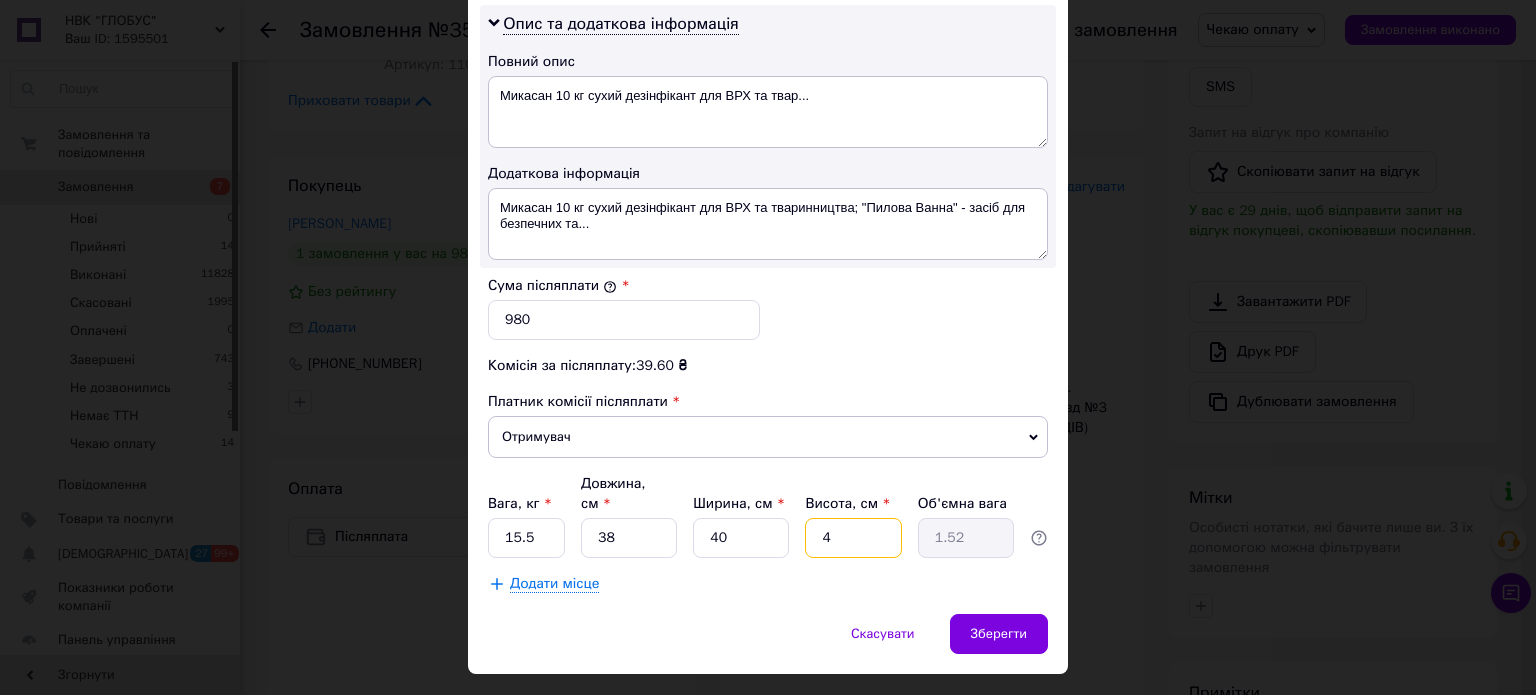 type on "4" 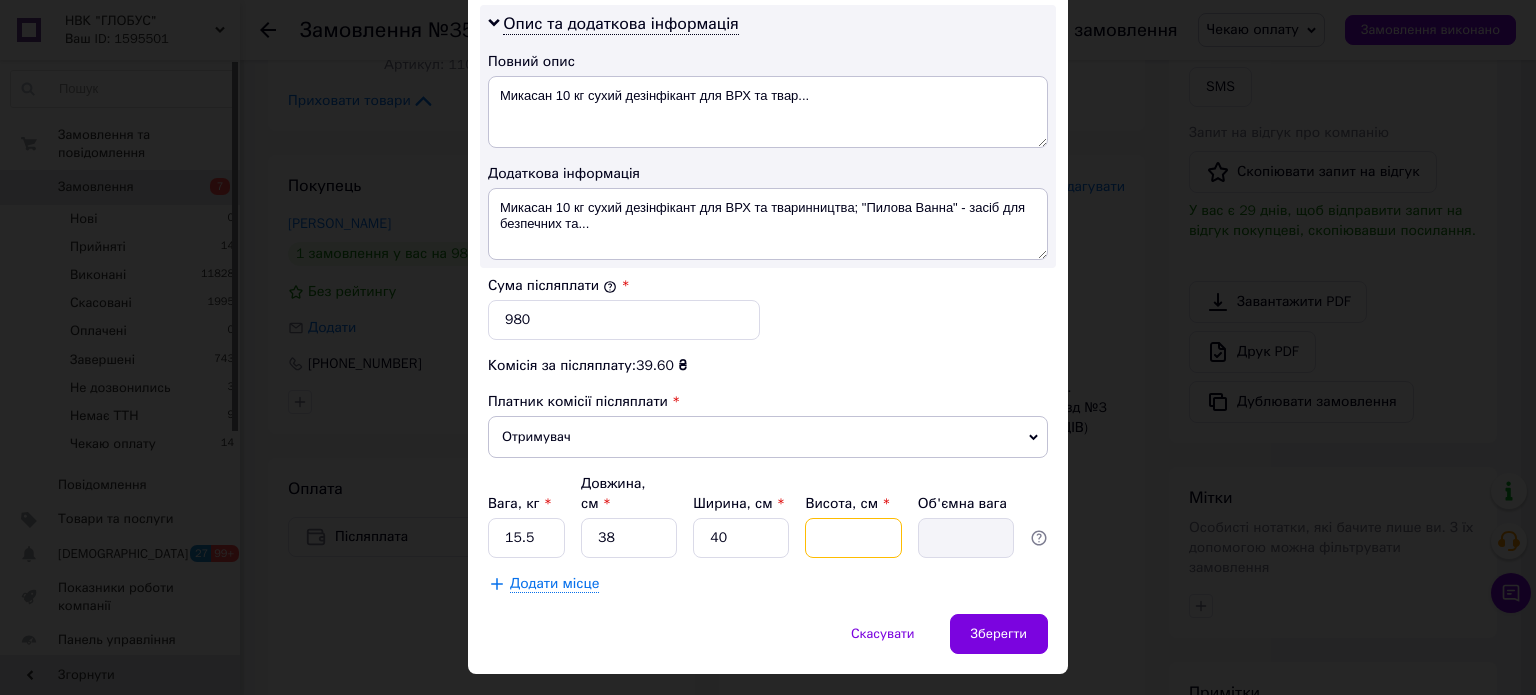 type on "3" 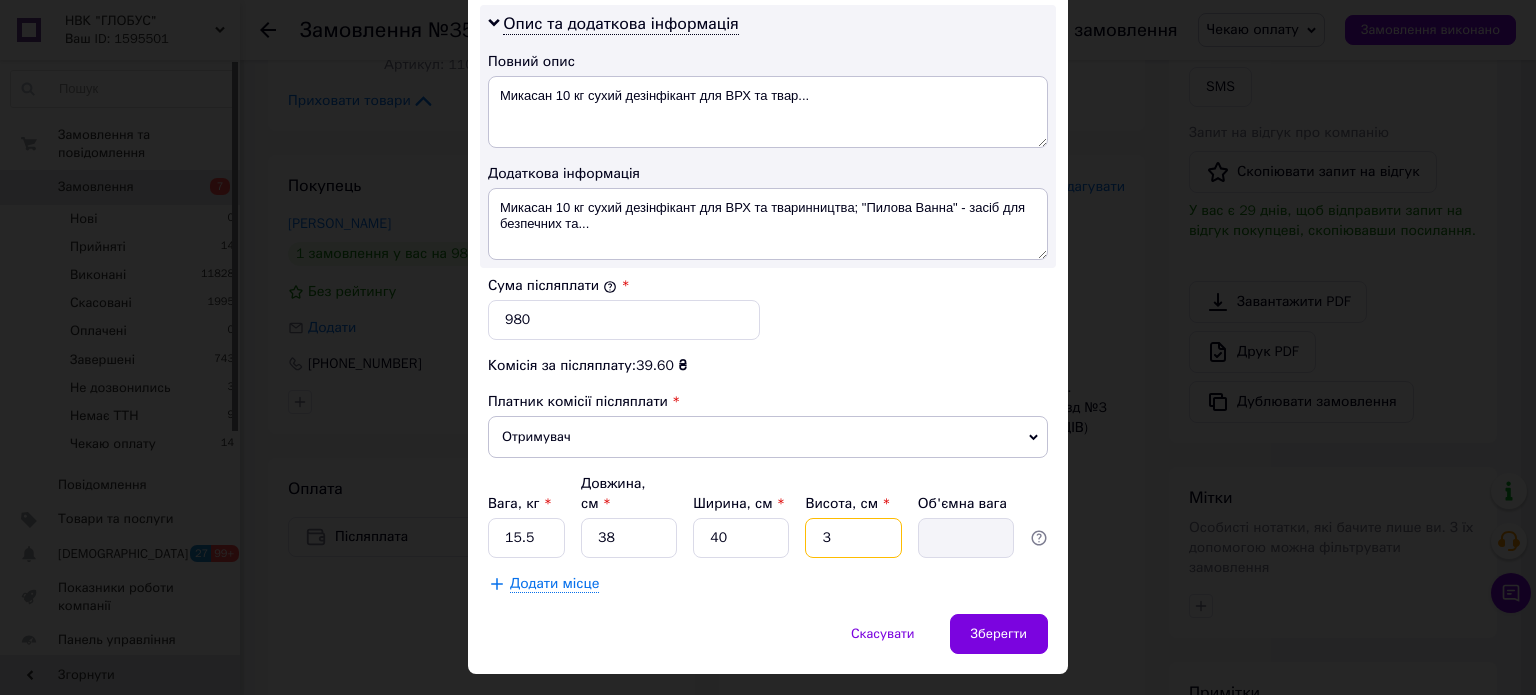 type on "1.14" 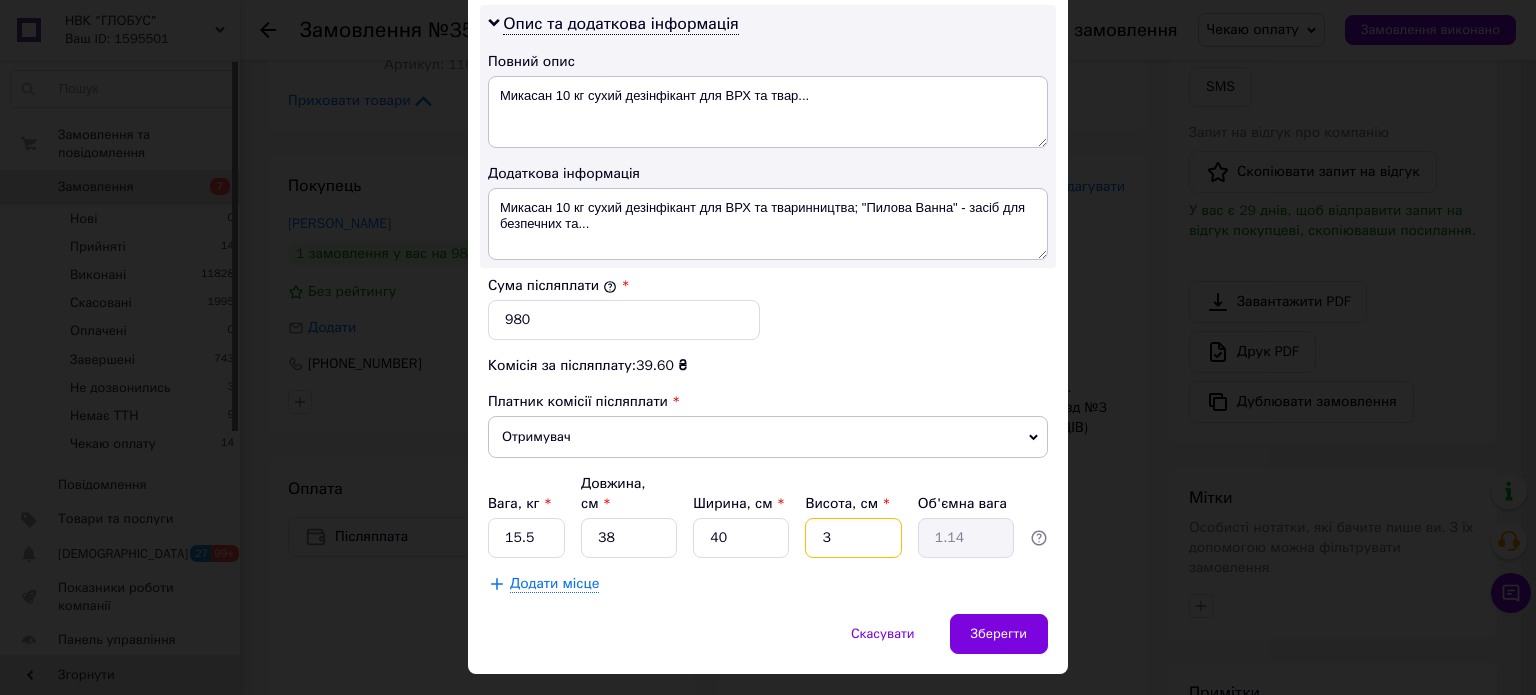 type on "30" 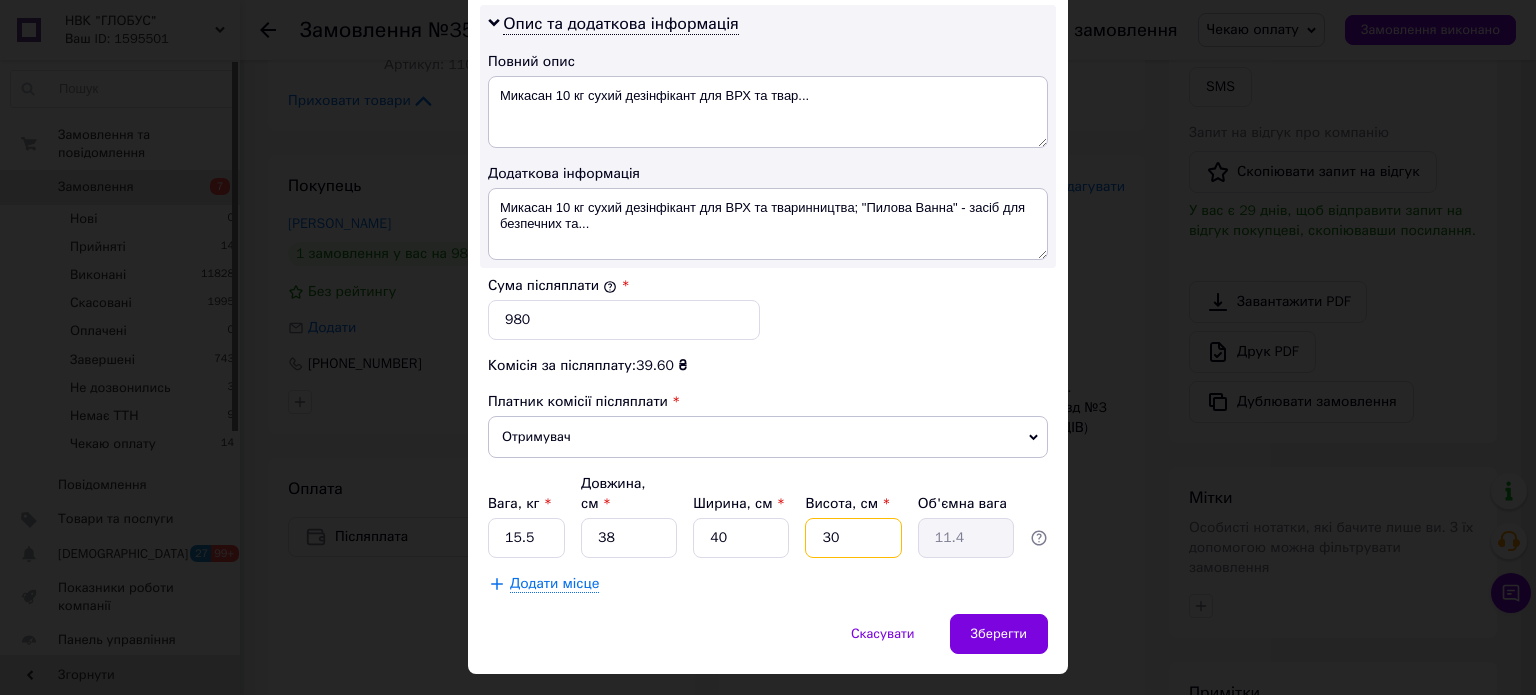 type on "30" 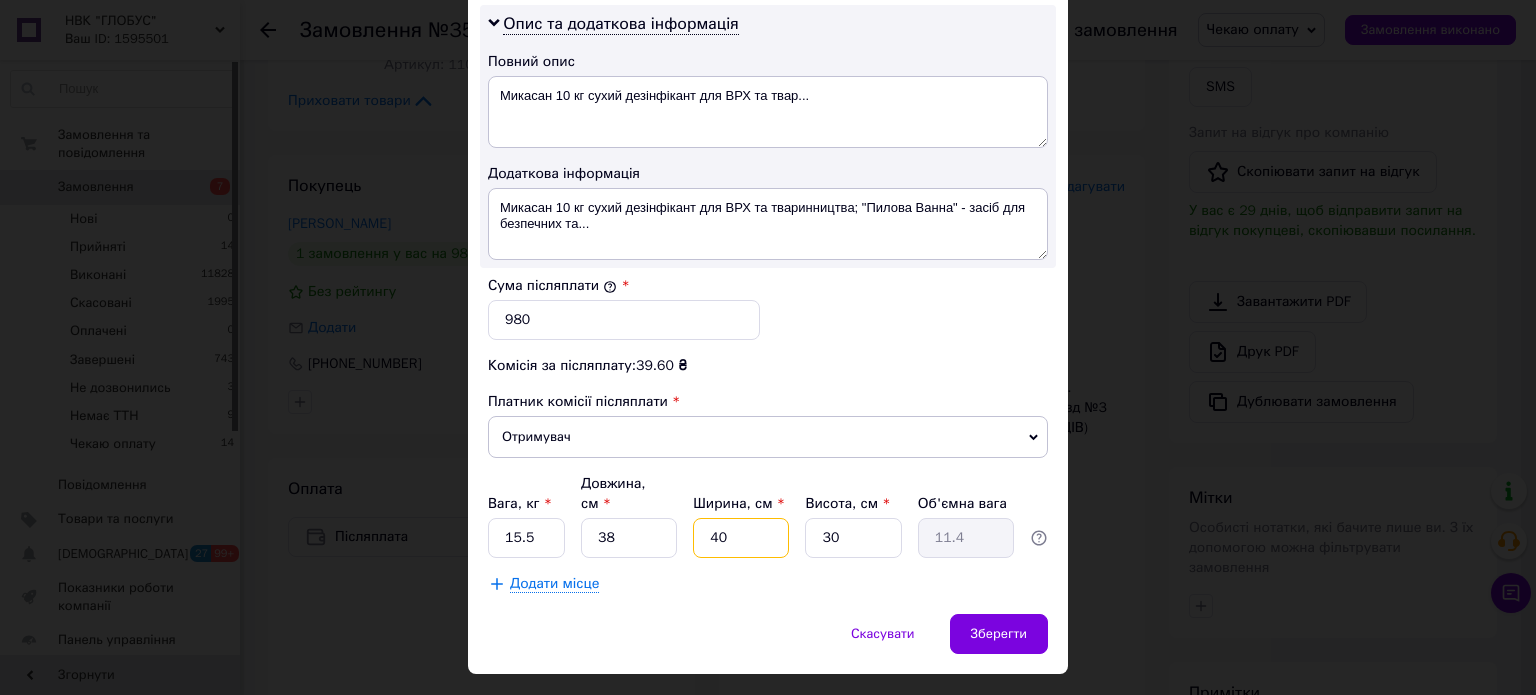click on "40" at bounding box center (741, 538) 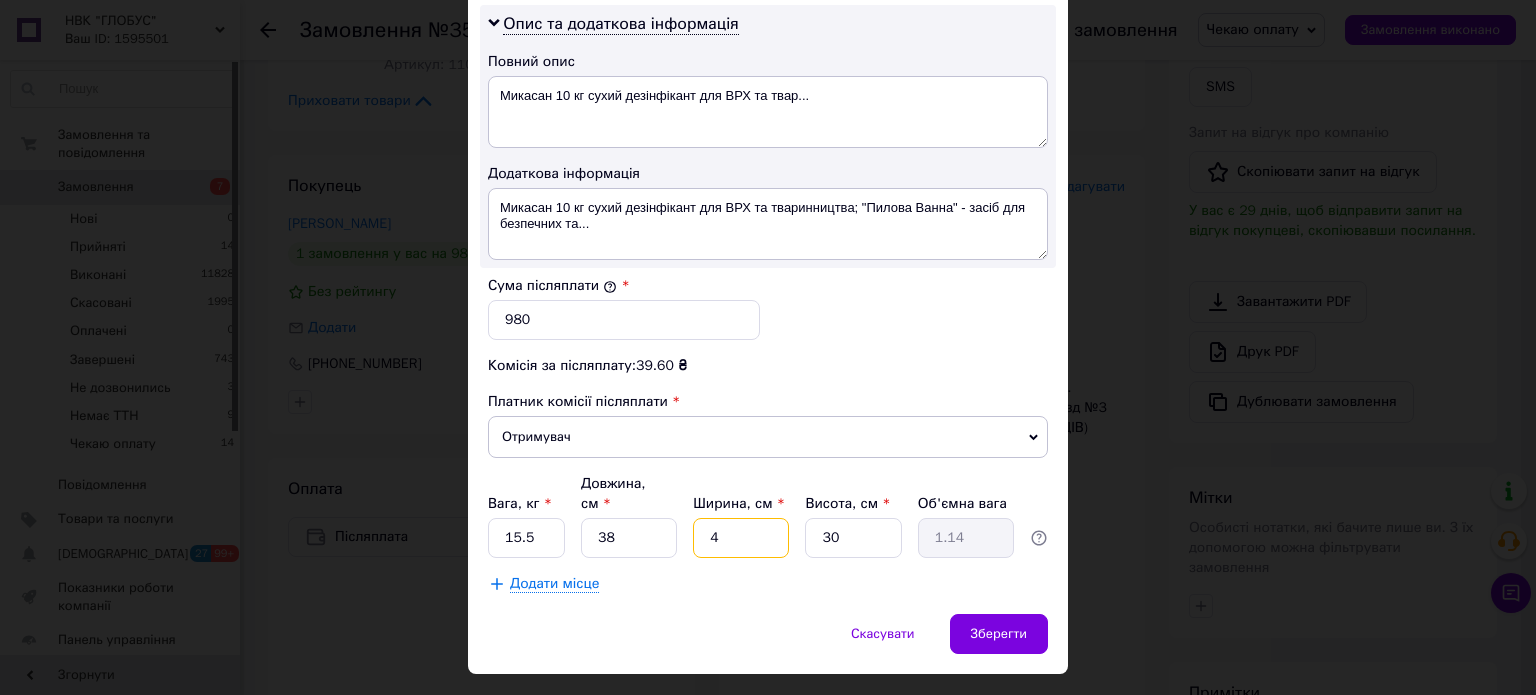 type 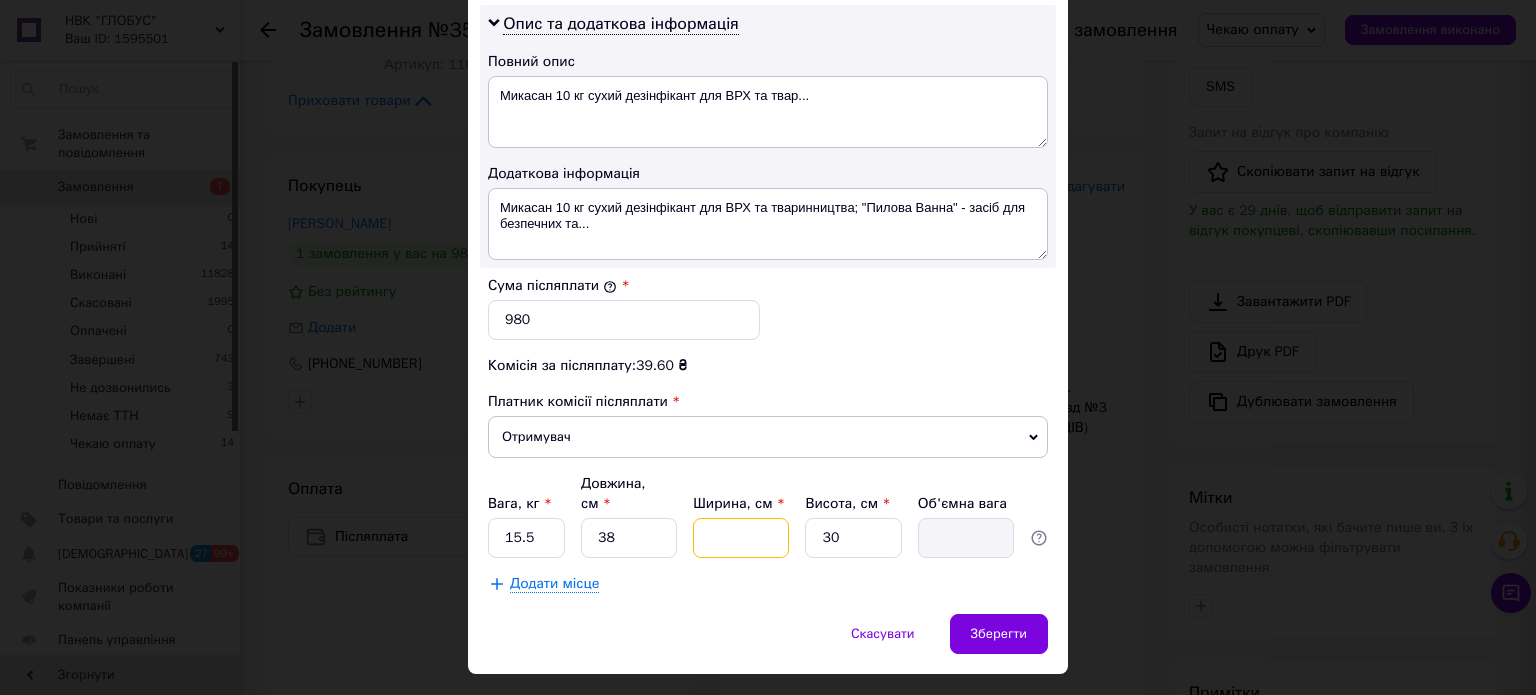 type on "3" 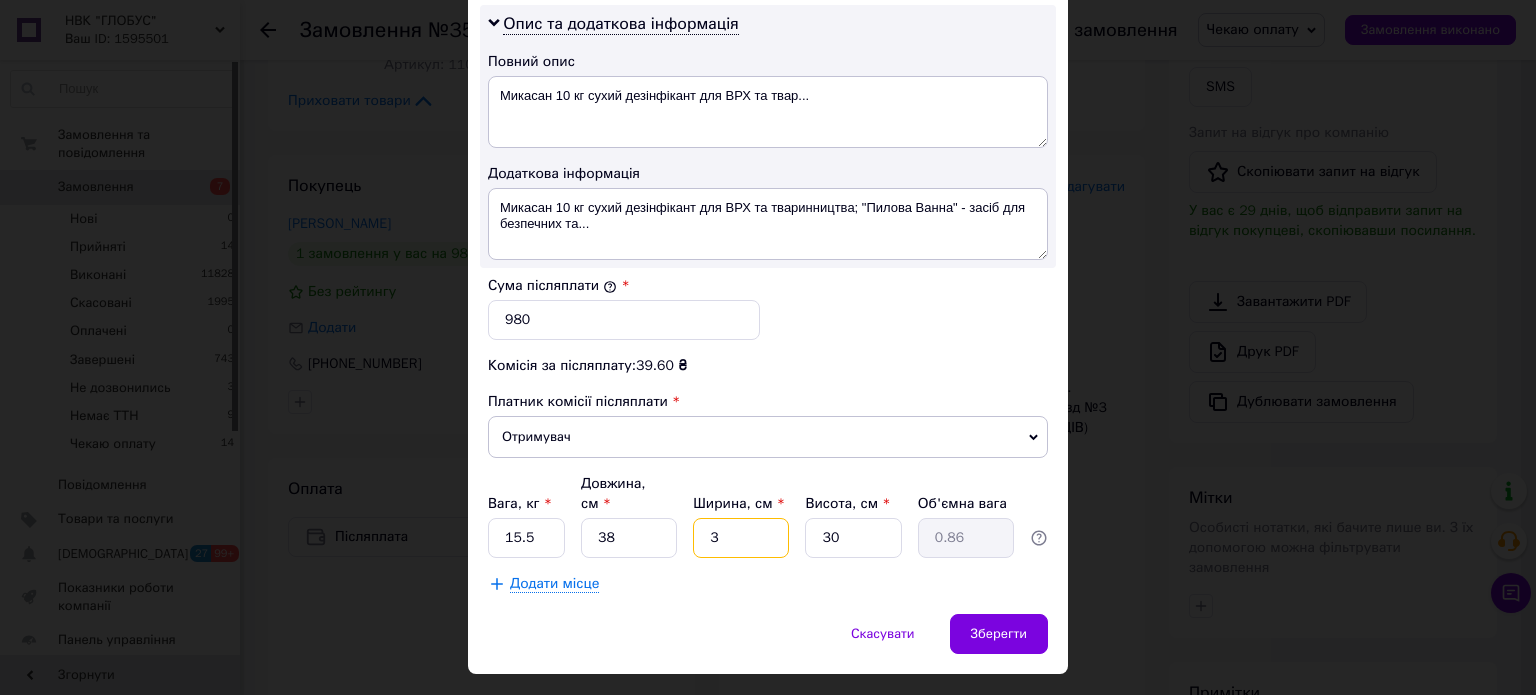 type on "30" 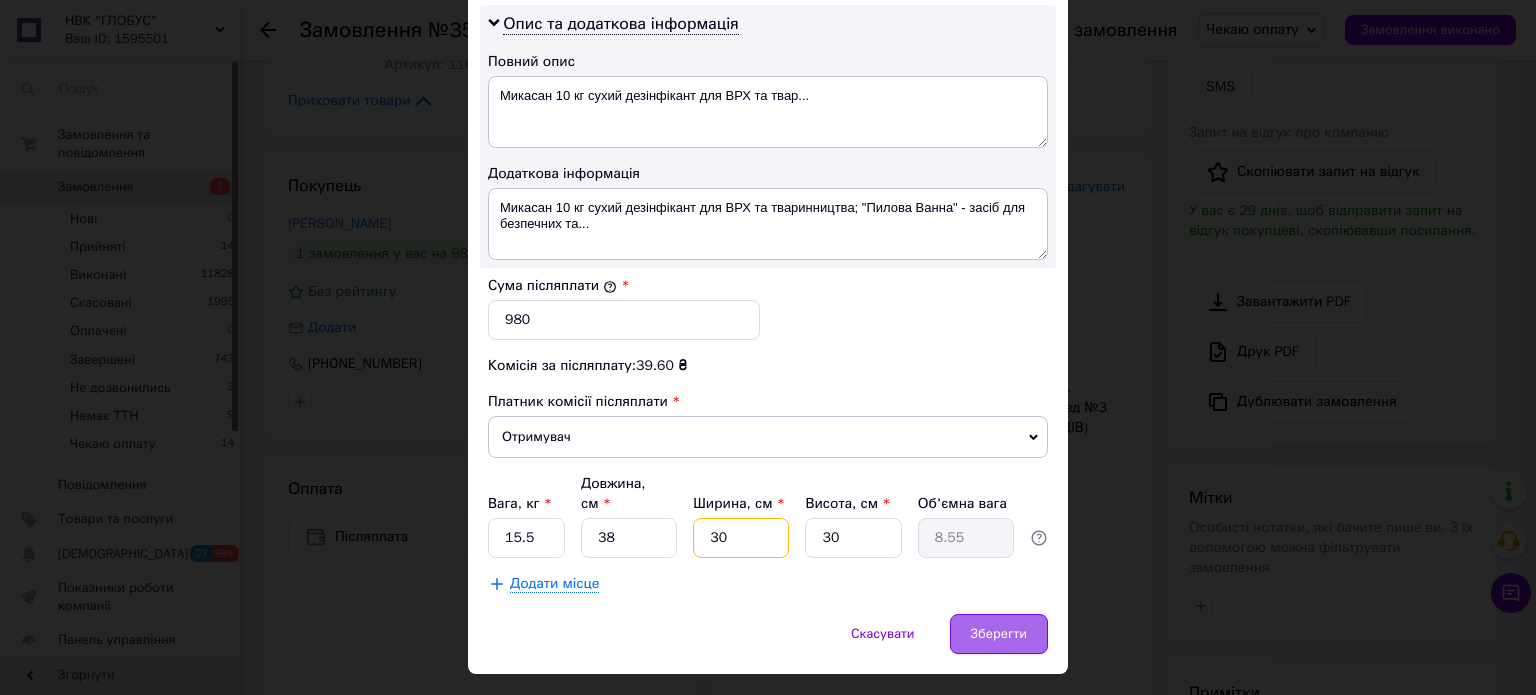 type on "30" 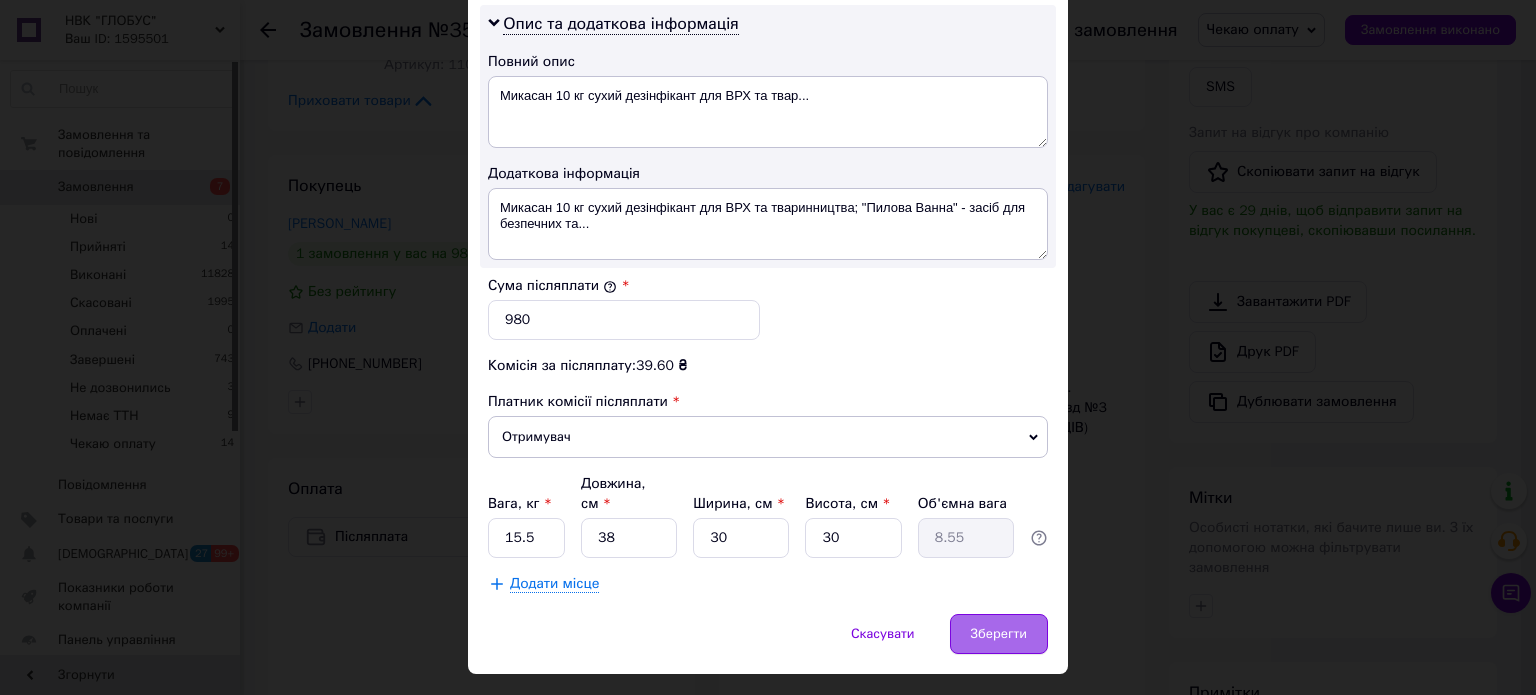 click on "Зберегти" at bounding box center [999, 634] 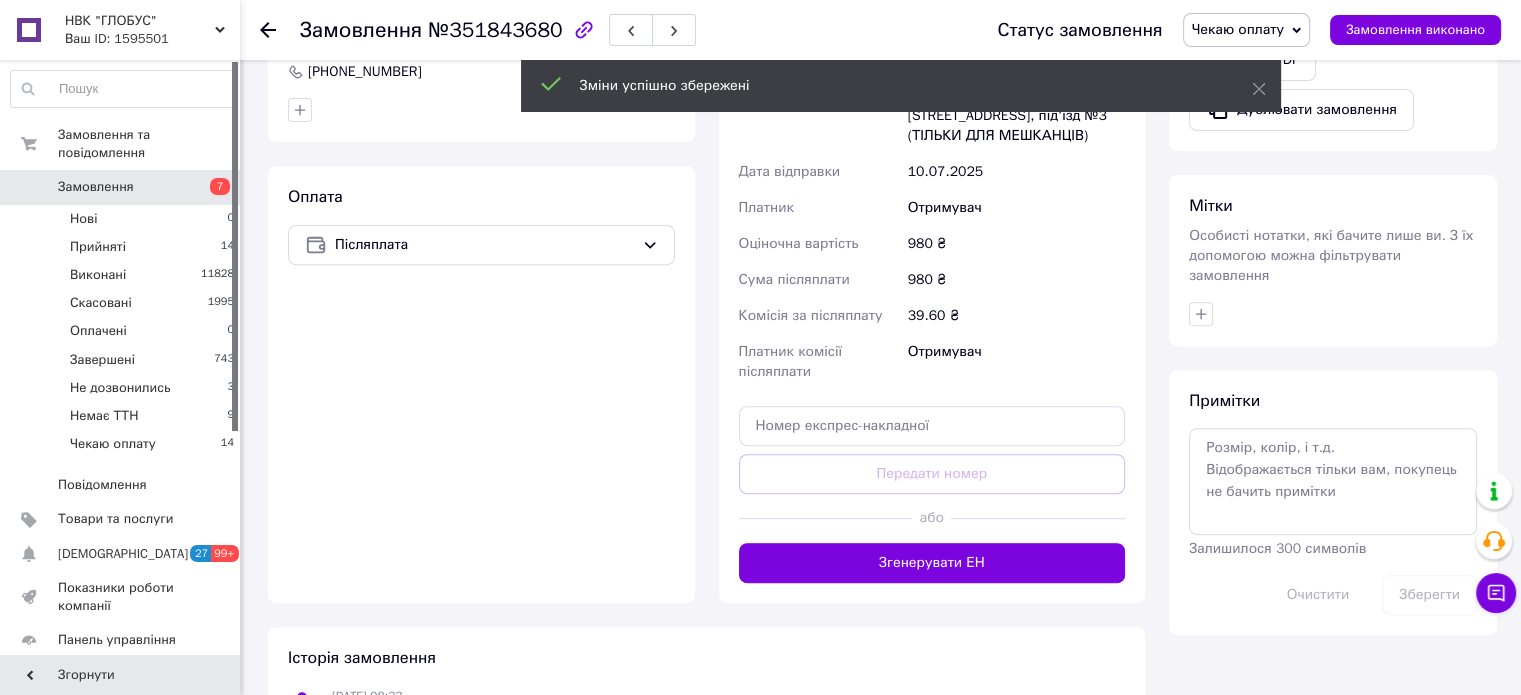 scroll, scrollTop: 800, scrollLeft: 0, axis: vertical 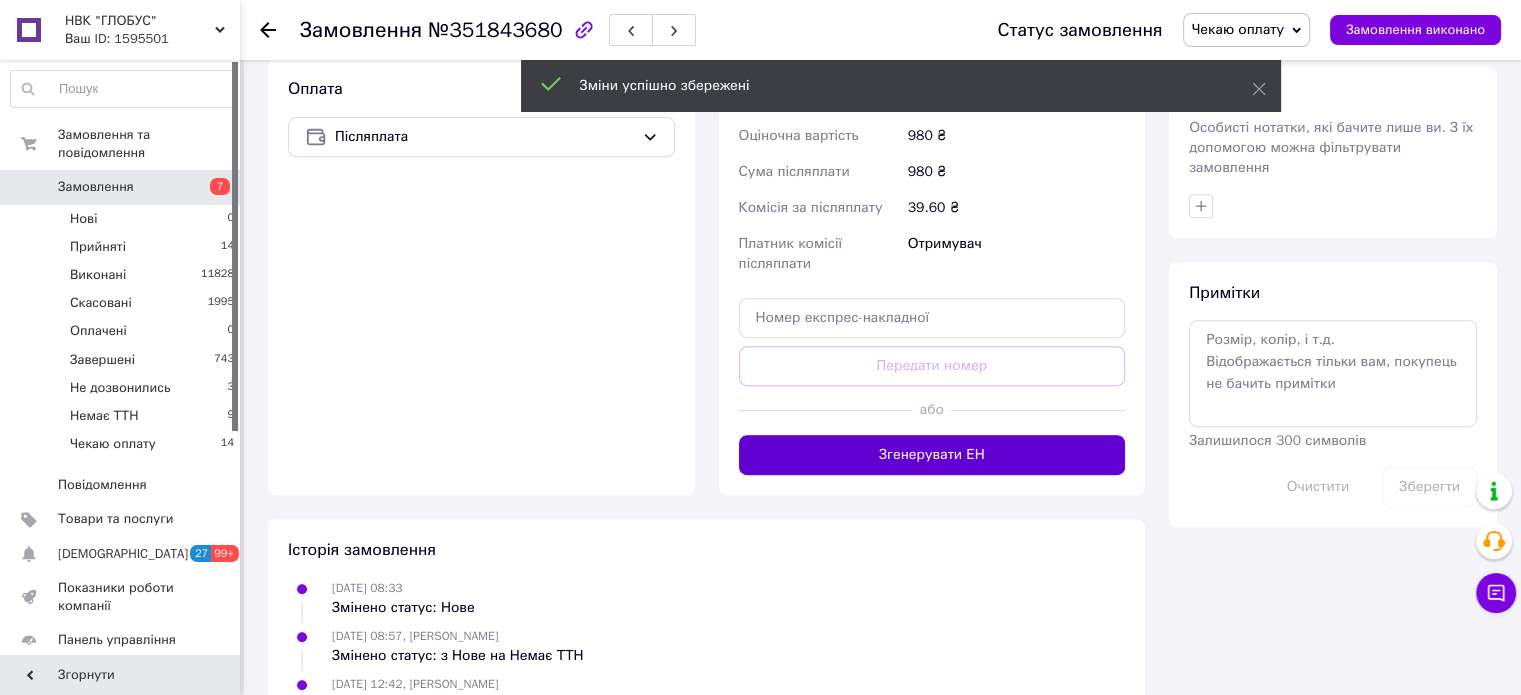 click on "Згенерувати ЕН" at bounding box center (932, 455) 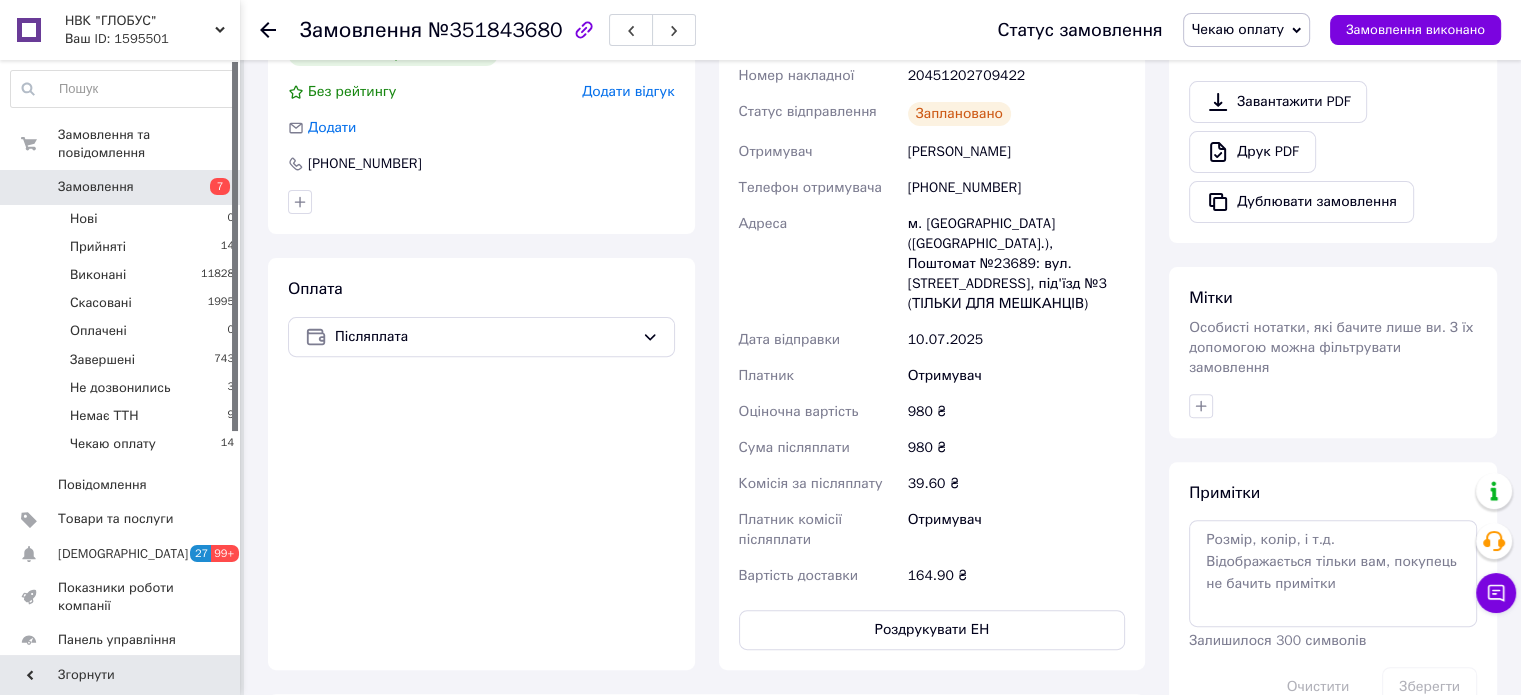 scroll, scrollTop: 500, scrollLeft: 0, axis: vertical 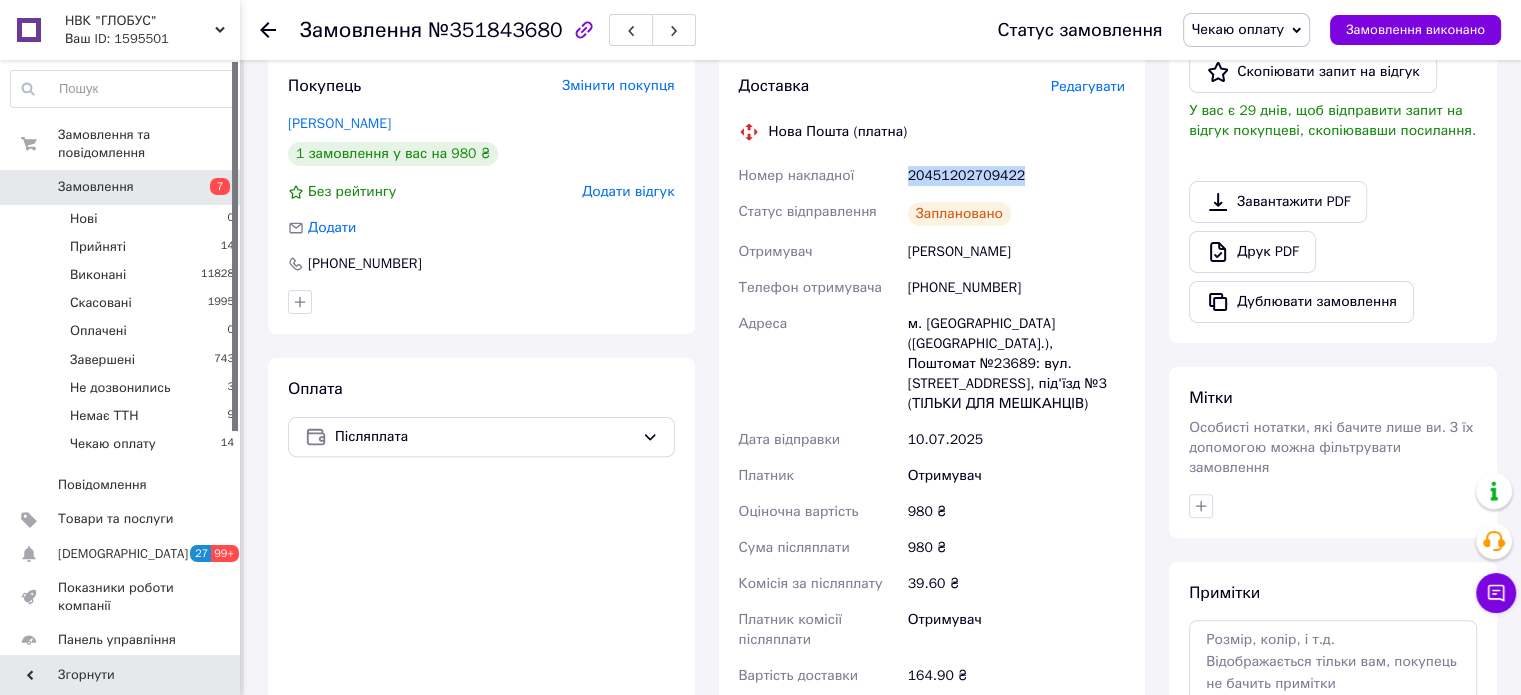 drag, startPoint x: 1037, startPoint y: 172, endPoint x: 908, endPoint y: 174, distance: 129.0155 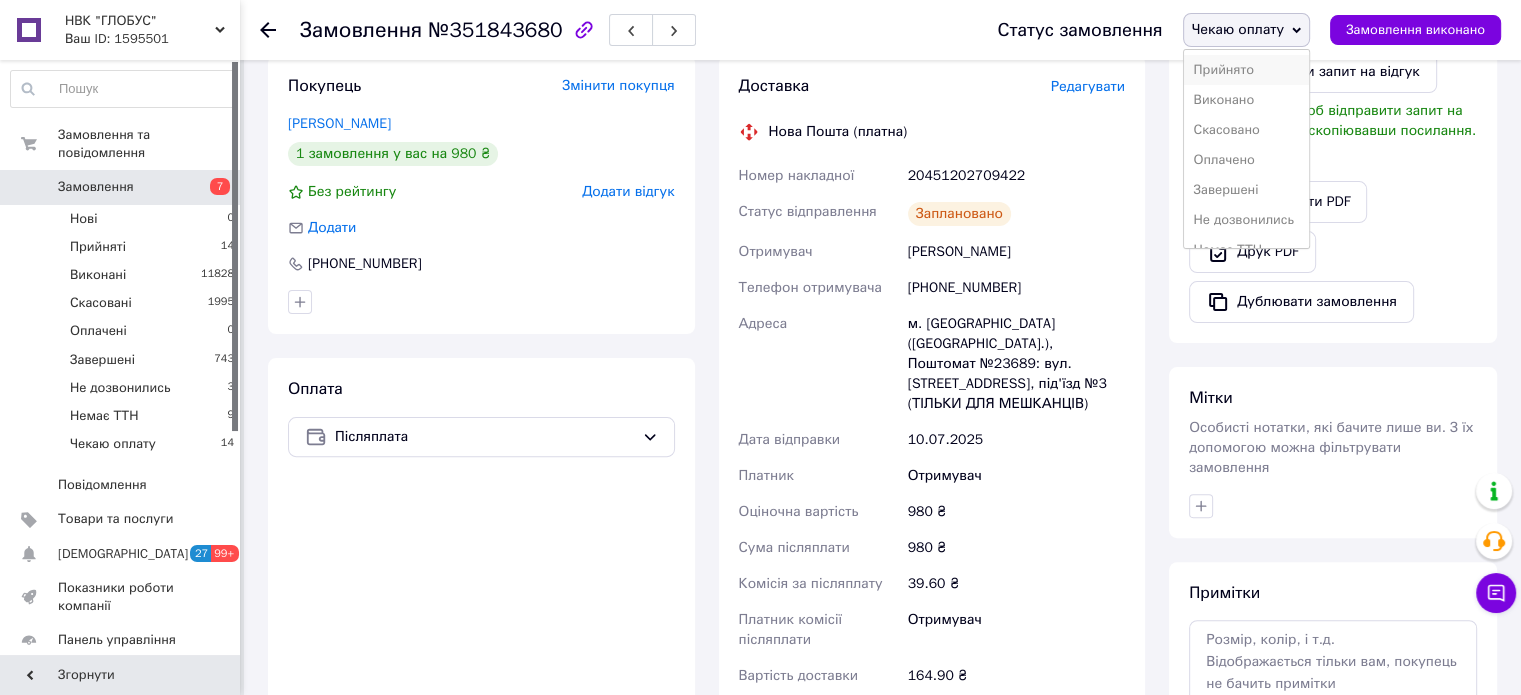 click on "Прийнято" at bounding box center (1246, 70) 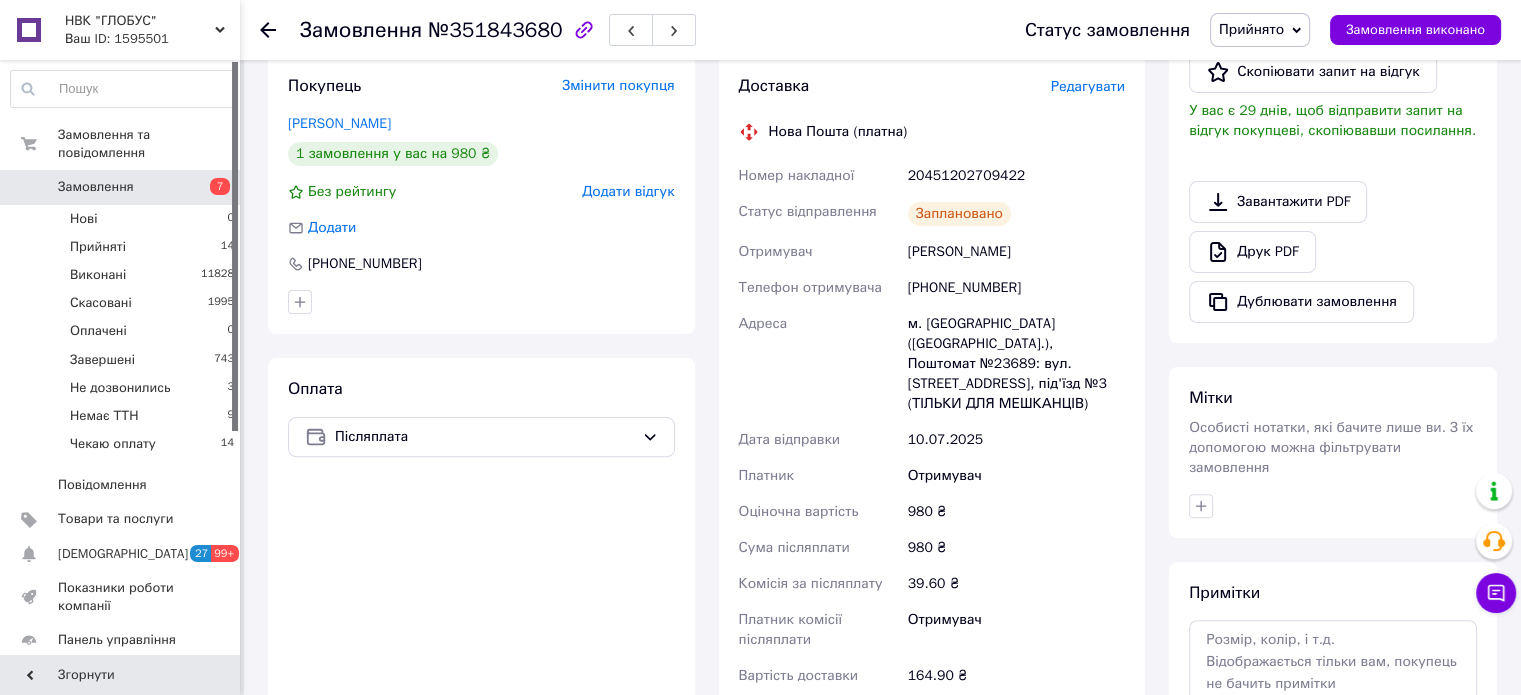 click 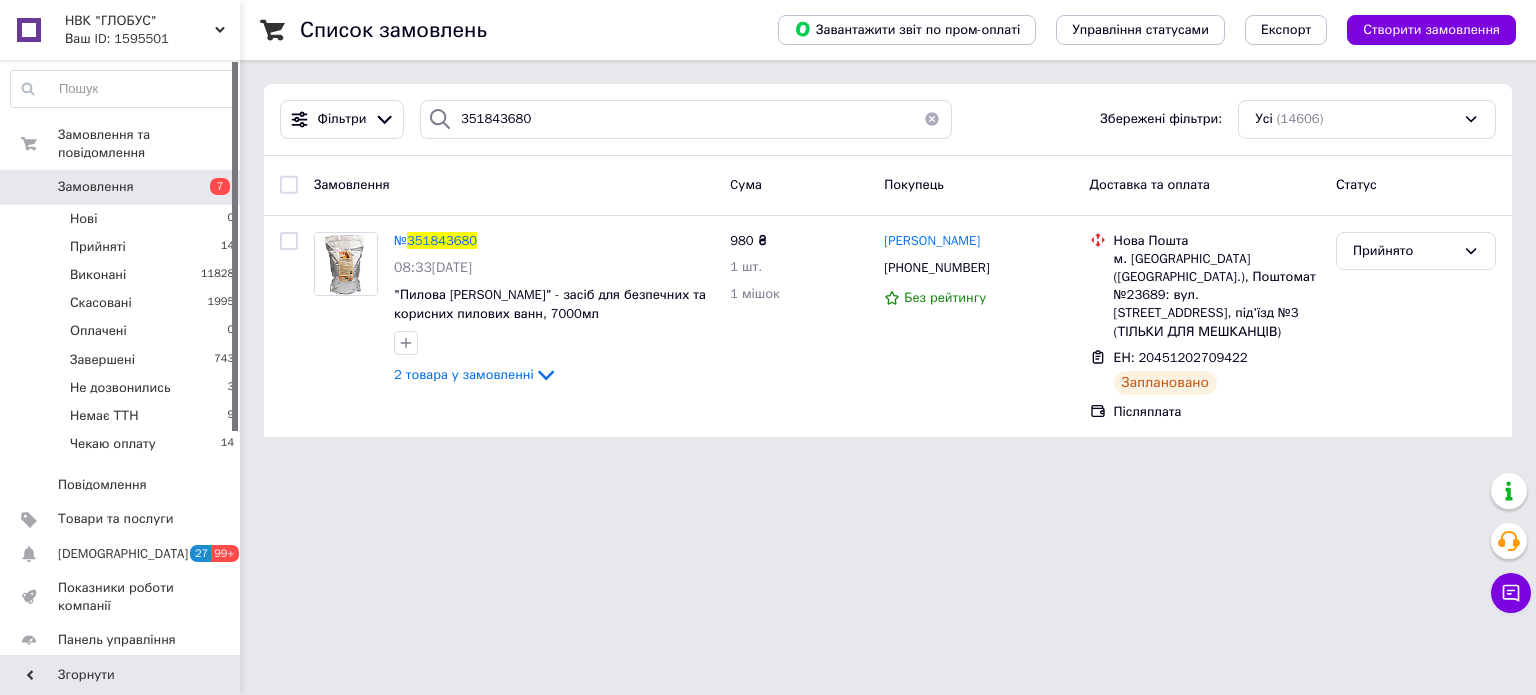 click on "Список замовлень   Завантажити звіт по пром-оплаті Управління статусами Експорт Створити замовлення Фільтри 351843680 Збережені фільтри: Усі (14606) Замовлення Cума Покупець Доставка та оплата Статус №  351843680 08:33, 09.07.2025 "Пилова Ванна" - засіб для безпечних та корисних пилових ванн, 7000мл 2 товара у замовленні 980 ₴ 1 шт. 1 мішок Христина Ружицька +380669185648 Без рейтингу Нова Пошта м. Київ (Київська обл.), Поштомат №23689: вул. Лісківська, 23, під'їзд №3 (ТІЛЬКИ ДЛЯ МЕШКАНЦІВ) ЕН: 20451202709422 Заплановано Післяплата Прийнято" at bounding box center (888, 230) 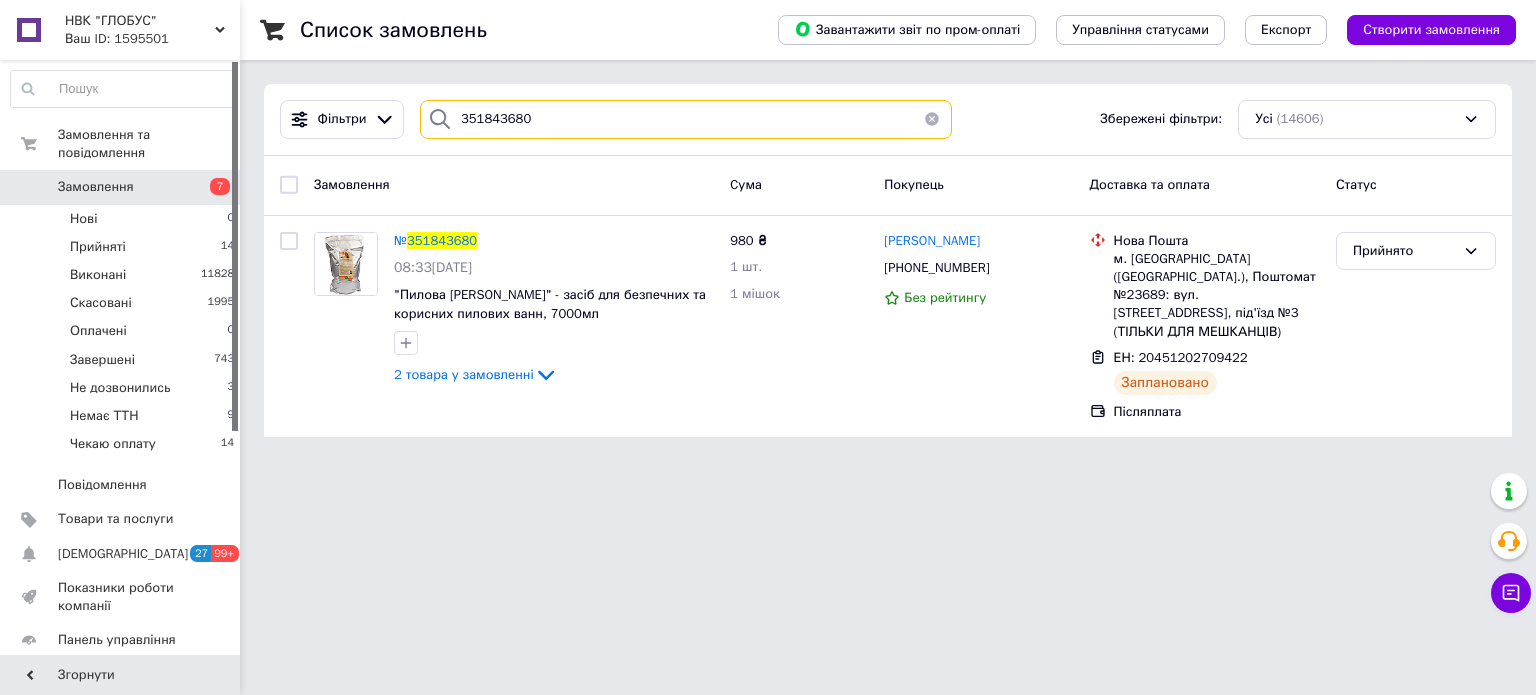 drag, startPoint x: 519, startPoint y: 121, endPoint x: 429, endPoint y: 119, distance: 90.02222 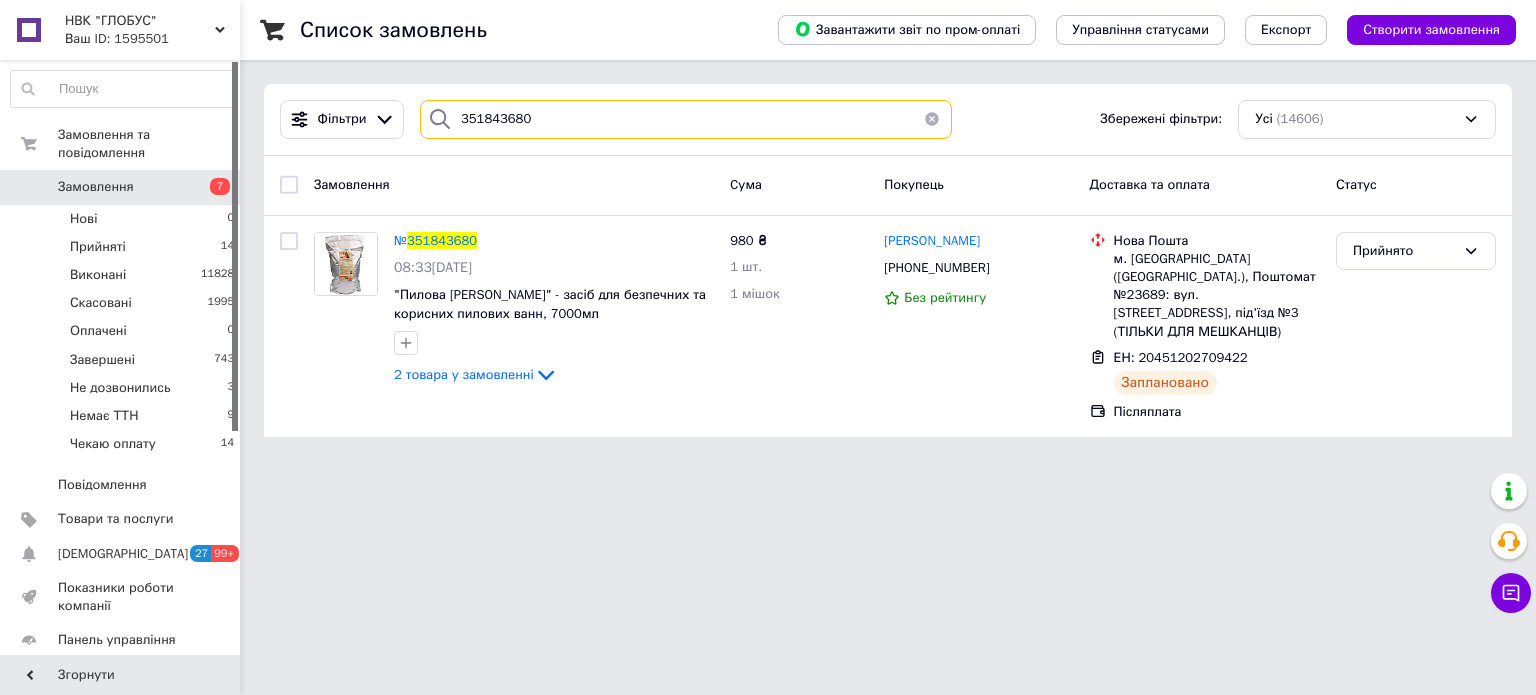 drag, startPoint x: 448, startPoint y: 113, endPoint x: 556, endPoint y: 111, distance: 108.01852 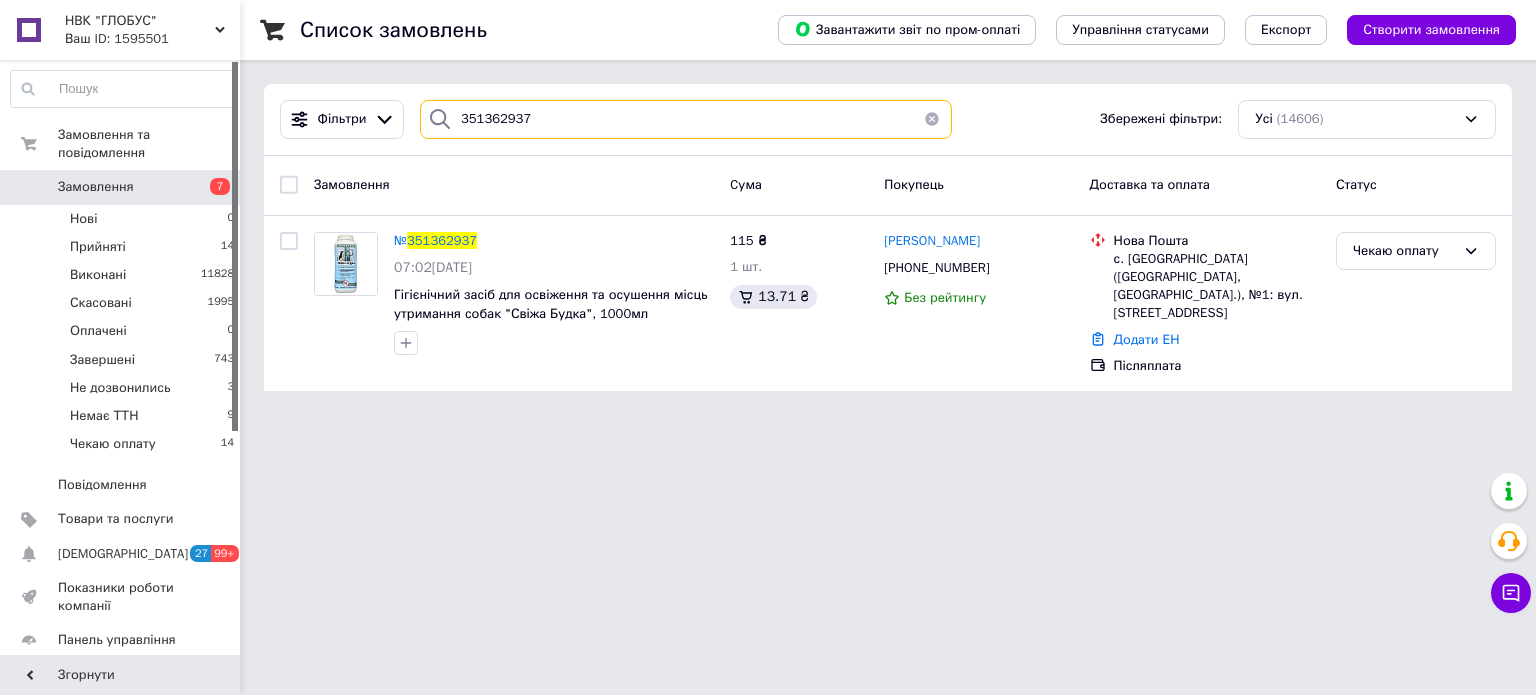 type on "351362937" 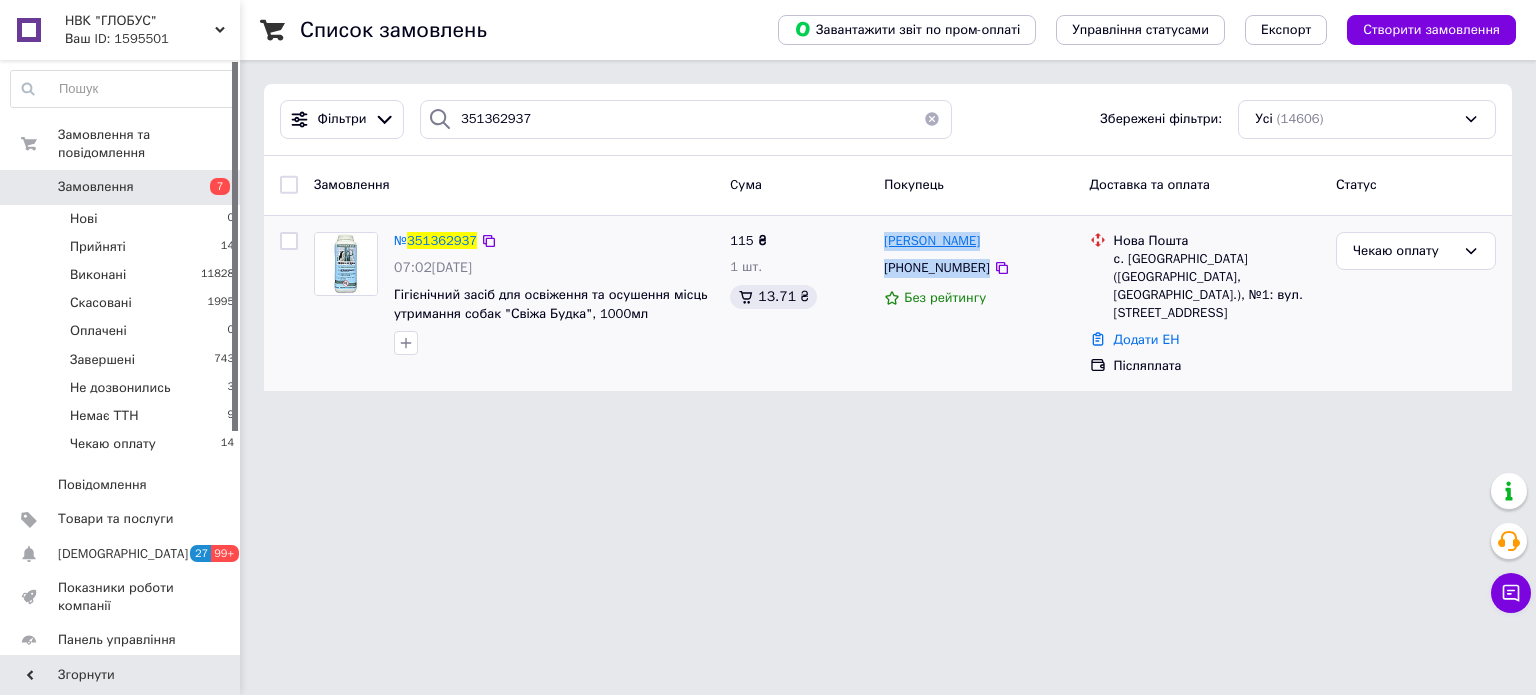 drag, startPoint x: 1016, startPoint y: 269, endPoint x: 886, endPoint y: 239, distance: 133.41664 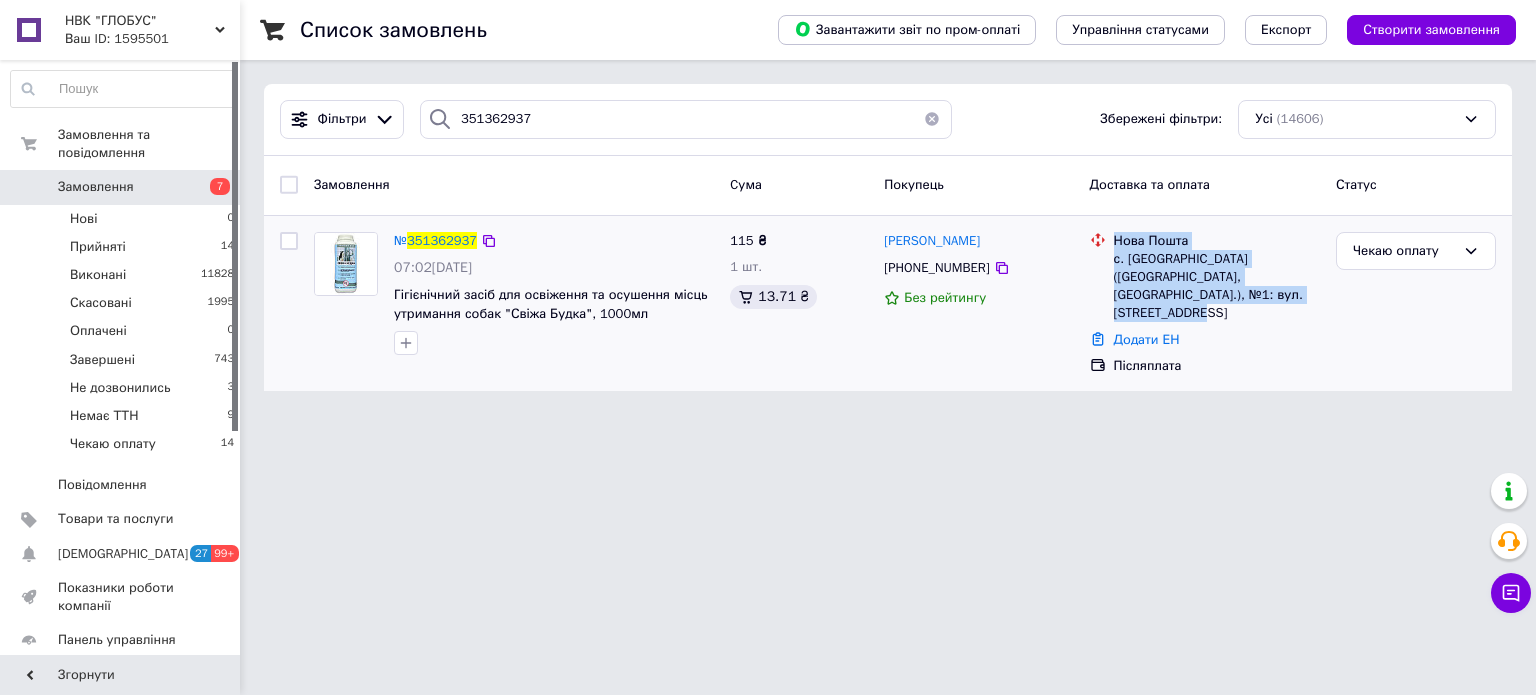 drag, startPoint x: 1239, startPoint y: 299, endPoint x: 1112, endPoint y: 242, distance: 139.20488 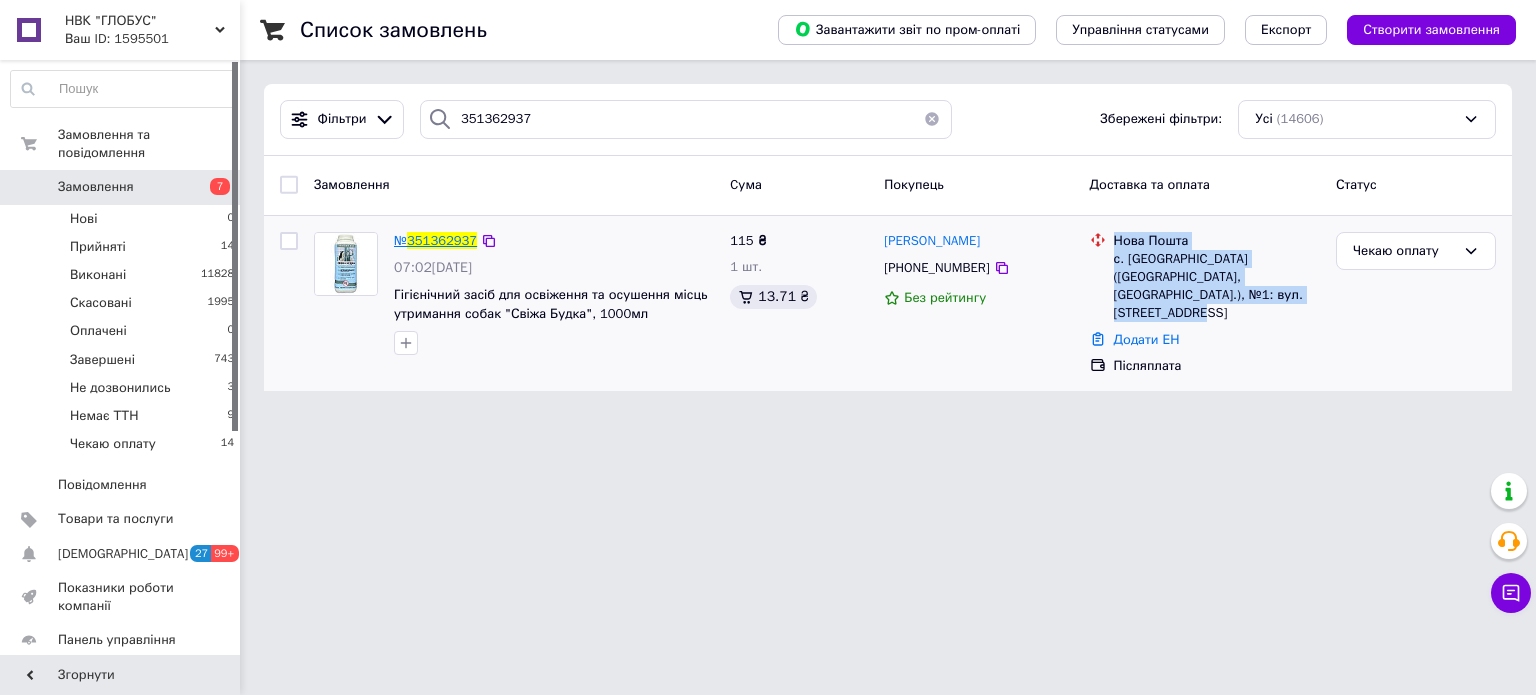 click on "351362937" at bounding box center [442, 240] 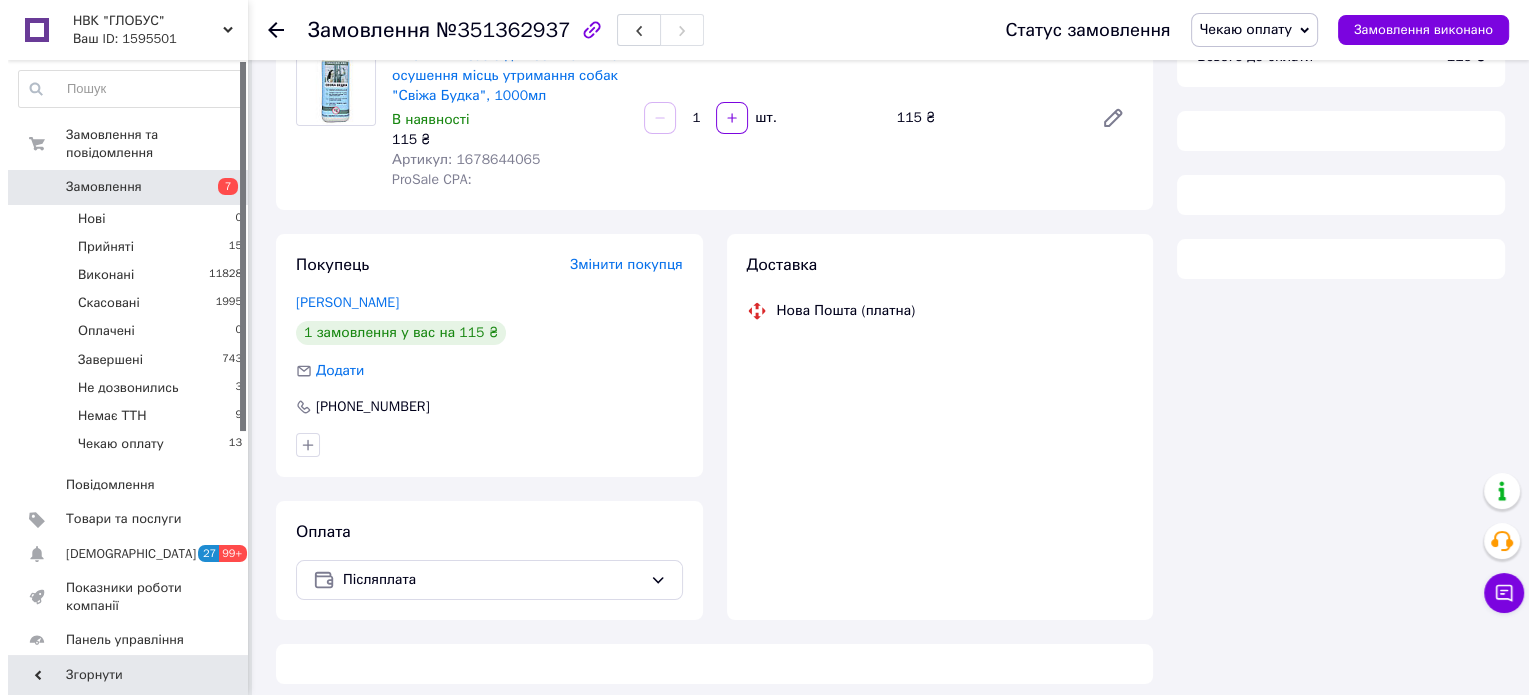 scroll, scrollTop: 198, scrollLeft: 0, axis: vertical 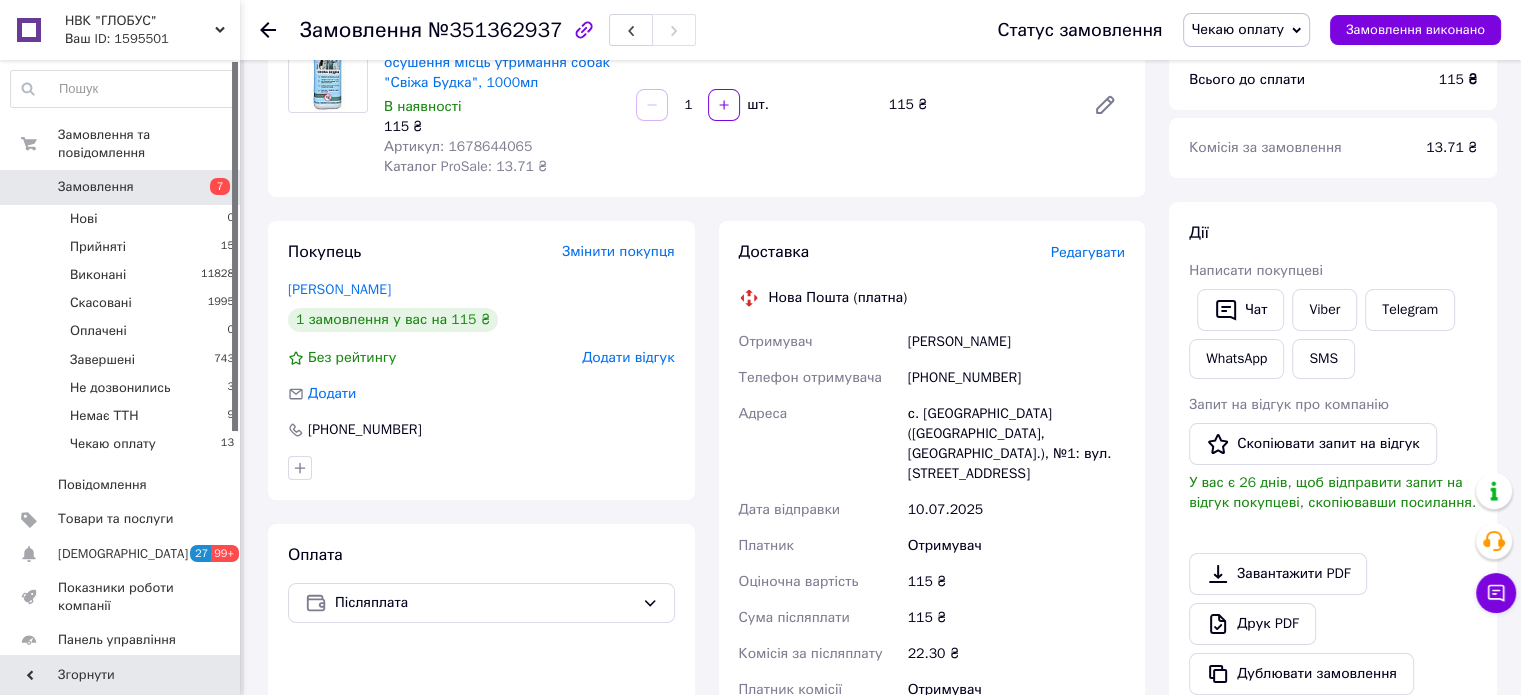 click on "Редагувати" at bounding box center [1088, 252] 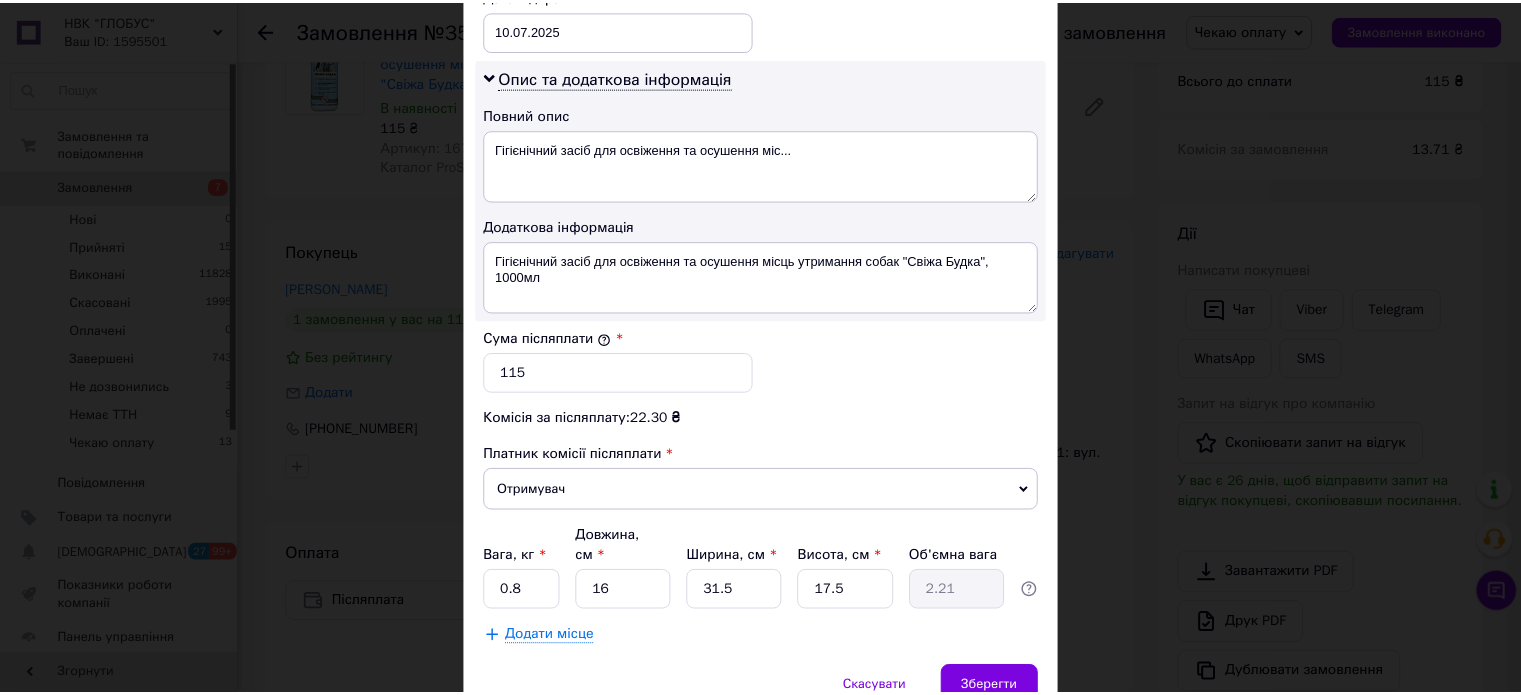scroll, scrollTop: 1048, scrollLeft: 0, axis: vertical 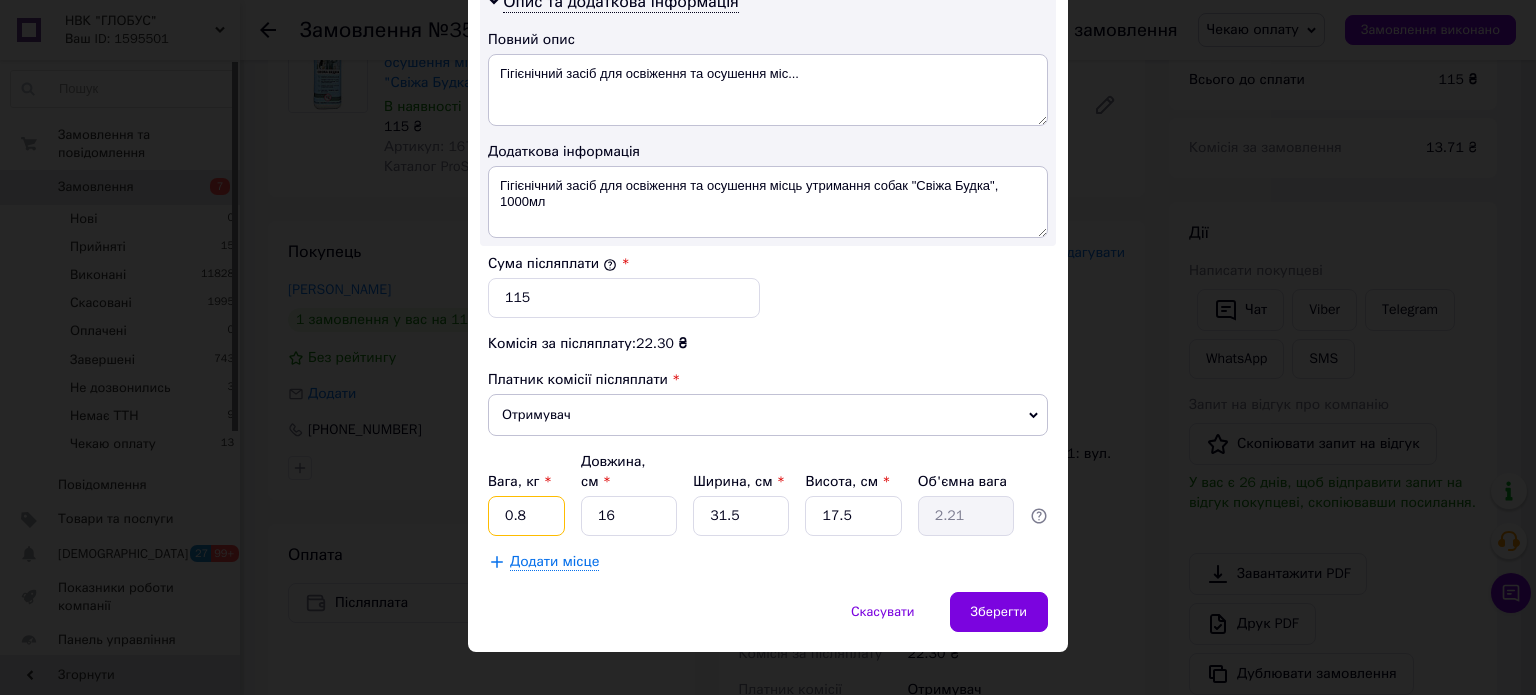 click on "0.8" at bounding box center (526, 516) 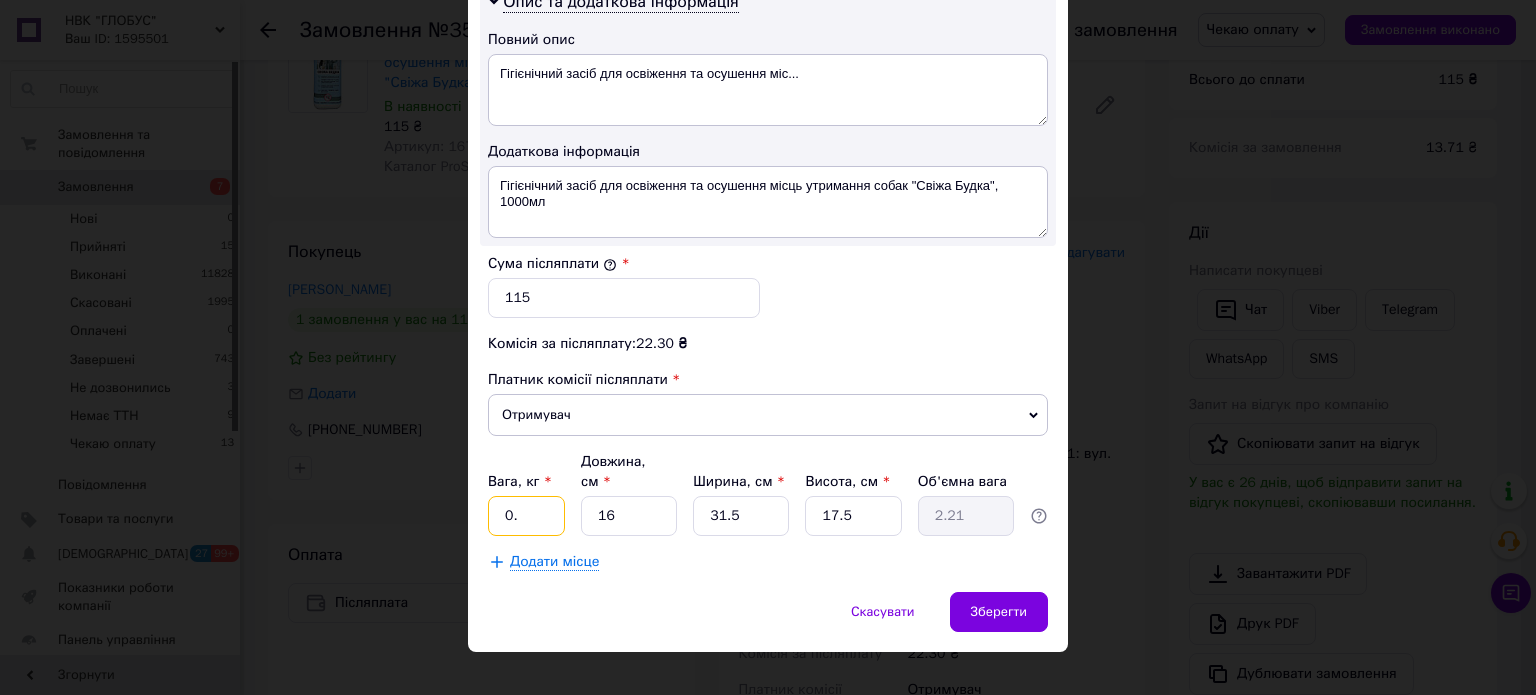 type on "0" 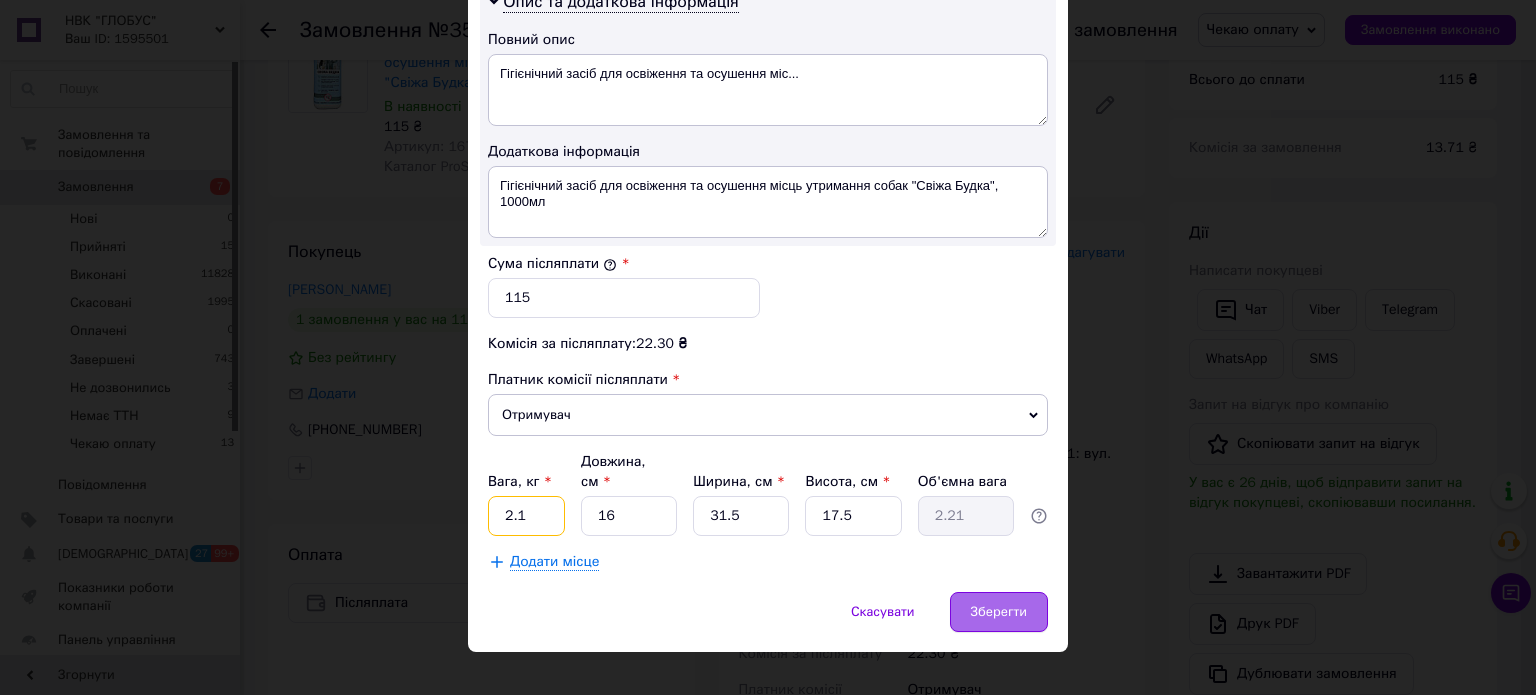type on "2.1" 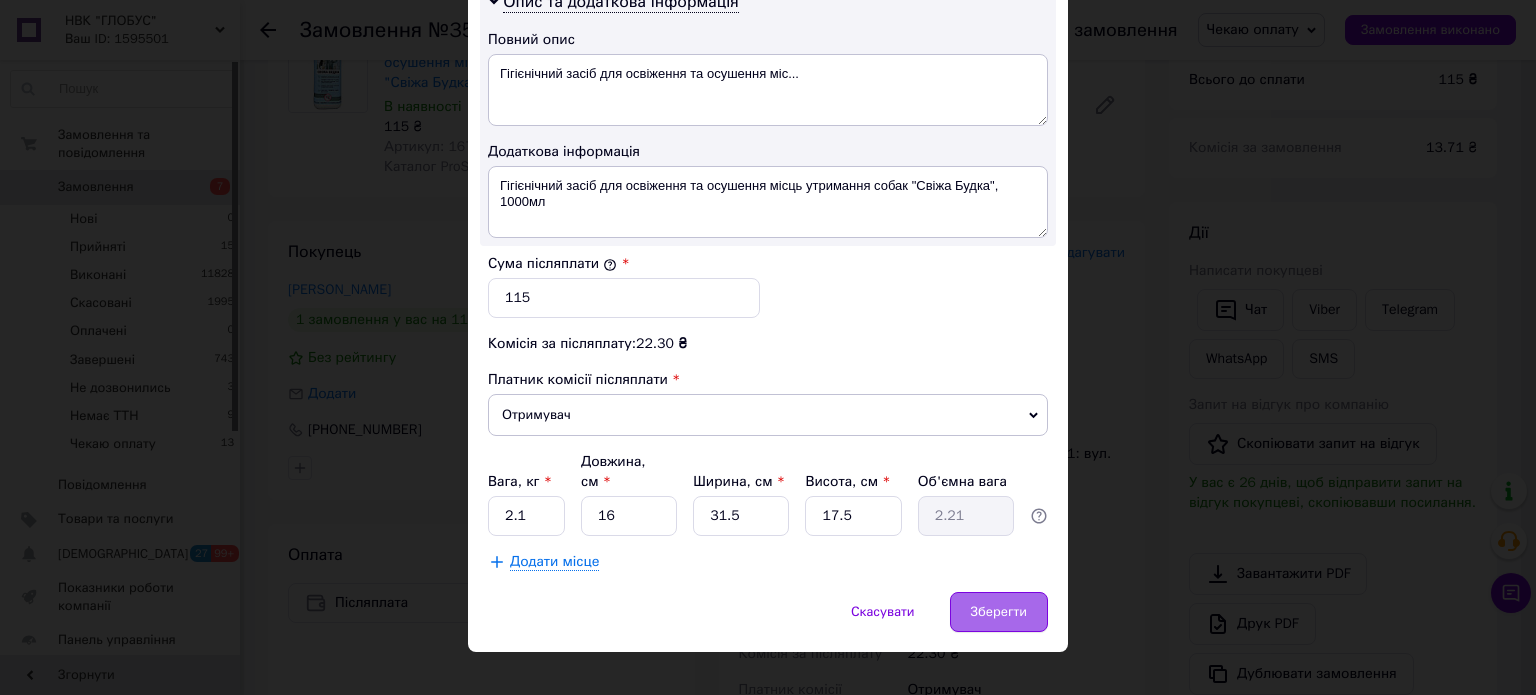 click on "Зберегти" at bounding box center [999, 612] 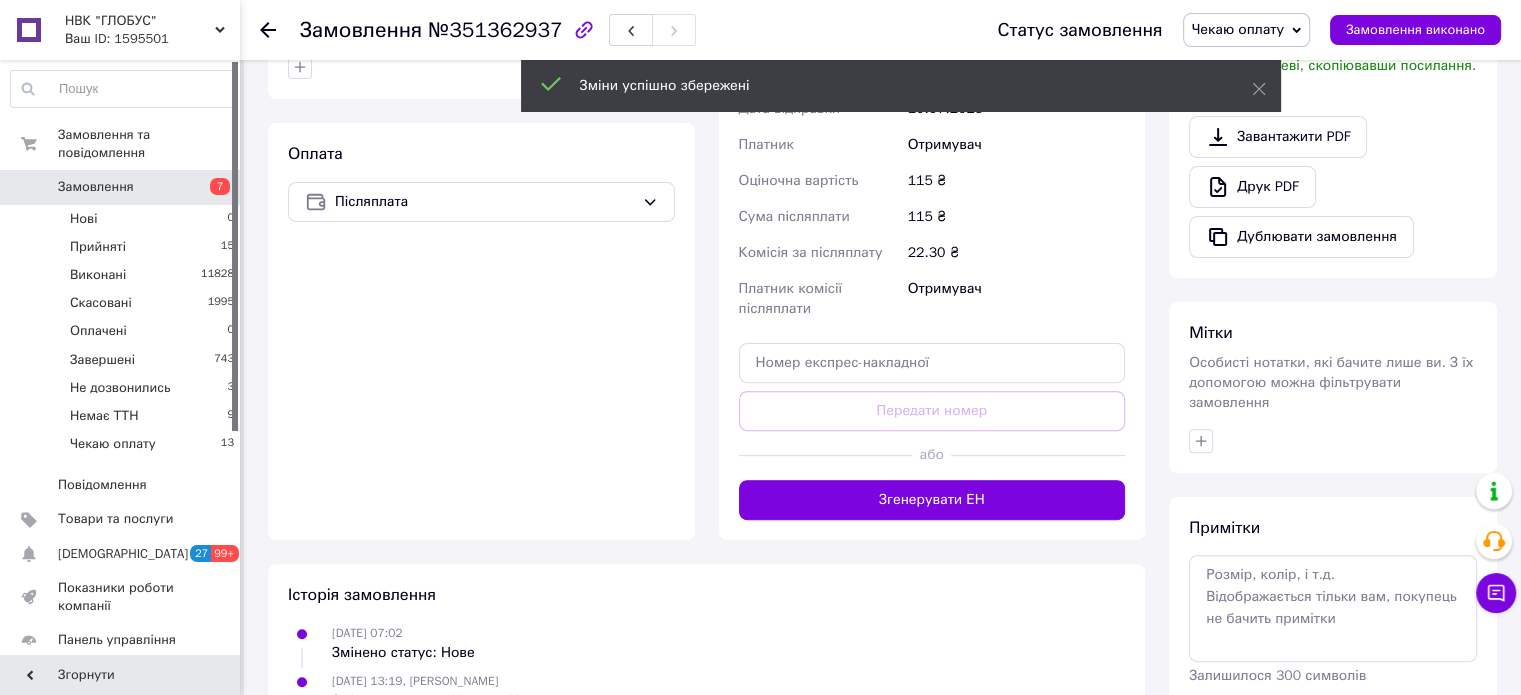 scroll, scrollTop: 698, scrollLeft: 0, axis: vertical 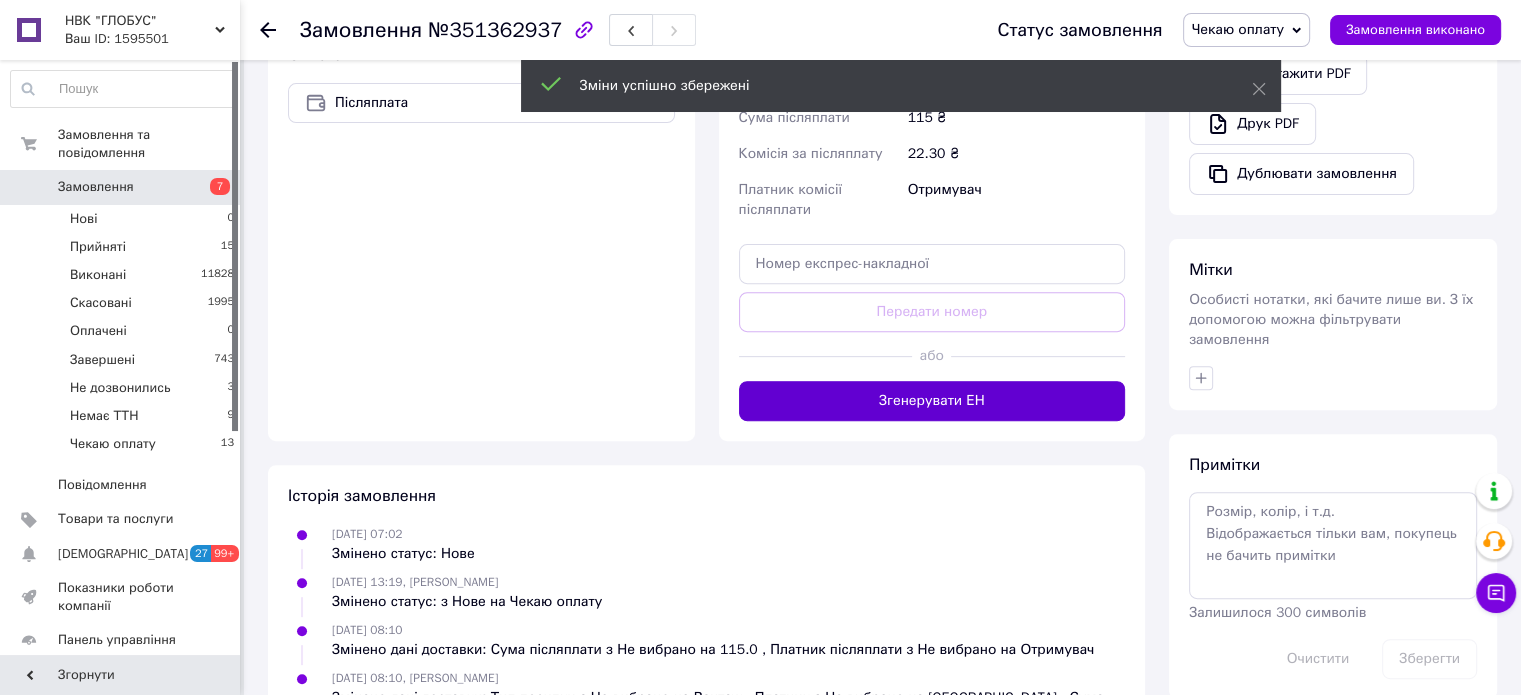 click on "Згенерувати ЕН" at bounding box center (932, 401) 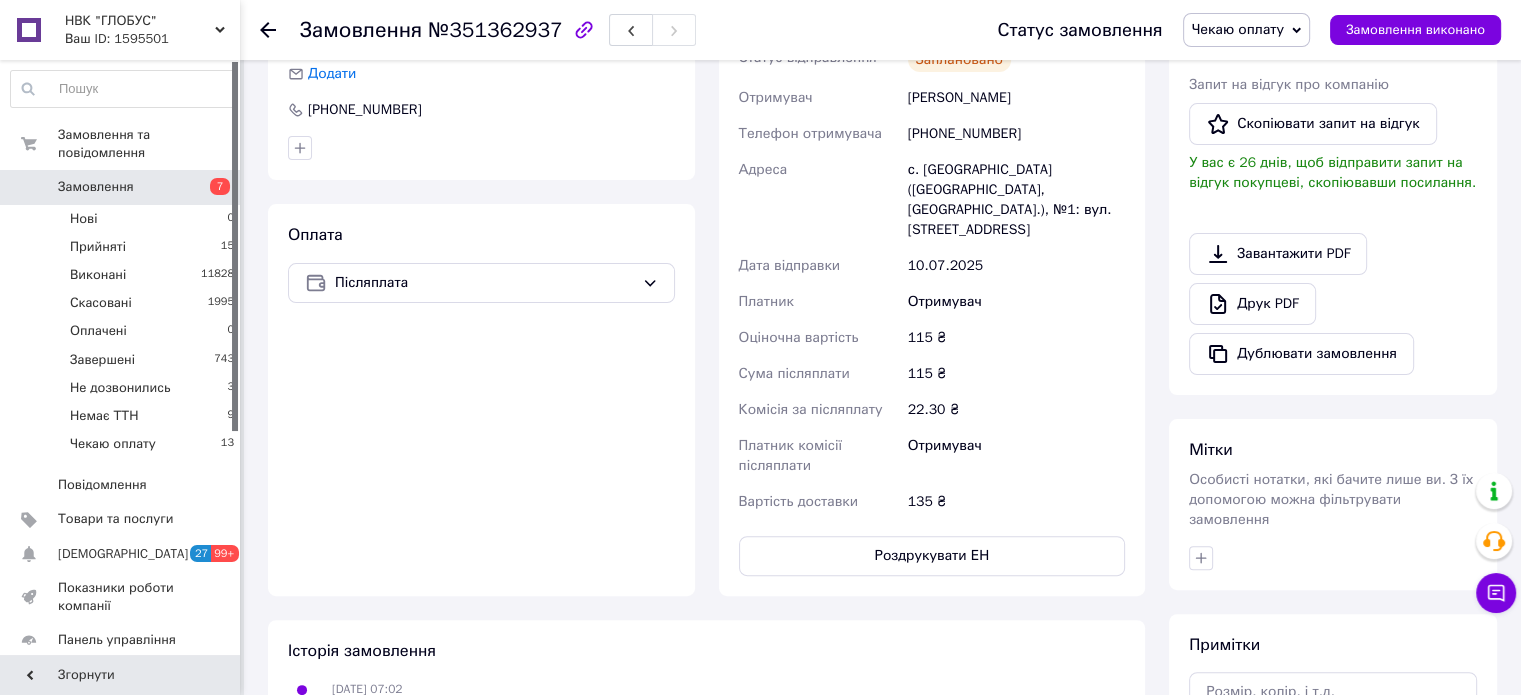 scroll, scrollTop: 398, scrollLeft: 0, axis: vertical 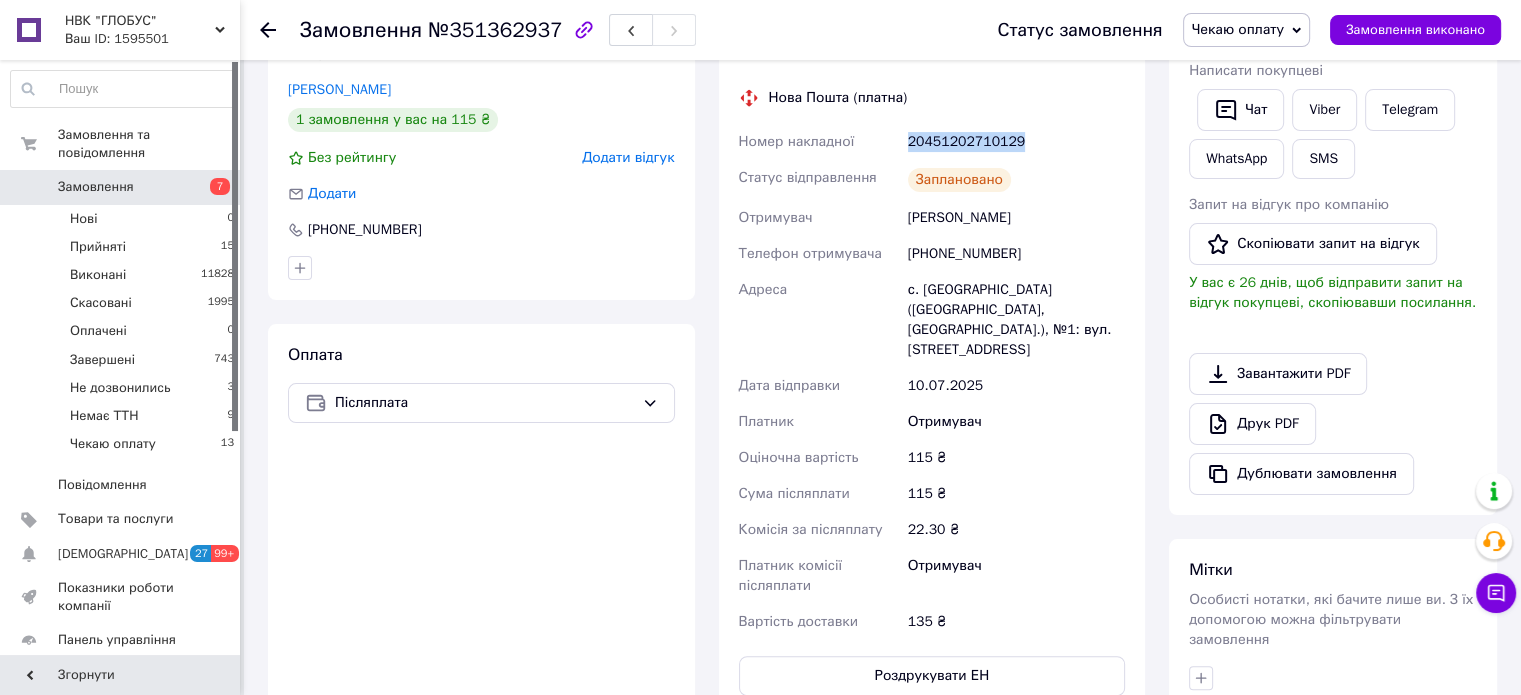 drag, startPoint x: 1014, startPoint y: 135, endPoint x: 904, endPoint y: 143, distance: 110.29053 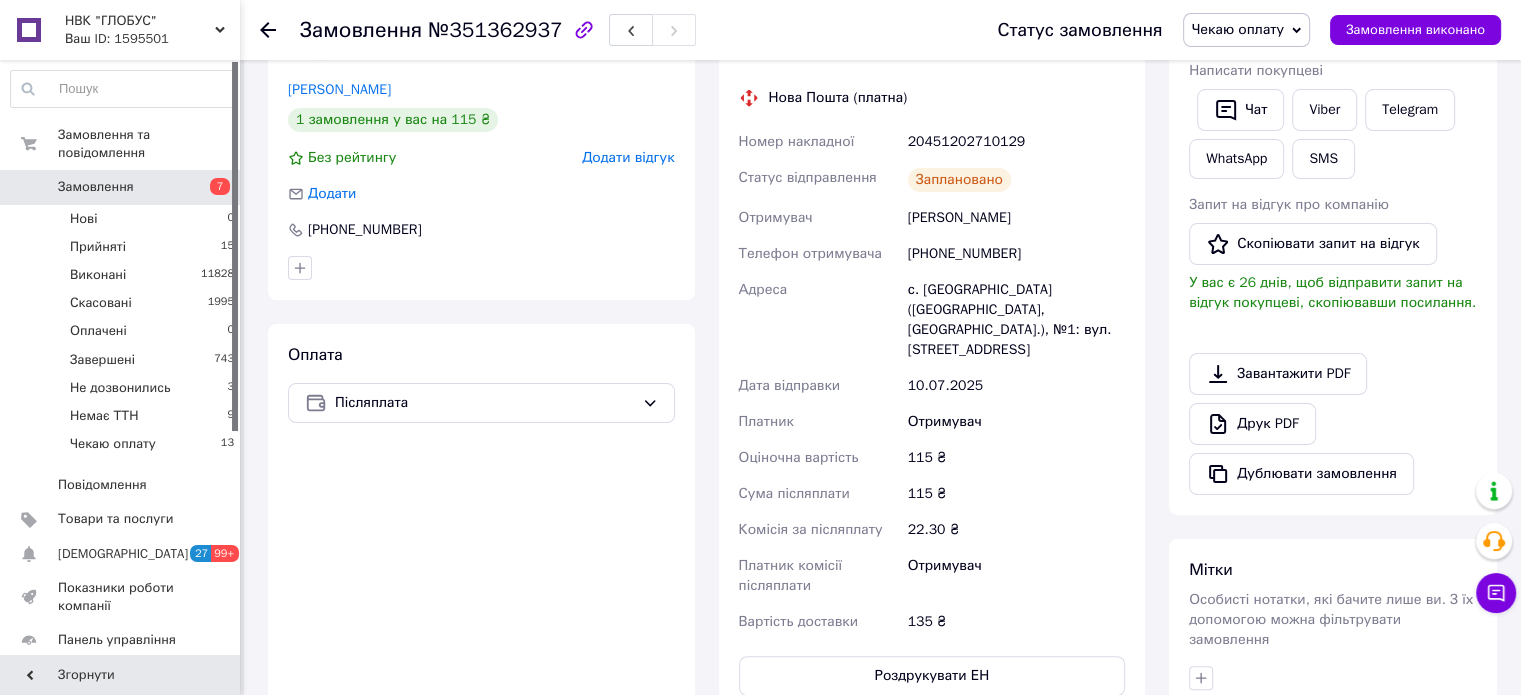 click 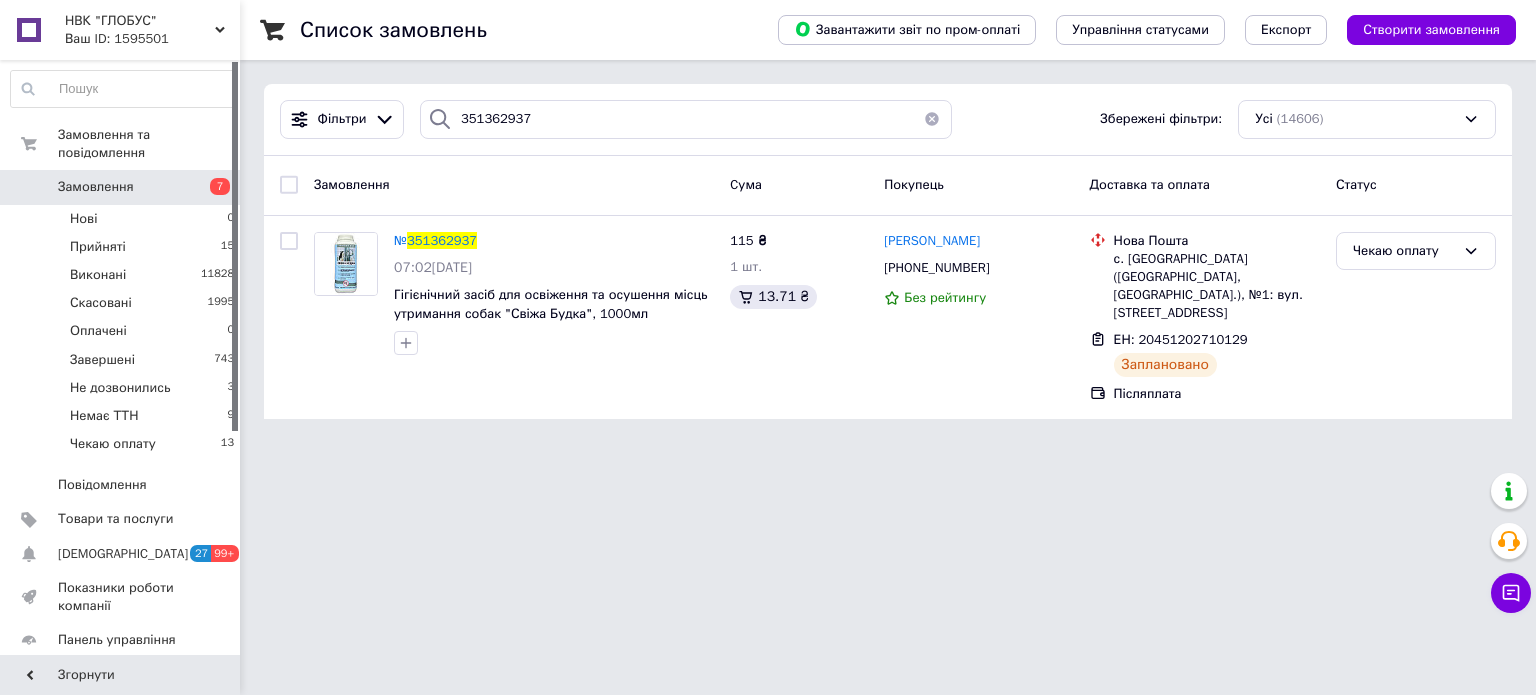 click on "Замовлення" at bounding box center (514, 185) 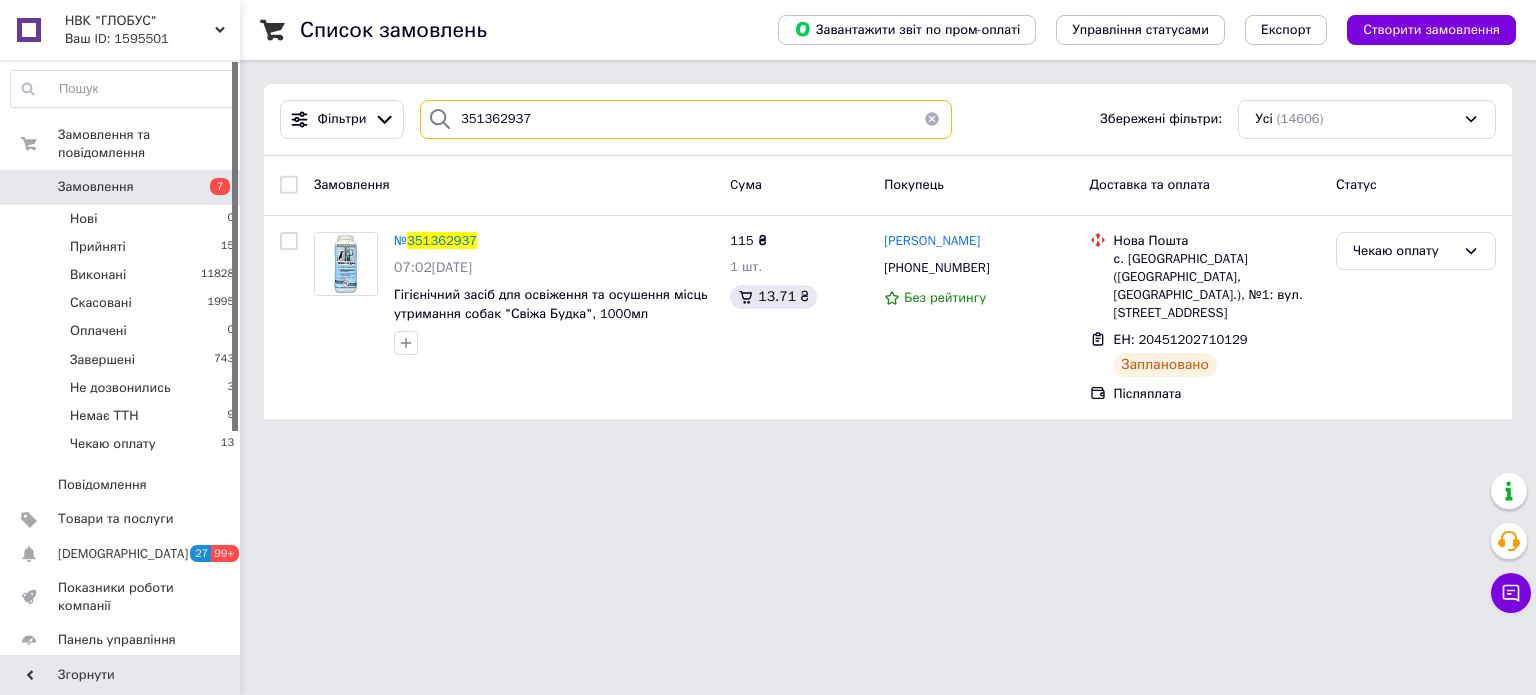 drag, startPoint x: 525, startPoint y: 117, endPoint x: 434, endPoint y: 127, distance: 91.5478 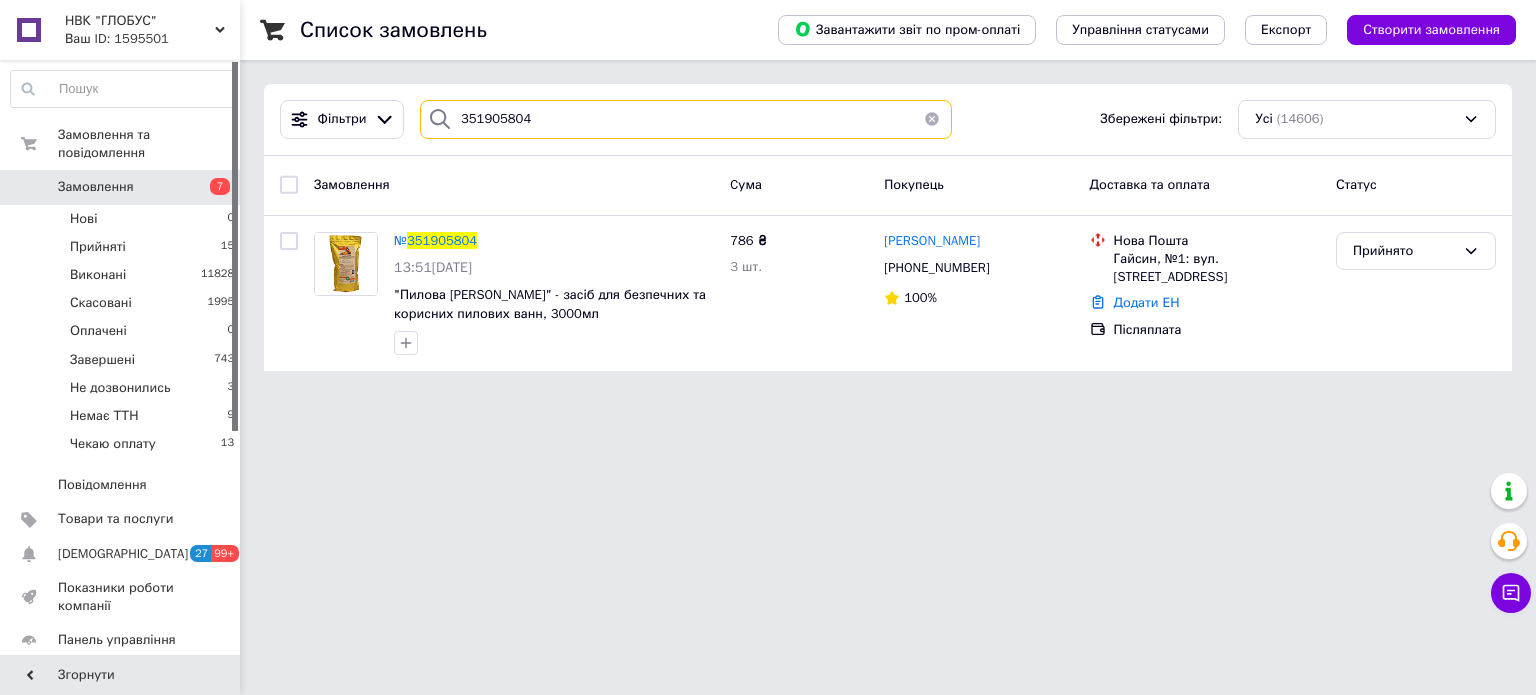 drag, startPoint x: 526, startPoint y: 115, endPoint x: 480, endPoint y: 111, distance: 46.173584 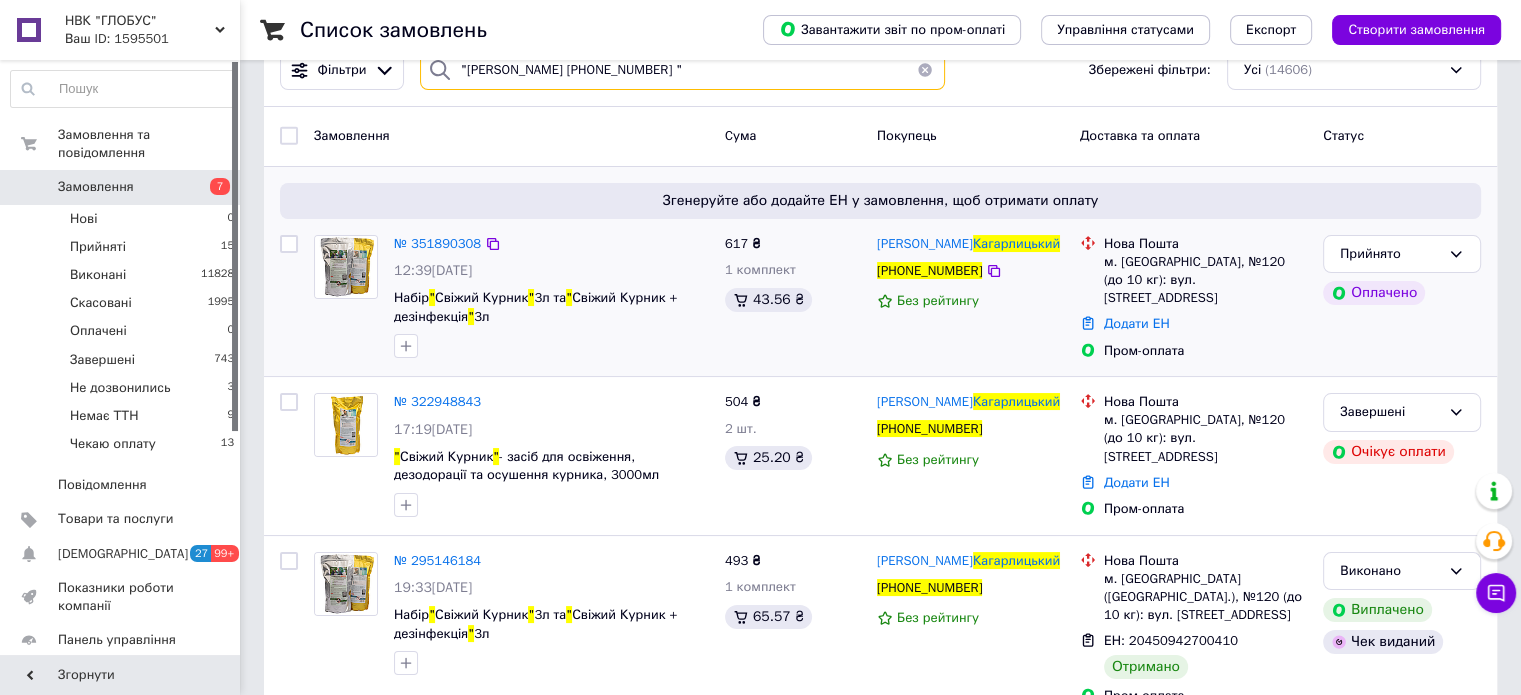 scroll, scrollTop: 76, scrollLeft: 0, axis: vertical 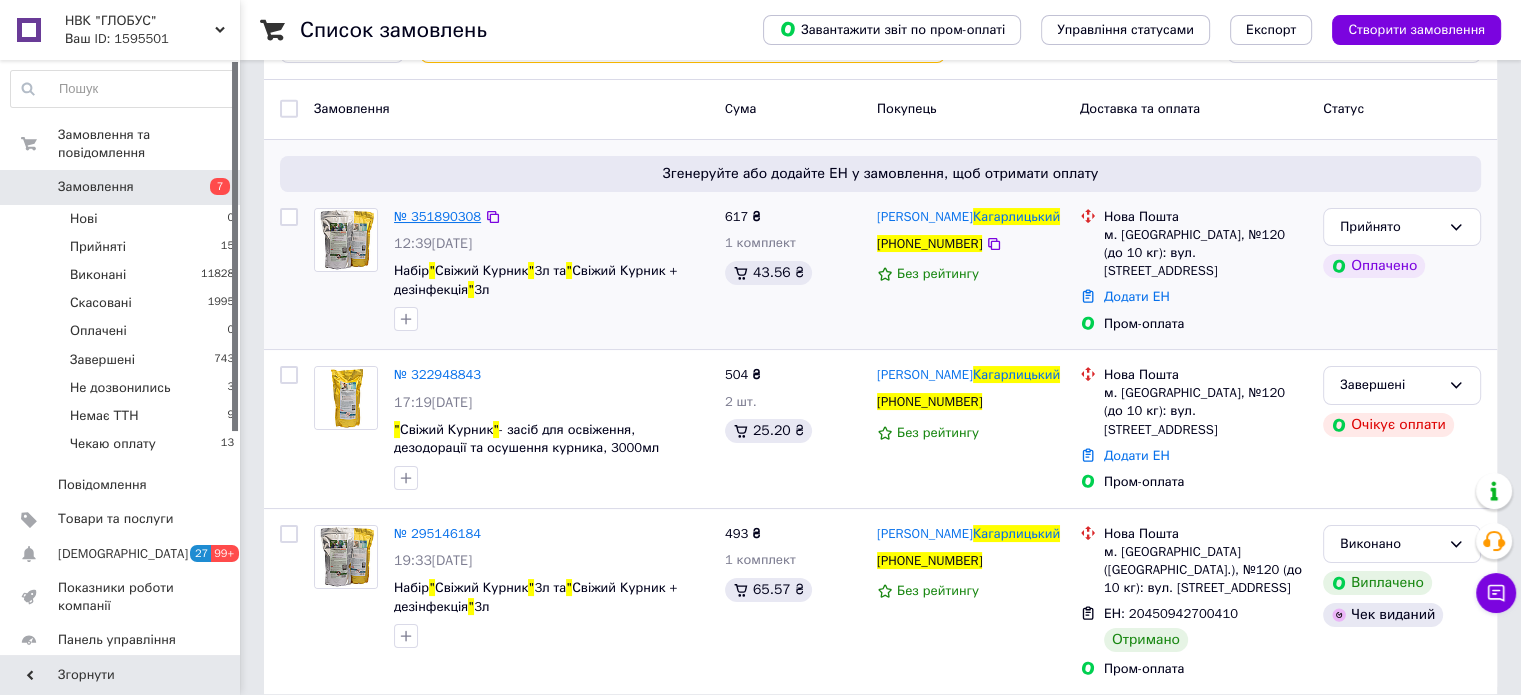 type on ""Сергій Кагарлицький +380675074618 "" 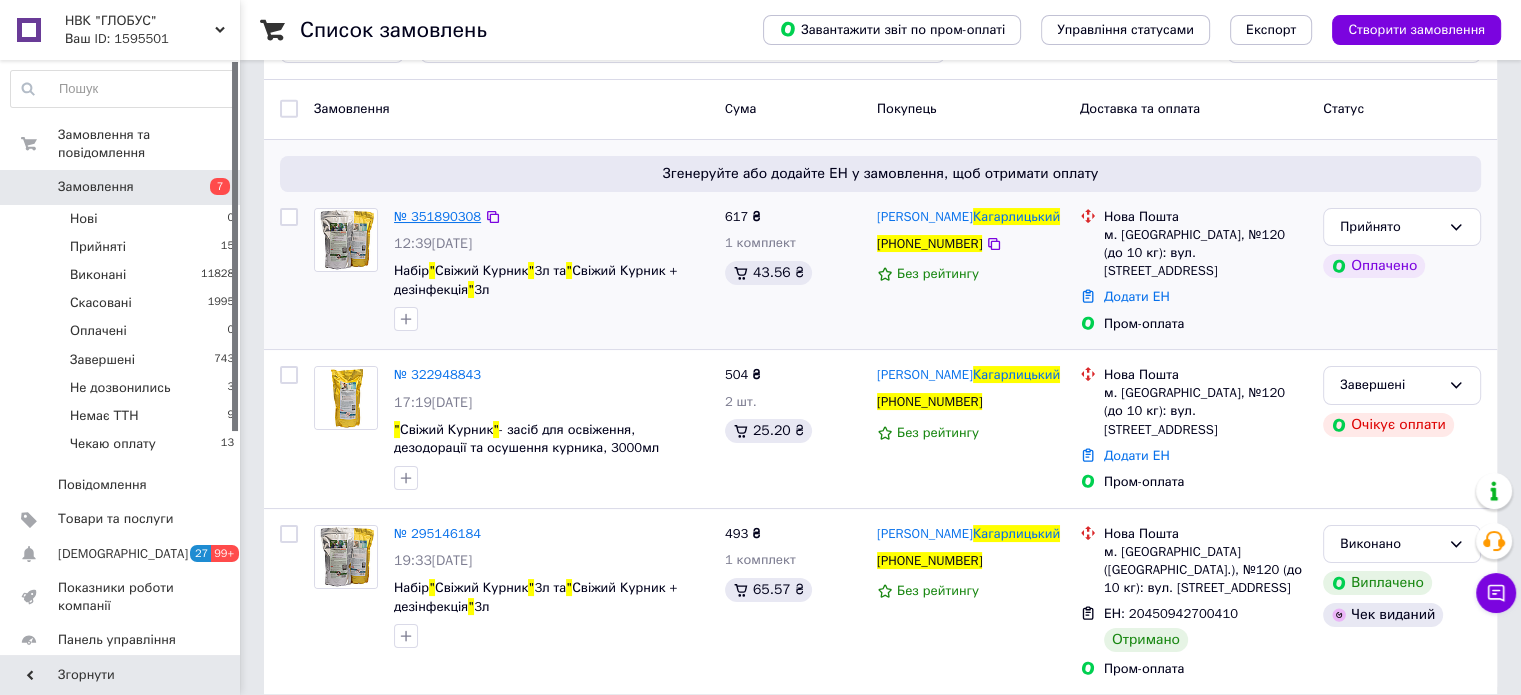 click on "№ 351890308" at bounding box center [437, 216] 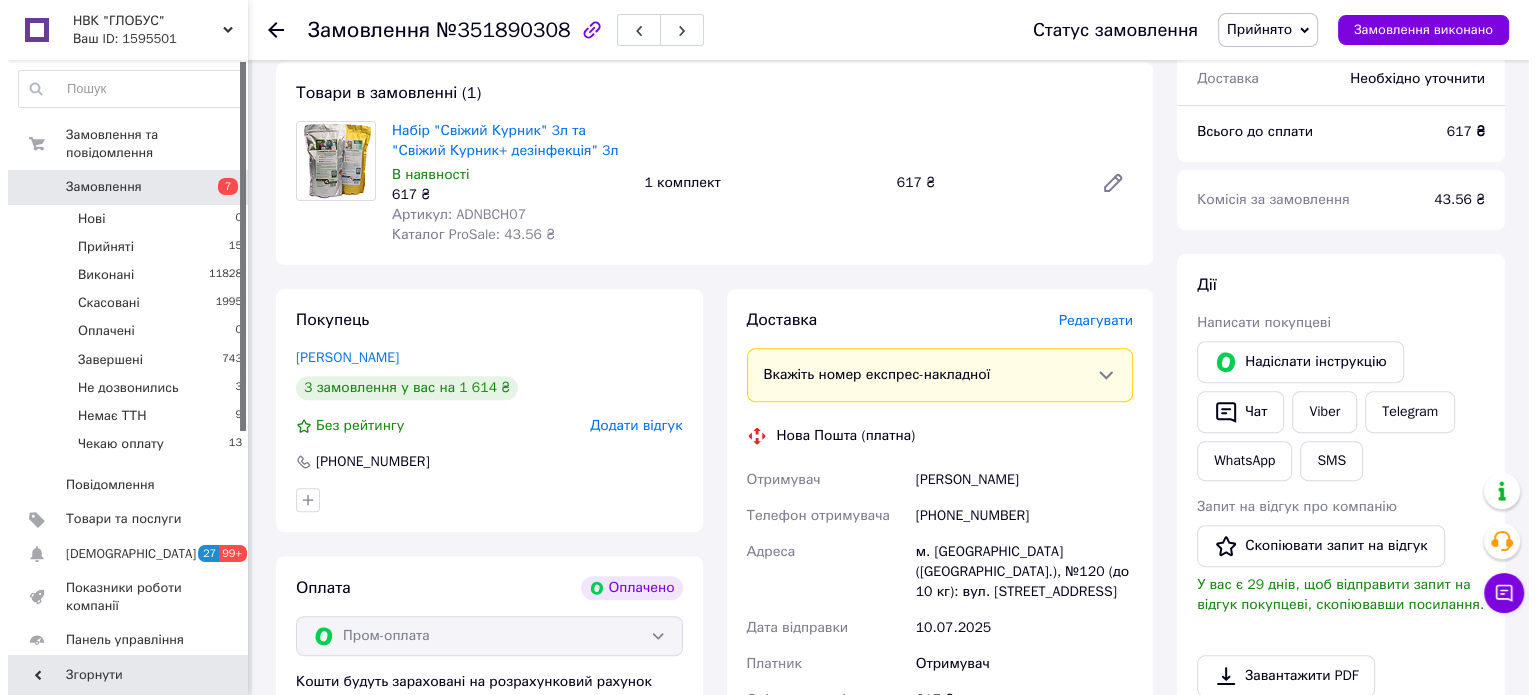 scroll, scrollTop: 800, scrollLeft: 0, axis: vertical 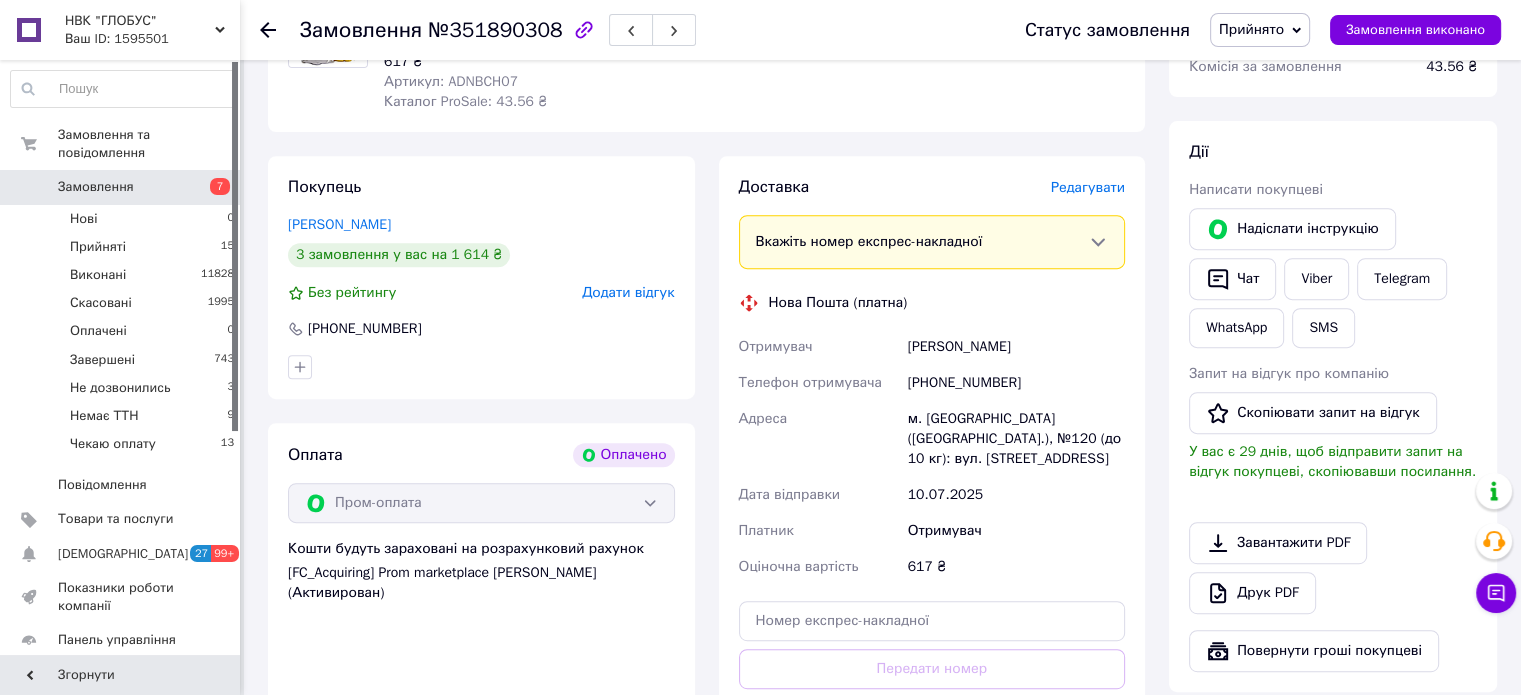 click on "Редагувати" at bounding box center (1088, 187) 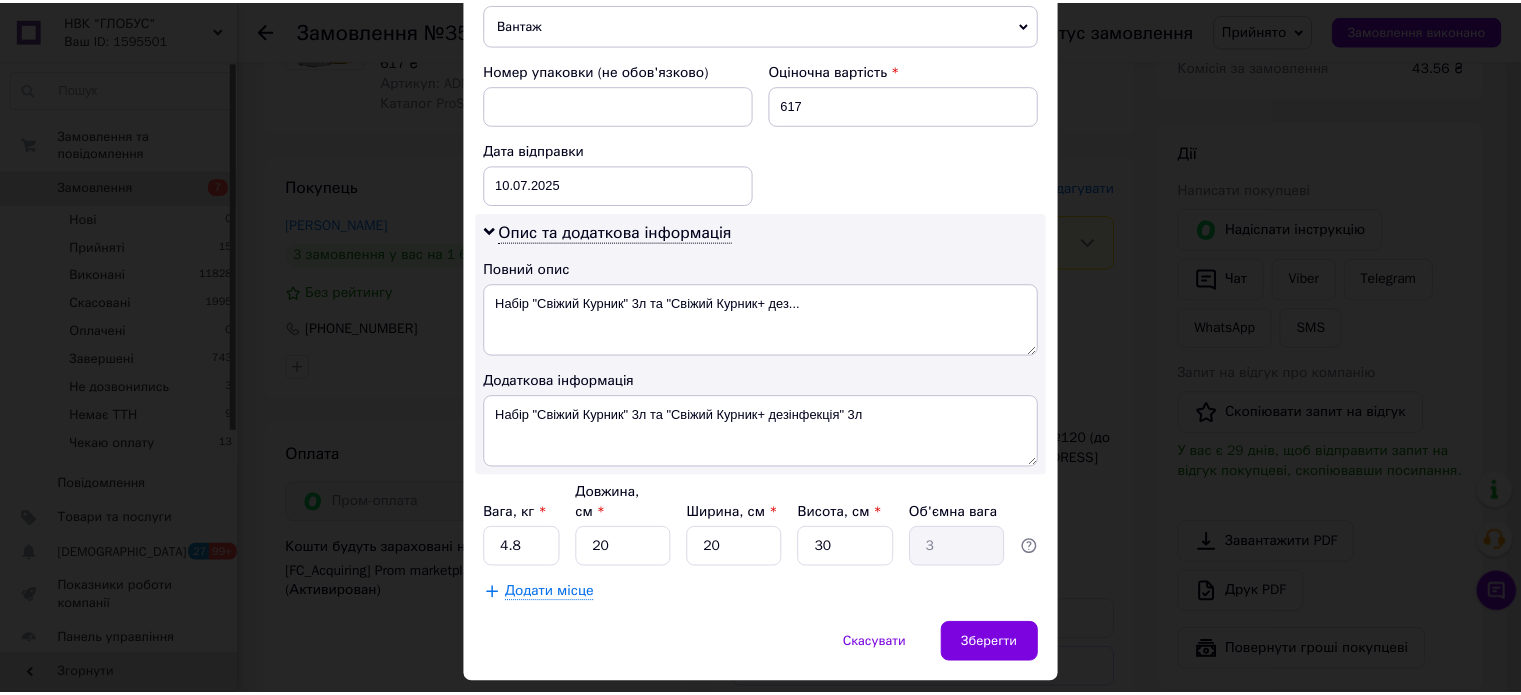 scroll, scrollTop: 850, scrollLeft: 0, axis: vertical 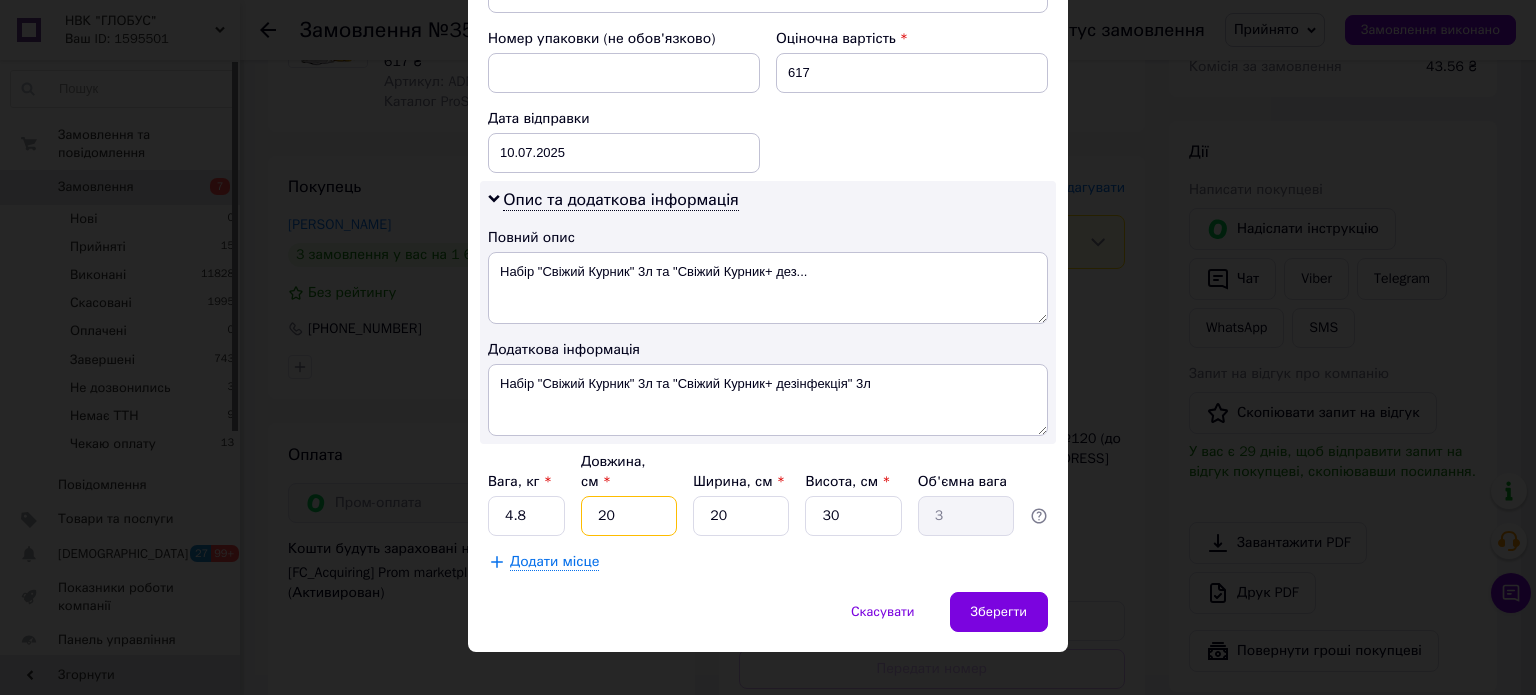 click on "20" at bounding box center (629, 516) 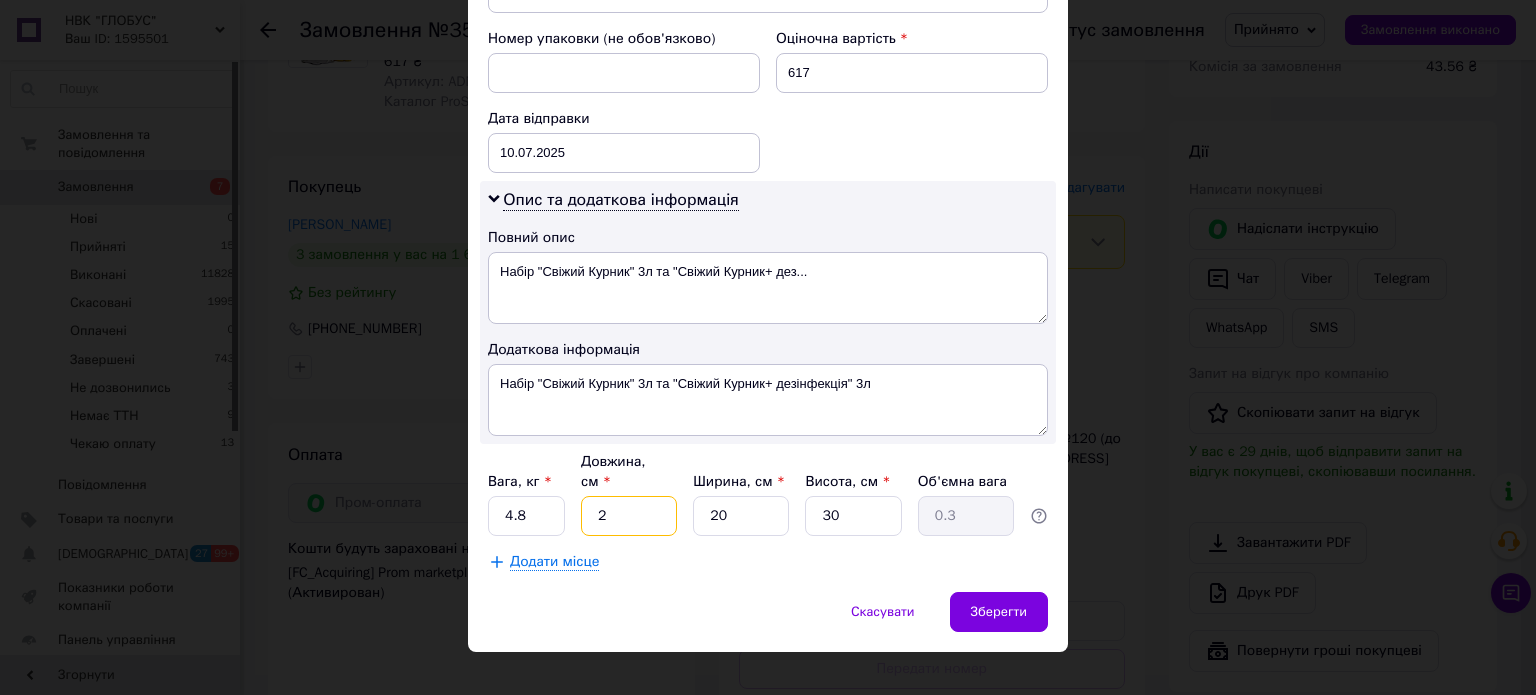 type 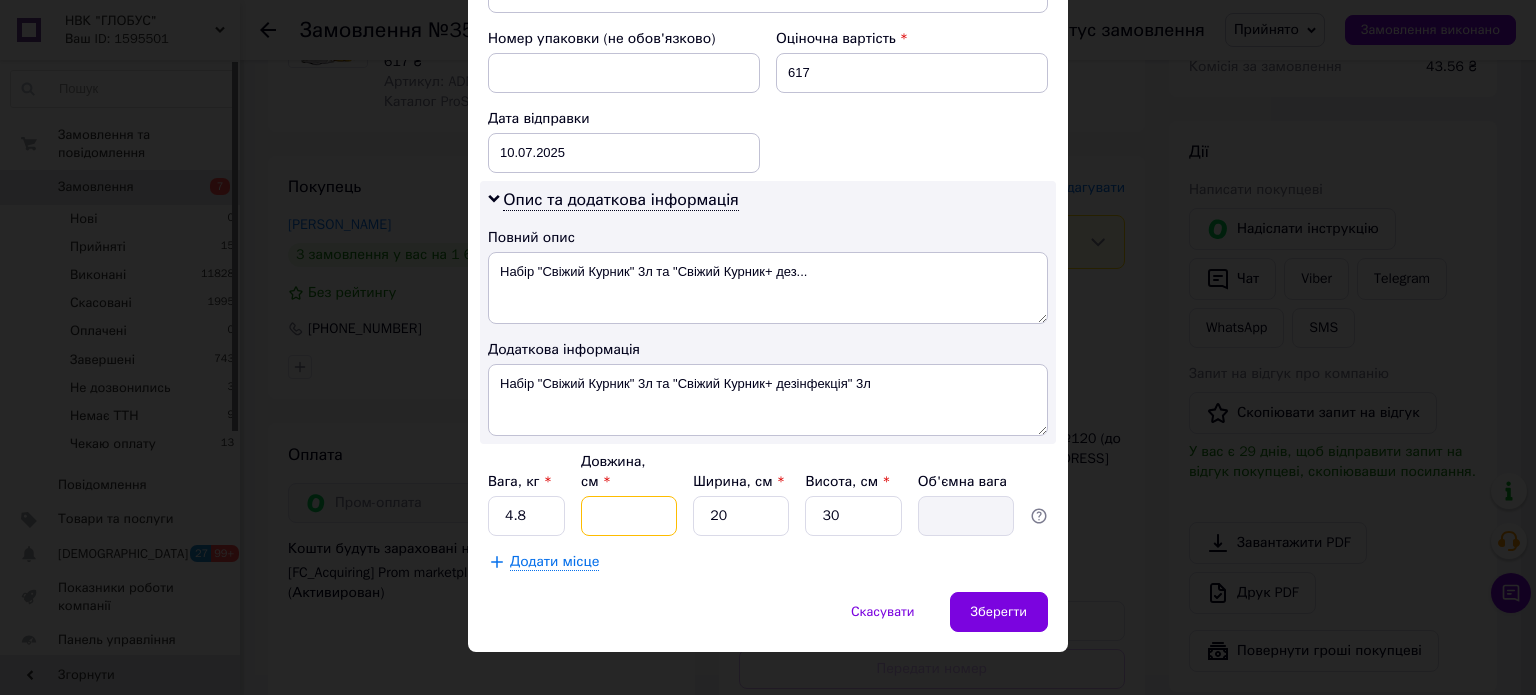 type on "3" 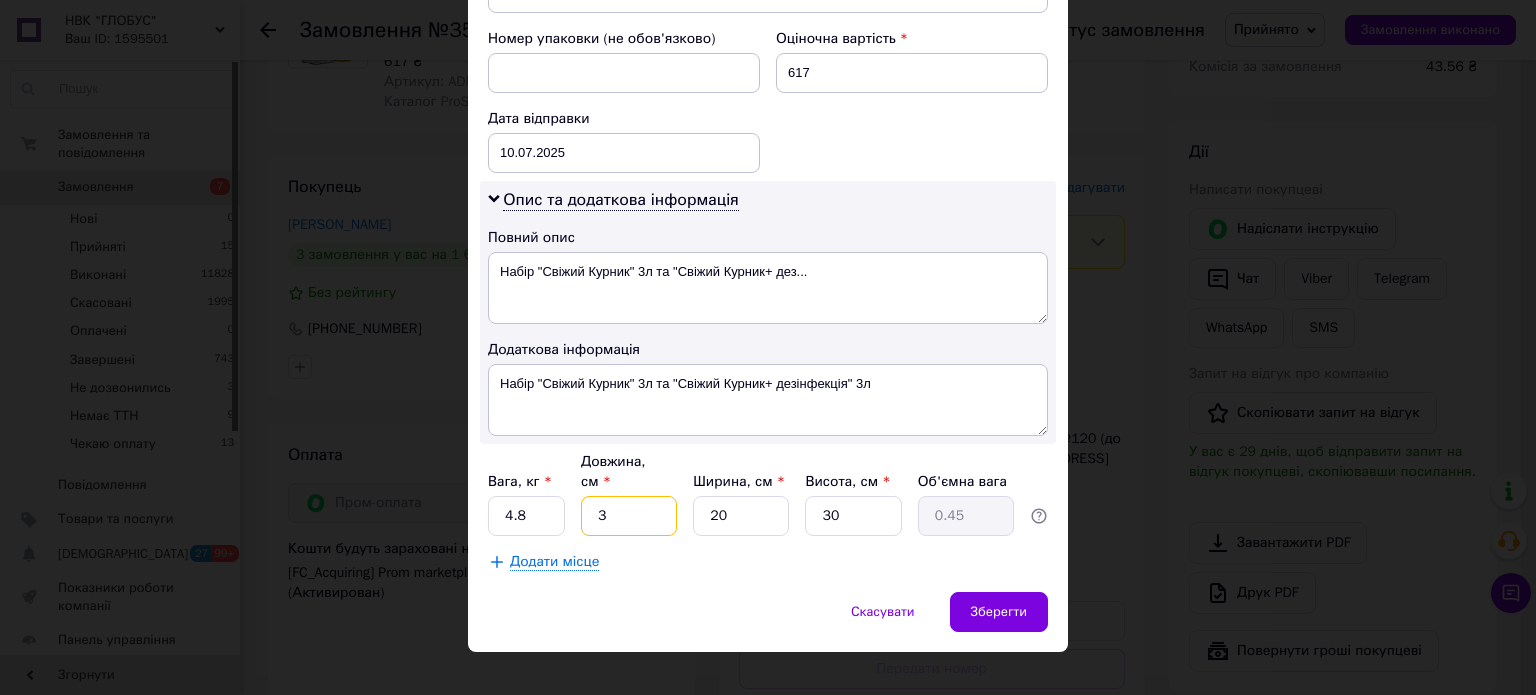 type on "36" 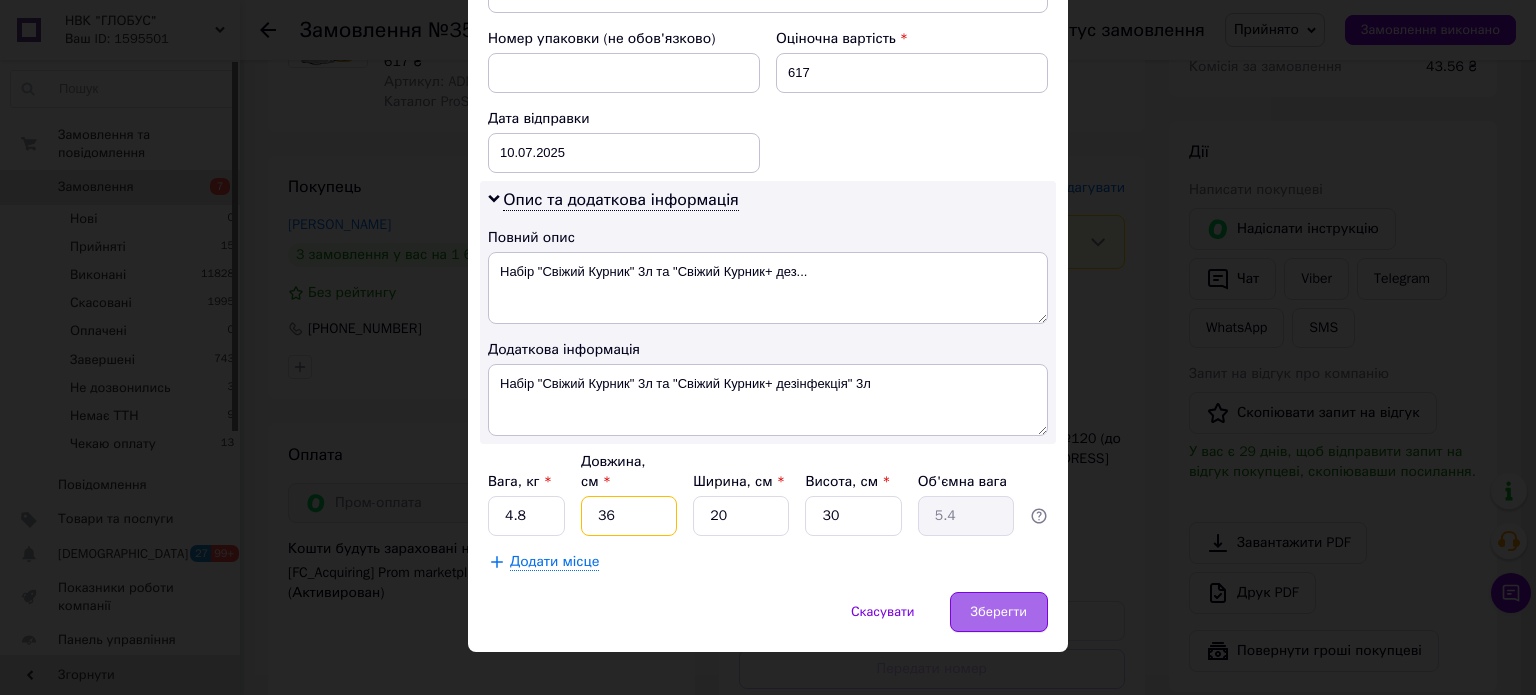 type on "36" 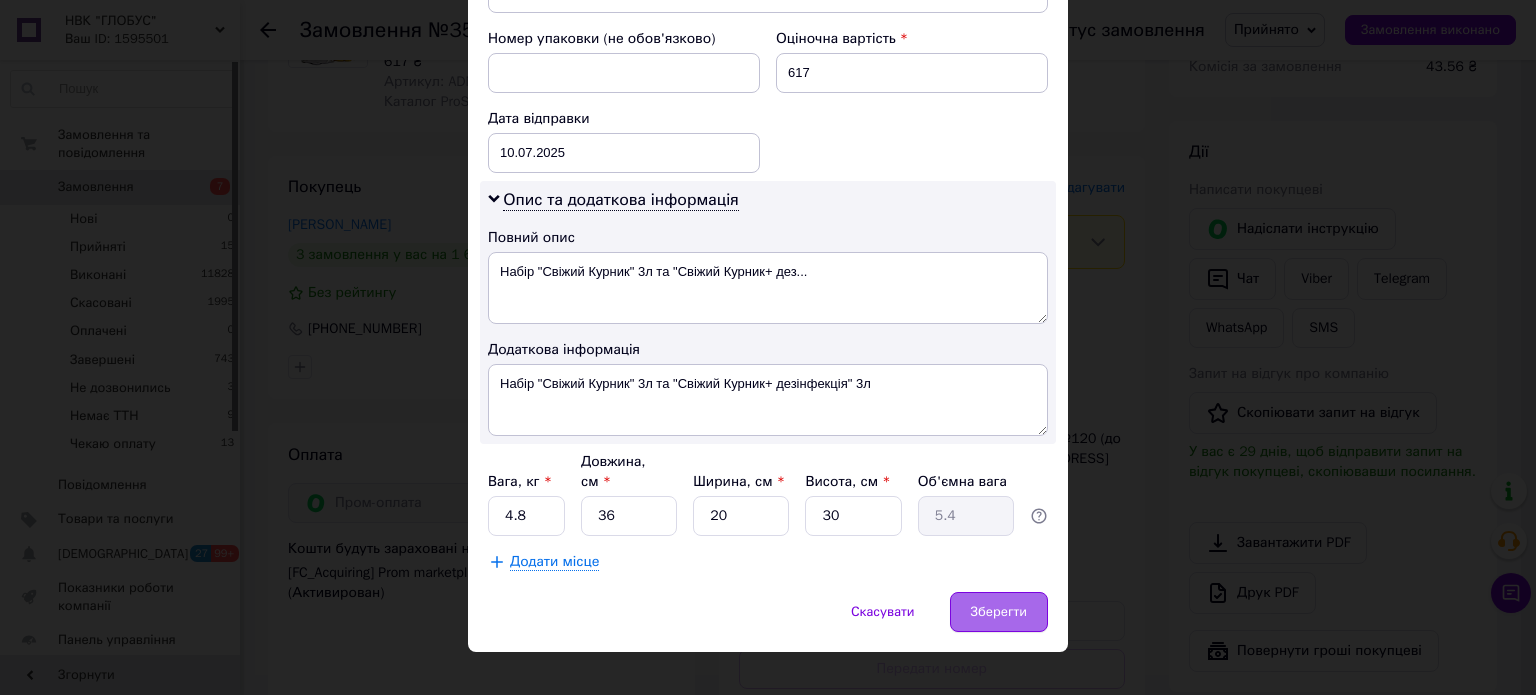 click on "Зберегти" at bounding box center (999, 612) 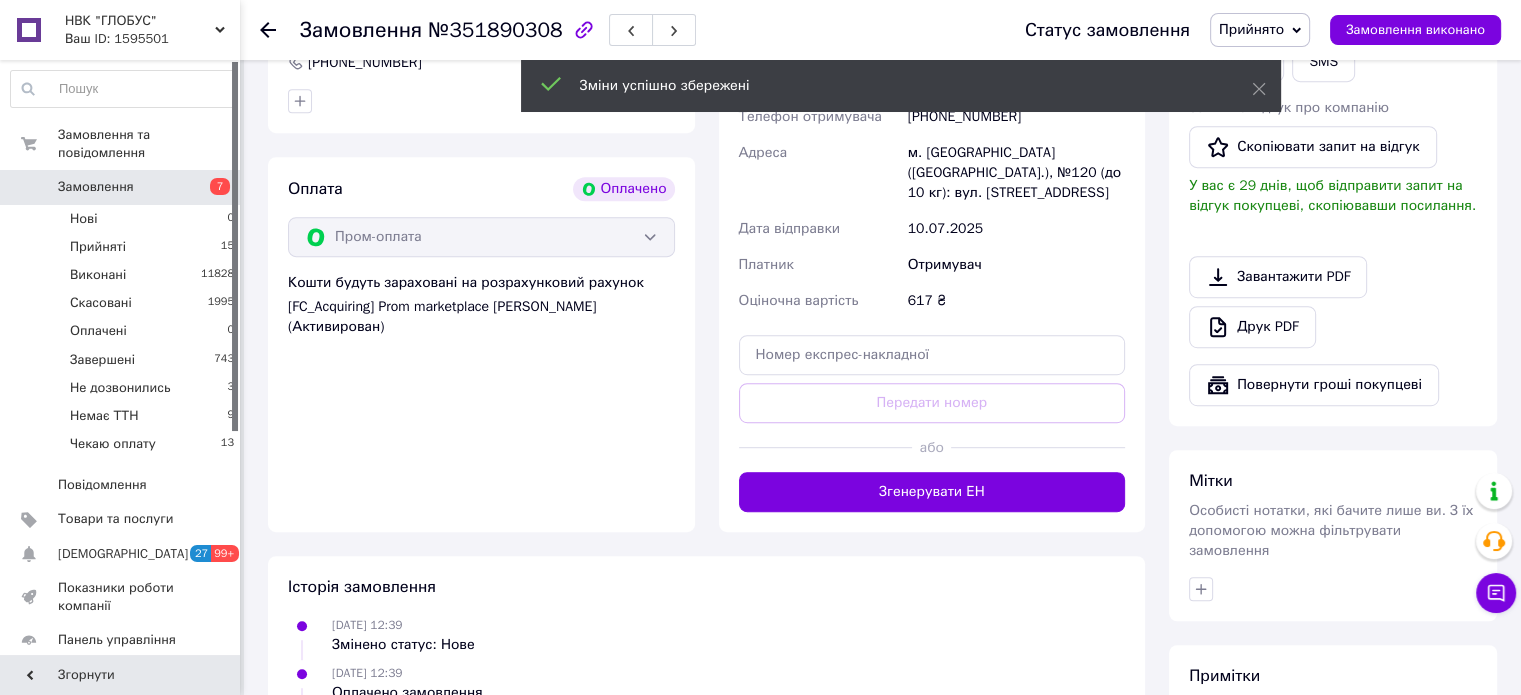scroll, scrollTop: 1100, scrollLeft: 0, axis: vertical 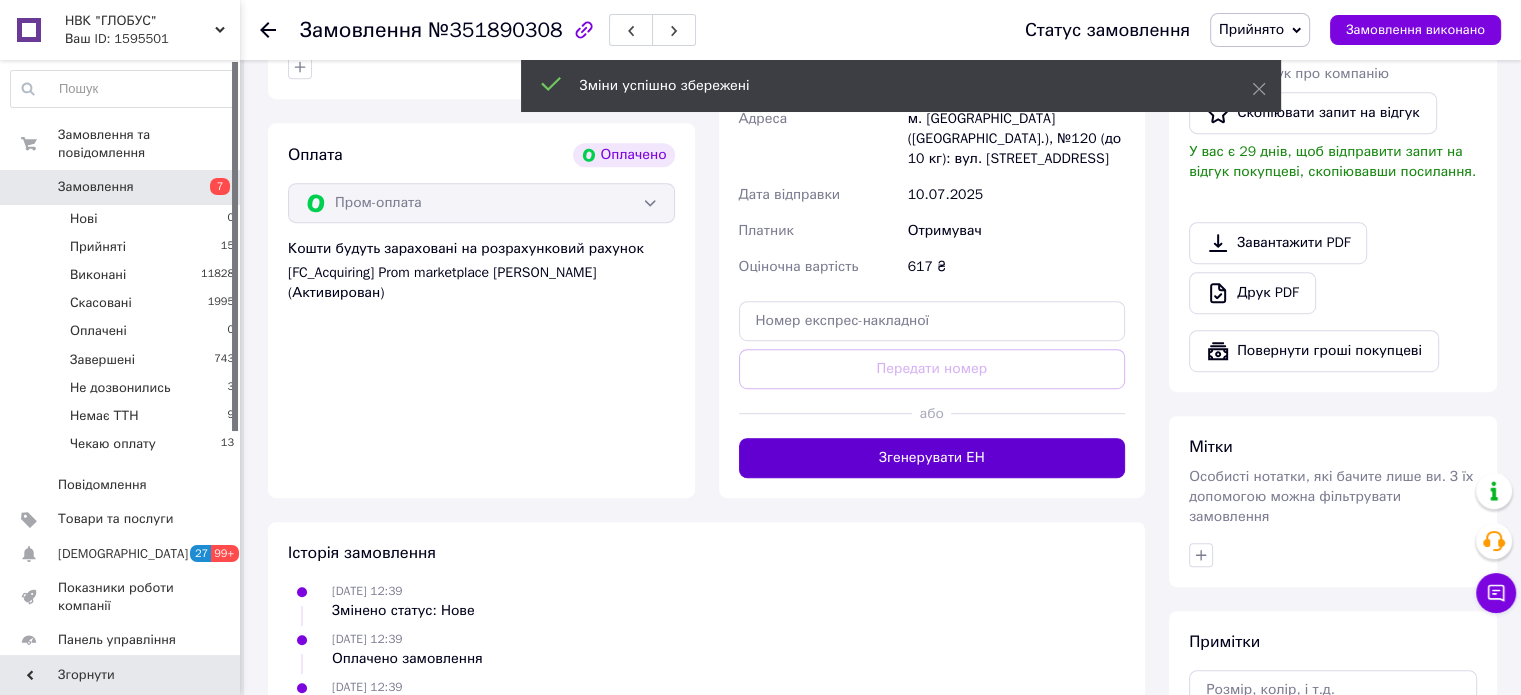 click on "Згенерувати ЕН" at bounding box center [932, 458] 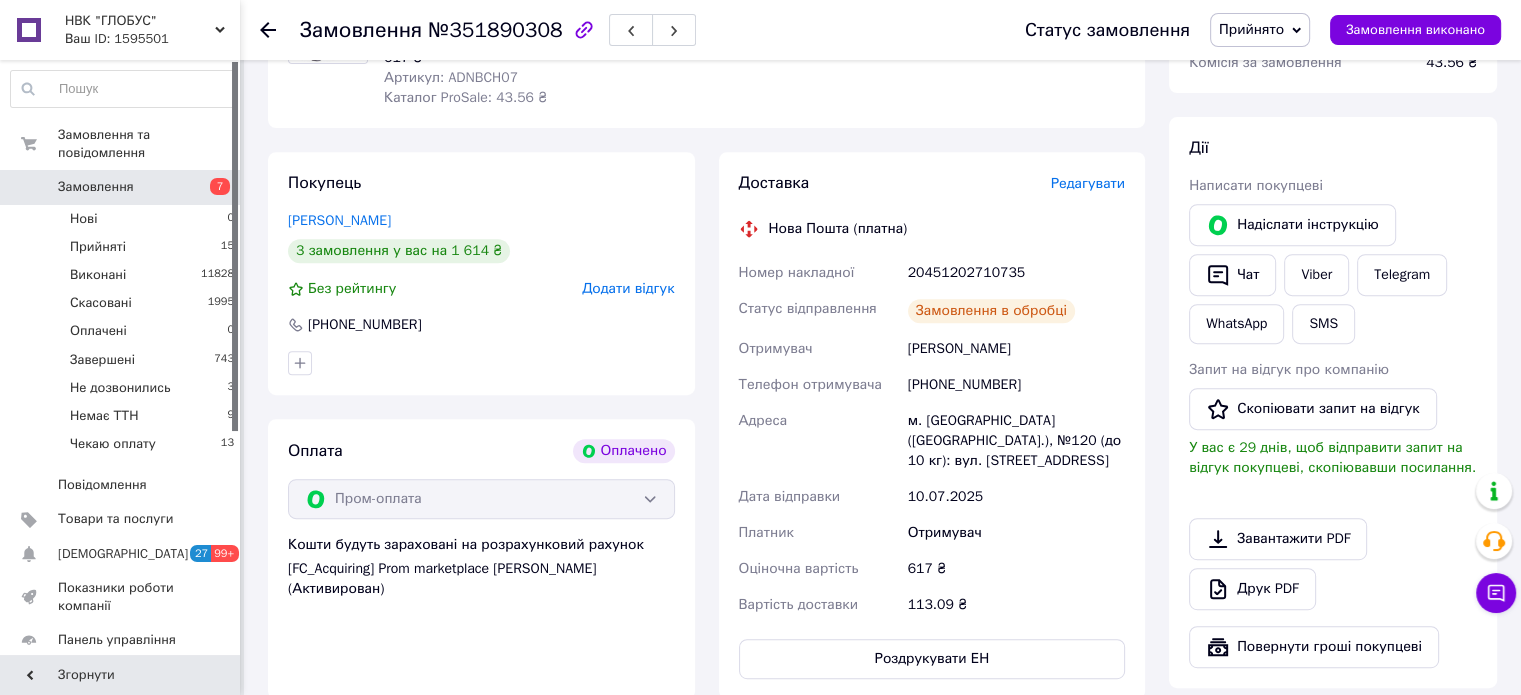 scroll, scrollTop: 800, scrollLeft: 0, axis: vertical 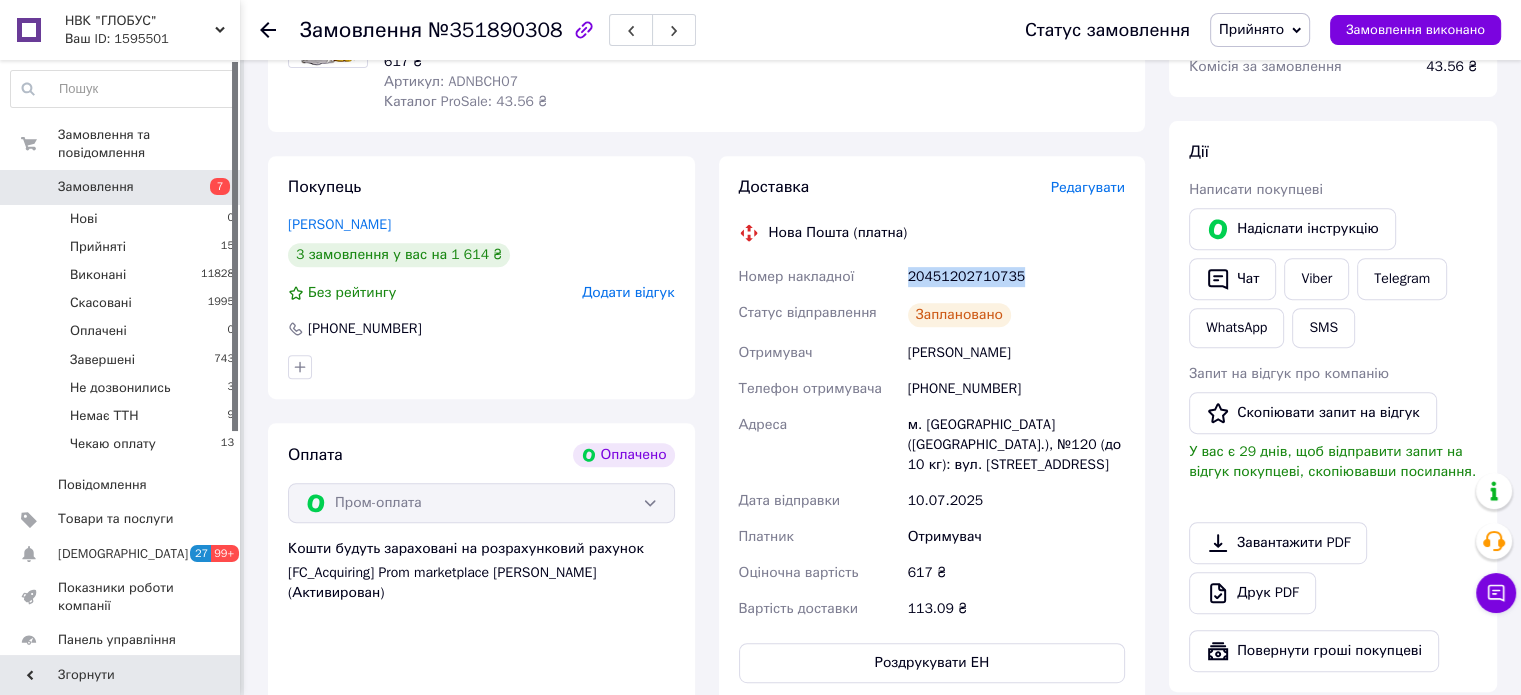 drag, startPoint x: 1038, startPoint y: 276, endPoint x: 905, endPoint y: 272, distance: 133.06013 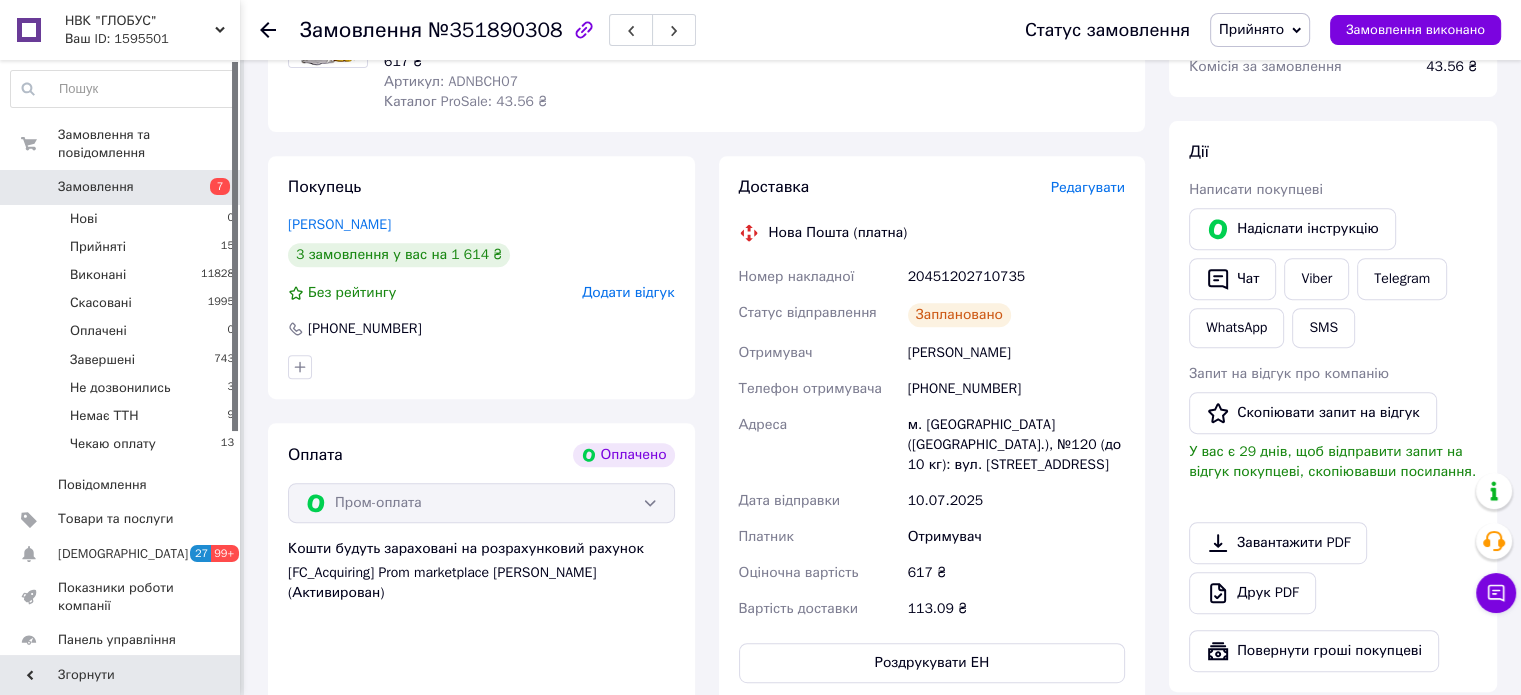 click 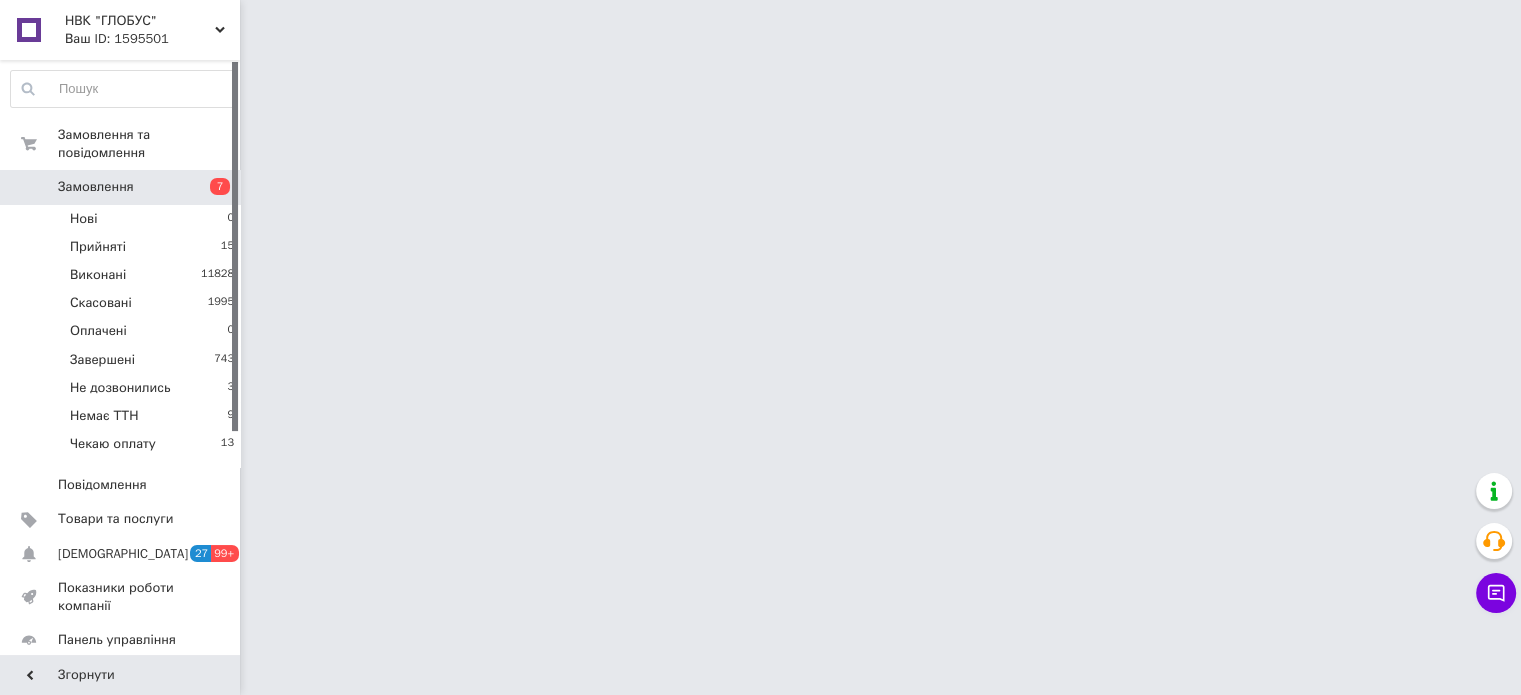 scroll, scrollTop: 0, scrollLeft: 0, axis: both 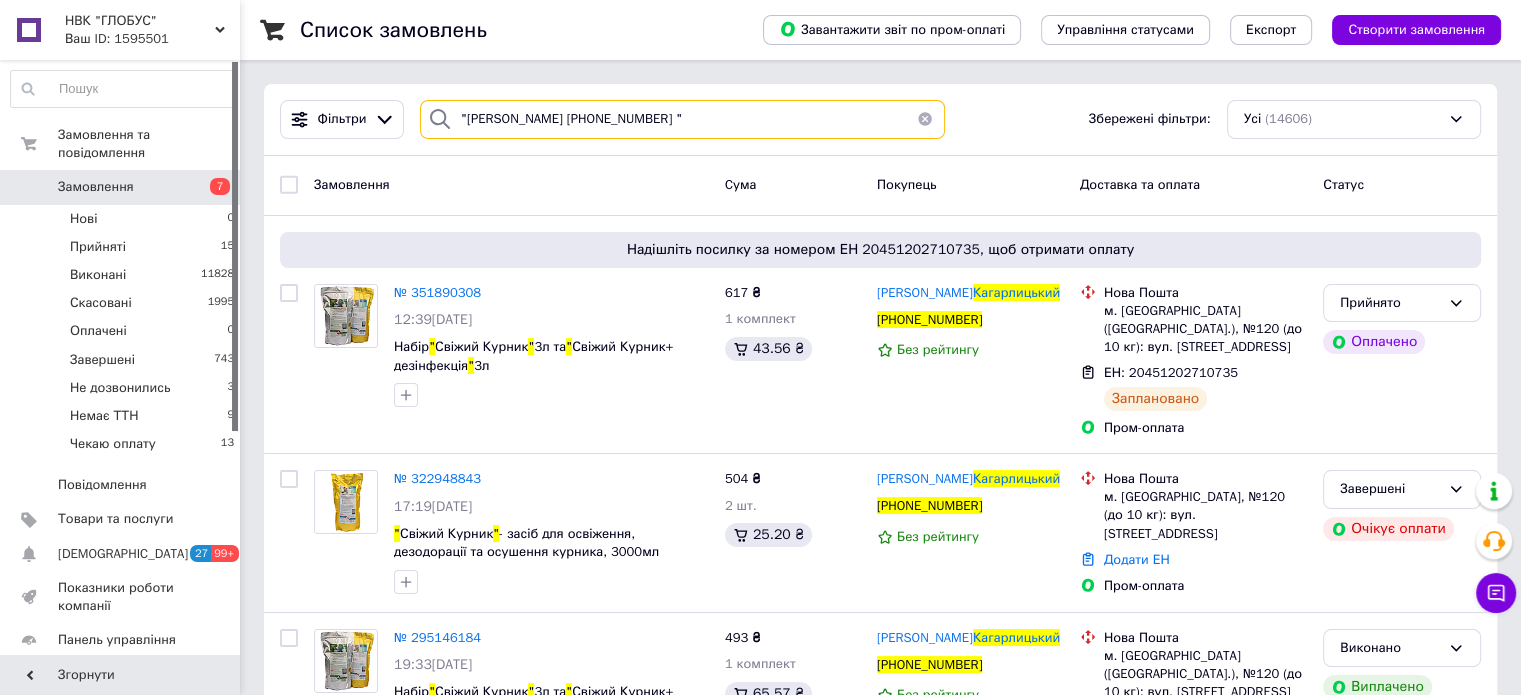 drag, startPoint x: 686, startPoint y: 120, endPoint x: 452, endPoint y: 114, distance: 234.0769 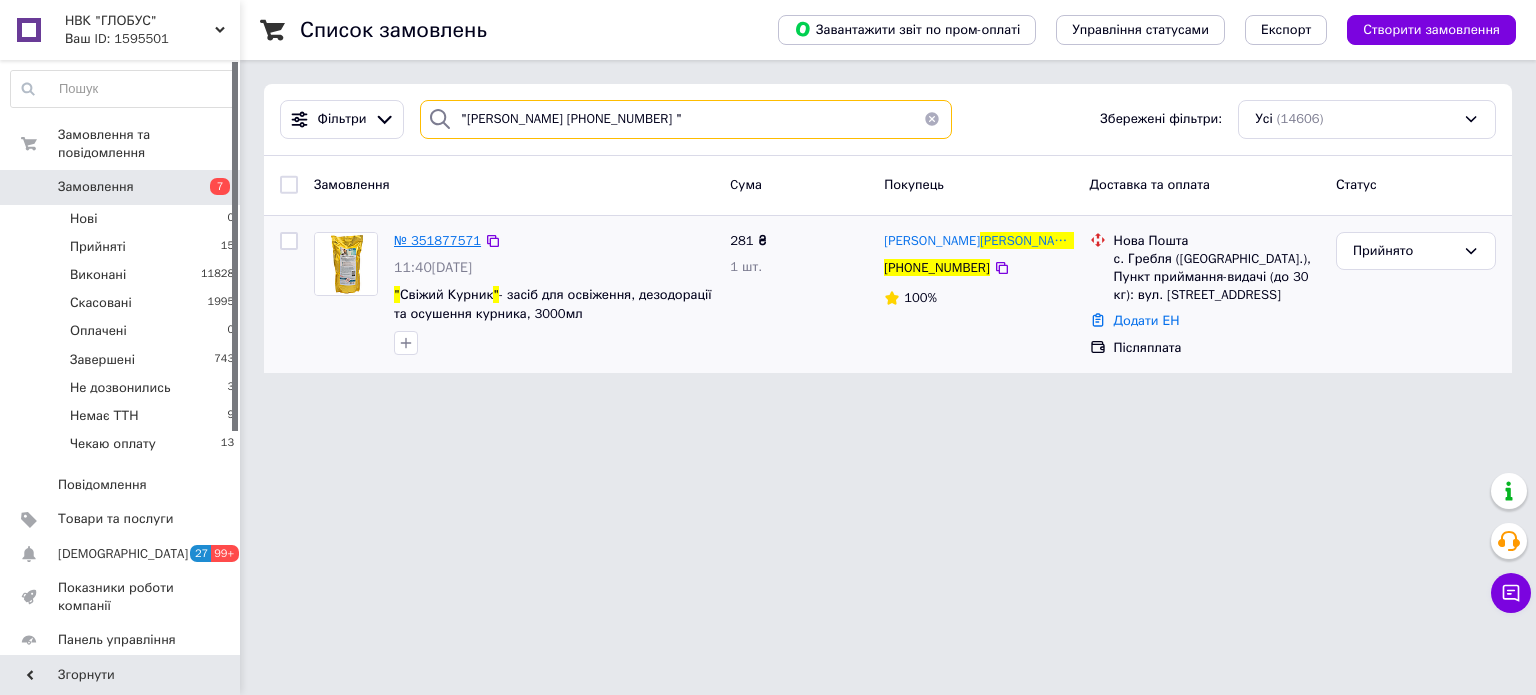 type on ""Володимир Куцик +380971065084 "" 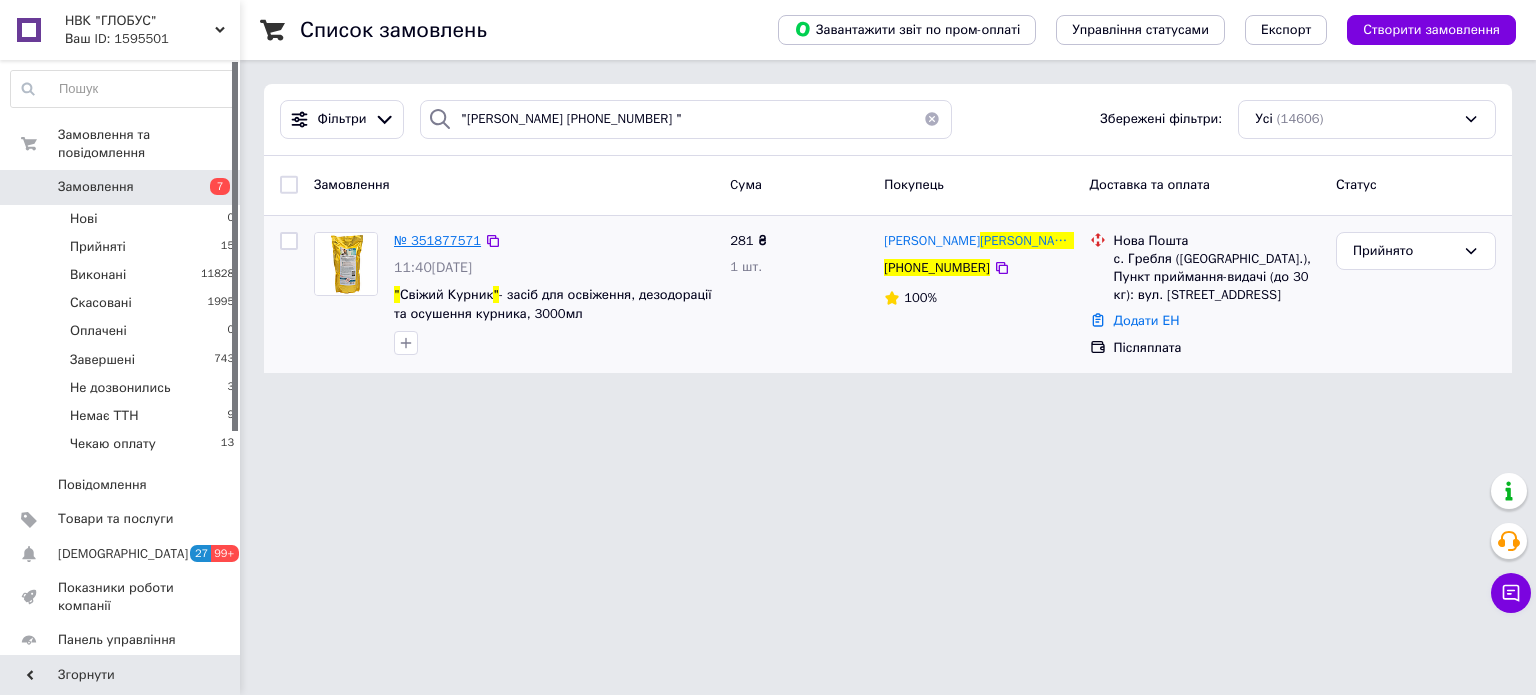 click on "№ 351877571" at bounding box center [437, 240] 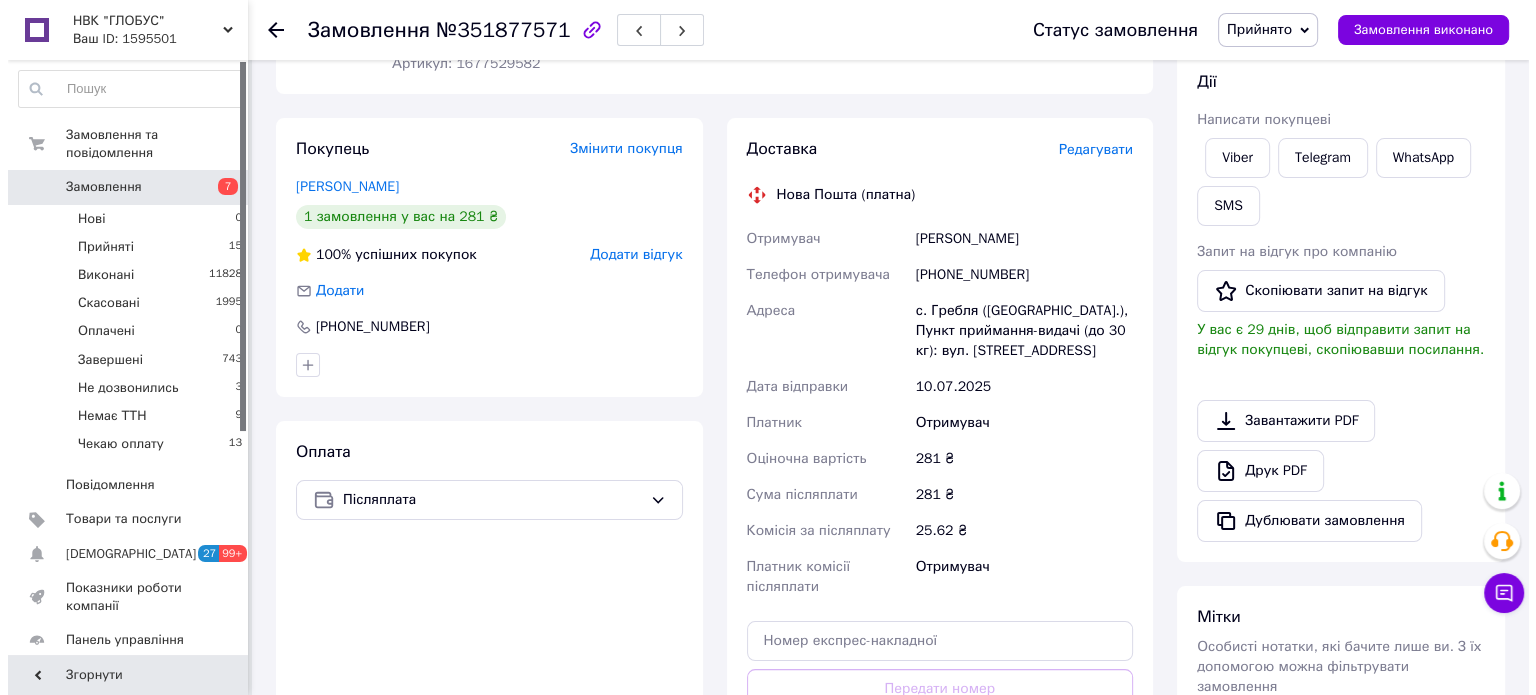 scroll, scrollTop: 278, scrollLeft: 0, axis: vertical 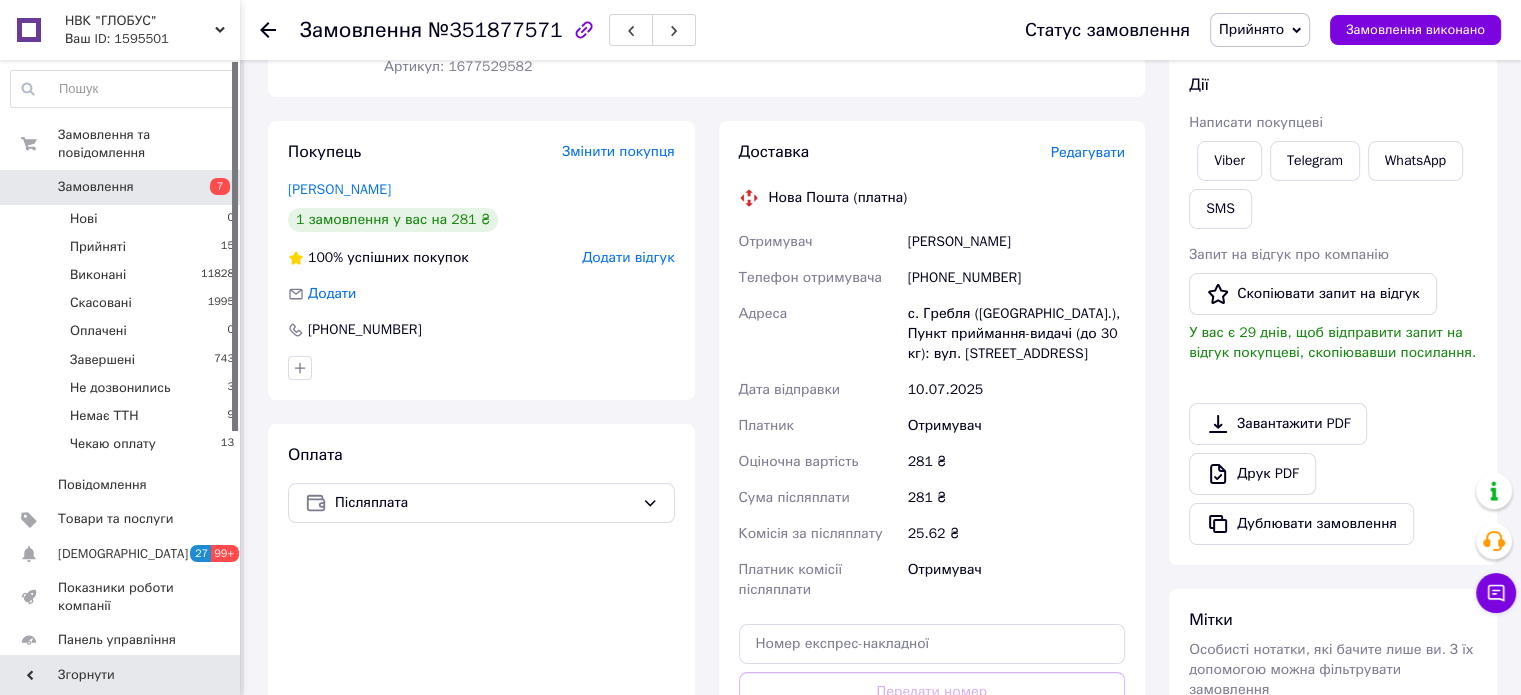 click on "Редагувати" at bounding box center (1088, 152) 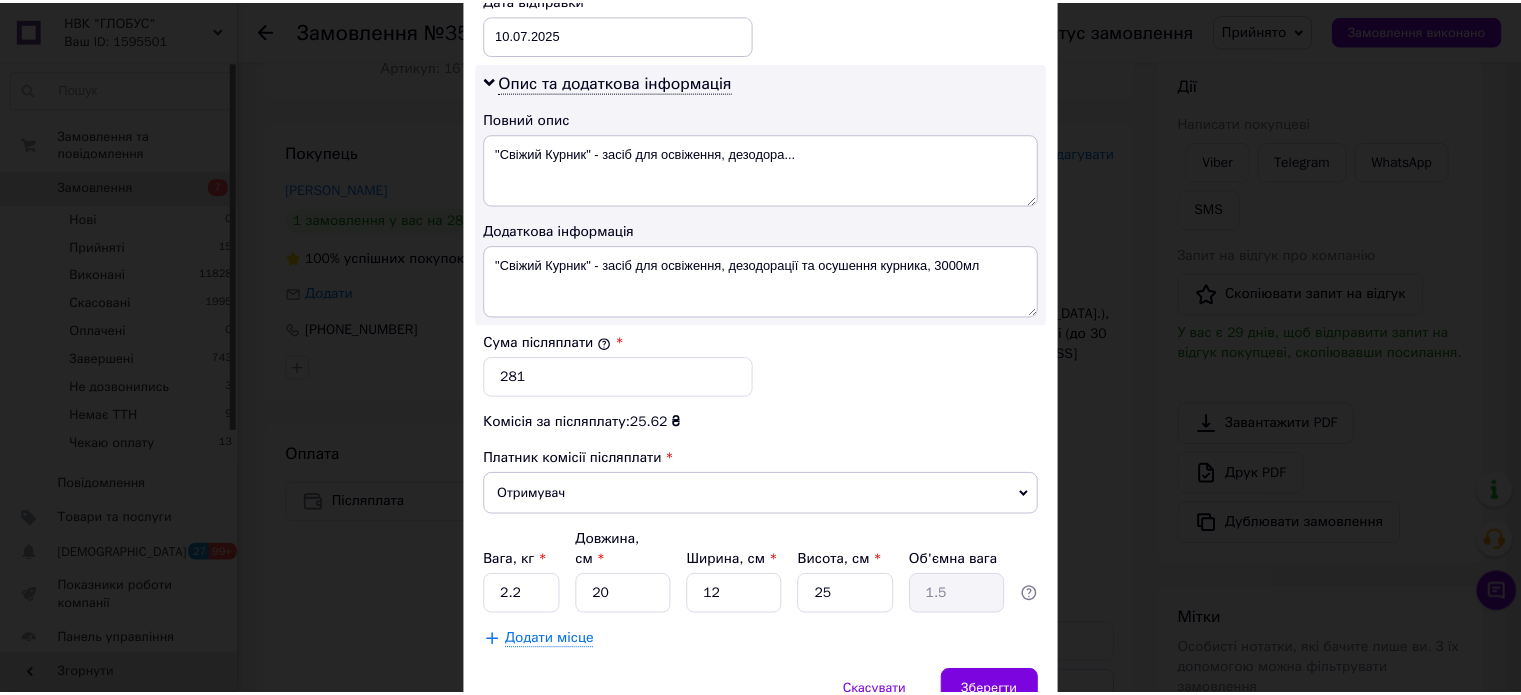 scroll, scrollTop: 1048, scrollLeft: 0, axis: vertical 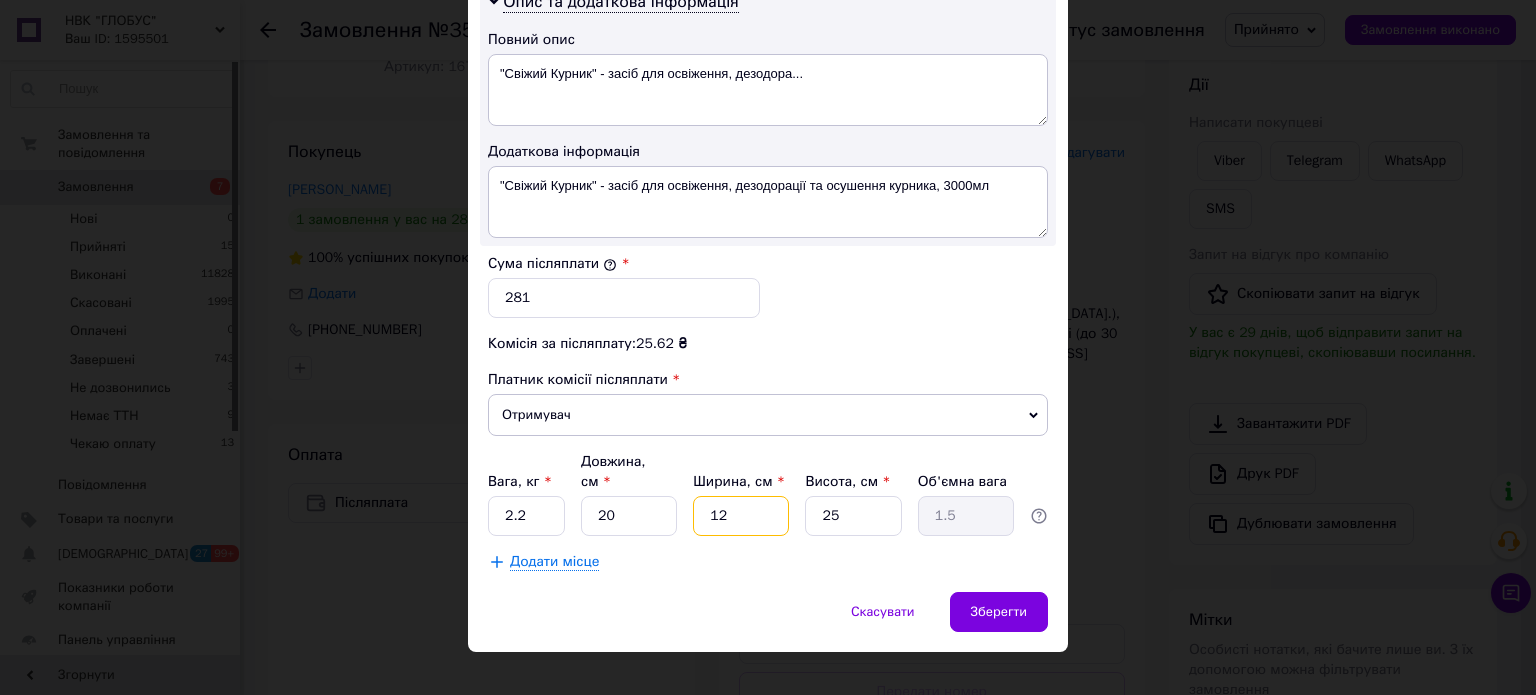 click on "12" at bounding box center [741, 516] 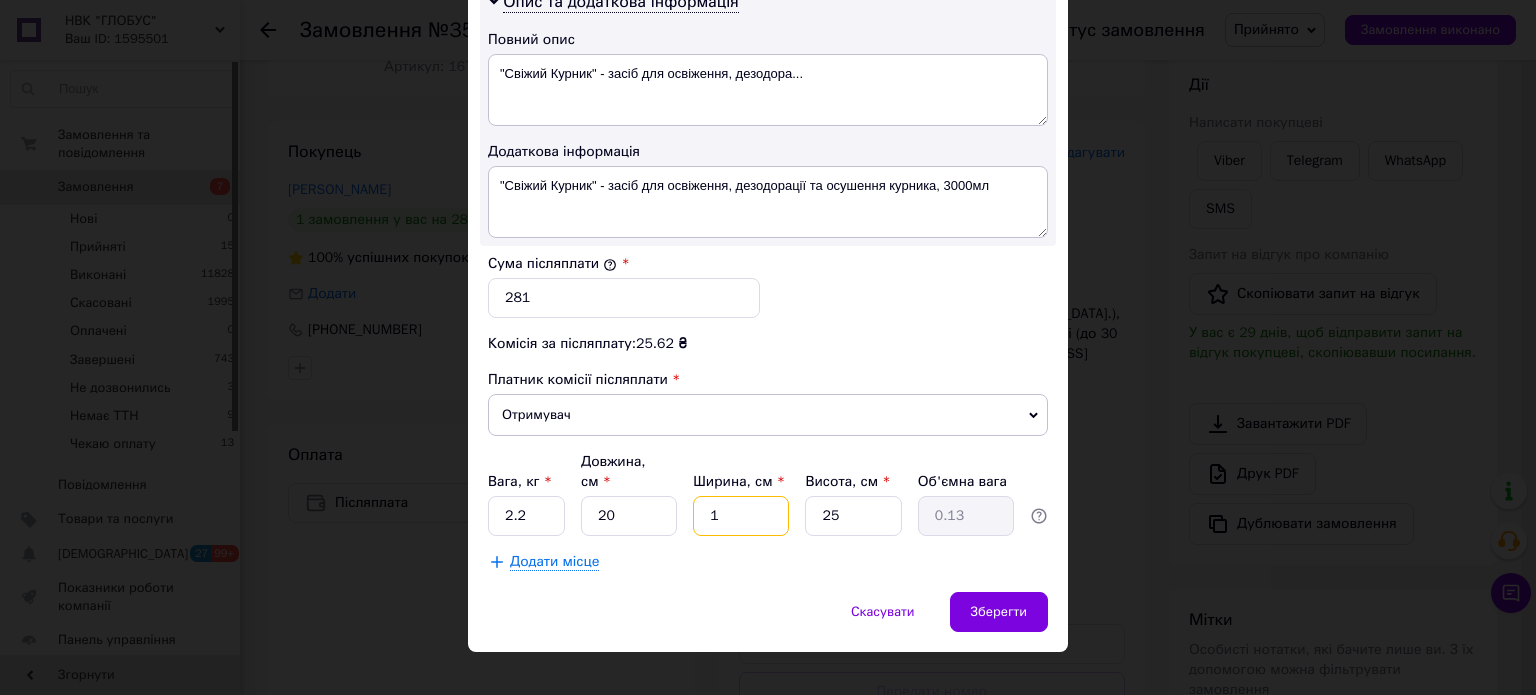 type 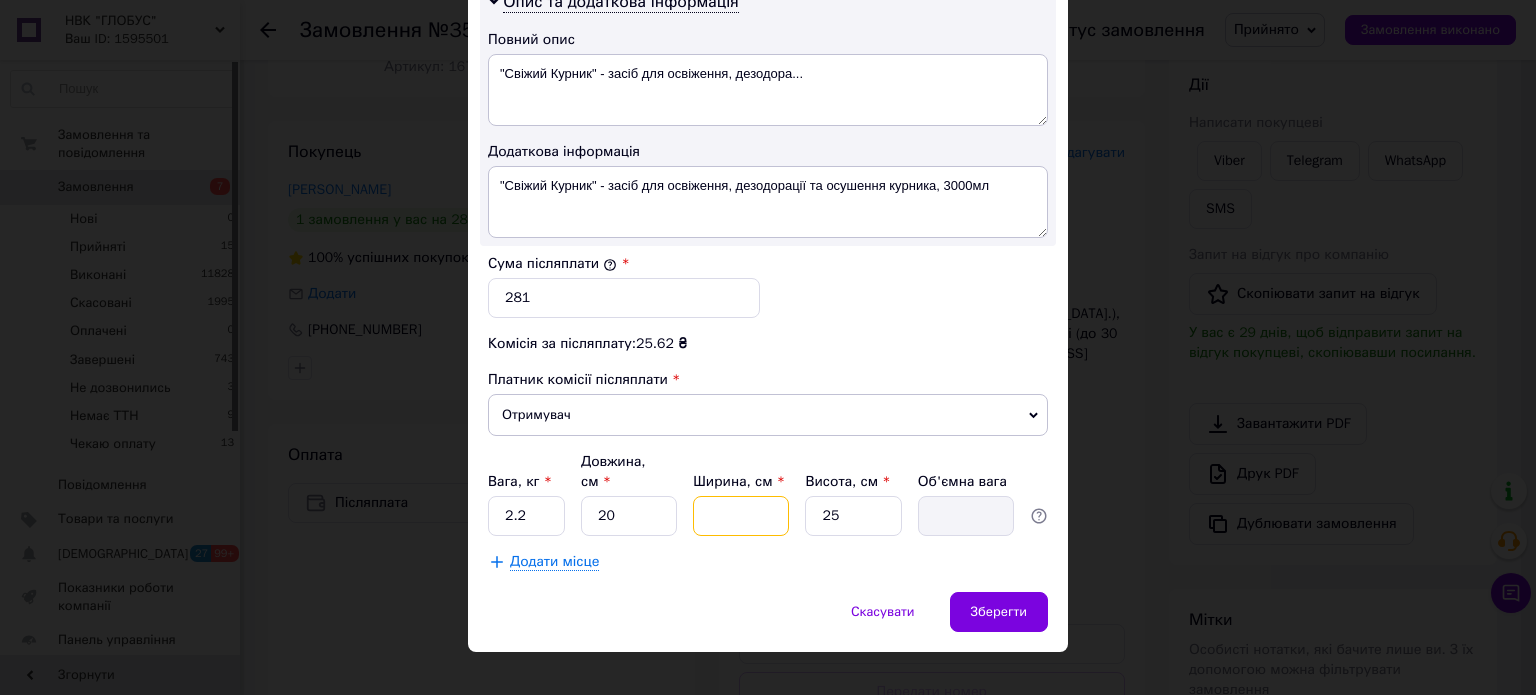 type on "1" 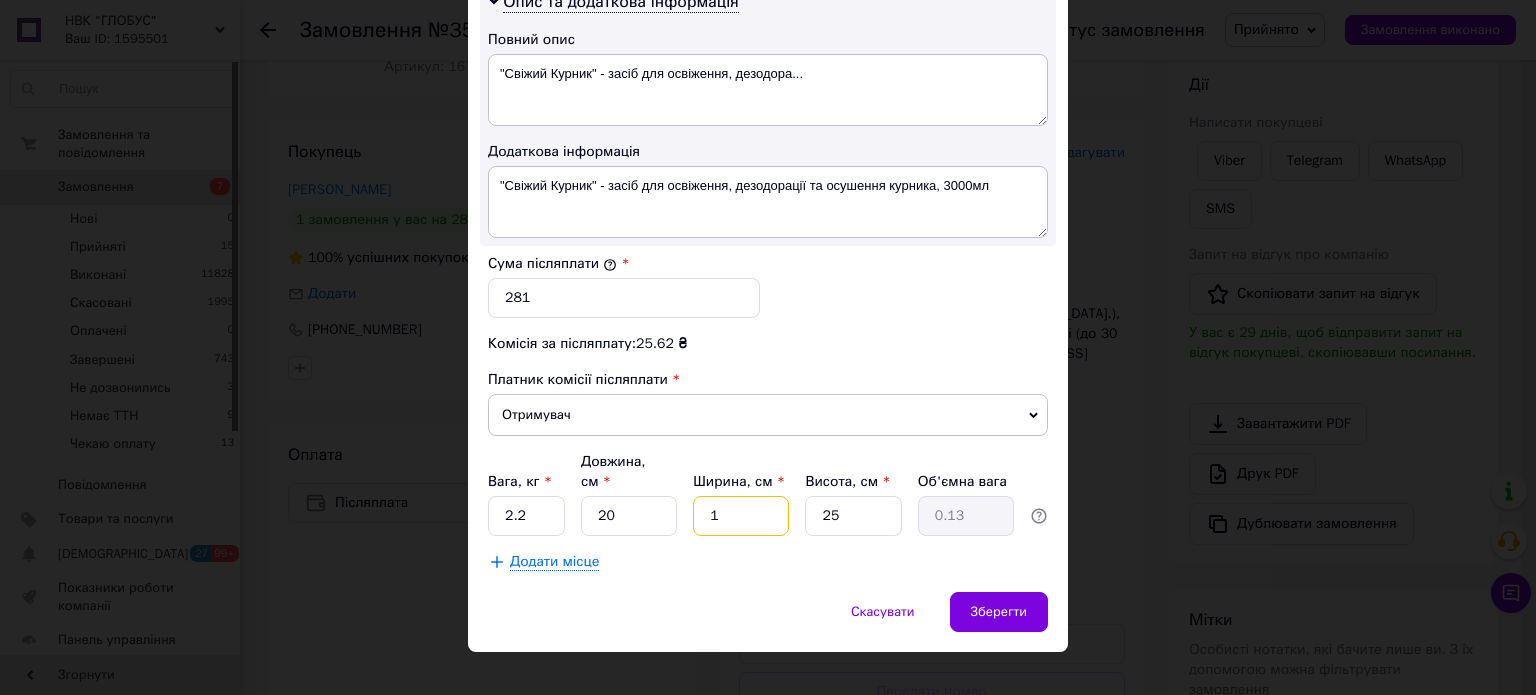 type 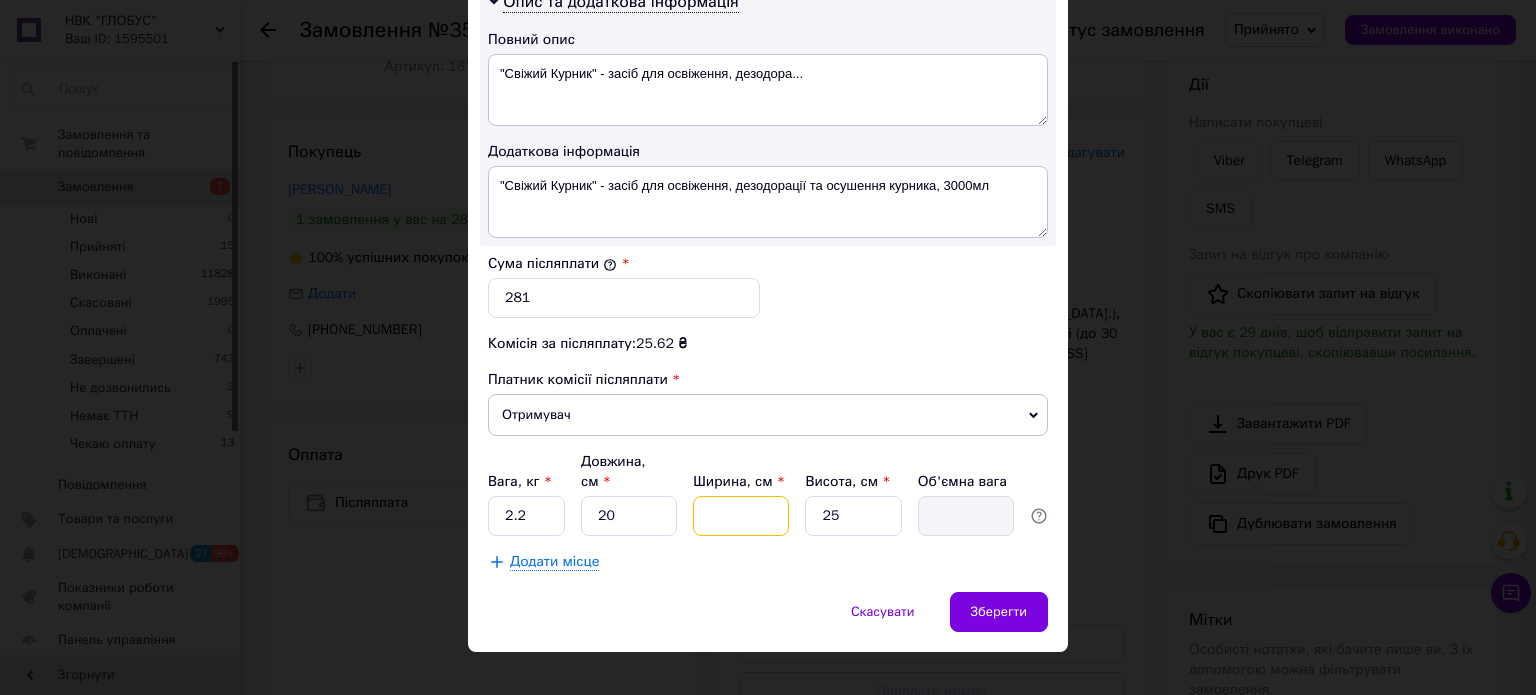 type on "2" 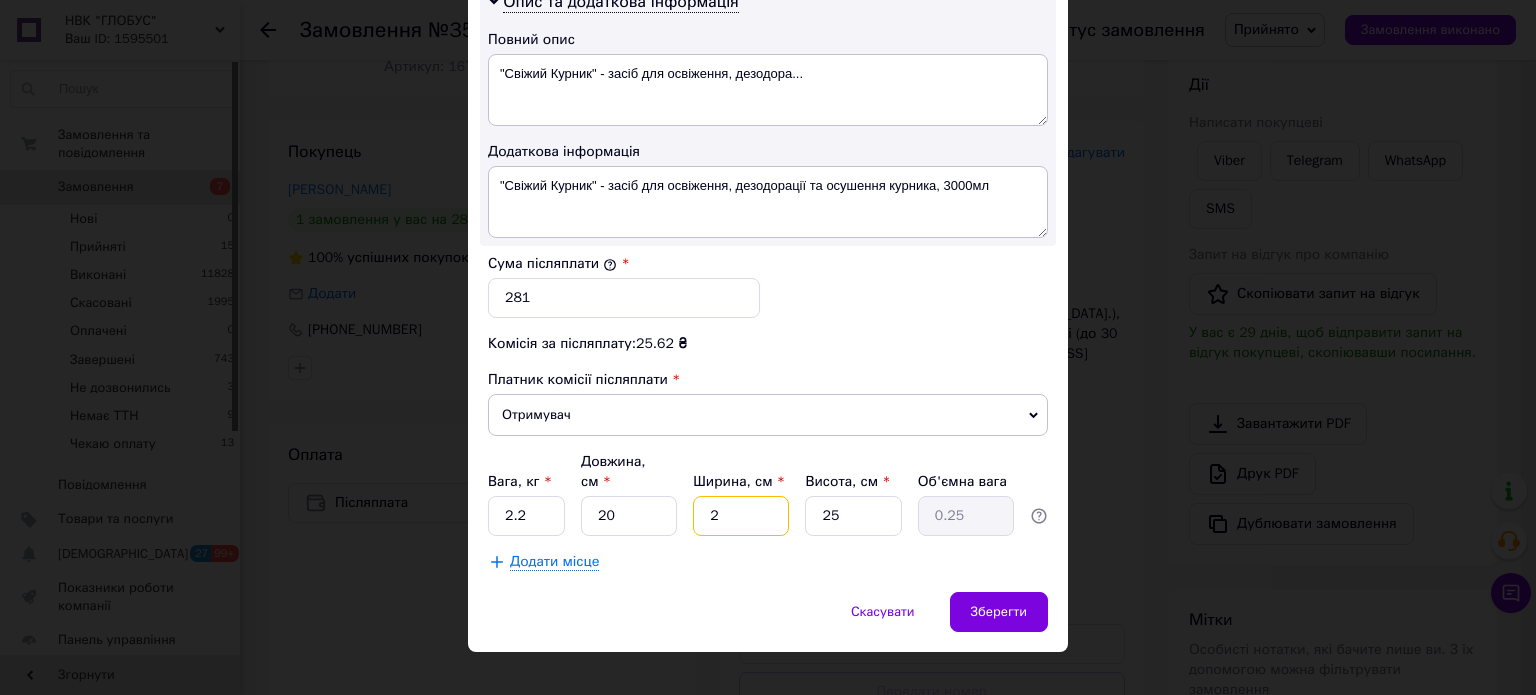 type on "23" 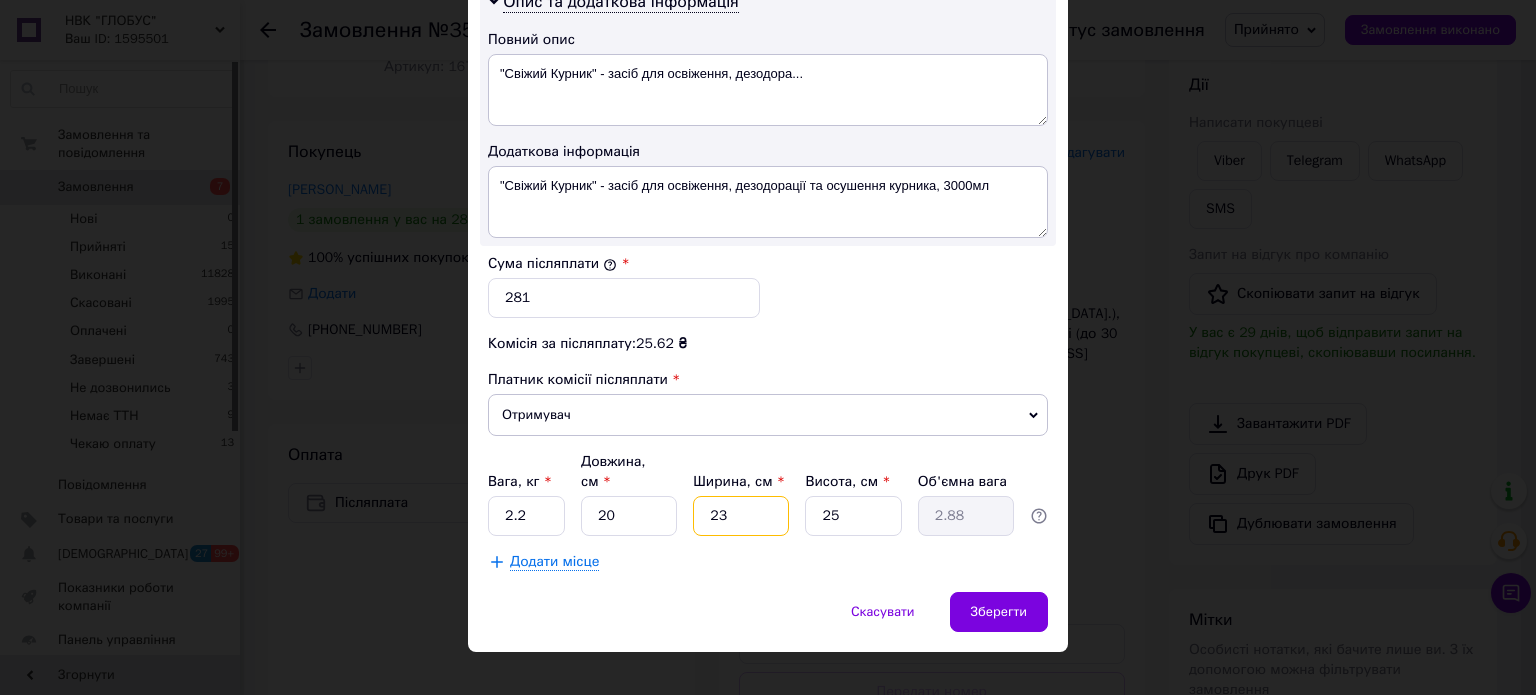 type on "2" 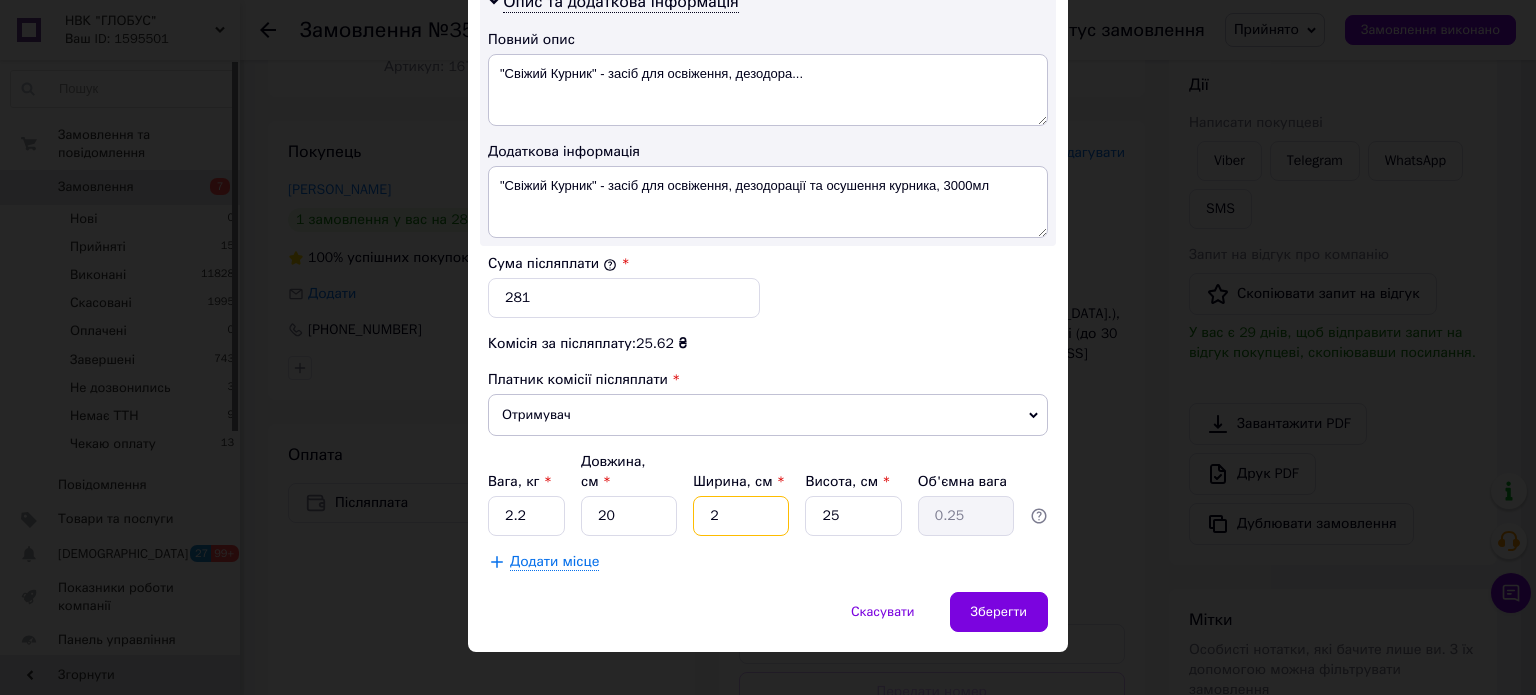 type on "20" 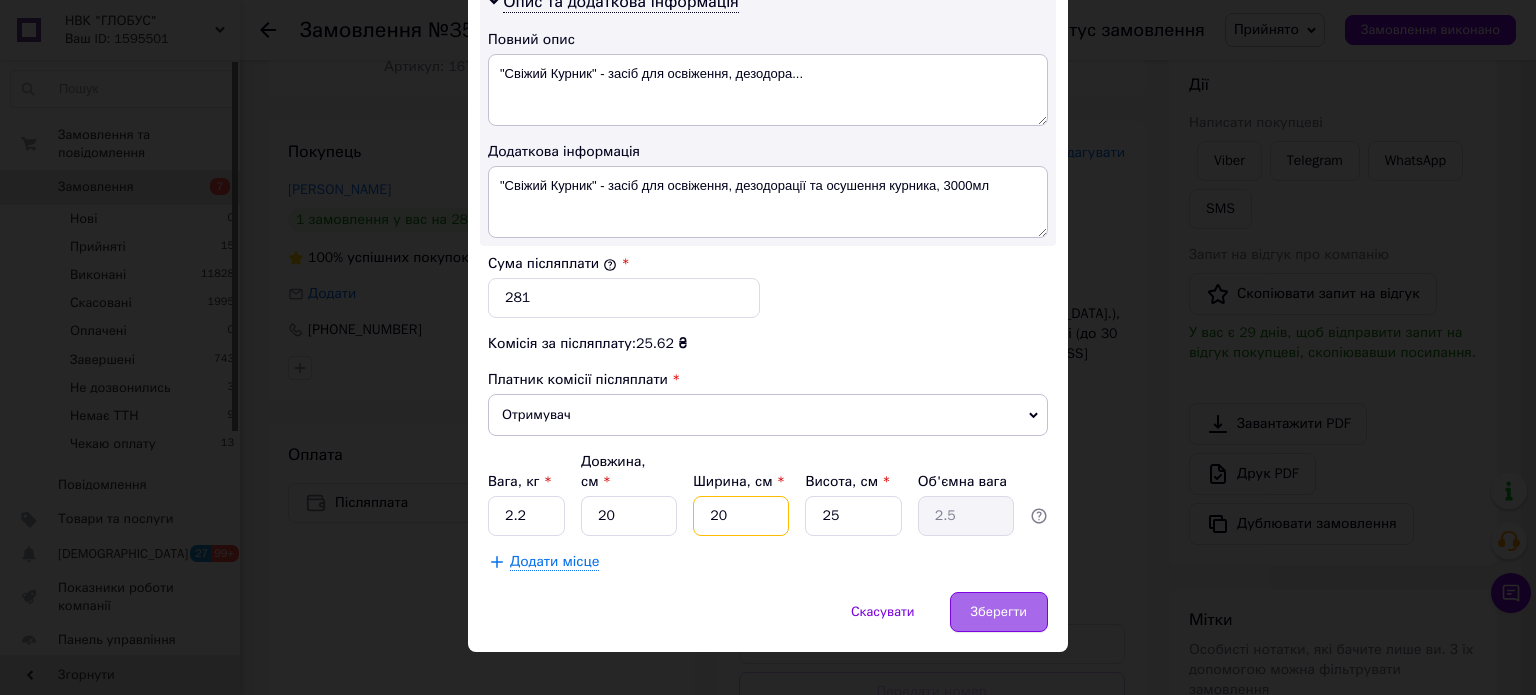 type on "20" 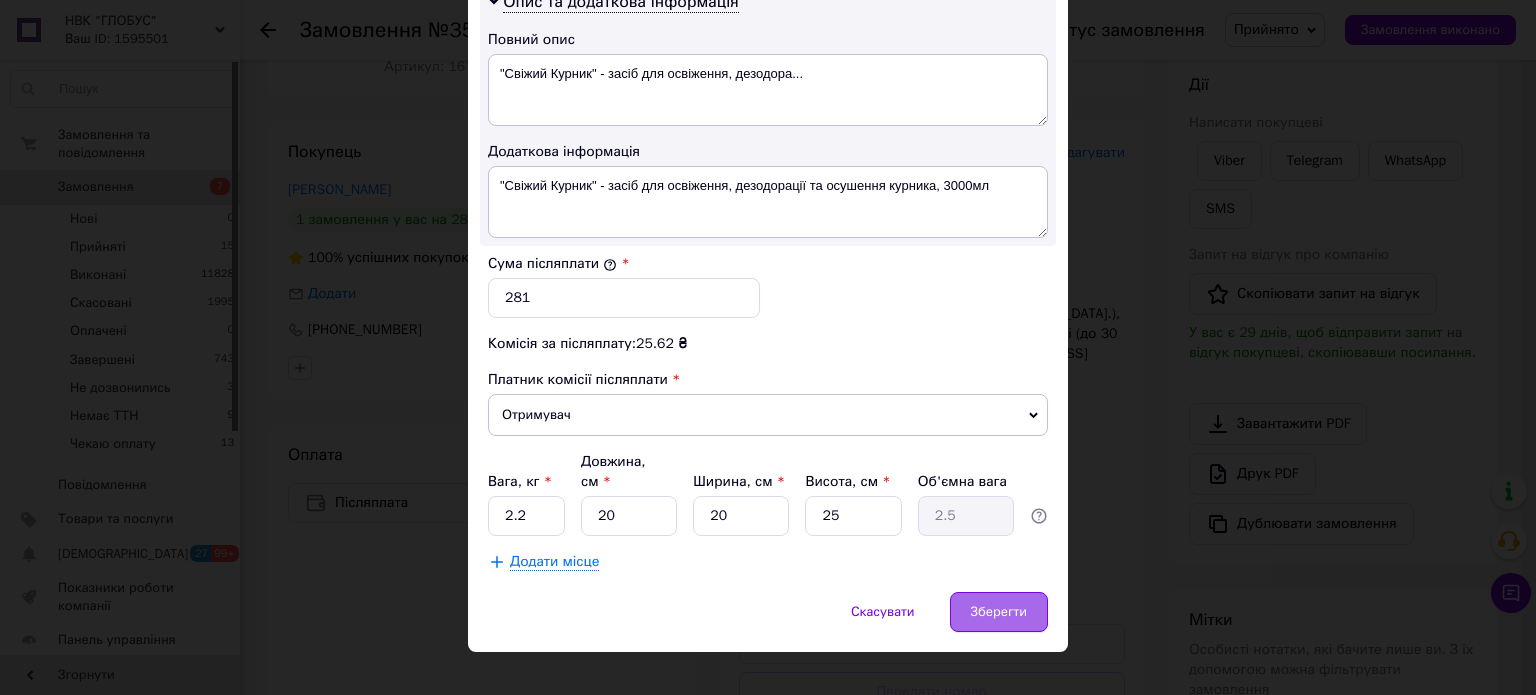 click on "Зберегти" at bounding box center [999, 612] 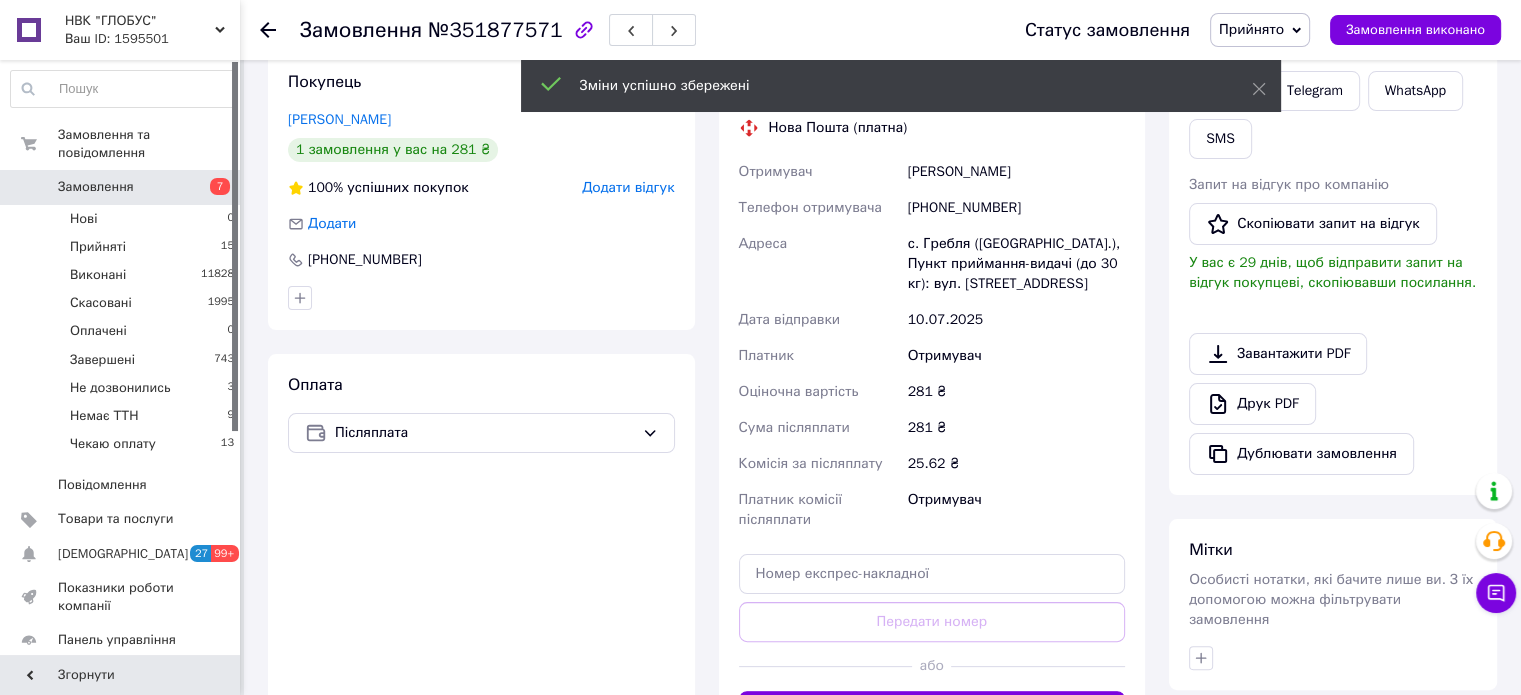 scroll, scrollTop: 478, scrollLeft: 0, axis: vertical 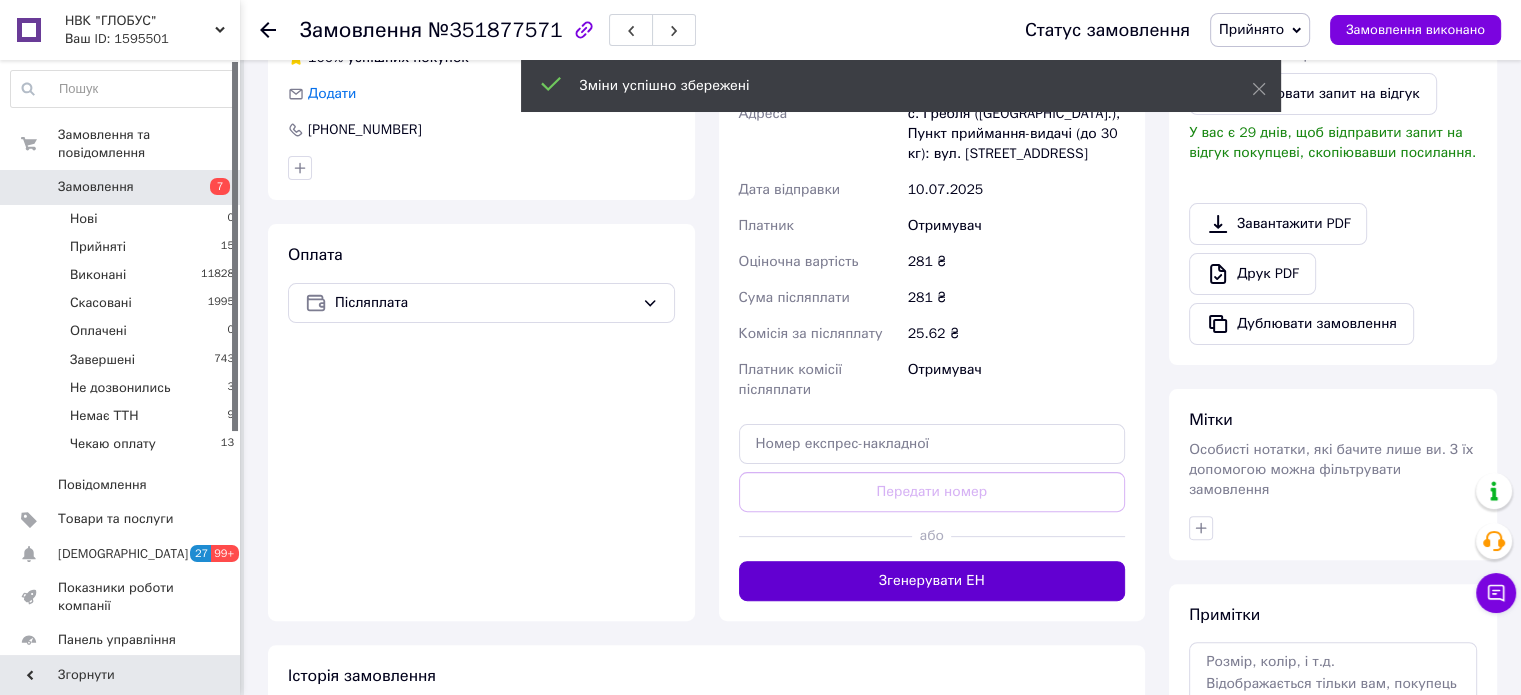 click on "Згенерувати ЕН" at bounding box center (932, 581) 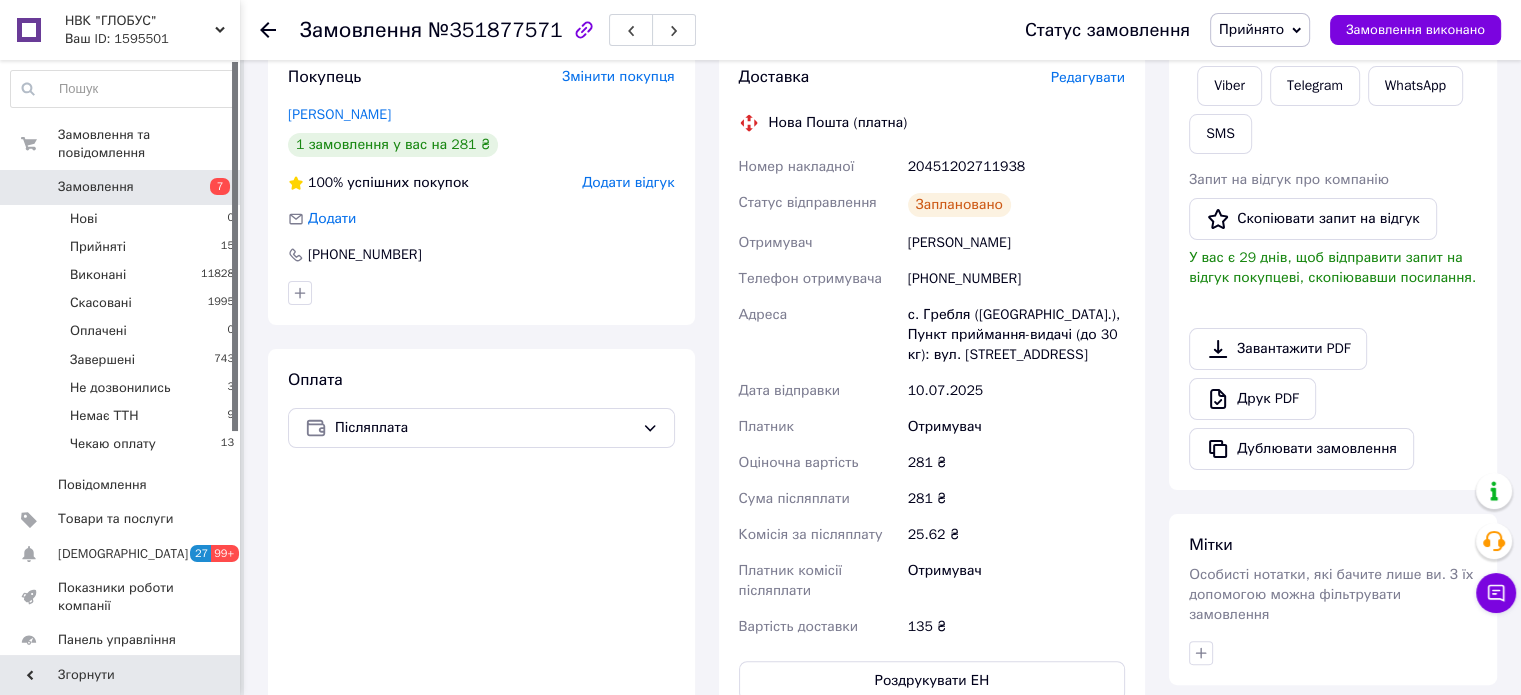 scroll, scrollTop: 278, scrollLeft: 0, axis: vertical 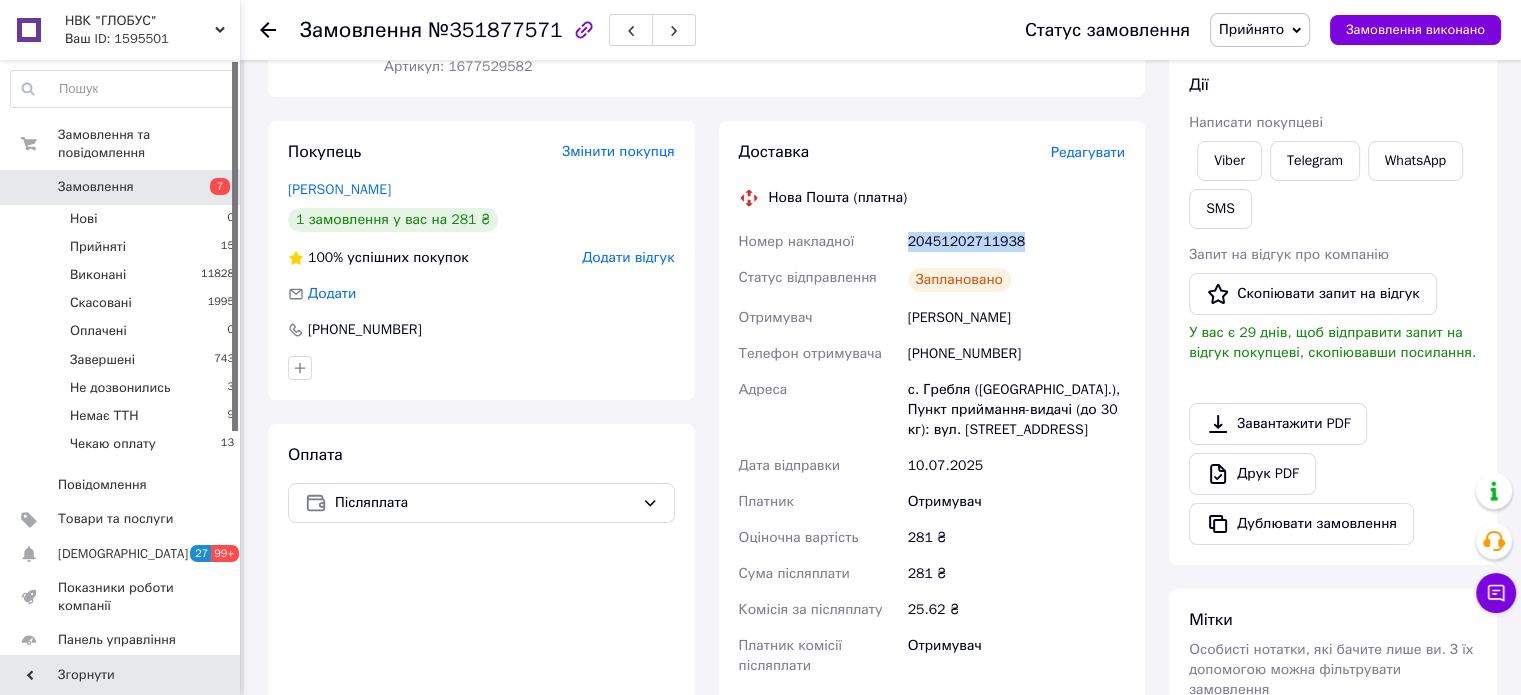 drag, startPoint x: 1014, startPoint y: 239, endPoint x: 910, endPoint y: 245, distance: 104.172935 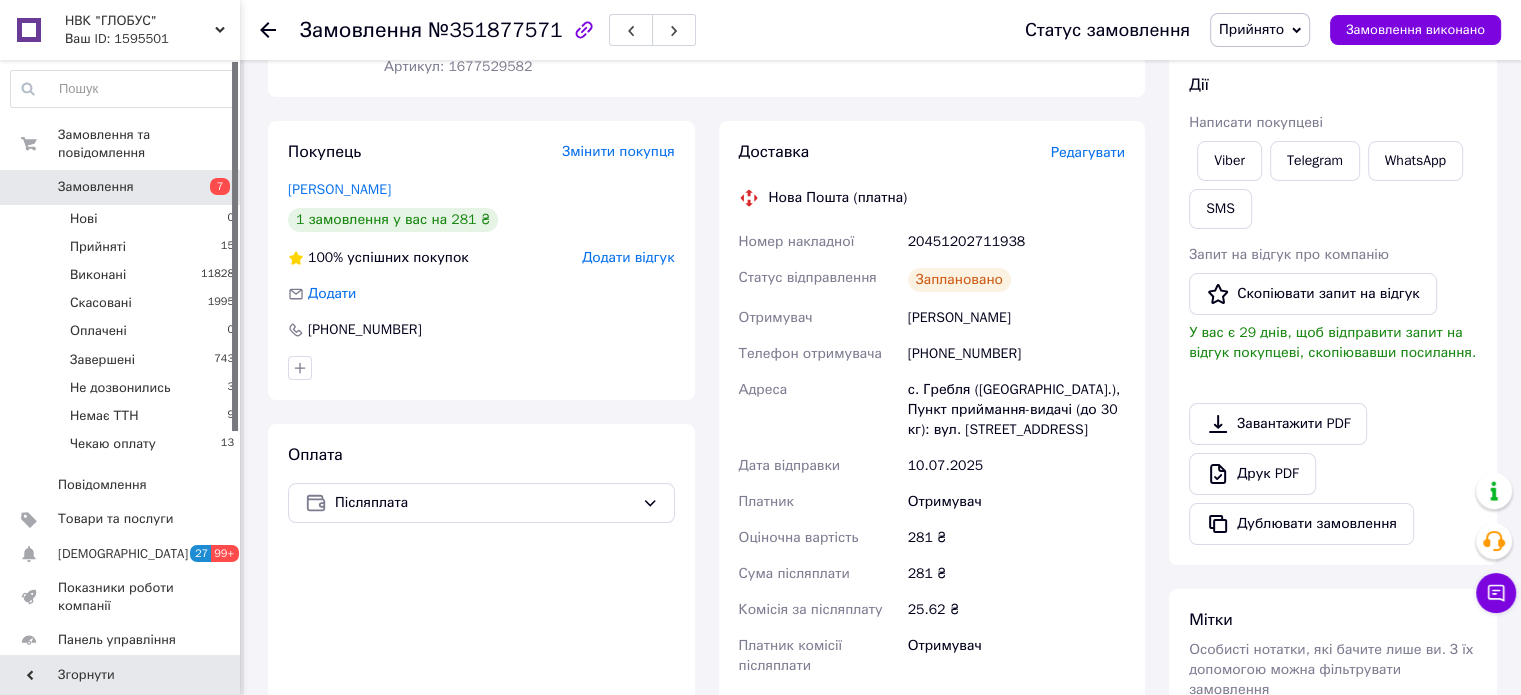 click 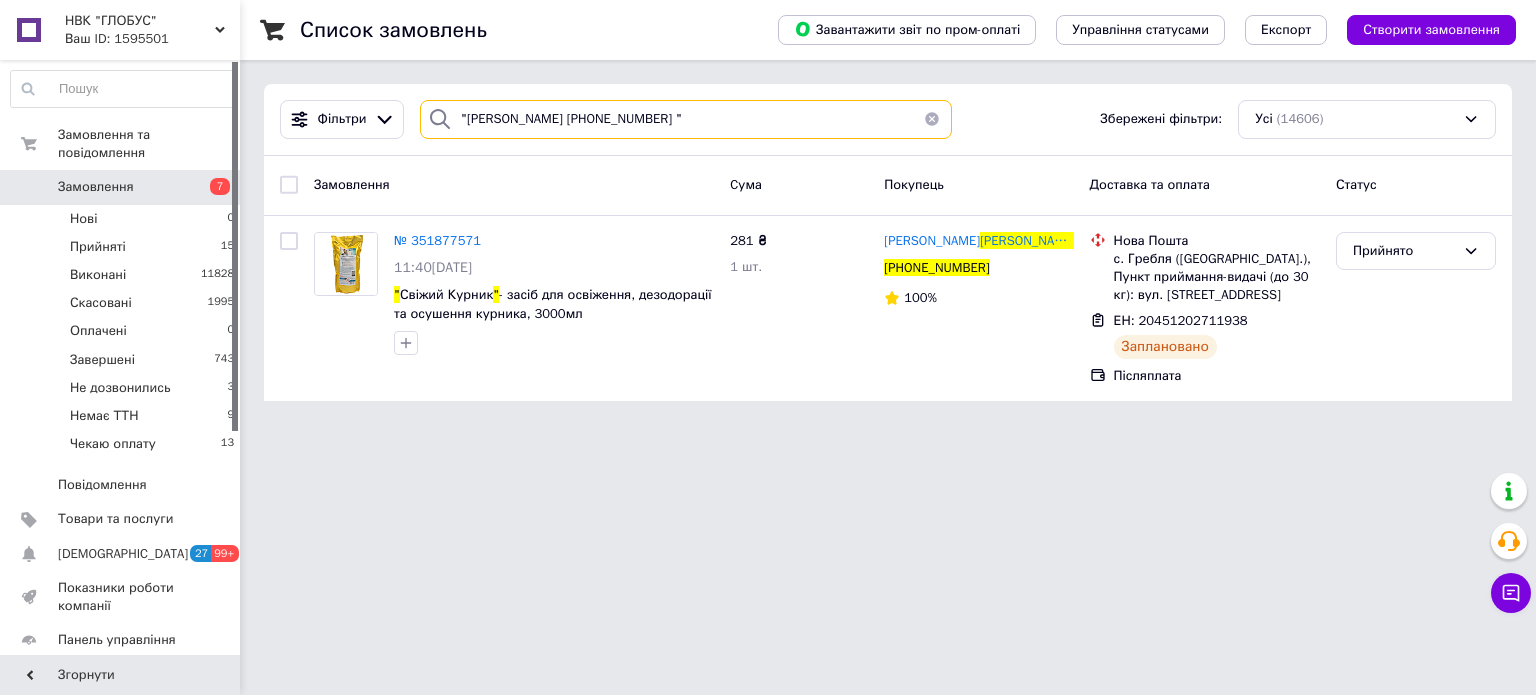 drag, startPoint x: 599, startPoint y: 129, endPoint x: 449, endPoint y: 107, distance: 151.60475 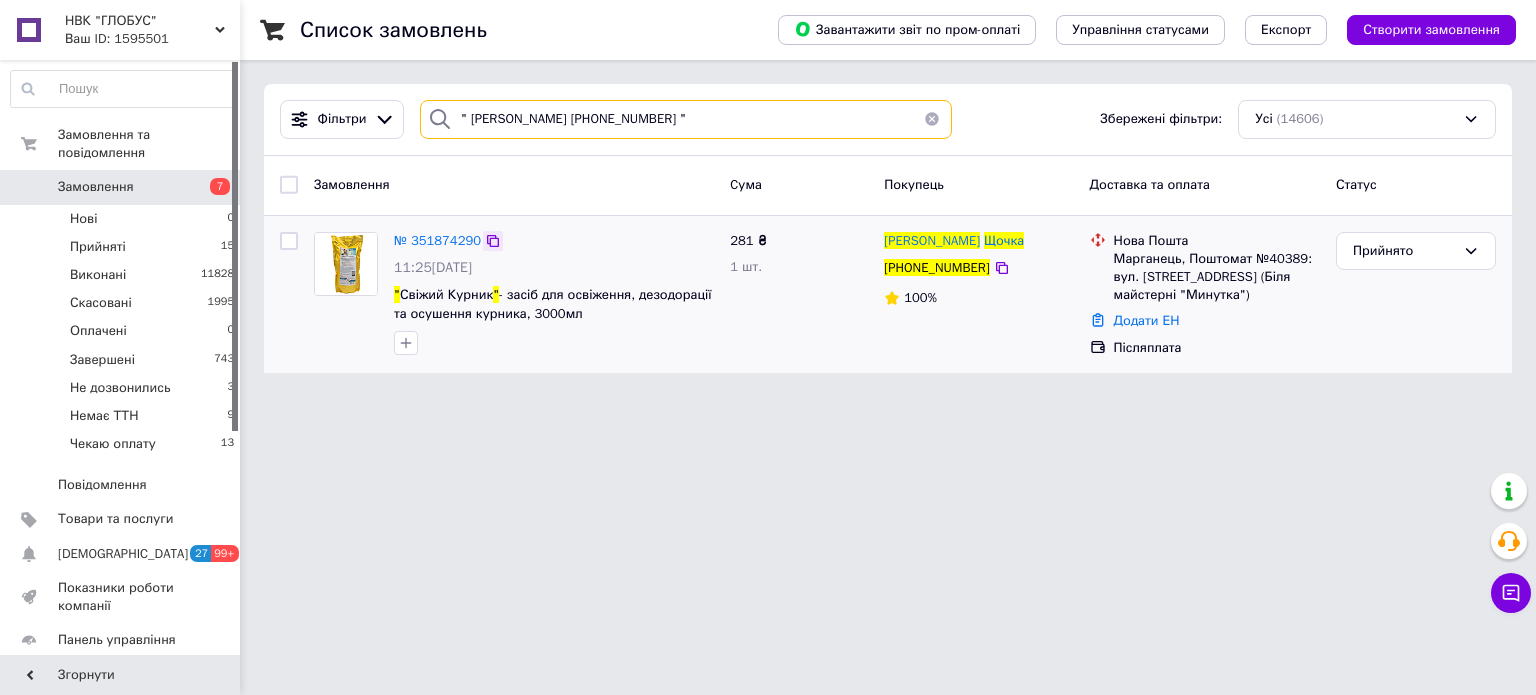 type on "" Яна Щочка +380506489866 "" 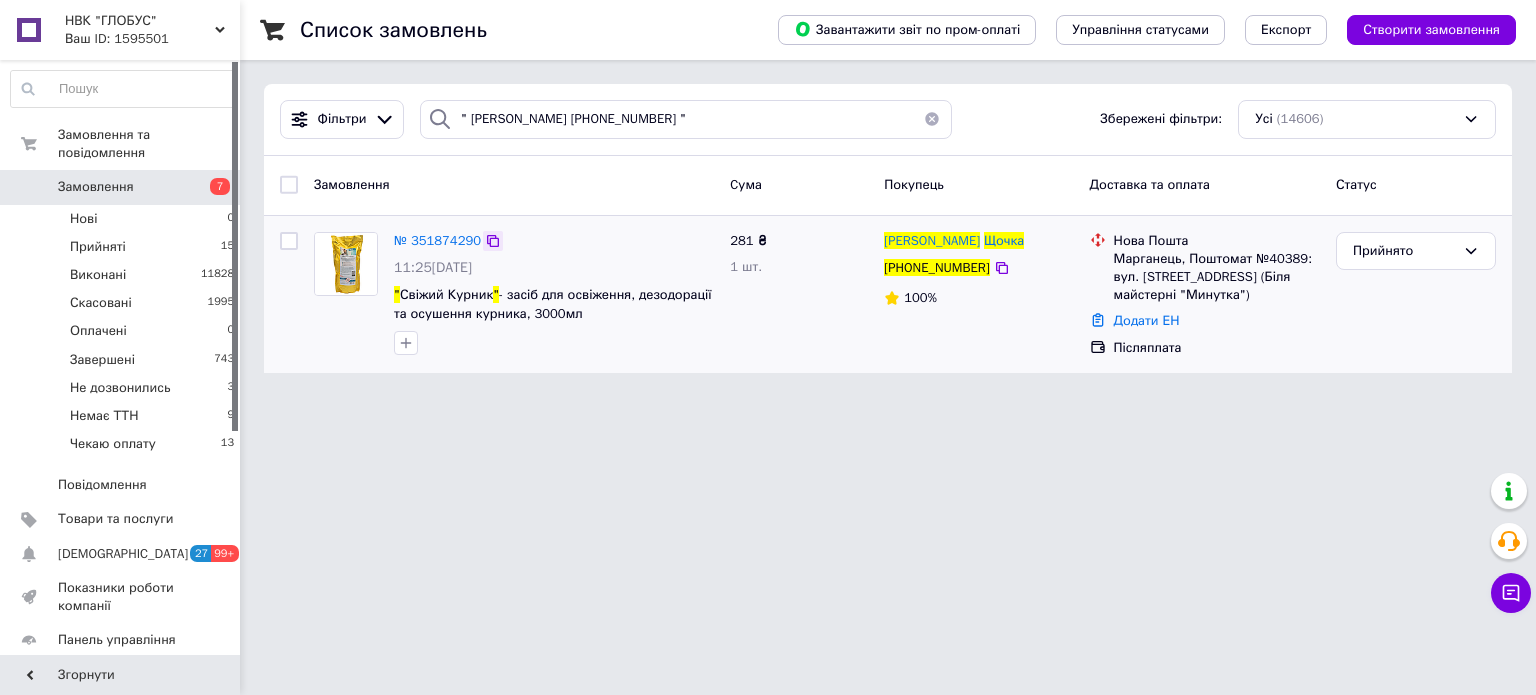 click on "№ 351874290" at bounding box center [437, 241] 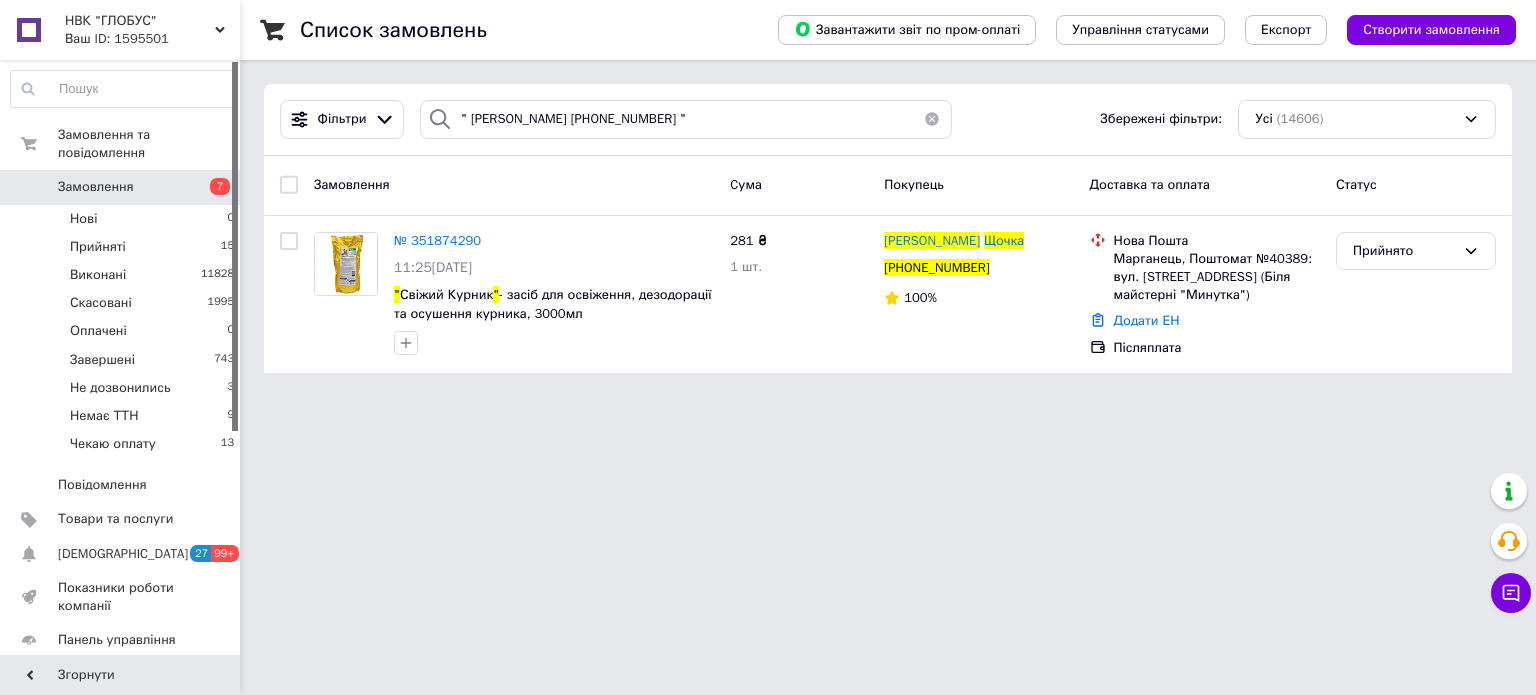 click on "НВК "ГЛОБУС" Ваш ID: 1595501 Сайт НВК "ГЛОБУС" Кабінет покупця Перевірити стан системи Сторінка на порталі Довідка Вийти Замовлення та повідомлення Замовлення 7 Нові 0 Прийняті 15 Виконані 11828 Скасовані 1995 Оплачені 0 Завершені 743 Не дозвонились 3 Немає ТТН 9 Чекаю оплату 13 Повідомлення 0 Товари та послуги Сповіщення 27 99+ Показники роботи компанії Панель управління Відгуки Клієнти Каталог ProSale Аналітика Інструменти веб-майстра та SEO Управління сайтом Гаманець компанії Маркет Налаштування Тарифи та рахунки Prom топ" at bounding box center (768, 198) 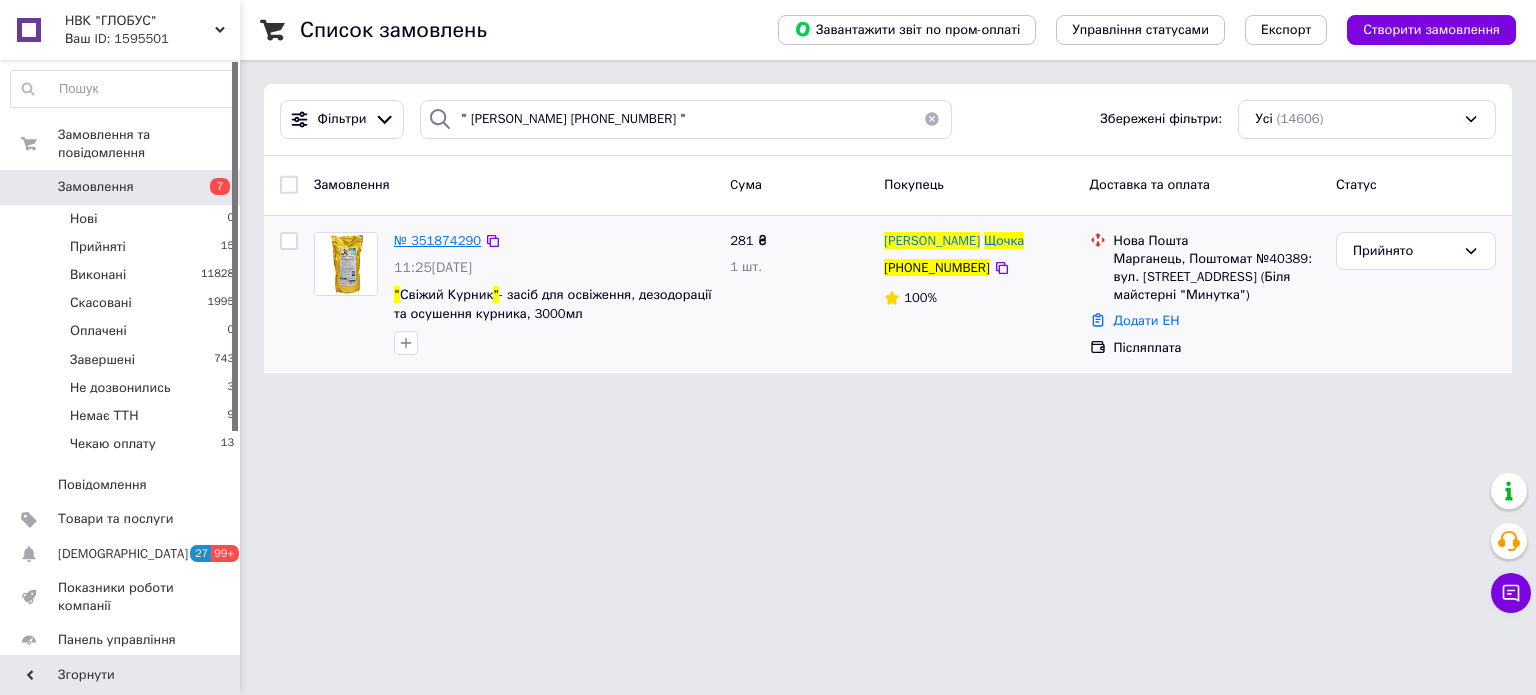 click on "№ 351874290" at bounding box center [437, 240] 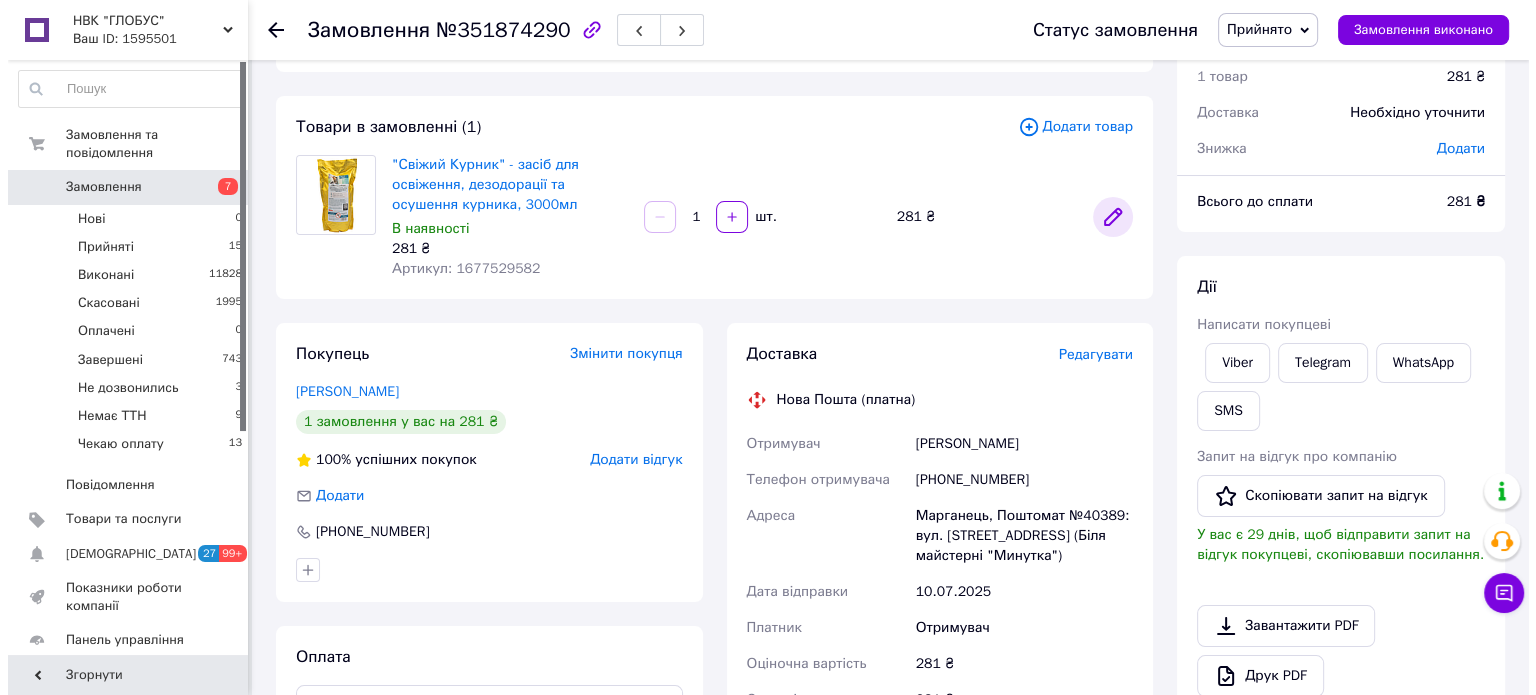 scroll, scrollTop: 200, scrollLeft: 0, axis: vertical 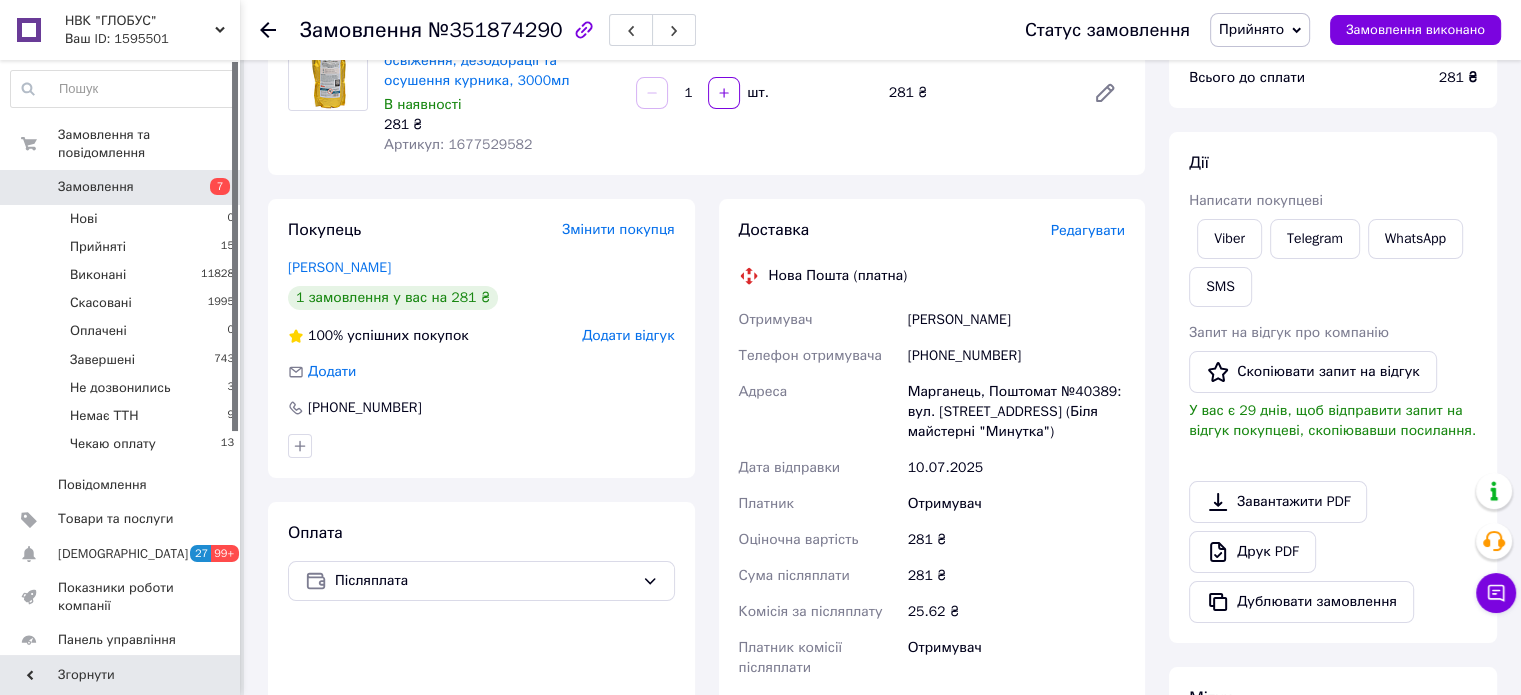click on "Редагувати" at bounding box center (1088, 230) 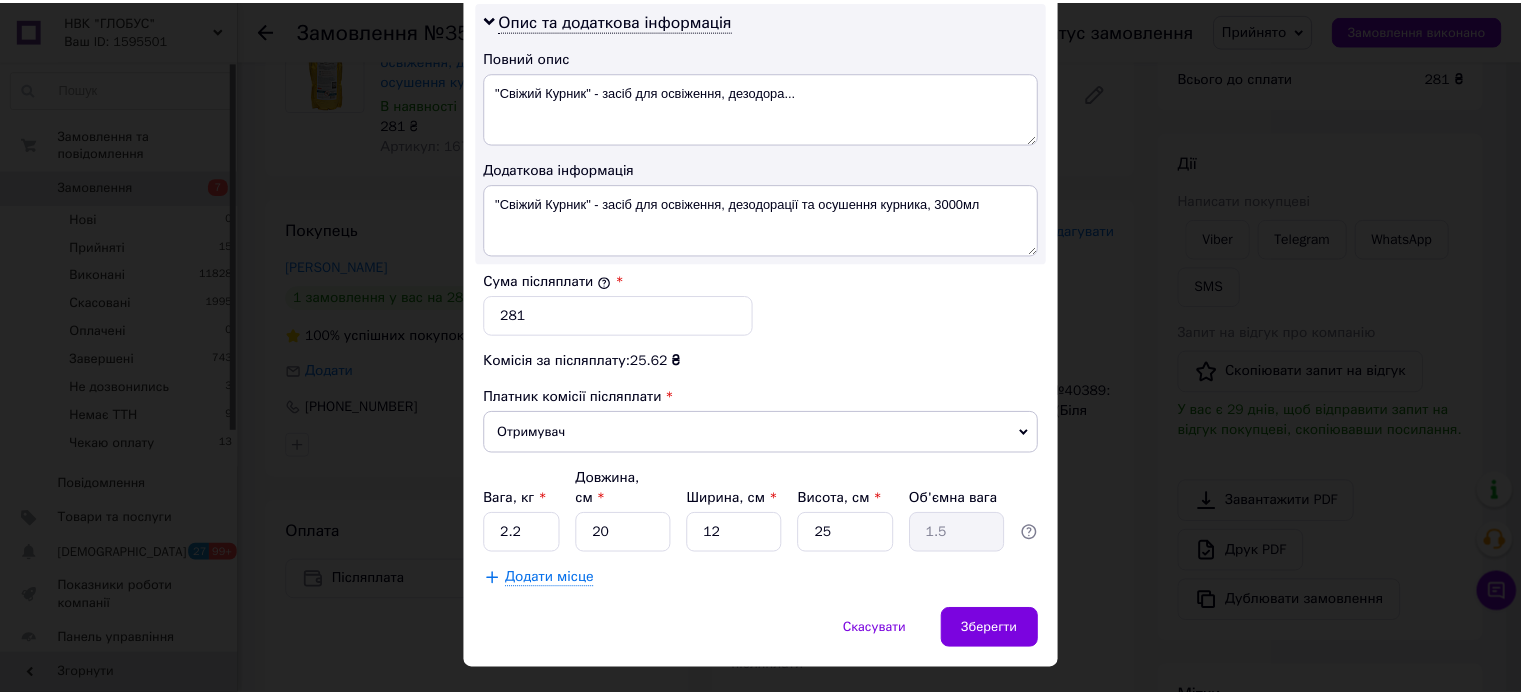 scroll, scrollTop: 1048, scrollLeft: 0, axis: vertical 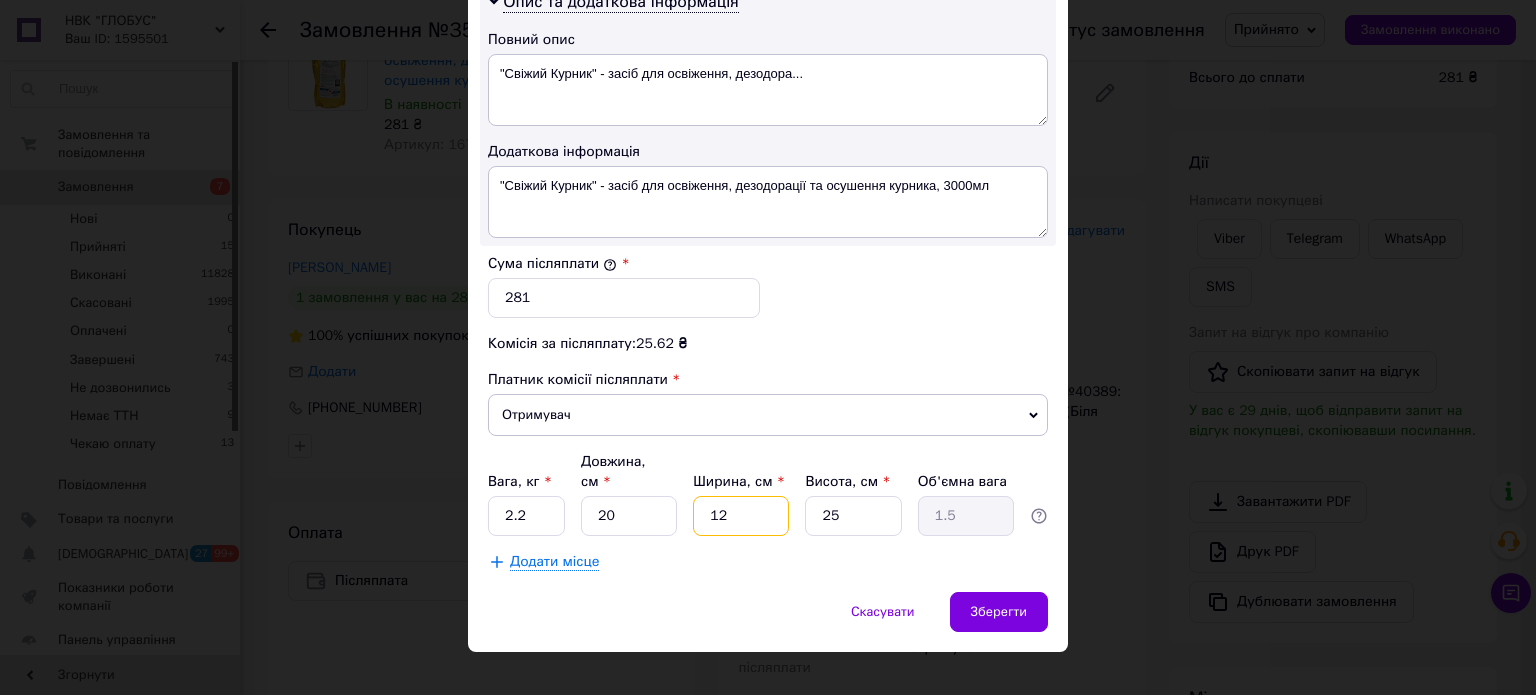 click on "12" at bounding box center [741, 516] 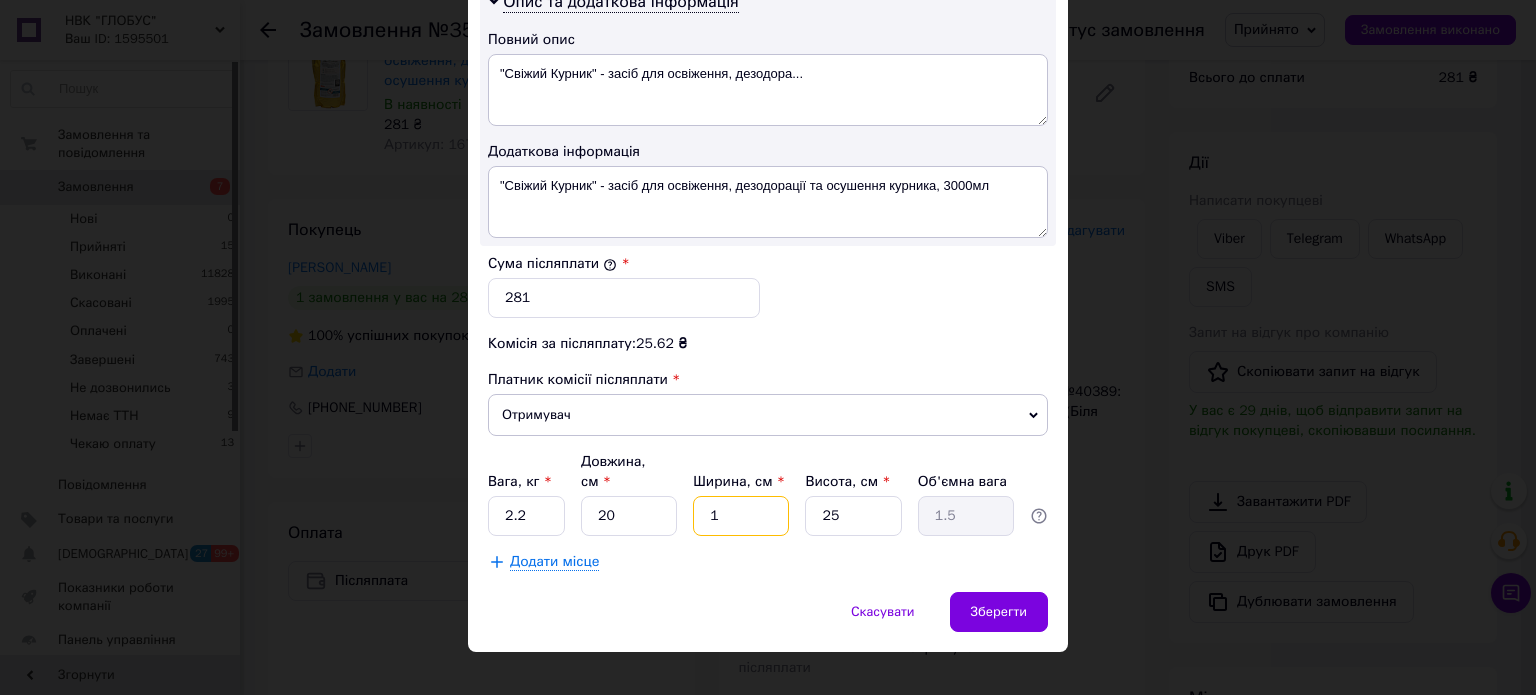 type on "0.13" 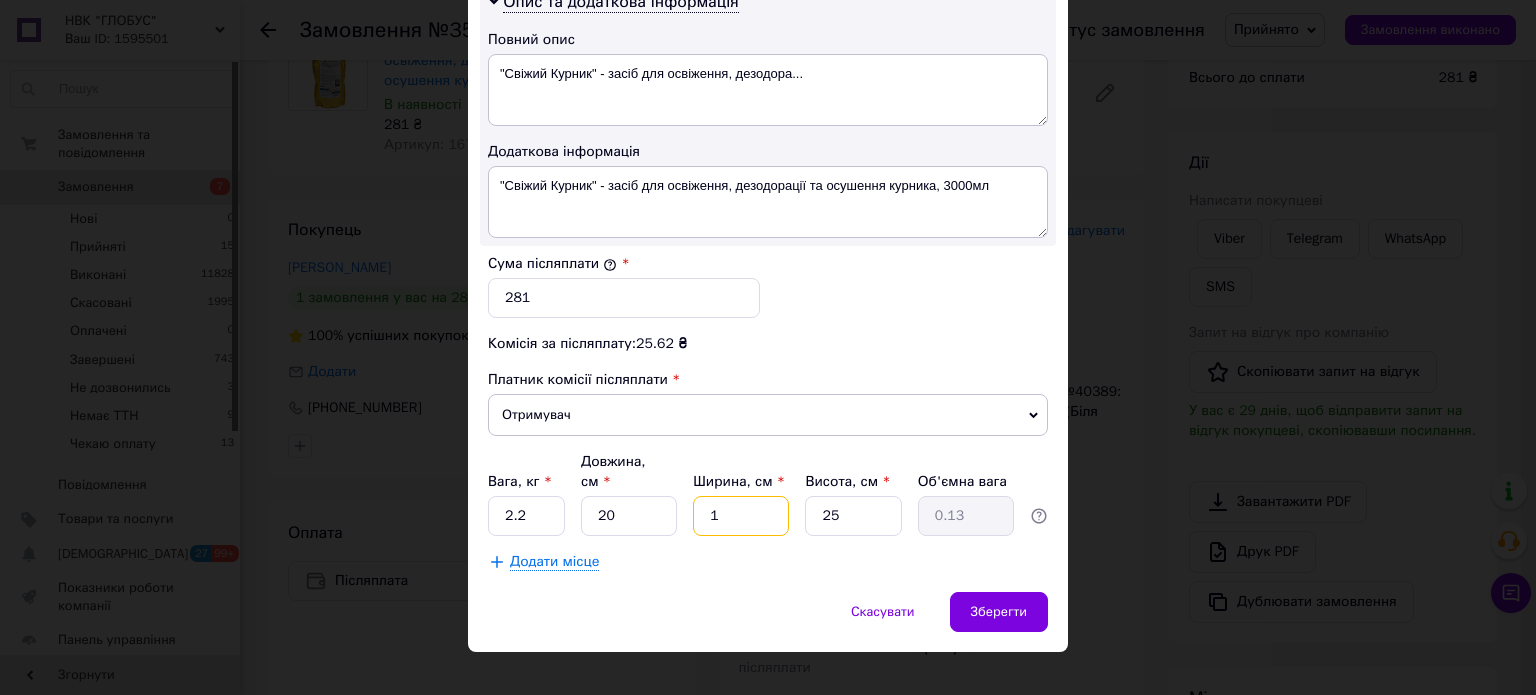 type on "18" 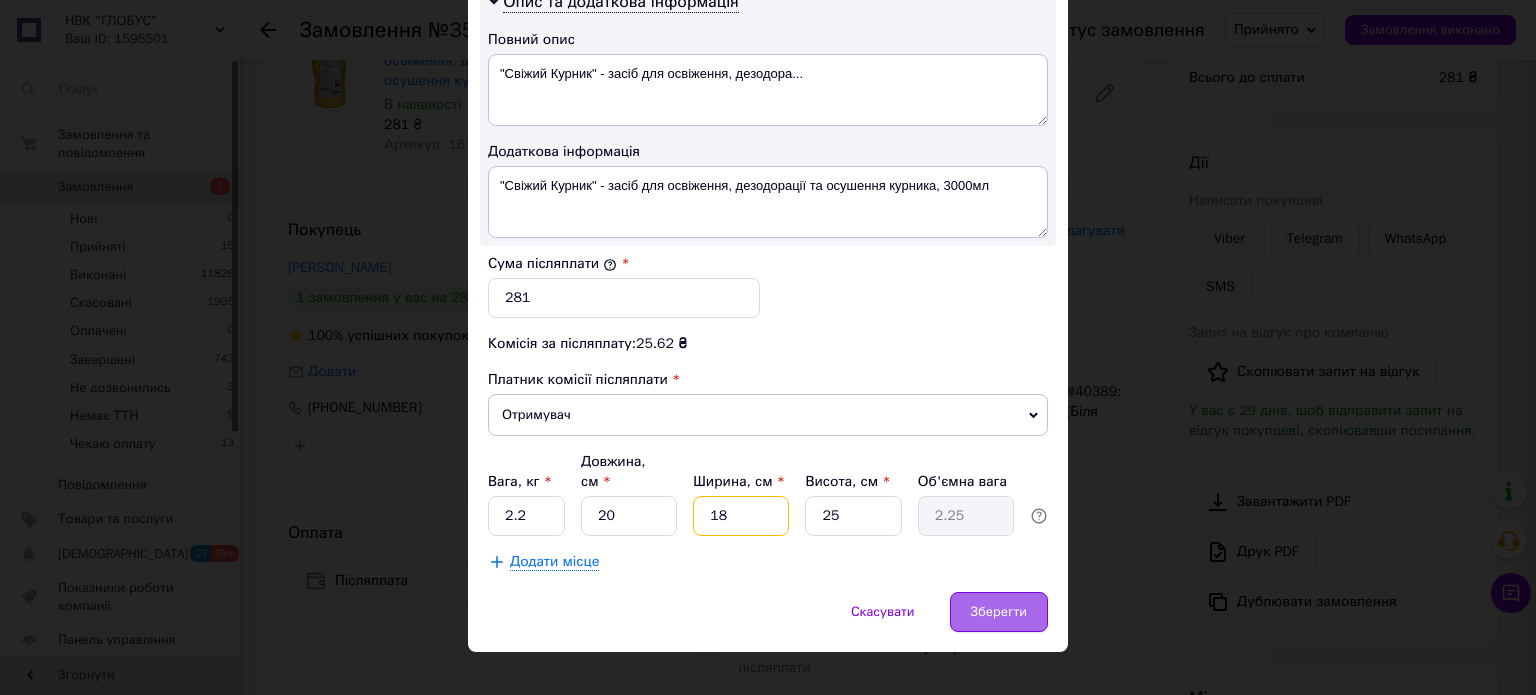 type on "18" 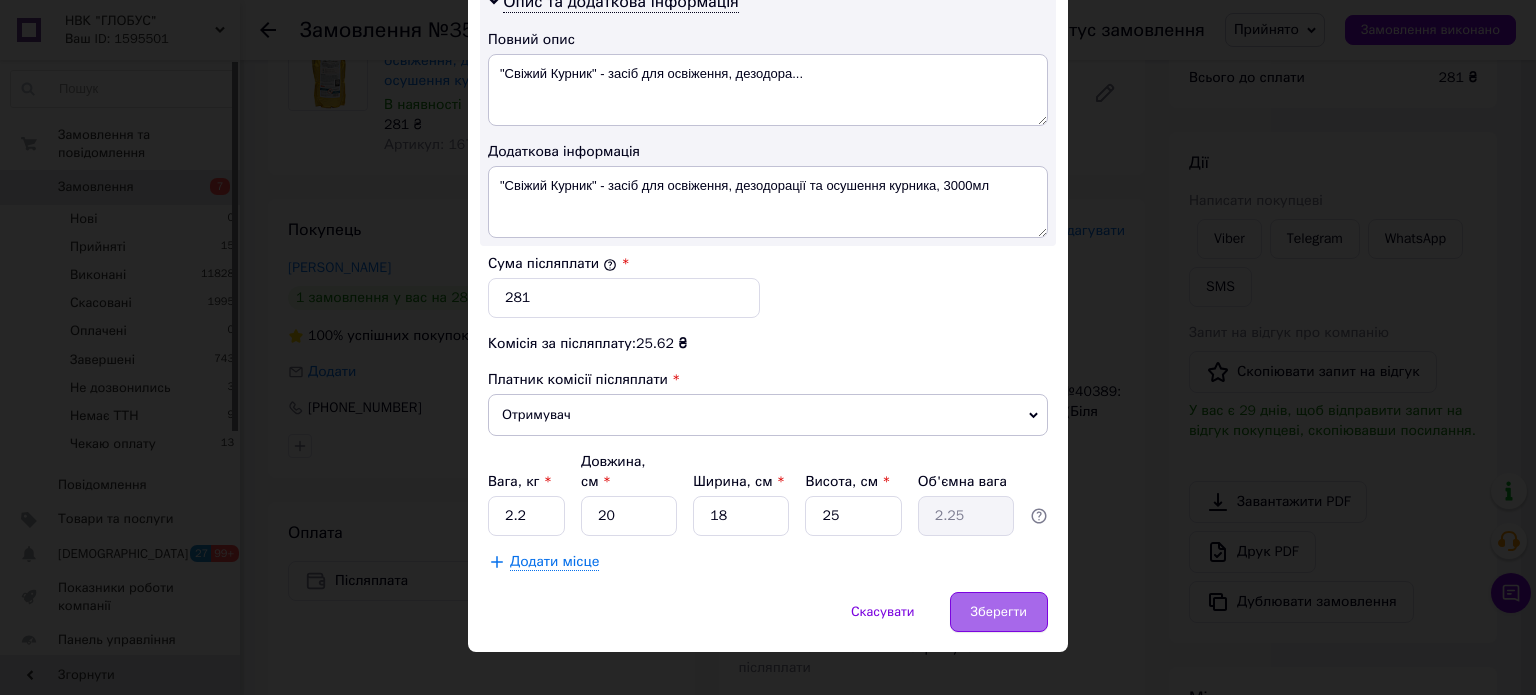 click on "Зберегти" at bounding box center (999, 612) 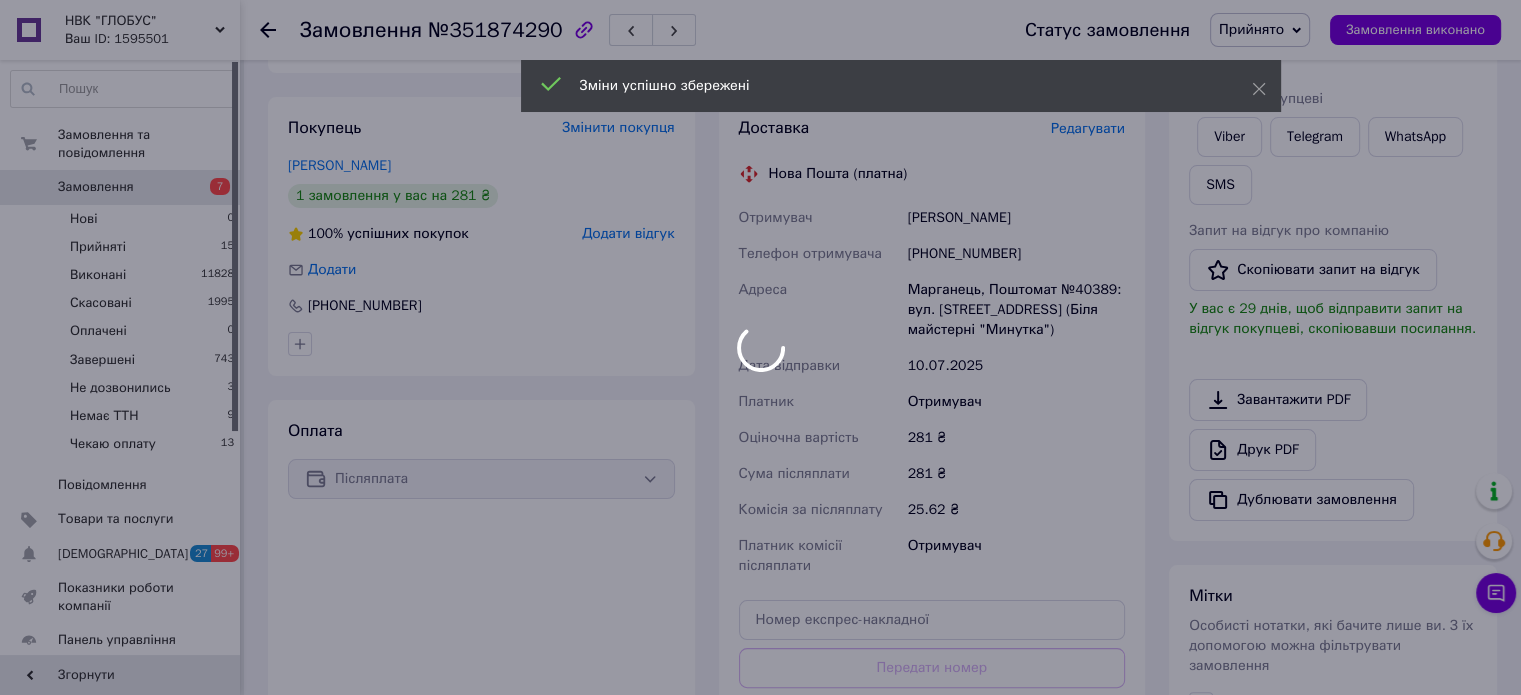 scroll, scrollTop: 400, scrollLeft: 0, axis: vertical 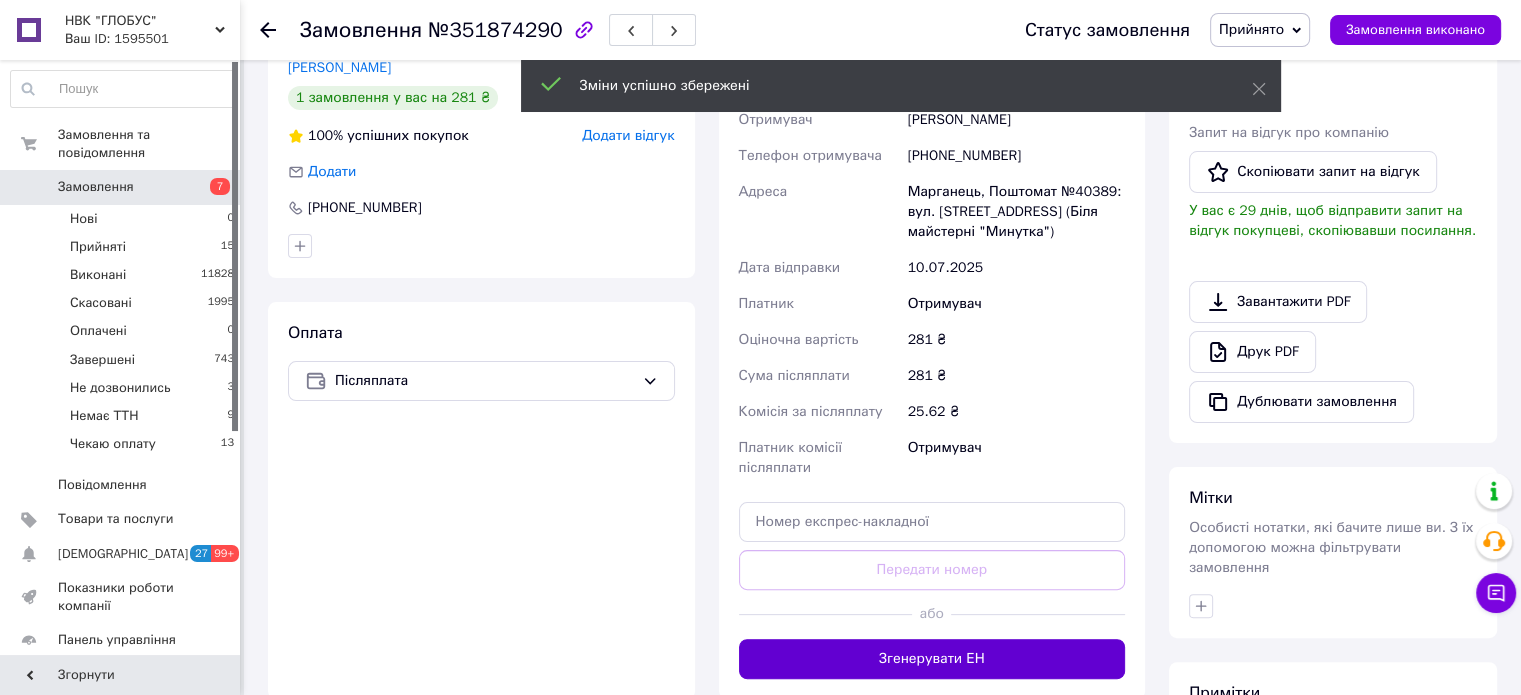 click on "Згенерувати ЕН" at bounding box center [932, 659] 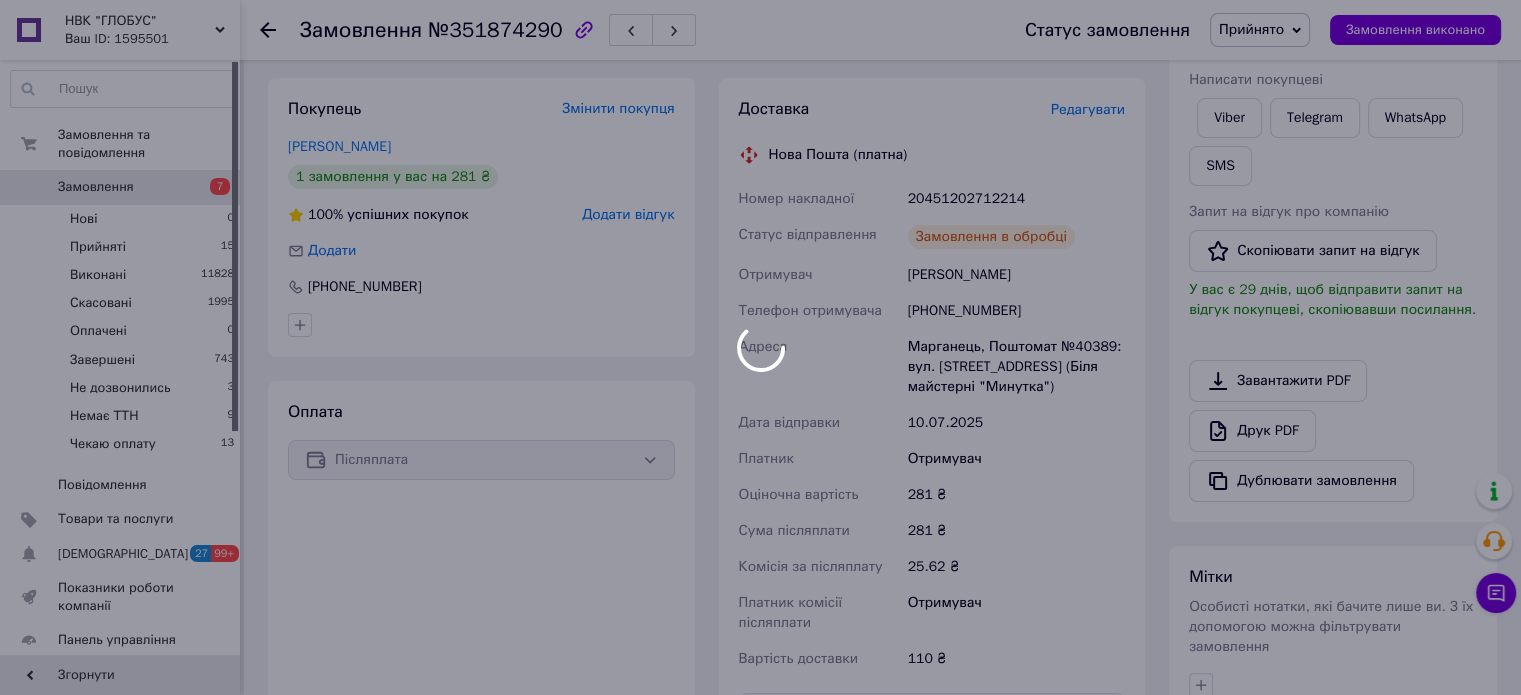 scroll, scrollTop: 300, scrollLeft: 0, axis: vertical 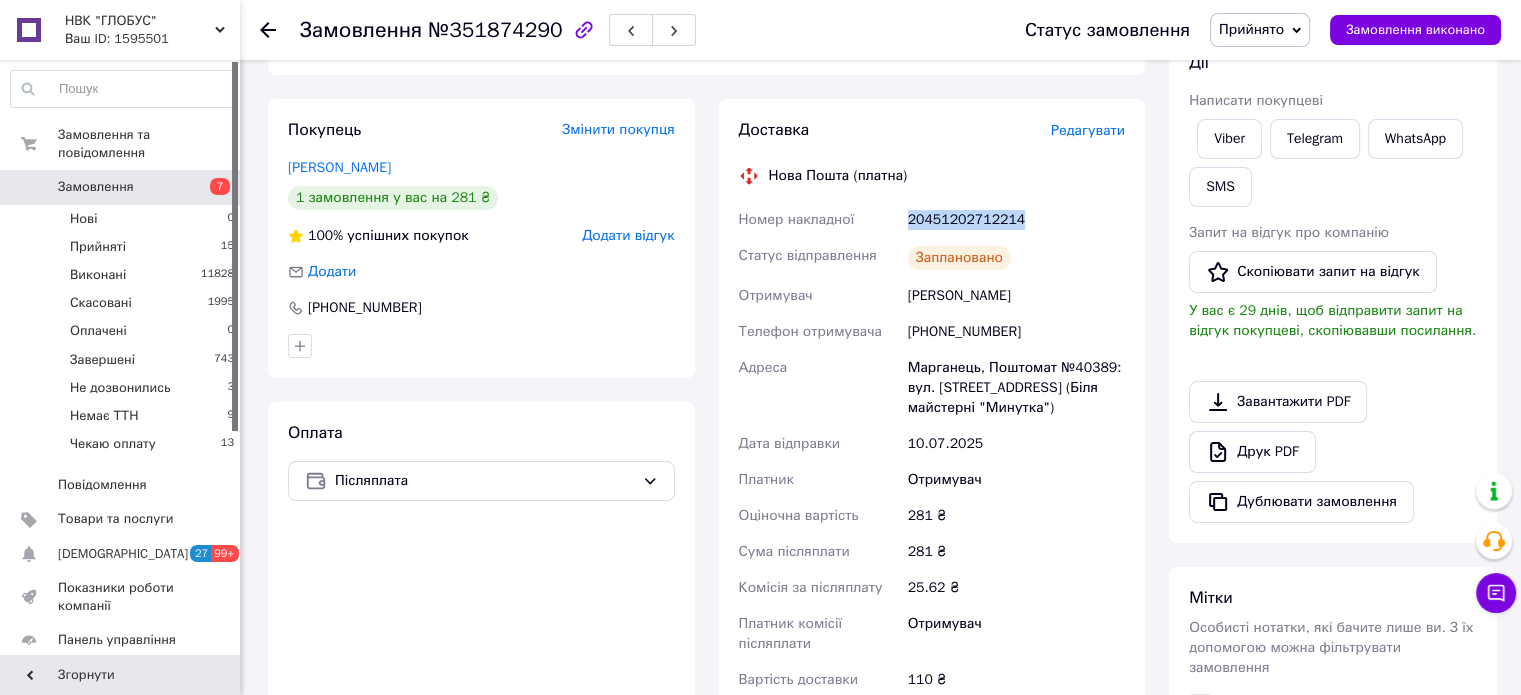 drag, startPoint x: 1020, startPoint y: 215, endPoint x: 909, endPoint y: 224, distance: 111.364265 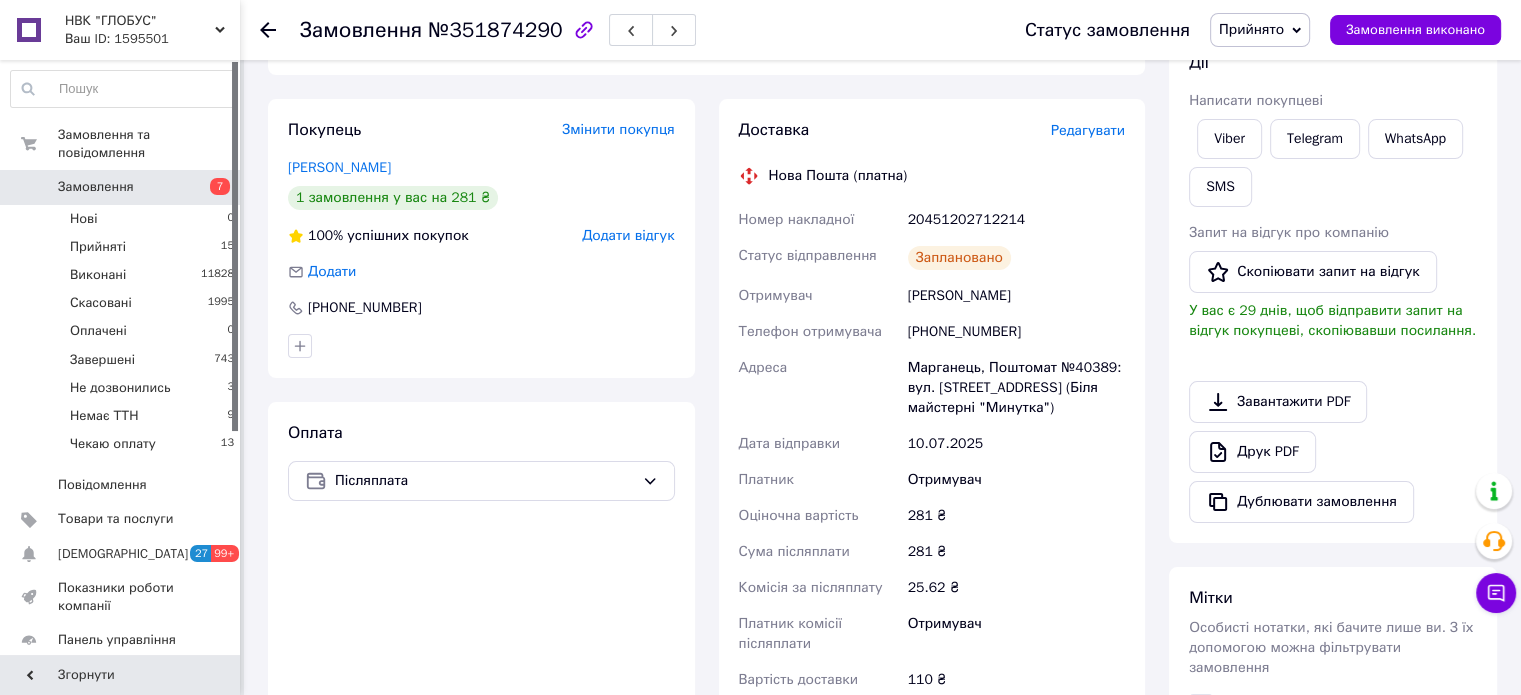 click 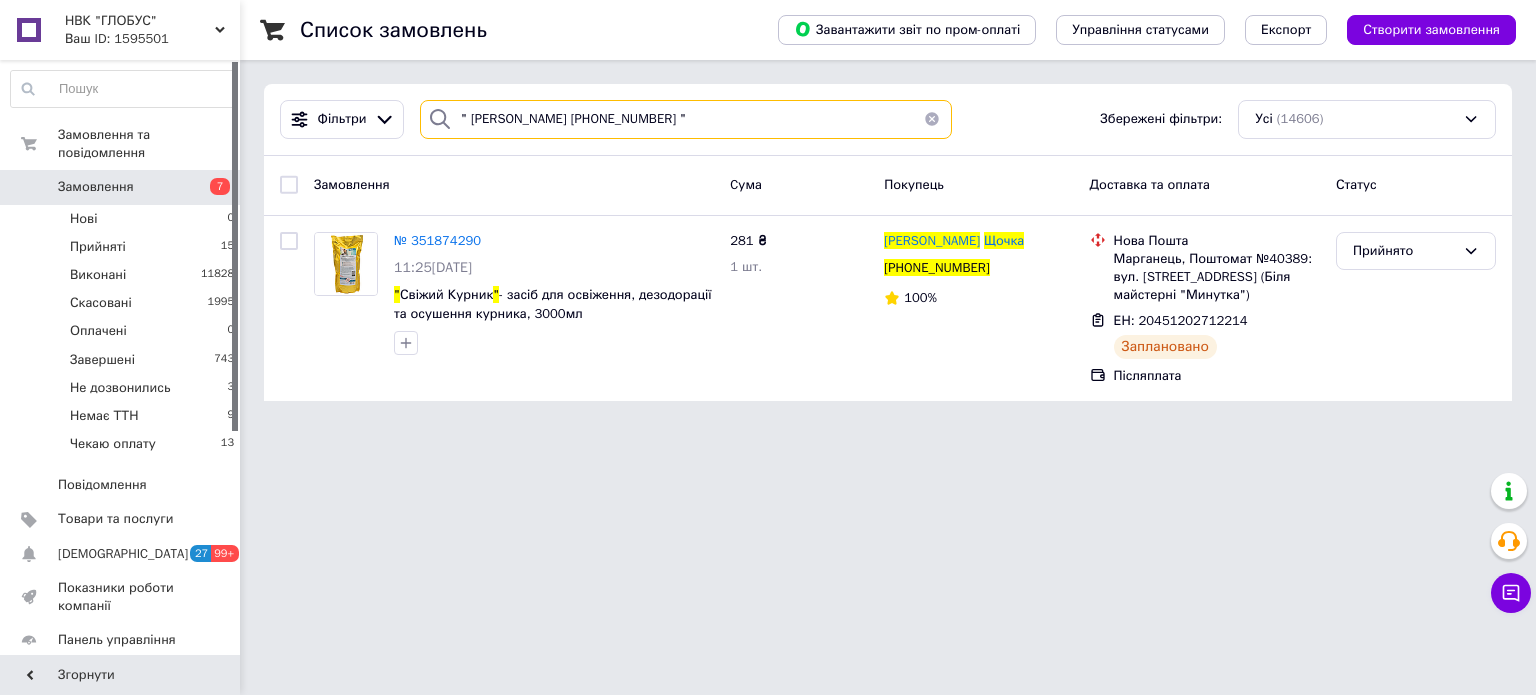 drag, startPoint x: 656, startPoint y: 111, endPoint x: 441, endPoint y: 127, distance: 215.59453 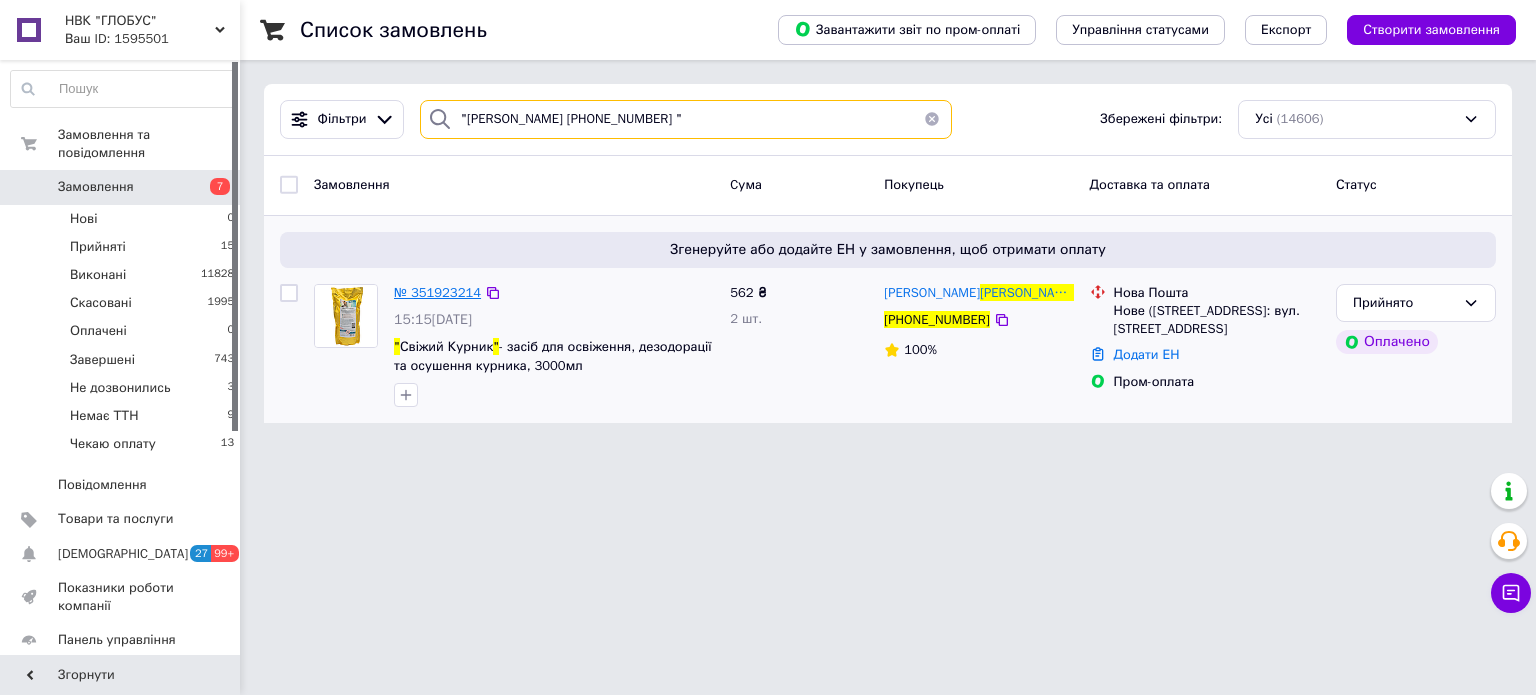 type on ""Ходаковська Марина +380505398862 "" 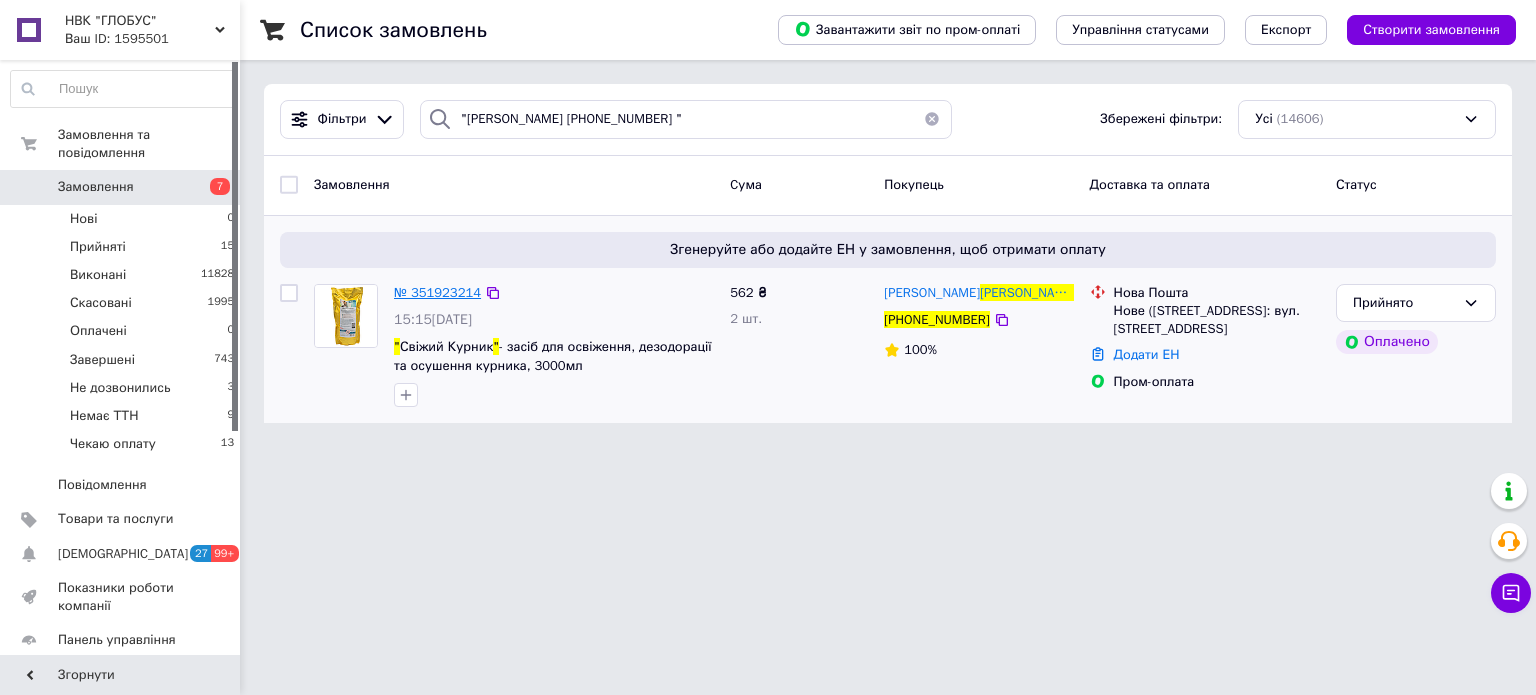 click on "№ 351923214" at bounding box center (437, 292) 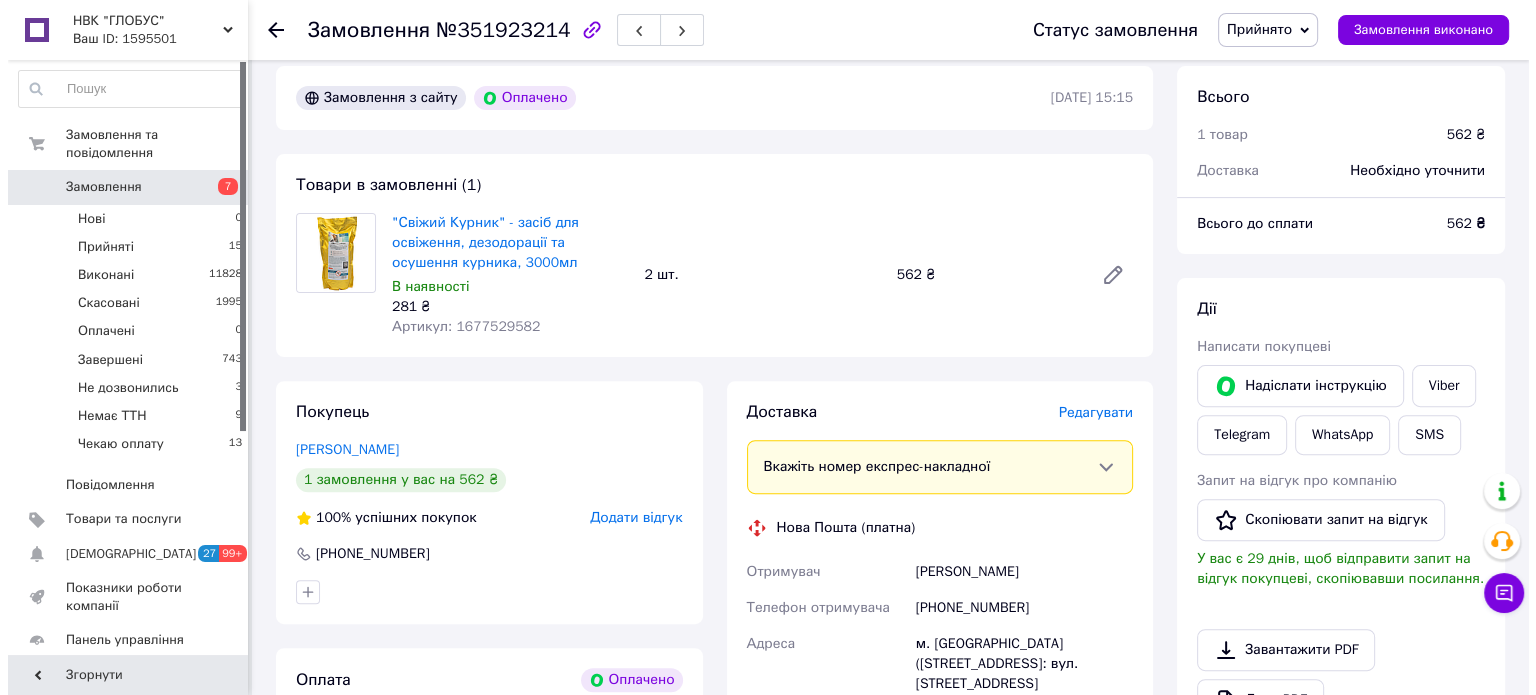scroll, scrollTop: 700, scrollLeft: 0, axis: vertical 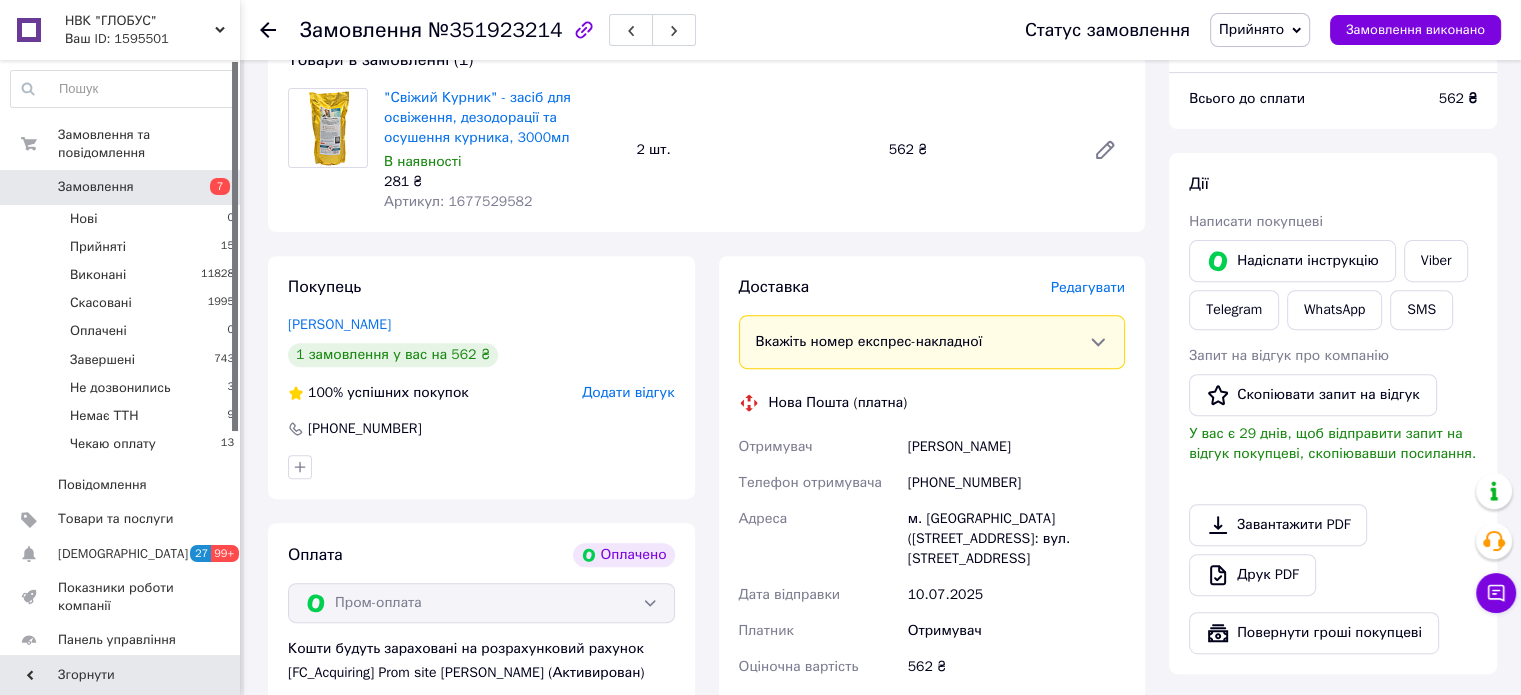 click on "Редагувати" at bounding box center (1088, 287) 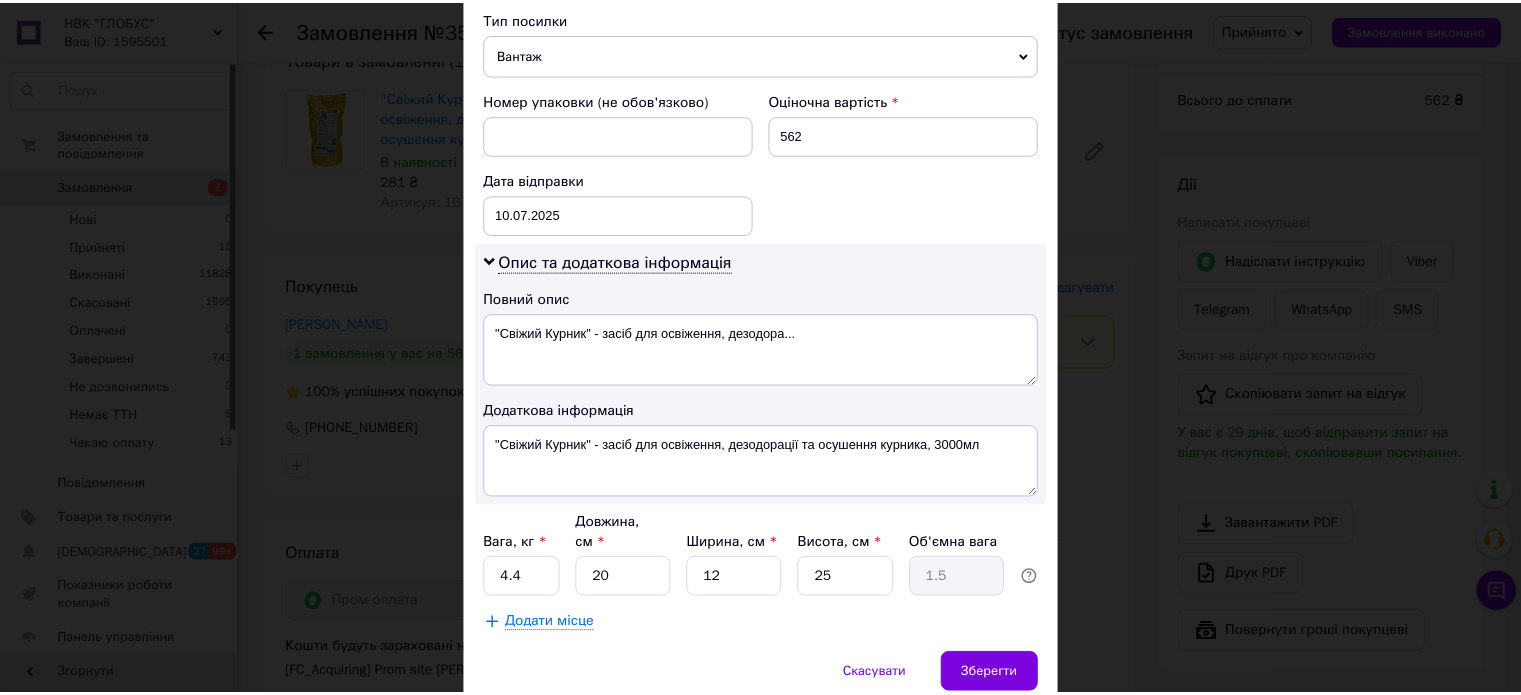 scroll, scrollTop: 850, scrollLeft: 0, axis: vertical 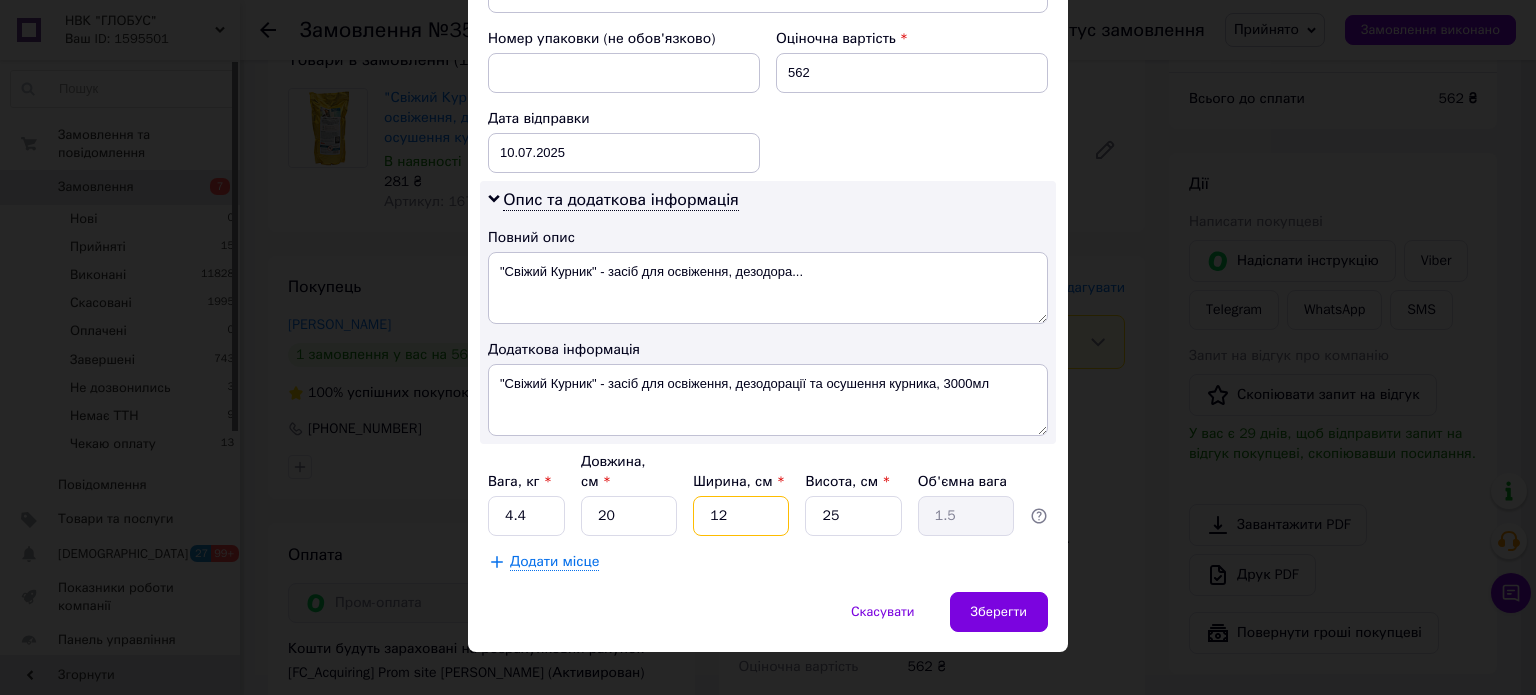 click on "12" at bounding box center [741, 516] 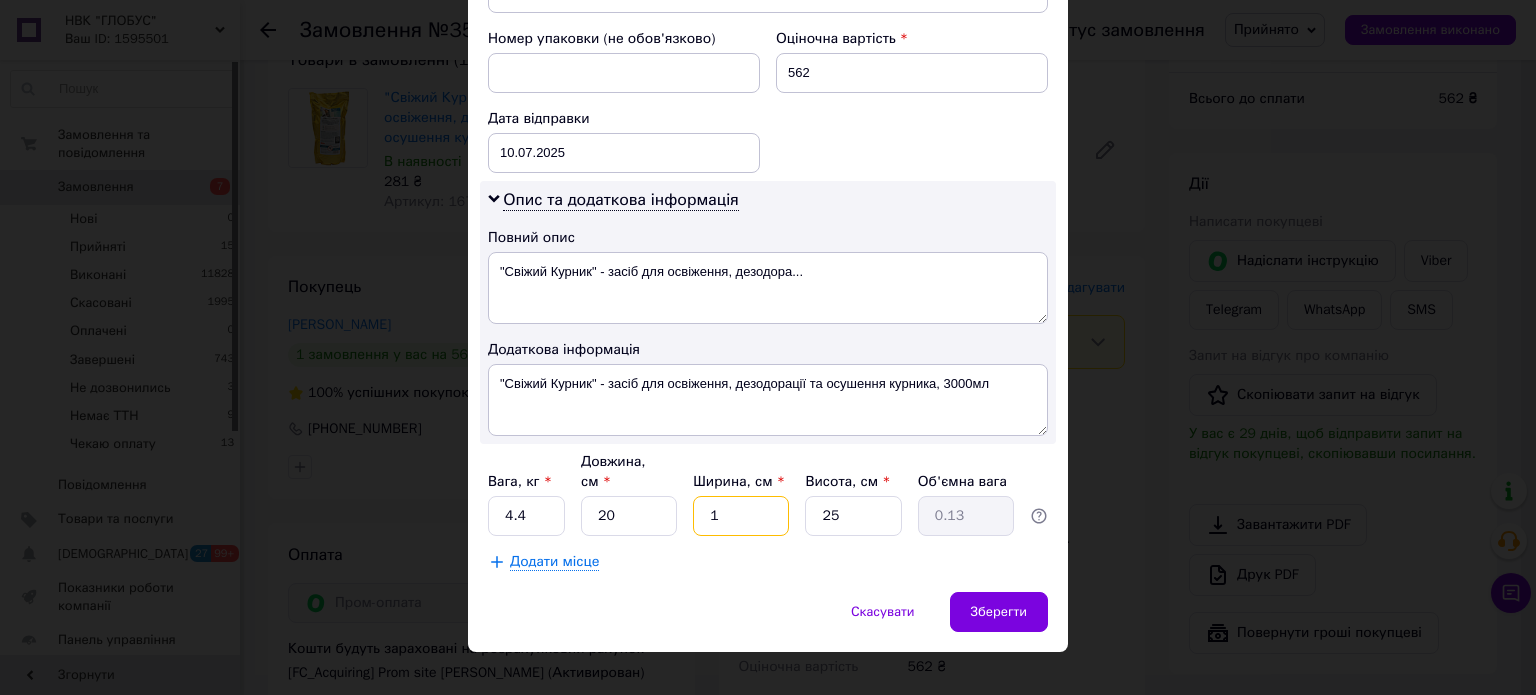 type 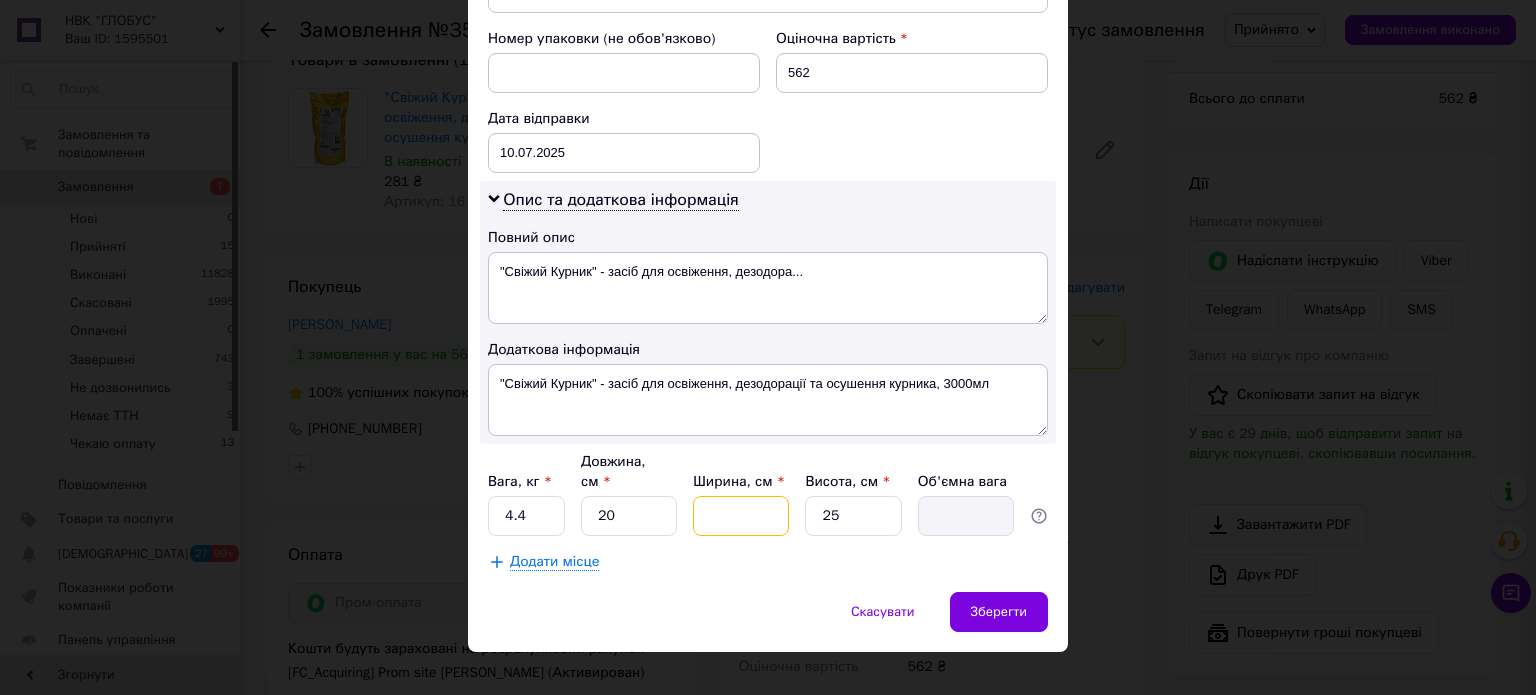type on "2" 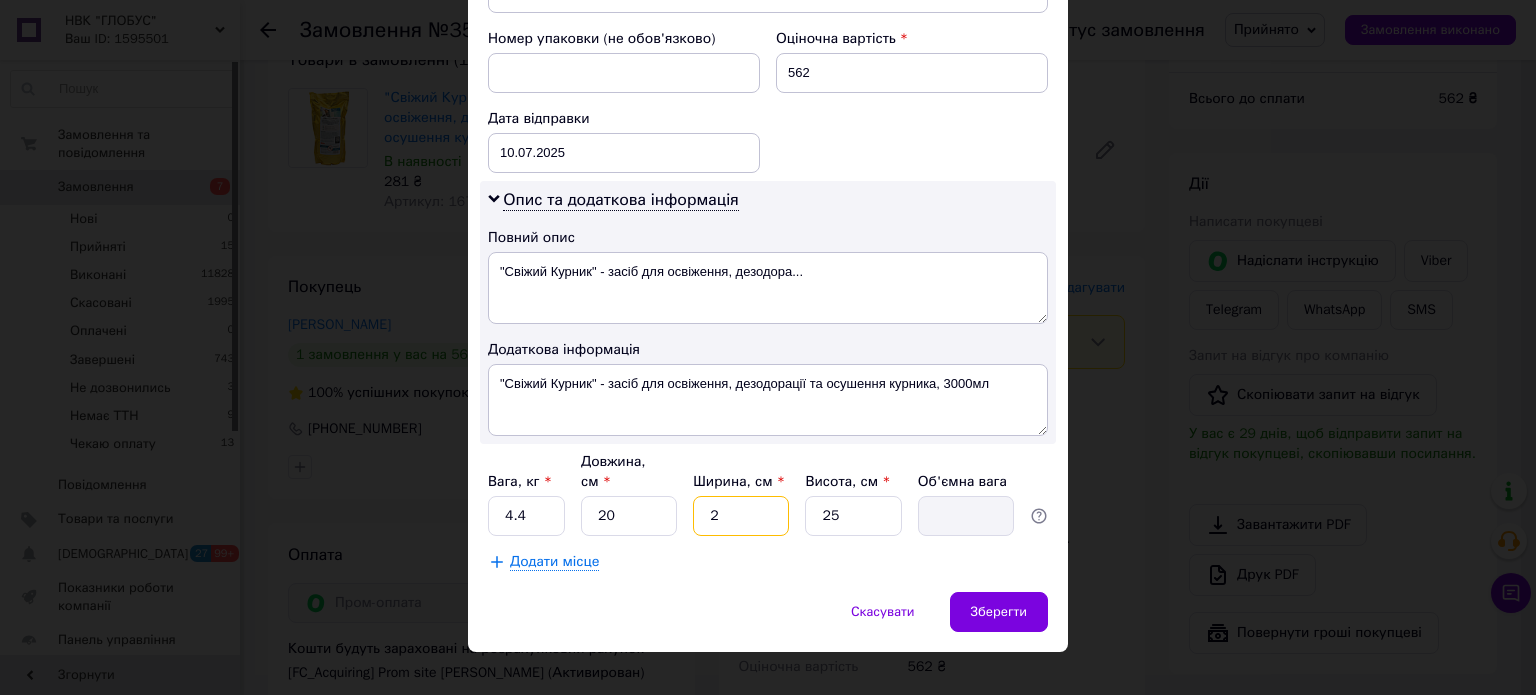 type on "0.25" 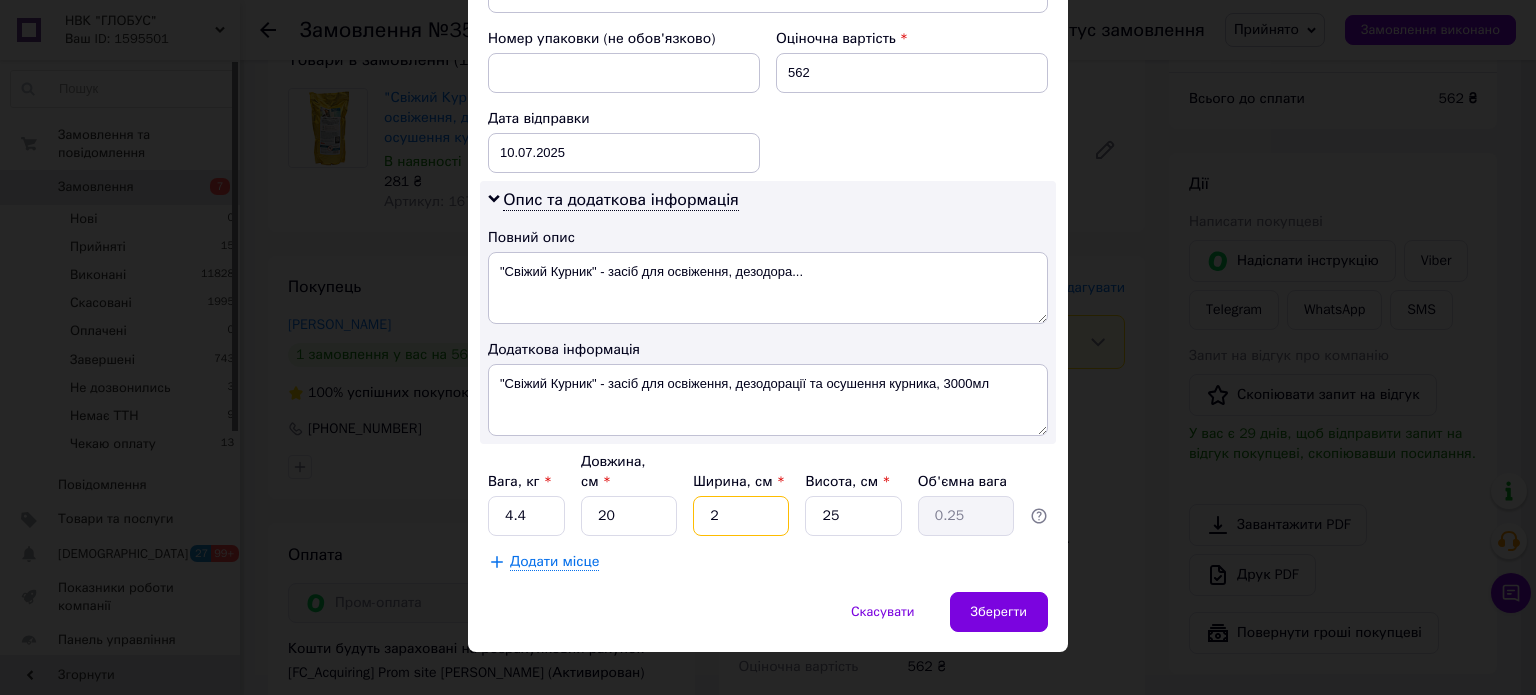 type on "23" 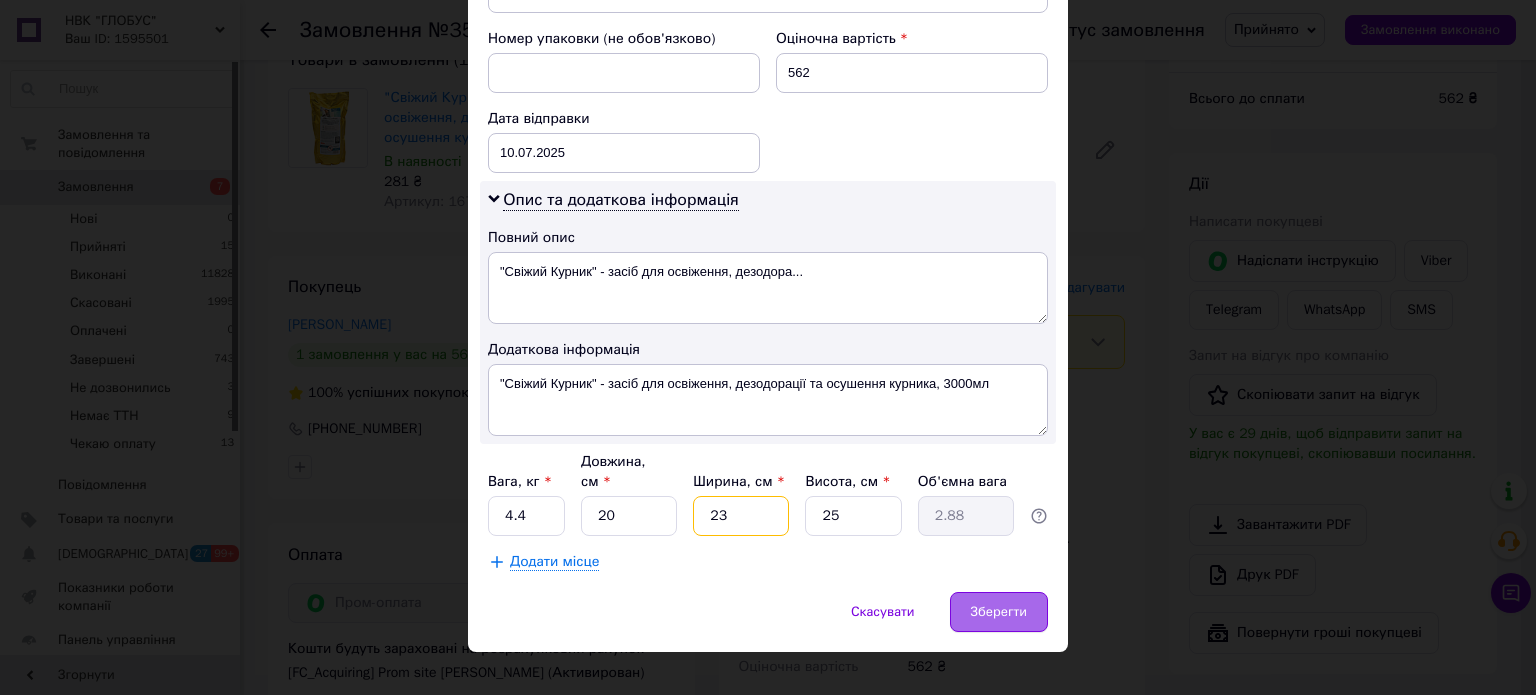type on "23" 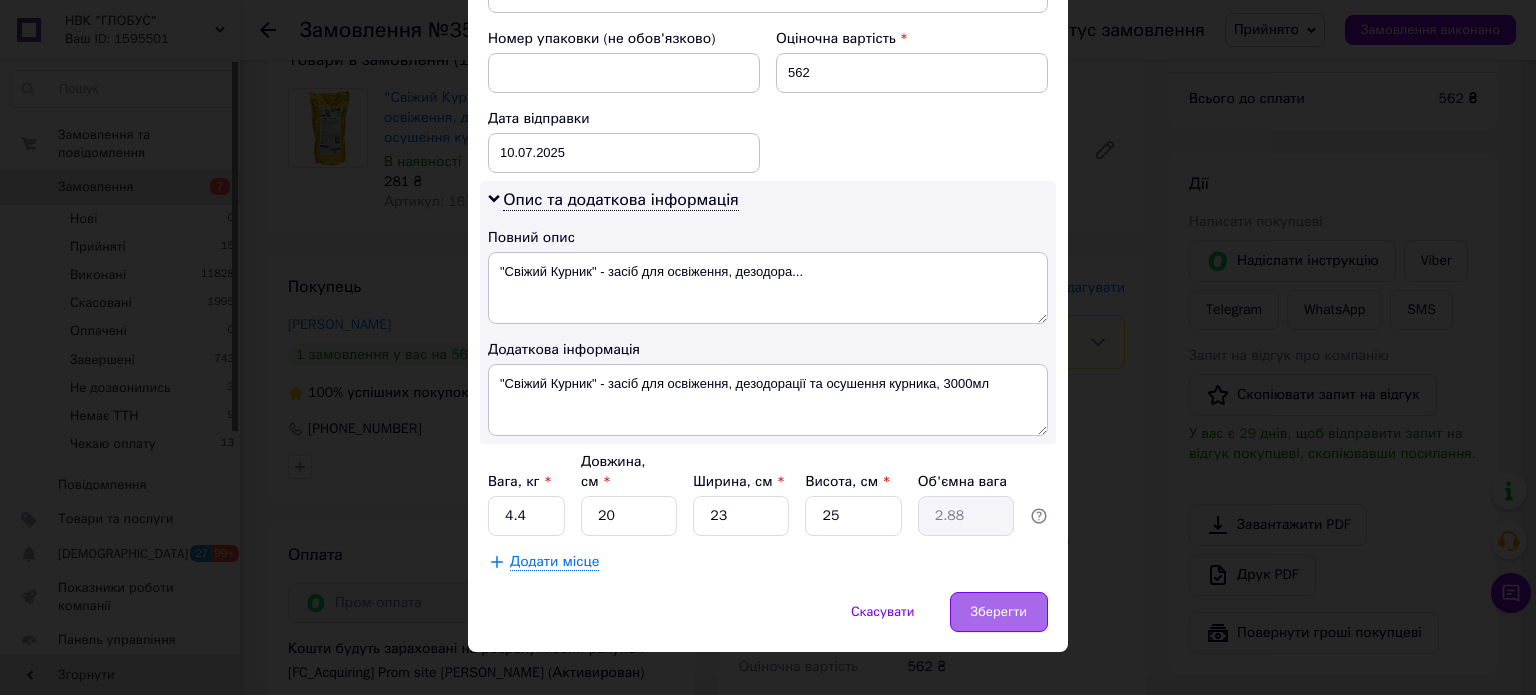 click on "Зберегти" at bounding box center (999, 612) 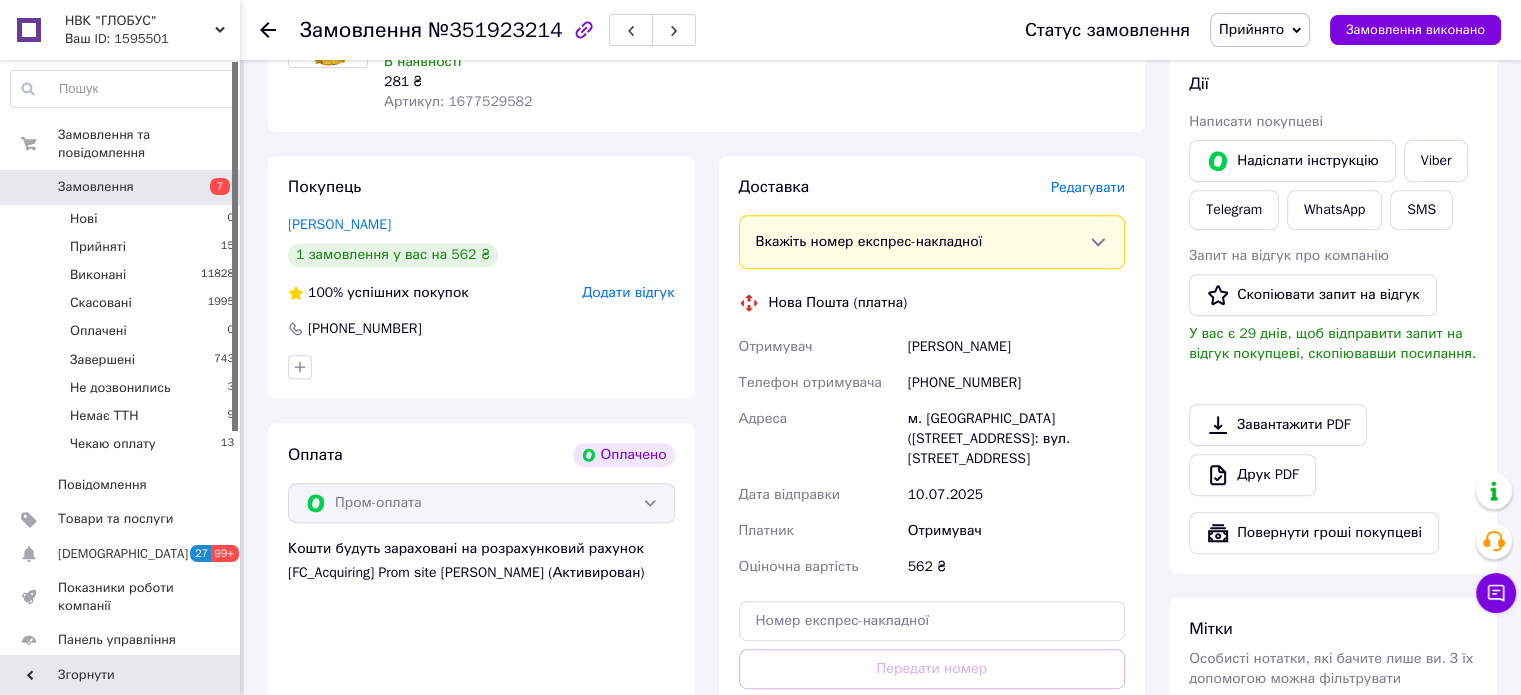 scroll, scrollTop: 1000, scrollLeft: 0, axis: vertical 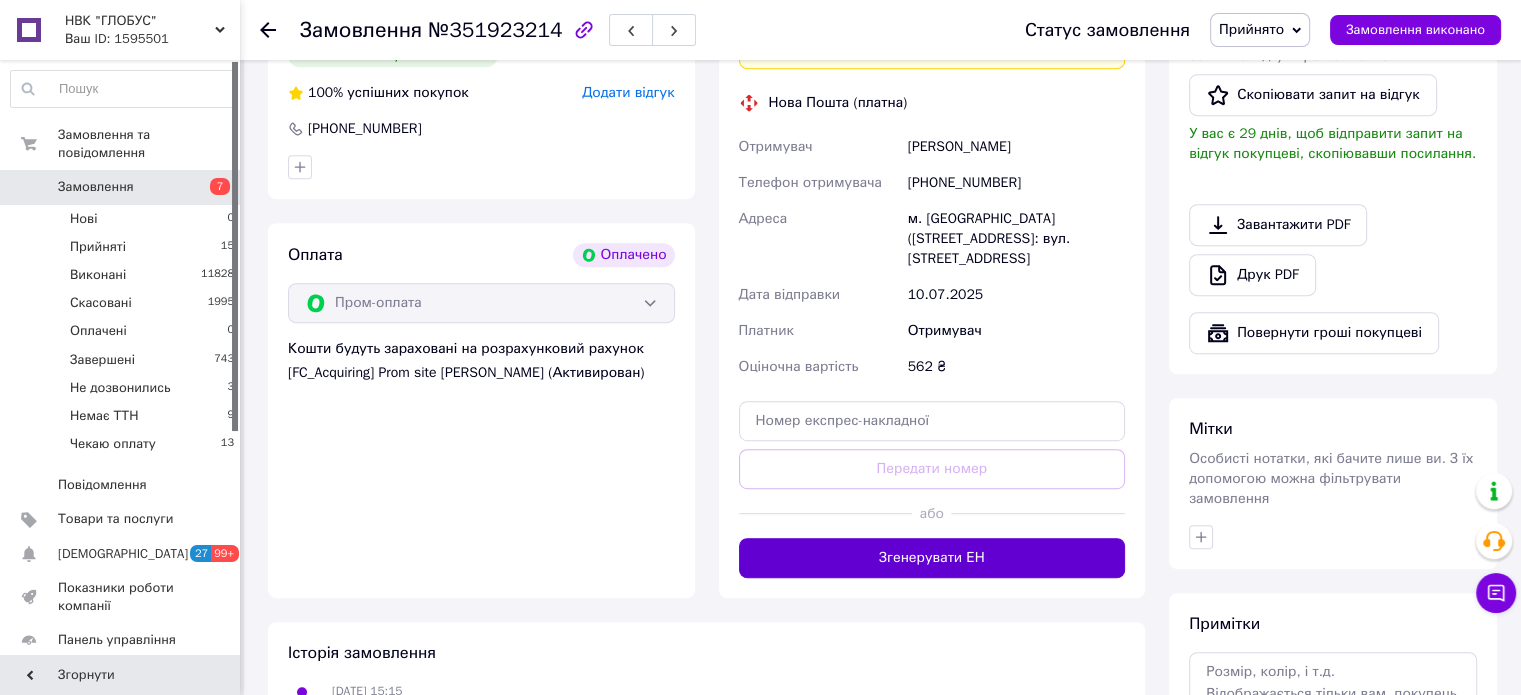 click on "Згенерувати ЕН" at bounding box center [932, 558] 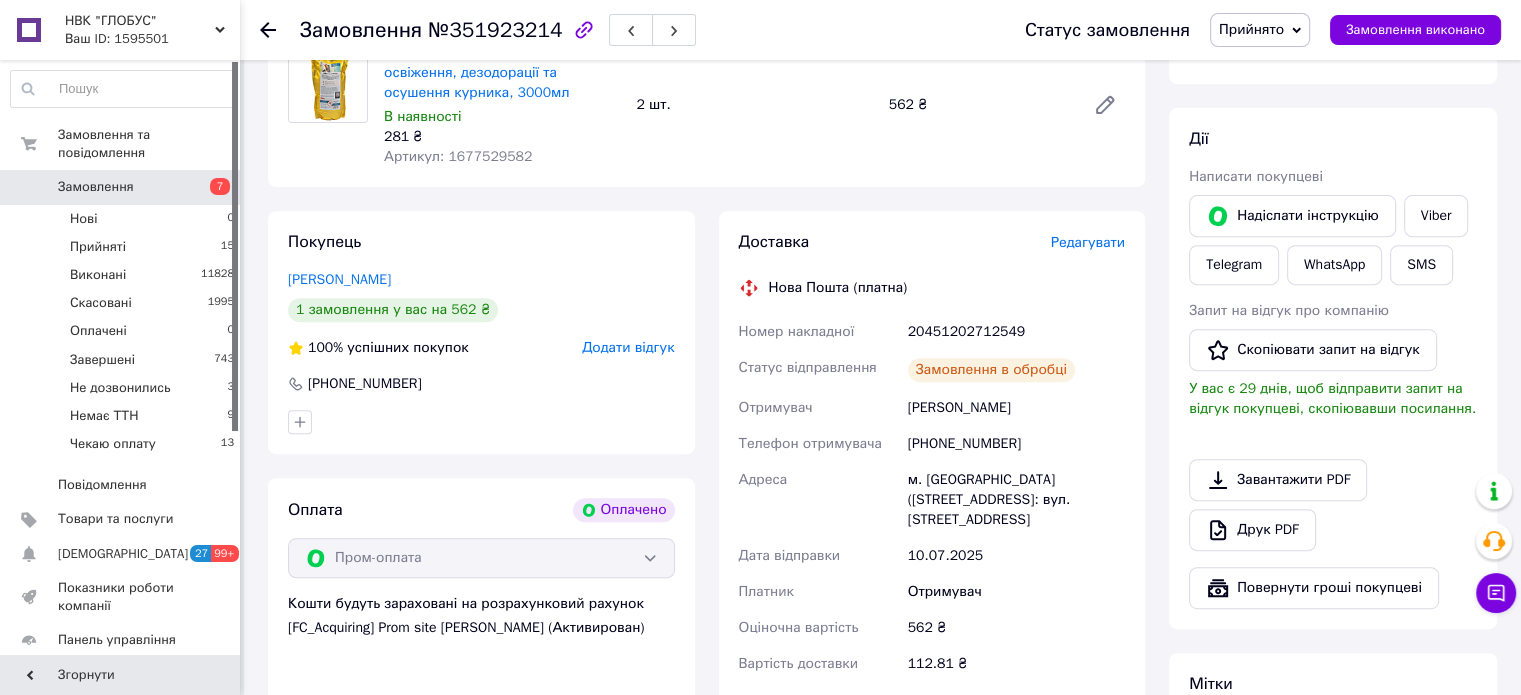 scroll, scrollTop: 700, scrollLeft: 0, axis: vertical 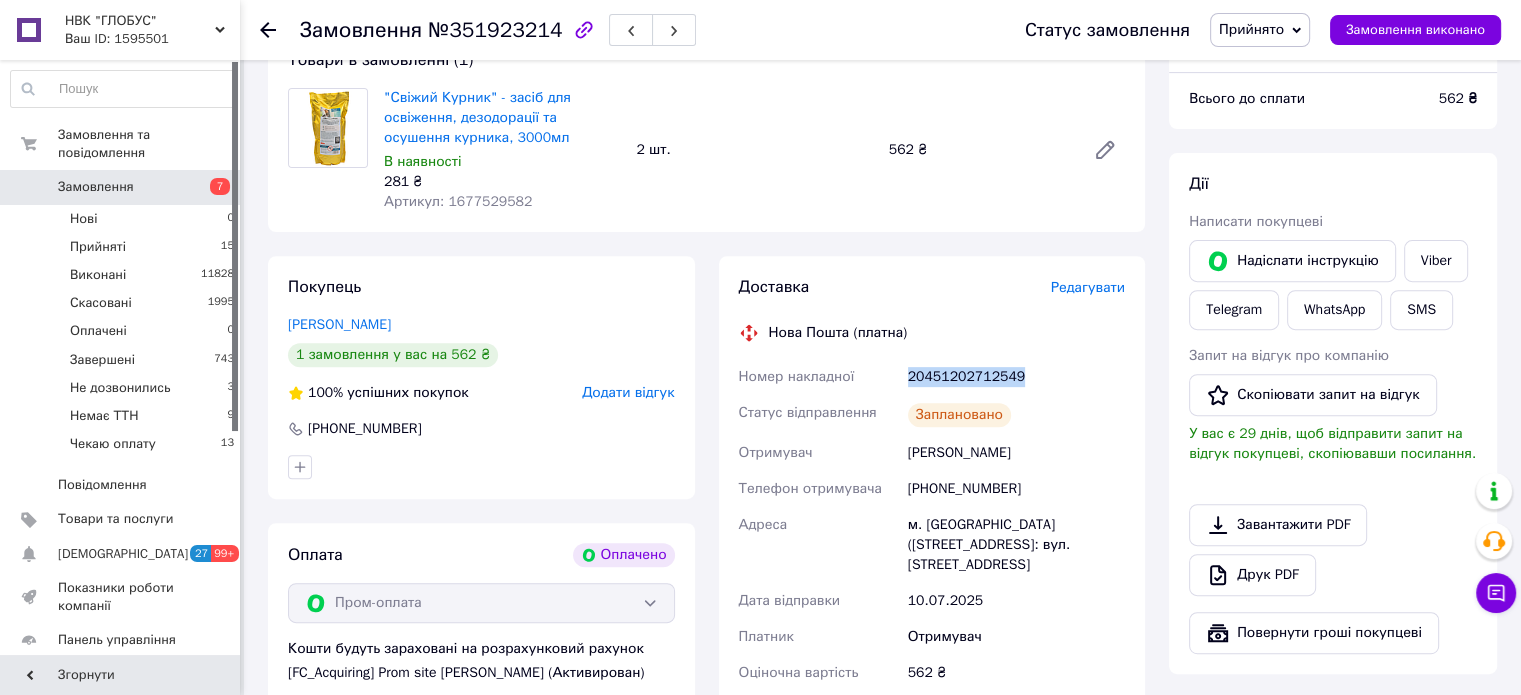 drag, startPoint x: 1037, startPoint y: 381, endPoint x: 897, endPoint y: 384, distance: 140.03214 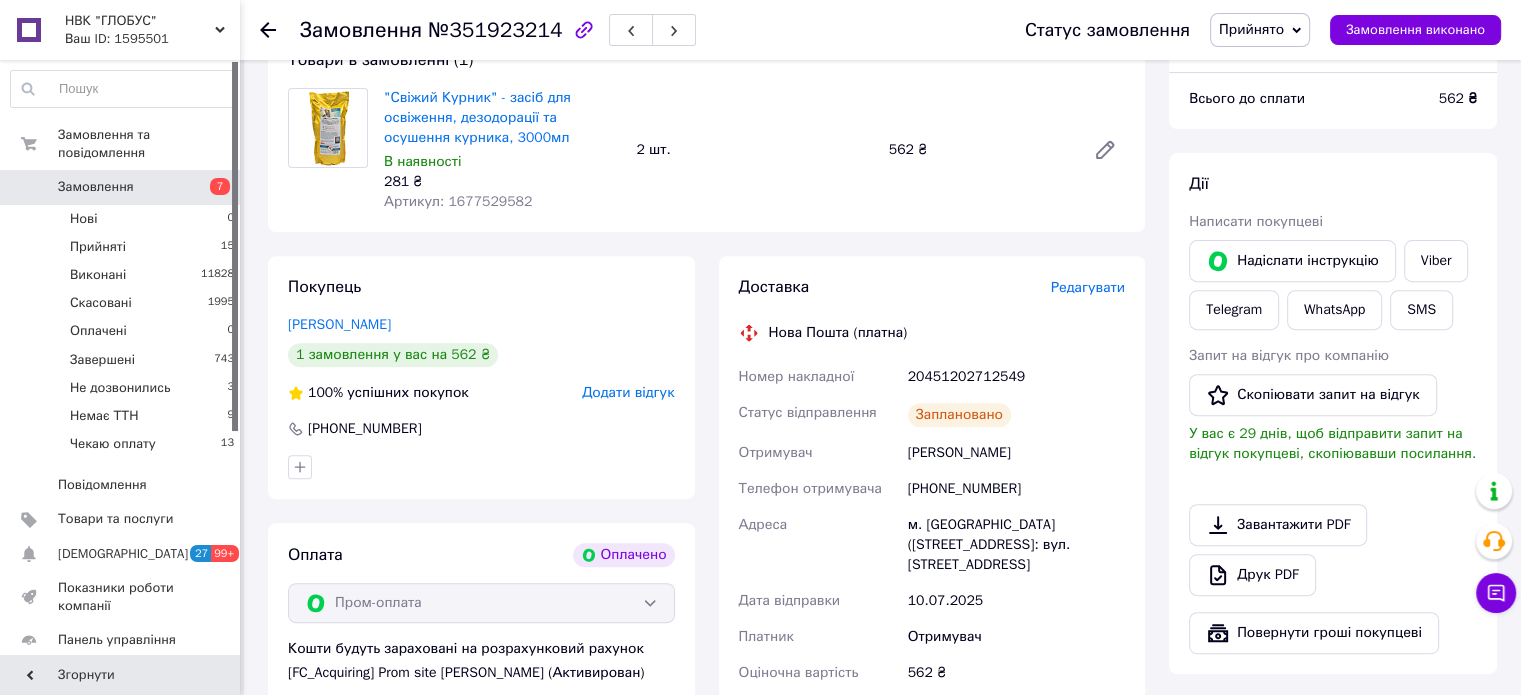 click 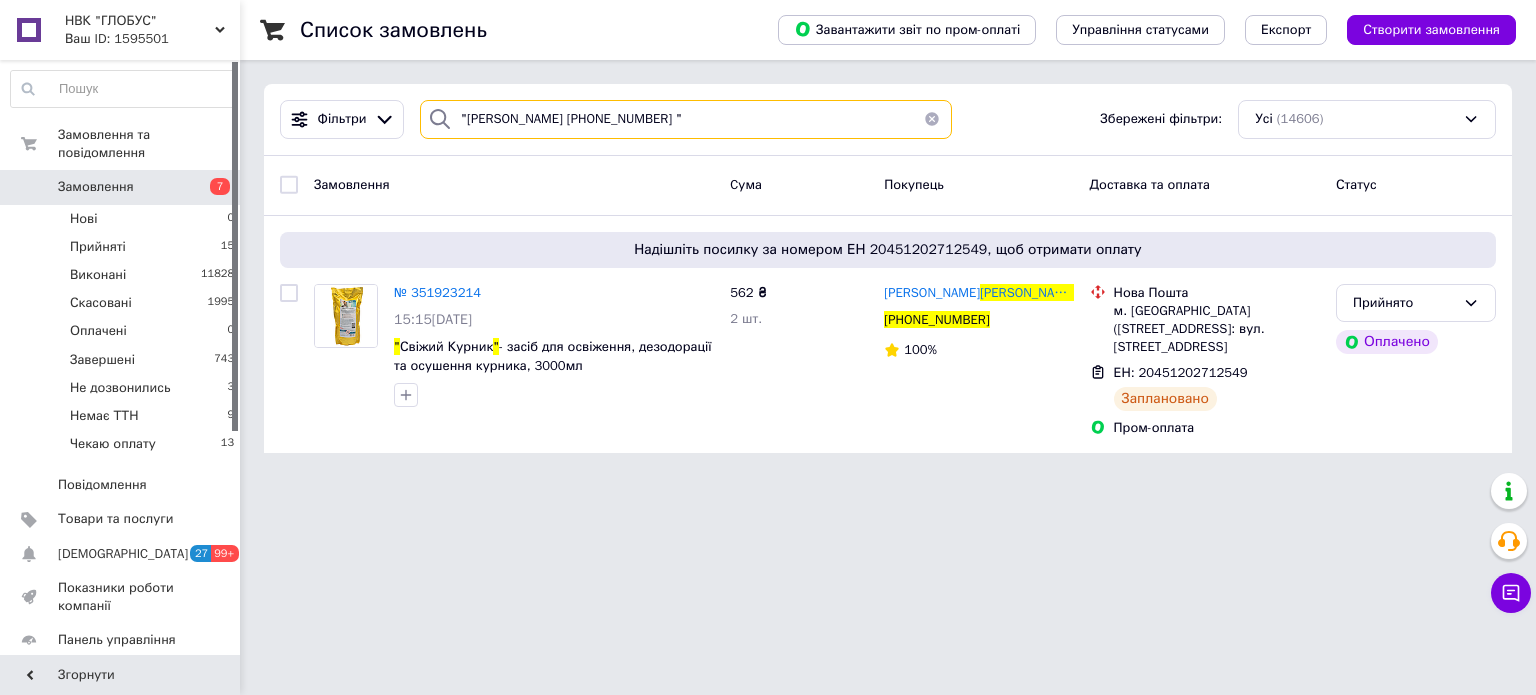 drag, startPoint x: 705, startPoint y: 117, endPoint x: 444, endPoint y: 116, distance: 261.00192 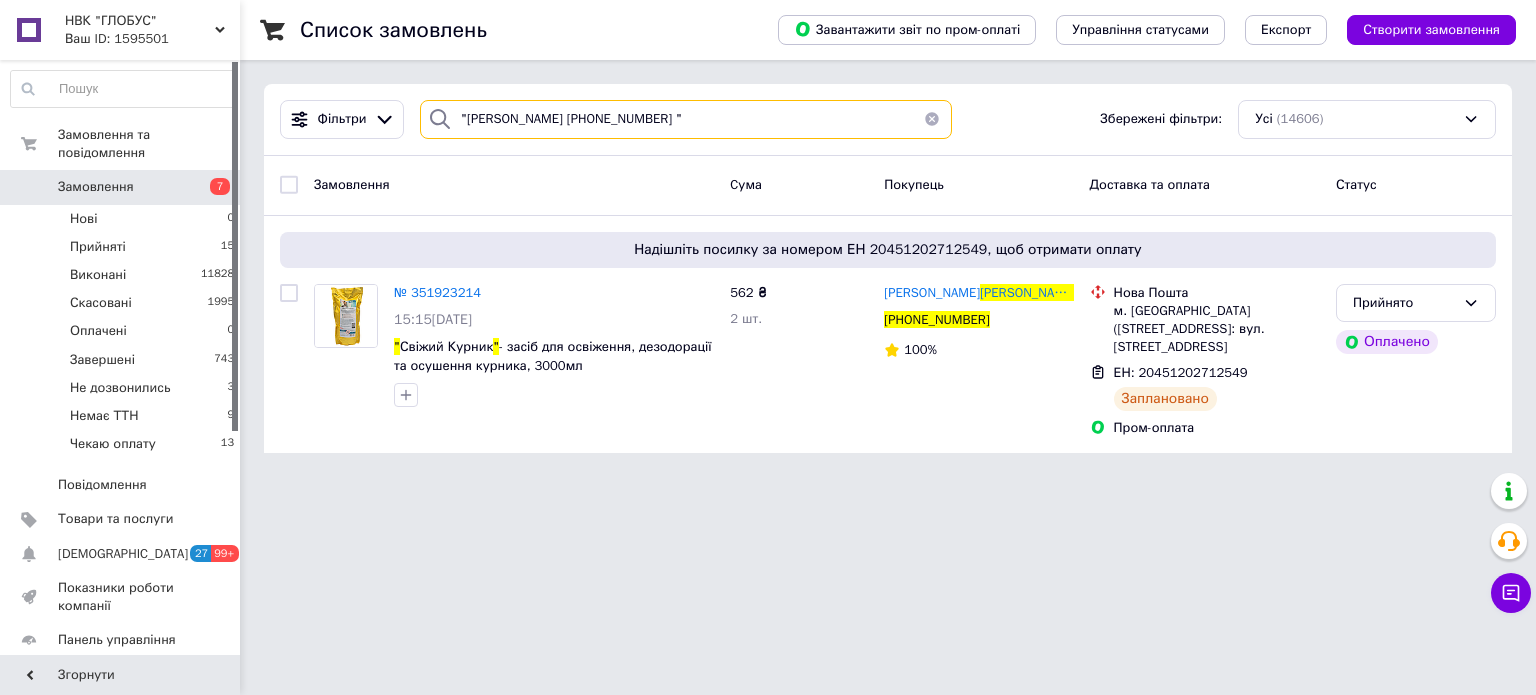 paste on "рабовська Іванівна +380988754801" 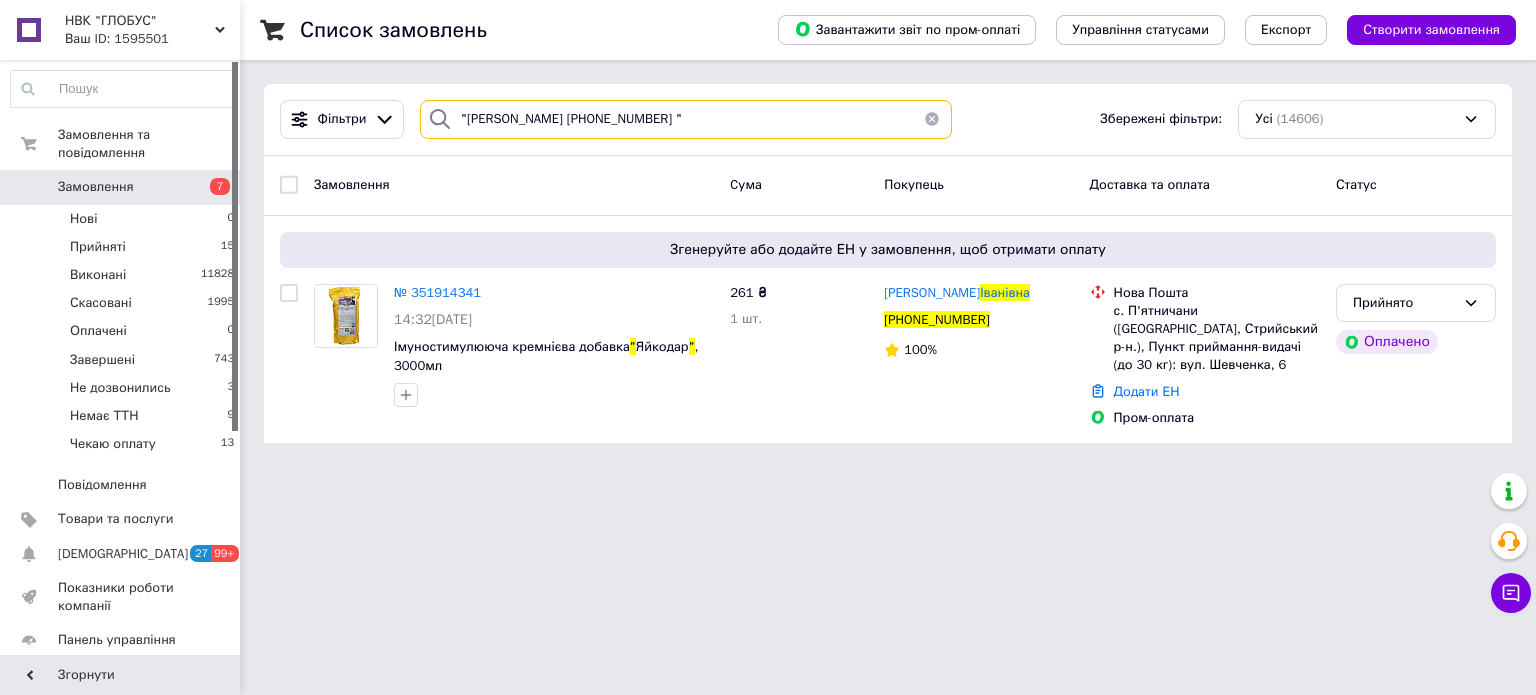 type on ""Грабовська Іванівна +380988754801 "" 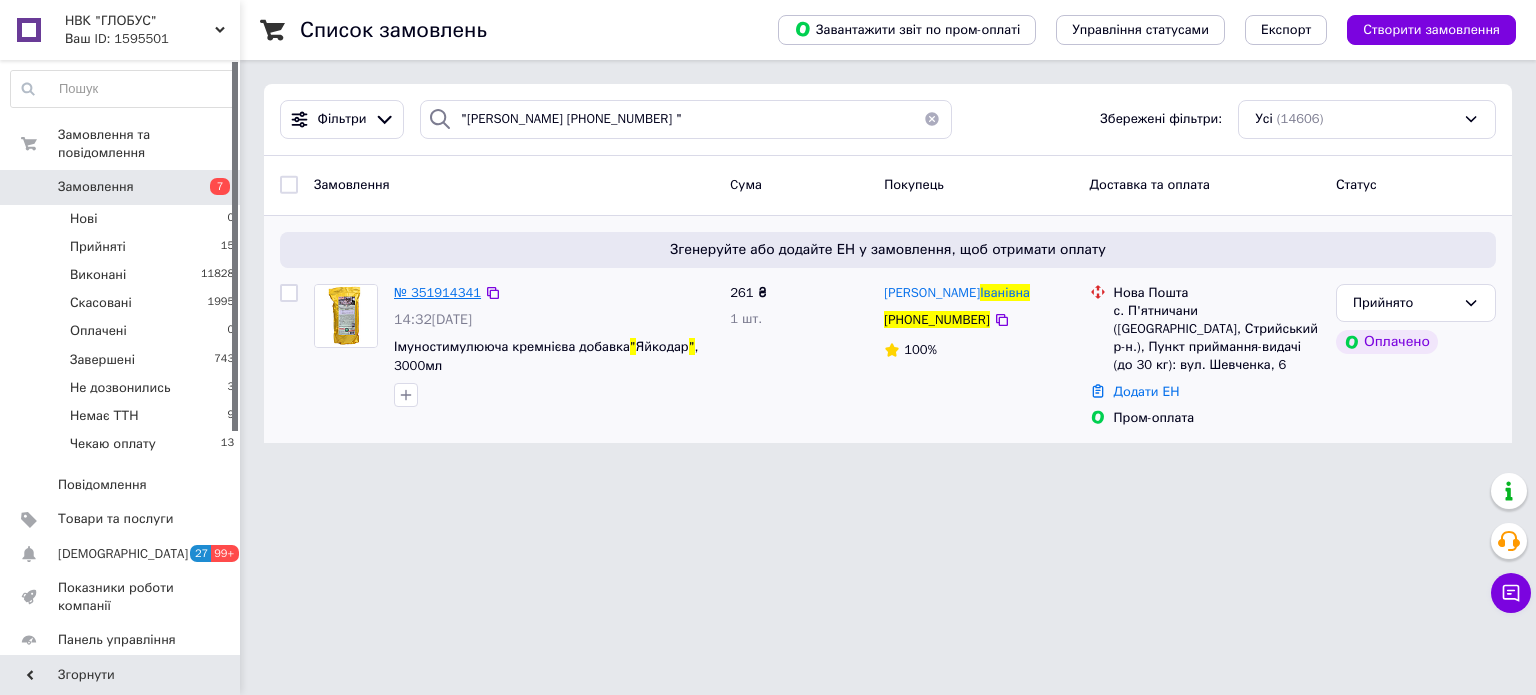 click on "№ 351914341" at bounding box center [437, 292] 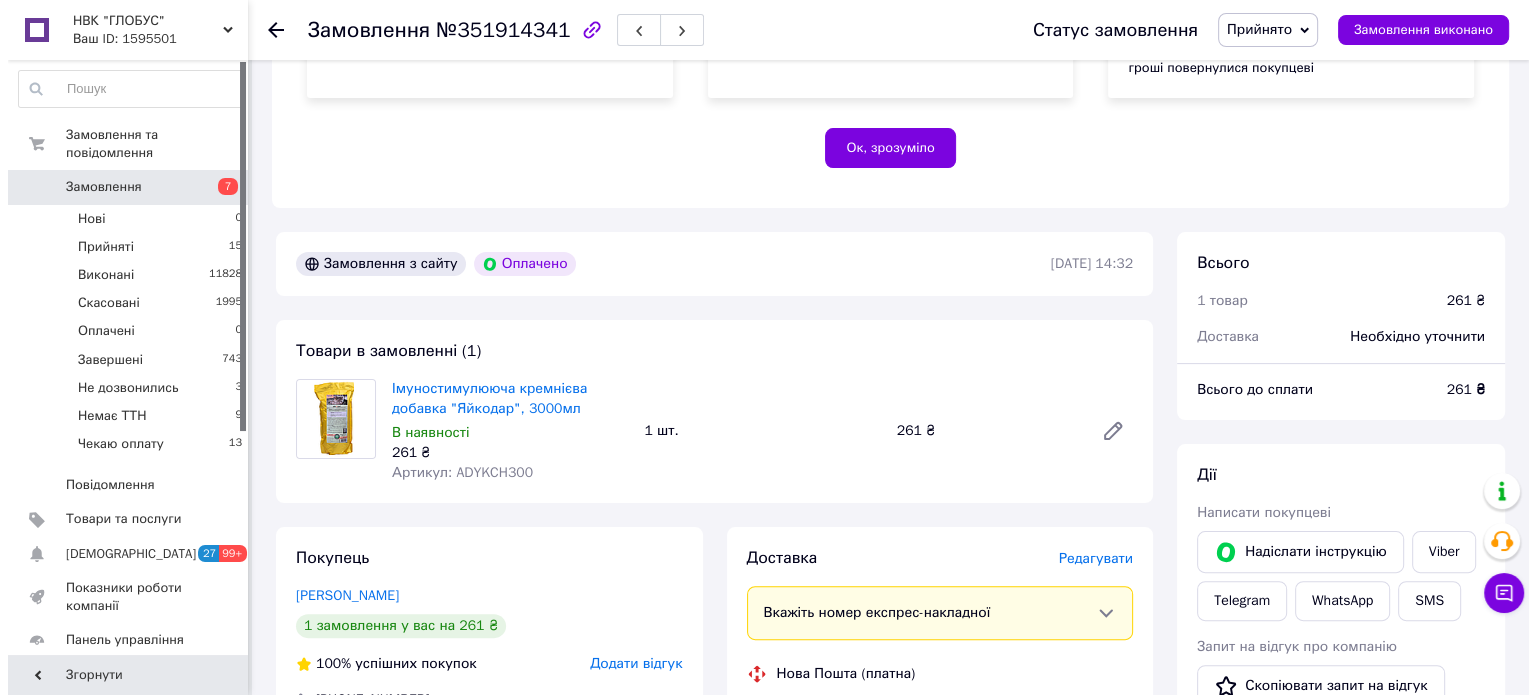 scroll, scrollTop: 600, scrollLeft: 0, axis: vertical 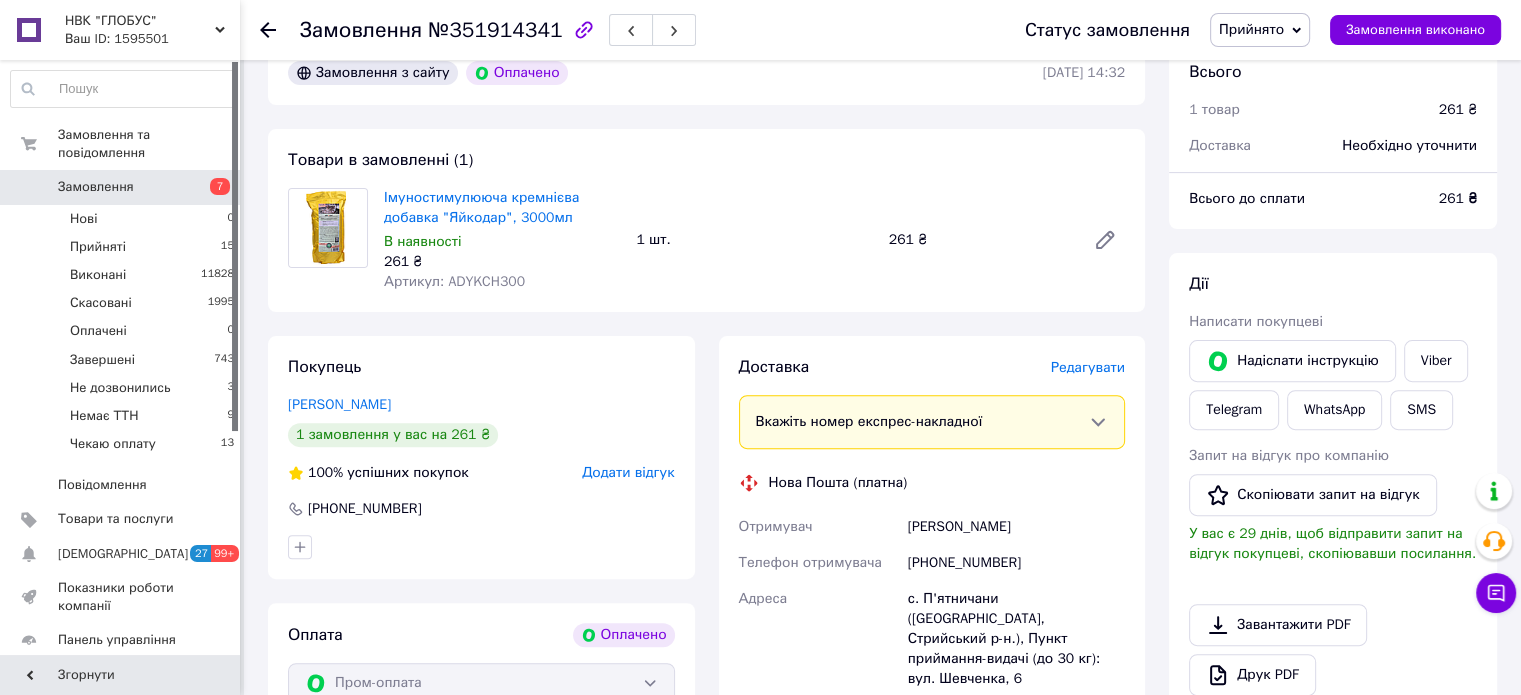 click on "Редагувати" at bounding box center [1088, 367] 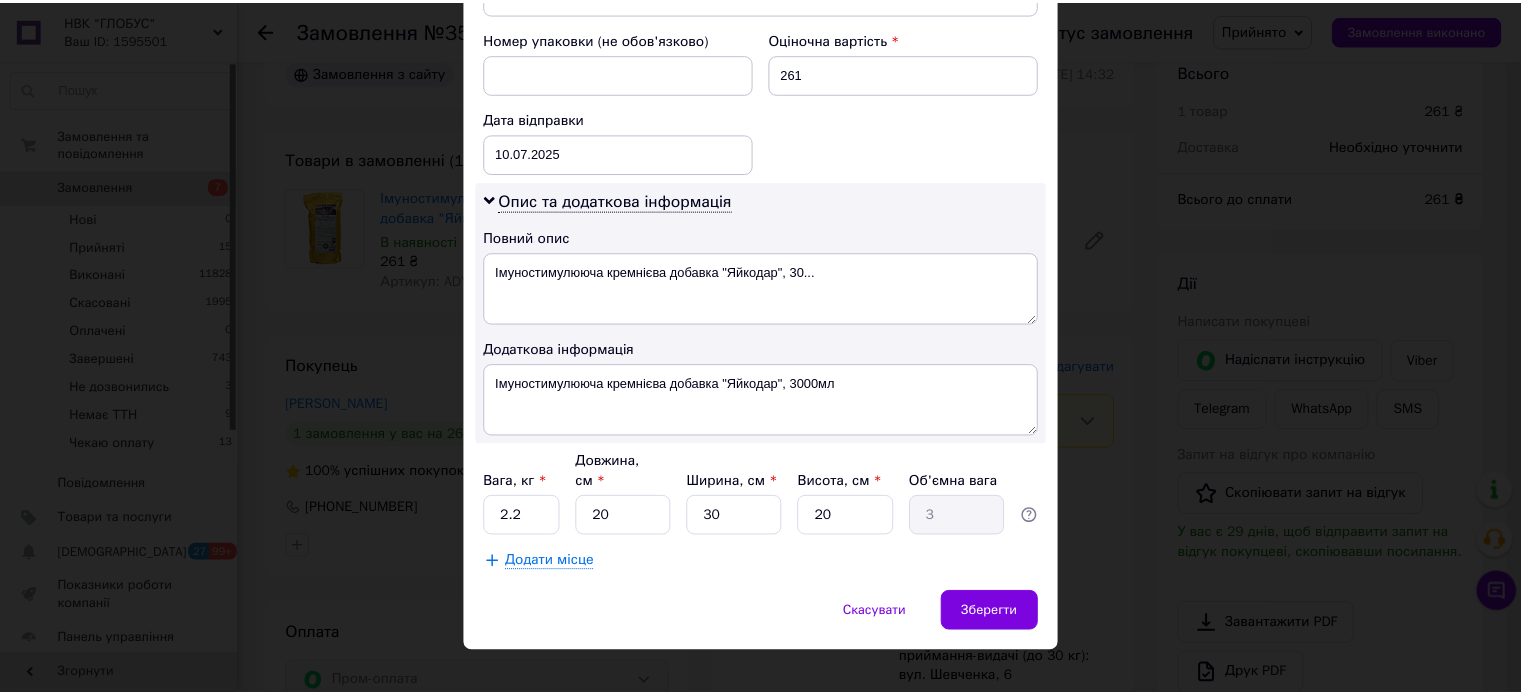 scroll, scrollTop: 850, scrollLeft: 0, axis: vertical 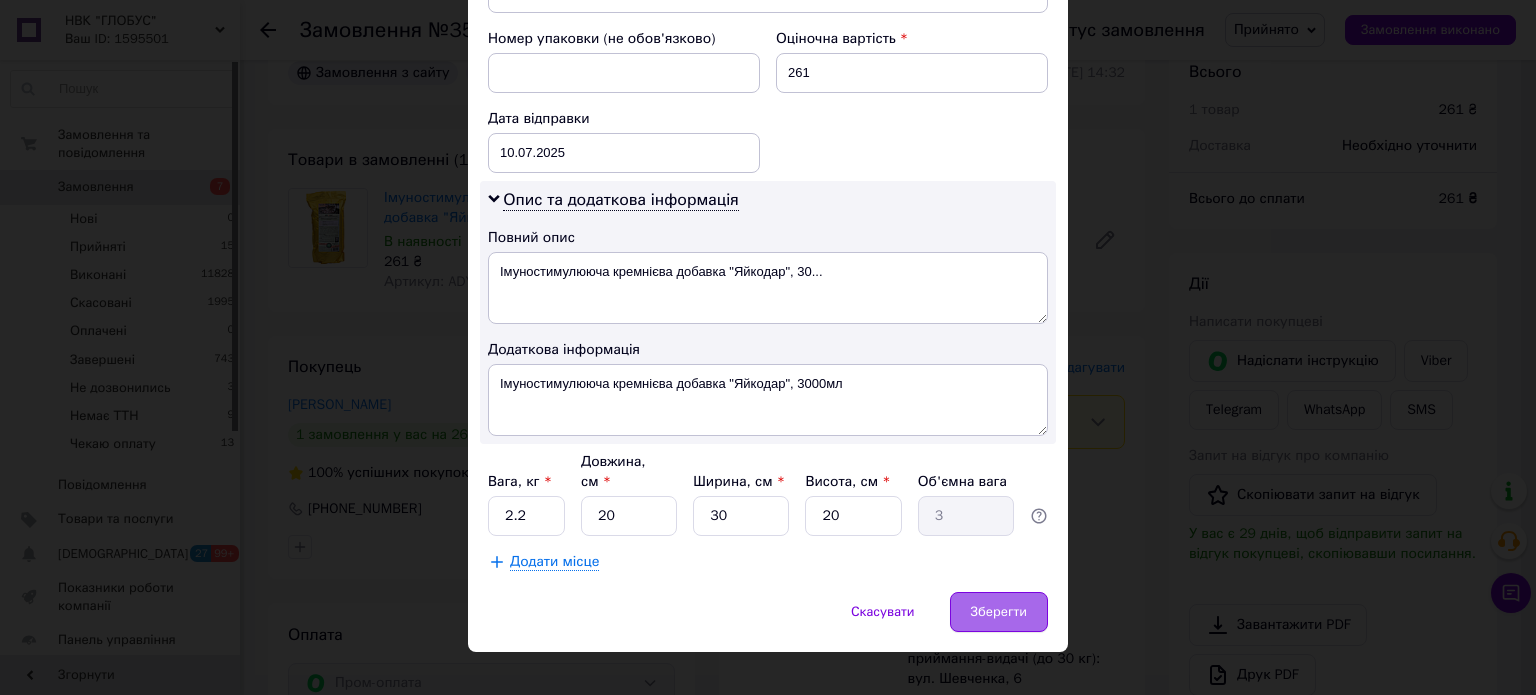 click on "Зберегти" at bounding box center (999, 612) 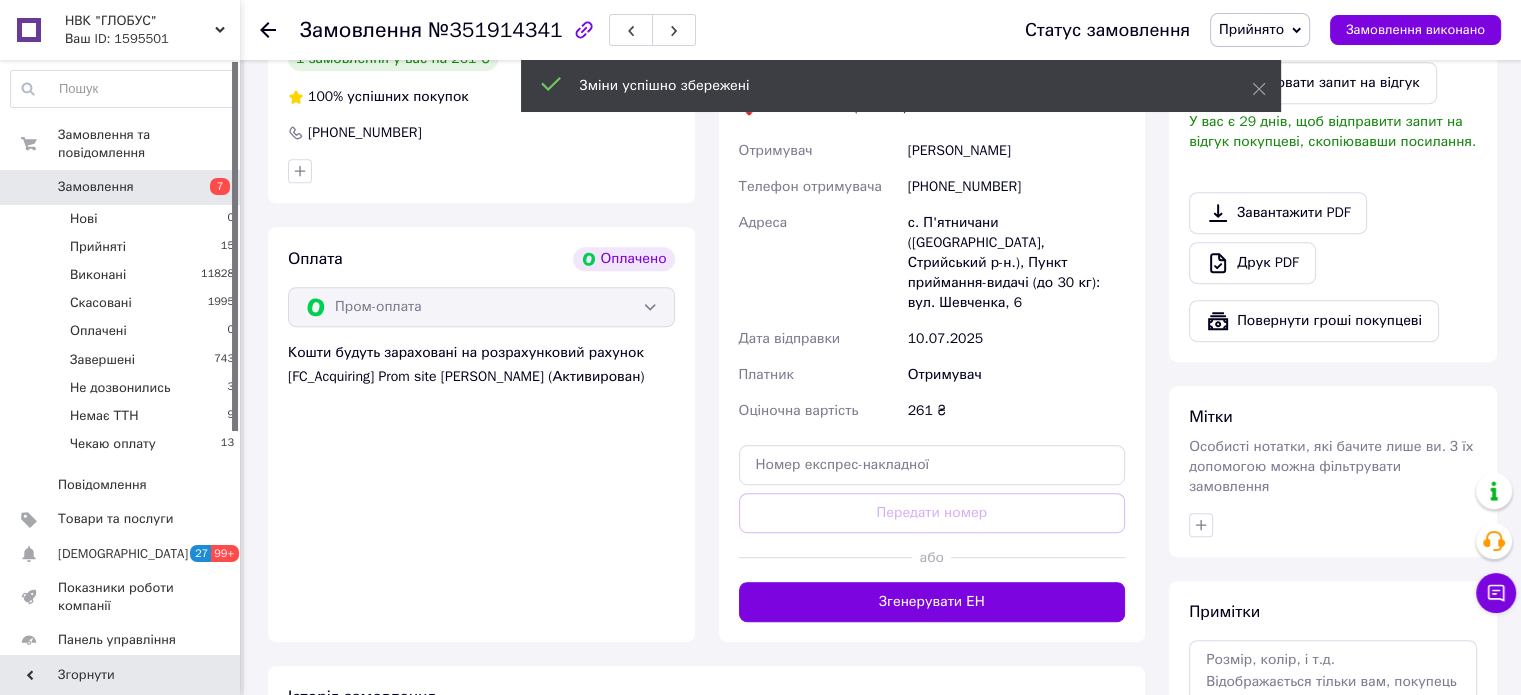 scroll, scrollTop: 1100, scrollLeft: 0, axis: vertical 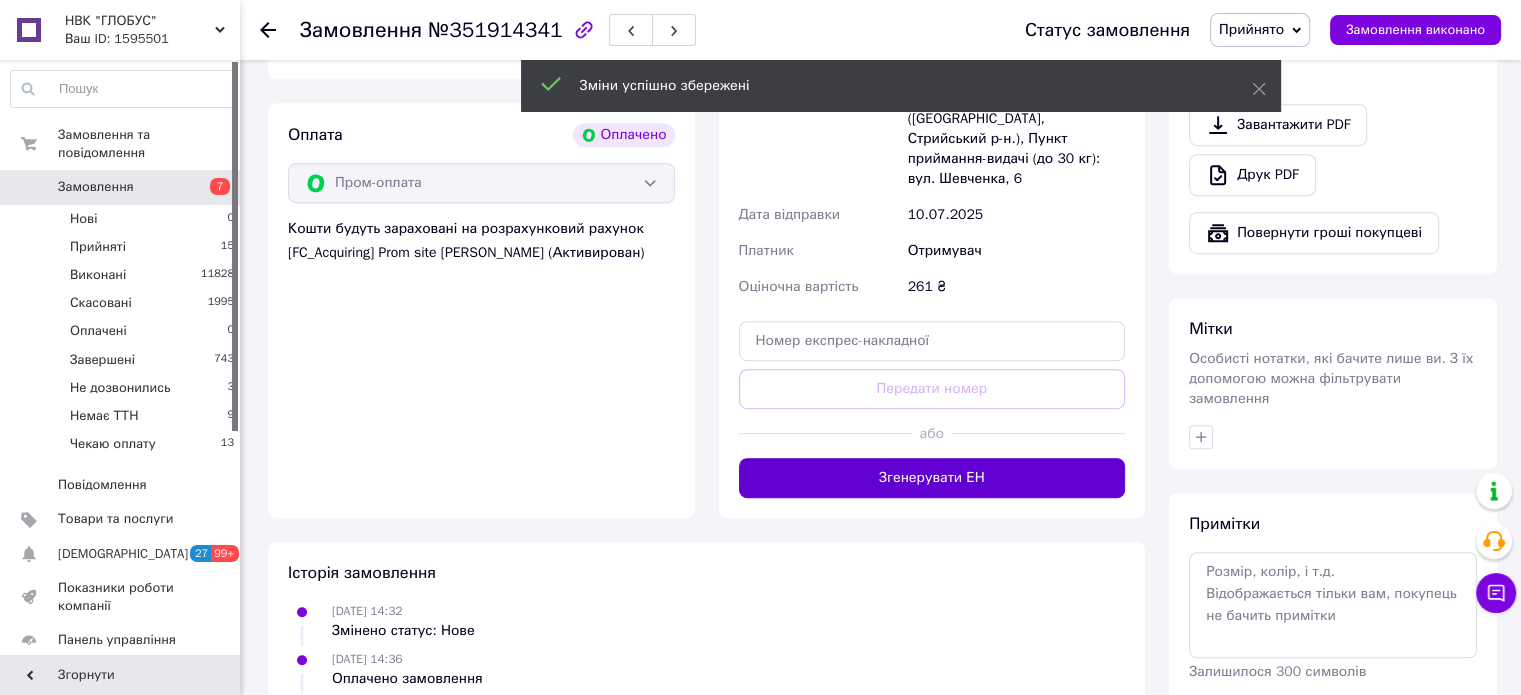 click on "Згенерувати ЕН" at bounding box center [932, 478] 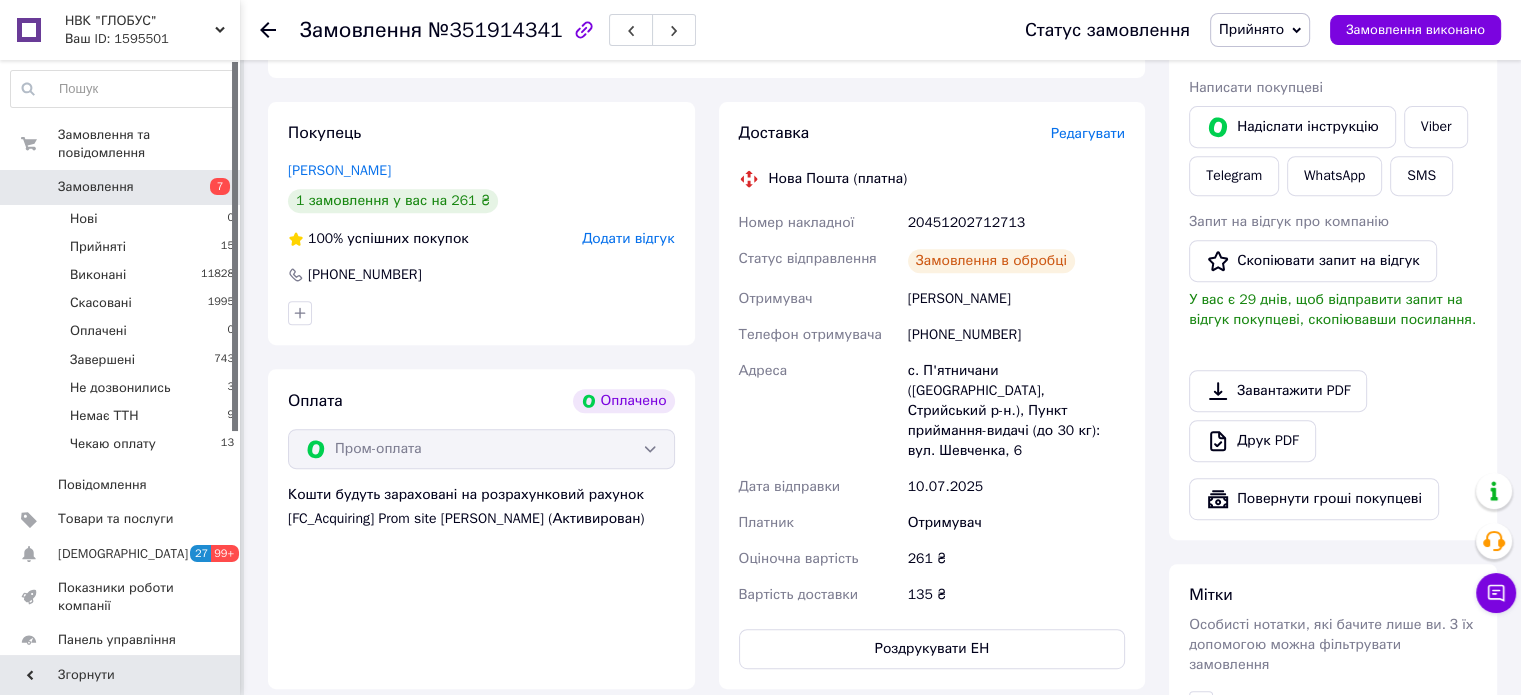 scroll, scrollTop: 800, scrollLeft: 0, axis: vertical 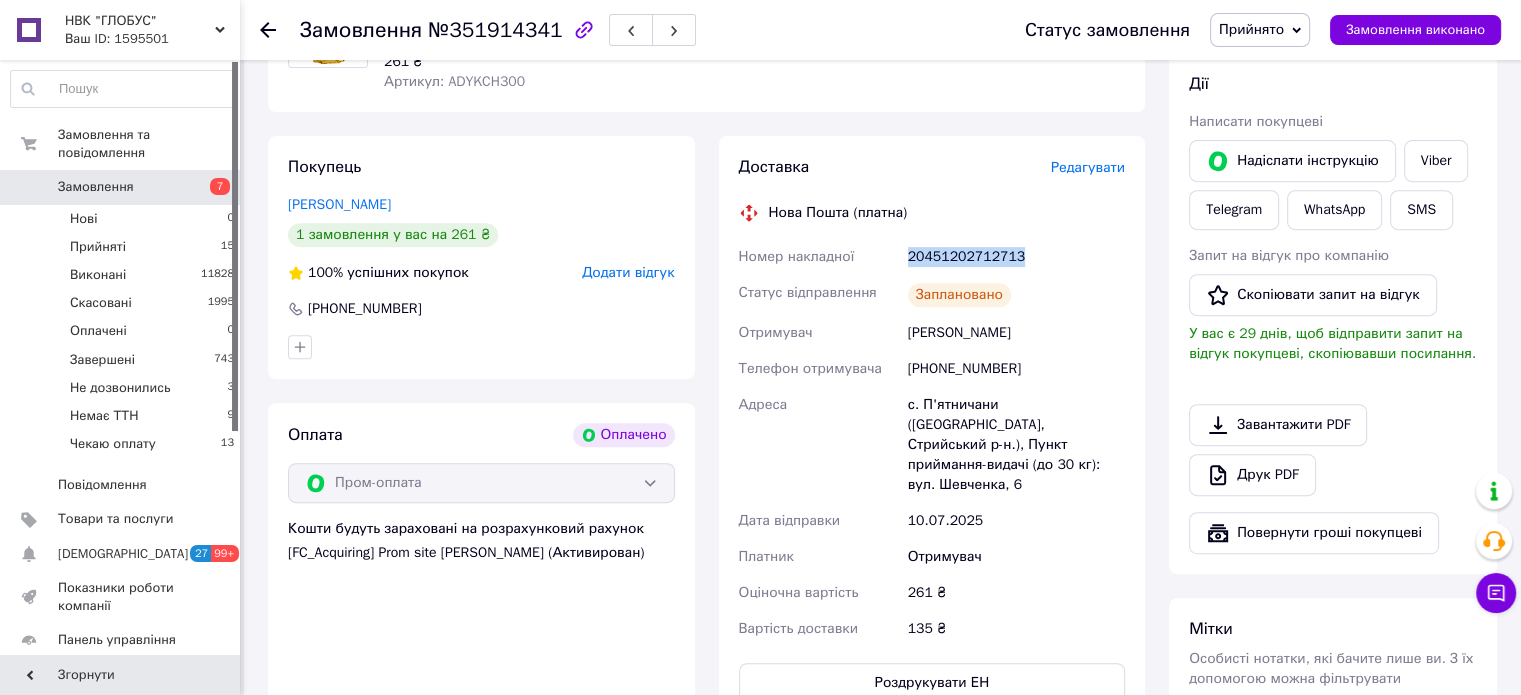 drag, startPoint x: 1010, startPoint y: 257, endPoint x: 907, endPoint y: 255, distance: 103.01942 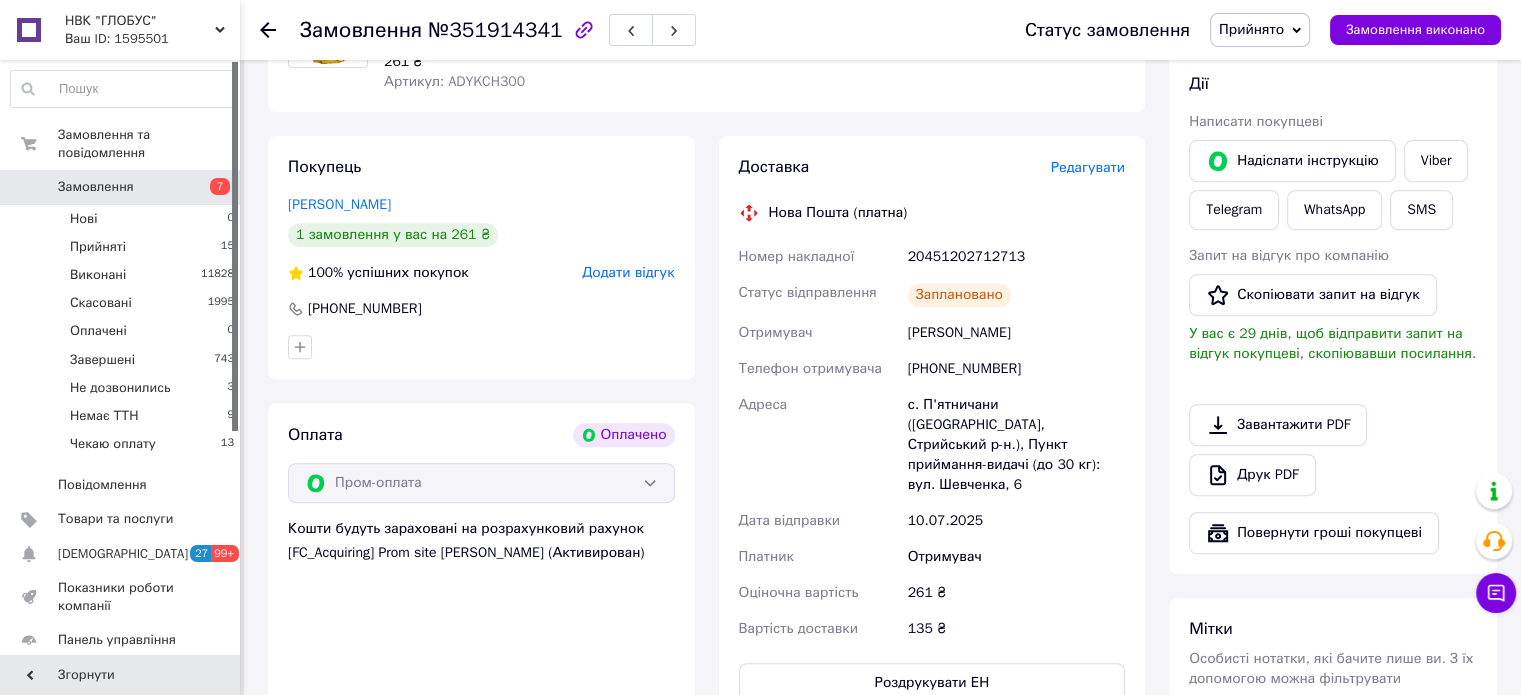 click 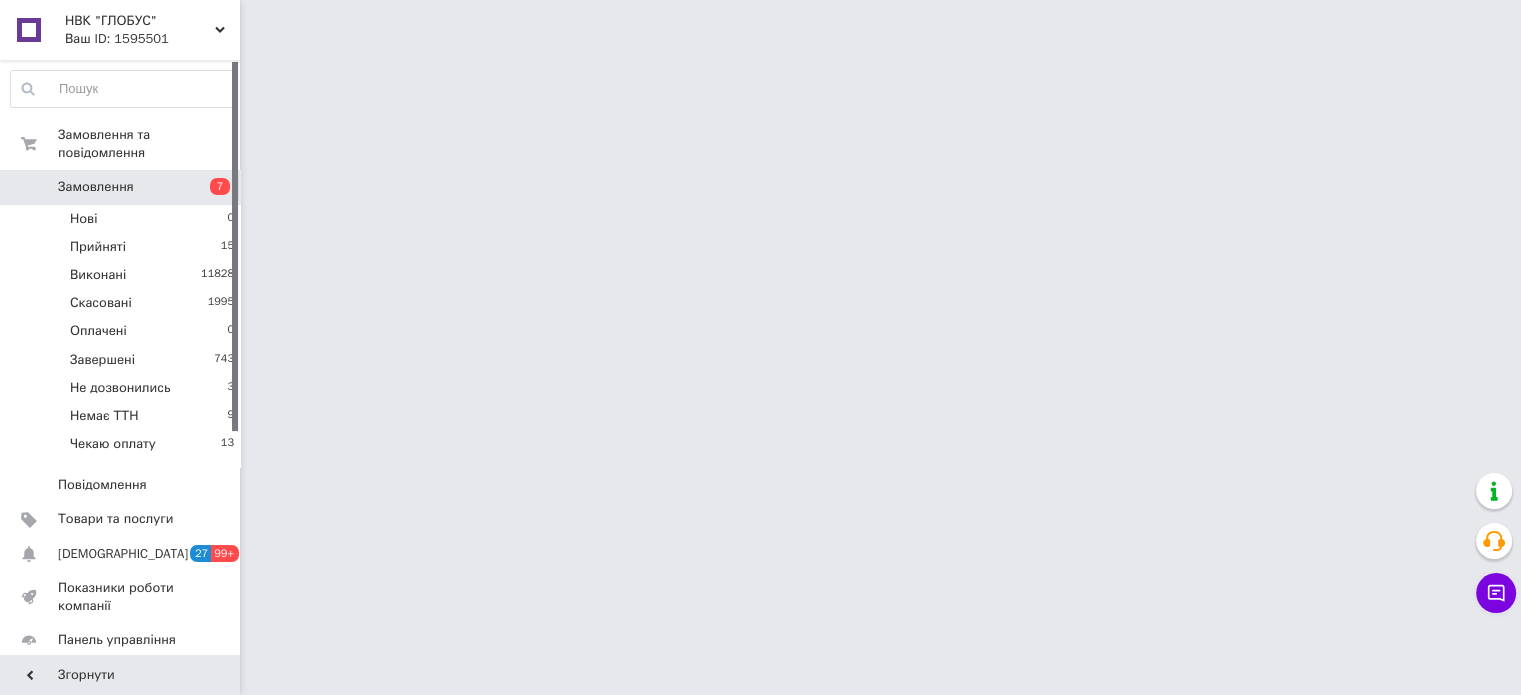 scroll, scrollTop: 0, scrollLeft: 0, axis: both 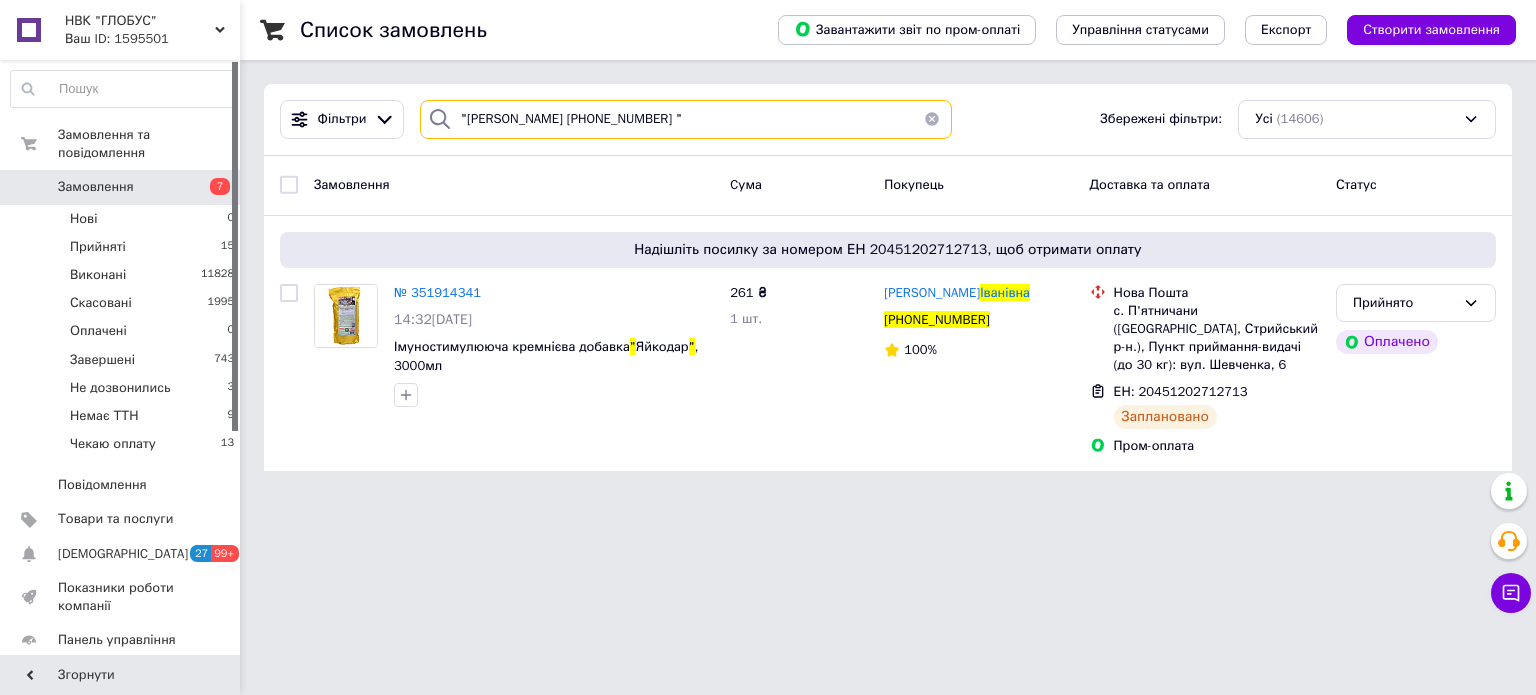 drag, startPoint x: 698, startPoint y: 111, endPoint x: 488, endPoint y: 122, distance: 210.2879 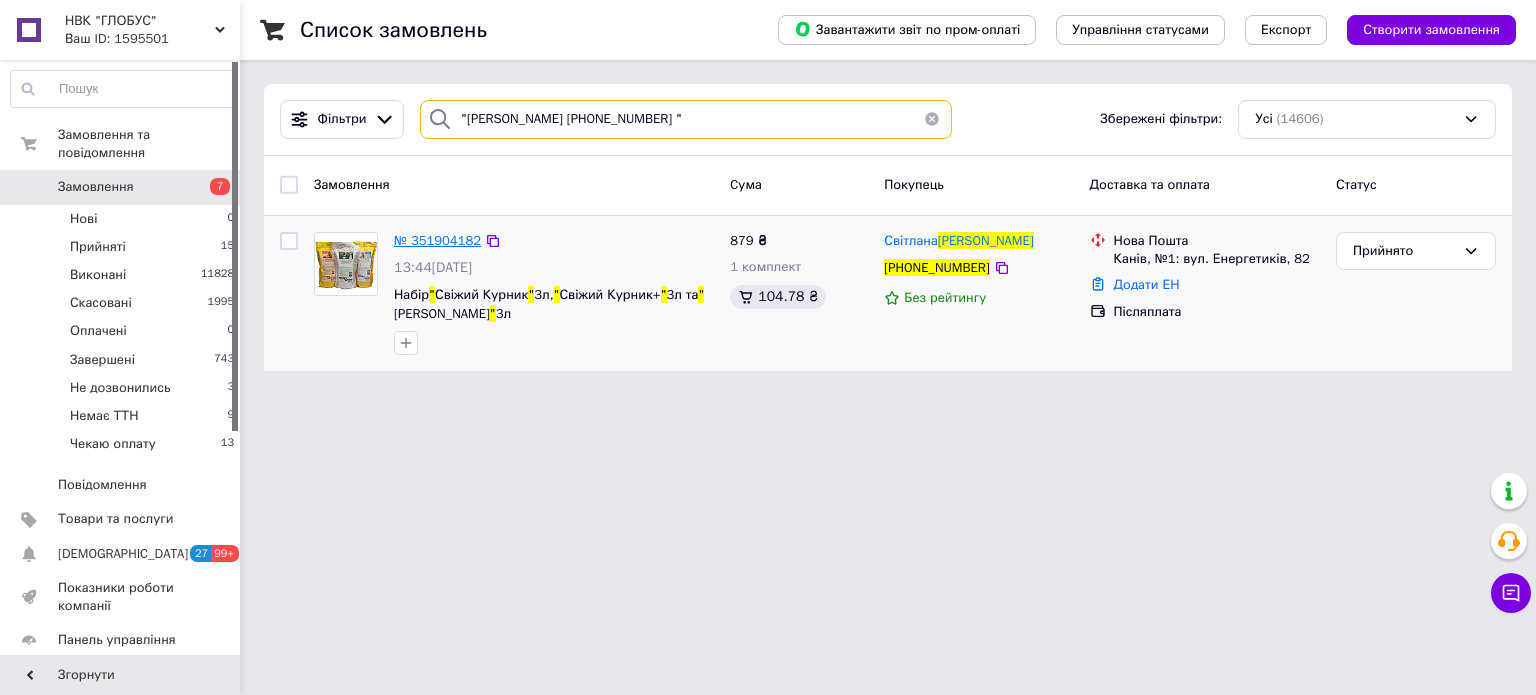 type on ""Світлана Чамата +380972782256 "" 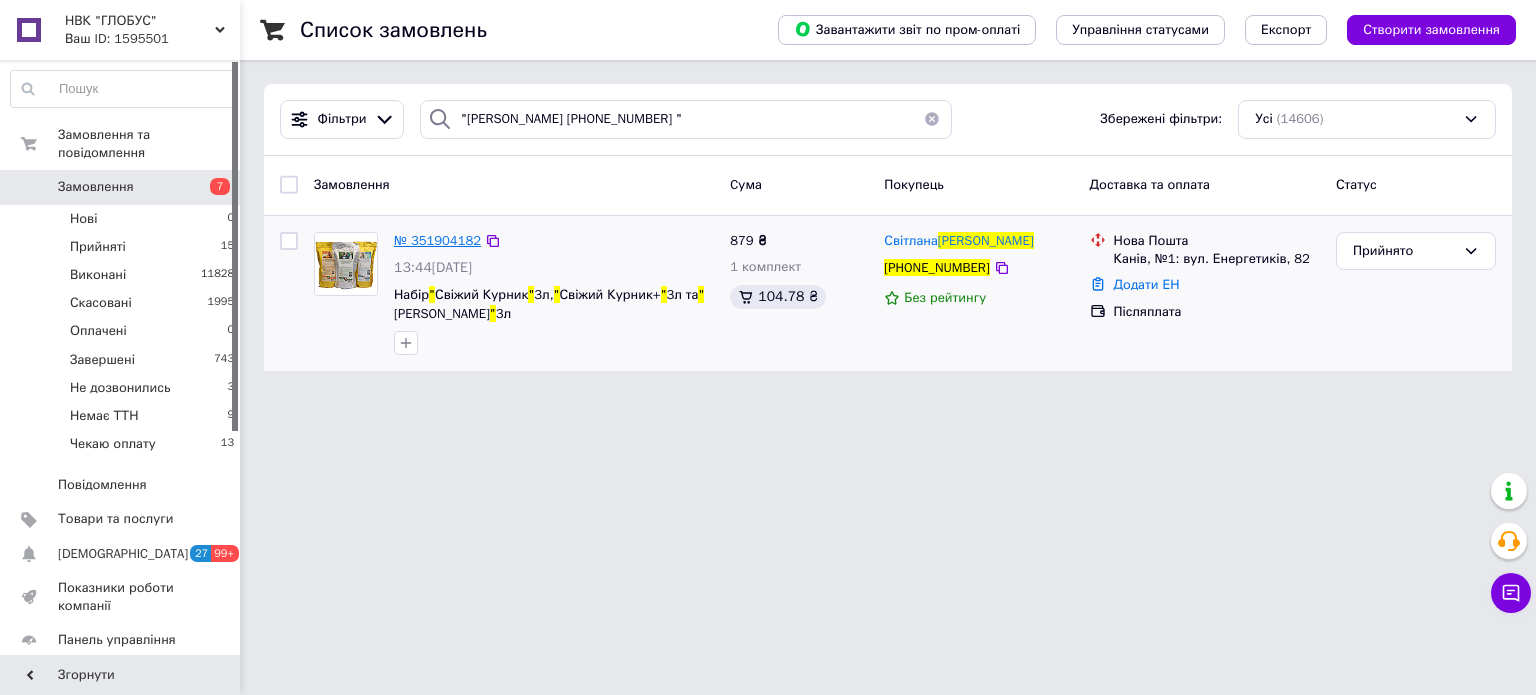 click on "№ 351904182" at bounding box center (437, 240) 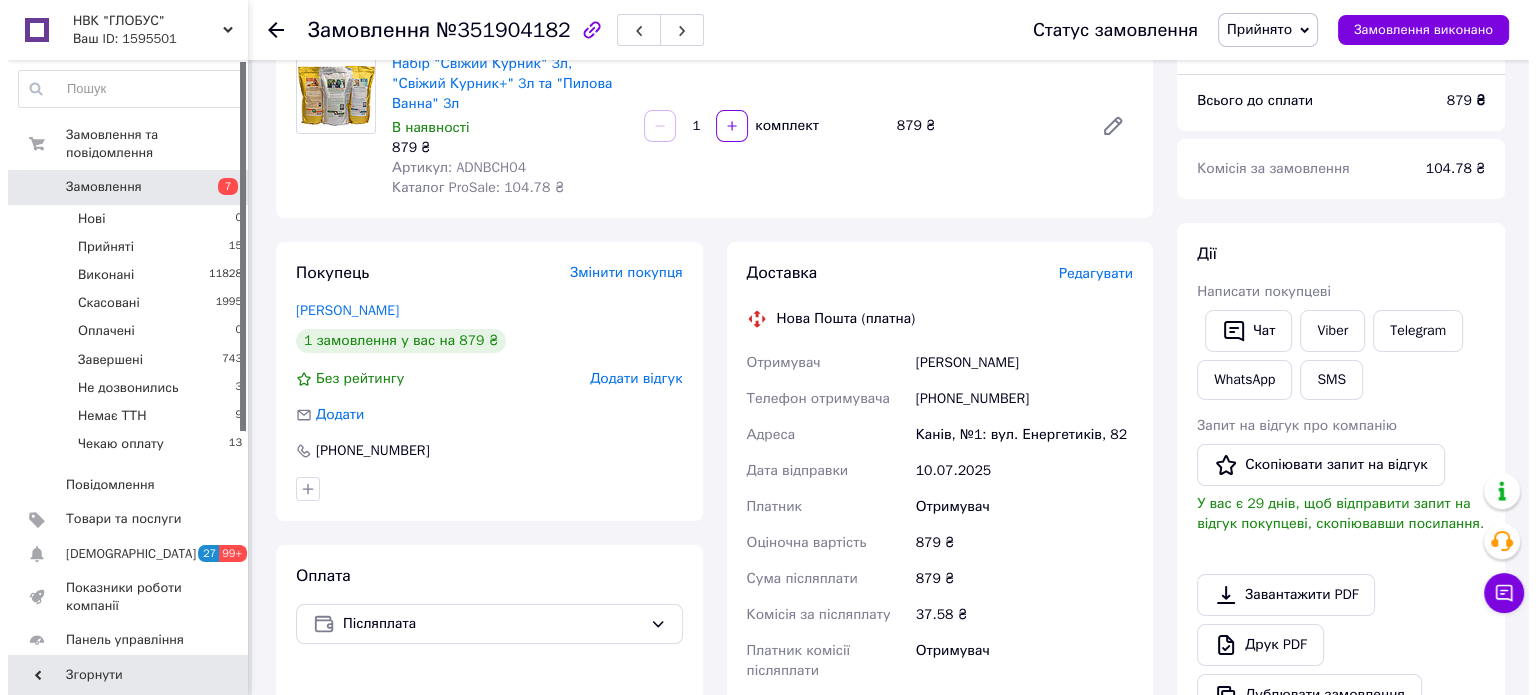 scroll, scrollTop: 178, scrollLeft: 0, axis: vertical 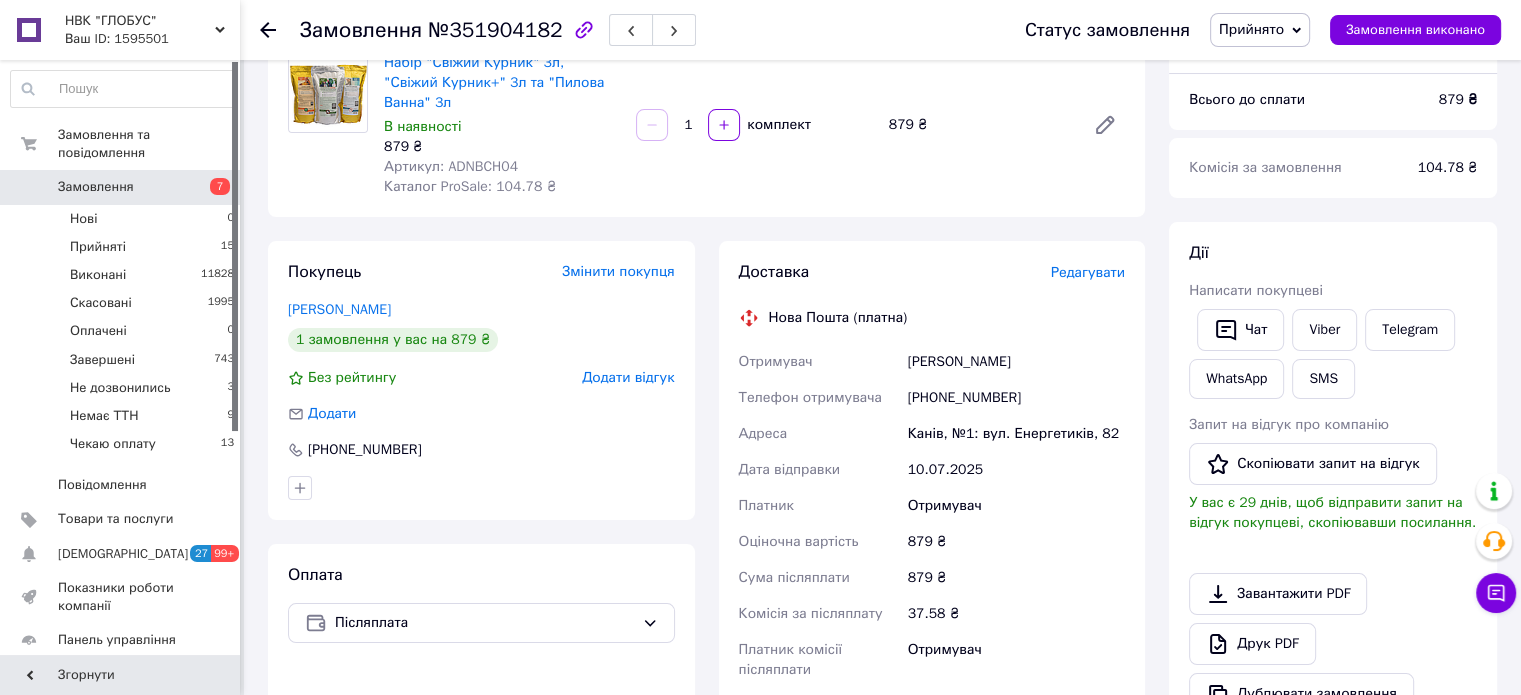 click on "Редагувати" at bounding box center (1088, 272) 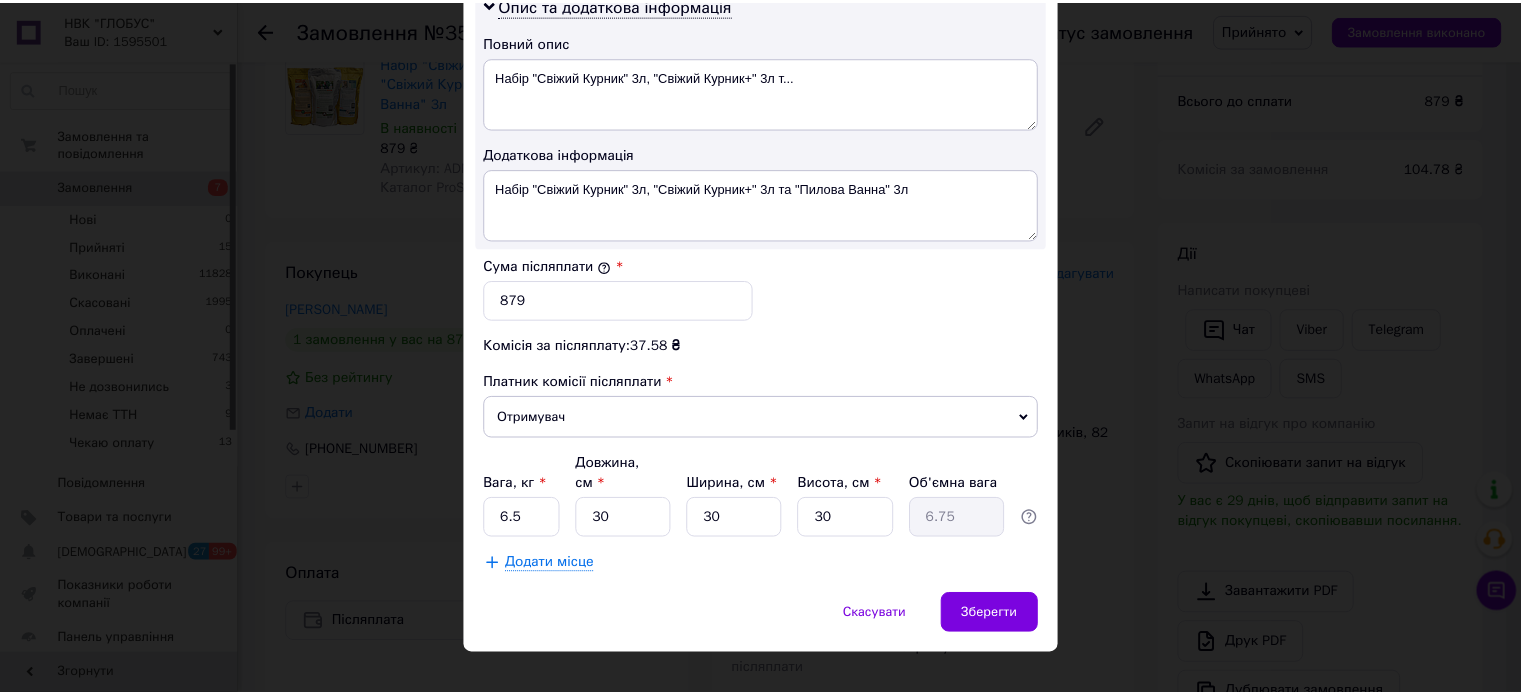 scroll, scrollTop: 1048, scrollLeft: 0, axis: vertical 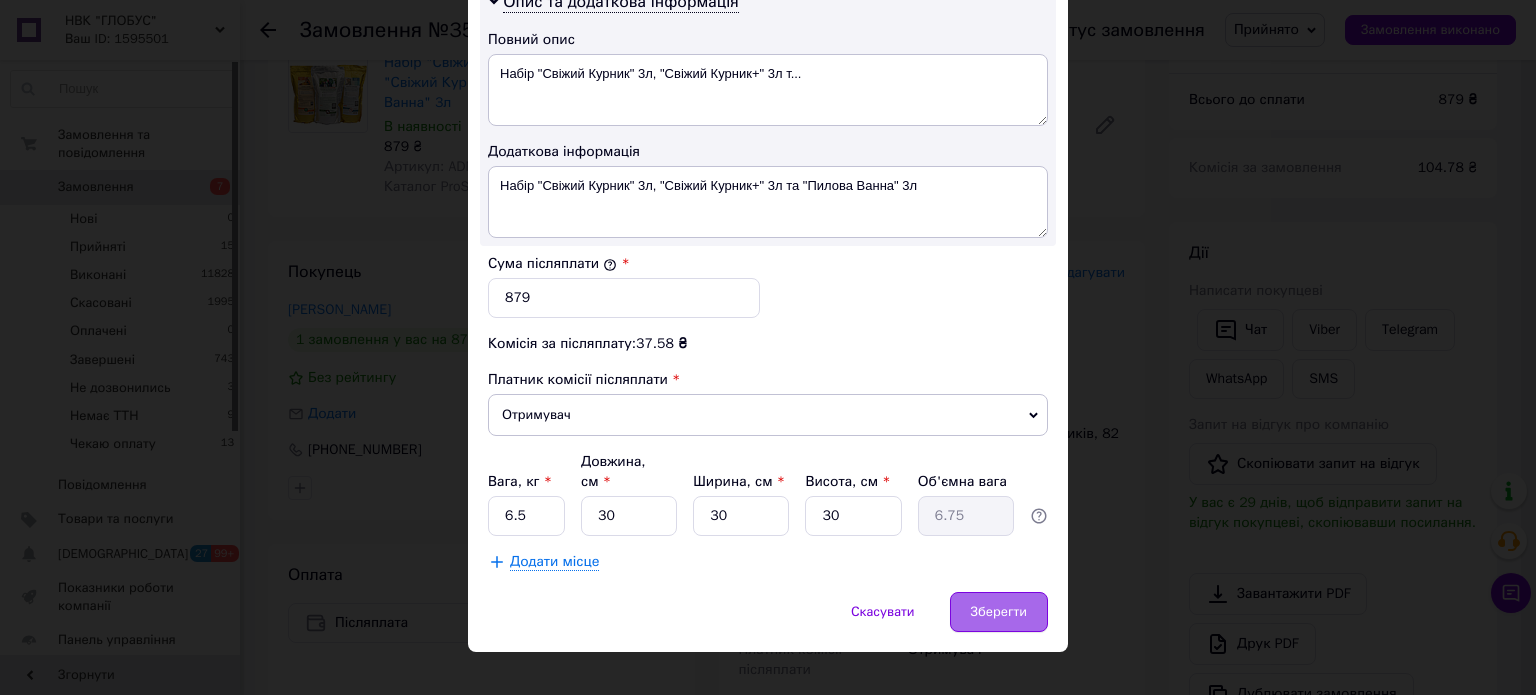 click on "Зберегти" at bounding box center [999, 612] 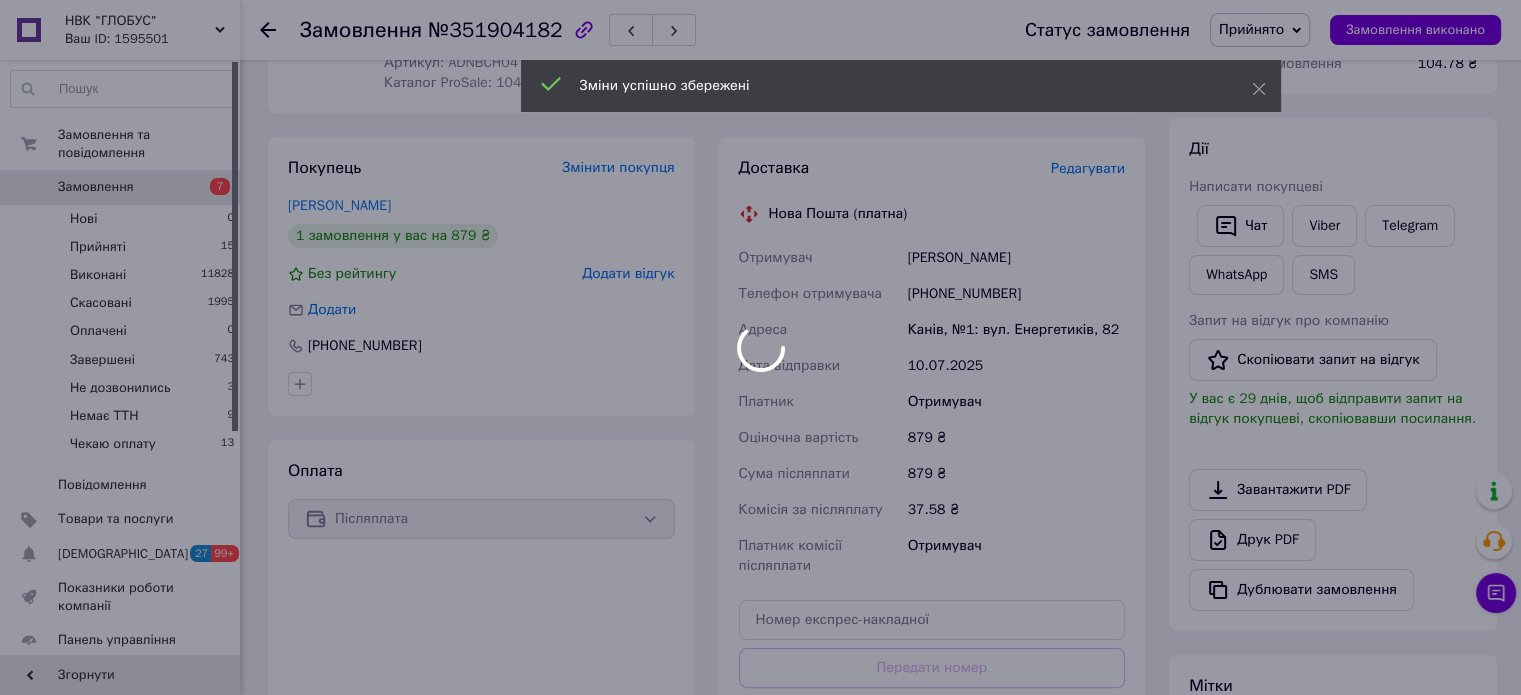 scroll, scrollTop: 478, scrollLeft: 0, axis: vertical 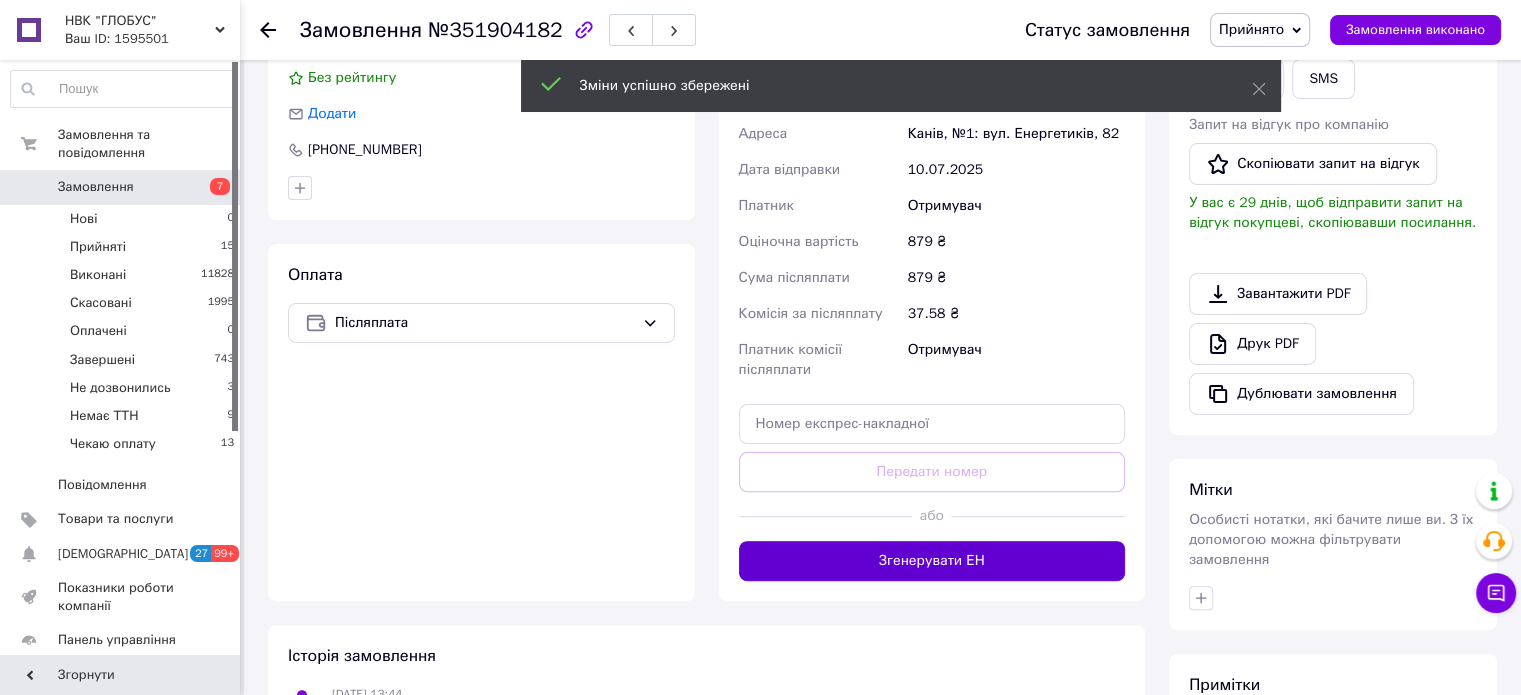 click on "Згенерувати ЕН" at bounding box center (932, 561) 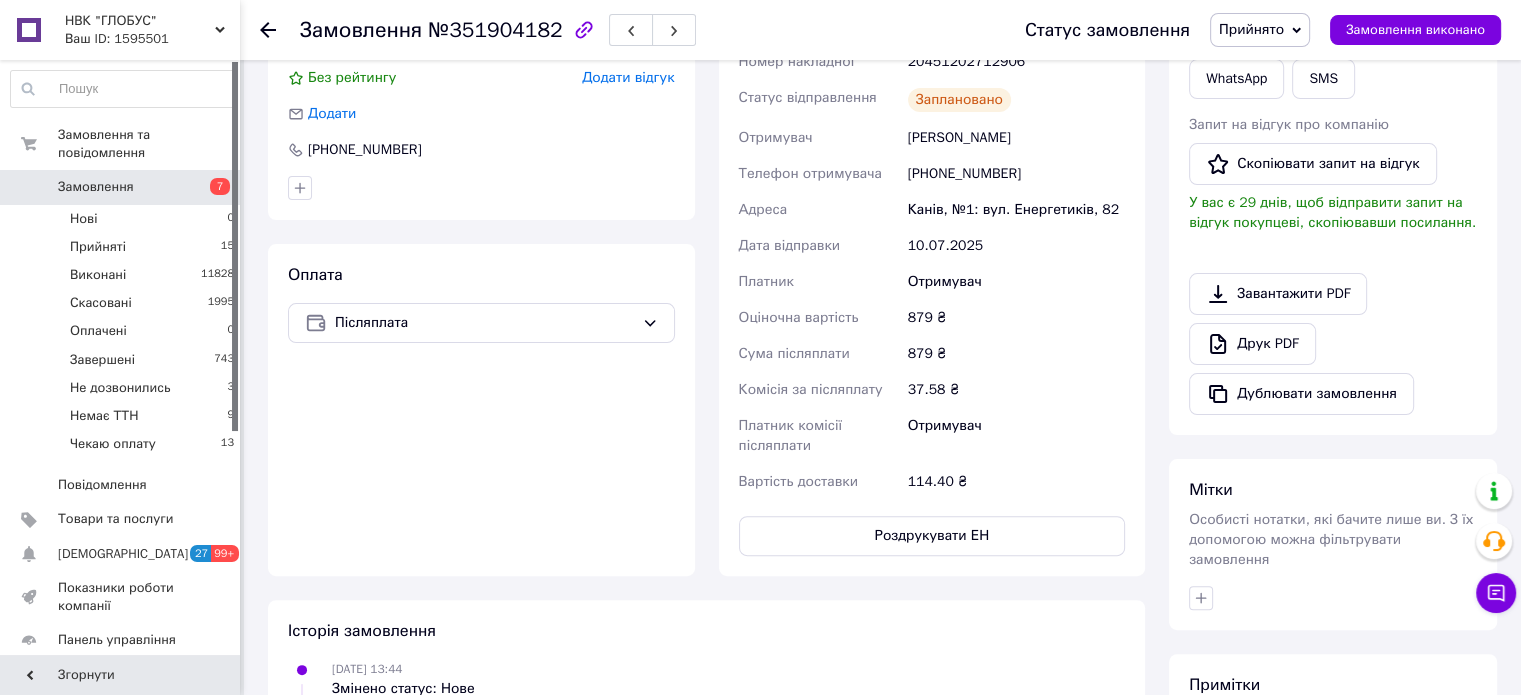 click 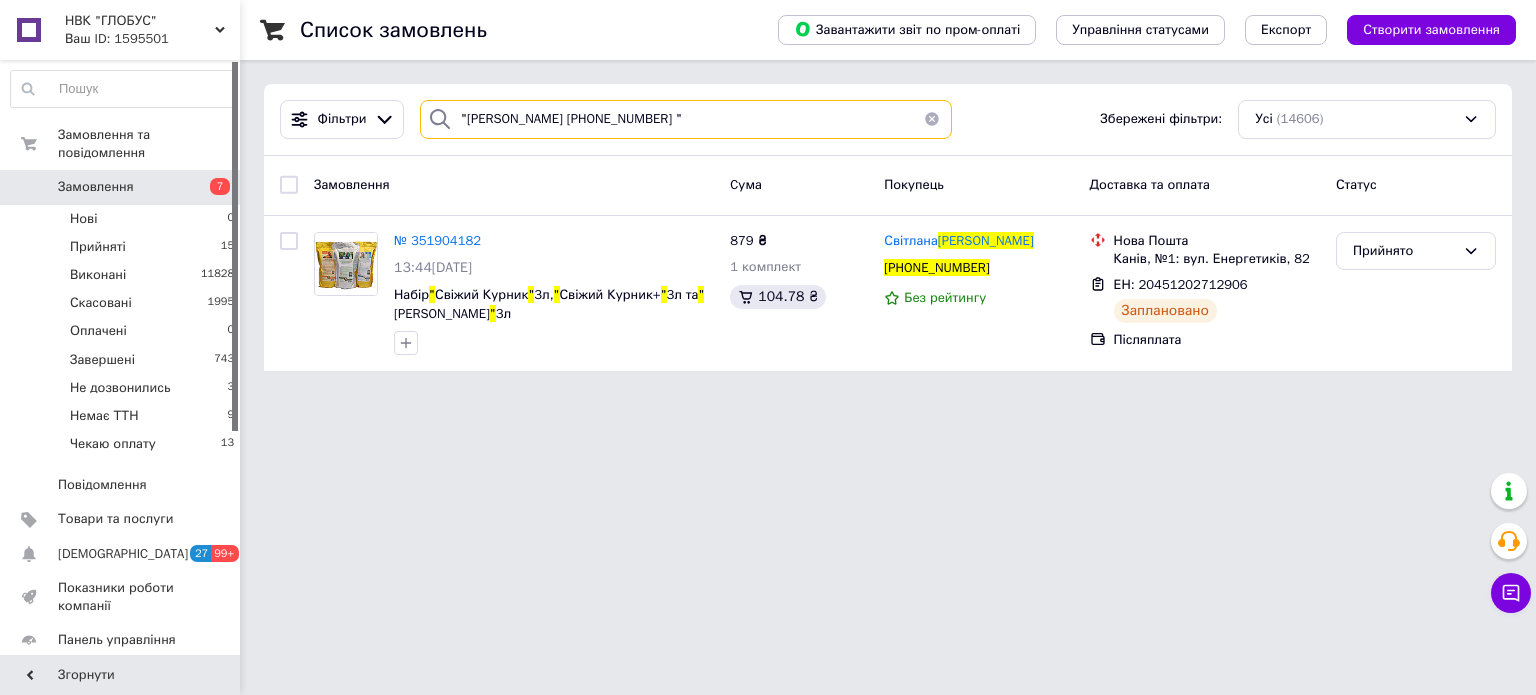 drag, startPoint x: 685, startPoint y: 120, endPoint x: 444, endPoint y: 134, distance: 241.4063 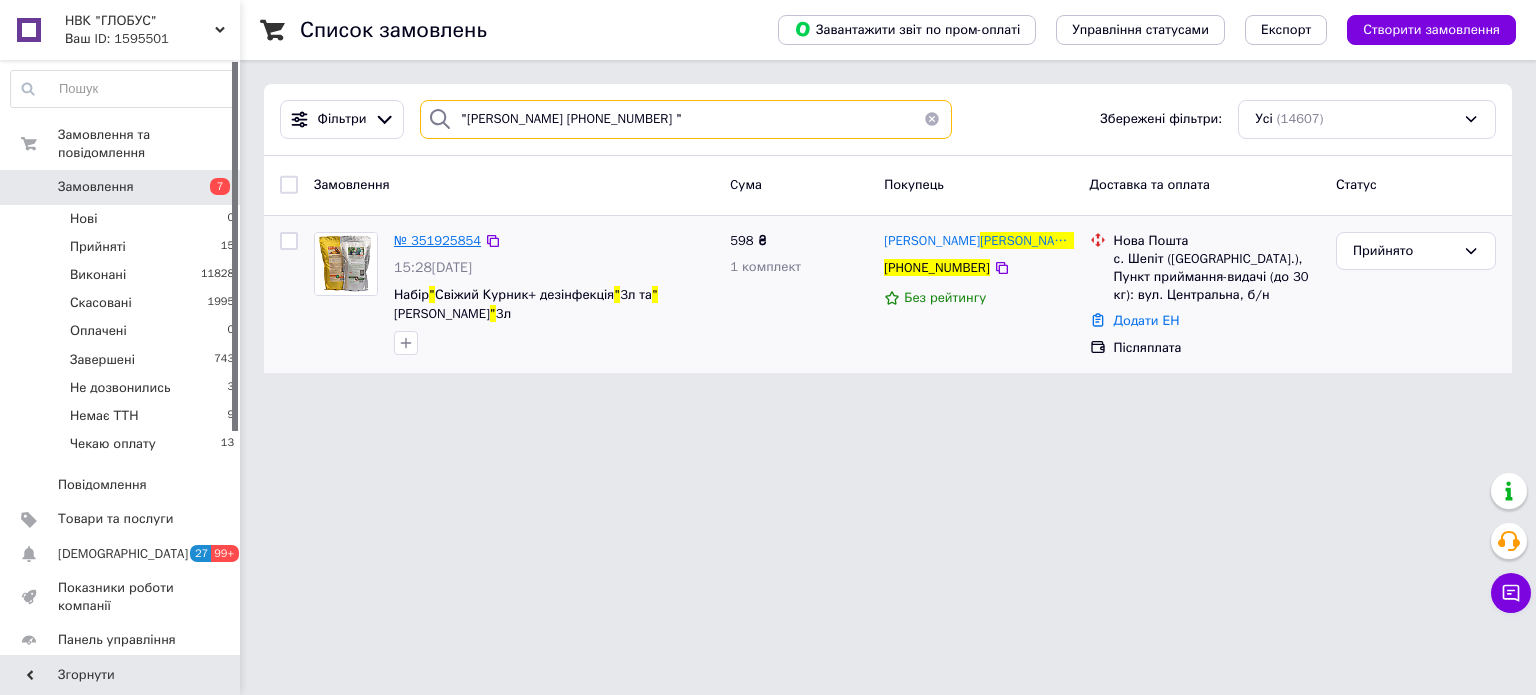 type on ""Галина Руденко +380984722429 "" 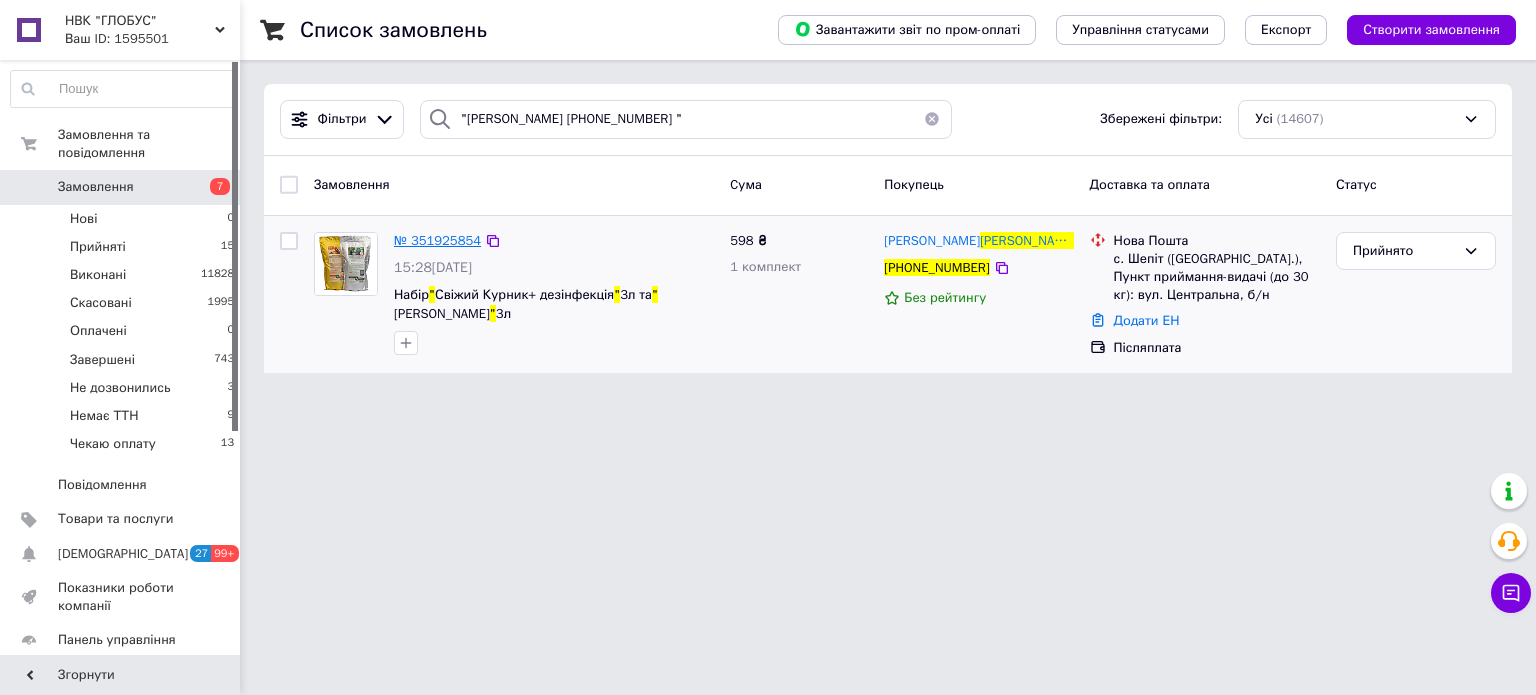 click on "№ 351925854" at bounding box center [437, 240] 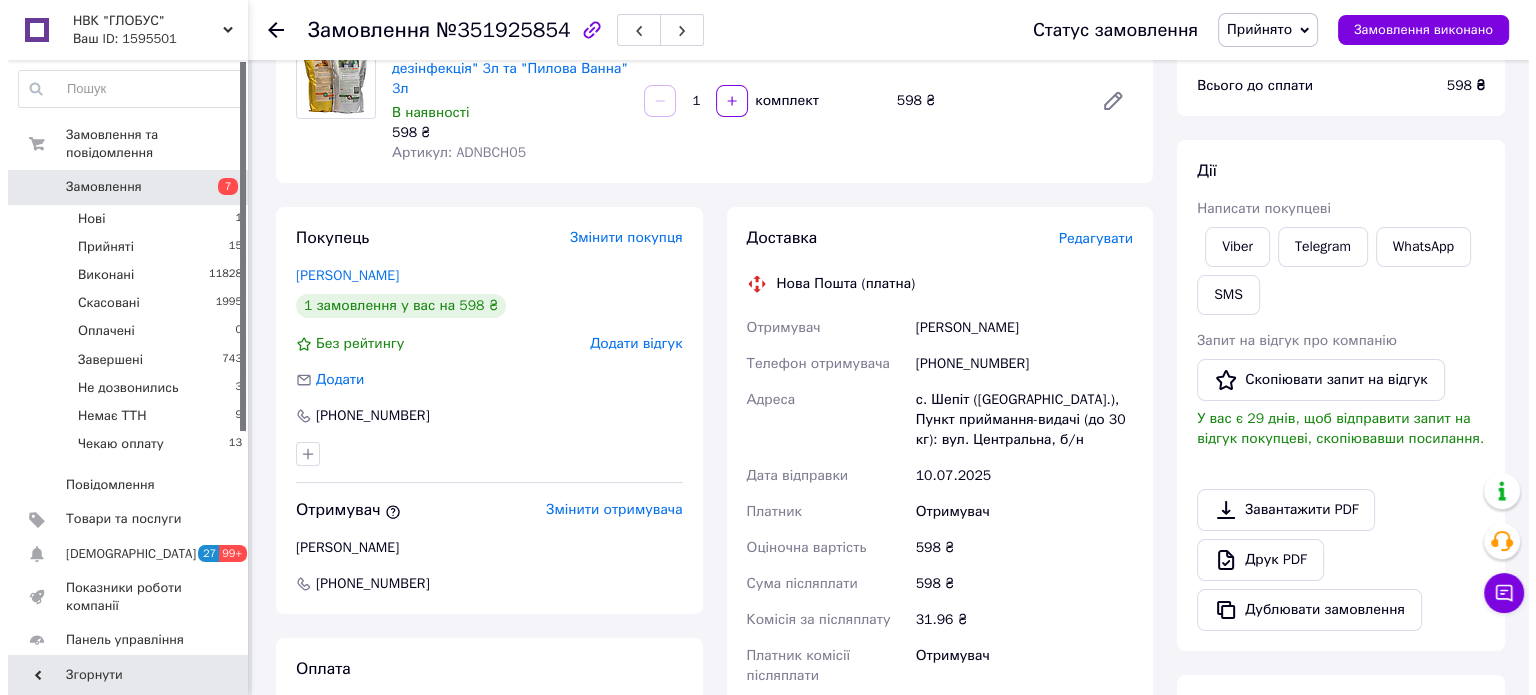 scroll, scrollTop: 300, scrollLeft: 0, axis: vertical 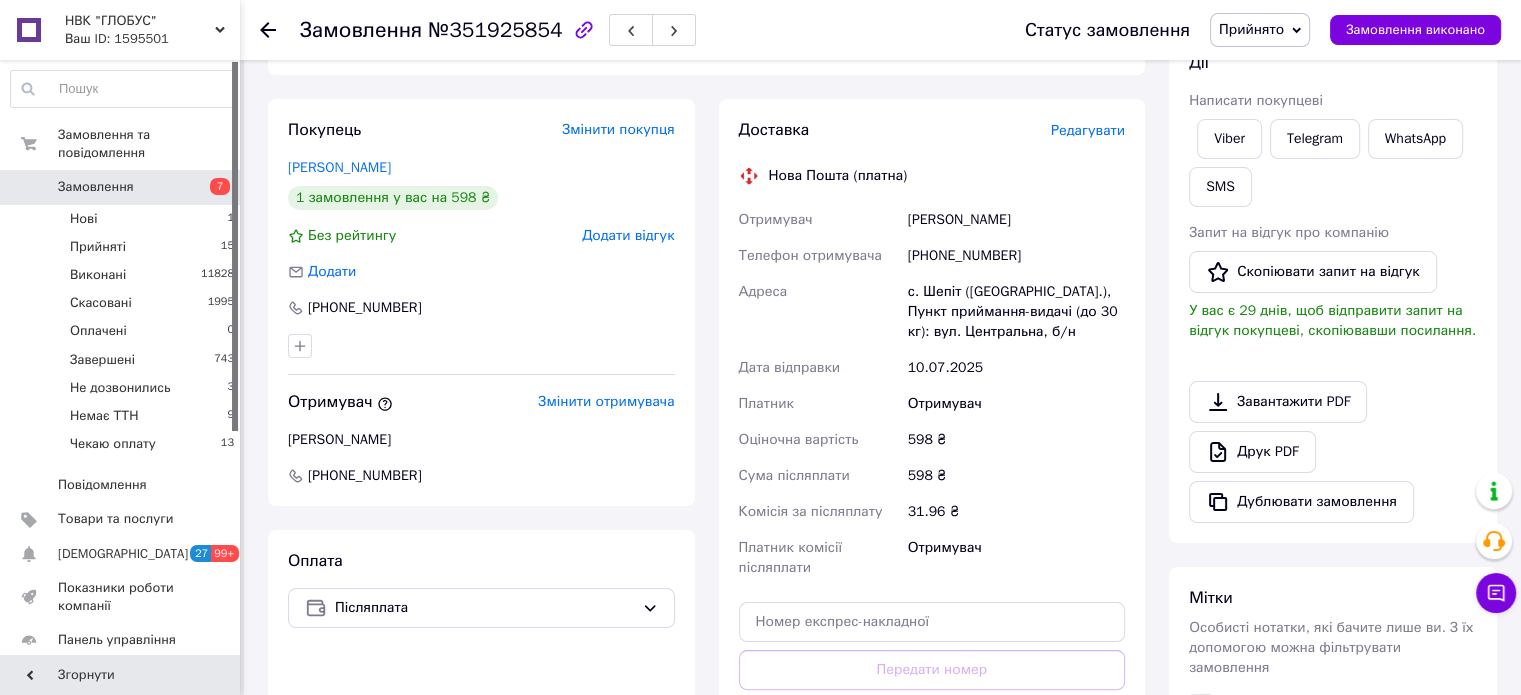 click on "Редагувати" at bounding box center (1088, 130) 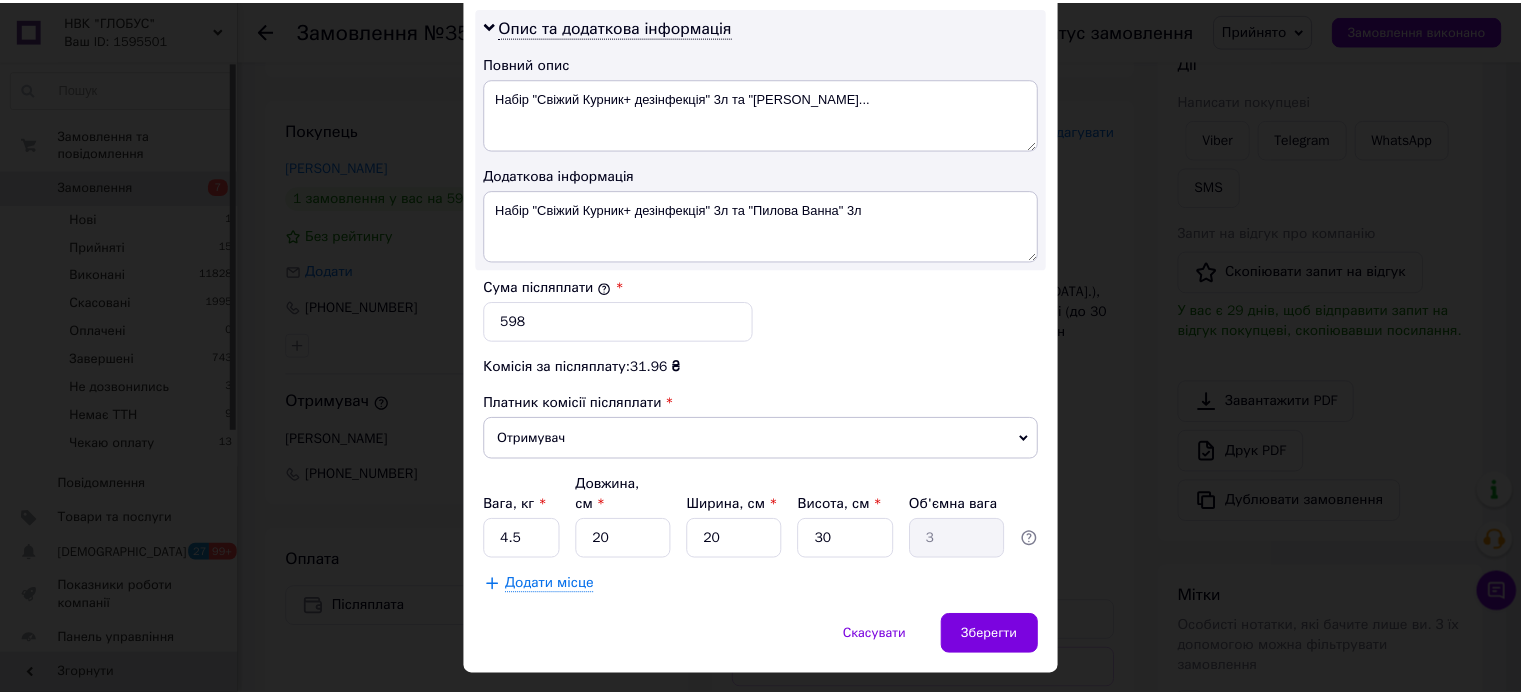 scroll, scrollTop: 1048, scrollLeft: 0, axis: vertical 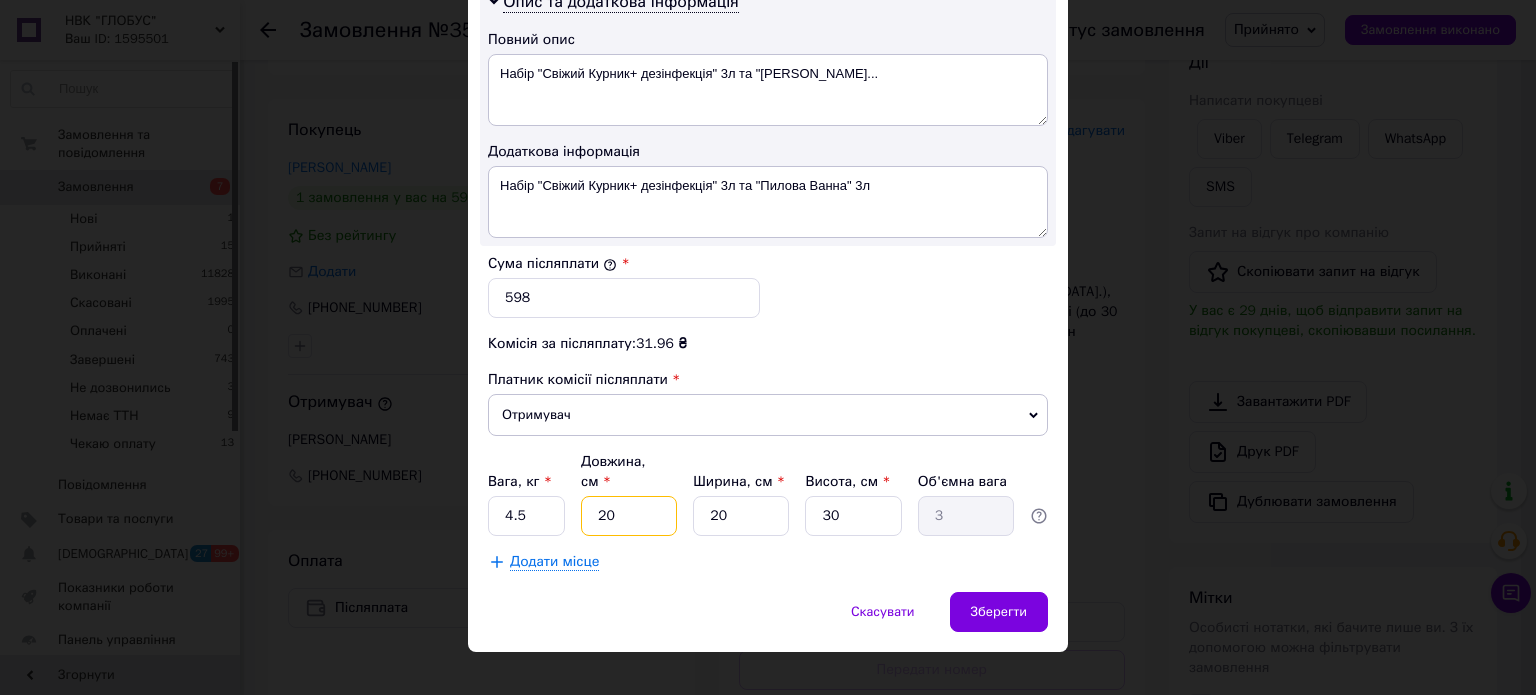 click on "20" at bounding box center [629, 516] 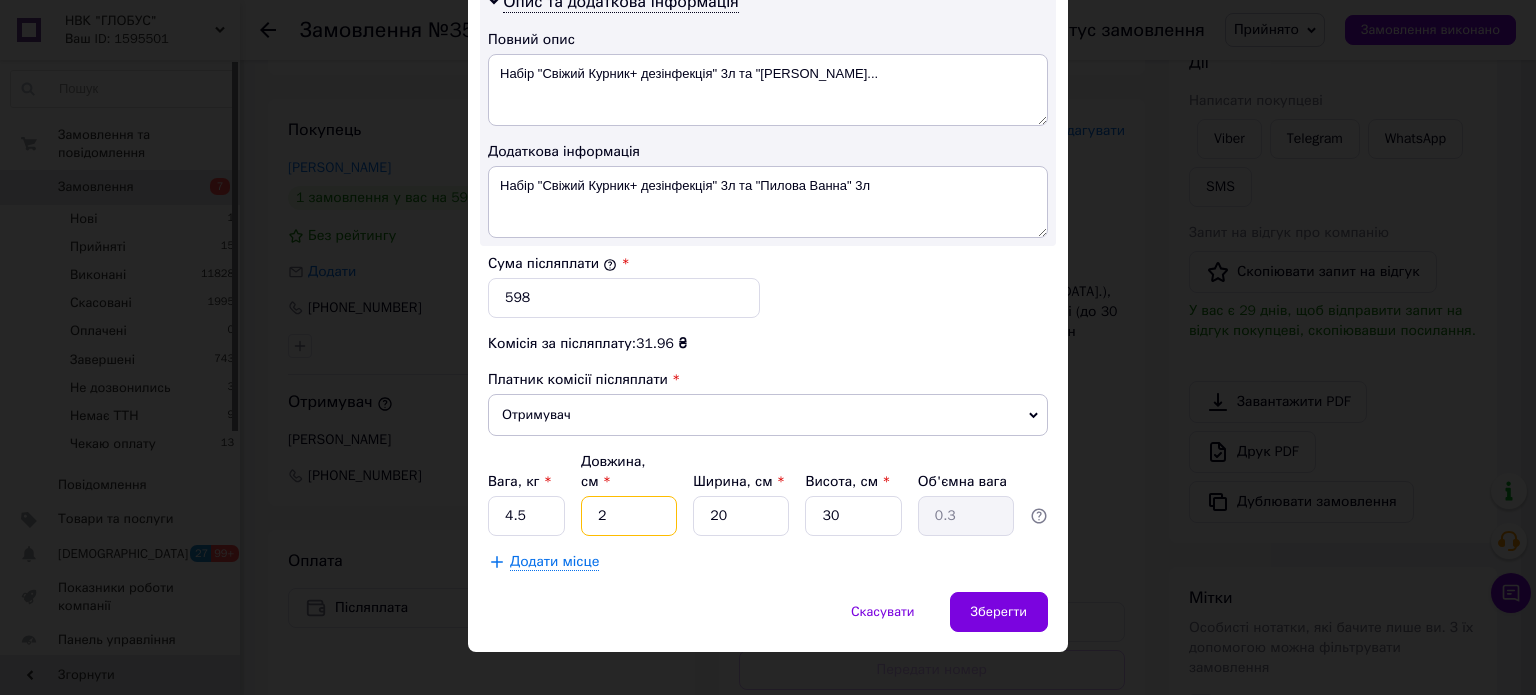 type on "26" 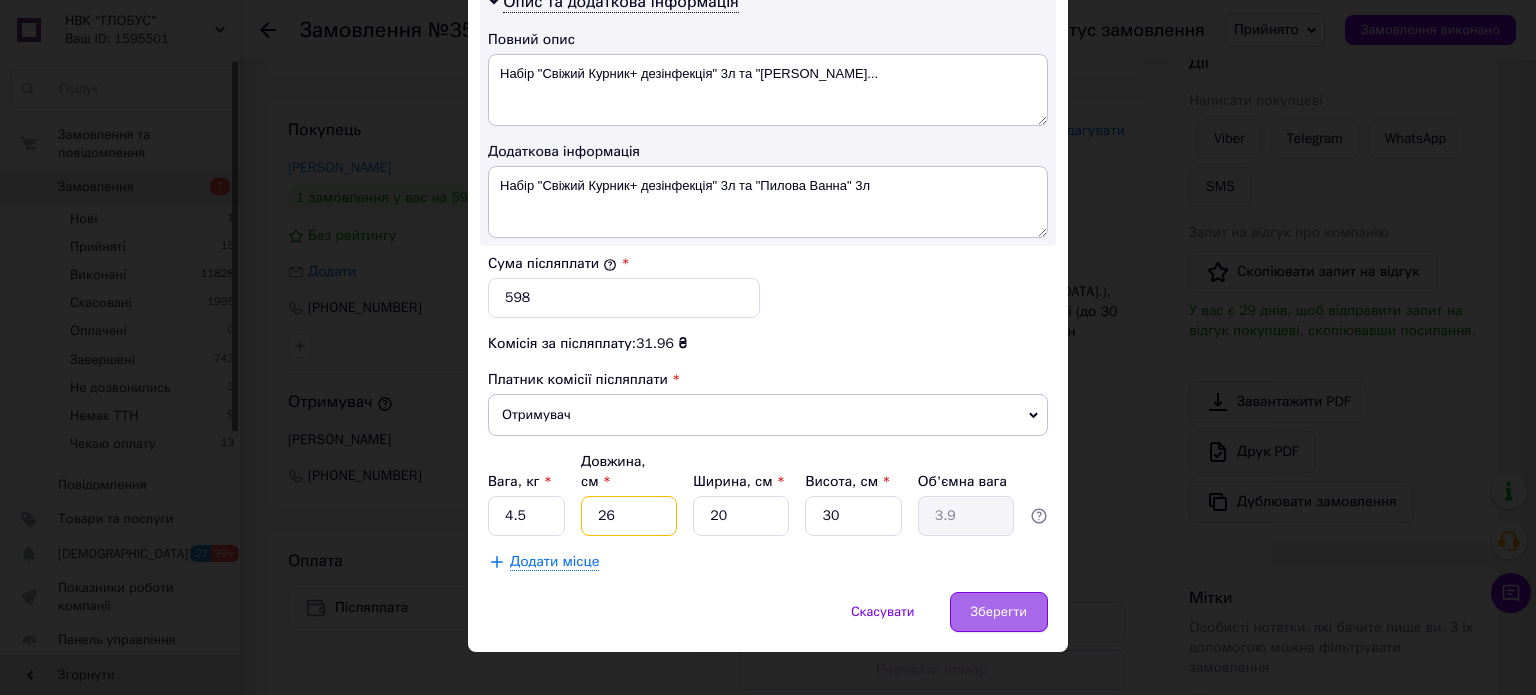type on "26" 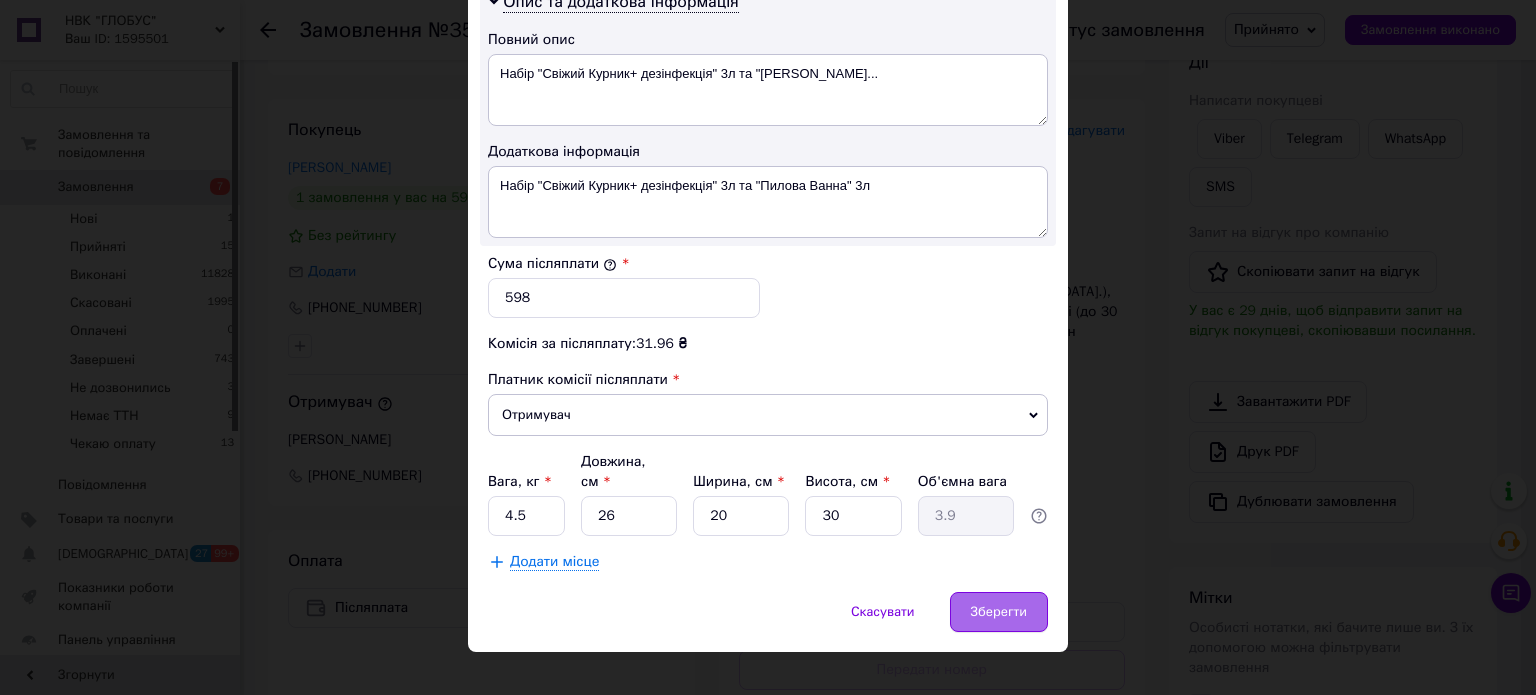 click on "Зберегти" at bounding box center (999, 612) 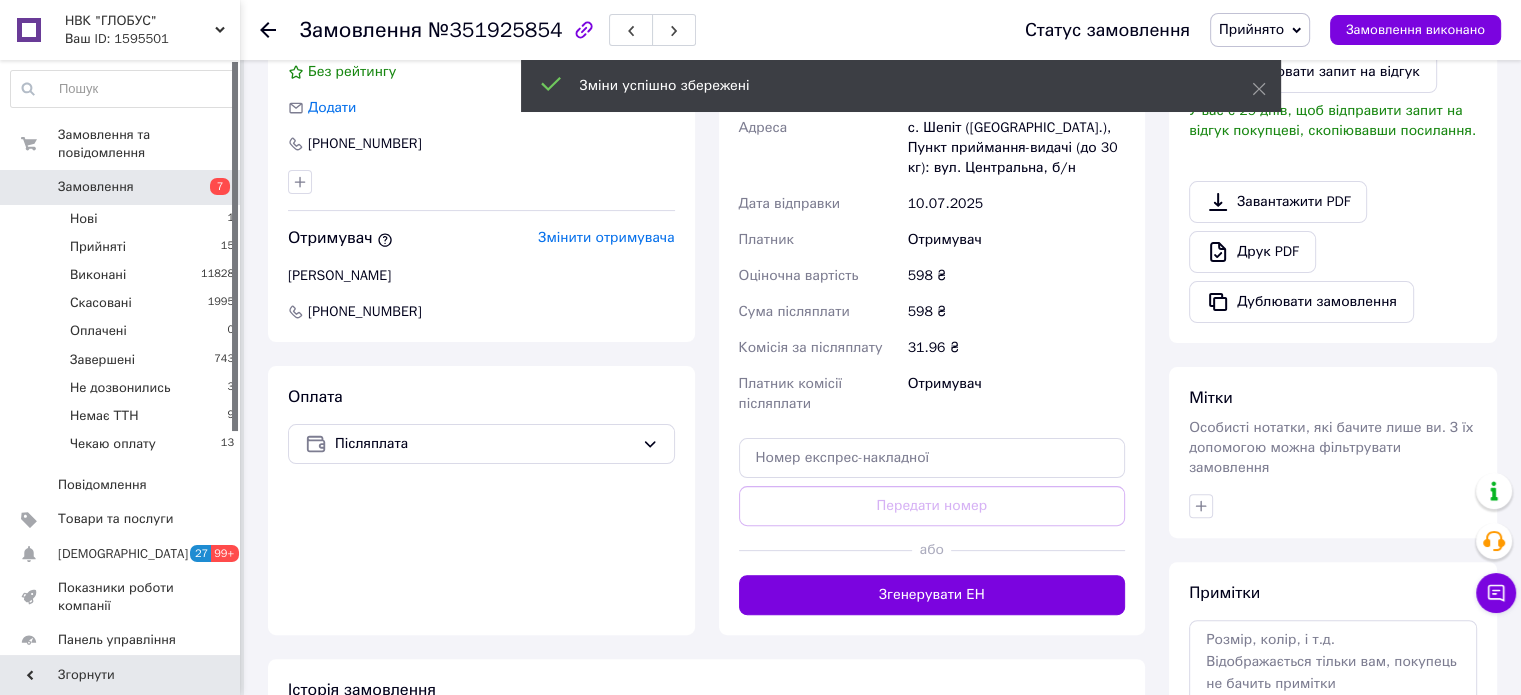 scroll, scrollTop: 500, scrollLeft: 0, axis: vertical 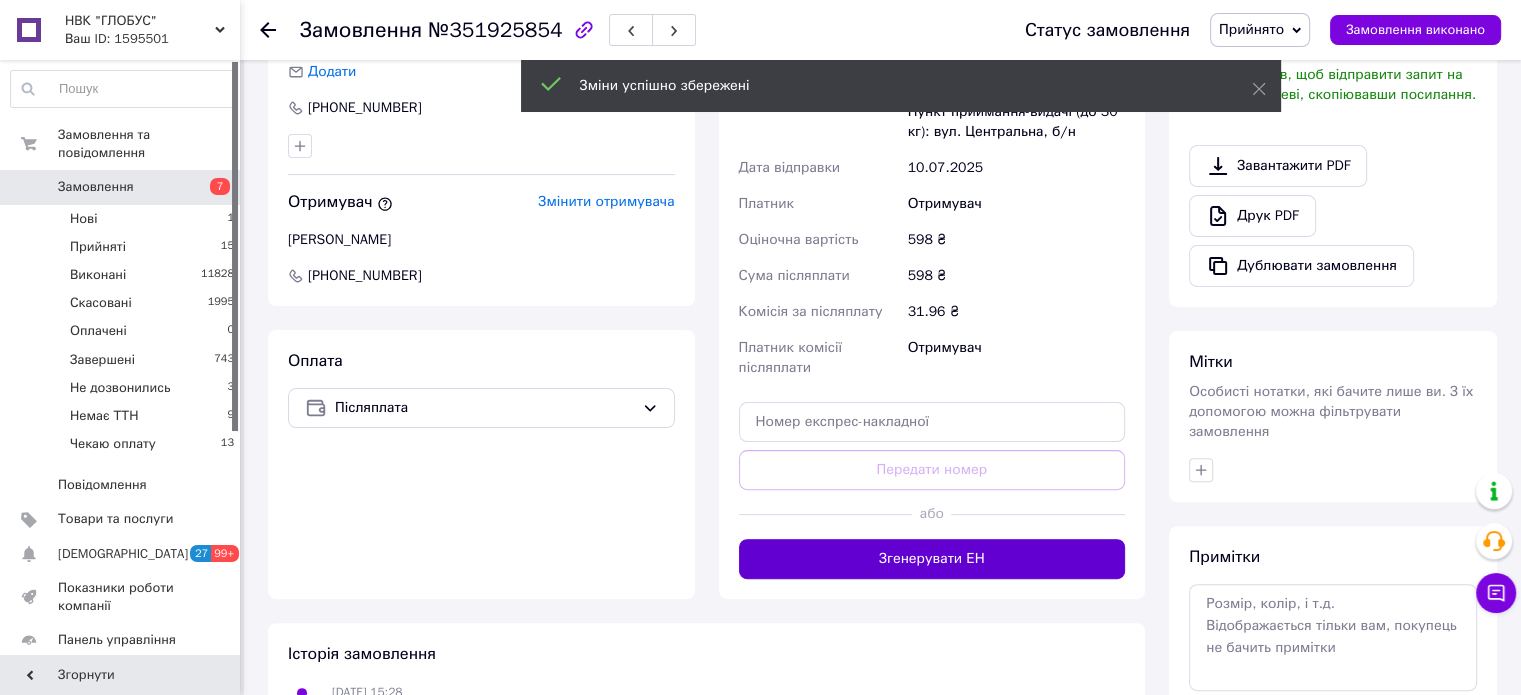 click on "Згенерувати ЕН" at bounding box center (932, 559) 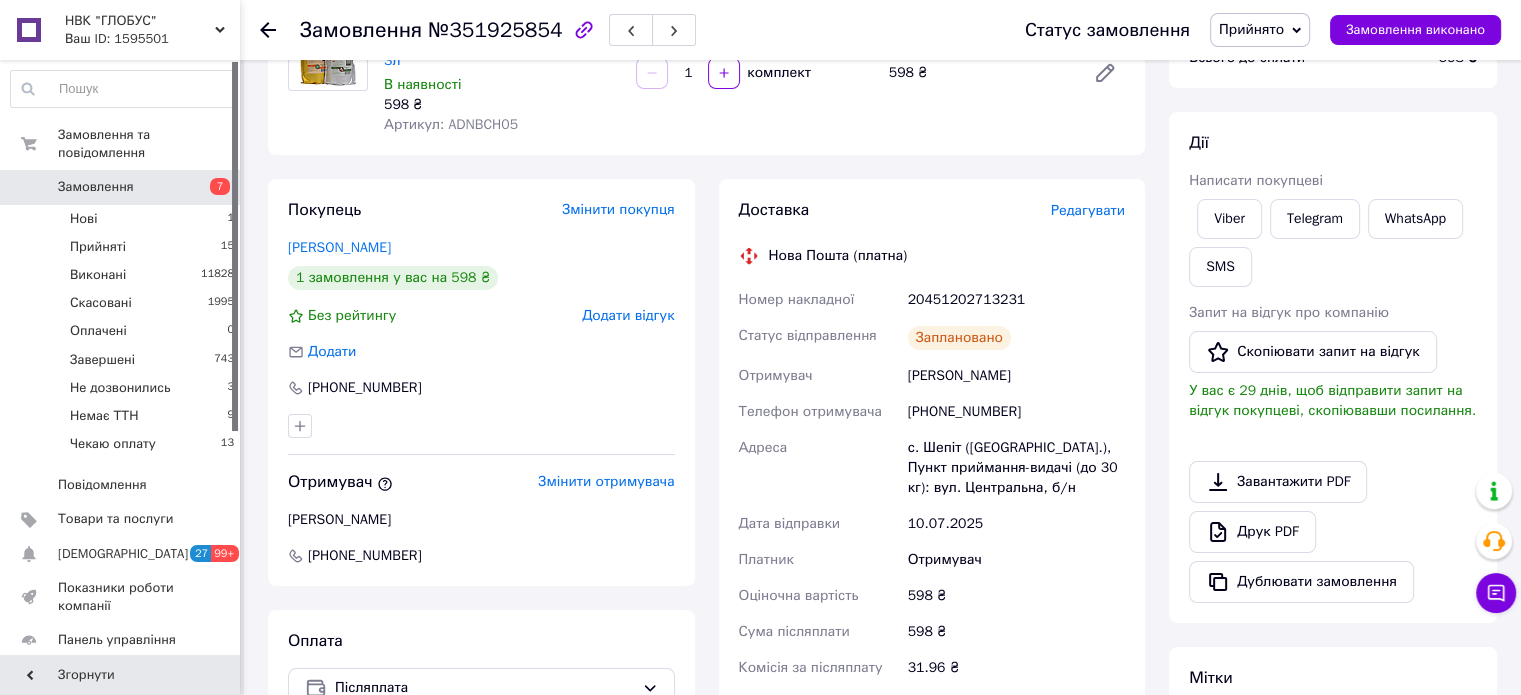 scroll, scrollTop: 200, scrollLeft: 0, axis: vertical 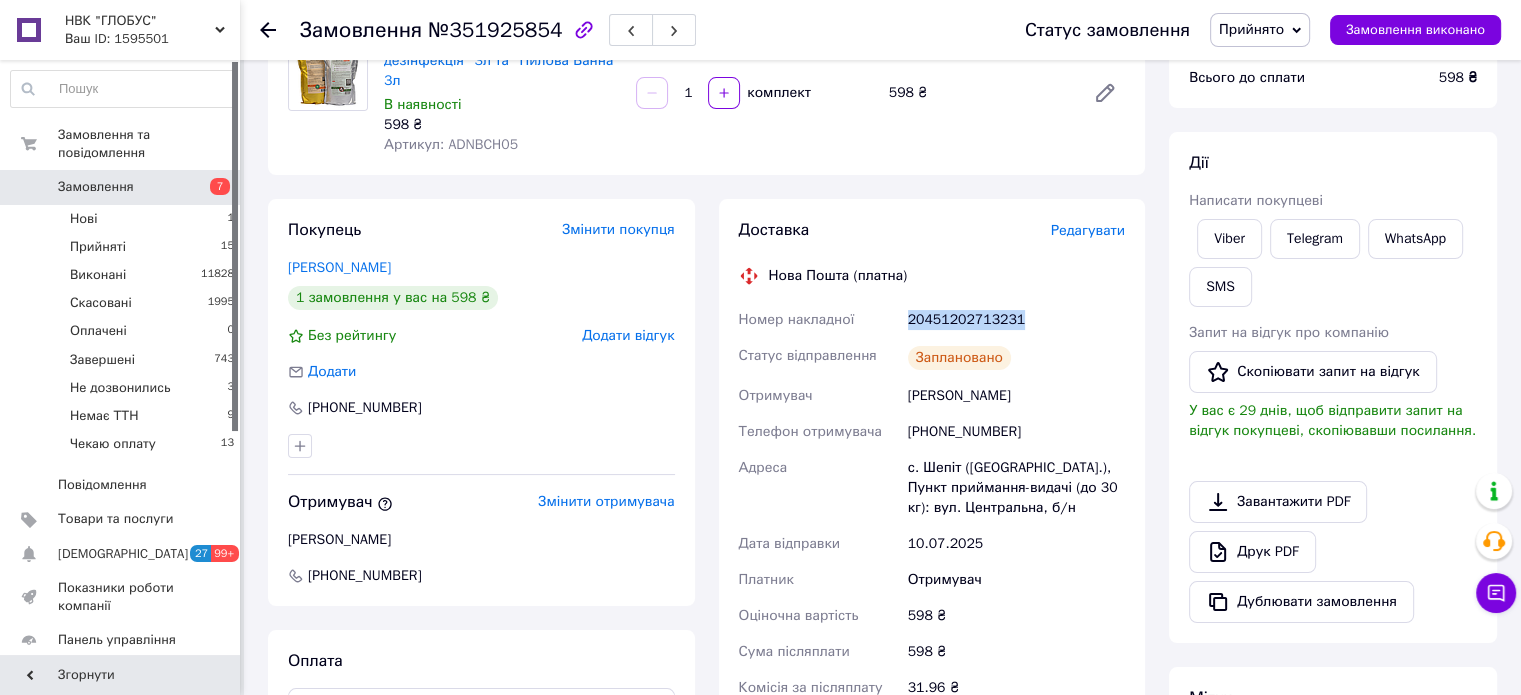 drag, startPoint x: 1020, startPoint y: 323, endPoint x: 884, endPoint y: 325, distance: 136.01471 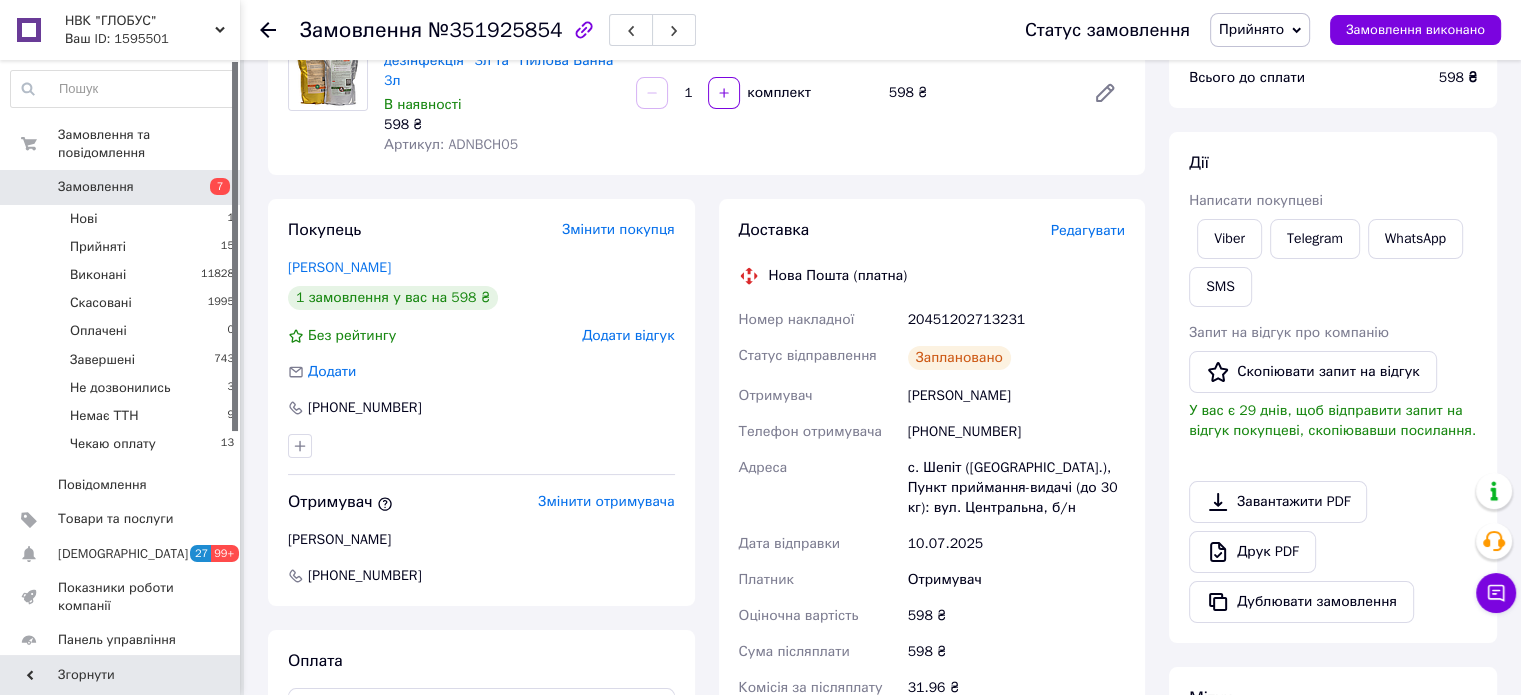 click 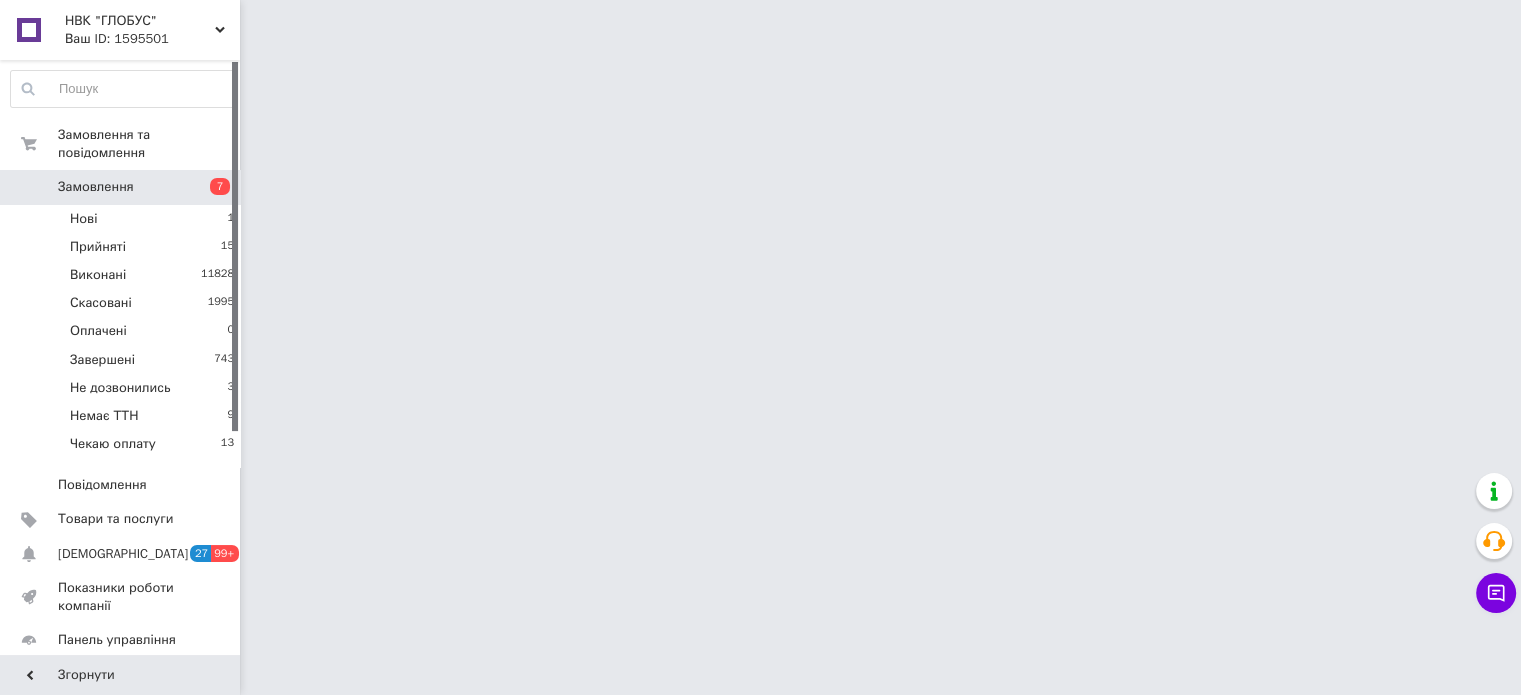 scroll, scrollTop: 0, scrollLeft: 0, axis: both 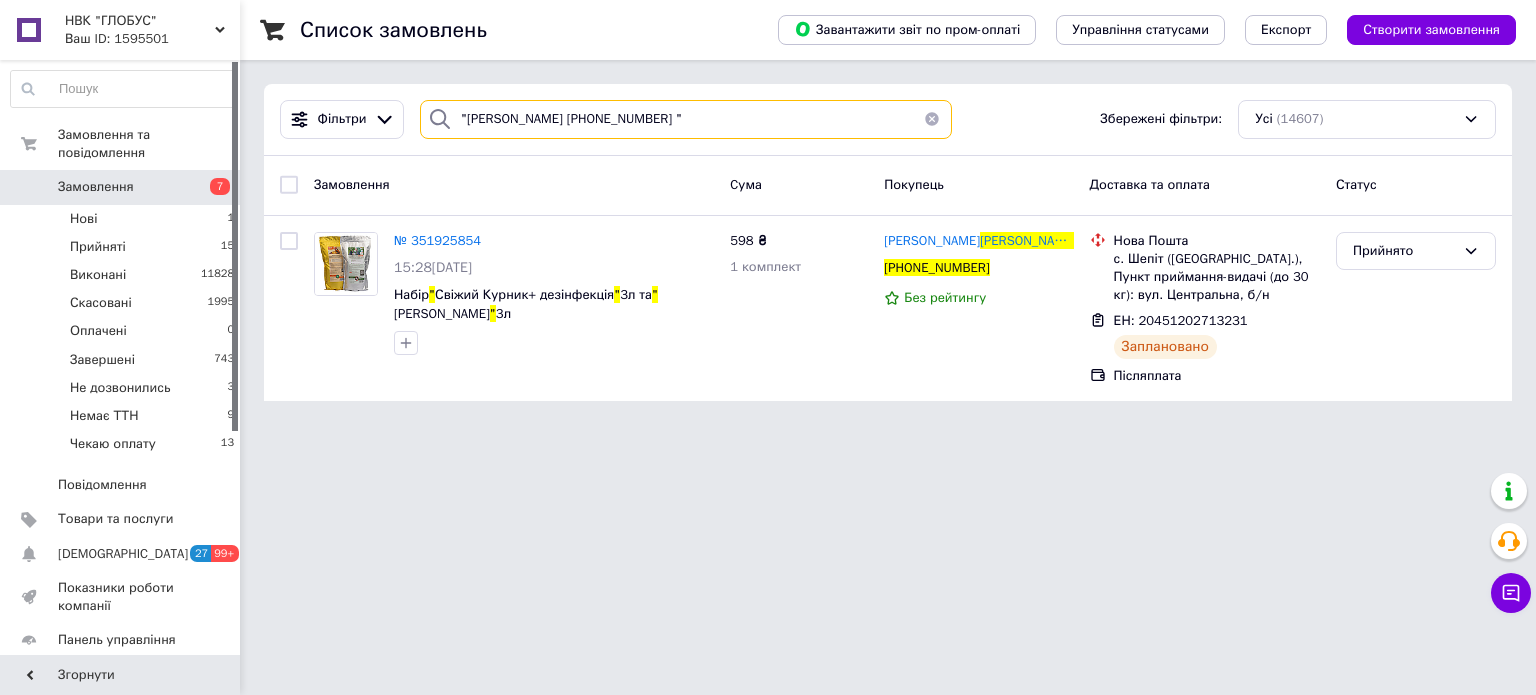 drag, startPoint x: 677, startPoint y: 119, endPoint x: 434, endPoint y: 115, distance: 243.03291 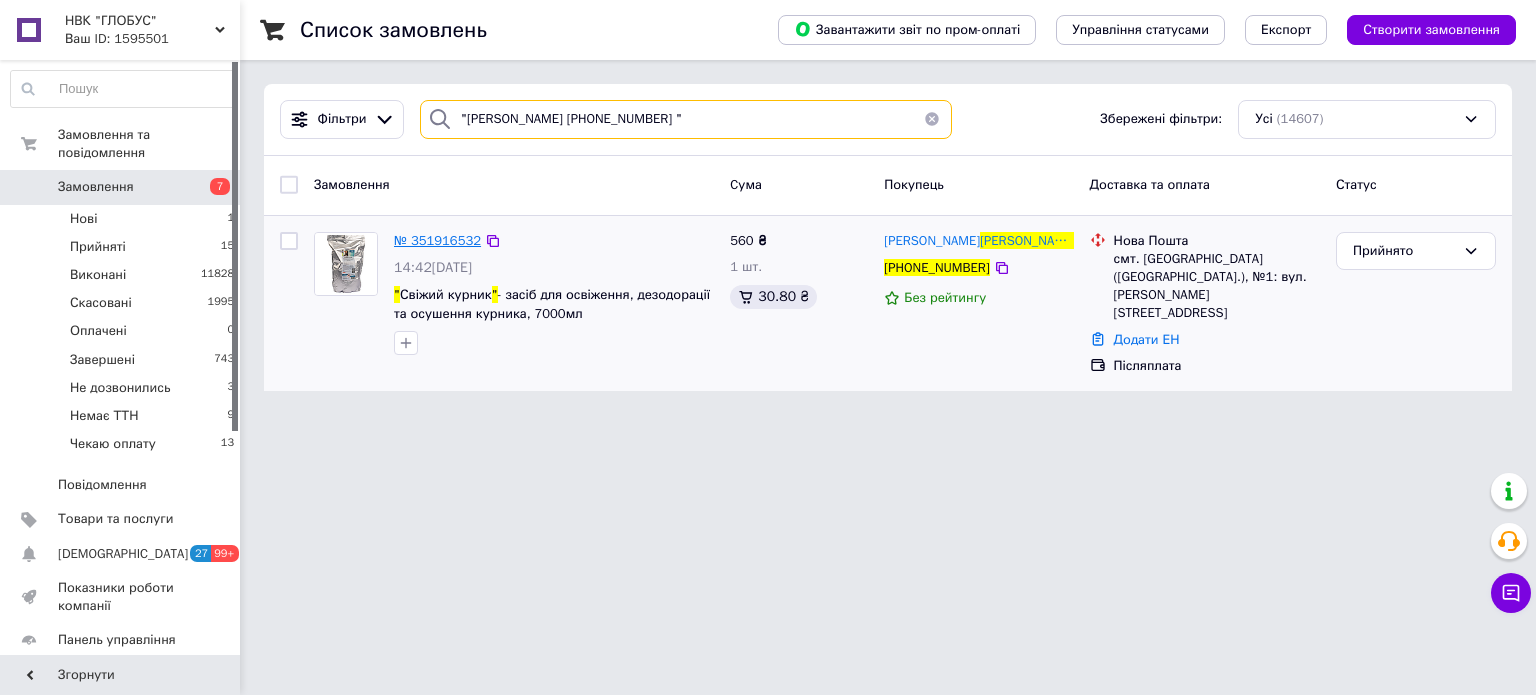 type on ""Євген Анастасьєв +380978298973 "" 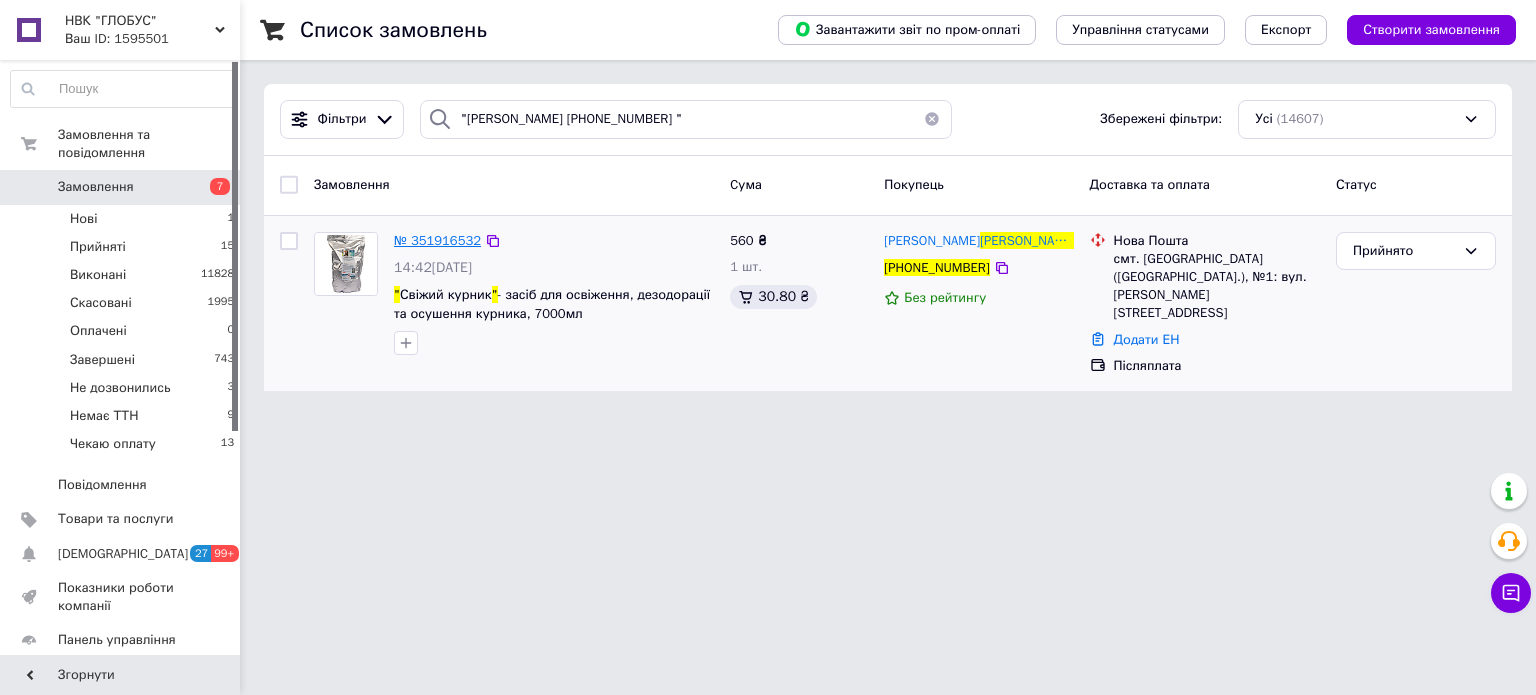 click on "№ 351916532" at bounding box center [437, 240] 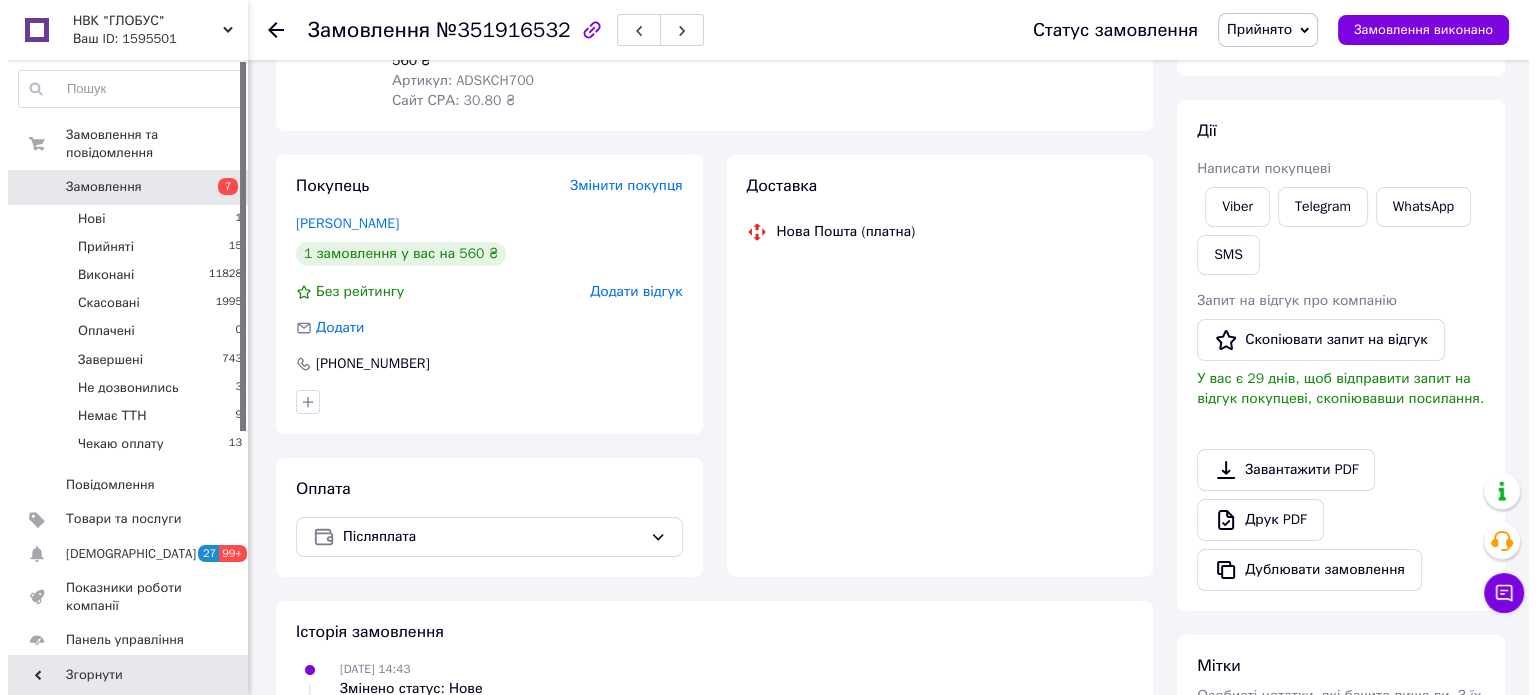 scroll, scrollTop: 298, scrollLeft: 0, axis: vertical 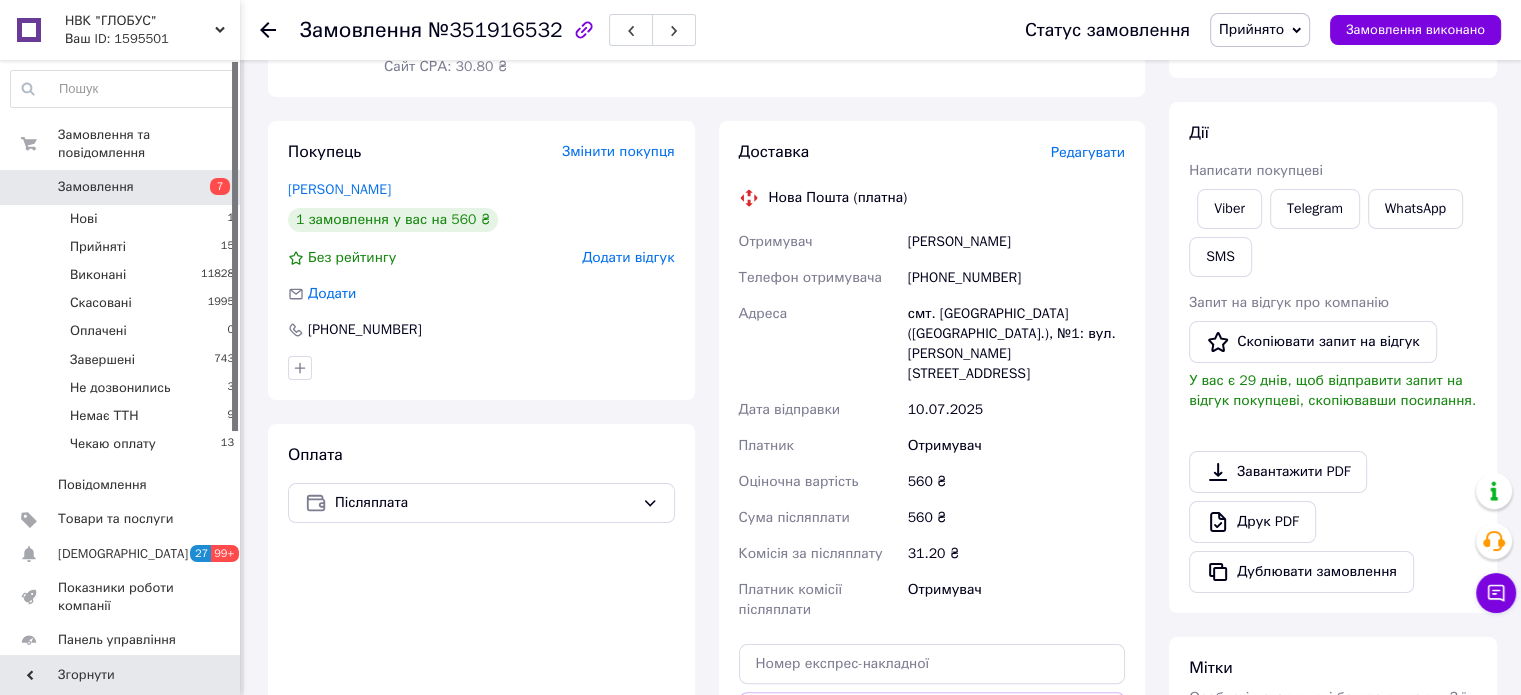 click on "Редагувати" at bounding box center (1088, 152) 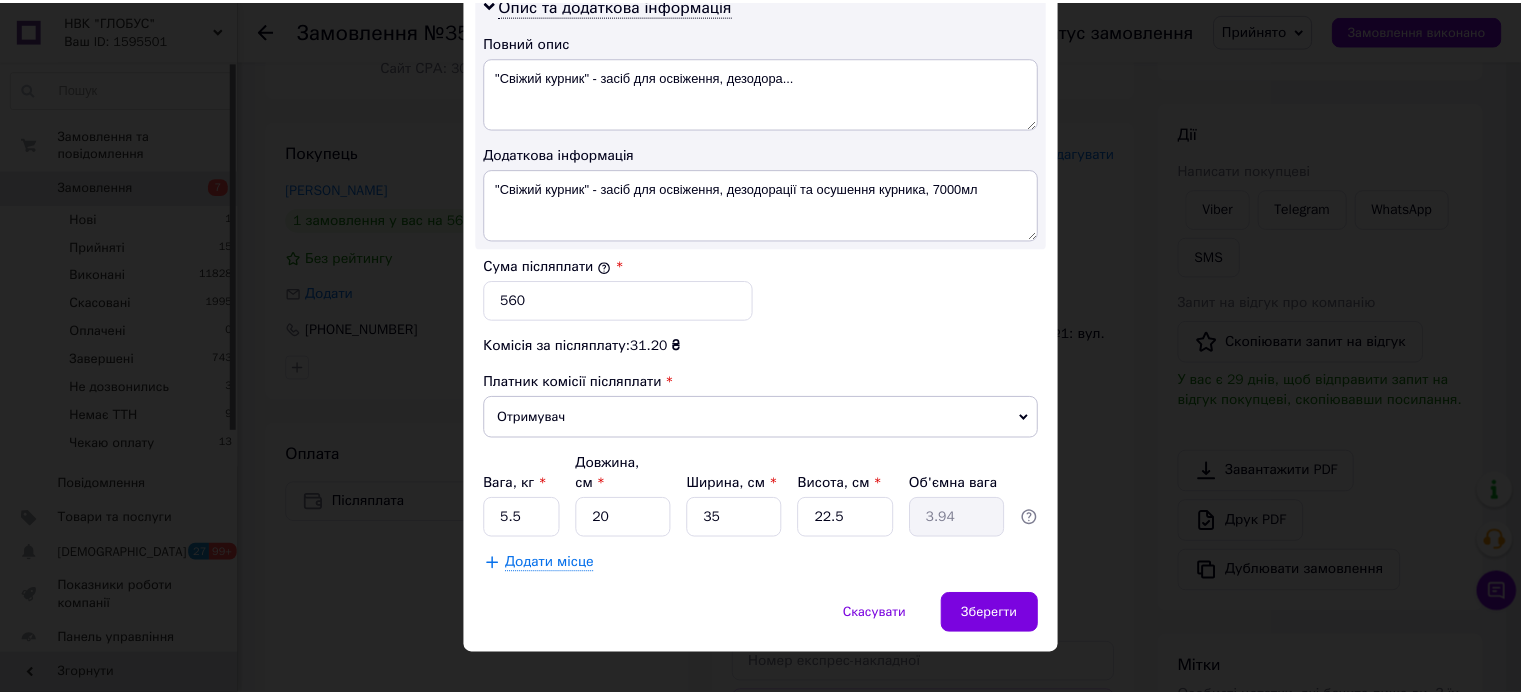 scroll, scrollTop: 1048, scrollLeft: 0, axis: vertical 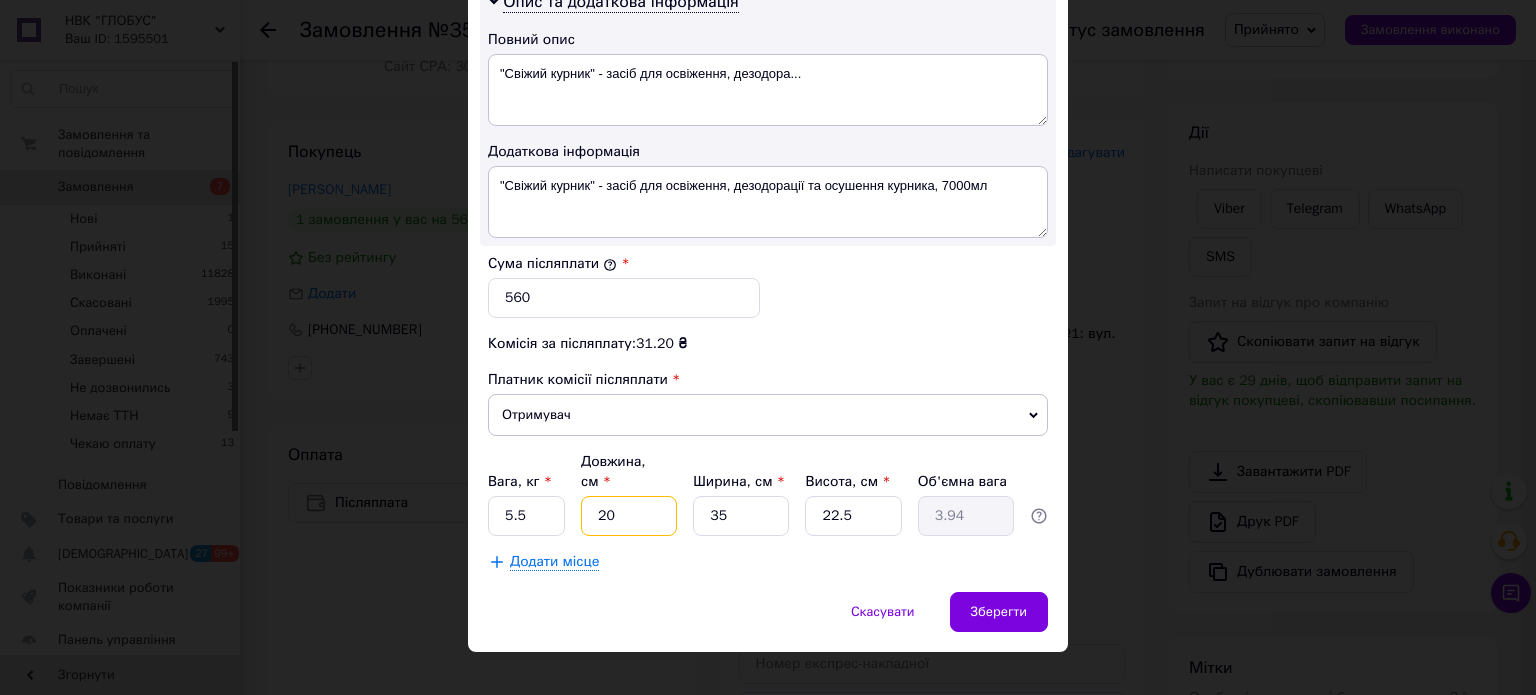click on "20" at bounding box center (629, 516) 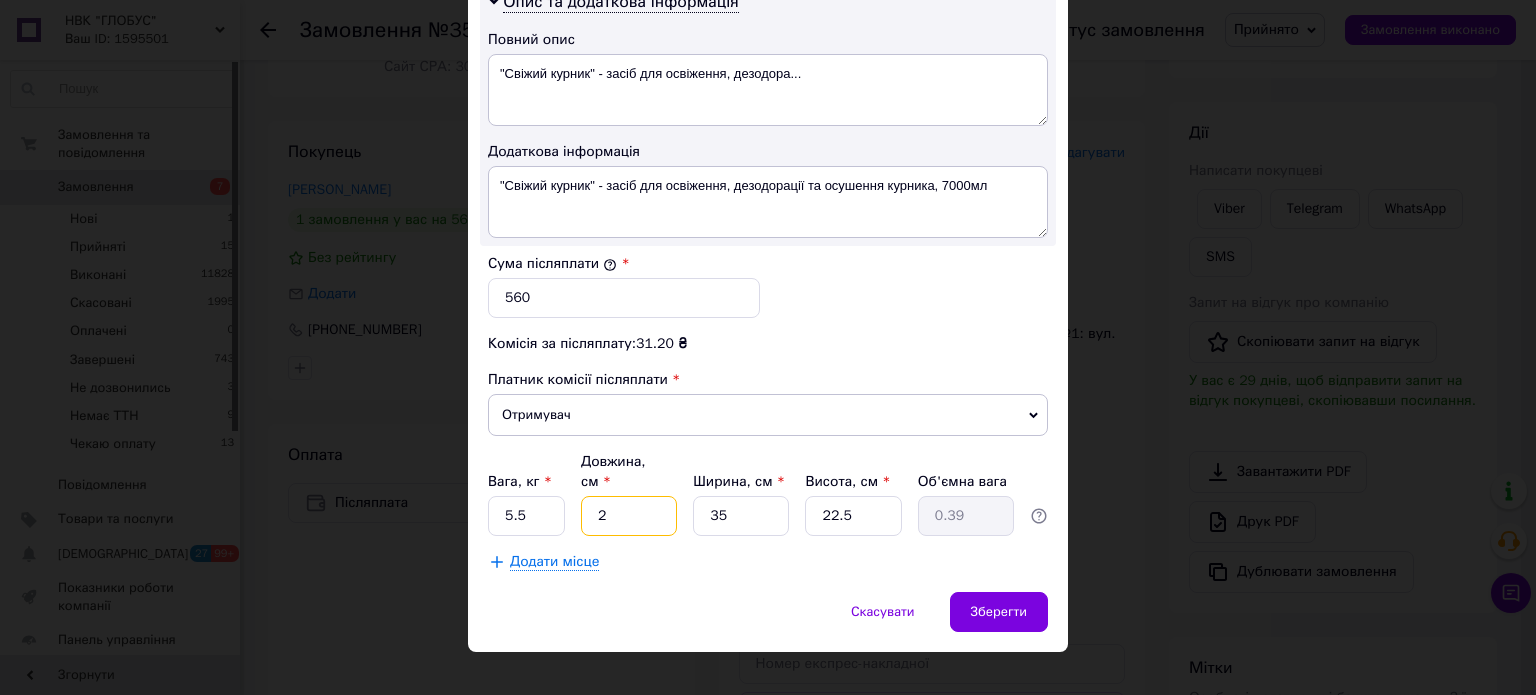 type on "23" 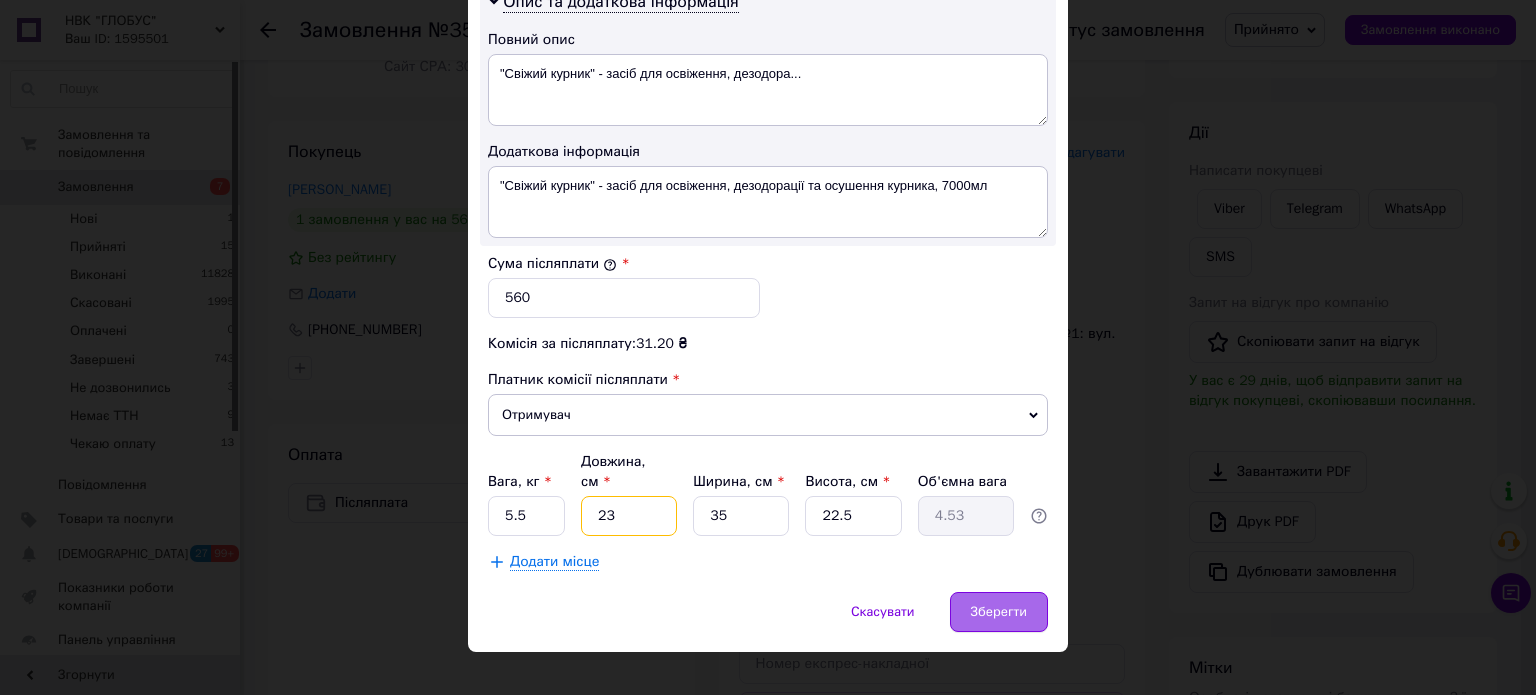 type on "23" 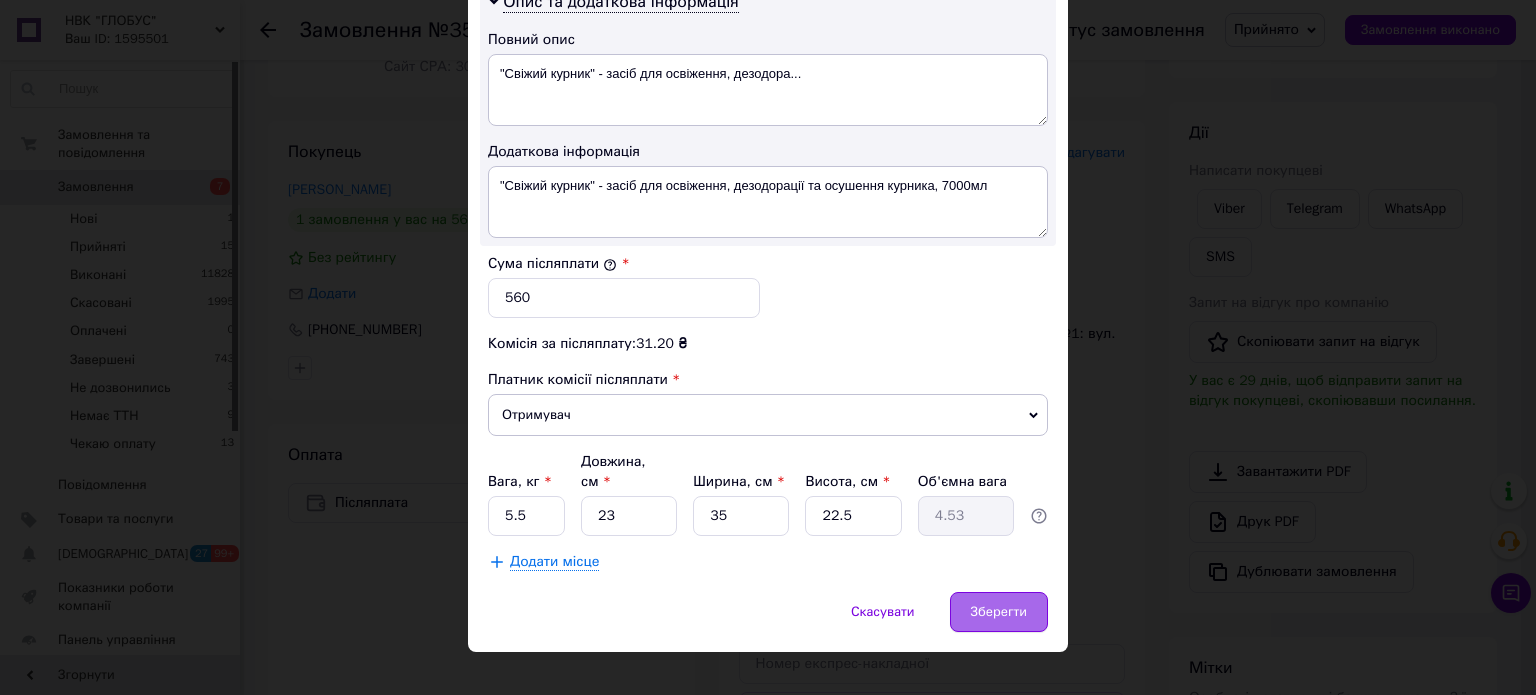 click on "Зберегти" at bounding box center [999, 612] 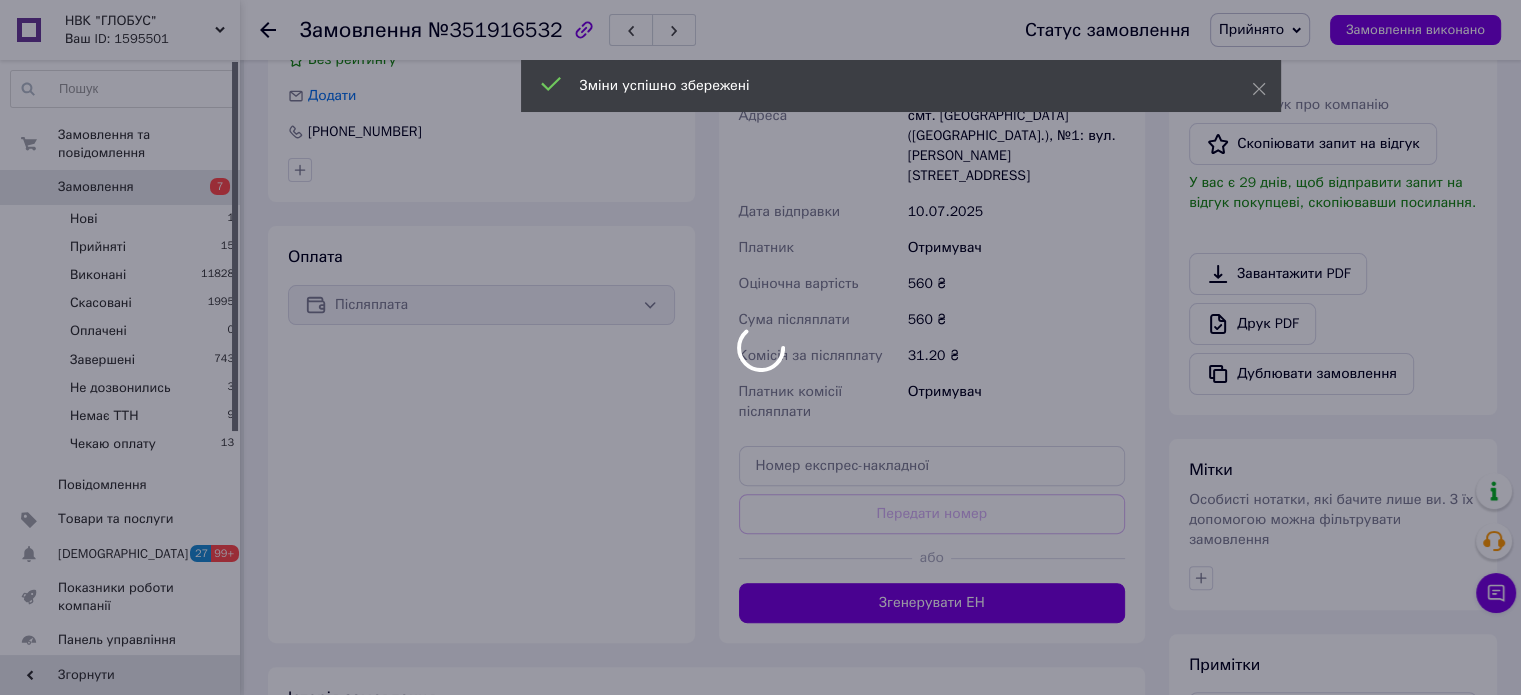 scroll, scrollTop: 498, scrollLeft: 0, axis: vertical 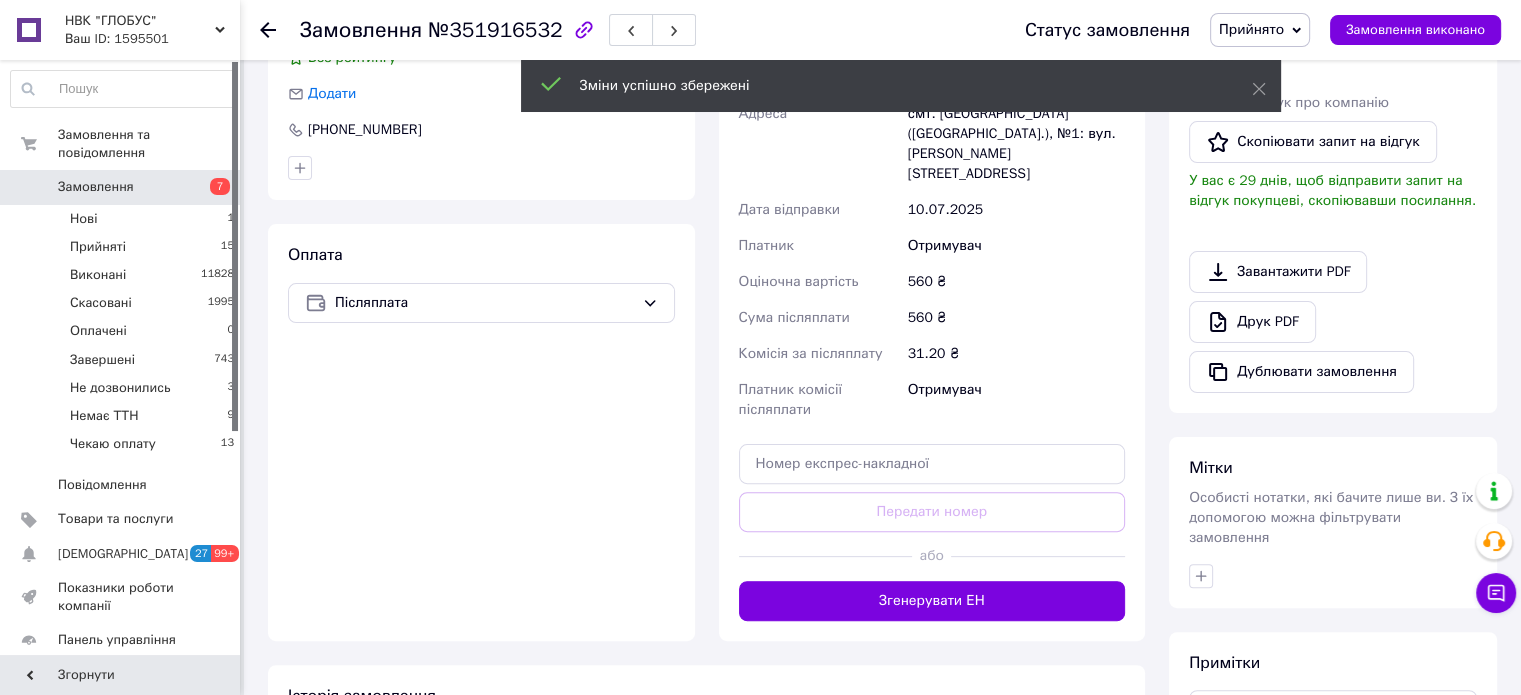 click on "Згенерувати ЕН" at bounding box center [932, 601] 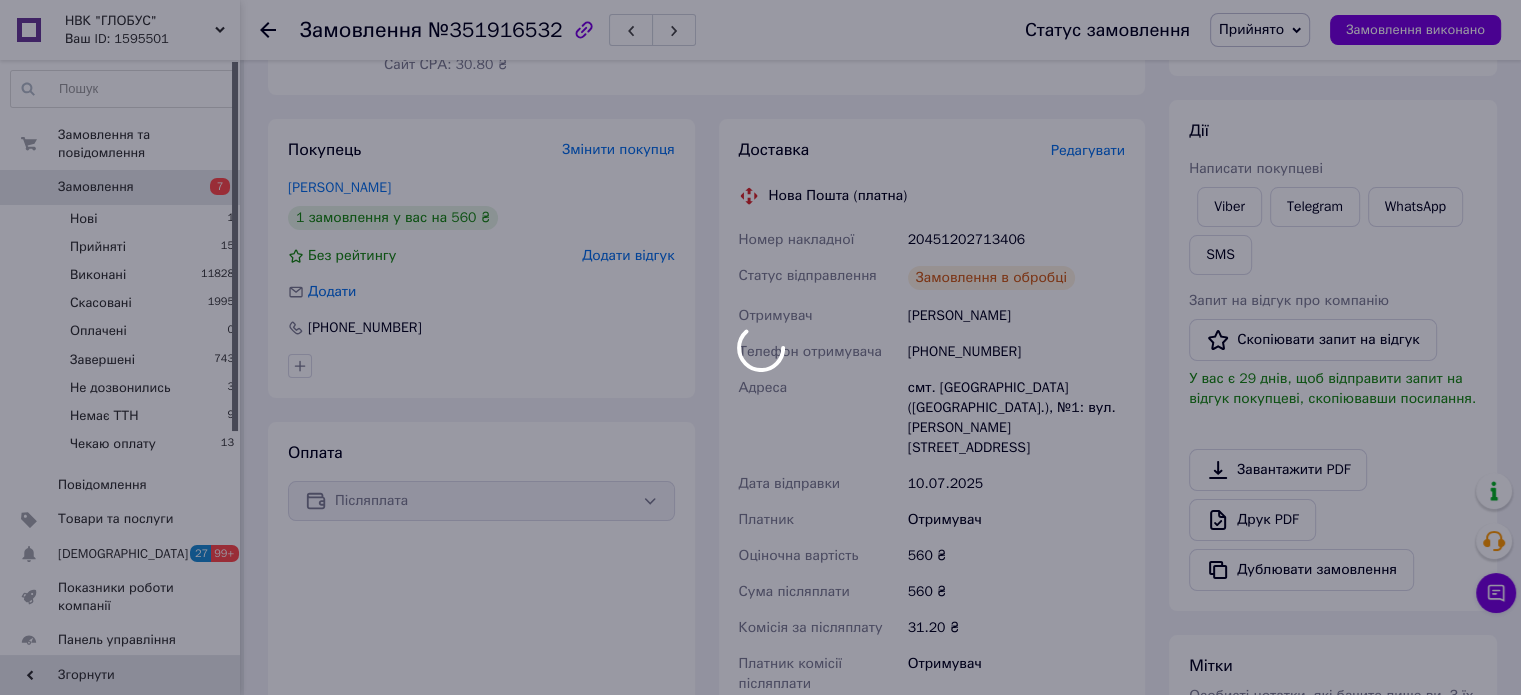 scroll, scrollTop: 298, scrollLeft: 0, axis: vertical 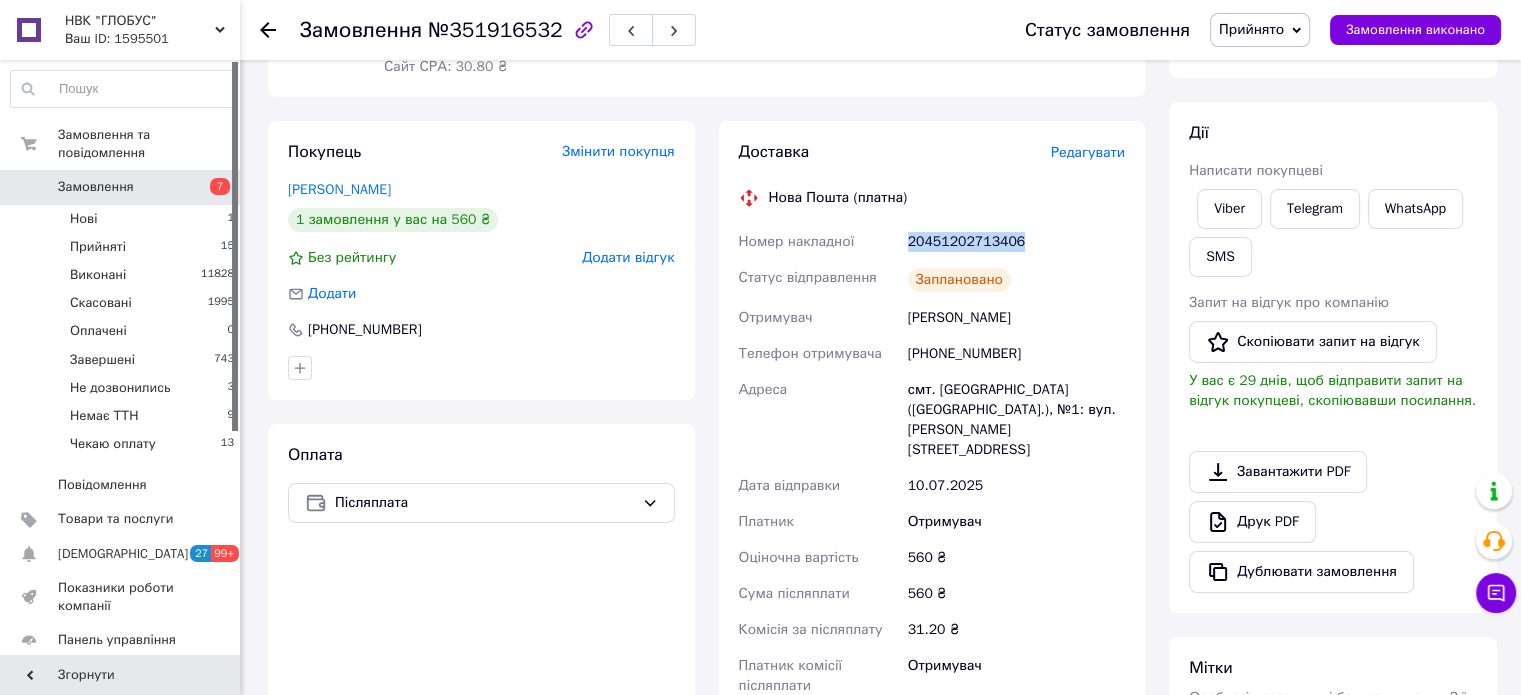 drag, startPoint x: 997, startPoint y: 240, endPoint x: 907, endPoint y: 239, distance: 90.005554 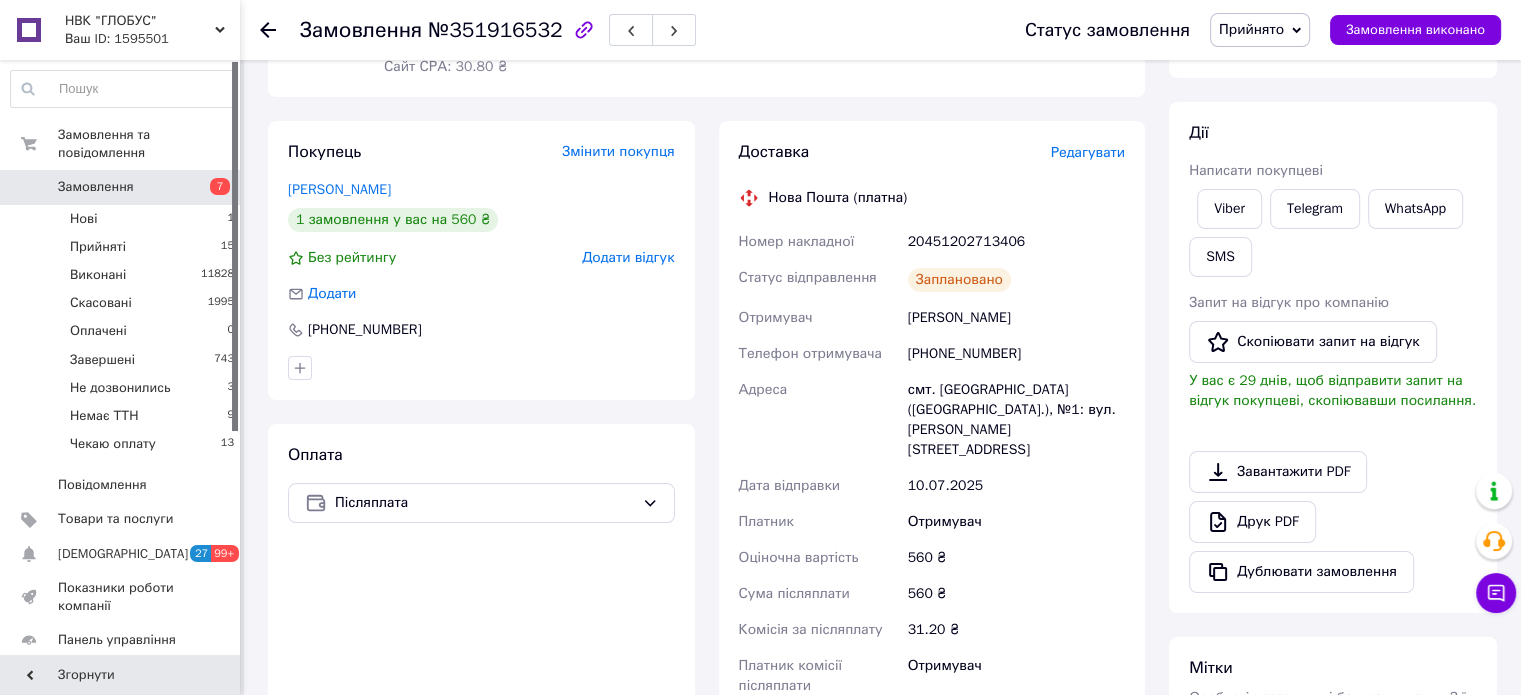 click 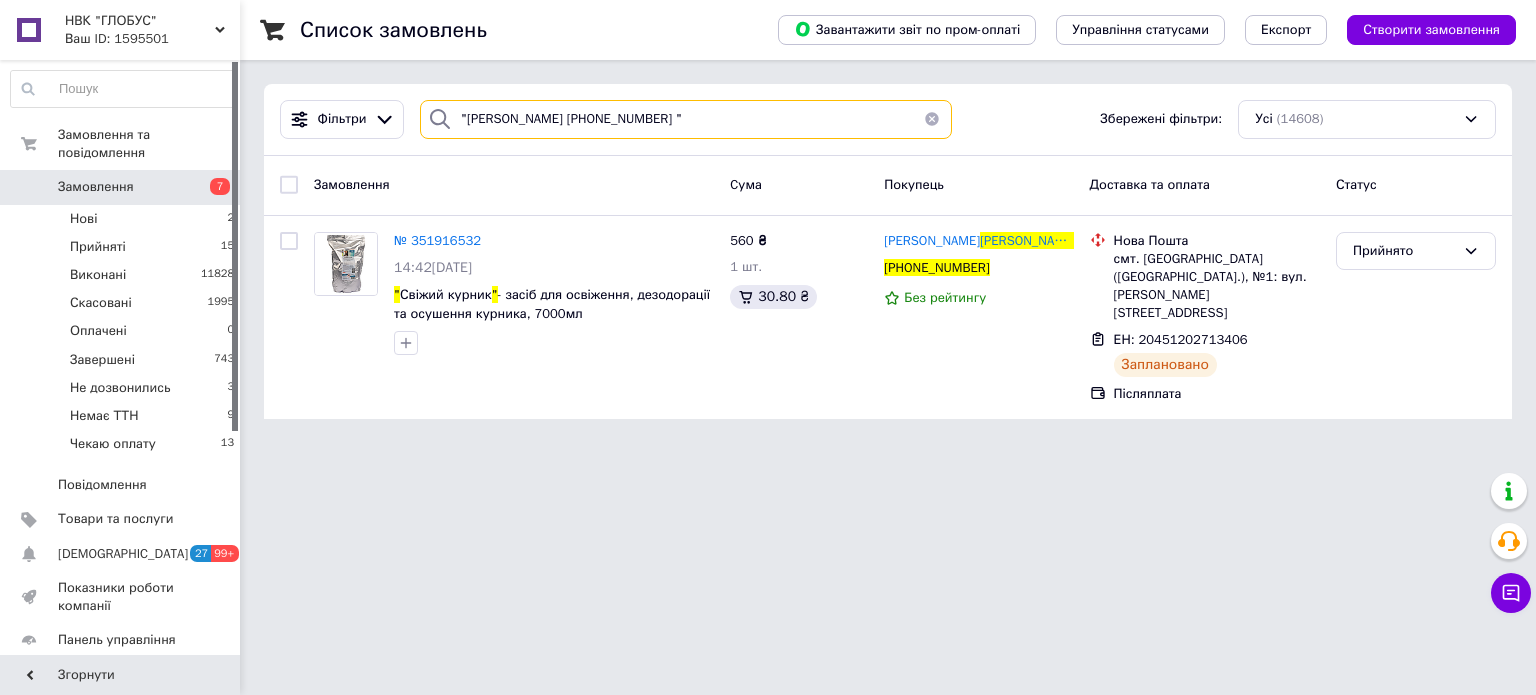 drag, startPoint x: 690, startPoint y: 120, endPoint x: 446, endPoint y: 124, distance: 244.03279 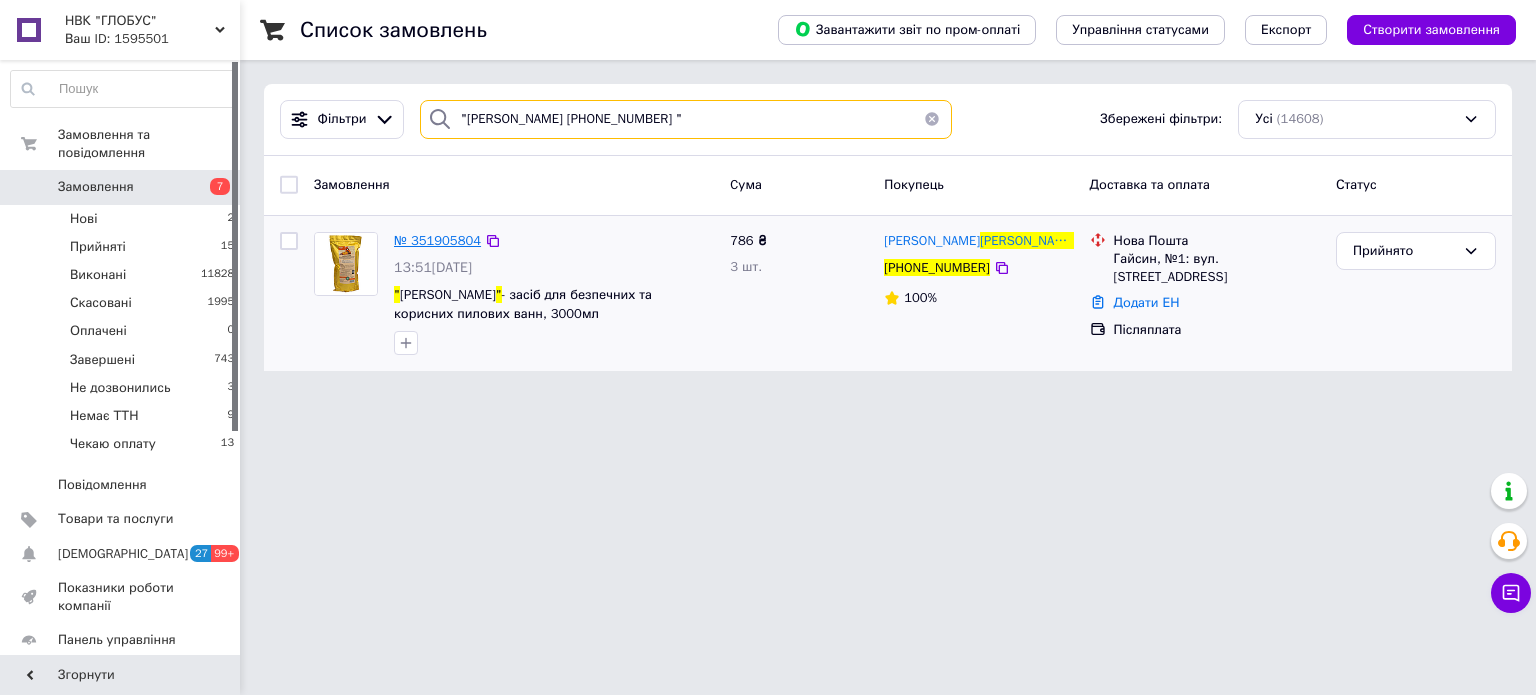 type on ""Наталья Карнаух +380934960914 "" 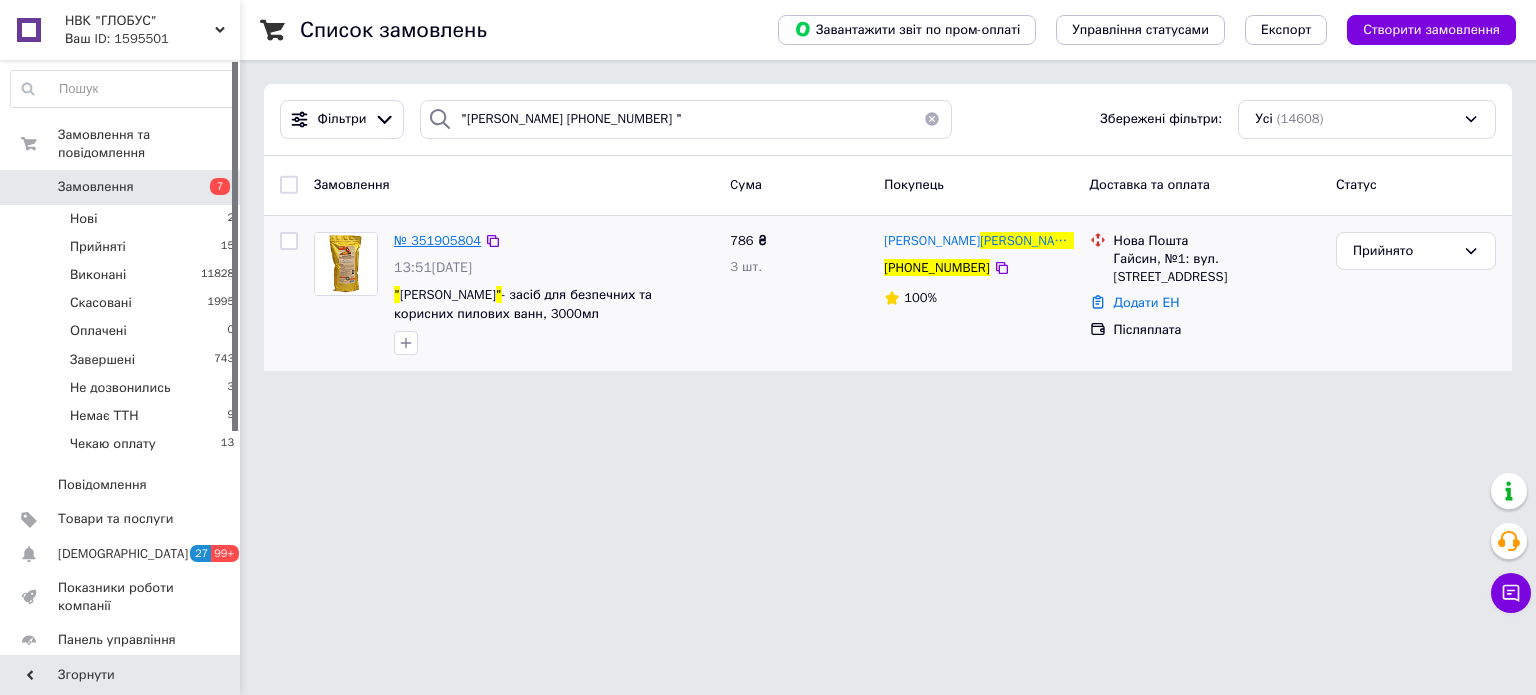 click on "№ 351905804" at bounding box center (437, 240) 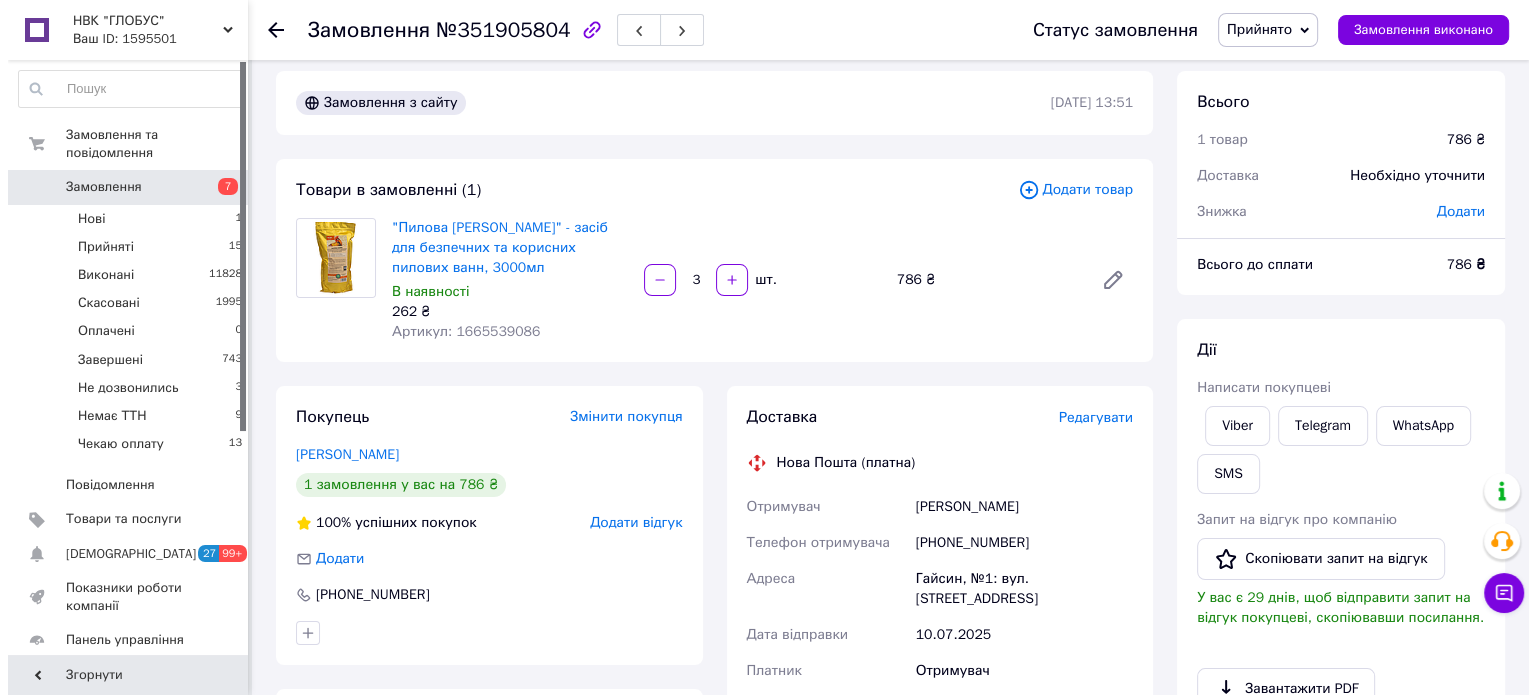 scroll, scrollTop: 200, scrollLeft: 0, axis: vertical 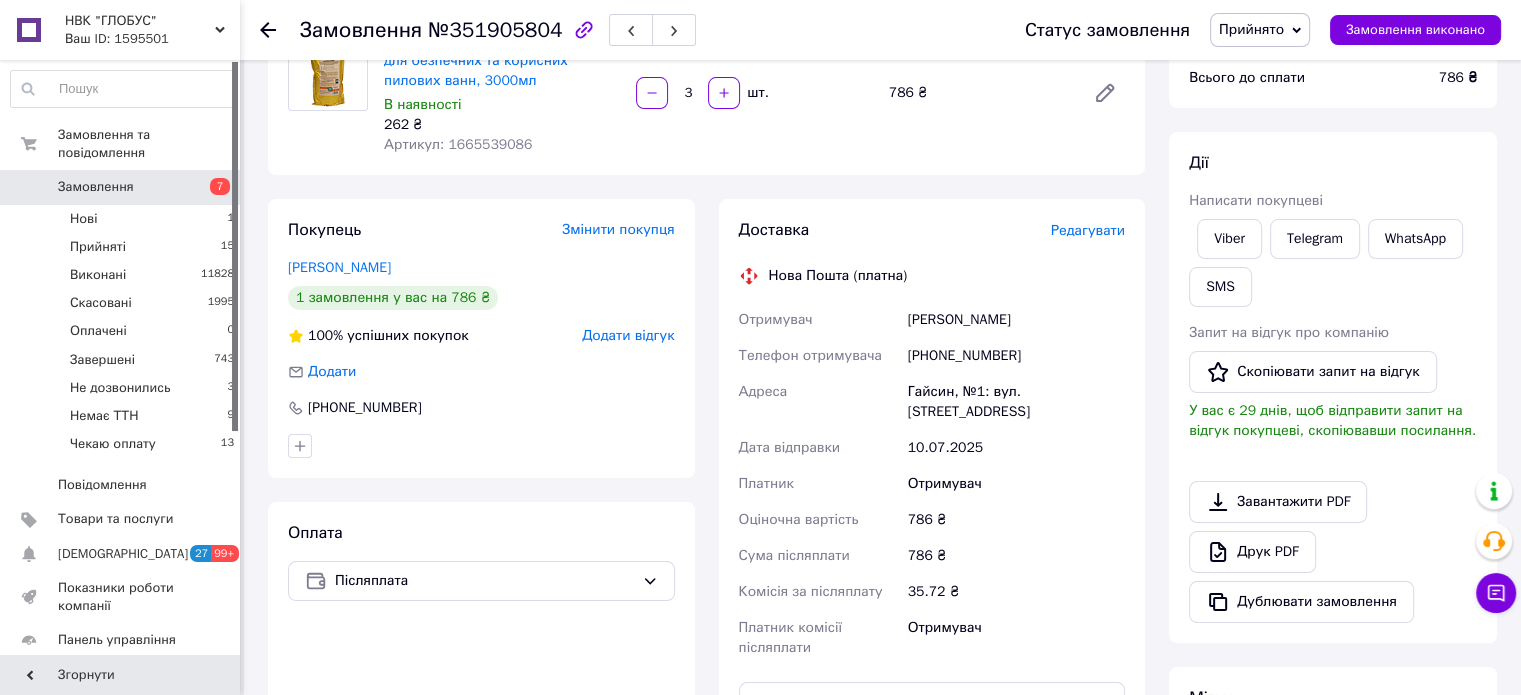 click on "Редагувати" at bounding box center (1088, 230) 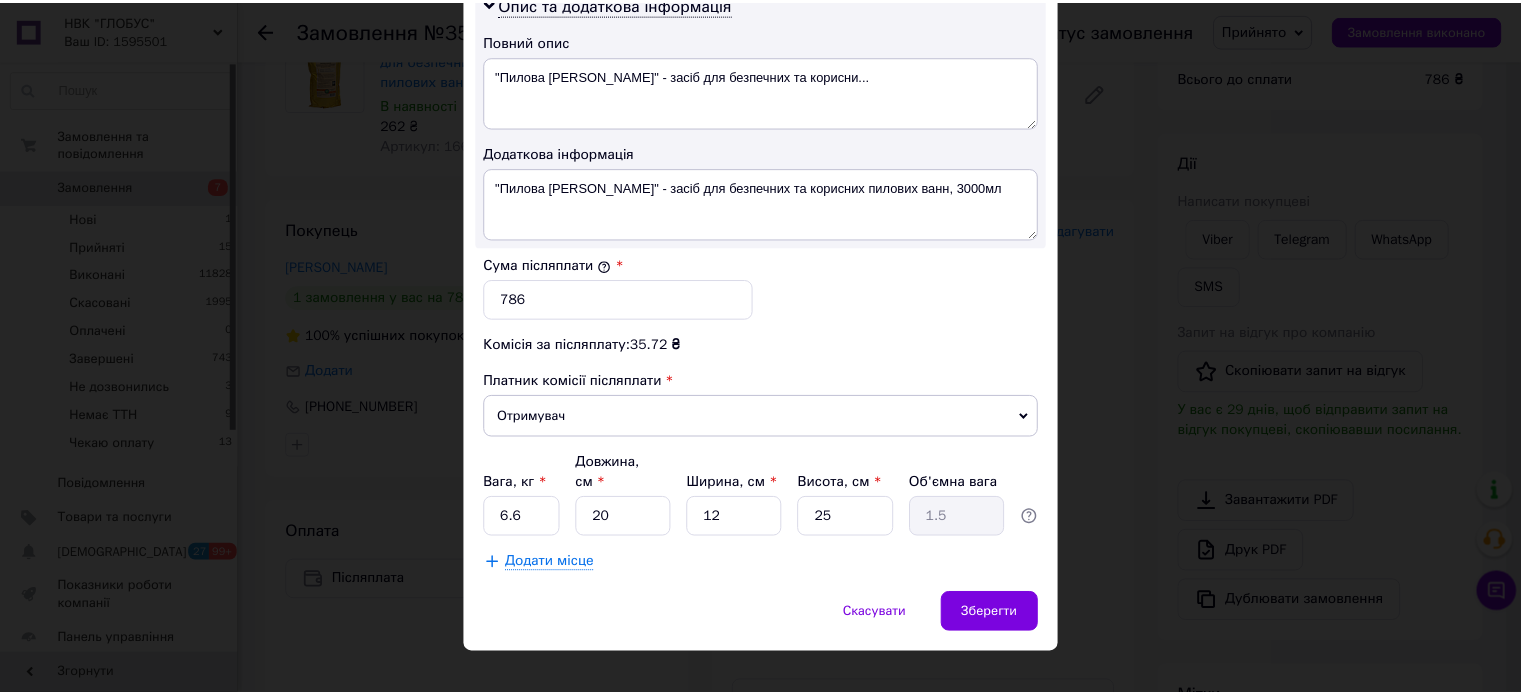 scroll, scrollTop: 1048, scrollLeft: 0, axis: vertical 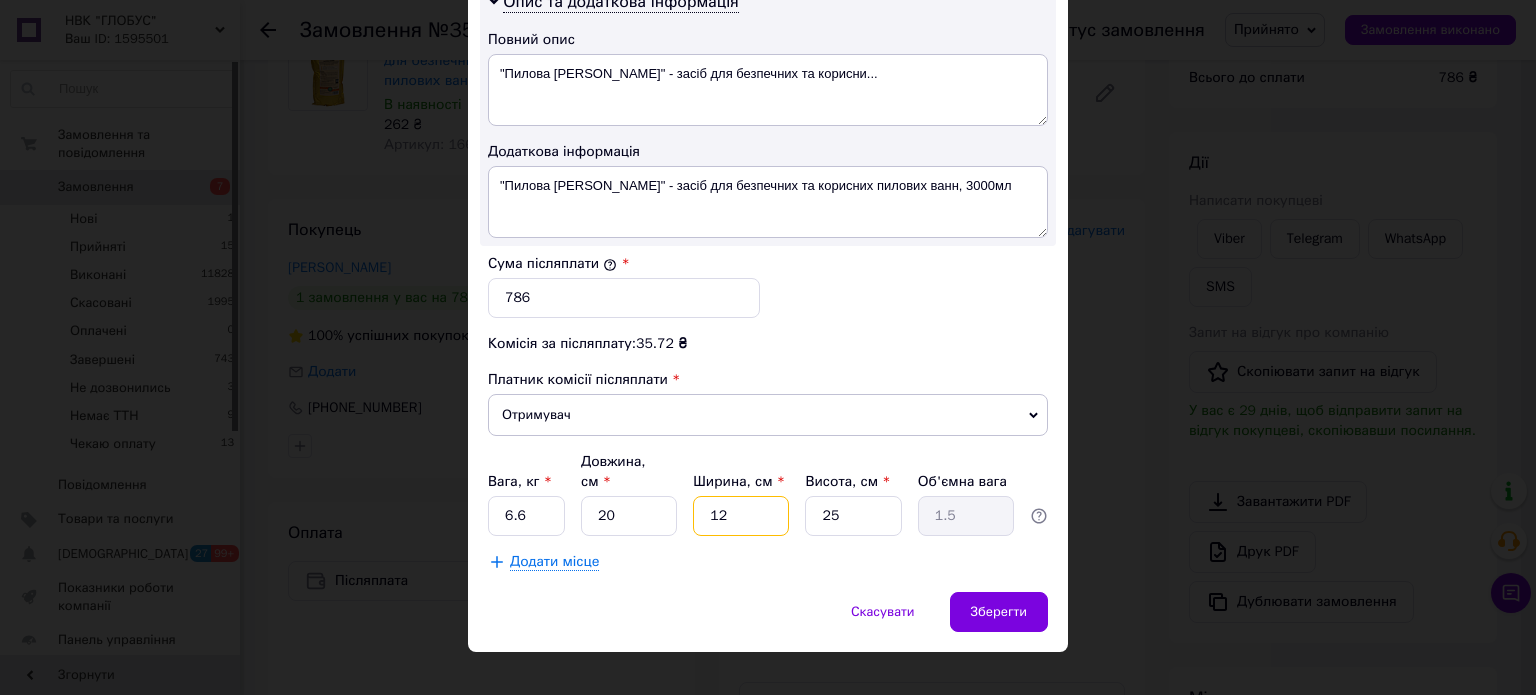 click on "12" at bounding box center [741, 516] 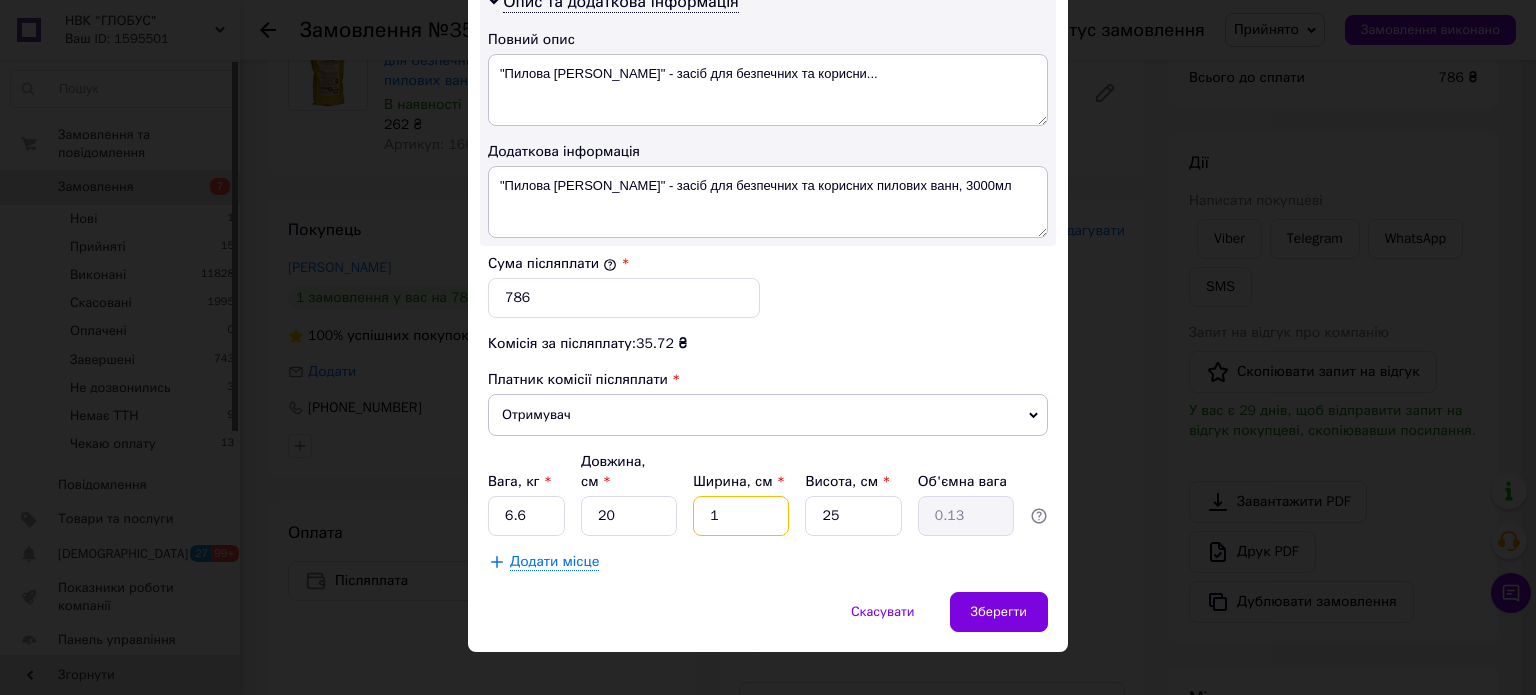 type 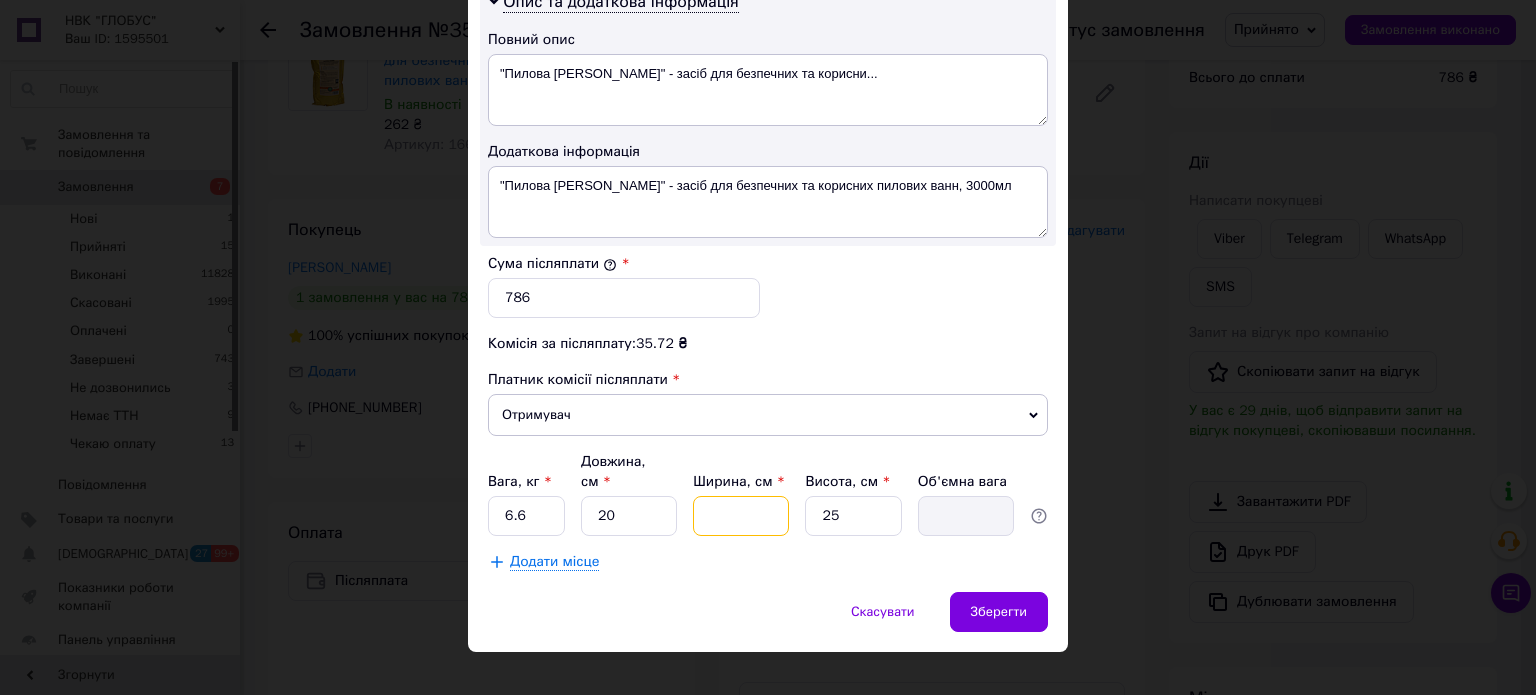 type on "3" 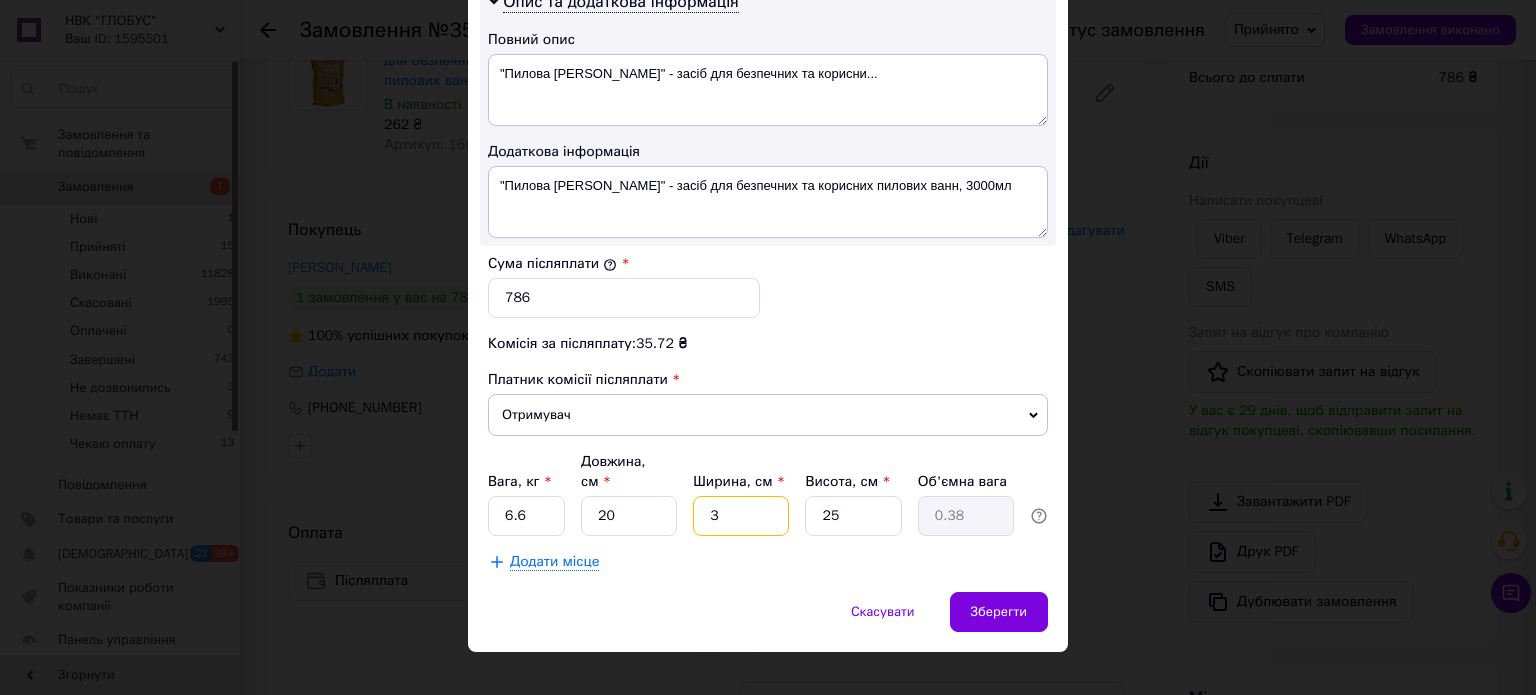 type on "30" 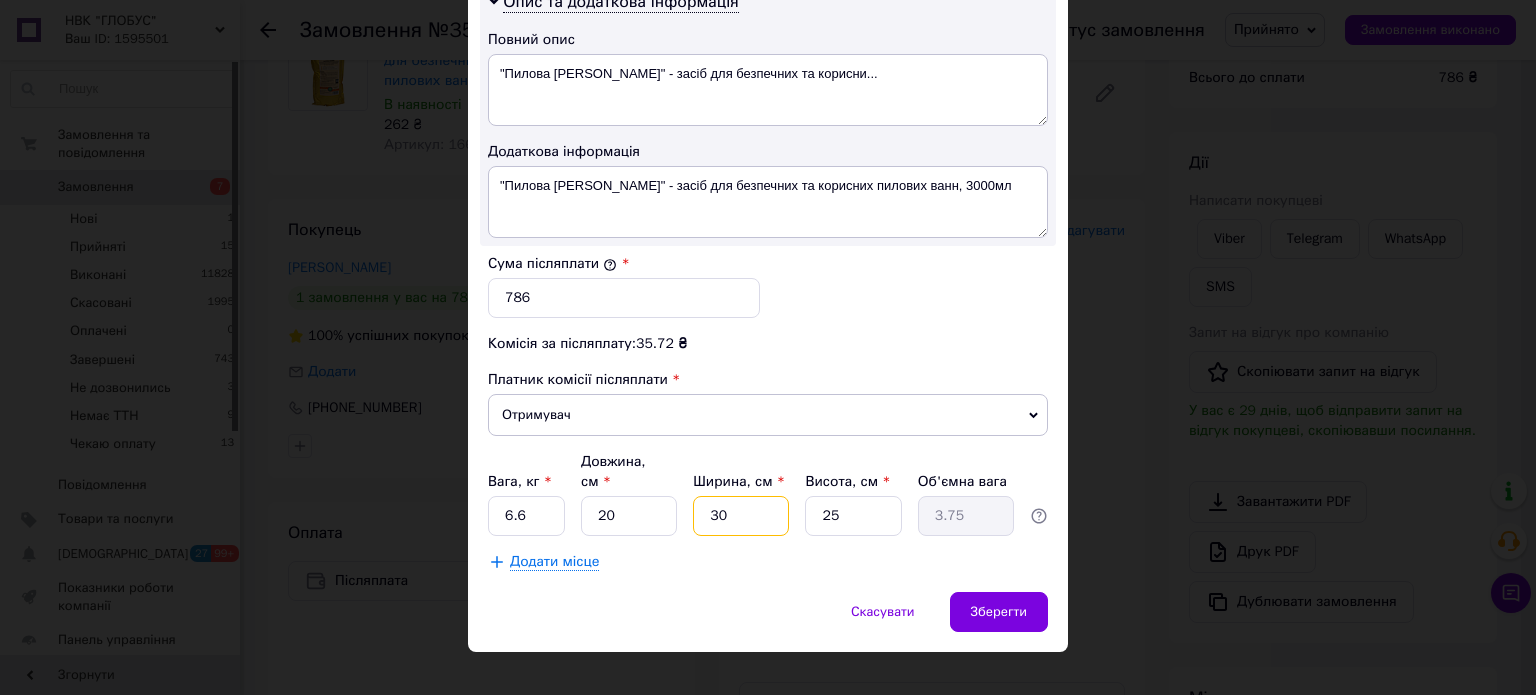 type on "30" 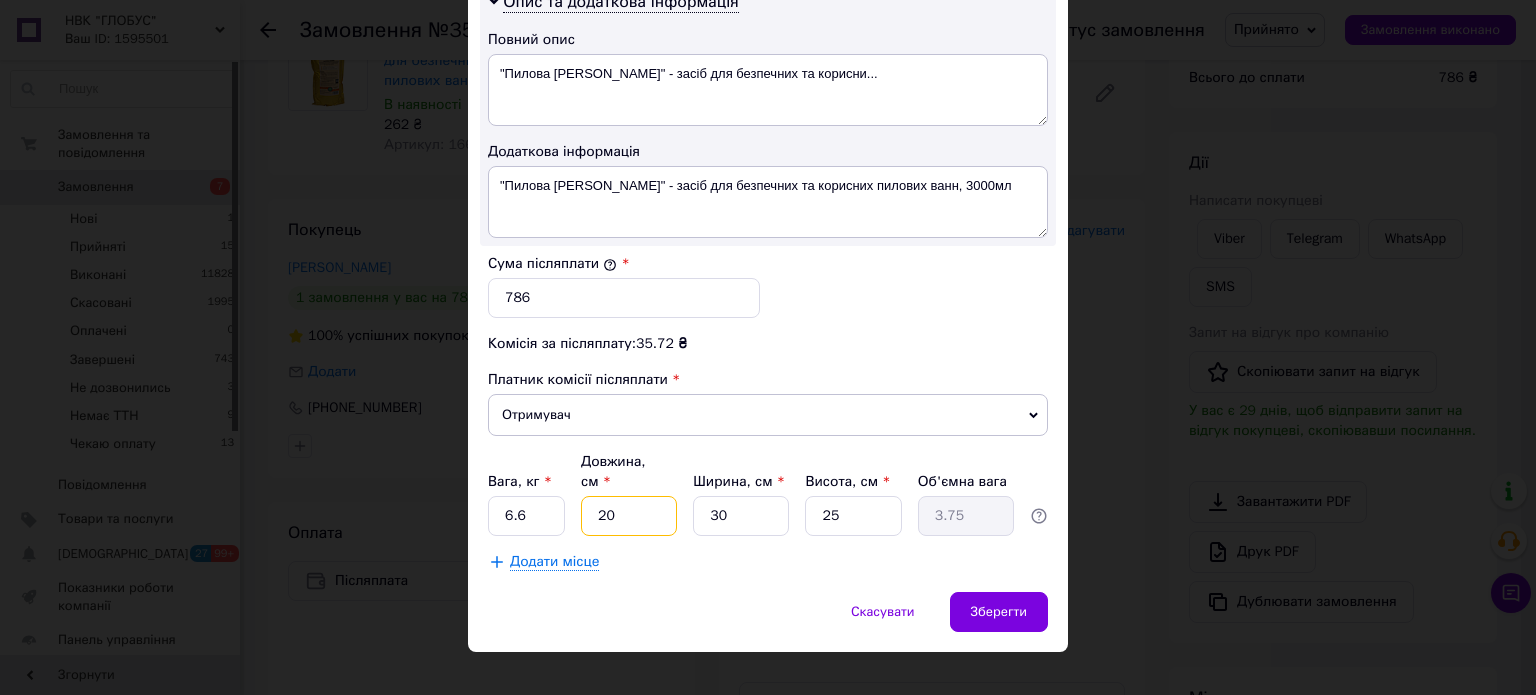 click on "20" at bounding box center [629, 516] 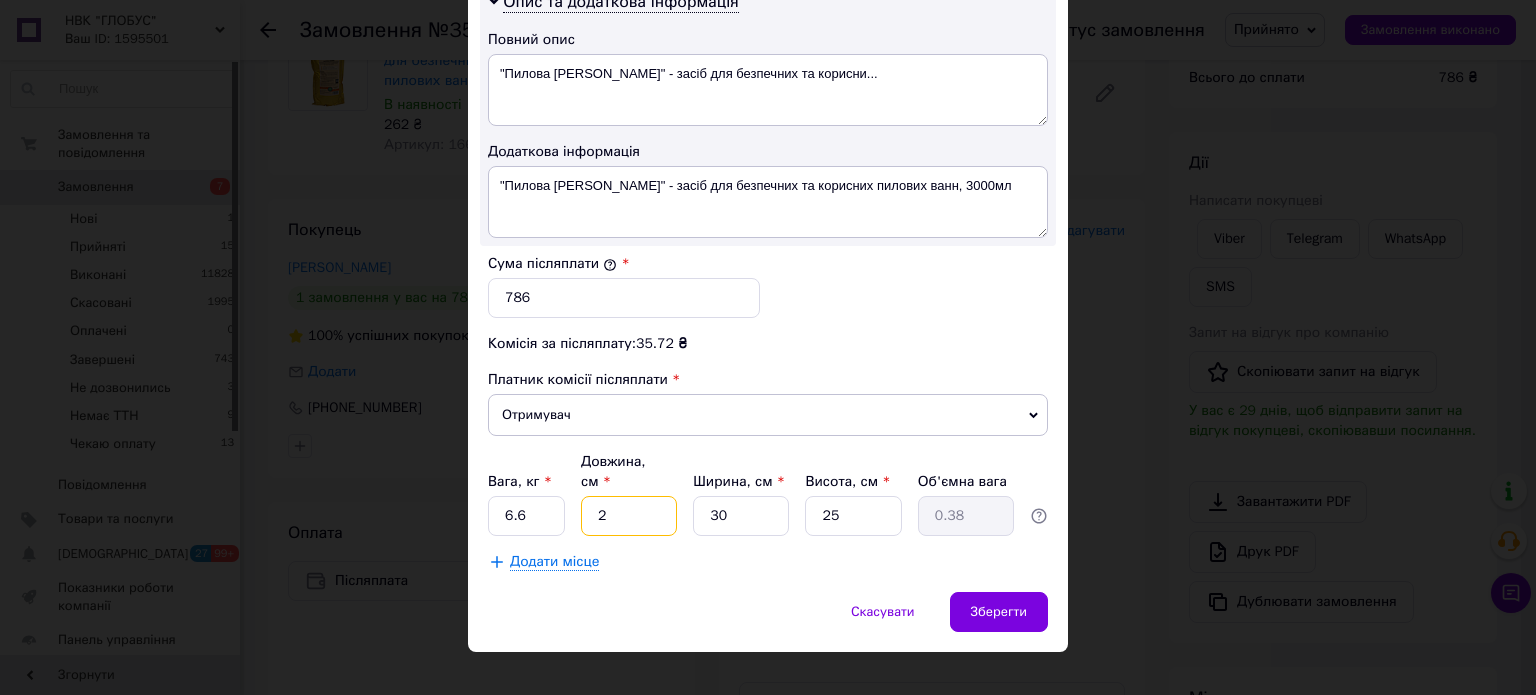 type on "25" 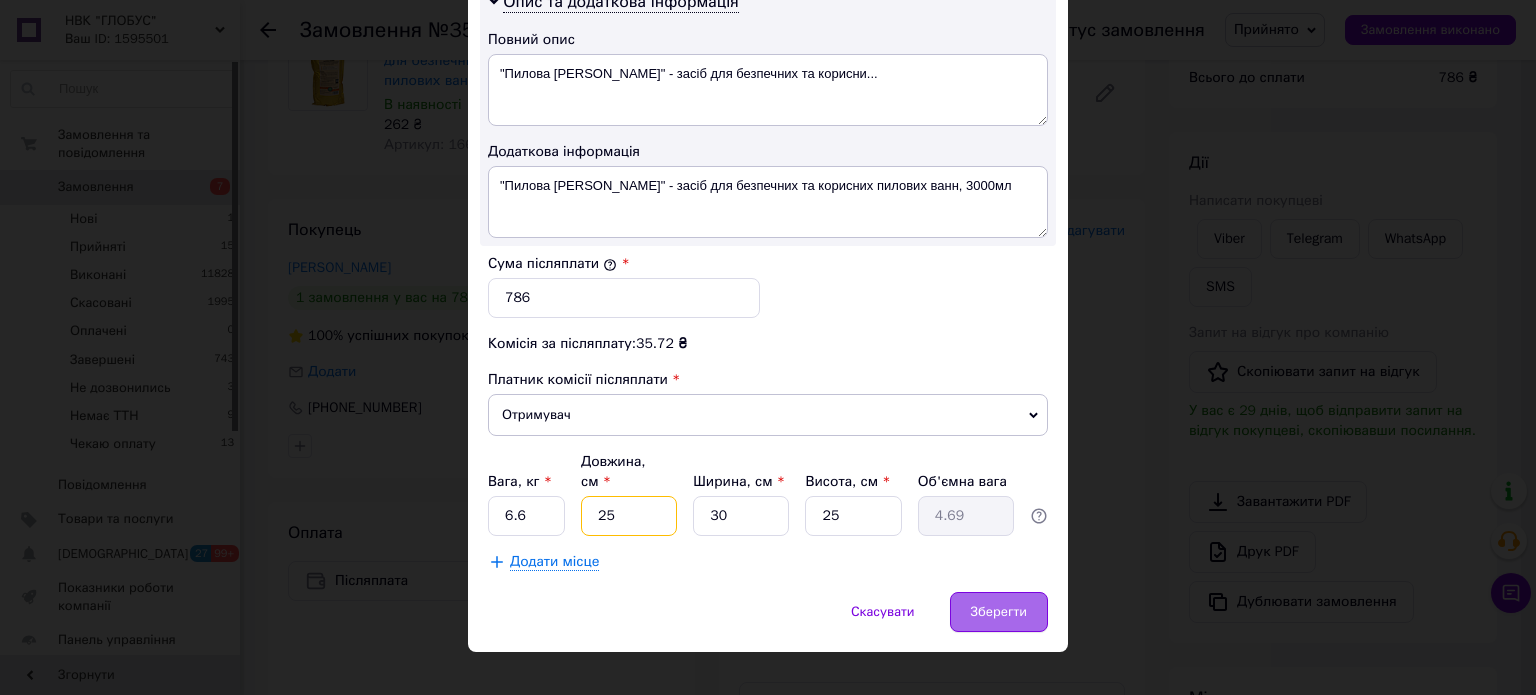 type on "25" 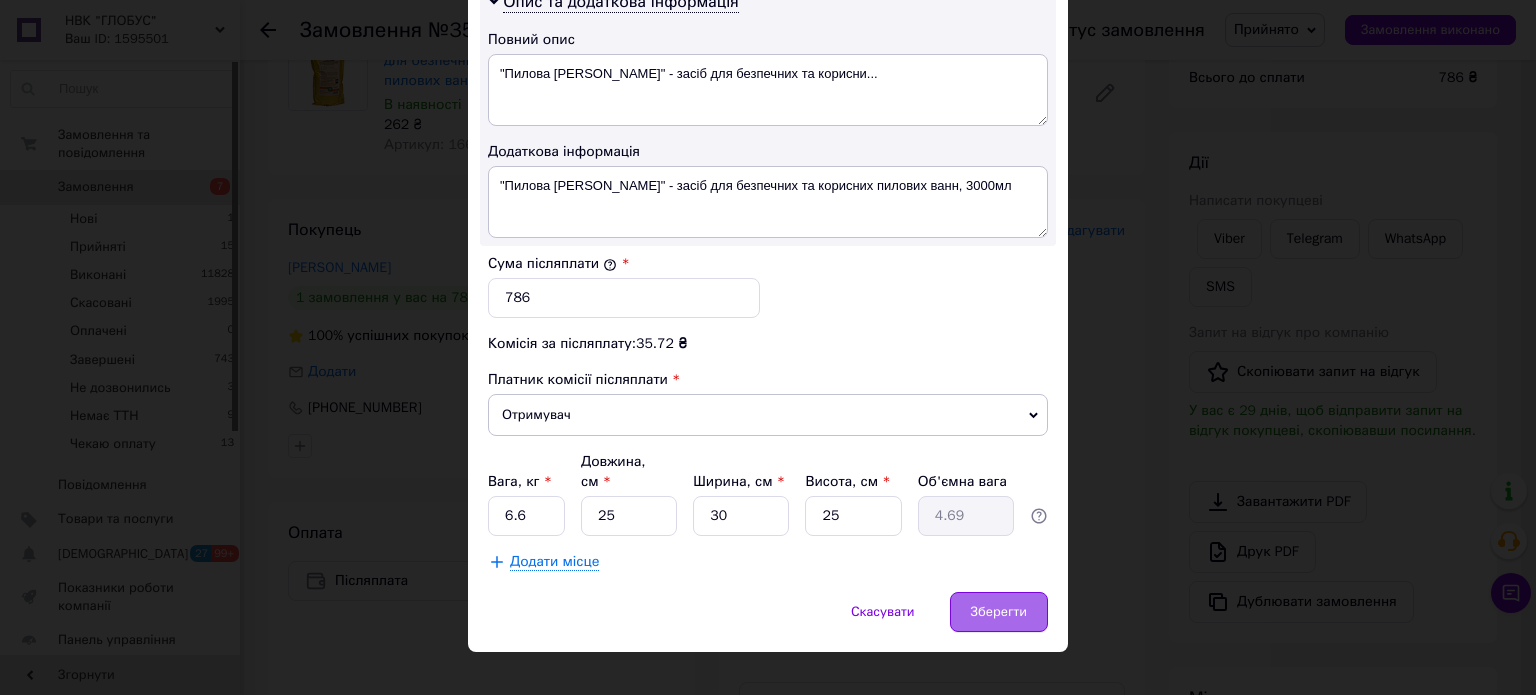 click on "Зберегти" at bounding box center [999, 612] 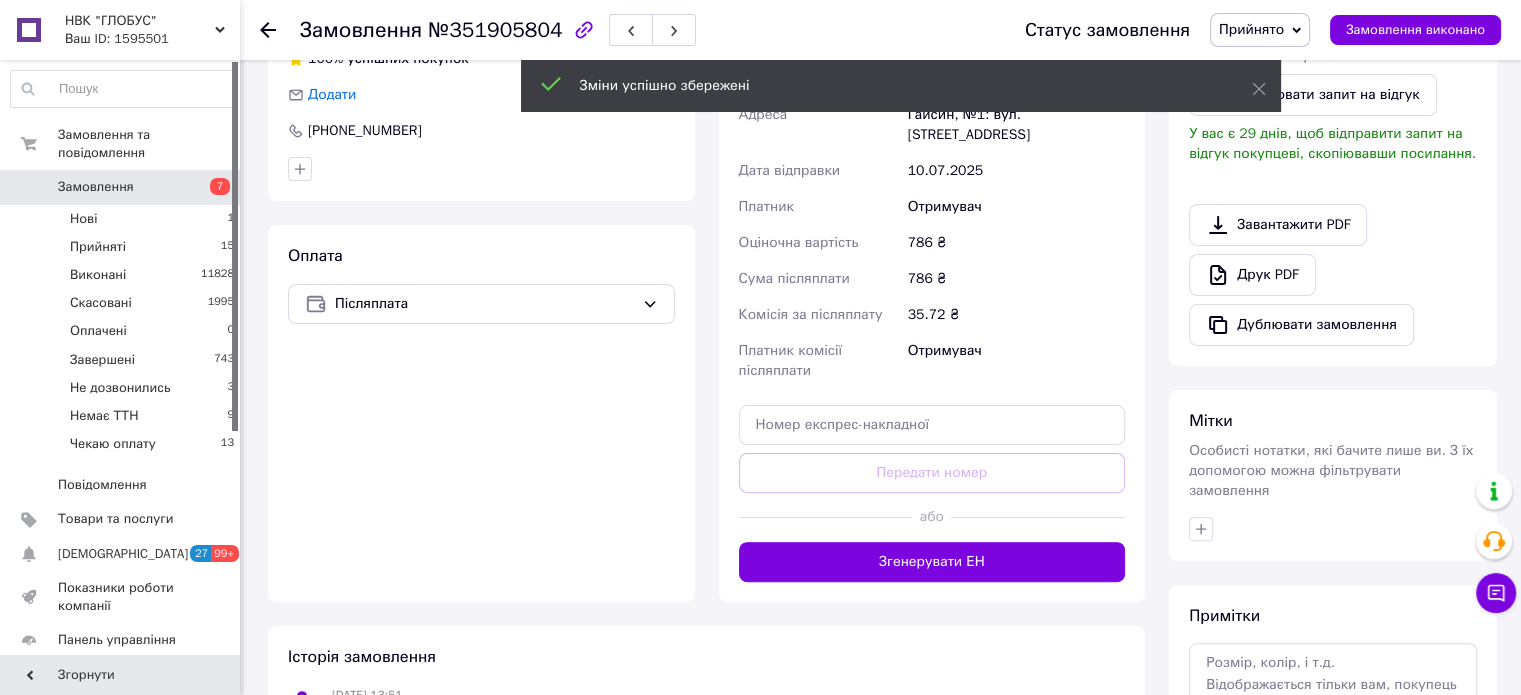 scroll, scrollTop: 600, scrollLeft: 0, axis: vertical 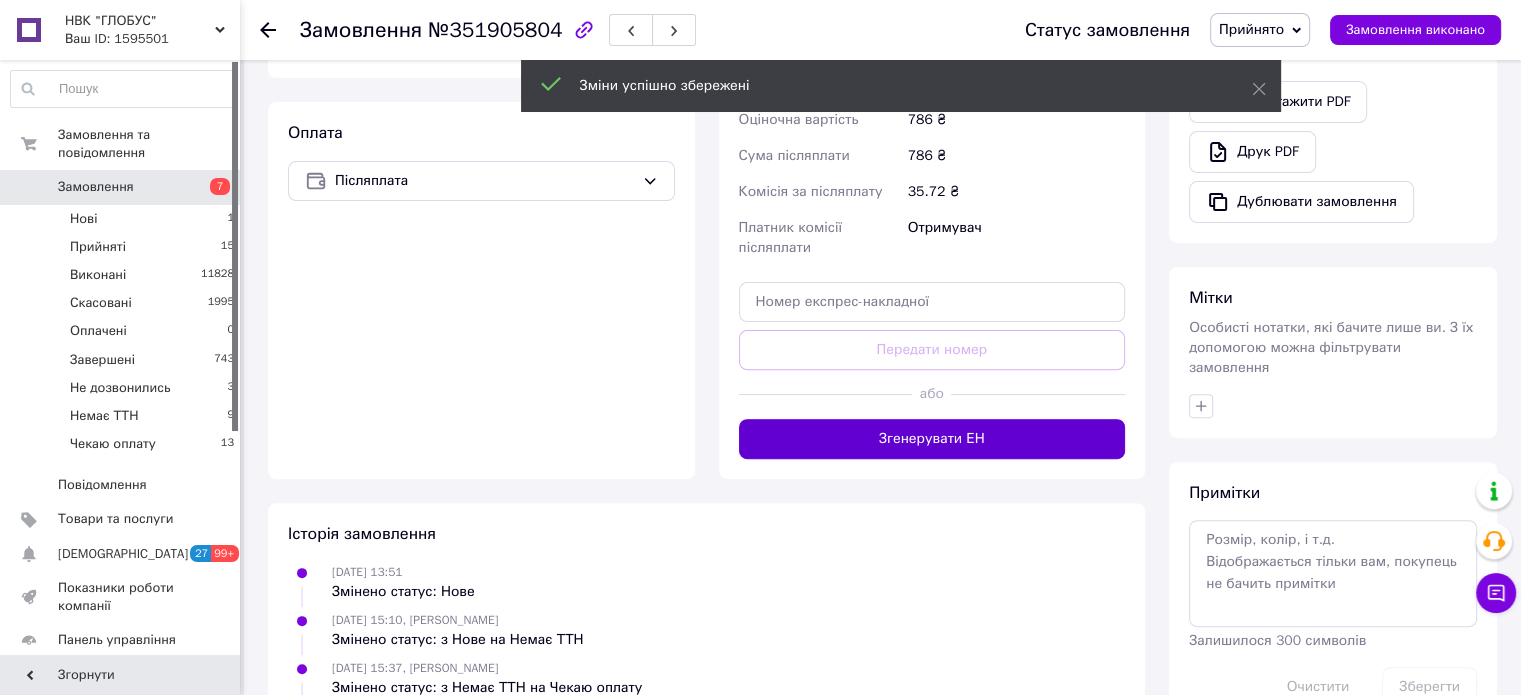 click on "Згенерувати ЕН" at bounding box center [932, 439] 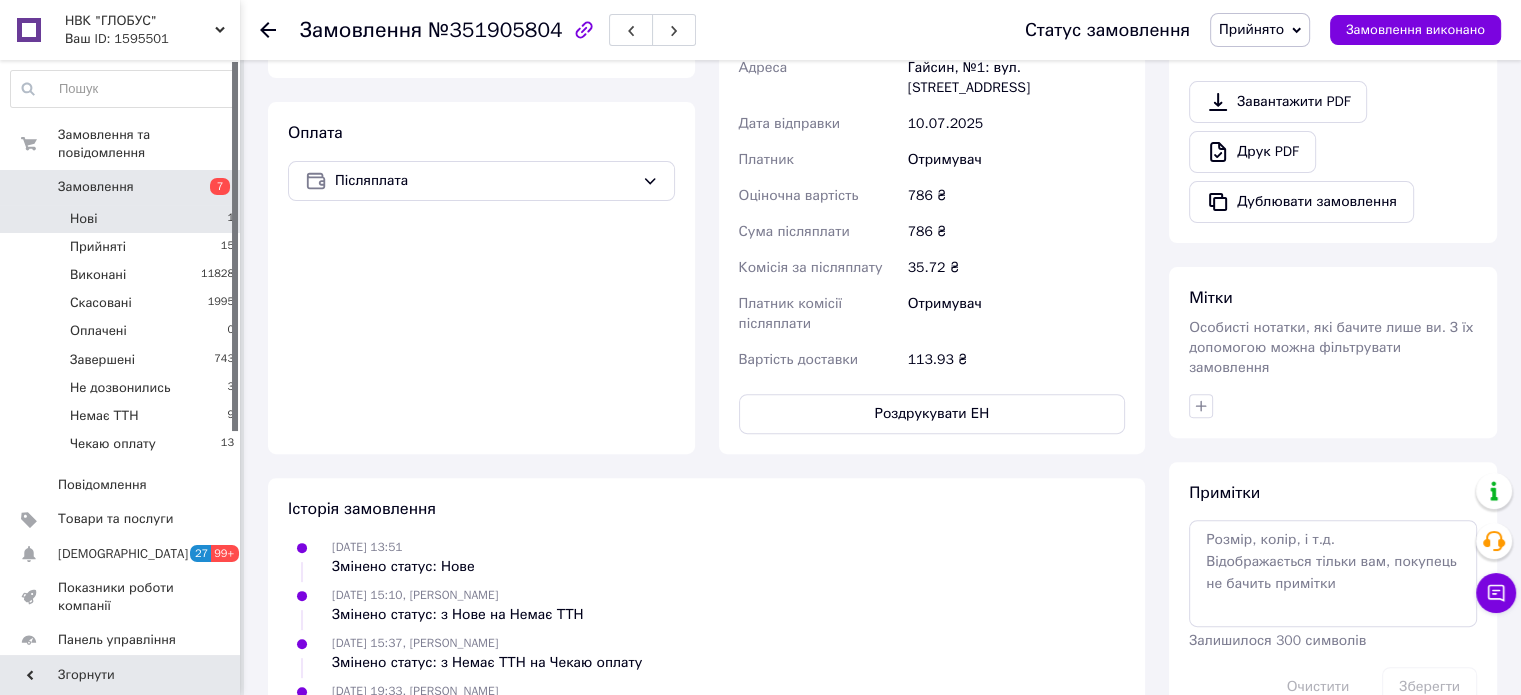 click on "Нові 1" at bounding box center [123, 219] 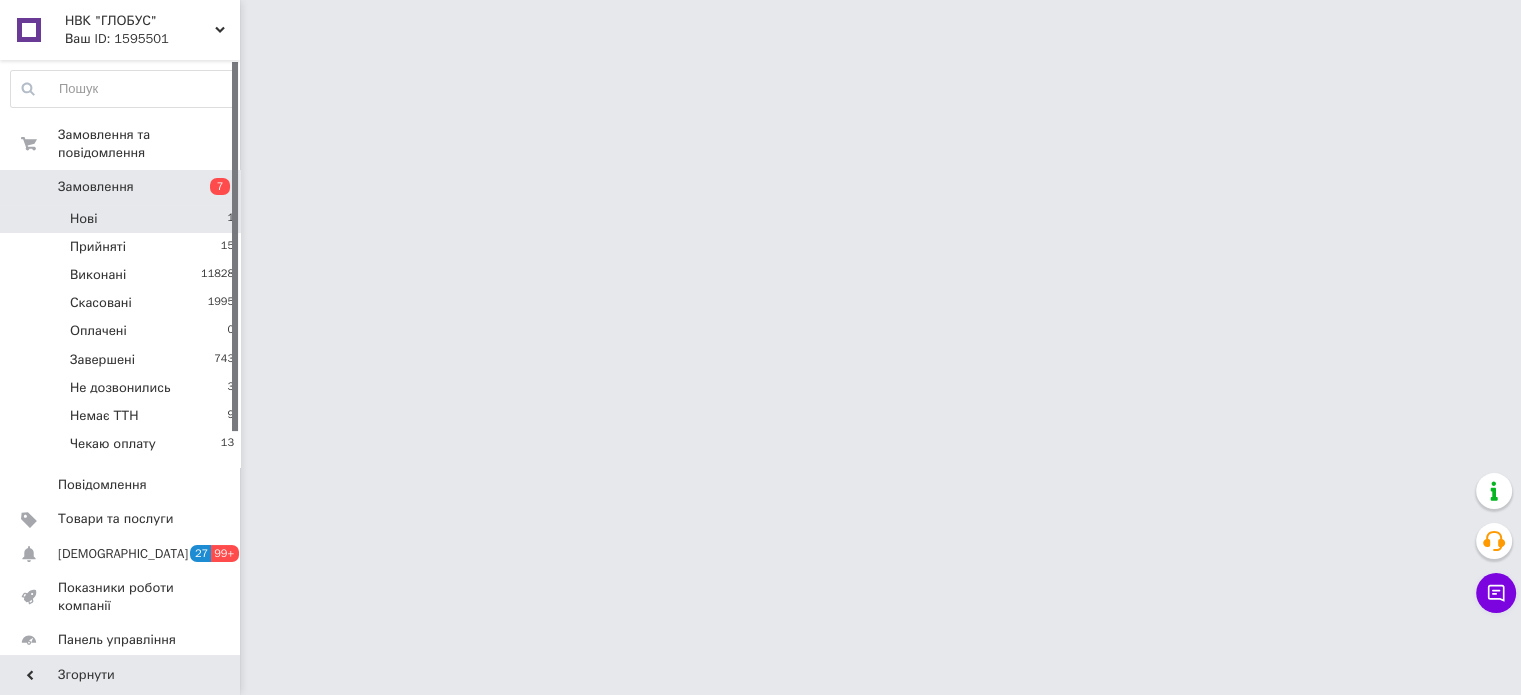 scroll, scrollTop: 0, scrollLeft: 0, axis: both 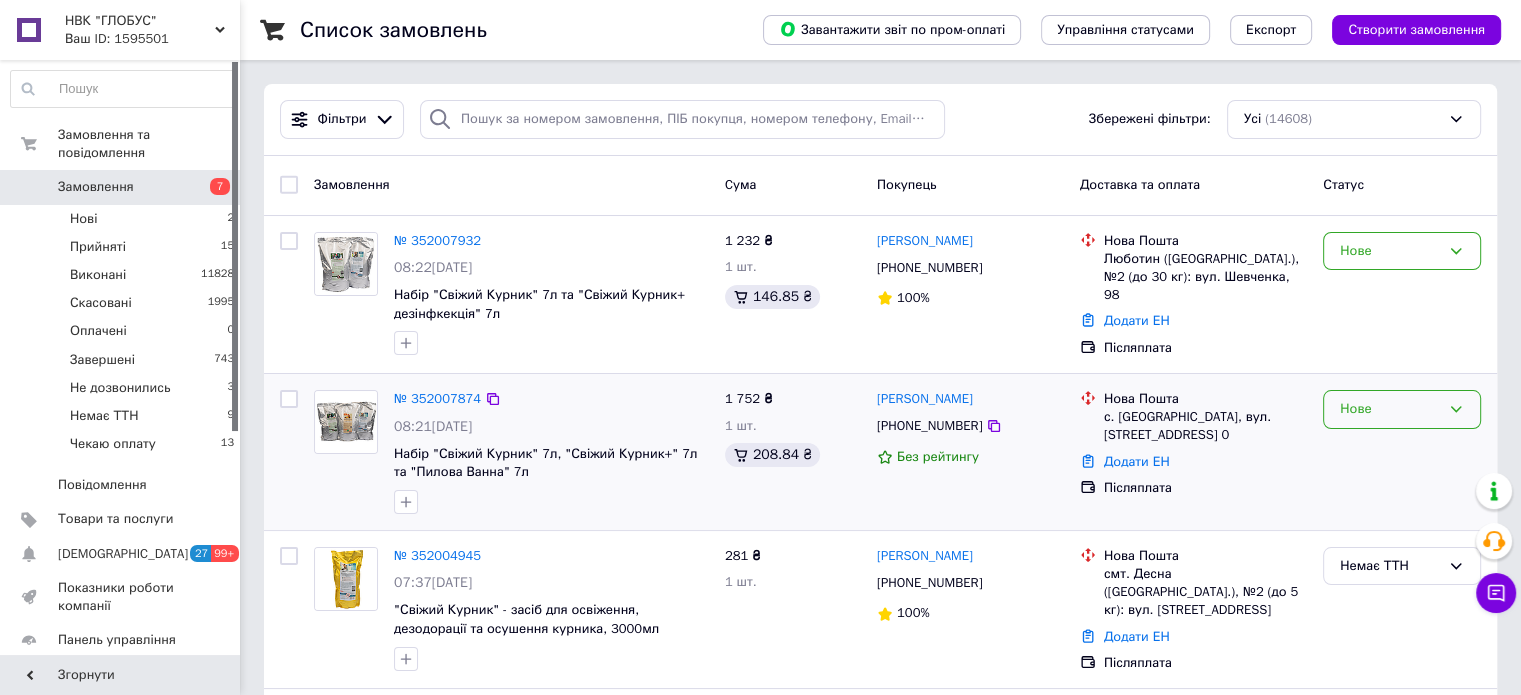 click on "Нове" at bounding box center (1390, 409) 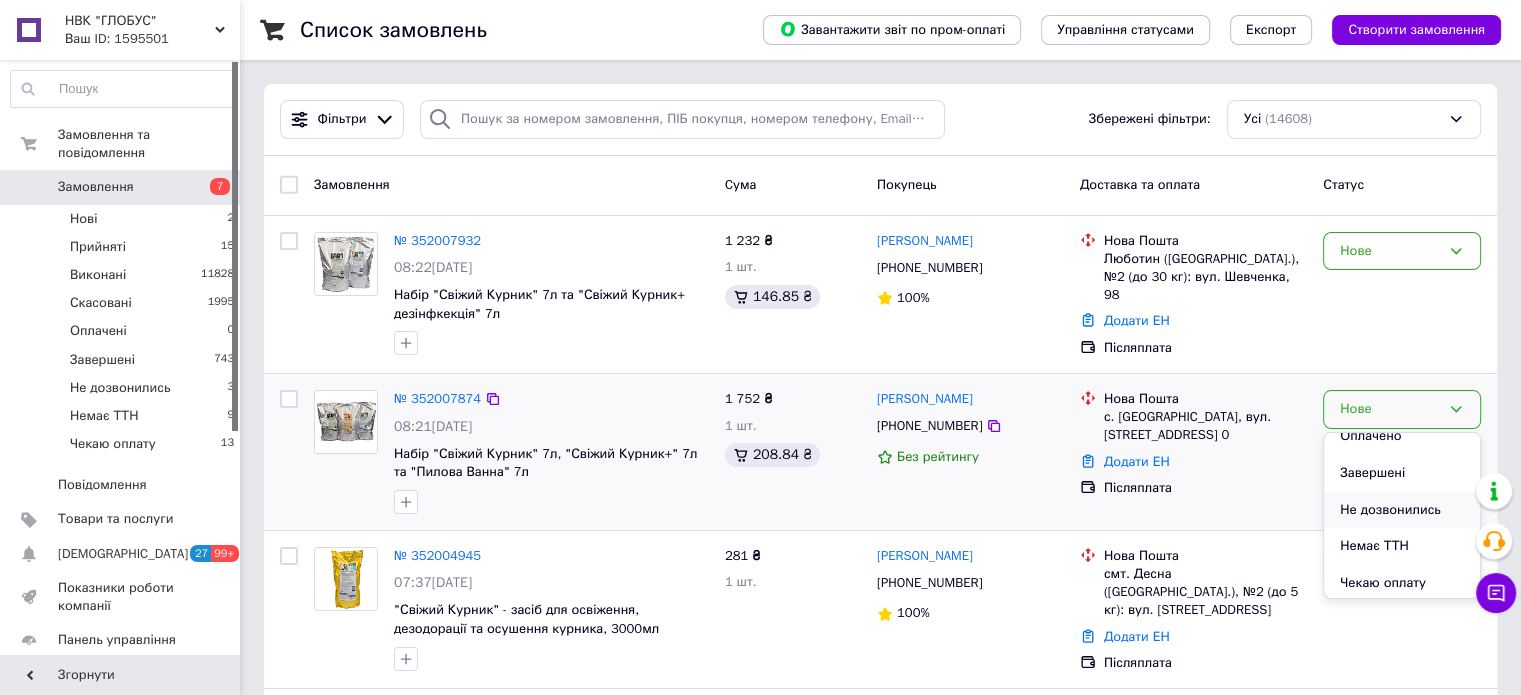 scroll, scrollTop: 127, scrollLeft: 0, axis: vertical 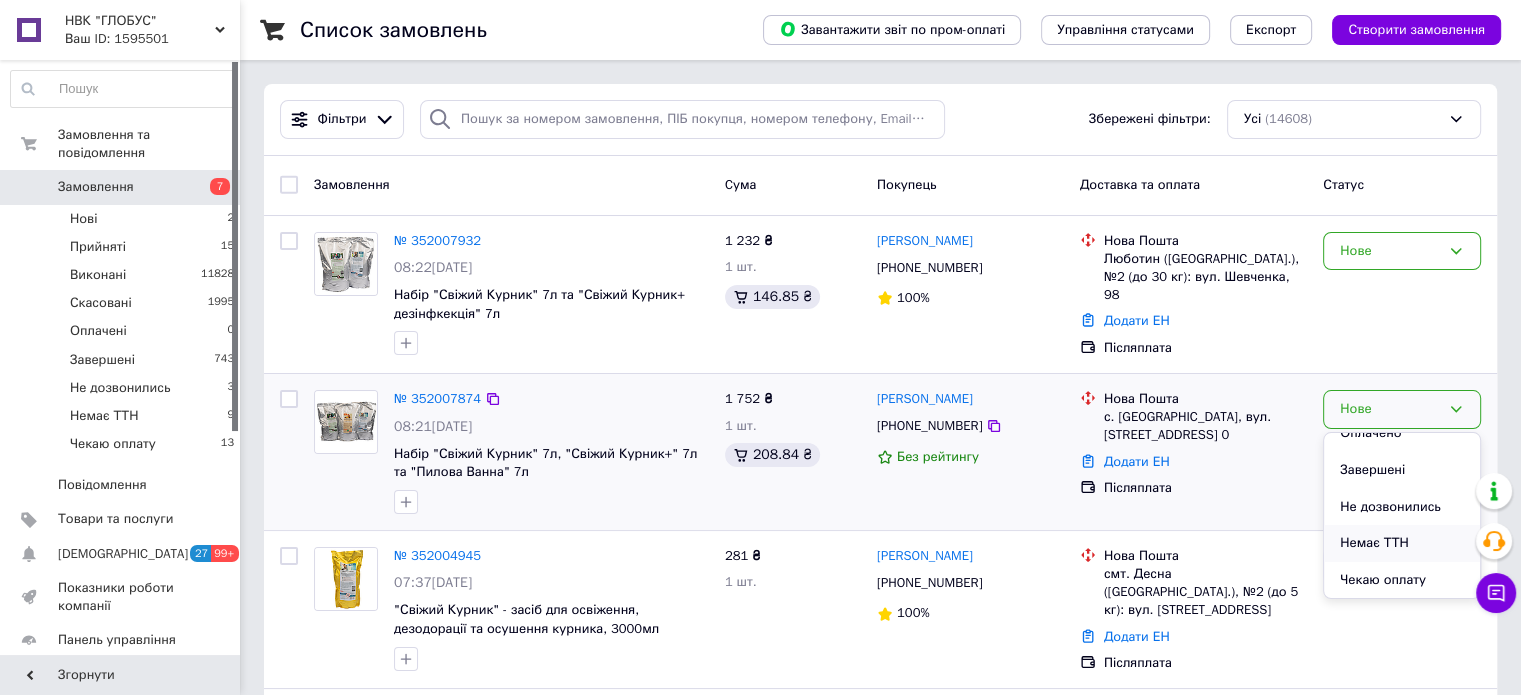 click on "Немає ТТН" at bounding box center (1402, 543) 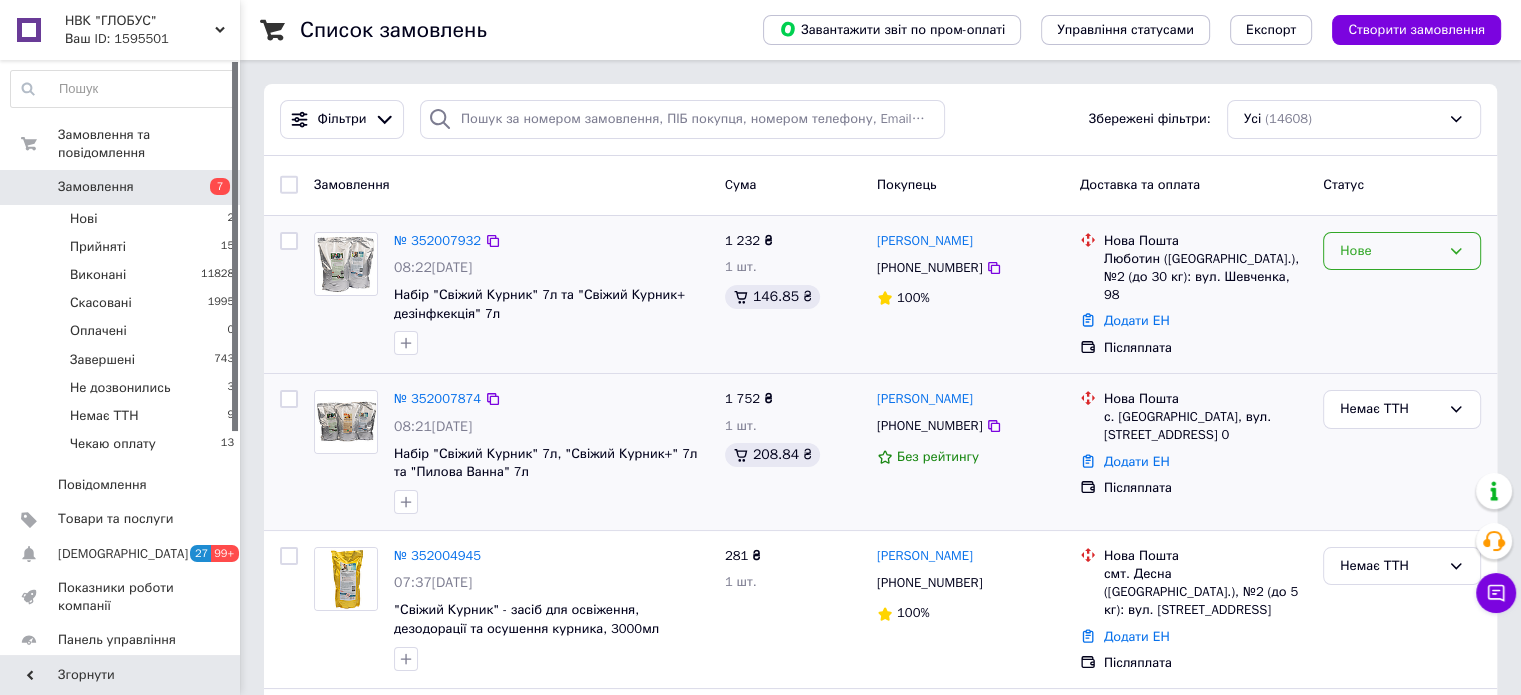 click on "Нове" at bounding box center (1390, 251) 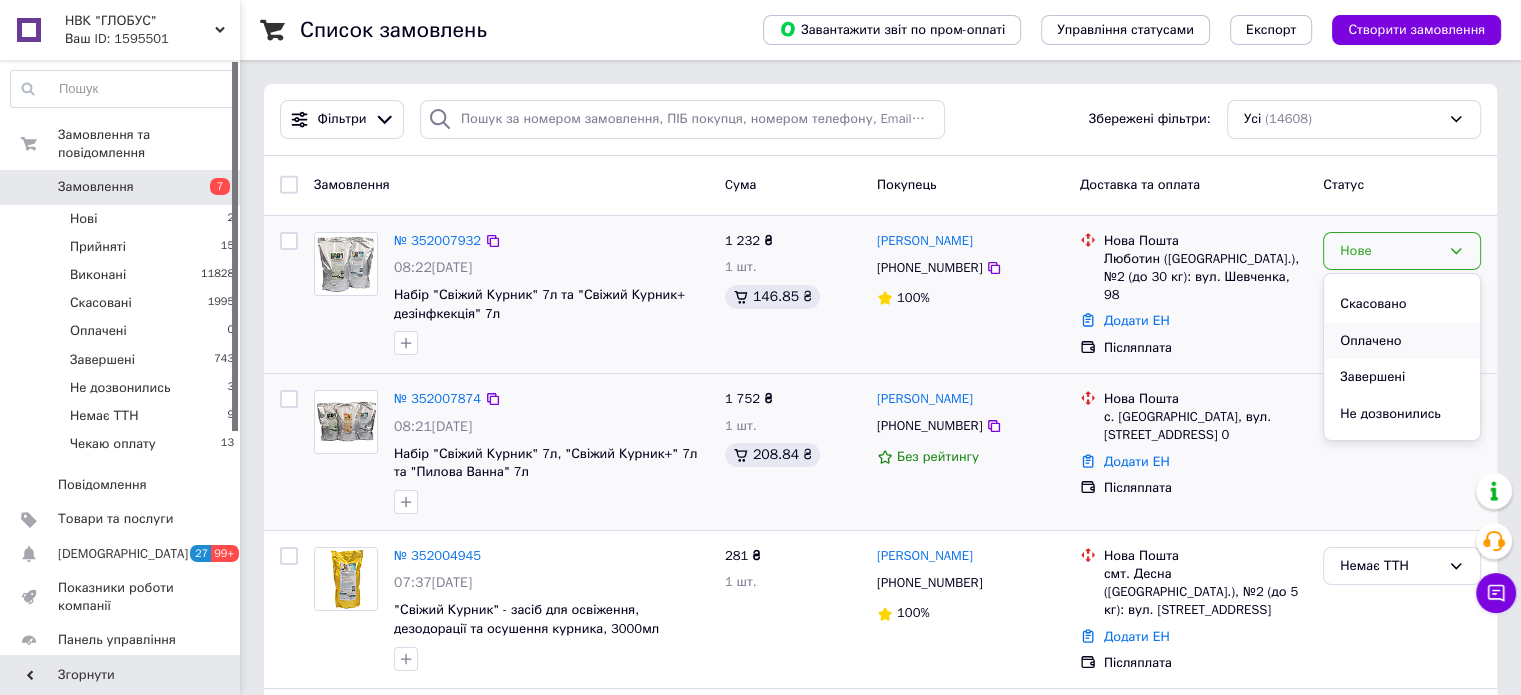 scroll, scrollTop: 126, scrollLeft: 0, axis: vertical 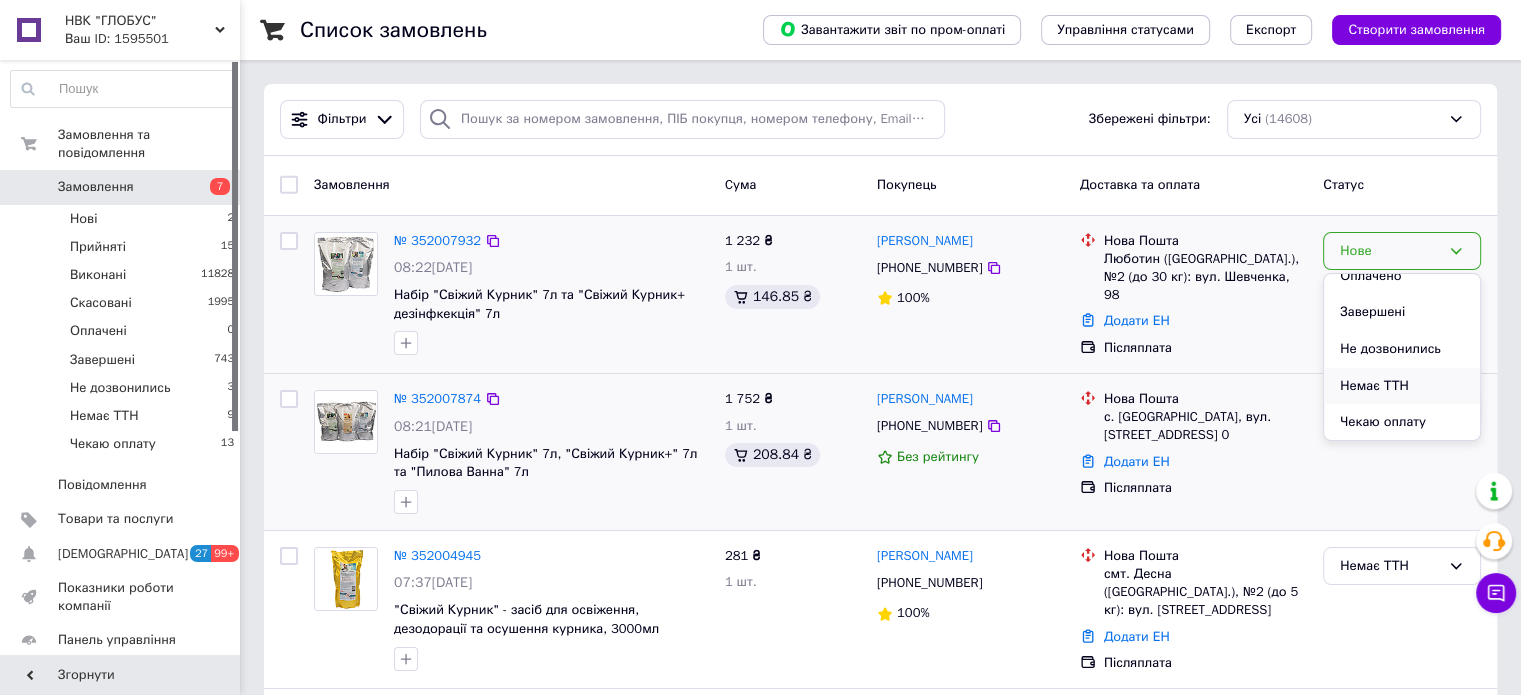 click on "Немає ТТН" at bounding box center (1402, 386) 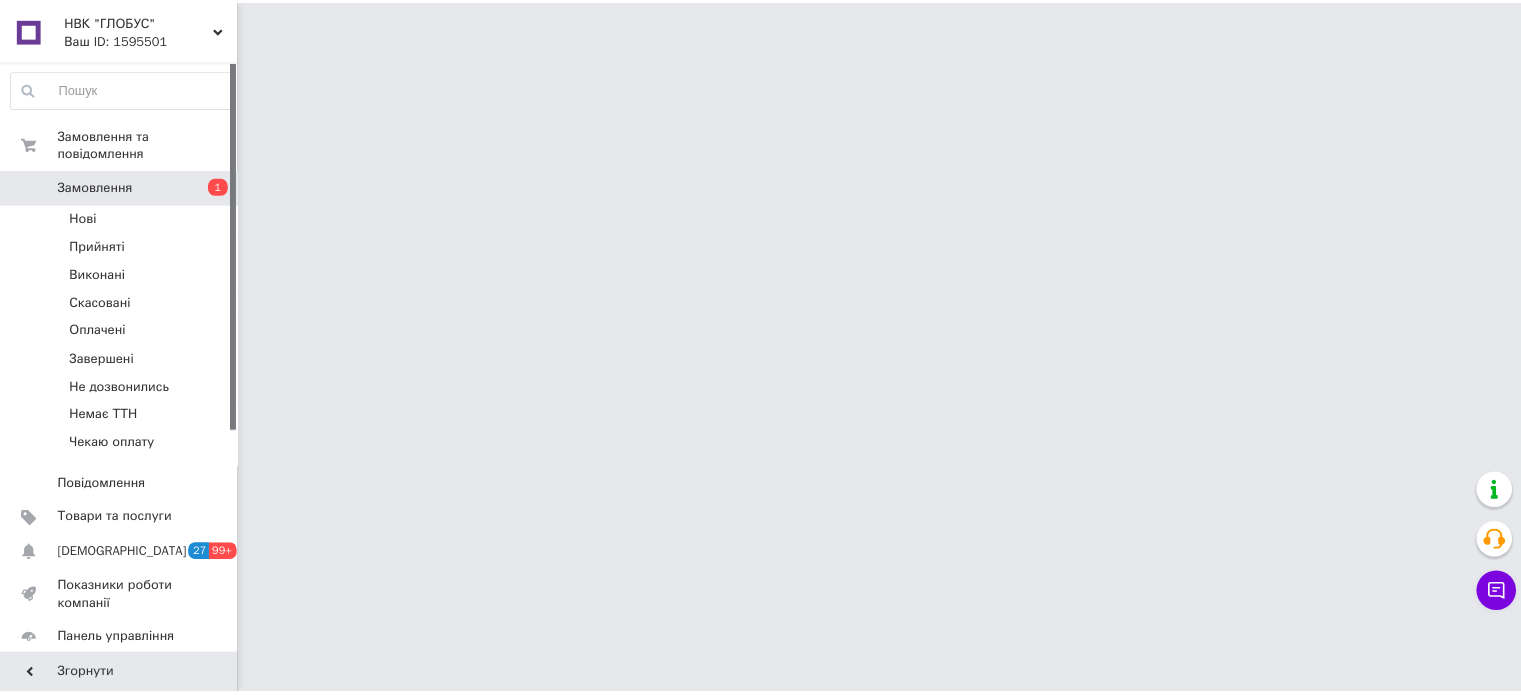 scroll, scrollTop: 0, scrollLeft: 0, axis: both 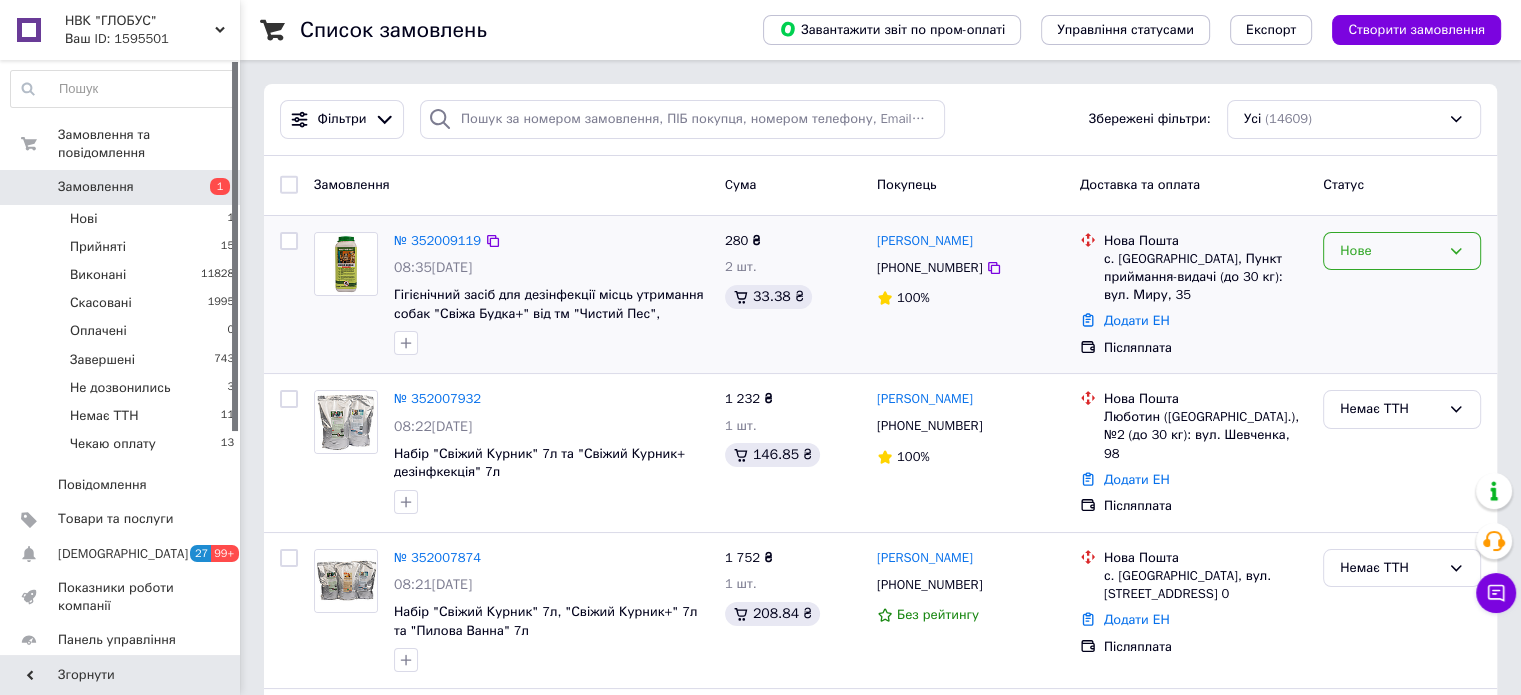 click on "Нове" at bounding box center [1402, 251] 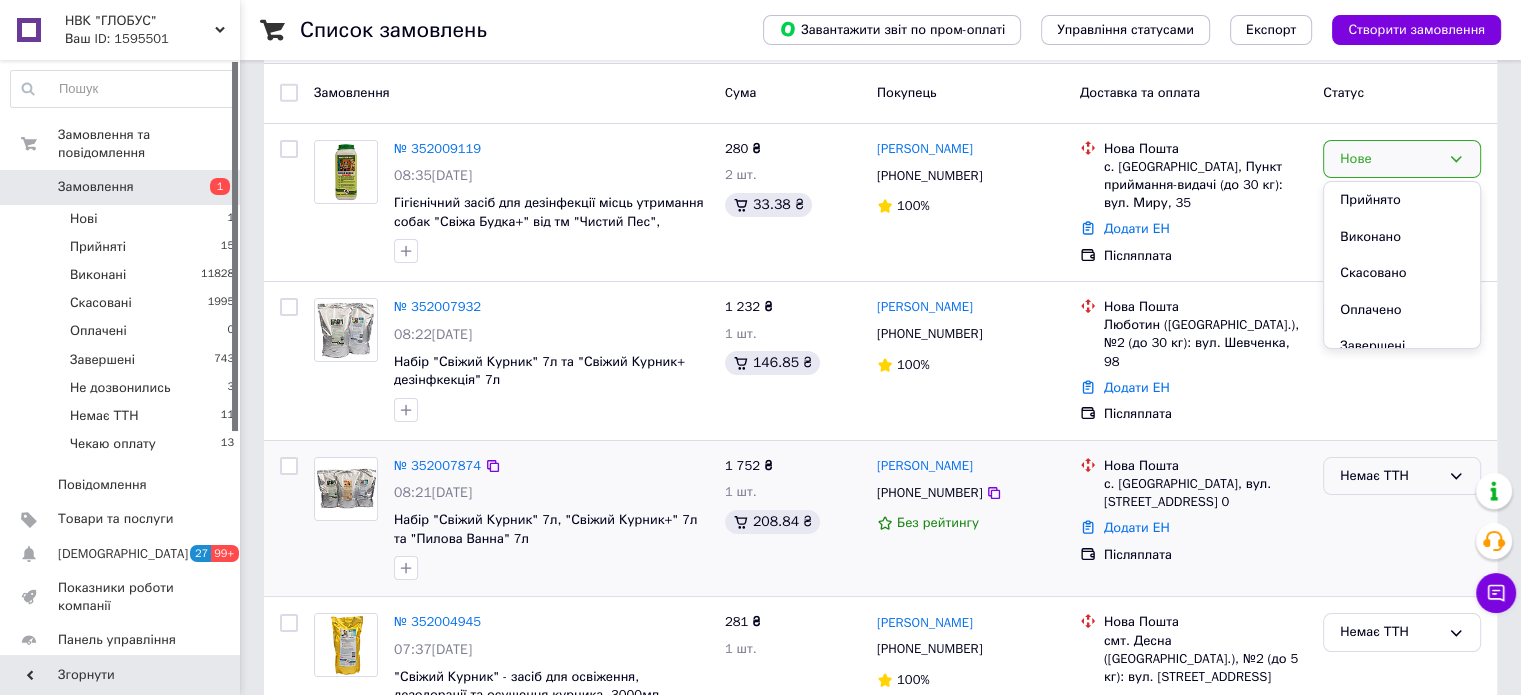 scroll, scrollTop: 200, scrollLeft: 0, axis: vertical 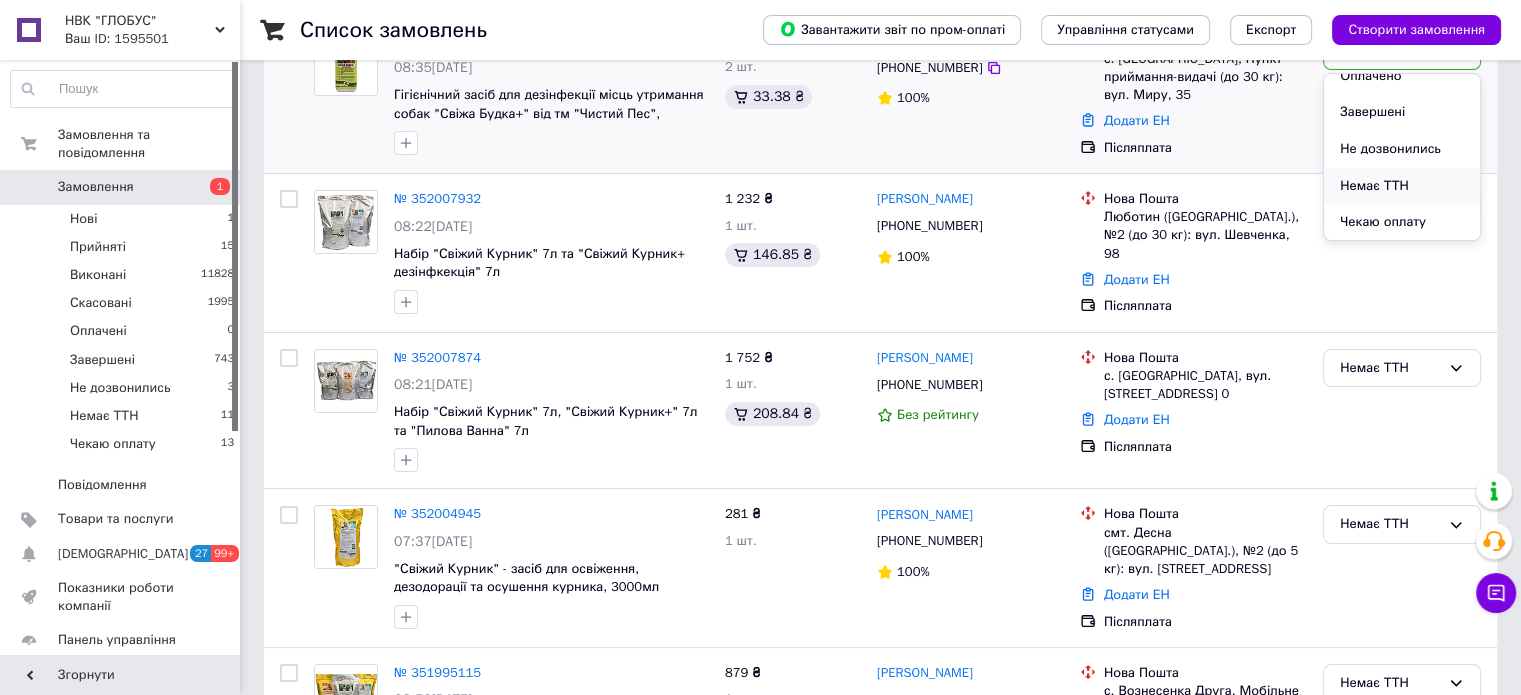 click on "Немає ТТН" at bounding box center (1402, 186) 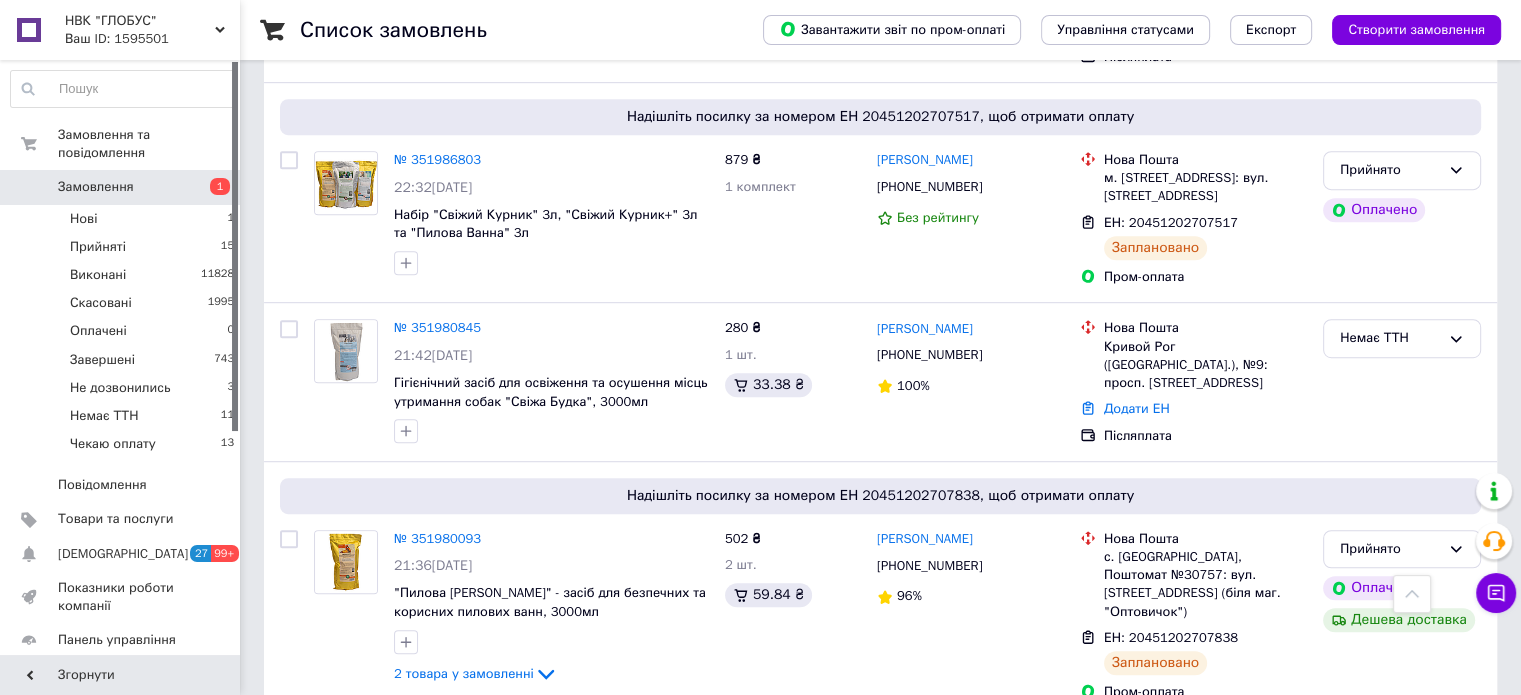 scroll, scrollTop: 1300, scrollLeft: 0, axis: vertical 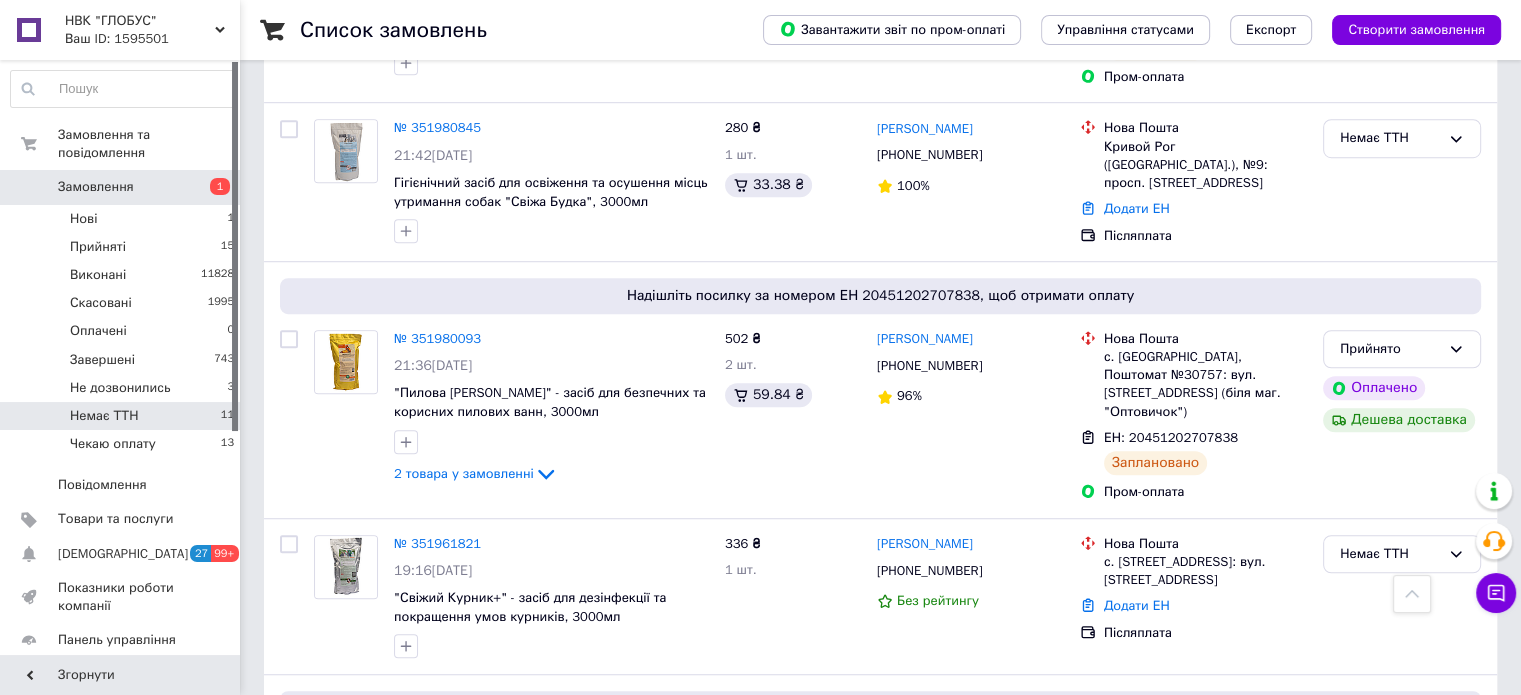 click on "Немає ТТН" at bounding box center [104, 416] 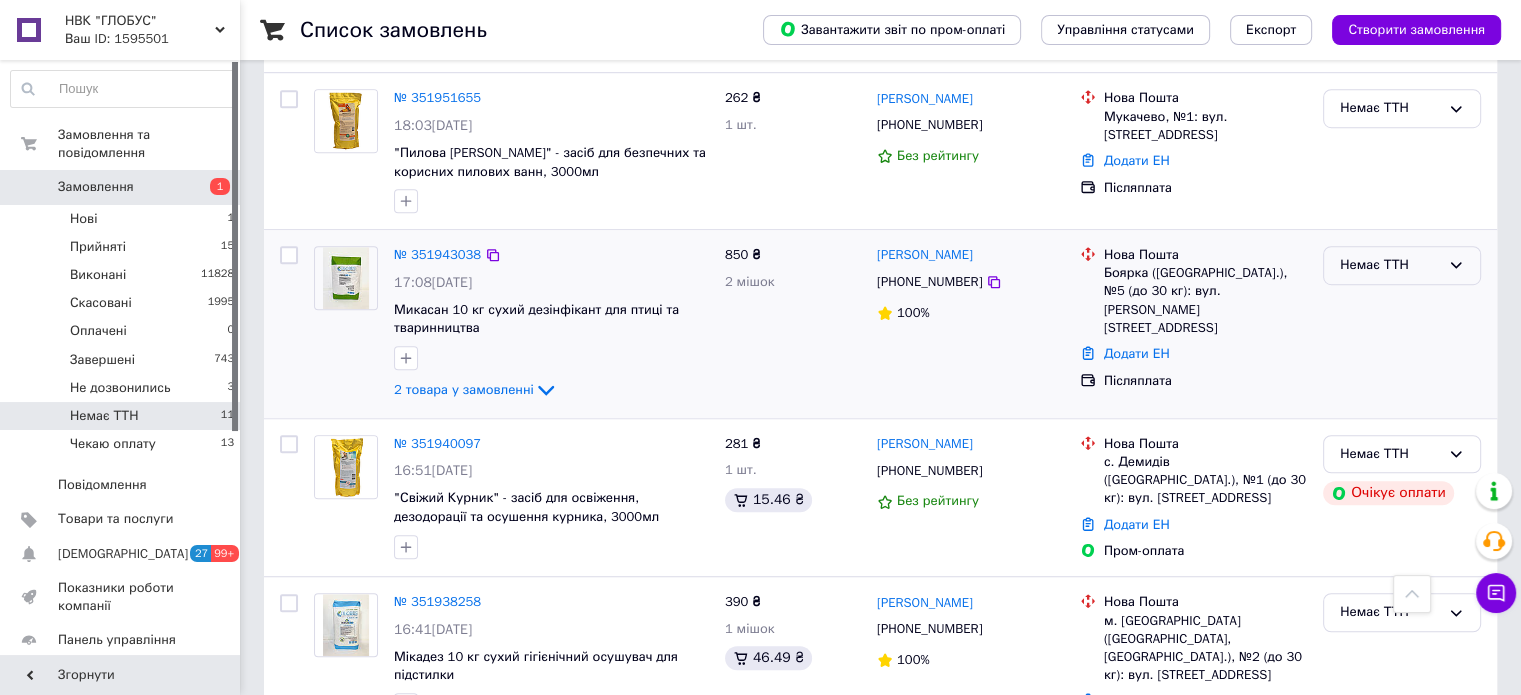 scroll, scrollTop: 1373, scrollLeft: 0, axis: vertical 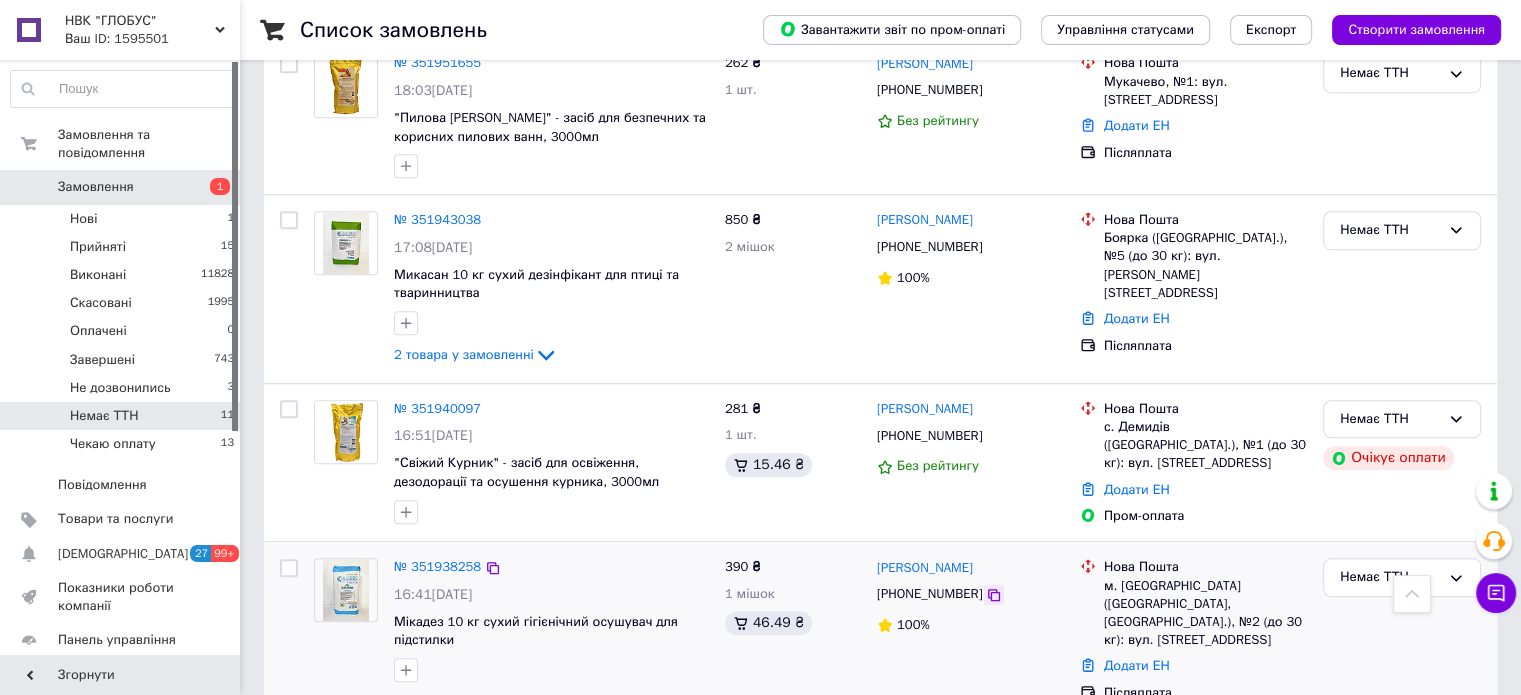 click 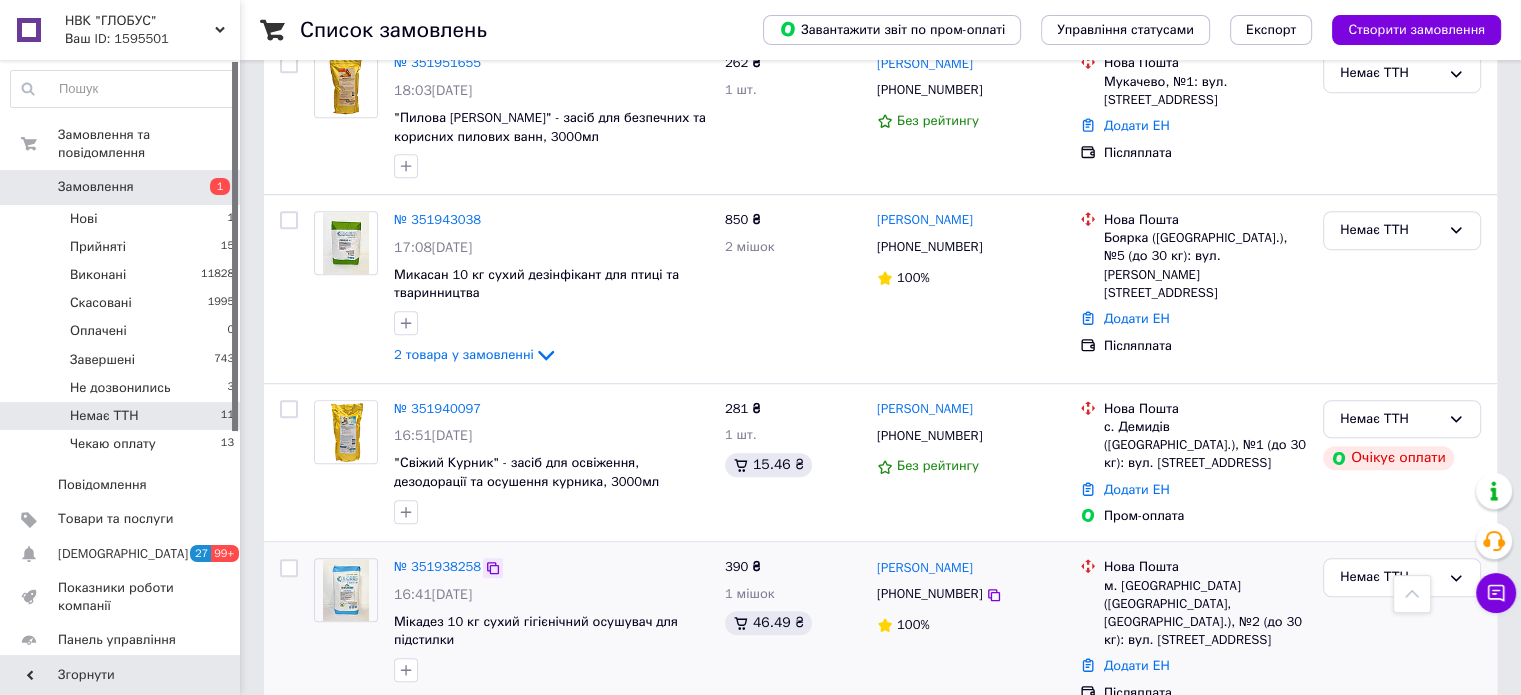 click at bounding box center [493, 568] 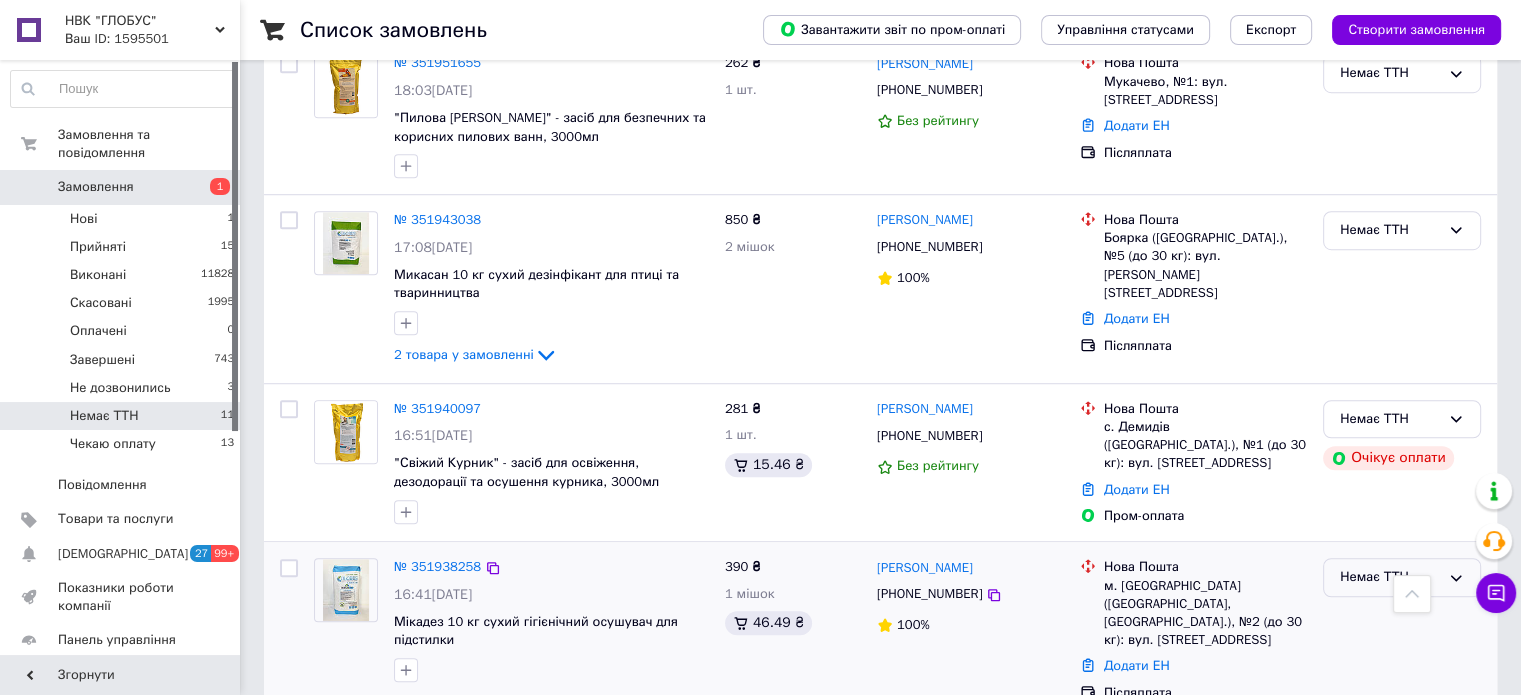 click on "Немає ТТН" at bounding box center [1390, 577] 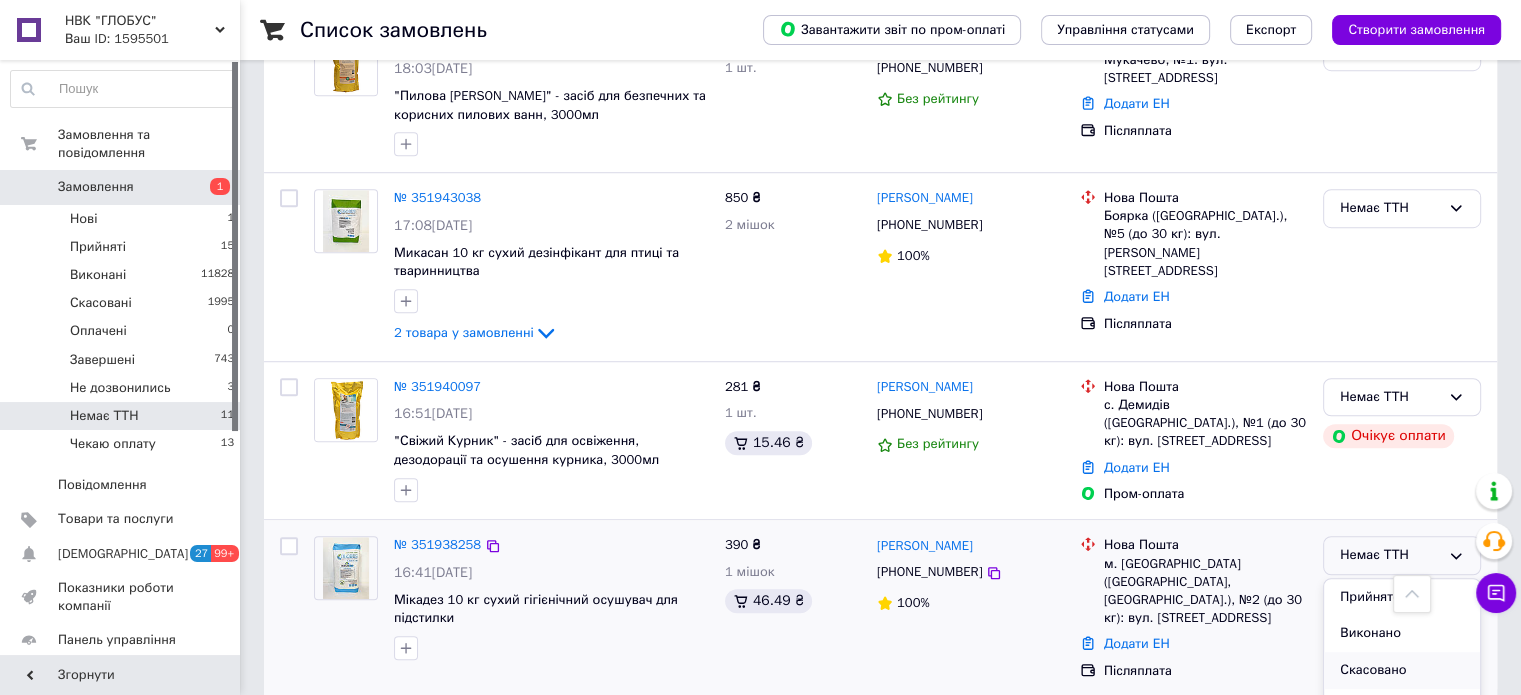 scroll, scrollTop: 1416, scrollLeft: 0, axis: vertical 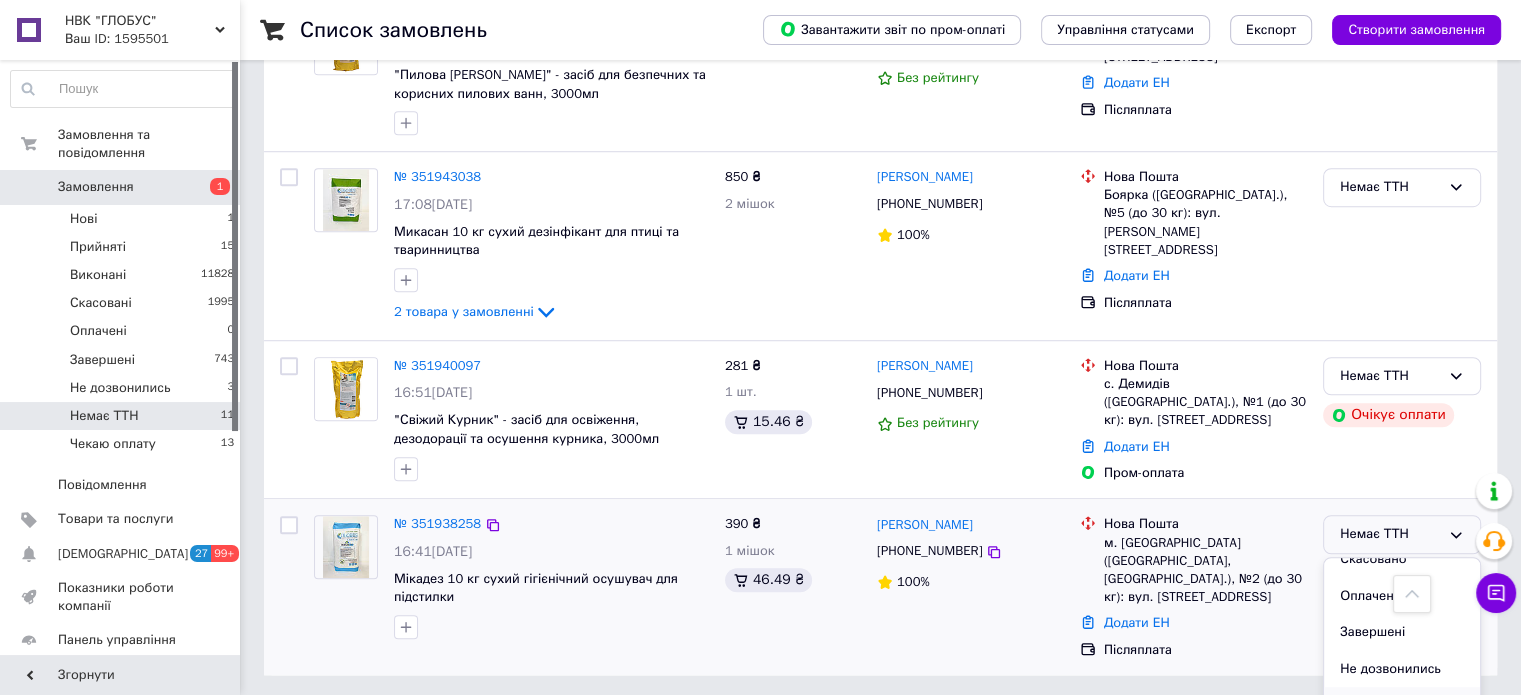 click on "Чекаю оплату" at bounding box center (1402, 705) 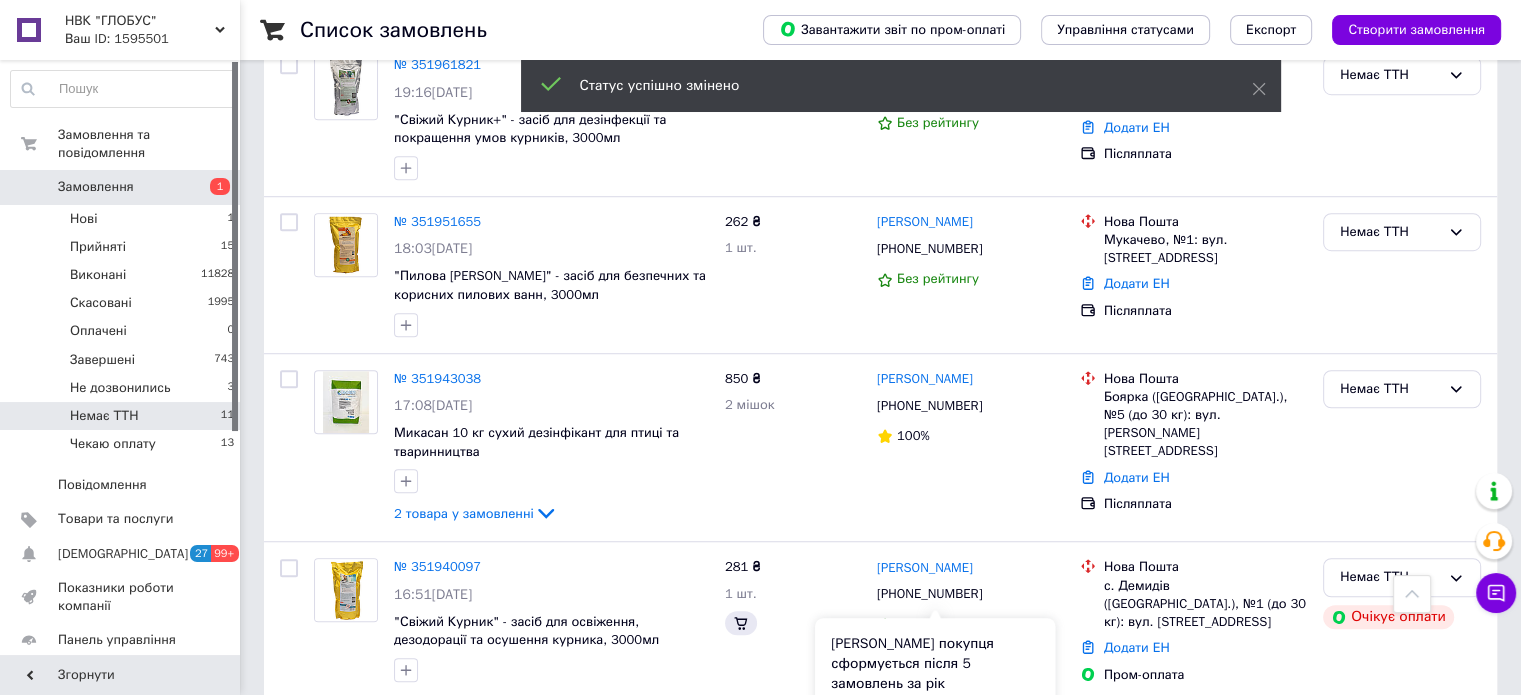 scroll, scrollTop: 1529, scrollLeft: 0, axis: vertical 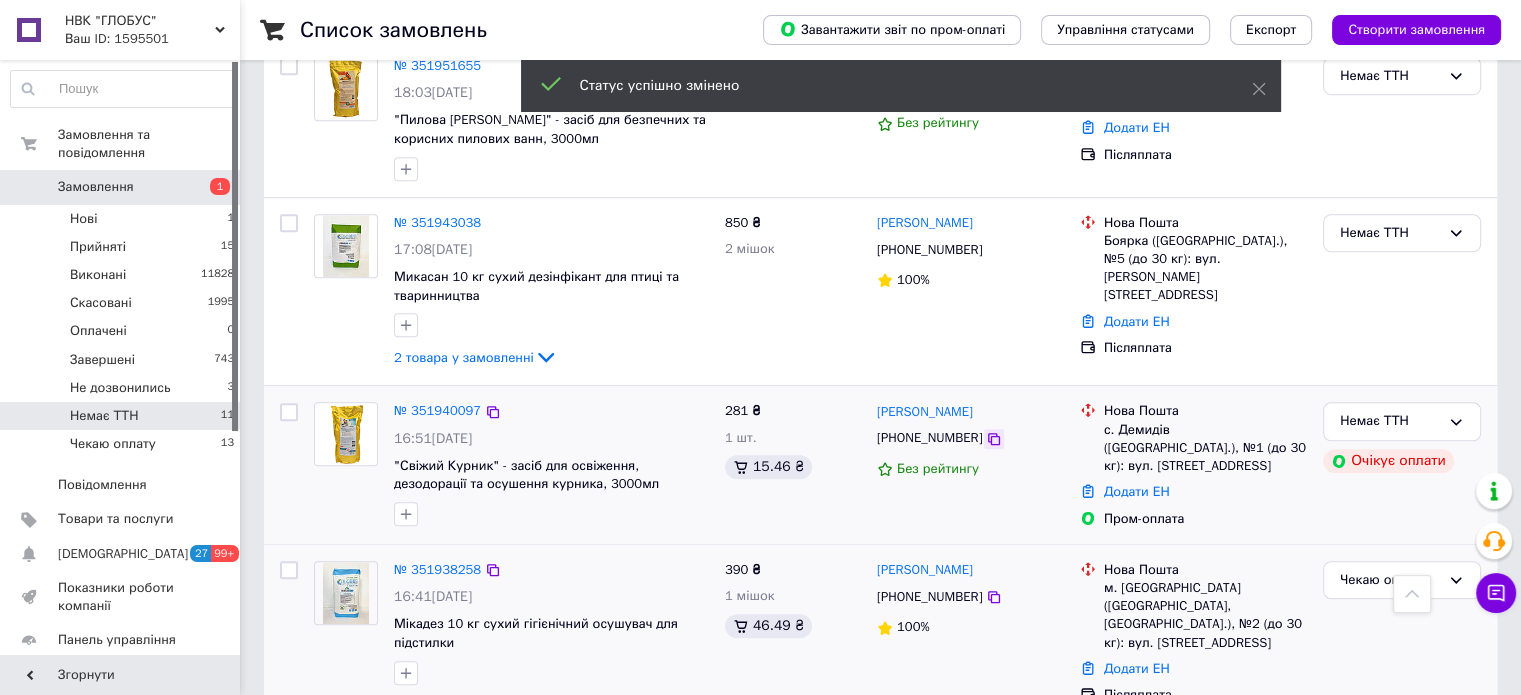 click 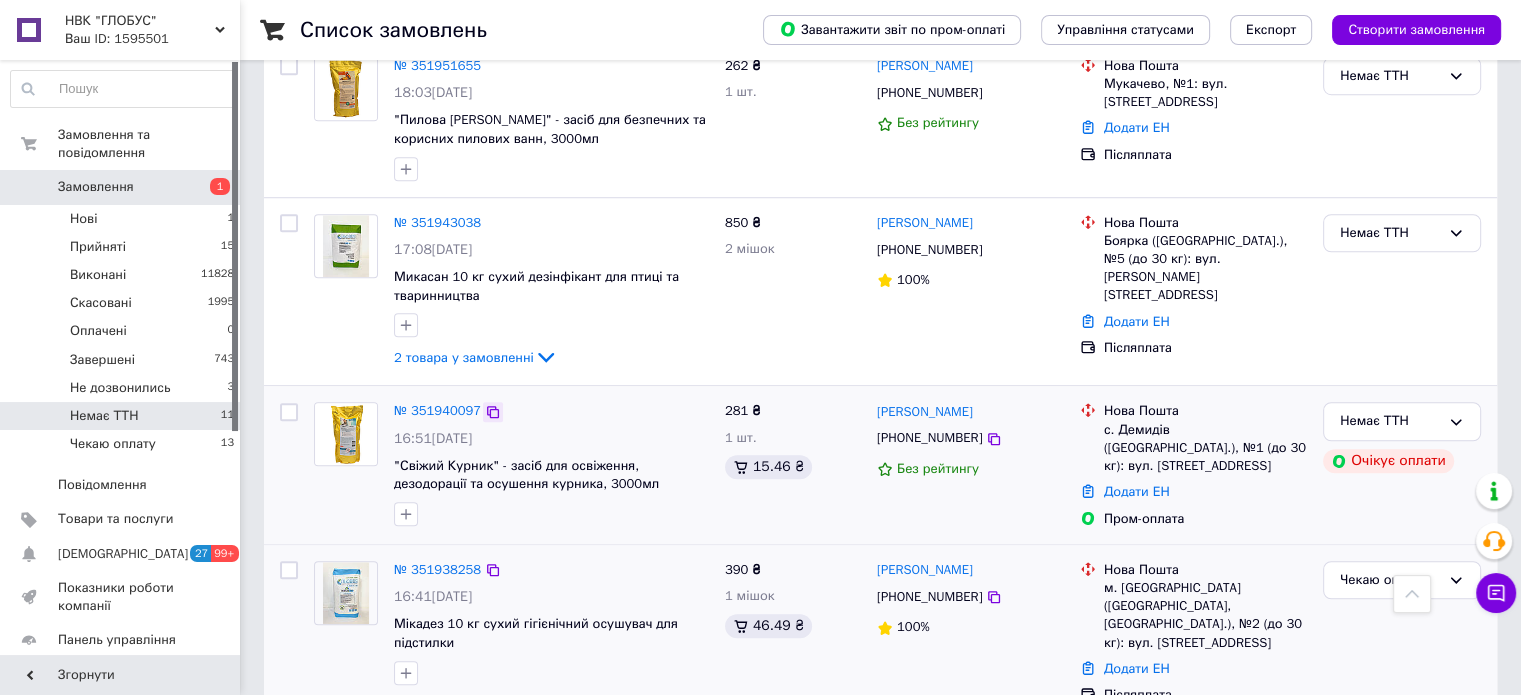 click 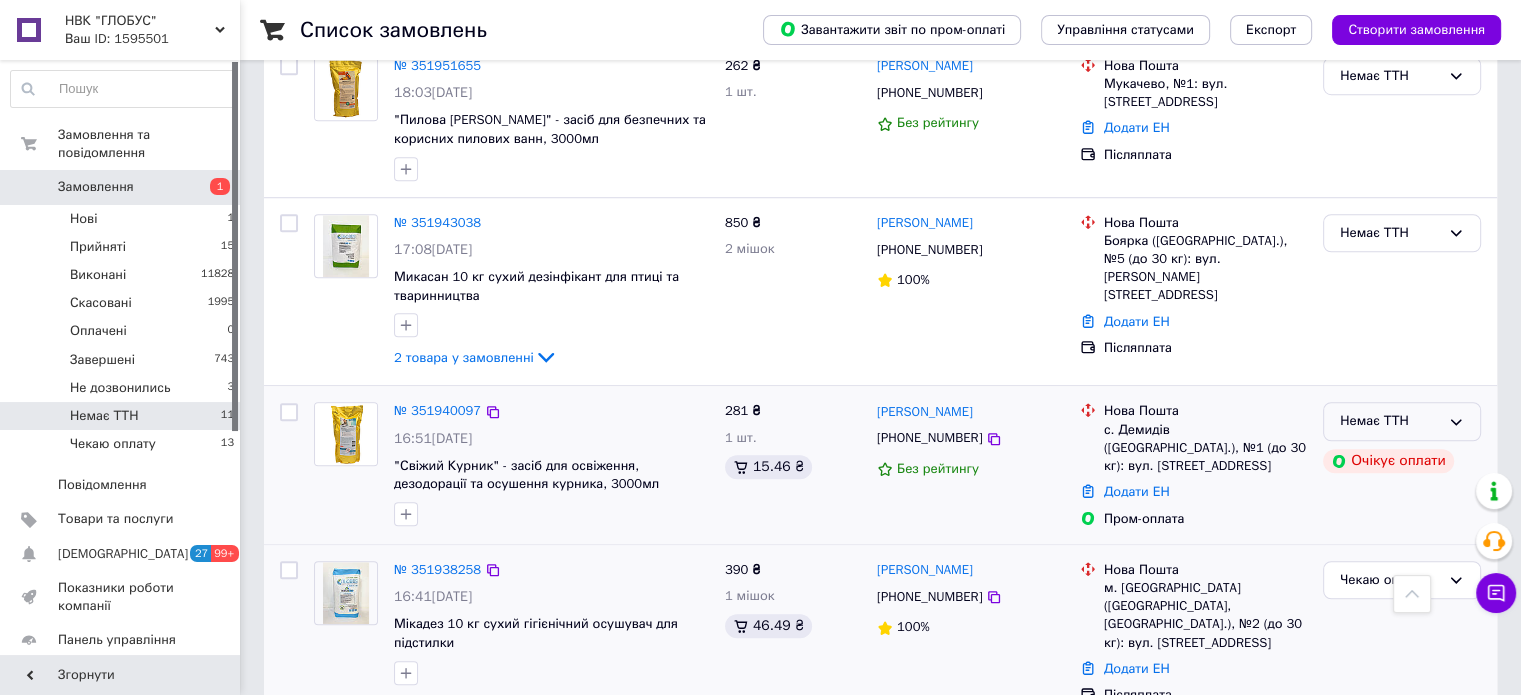 click on "Немає ТТН" at bounding box center [1402, 421] 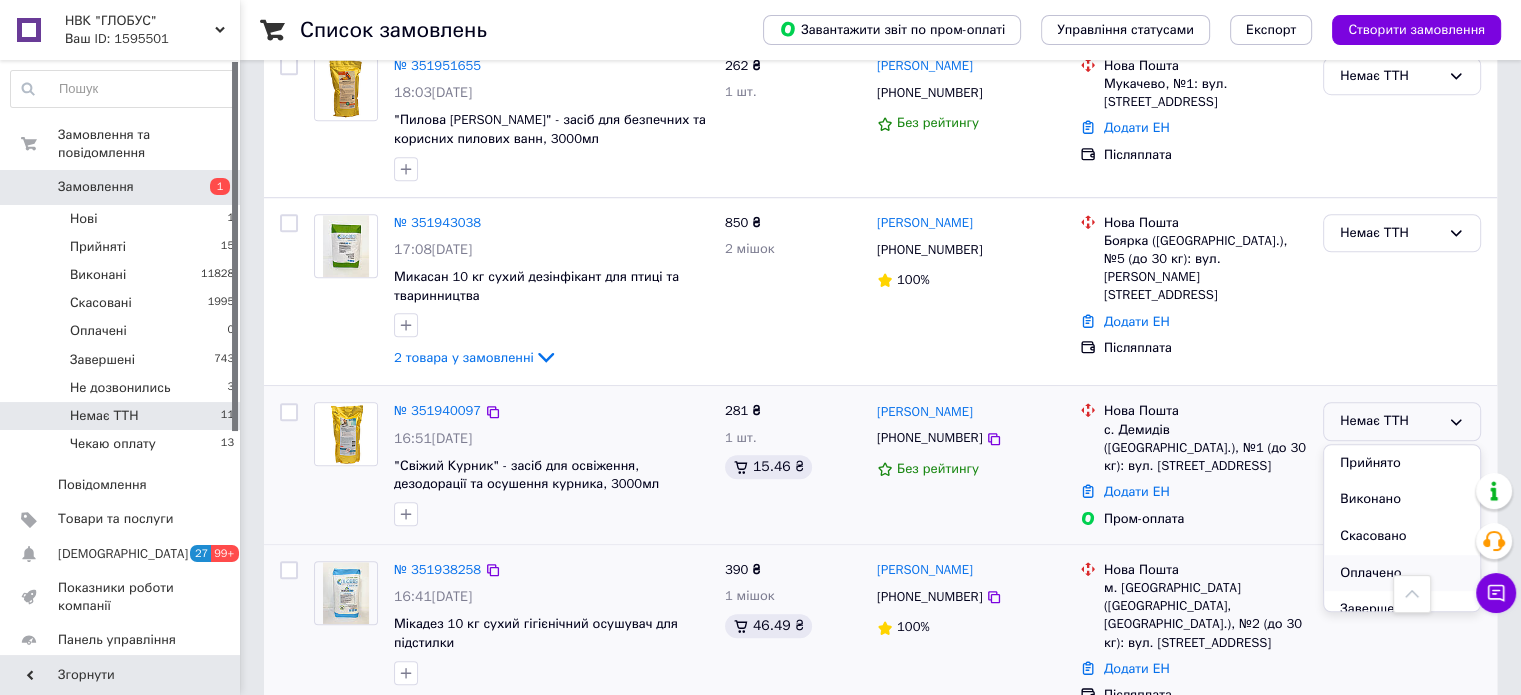 scroll, scrollTop: 90, scrollLeft: 0, axis: vertical 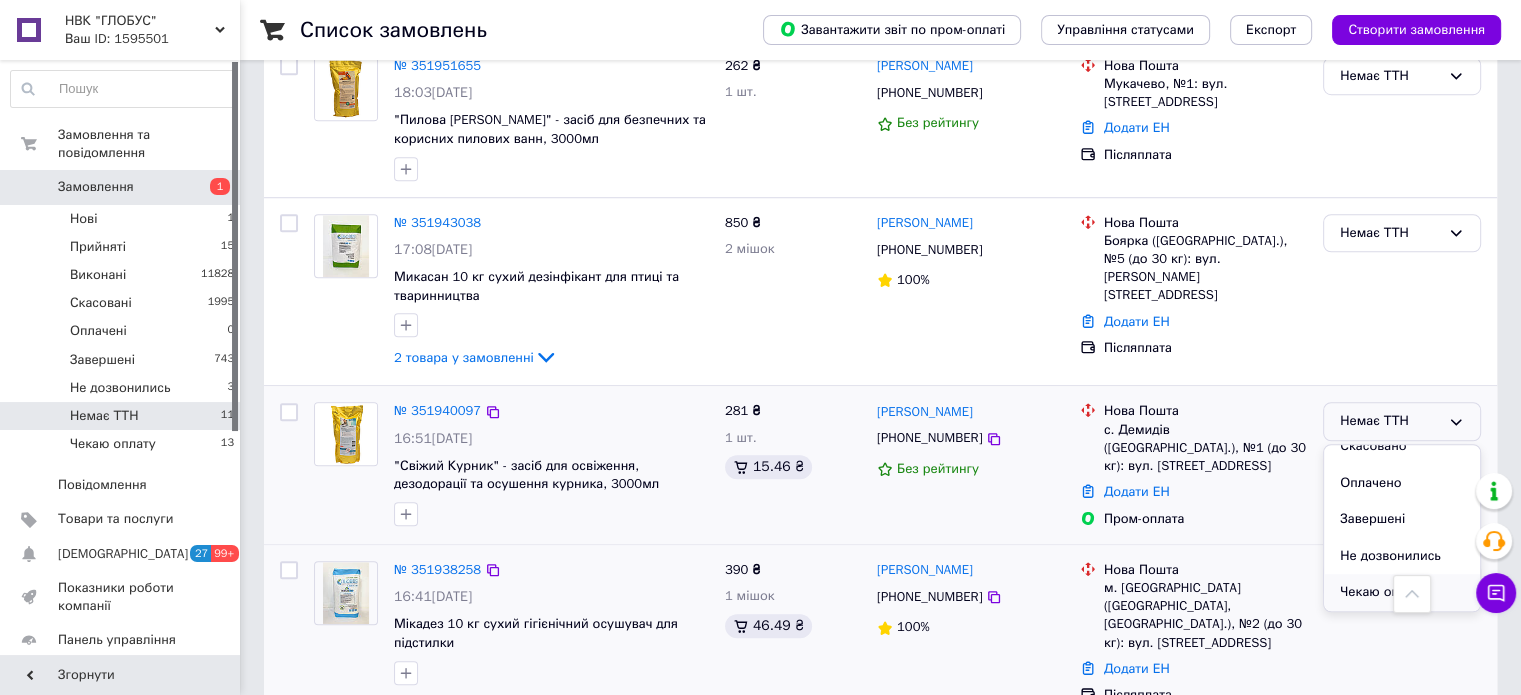 click on "Чекаю оплату" at bounding box center (1402, 592) 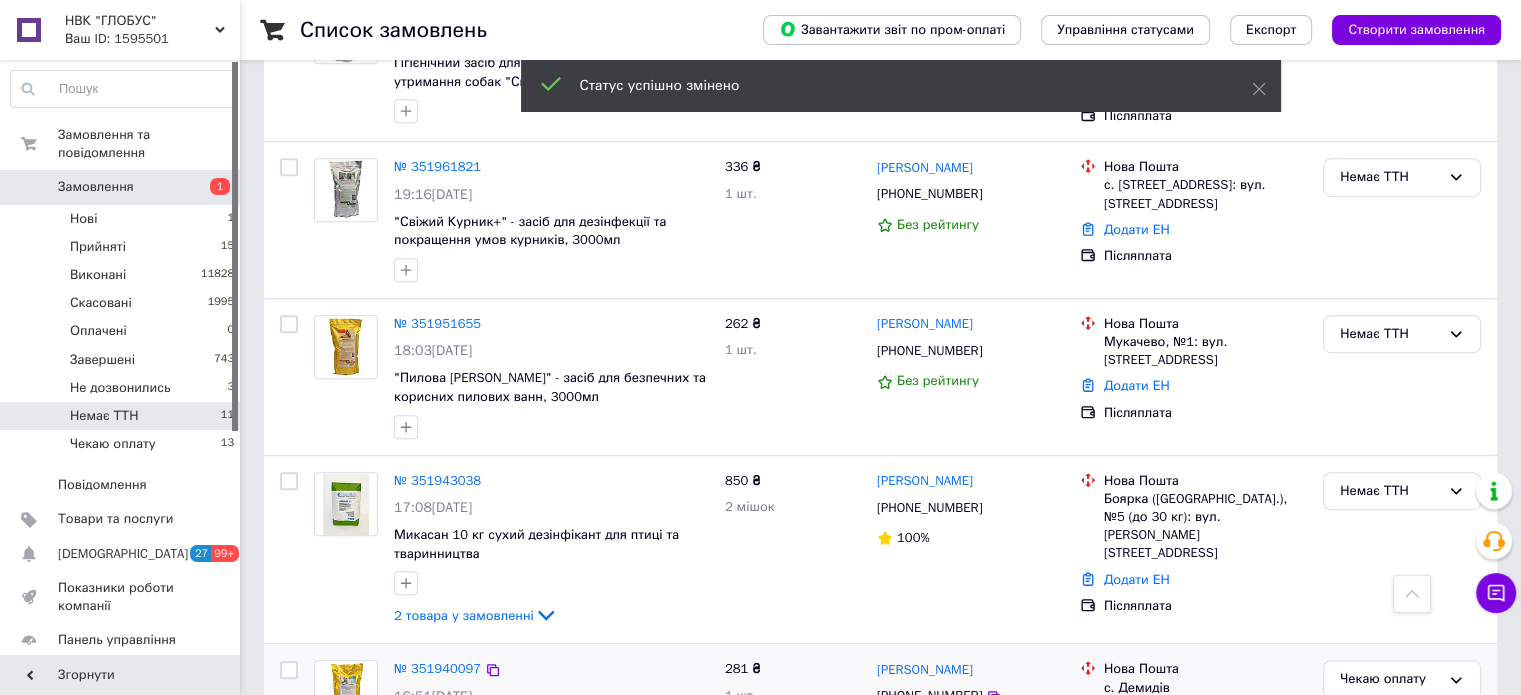 scroll, scrollTop: 1371, scrollLeft: 0, axis: vertical 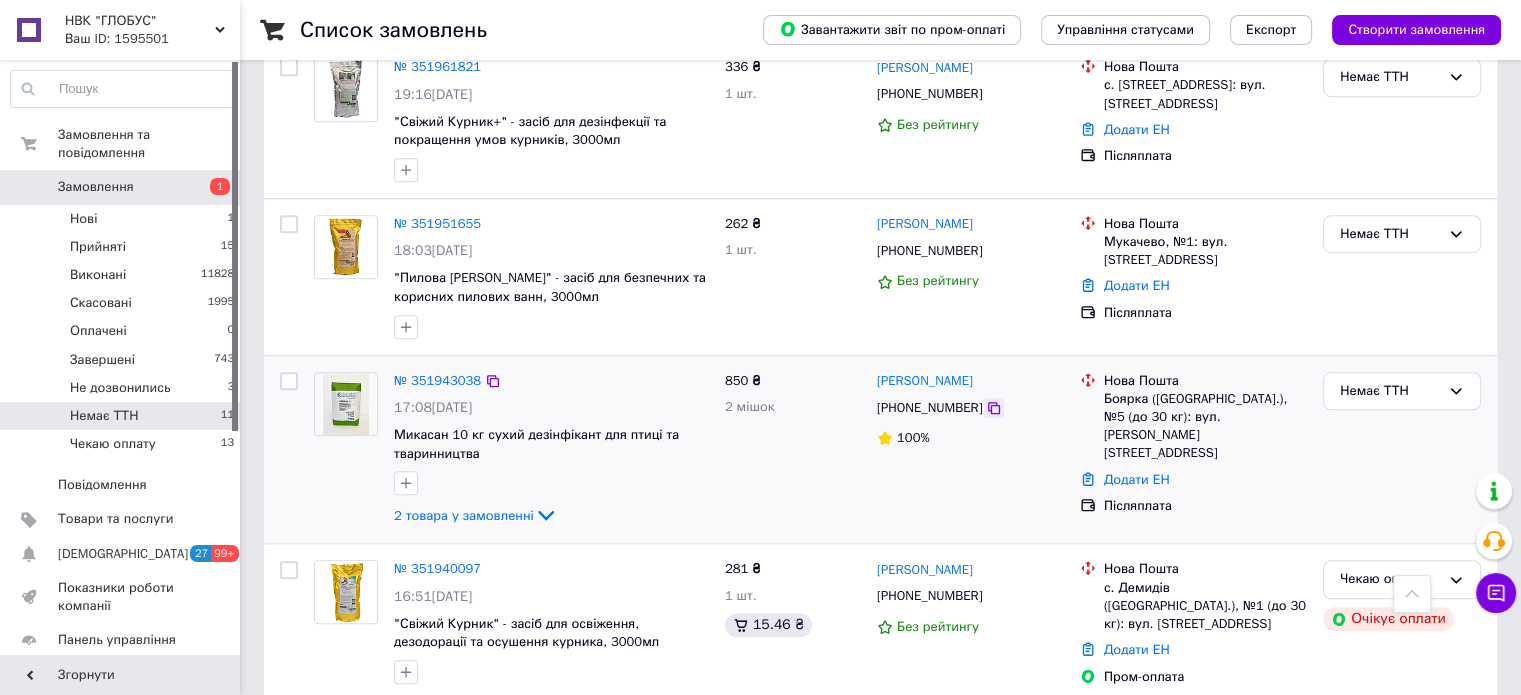 click 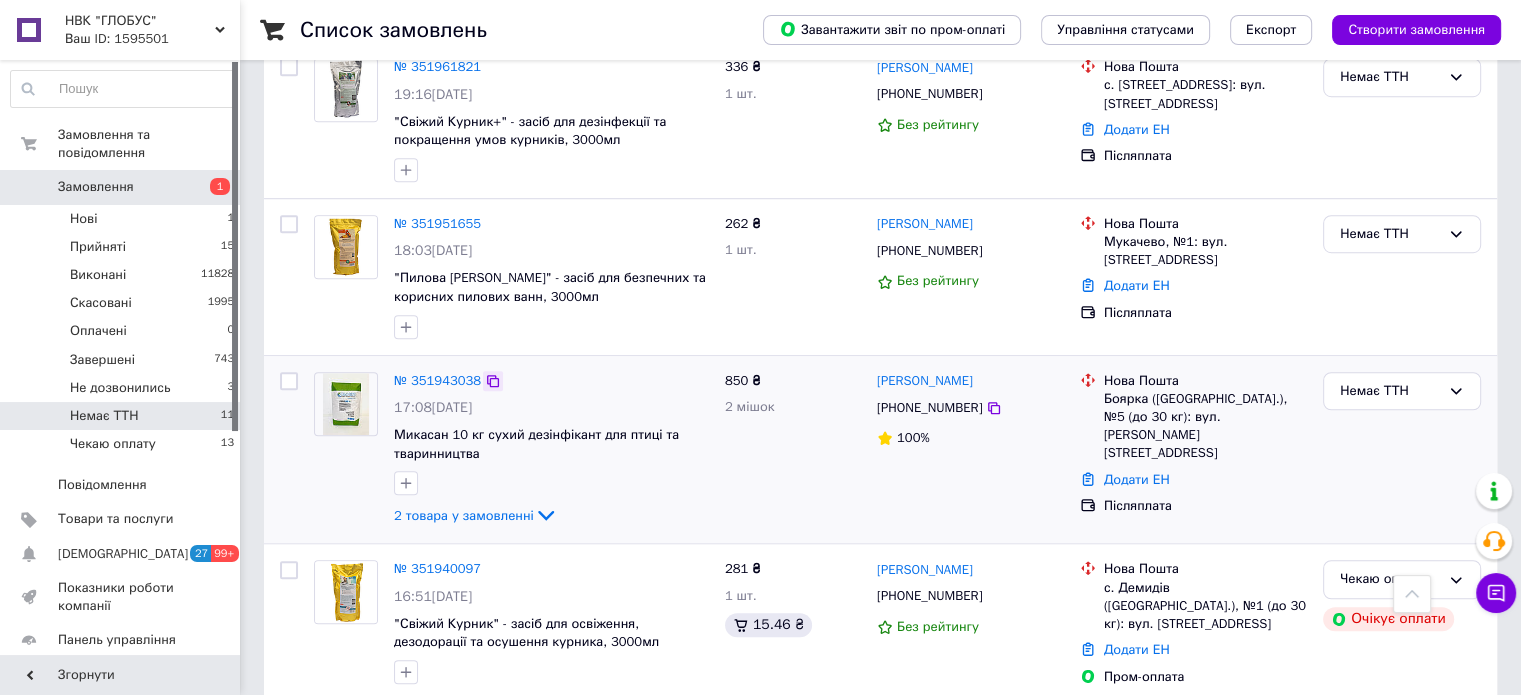 click 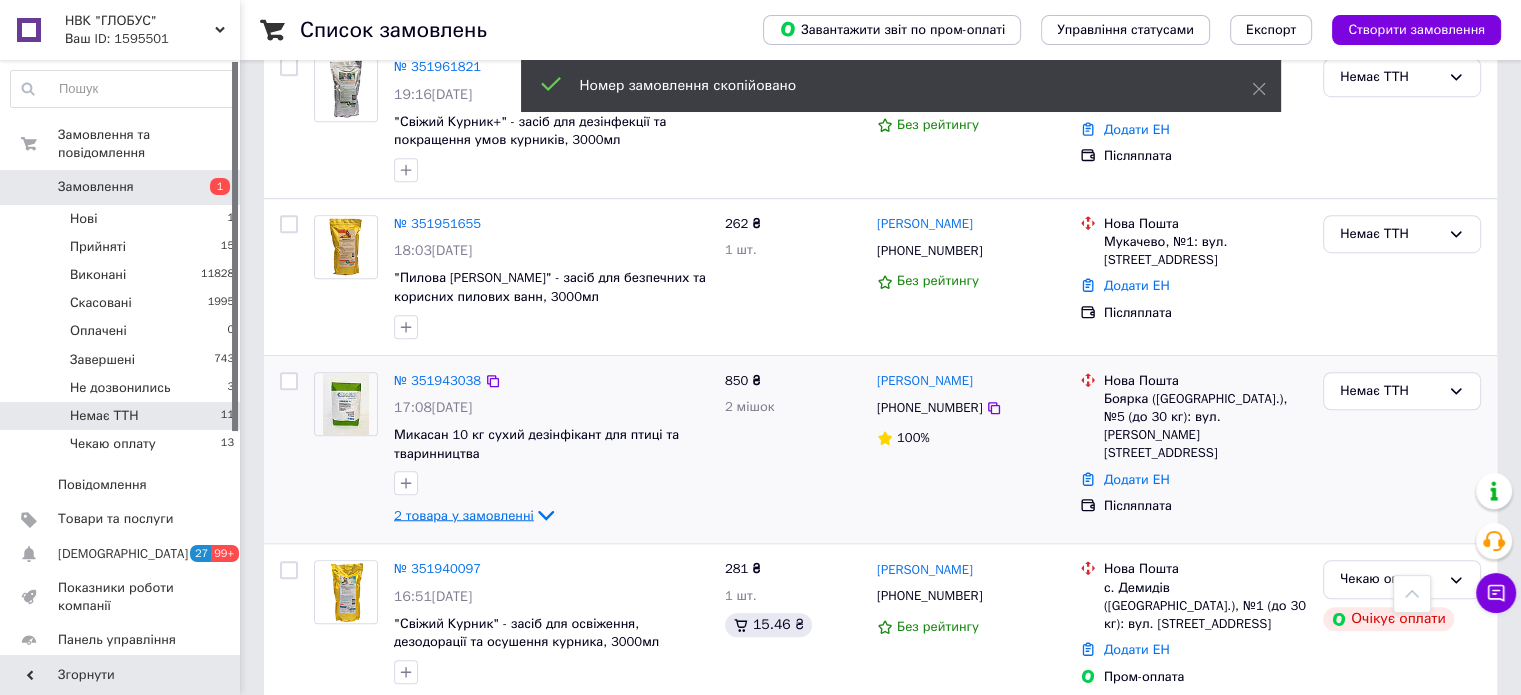 click on "2 товара у замовленні" at bounding box center [464, 514] 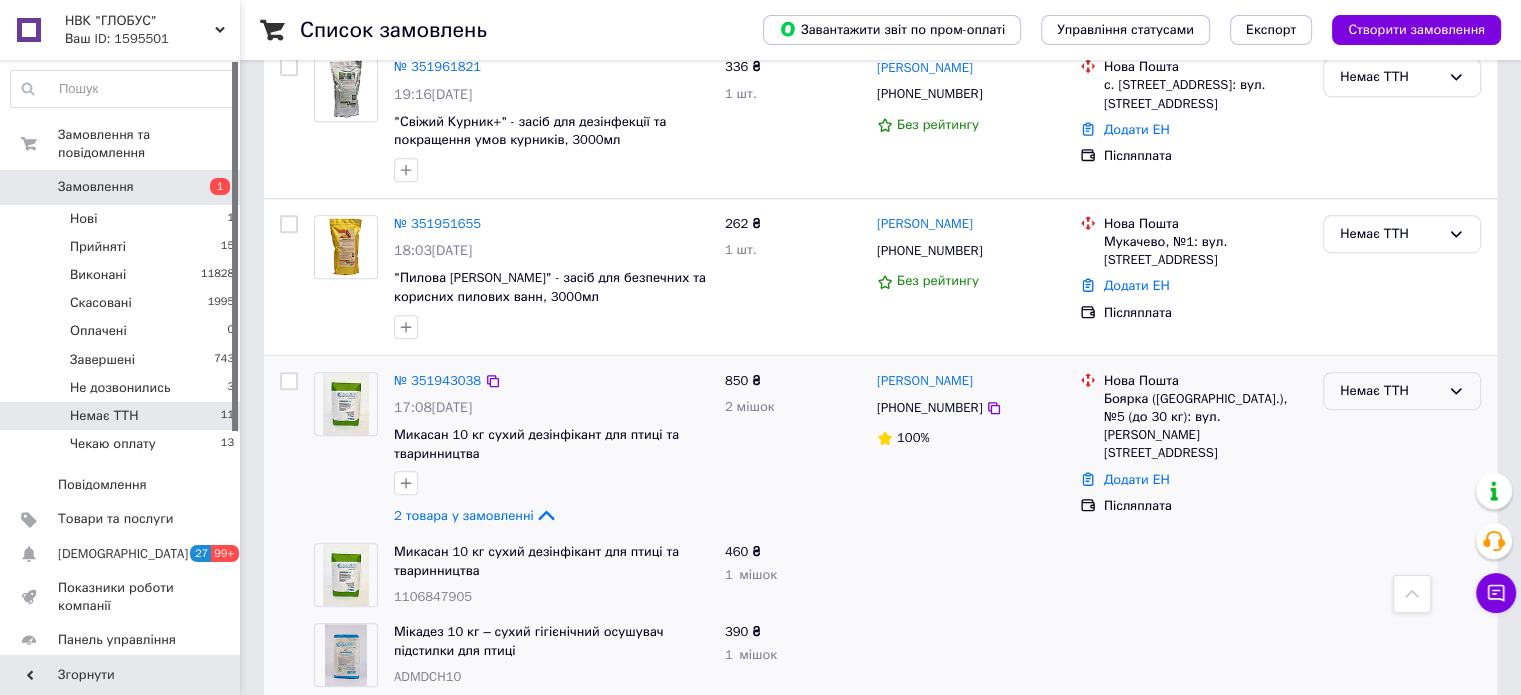 click on "Немає ТТН" at bounding box center [1402, 391] 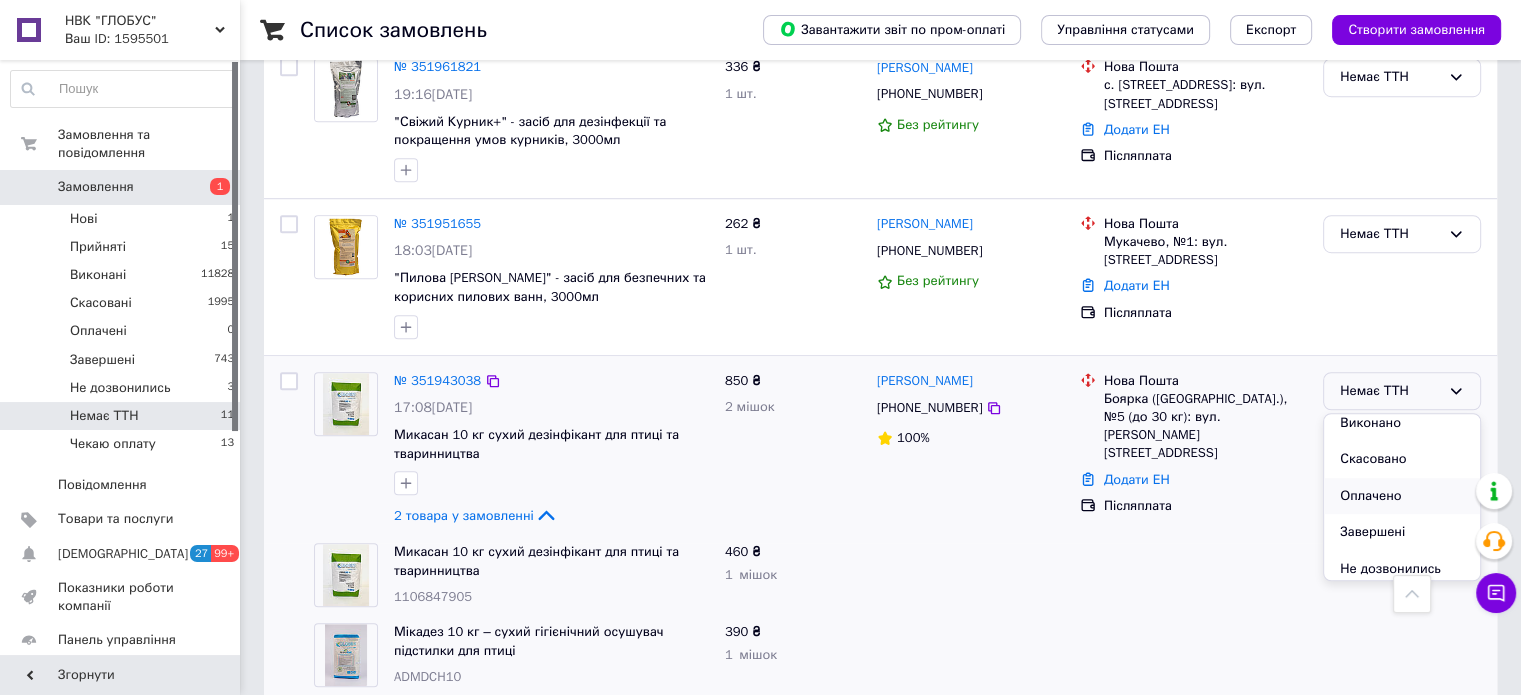 scroll, scrollTop: 90, scrollLeft: 0, axis: vertical 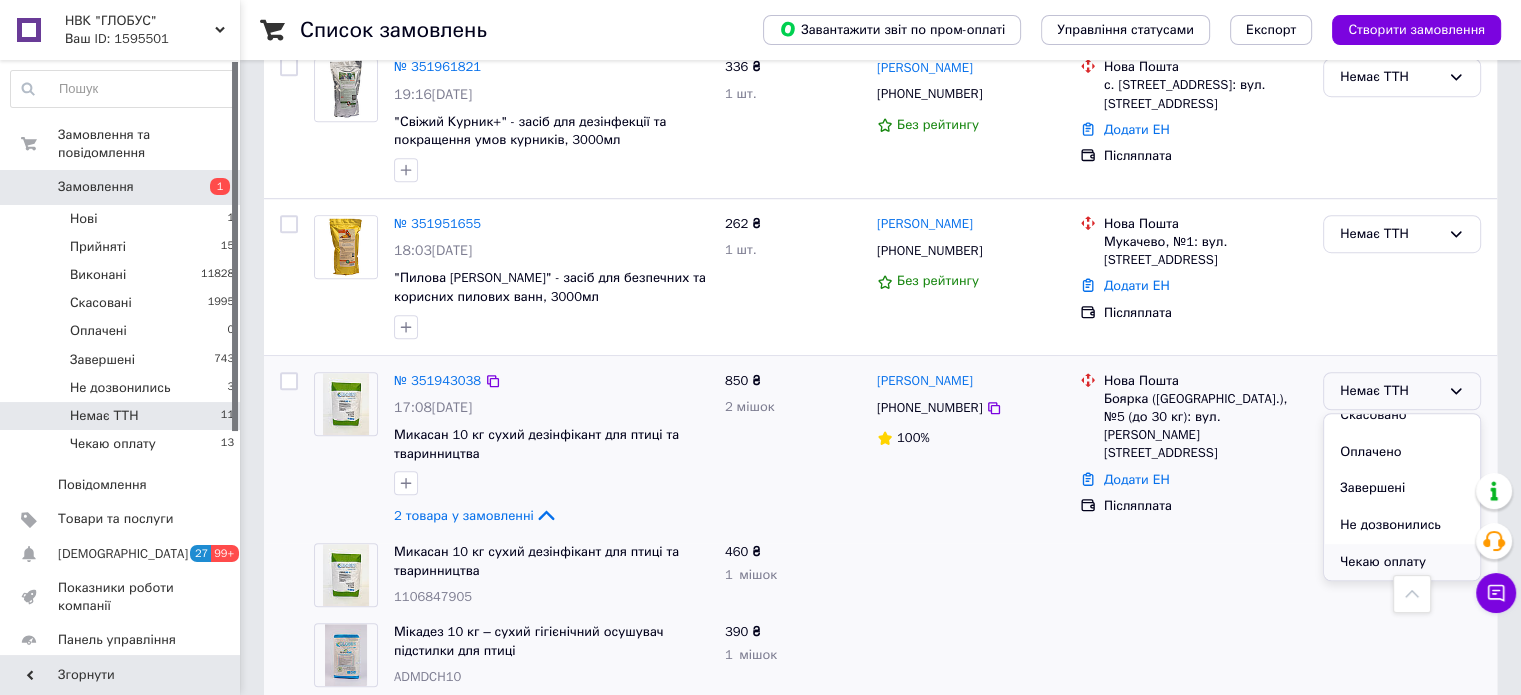 click on "Чекаю оплату" at bounding box center (1402, 562) 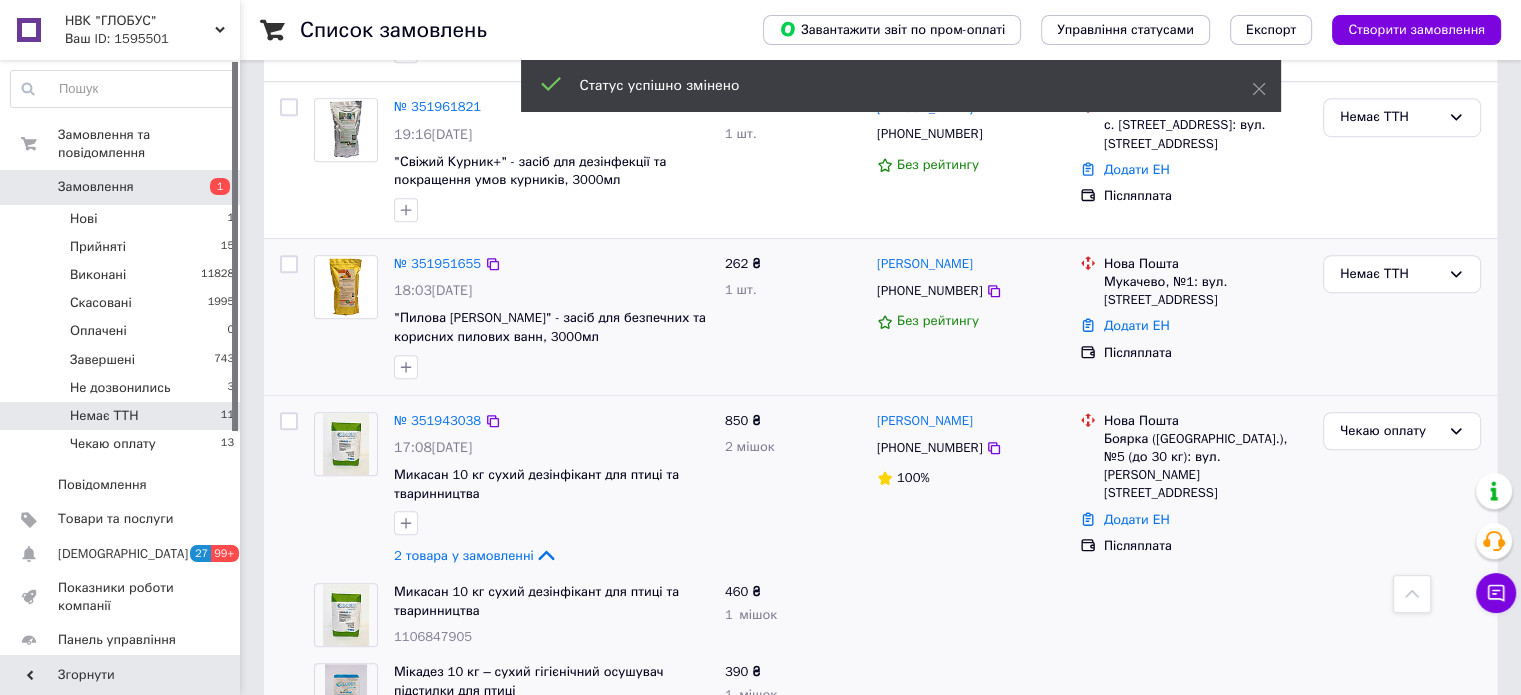 scroll, scrollTop: 1271, scrollLeft: 0, axis: vertical 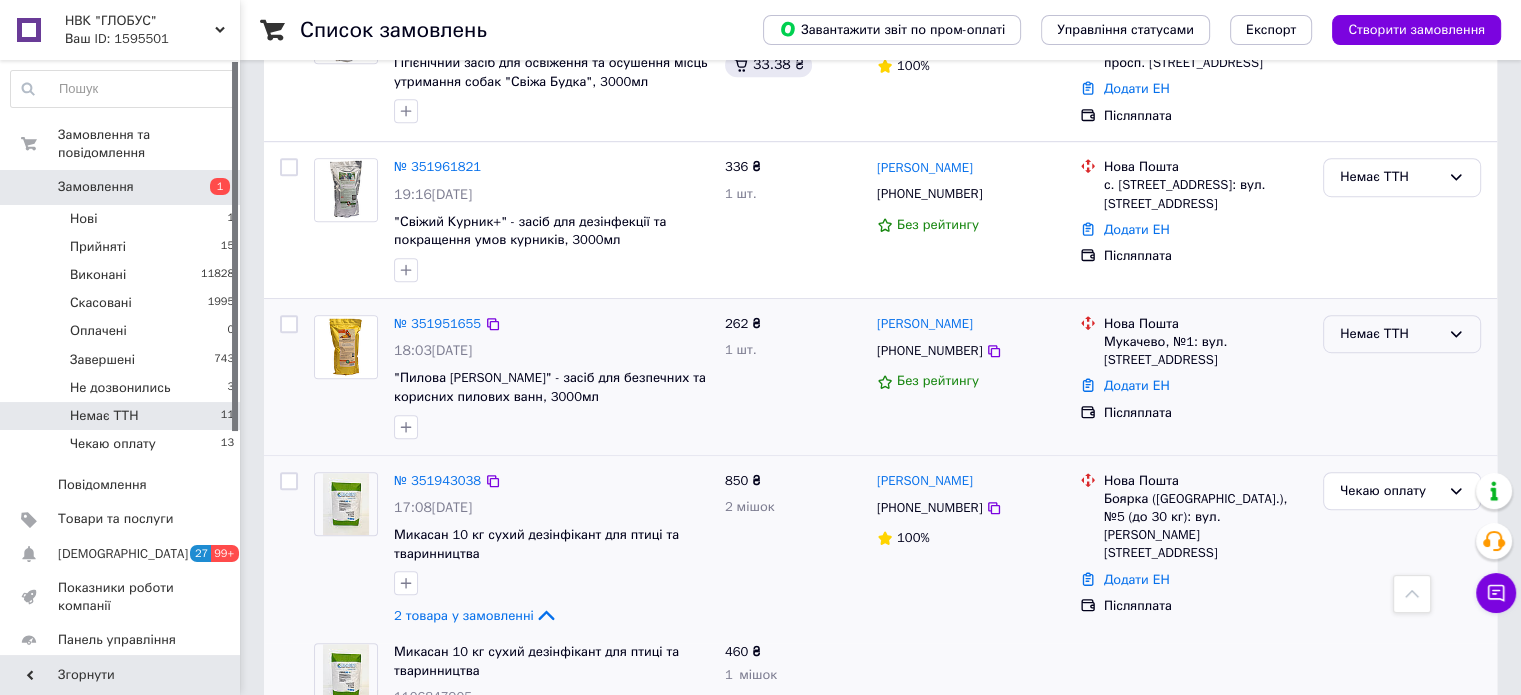 click on "Немає ТТН" at bounding box center (1390, 334) 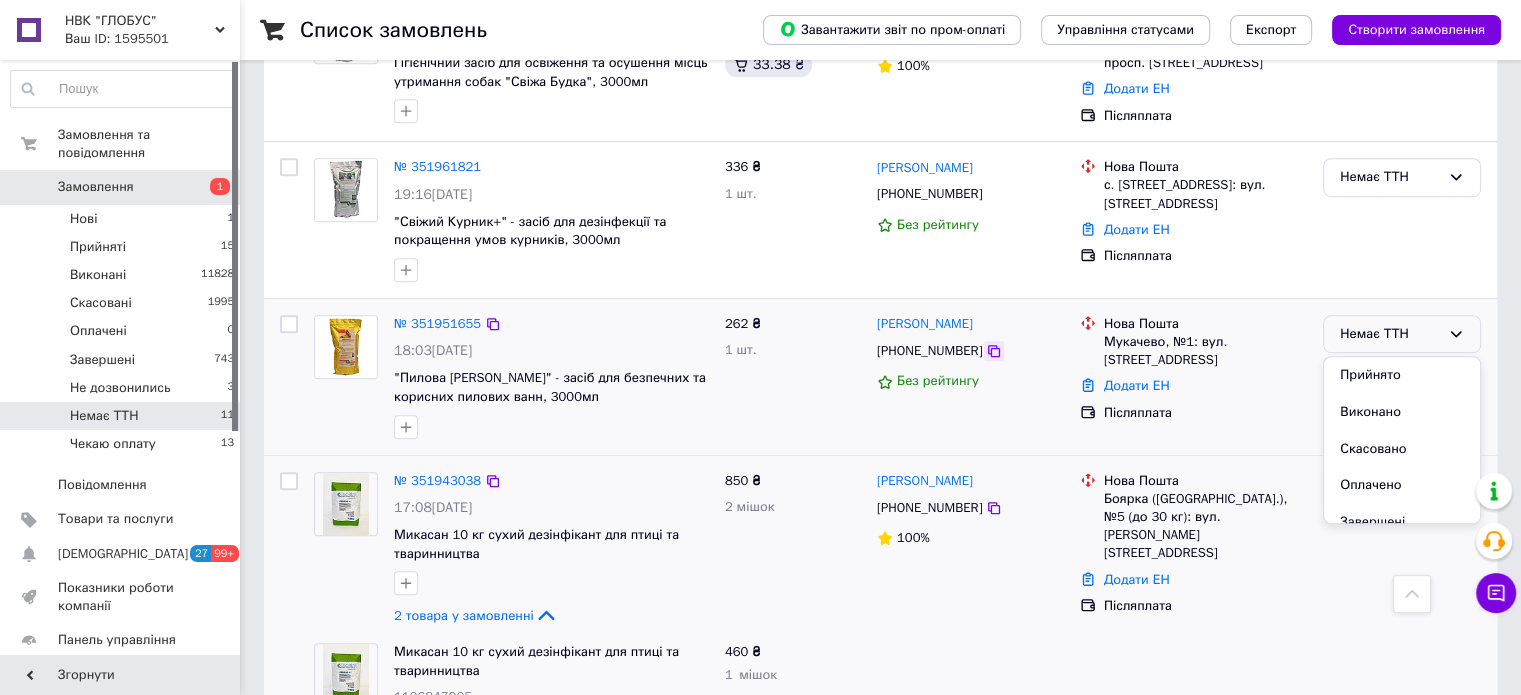click 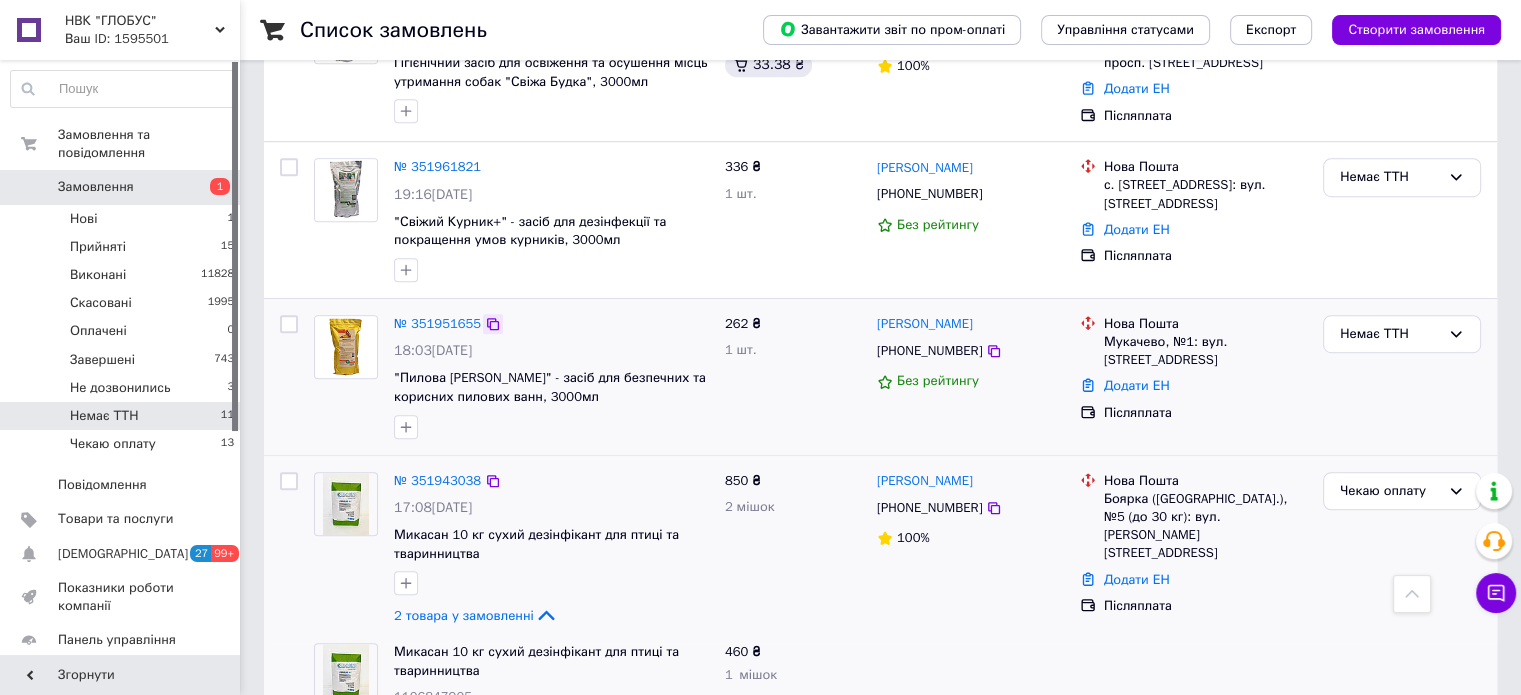click 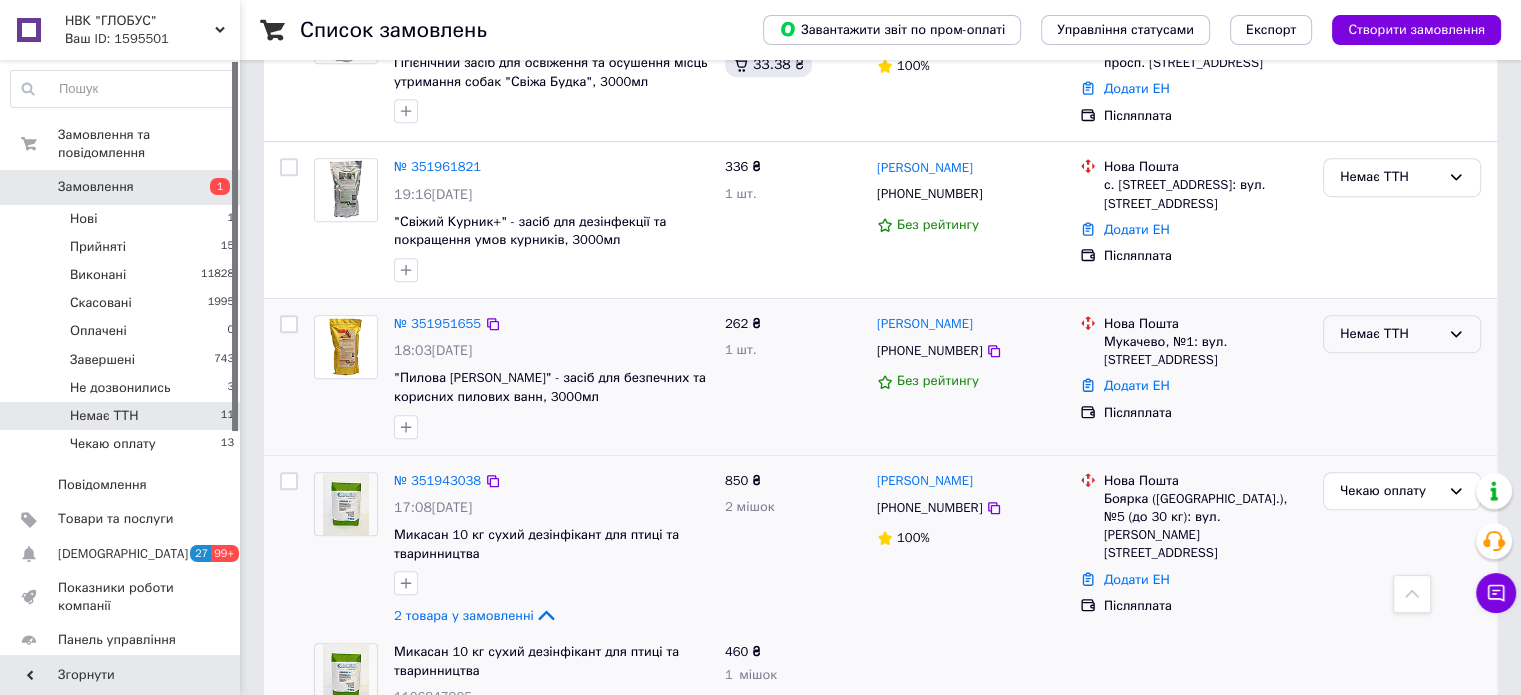 click on "Немає ТТН" at bounding box center [1402, 334] 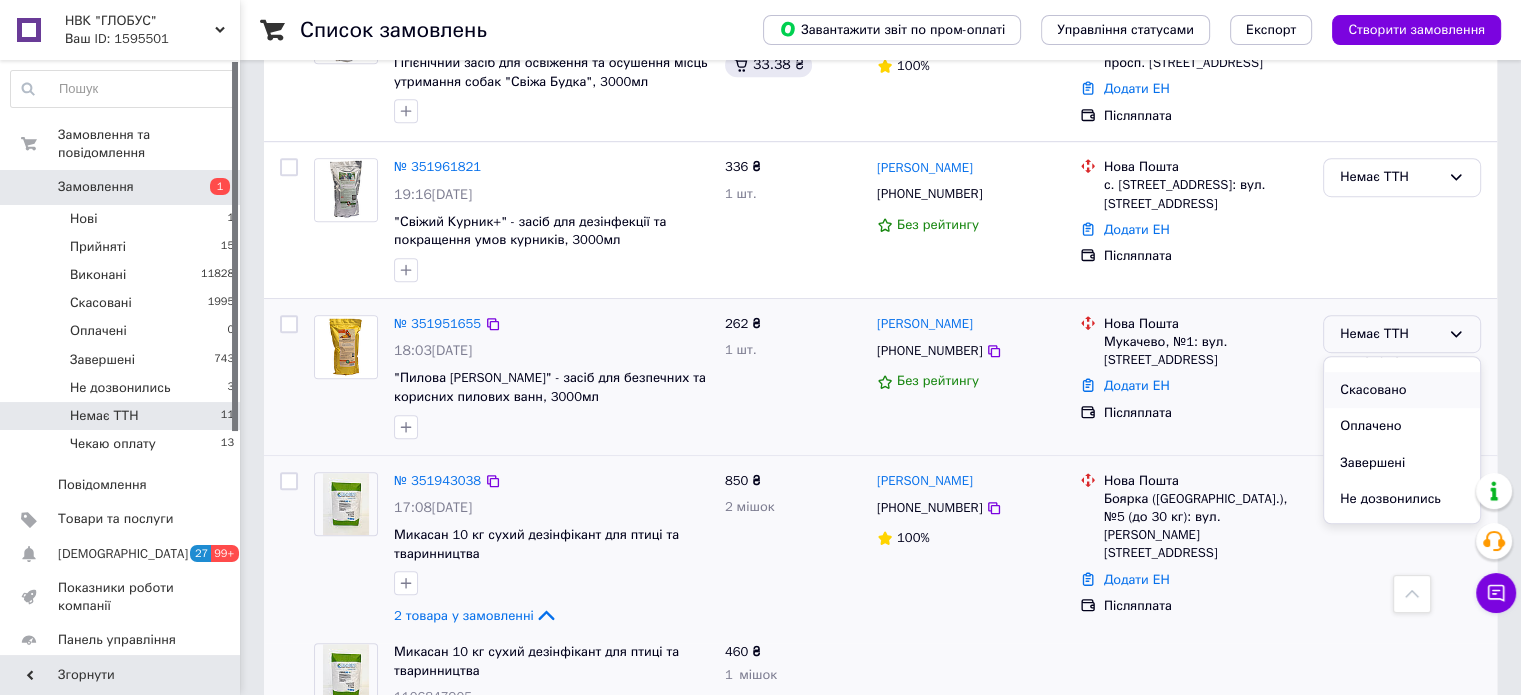scroll, scrollTop: 90, scrollLeft: 0, axis: vertical 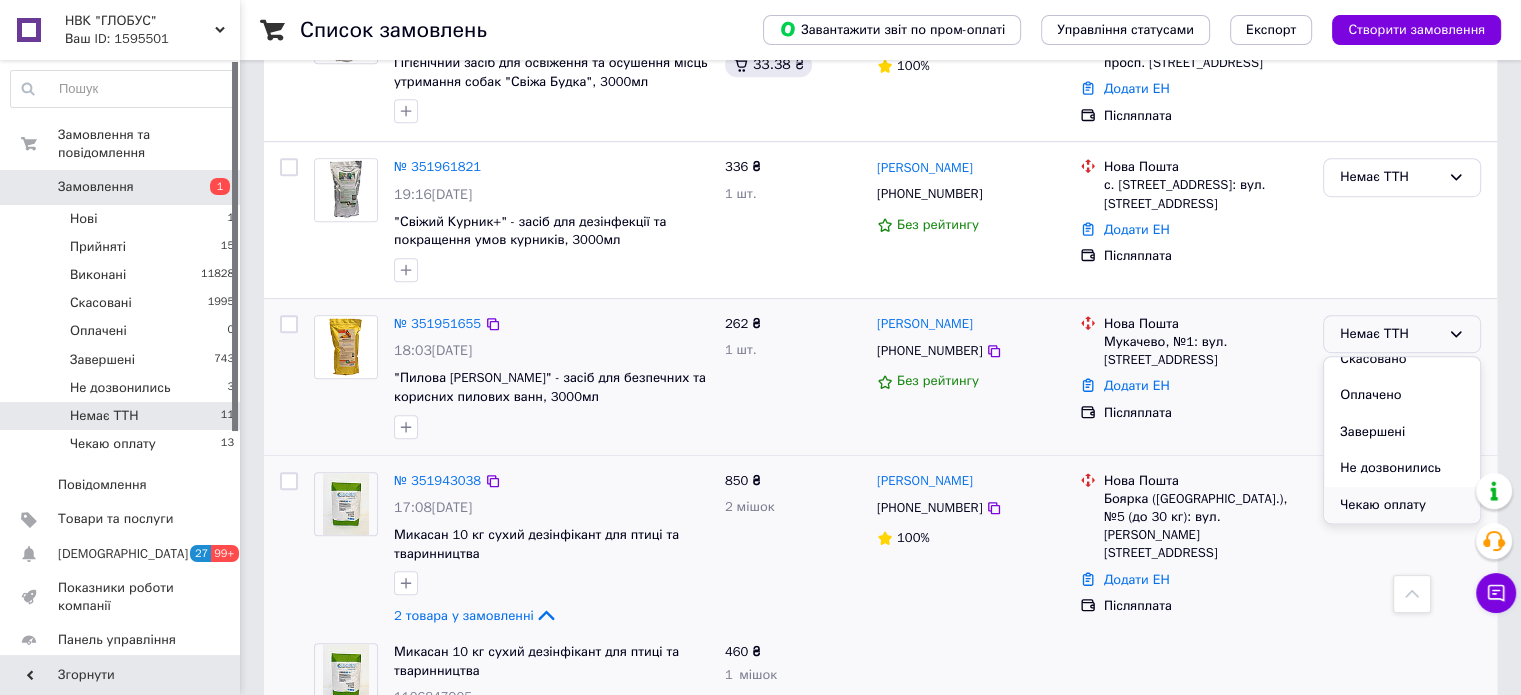 click on "Чекаю оплату" at bounding box center [1402, 505] 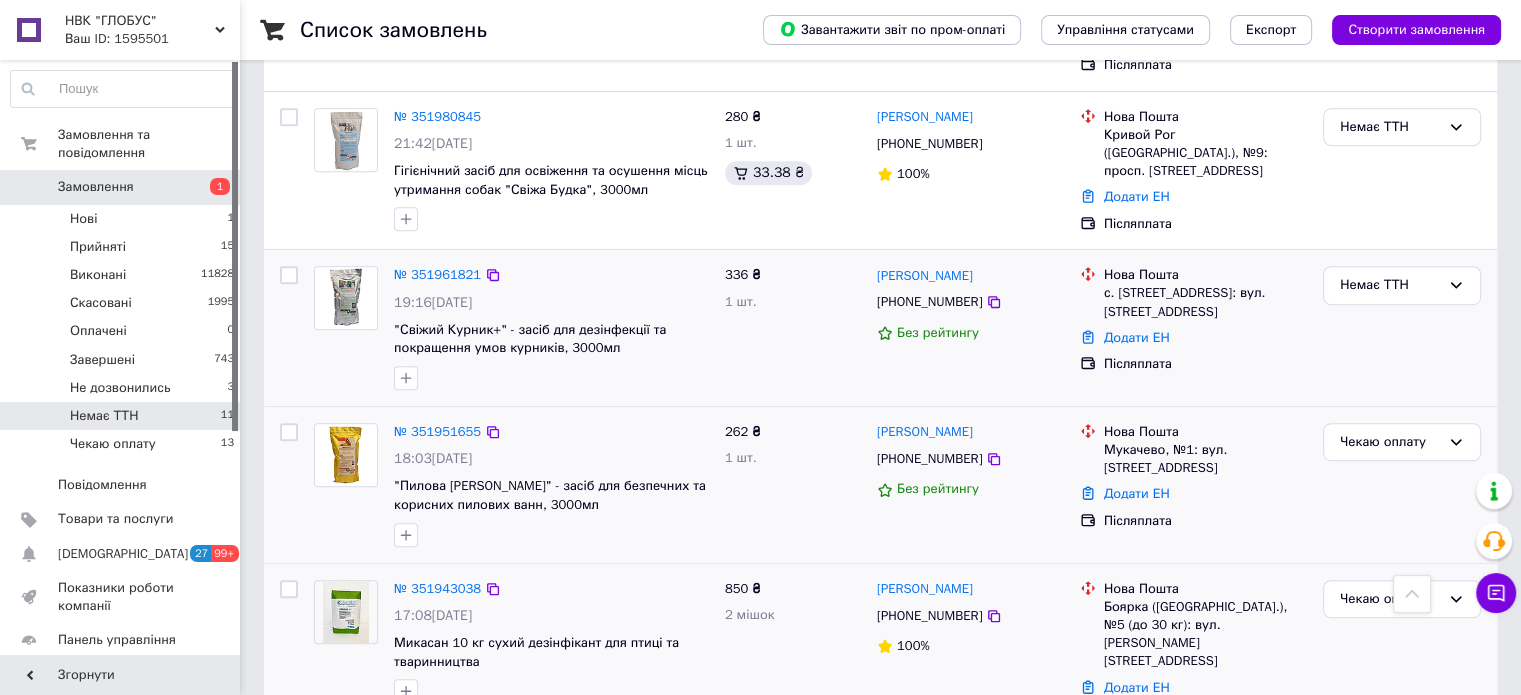 scroll, scrollTop: 1171, scrollLeft: 0, axis: vertical 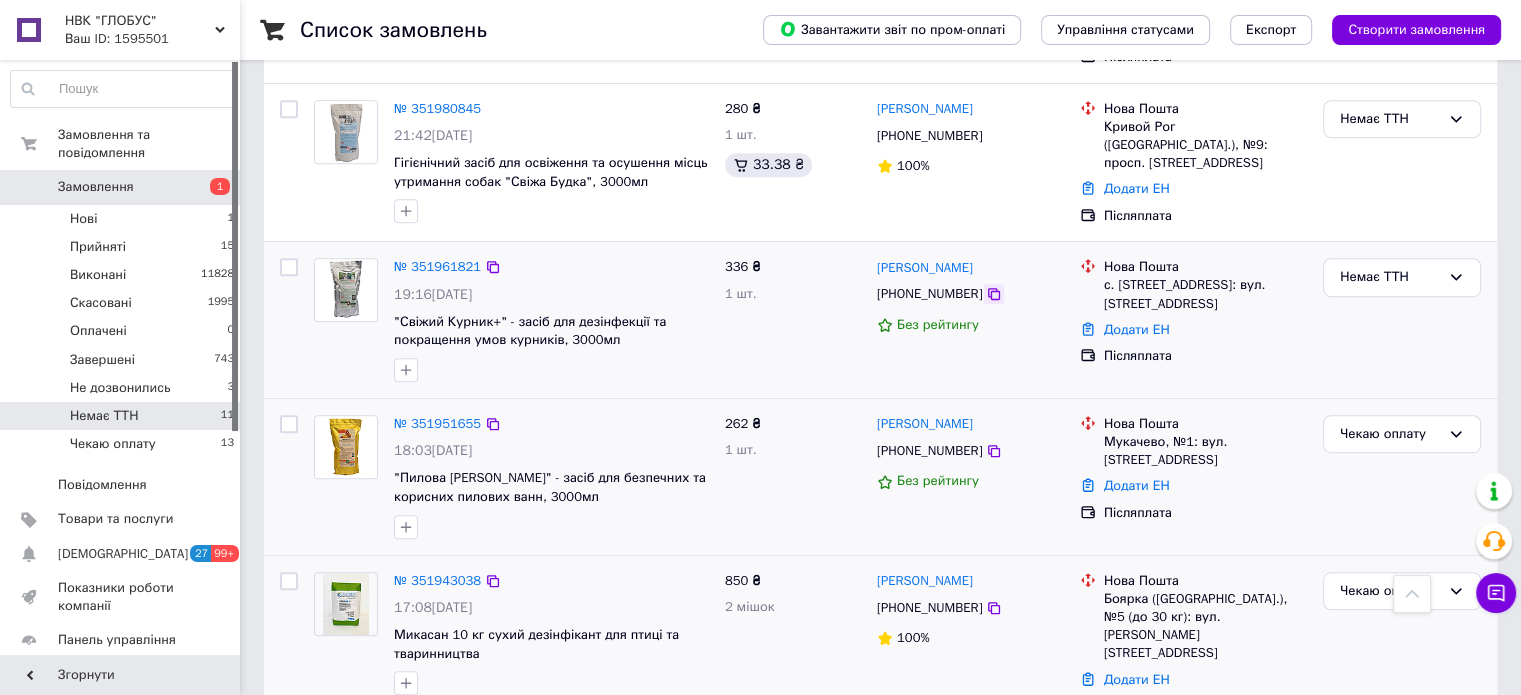 click 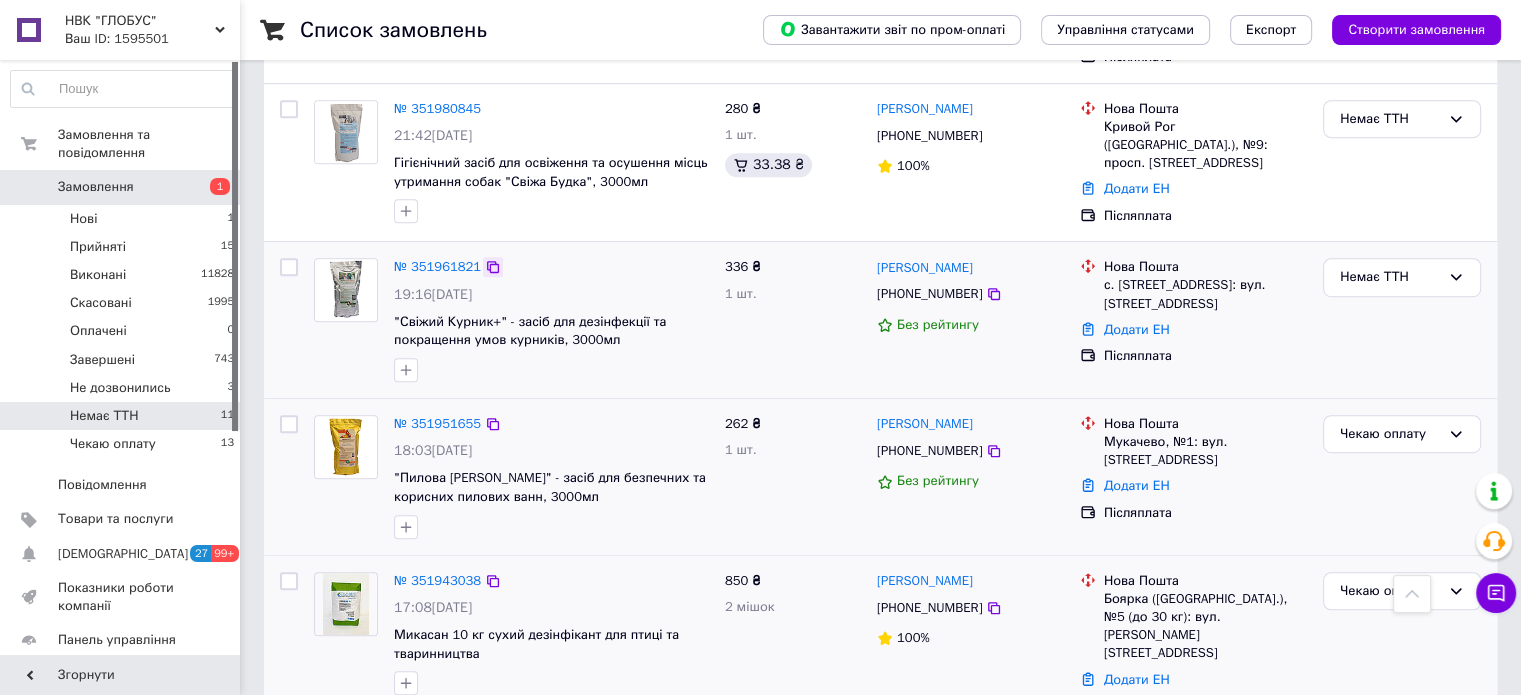 click 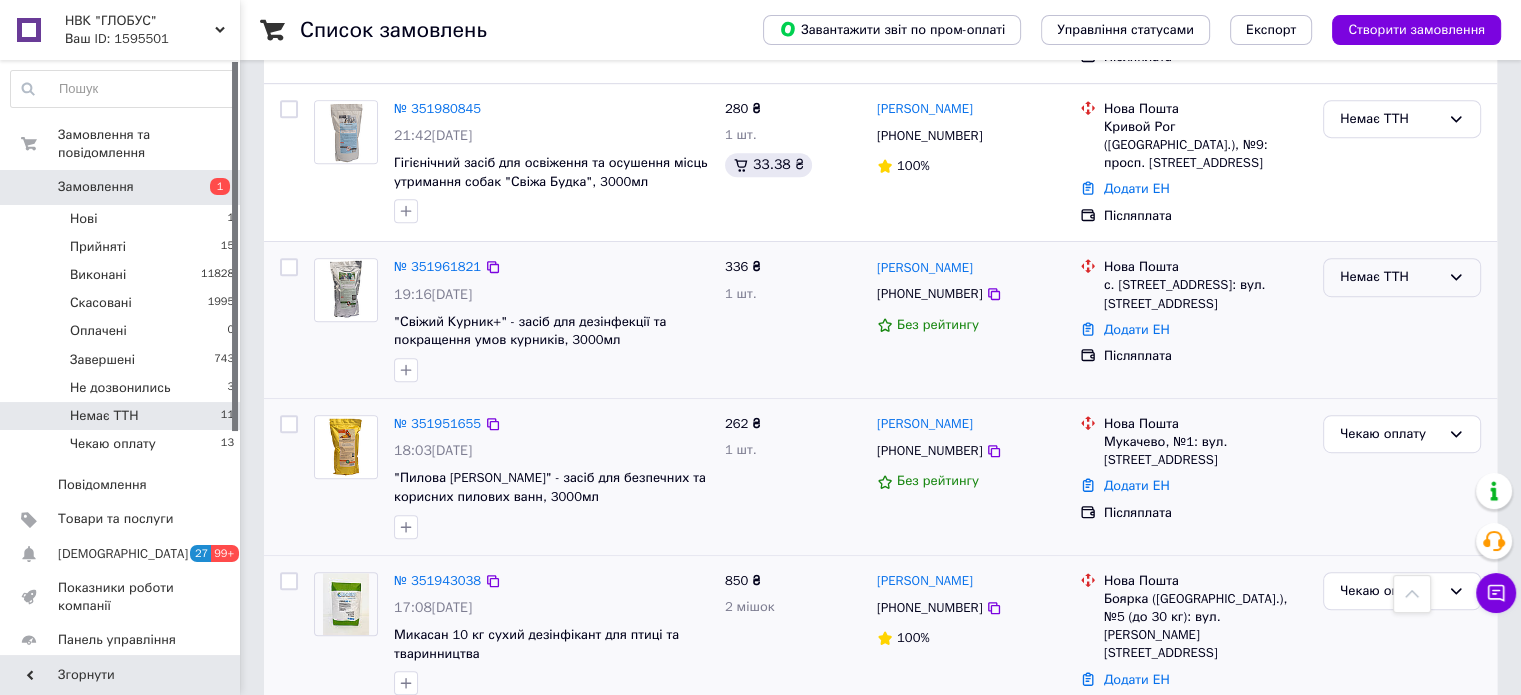 click on "Немає ТТН" at bounding box center (1390, 277) 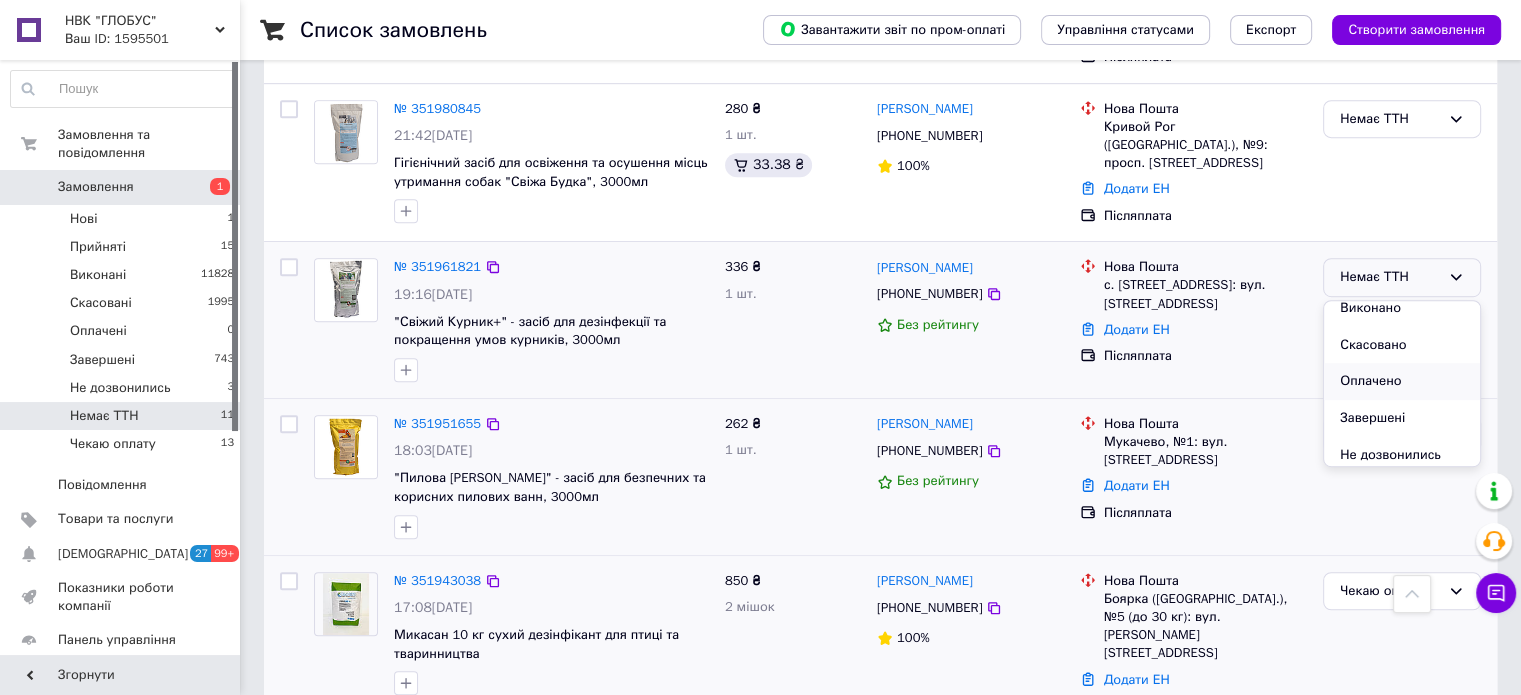 scroll, scrollTop: 90, scrollLeft: 0, axis: vertical 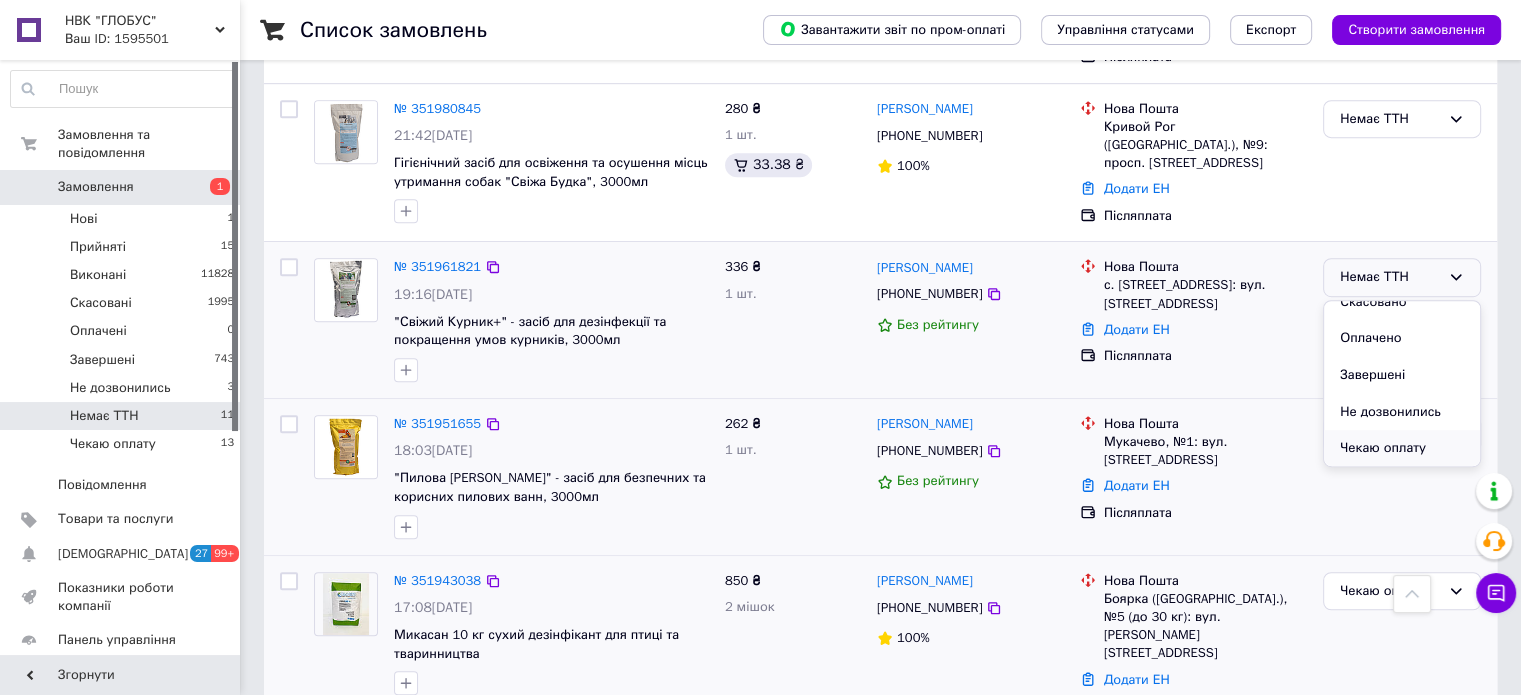click on "Чекаю оплату" at bounding box center (1402, 448) 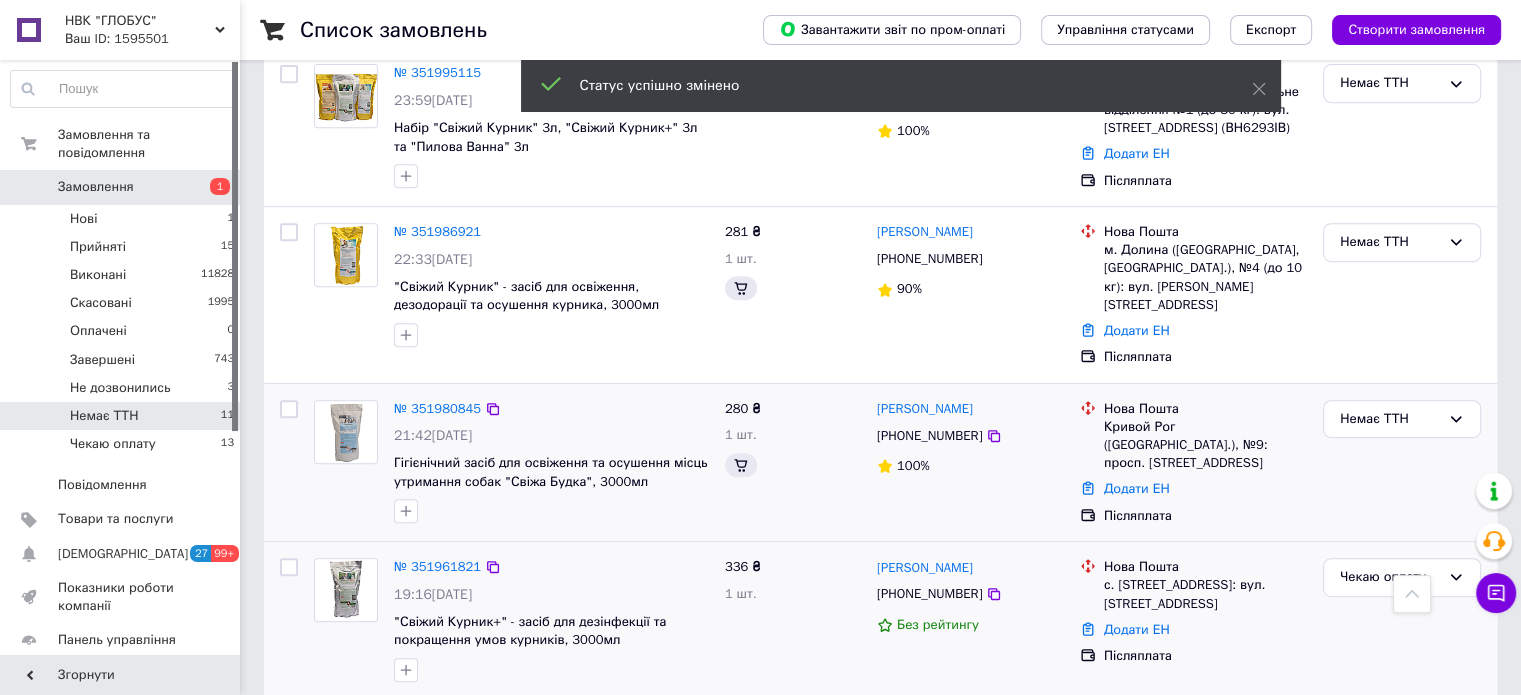 scroll, scrollTop: 869, scrollLeft: 0, axis: vertical 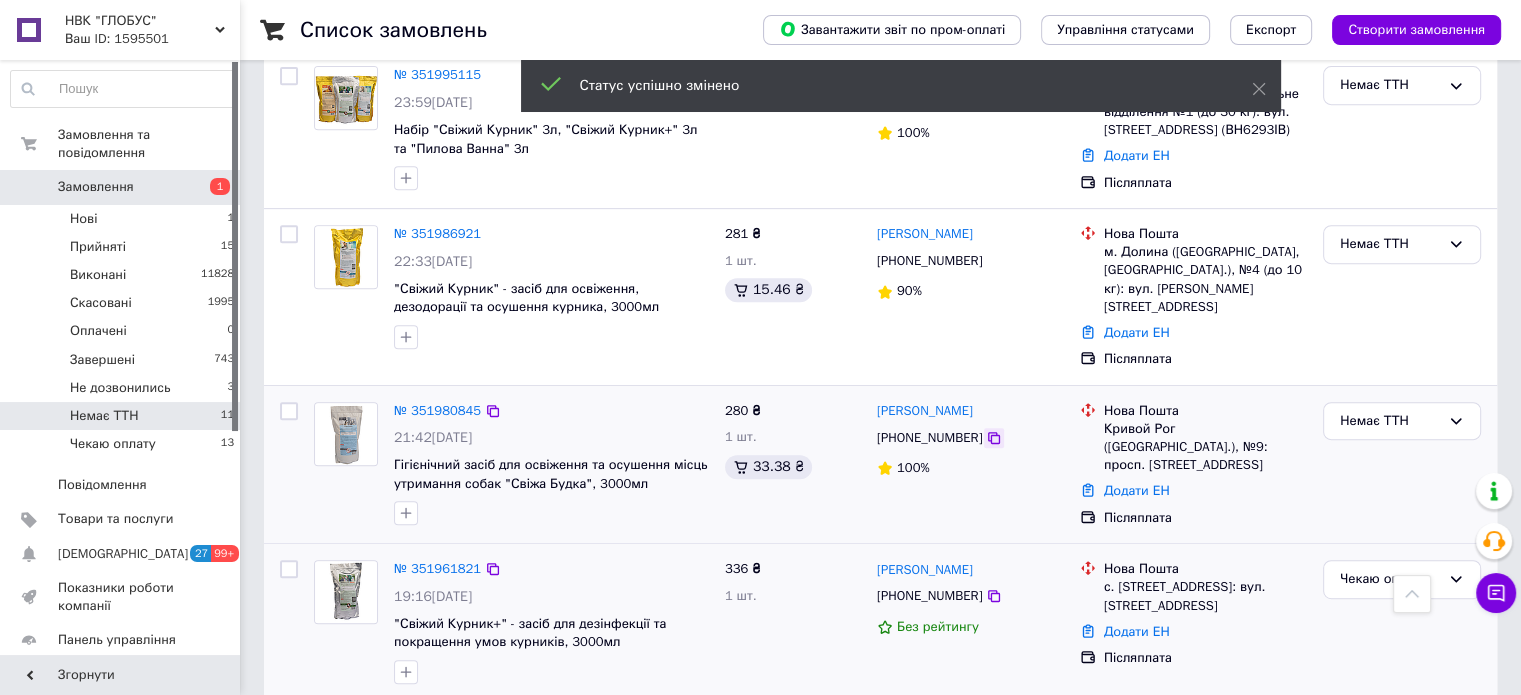 click 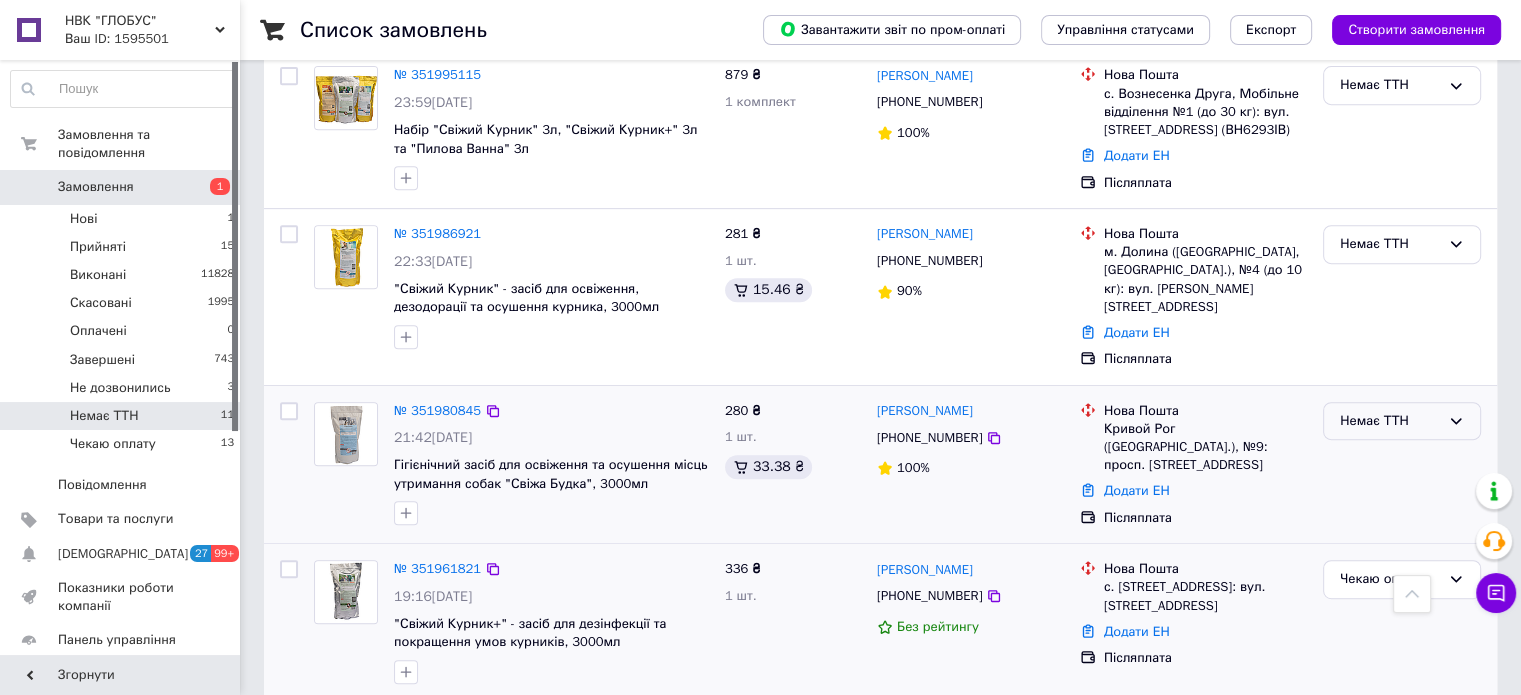 click on "Немає ТТН" at bounding box center (1402, 421) 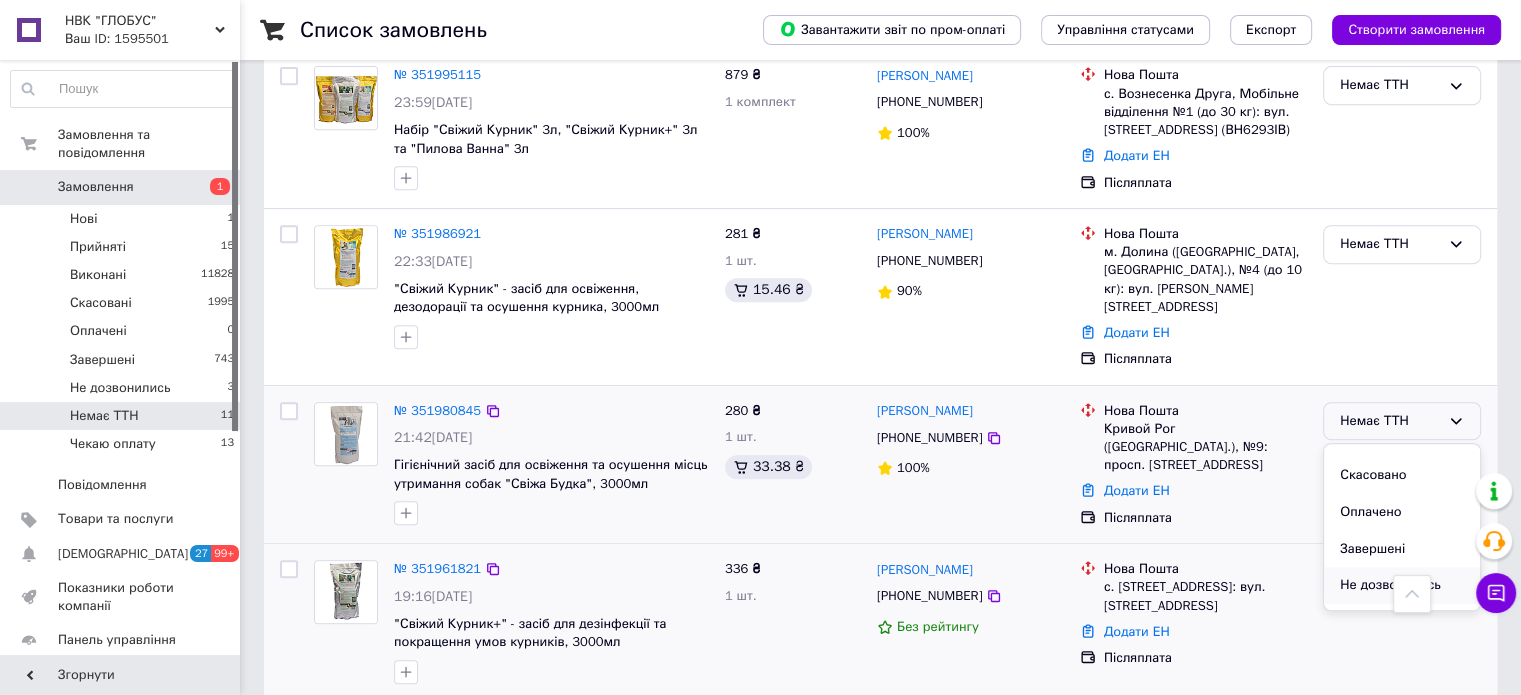 scroll, scrollTop: 90, scrollLeft: 0, axis: vertical 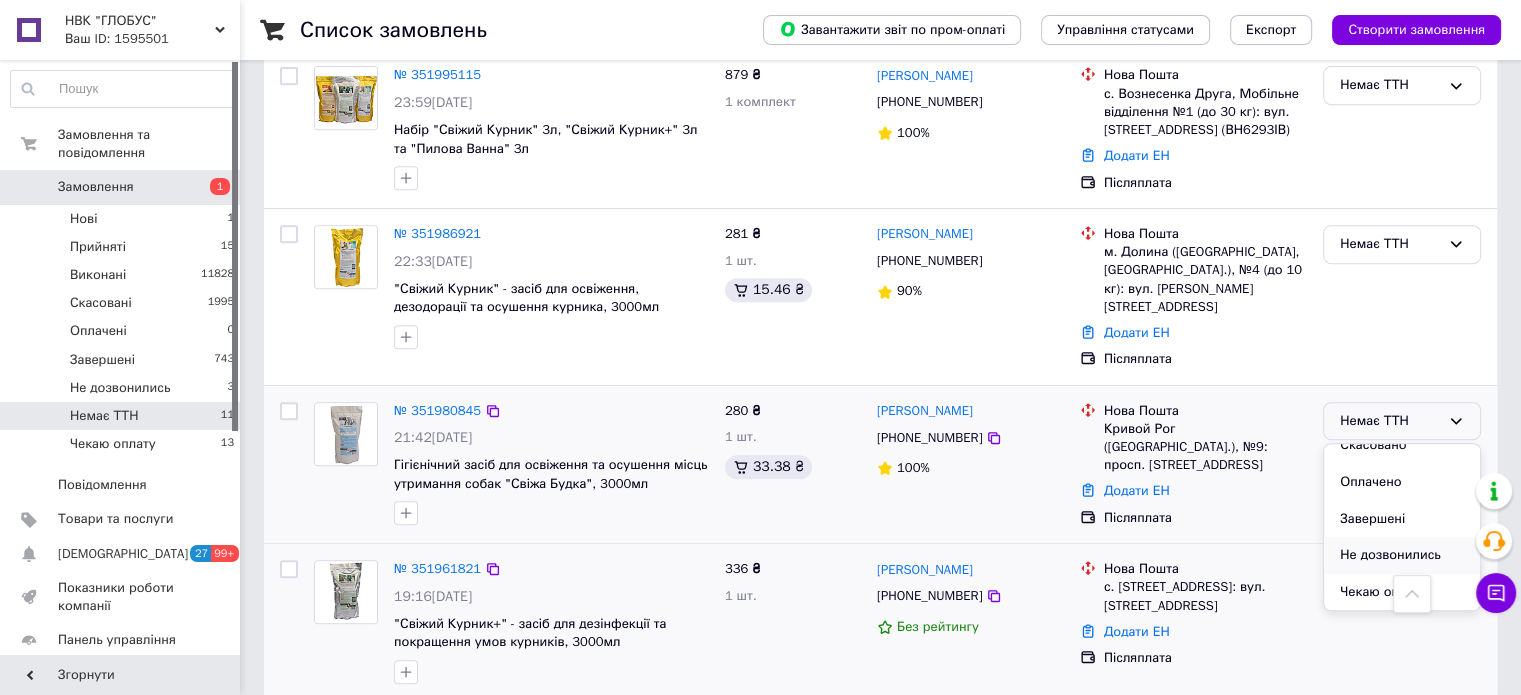 click on "Не дозвонились" at bounding box center [1402, 555] 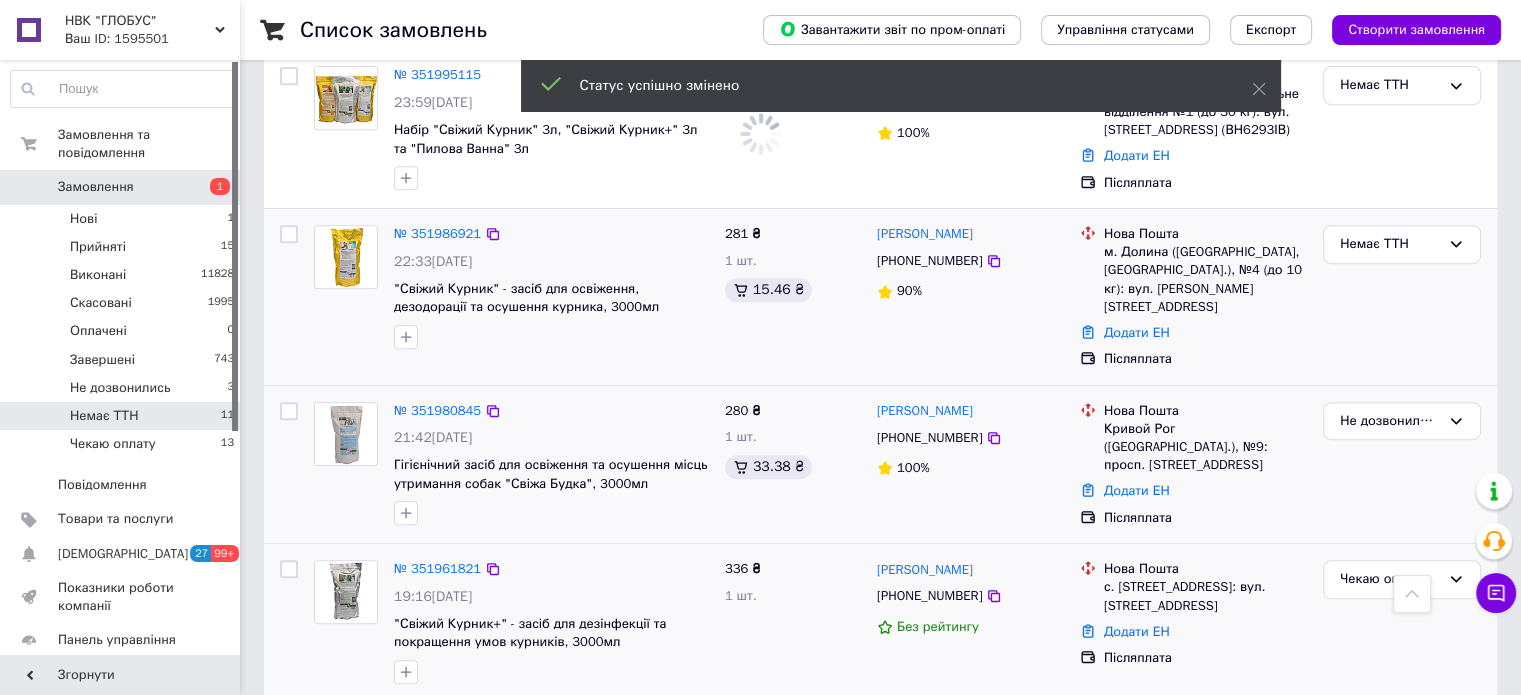scroll, scrollTop: 713, scrollLeft: 0, axis: vertical 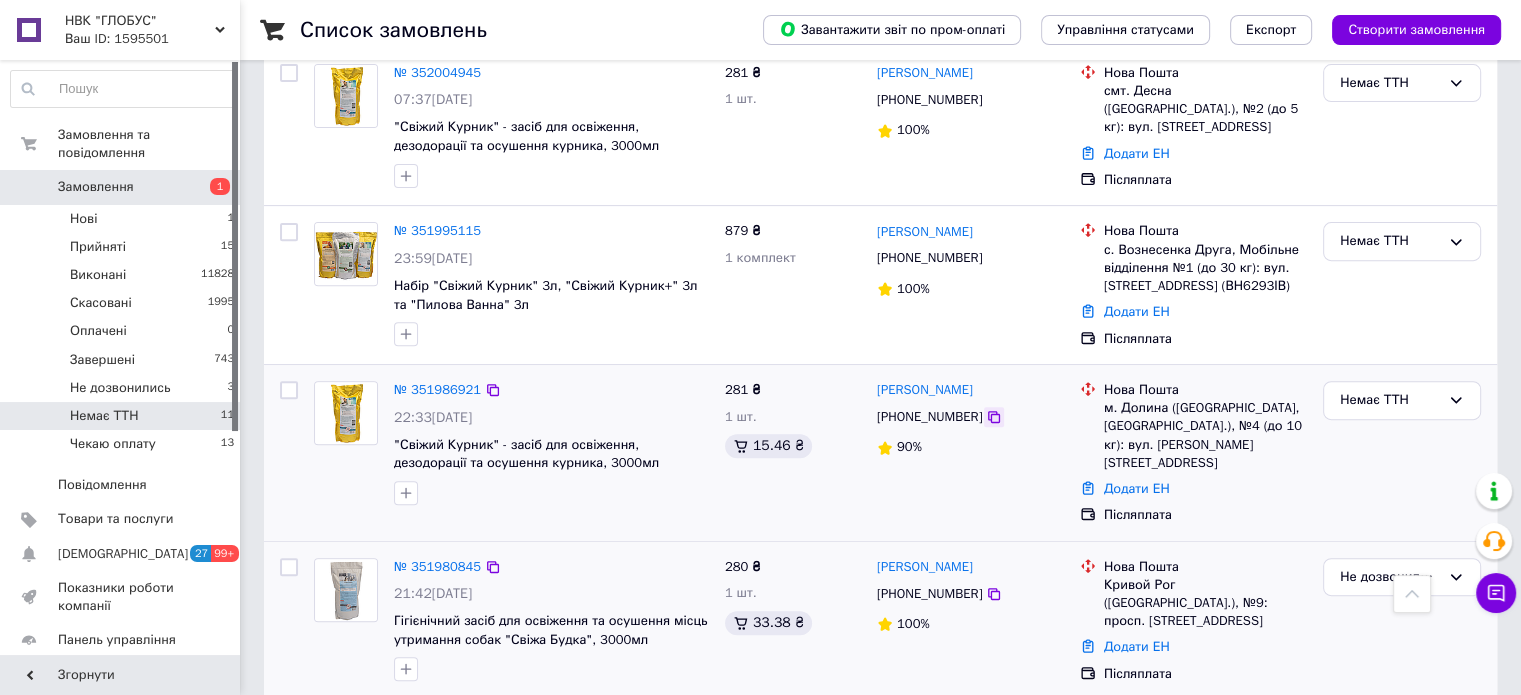 click 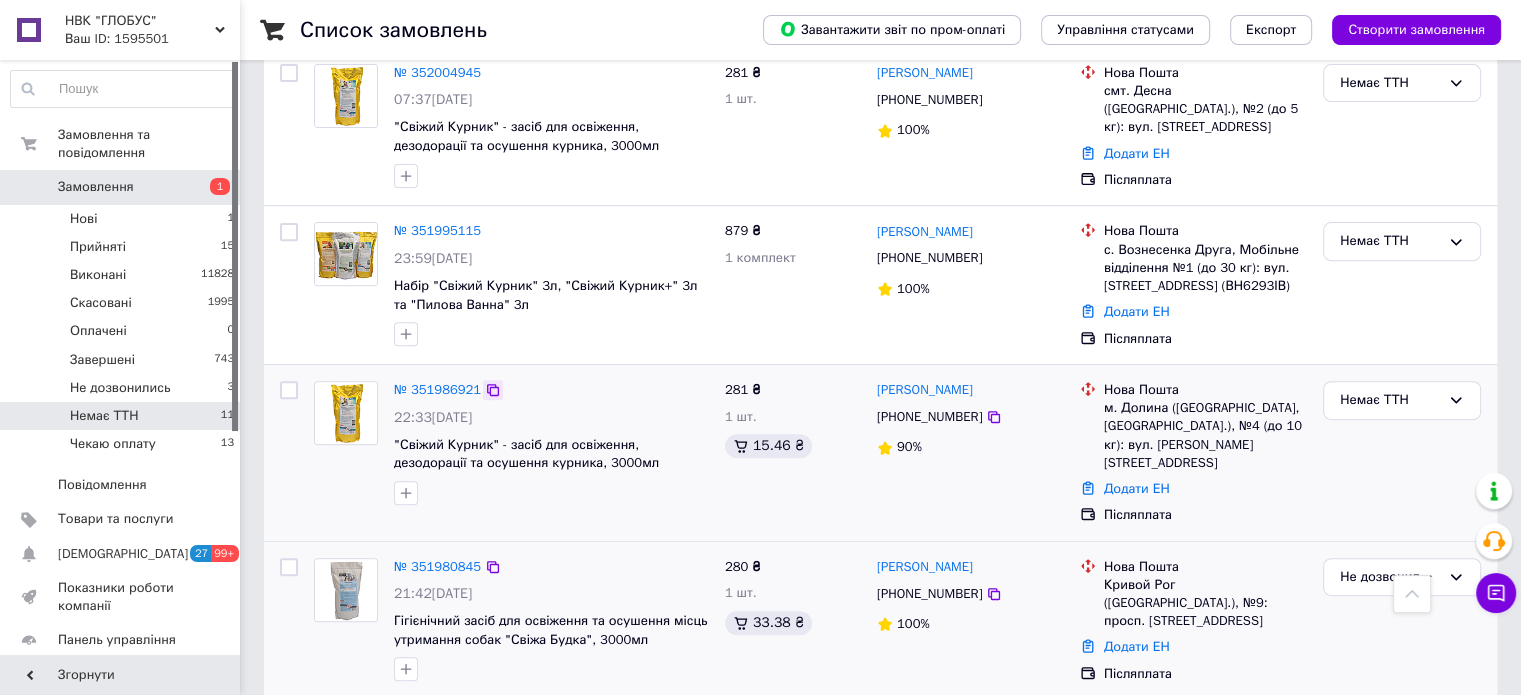 click 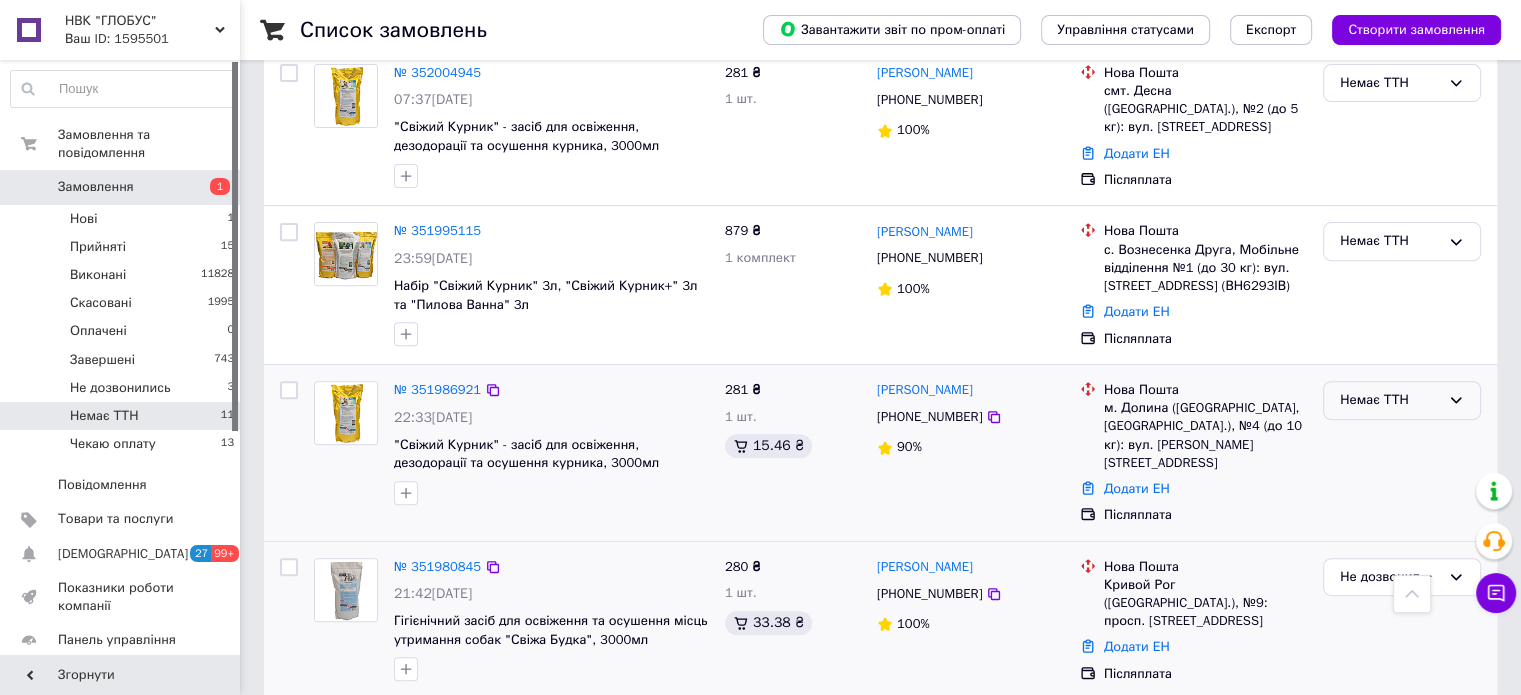 click on "Немає ТТН" at bounding box center (1402, 400) 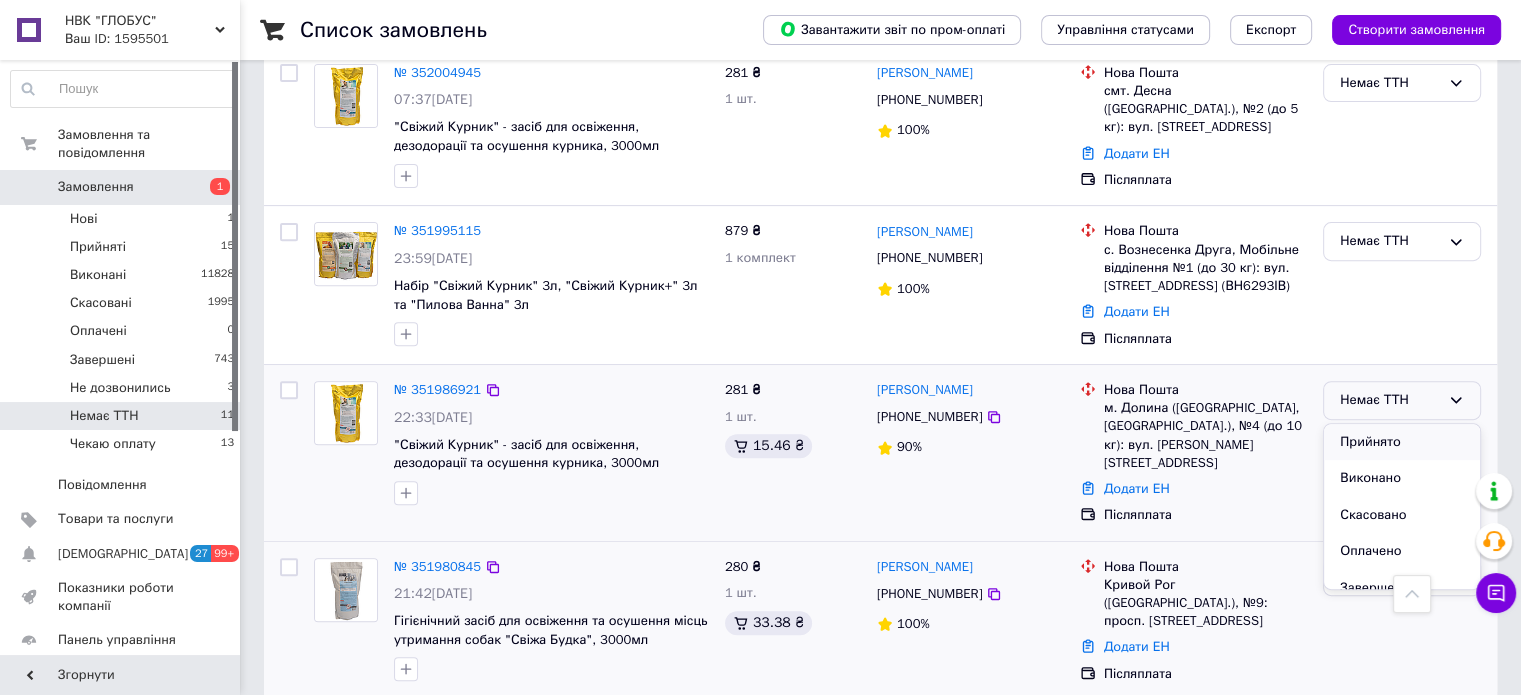 scroll, scrollTop: 90, scrollLeft: 0, axis: vertical 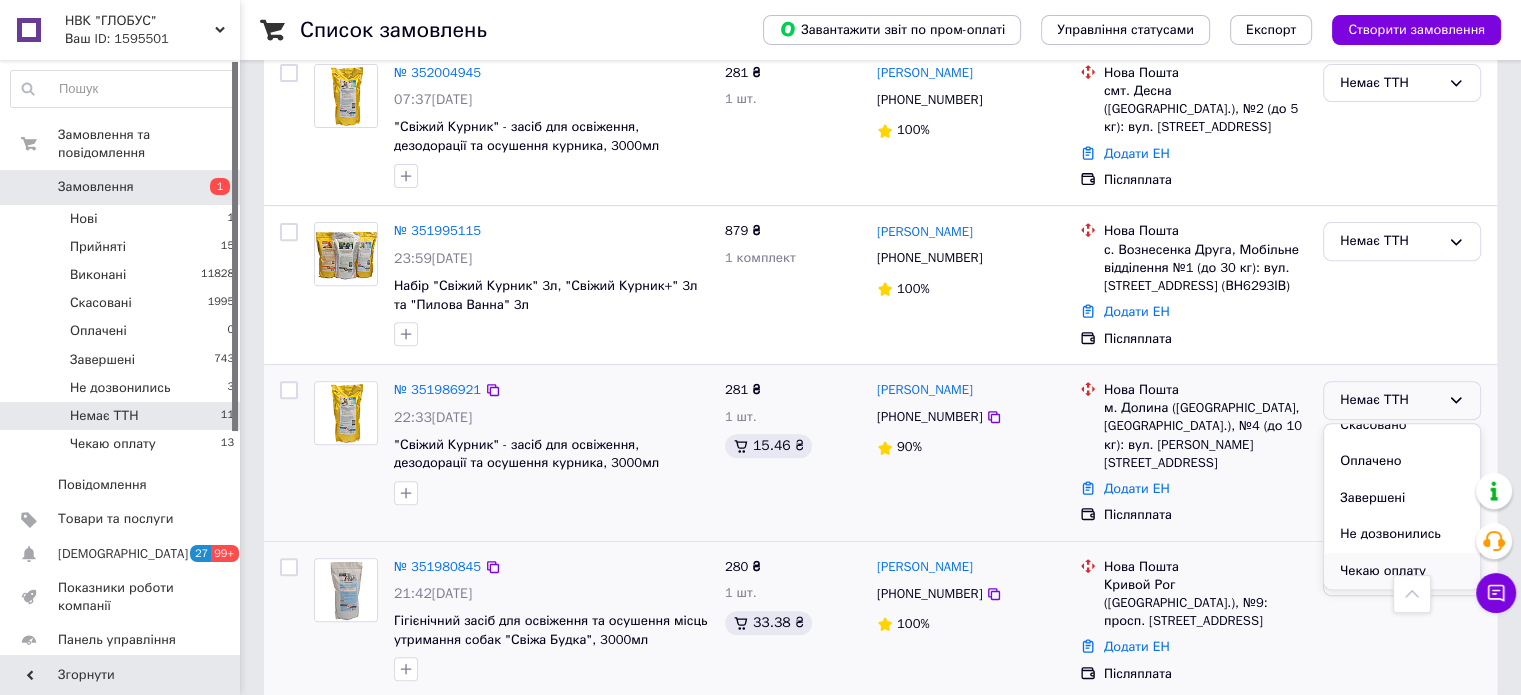 click on "Чекаю оплату" at bounding box center [1402, 571] 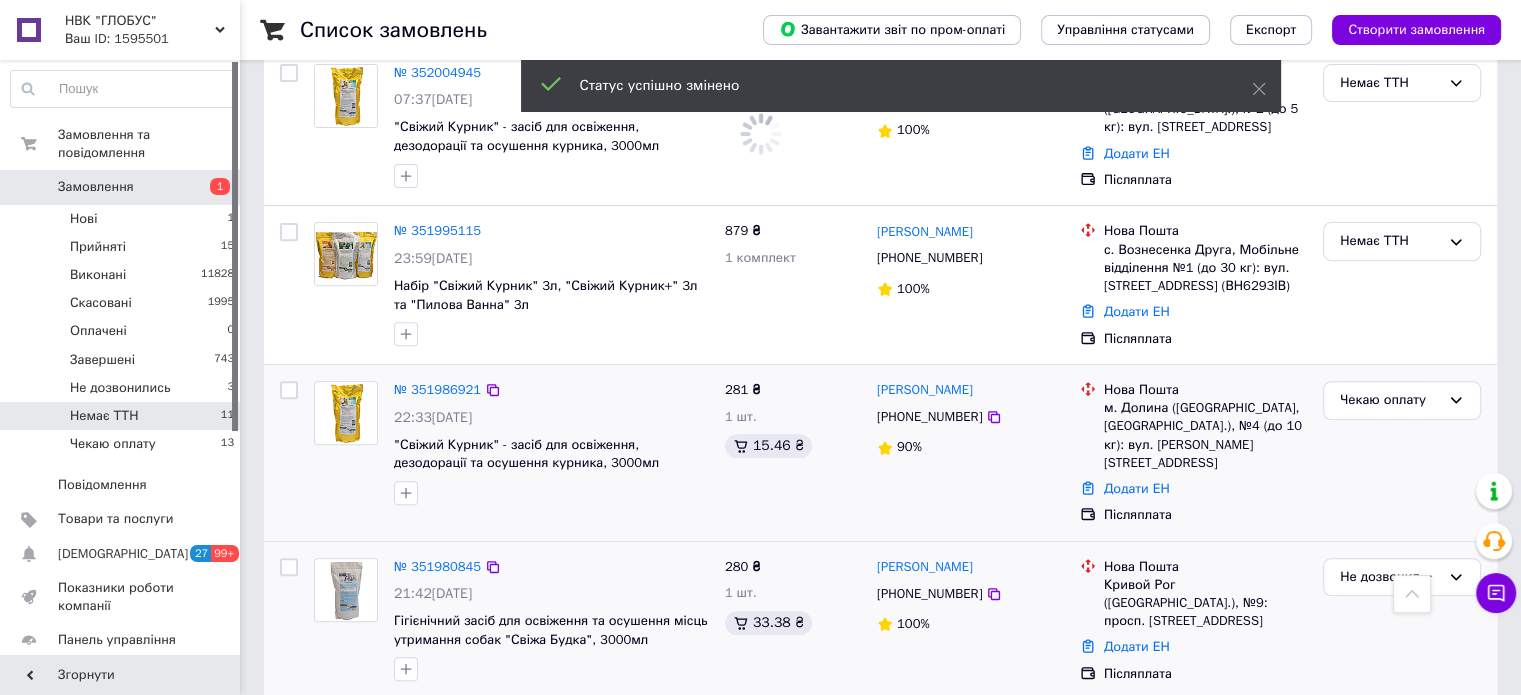 scroll, scrollTop: 556, scrollLeft: 0, axis: vertical 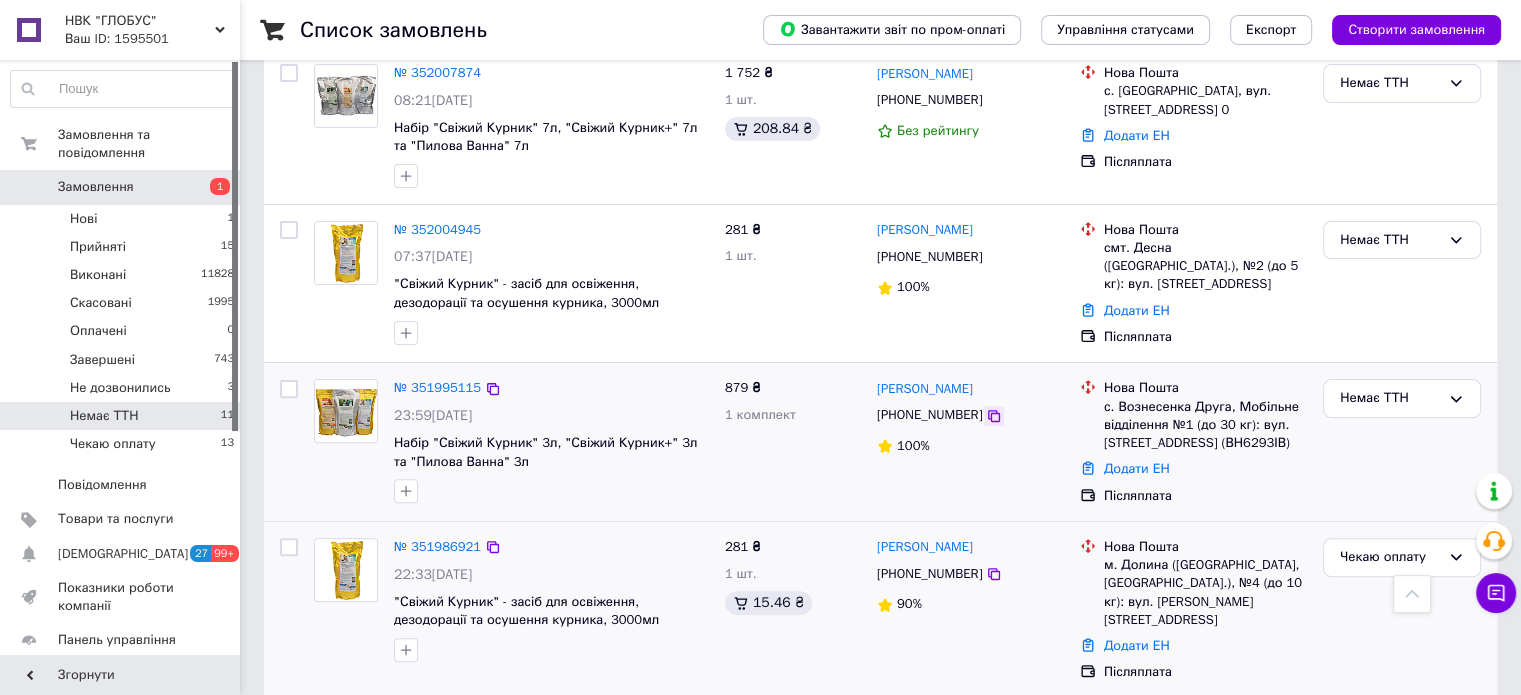 click 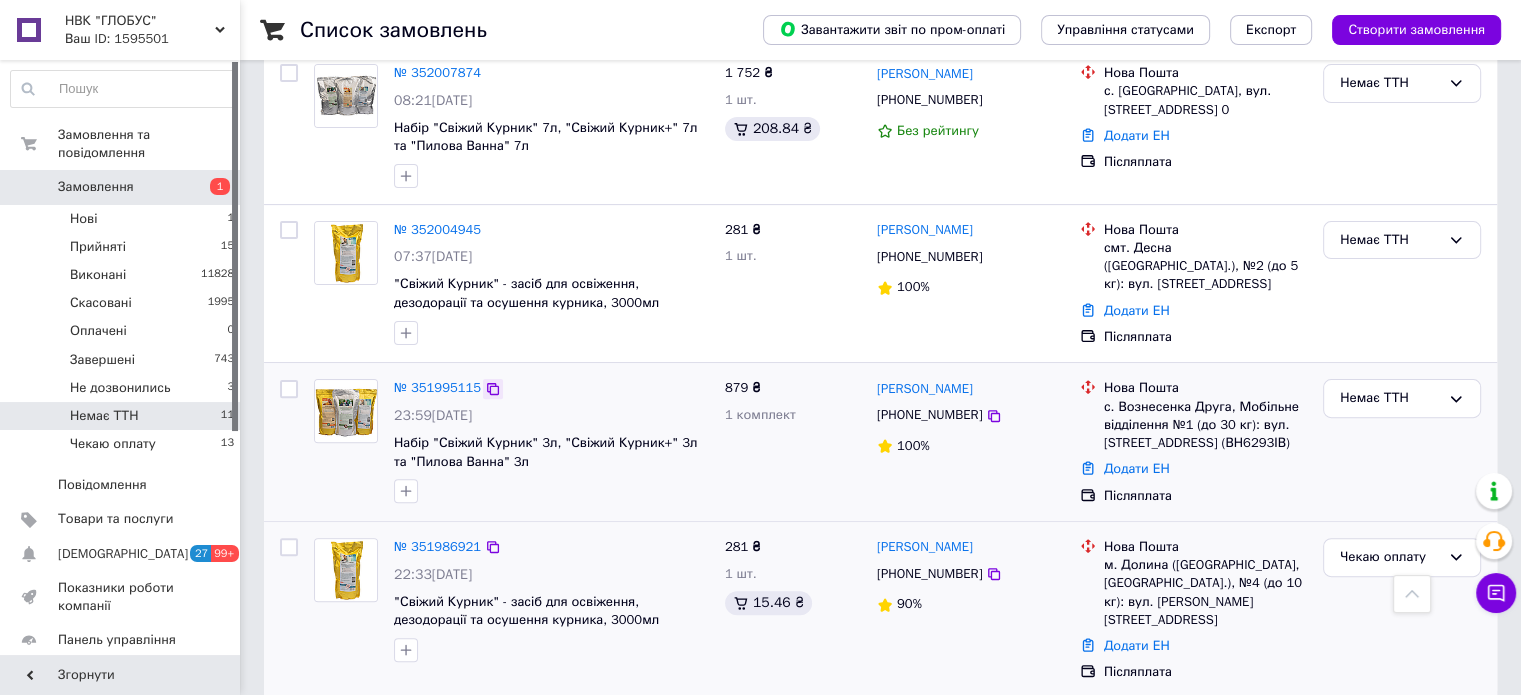 click 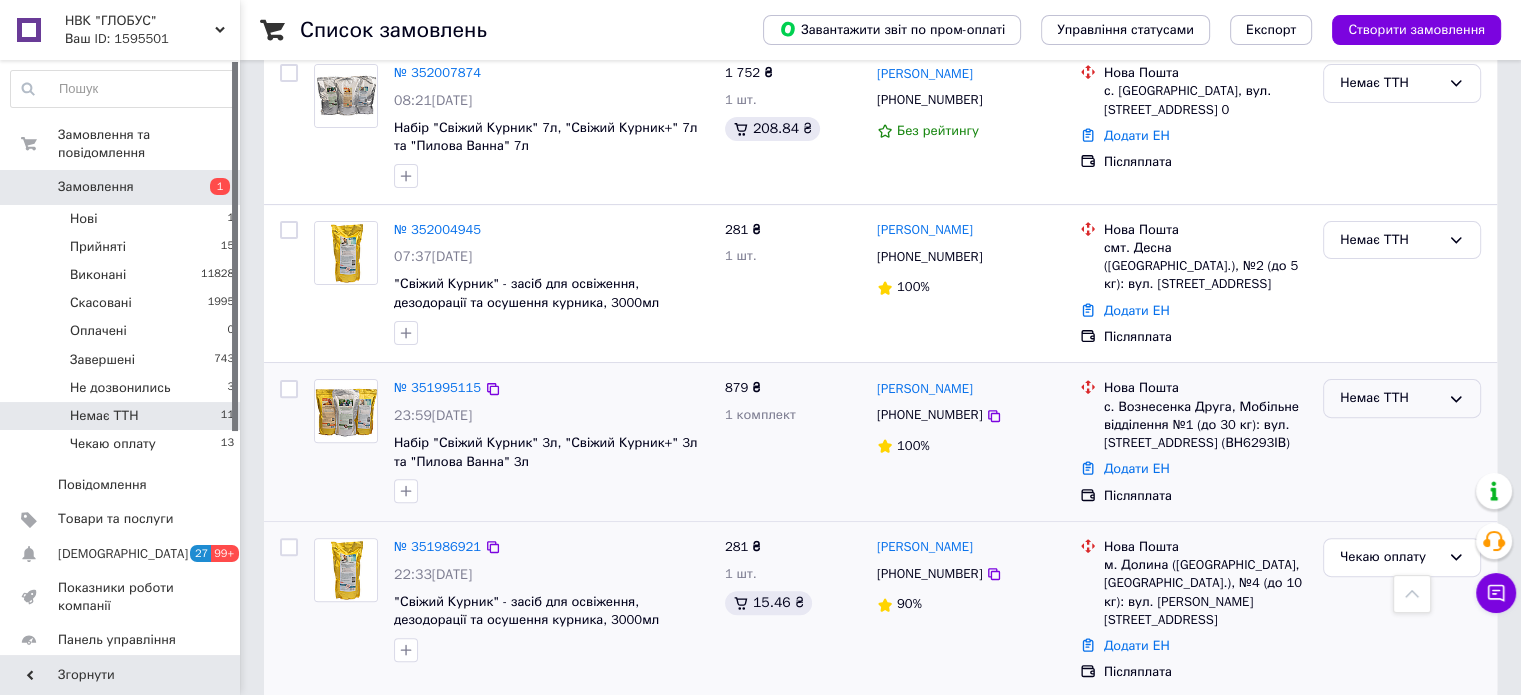click on "Немає ТТН" at bounding box center (1390, 398) 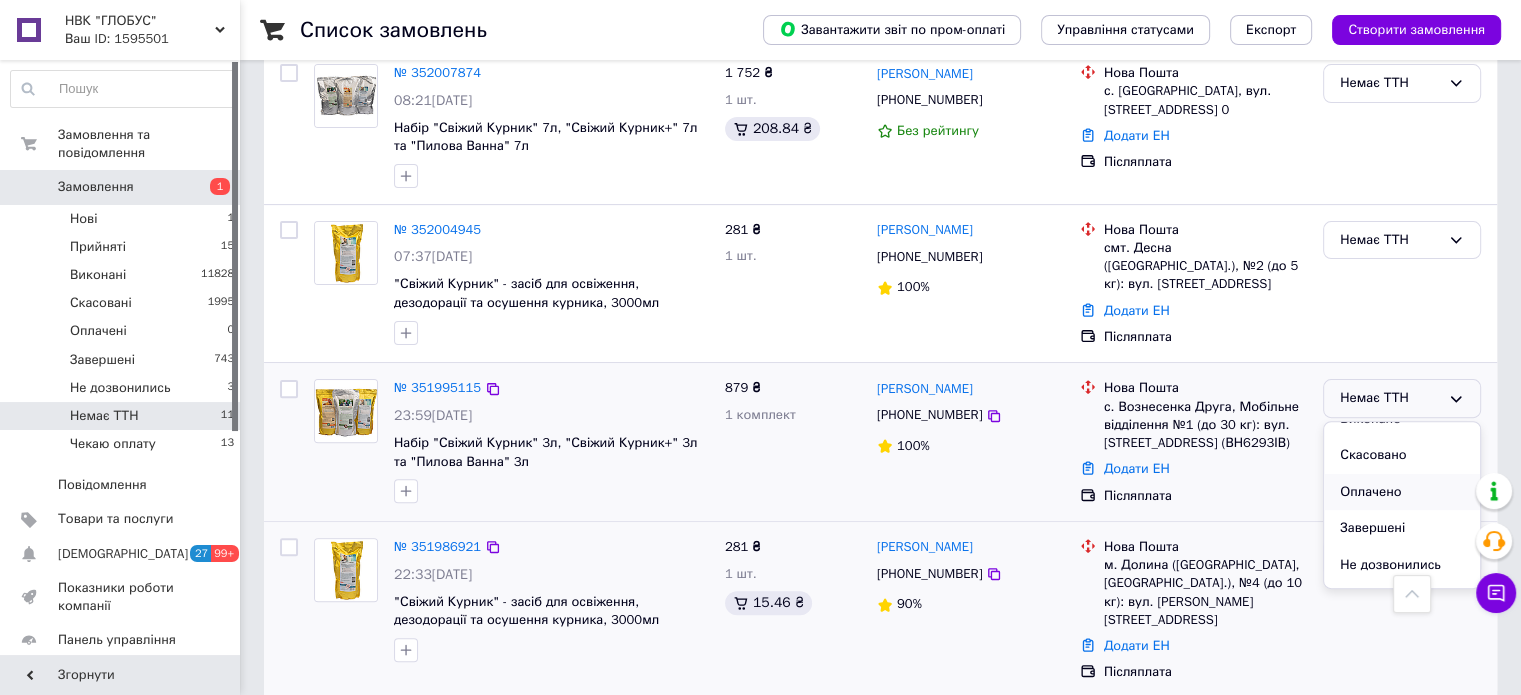 scroll, scrollTop: 90, scrollLeft: 0, axis: vertical 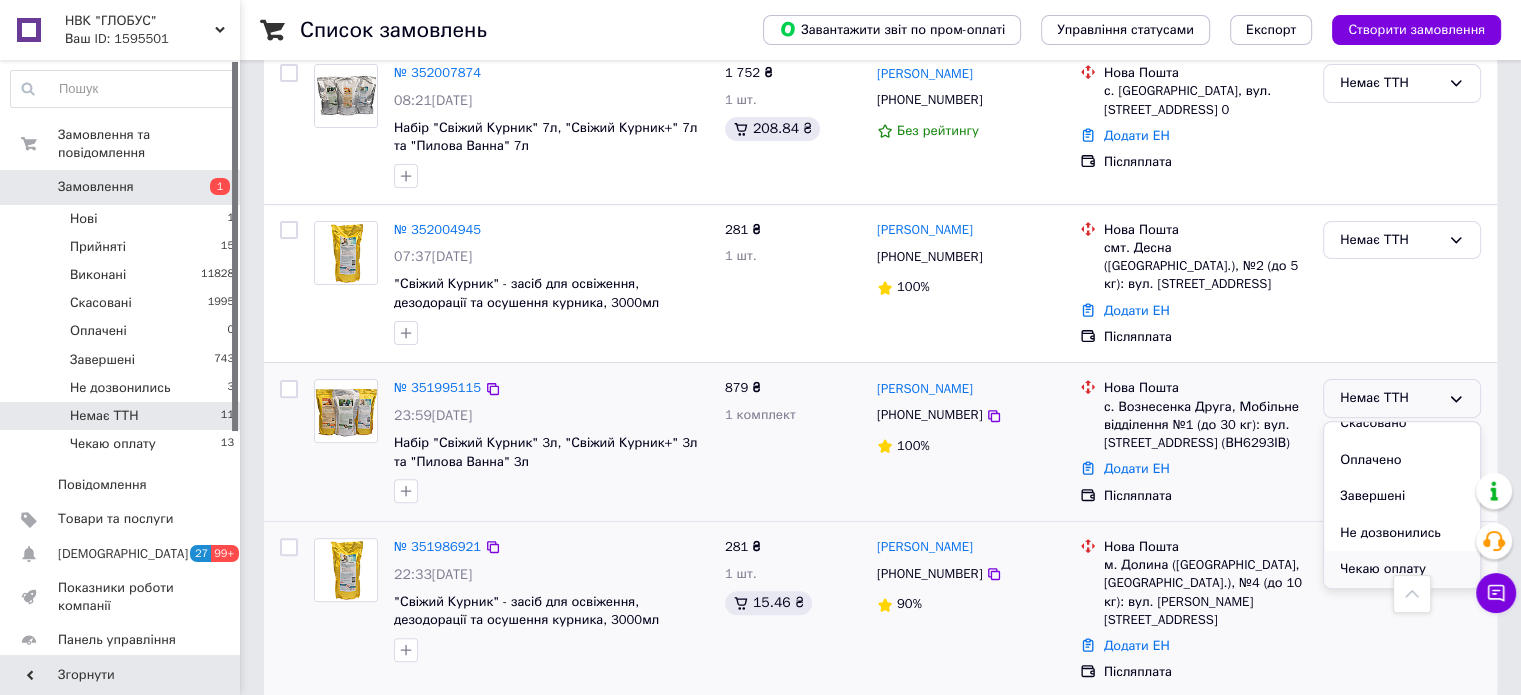 click on "Чекаю оплату" at bounding box center [1402, 569] 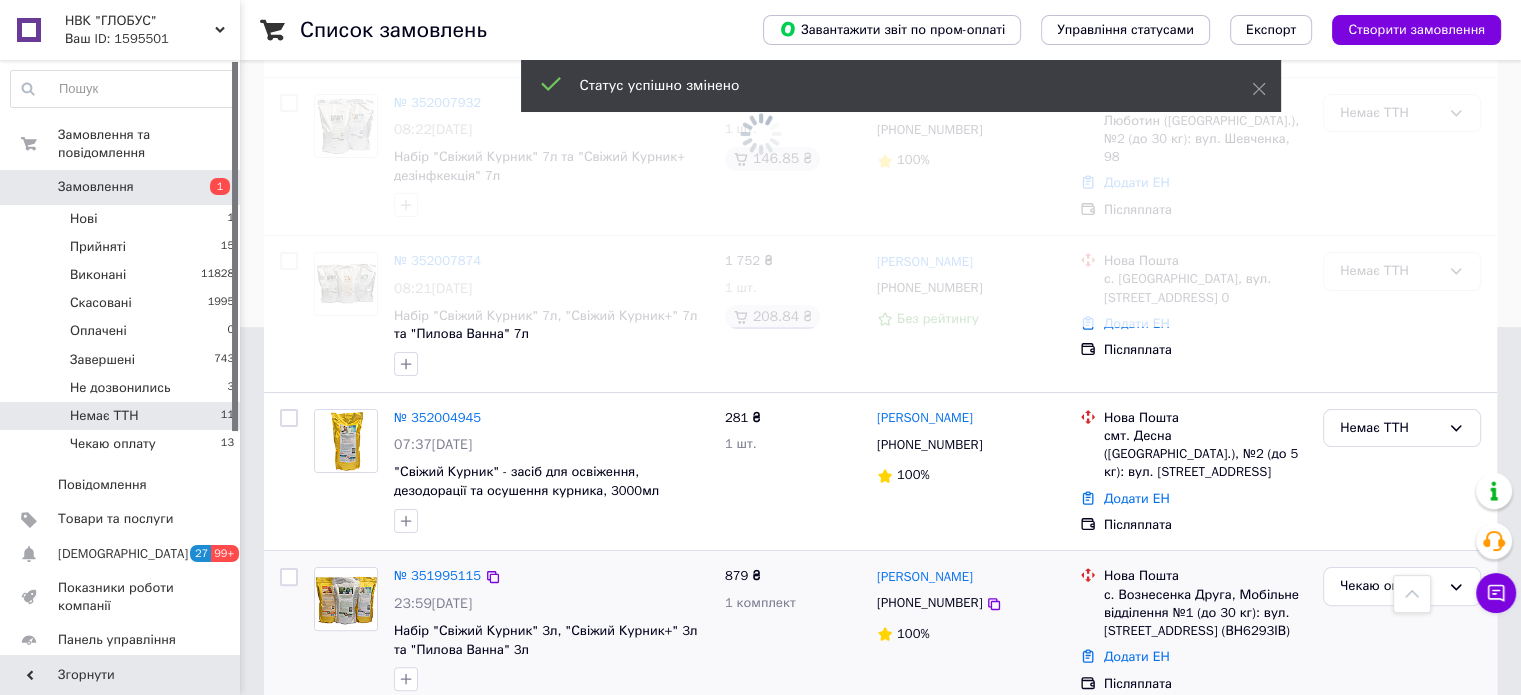 scroll, scrollTop: 356, scrollLeft: 0, axis: vertical 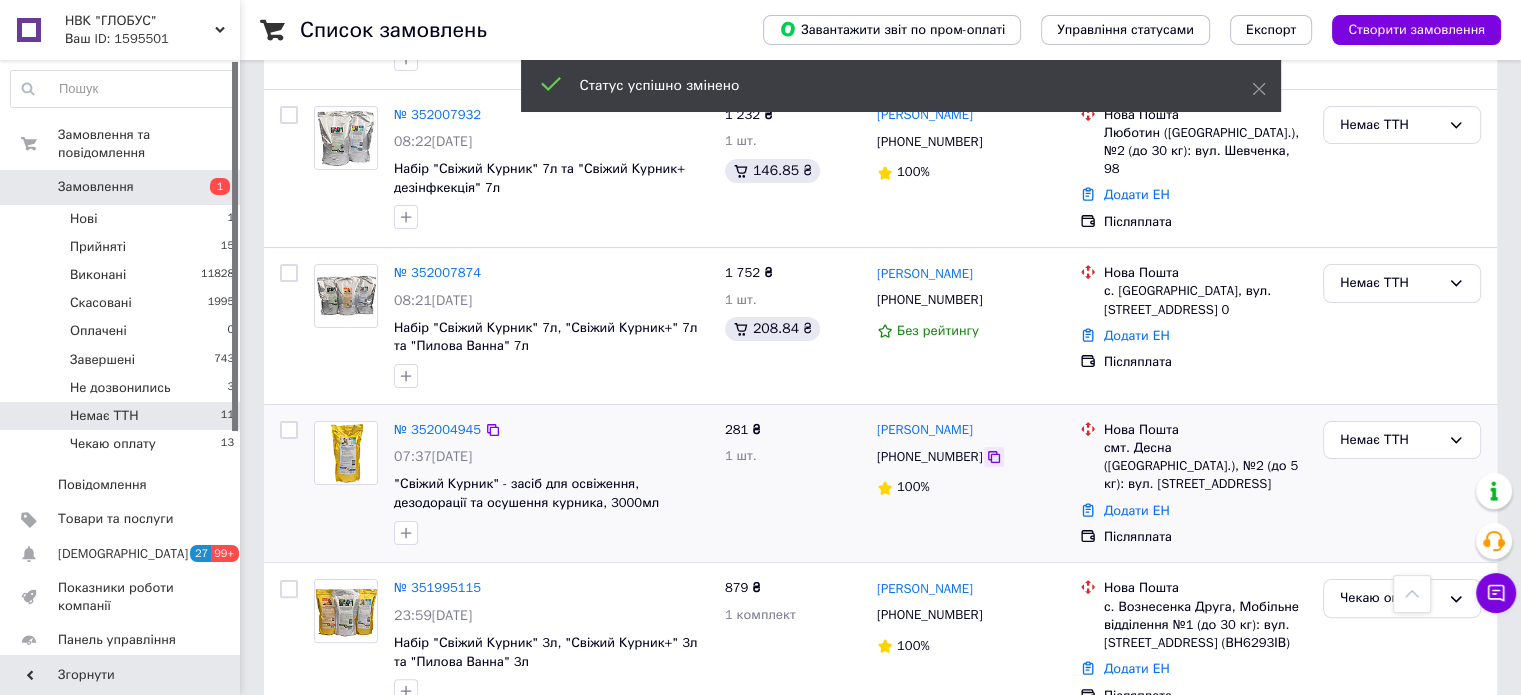 click 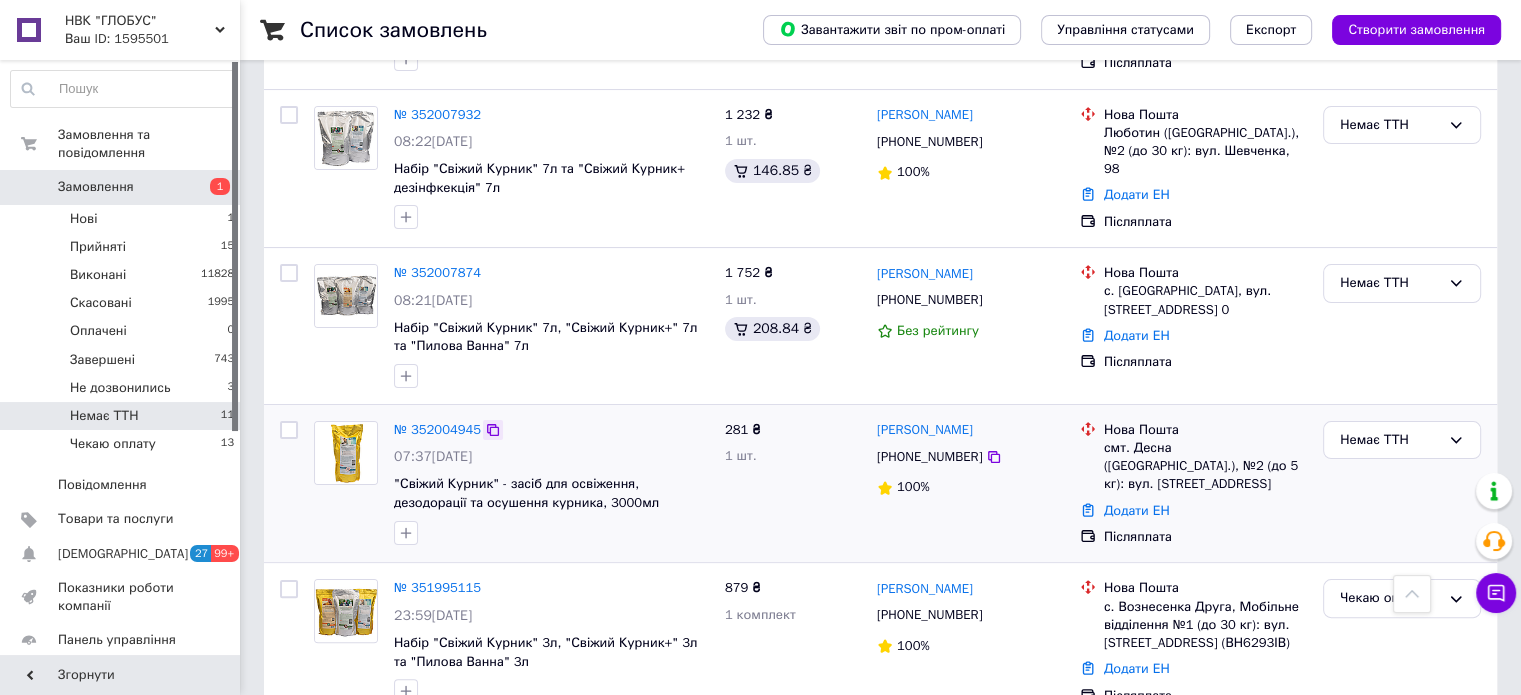 click 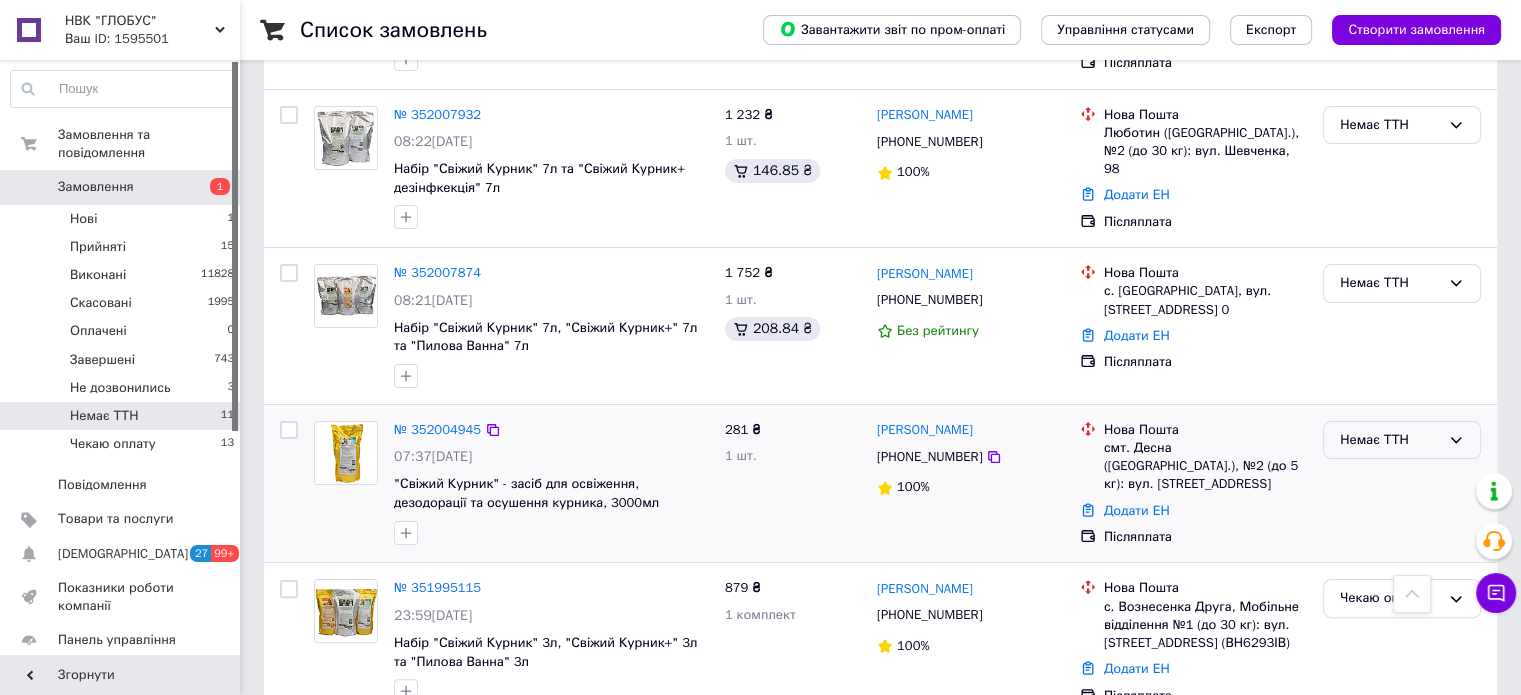click on "Немає ТТН" at bounding box center (1390, 440) 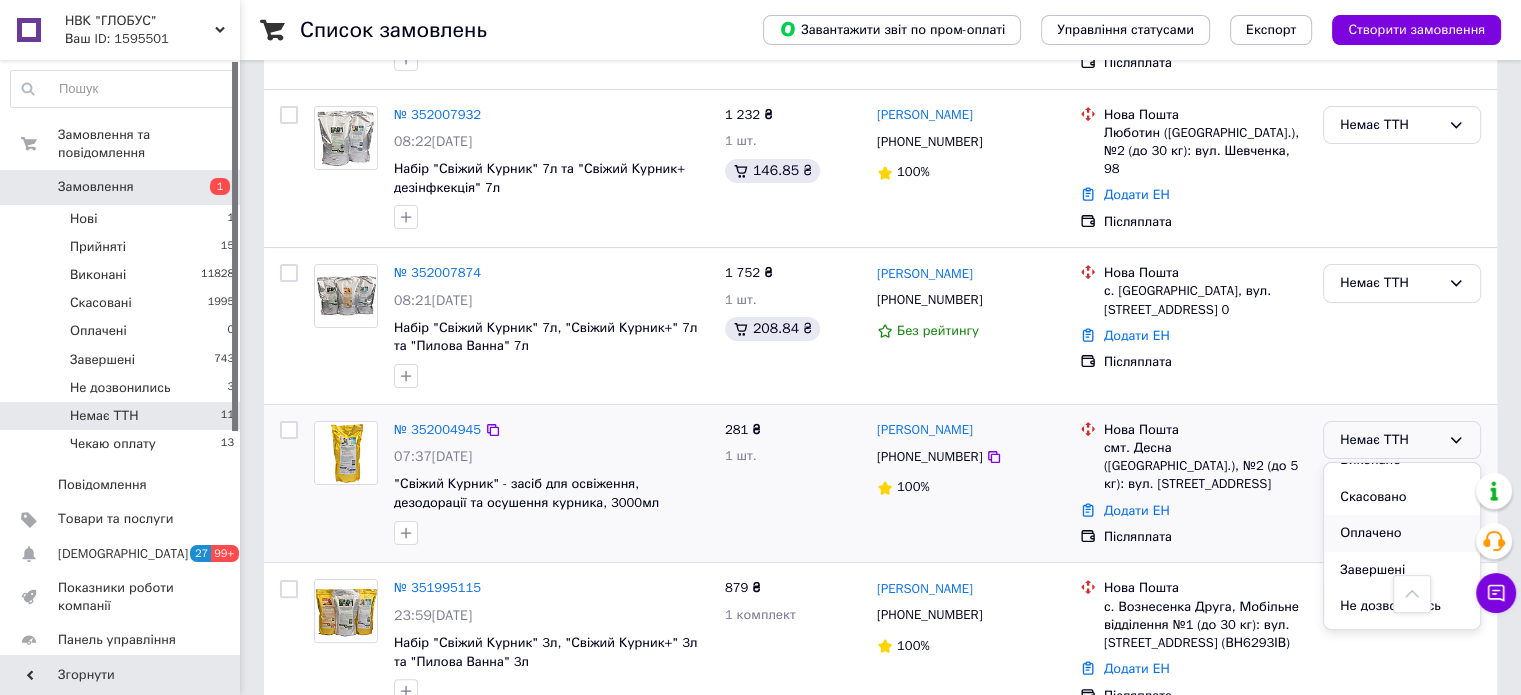 scroll, scrollTop: 90, scrollLeft: 0, axis: vertical 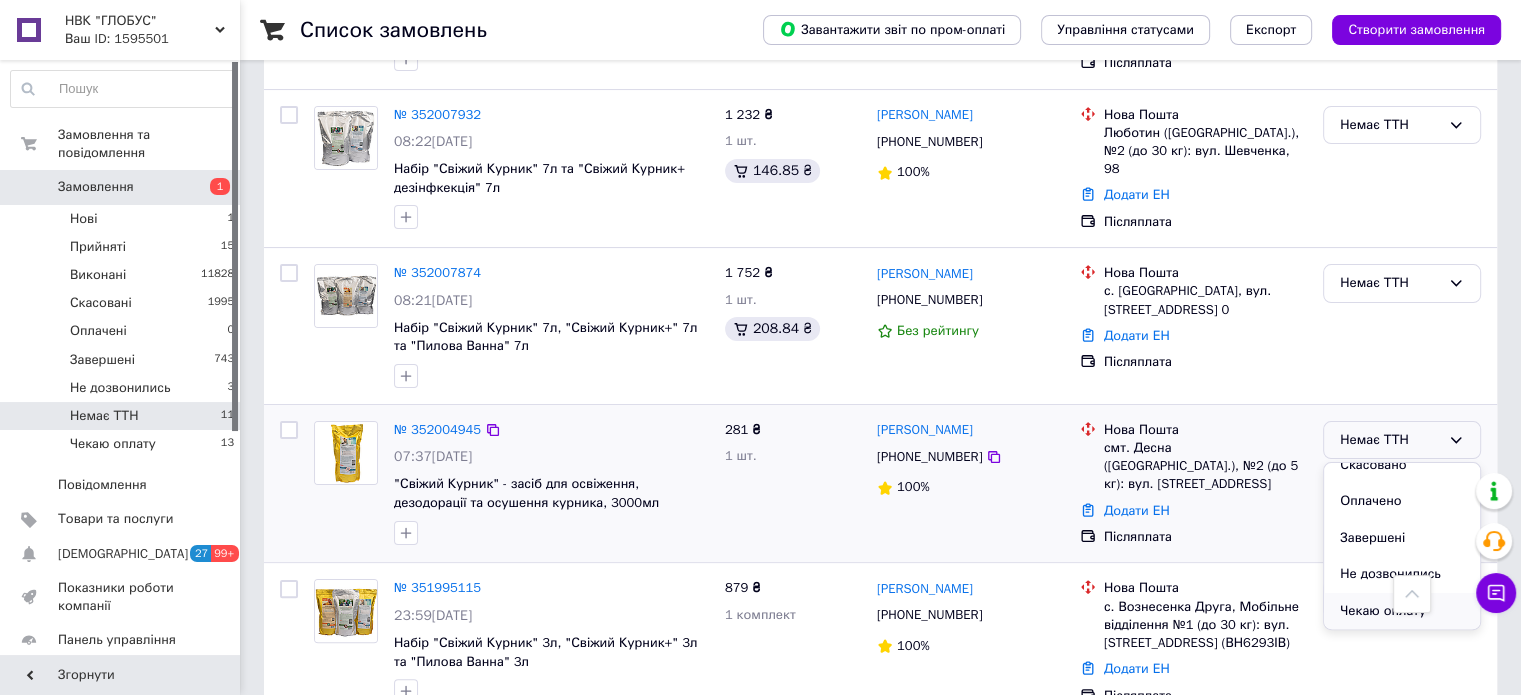 click on "Чекаю оплату" at bounding box center [1402, 611] 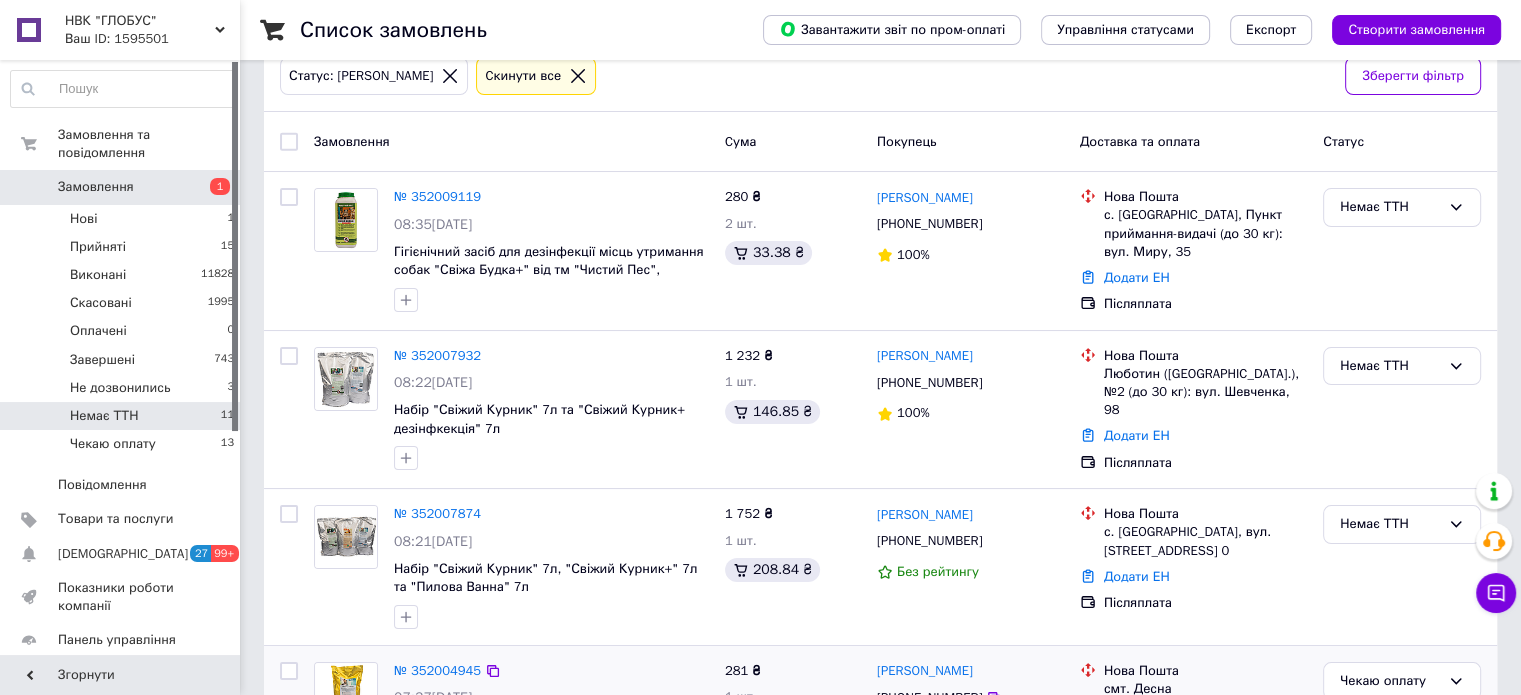 scroll, scrollTop: 0, scrollLeft: 0, axis: both 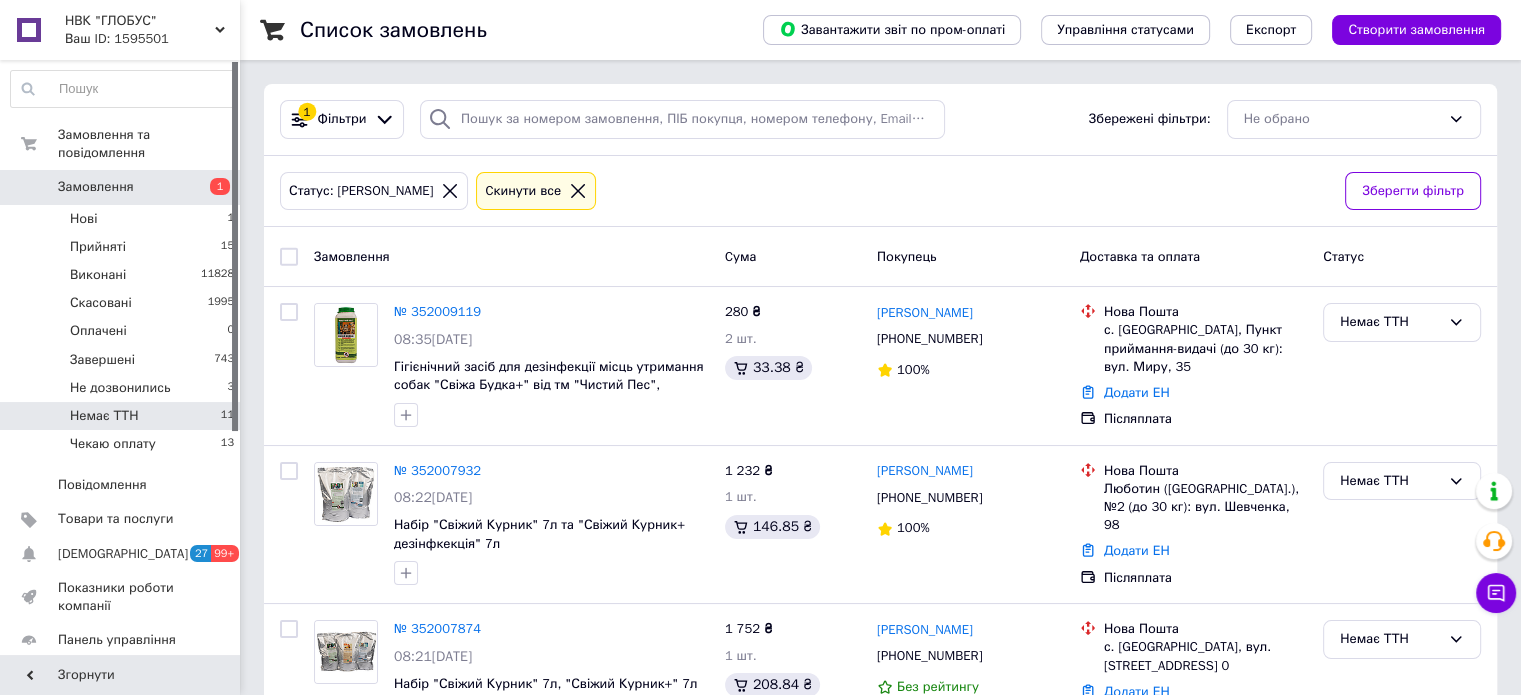 click 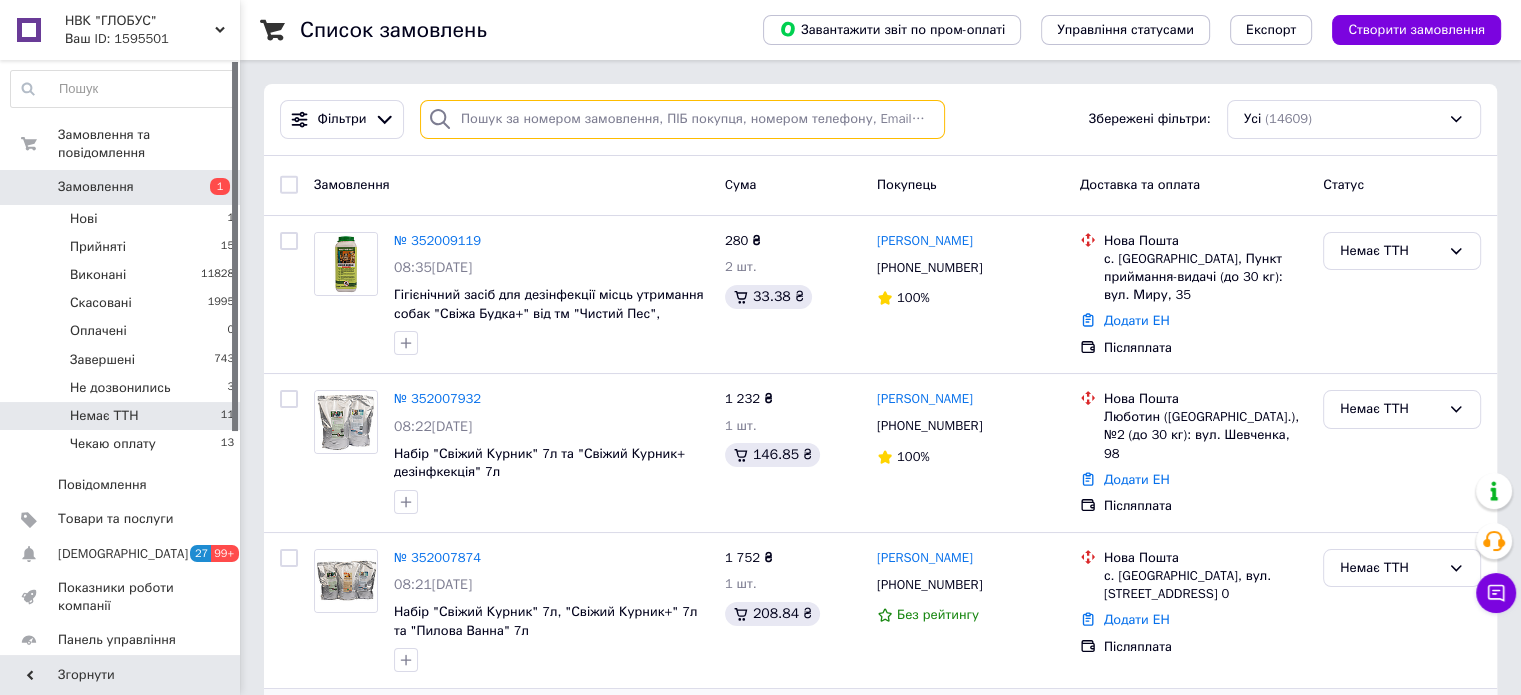 paste on "351951655" 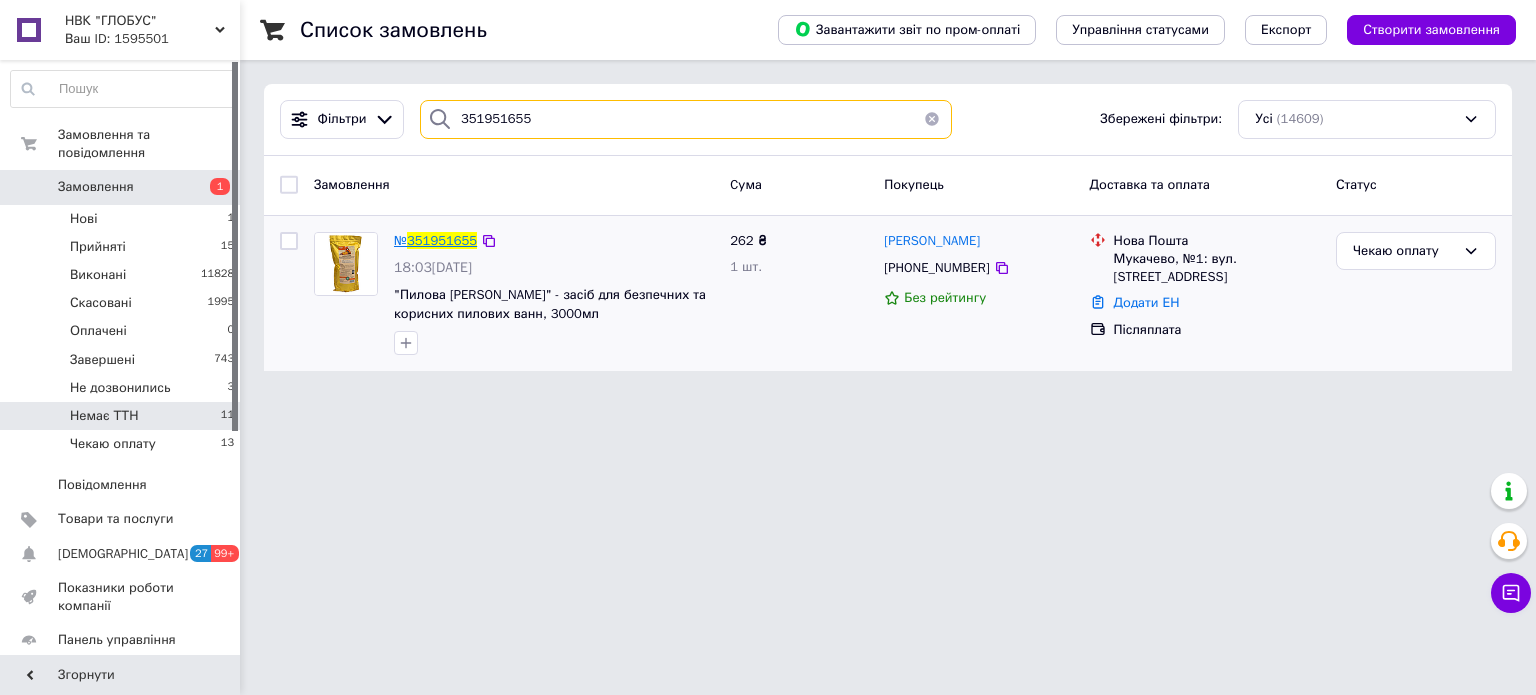 type on "351951655" 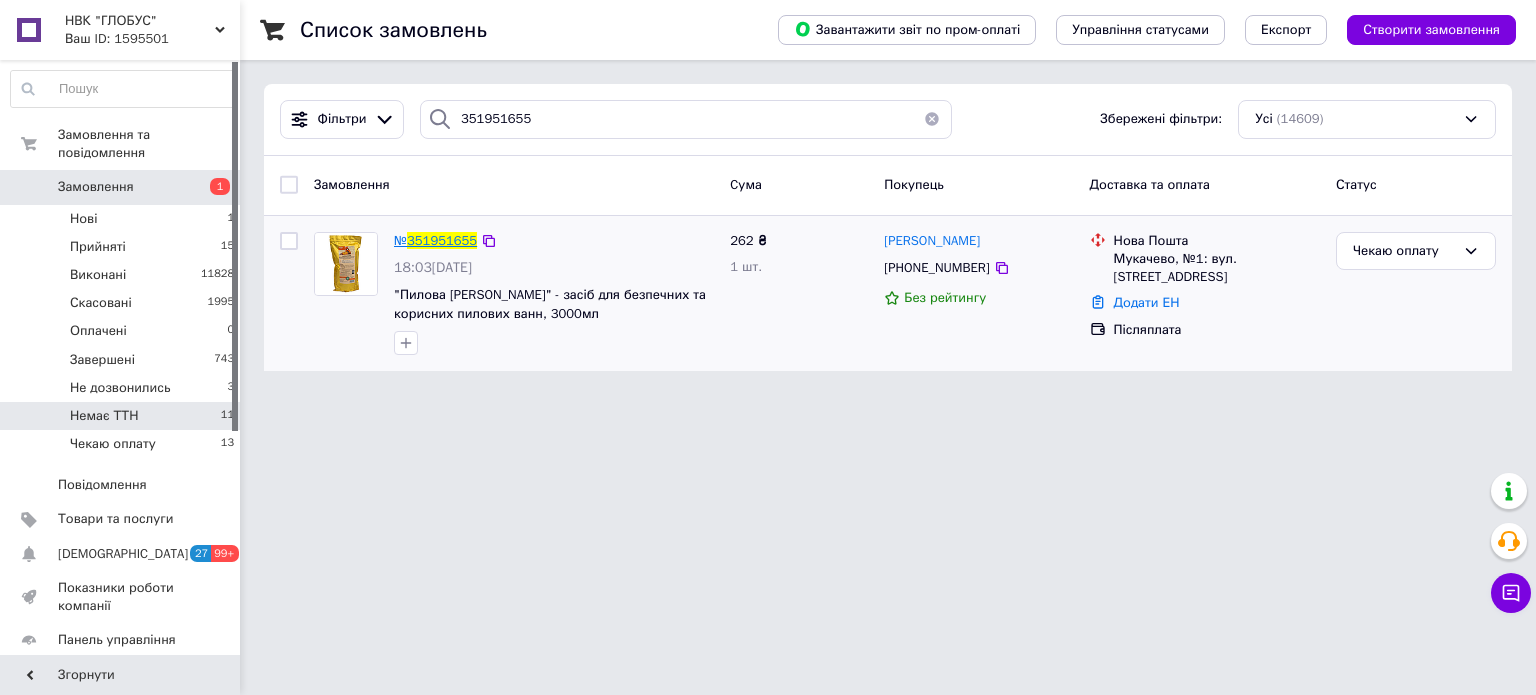 click on "351951655" at bounding box center (442, 240) 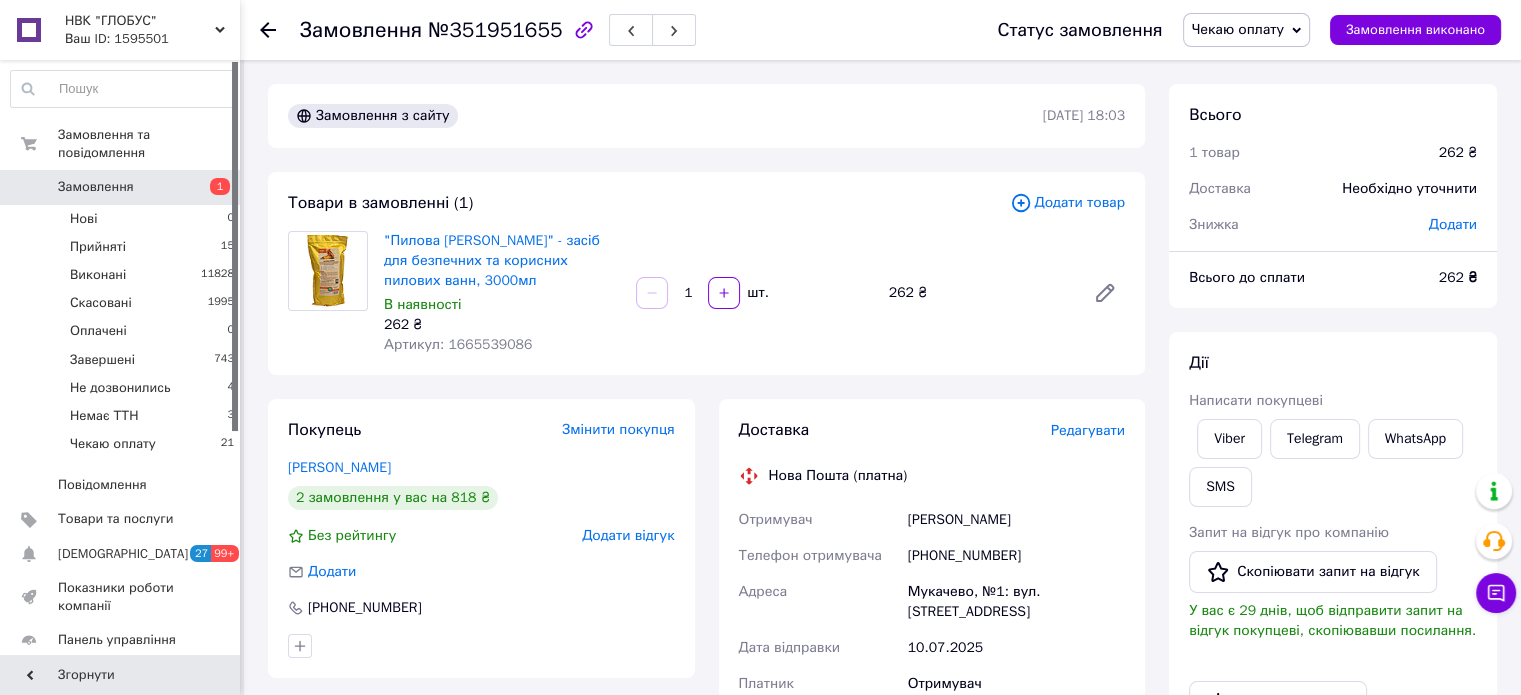 click on "Додати товар" at bounding box center [1067, 203] 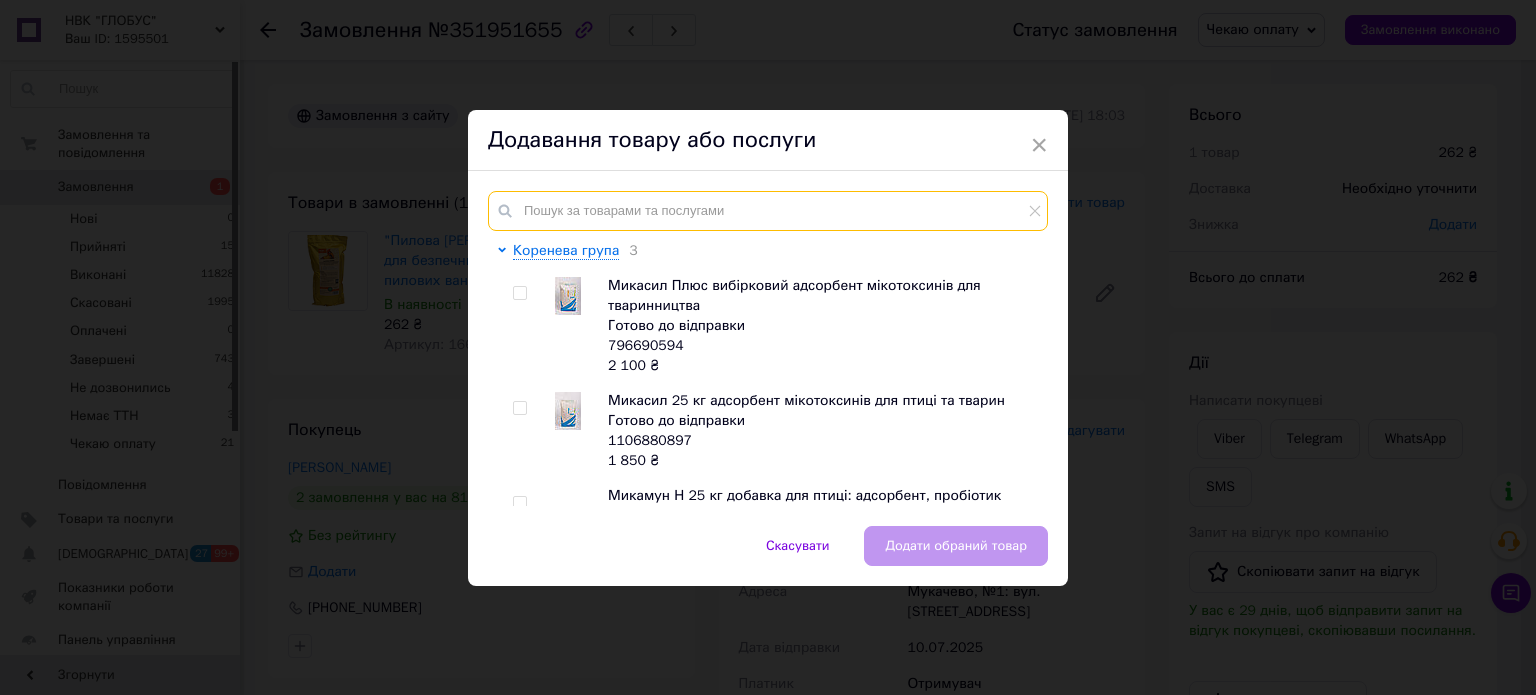click at bounding box center [768, 211] 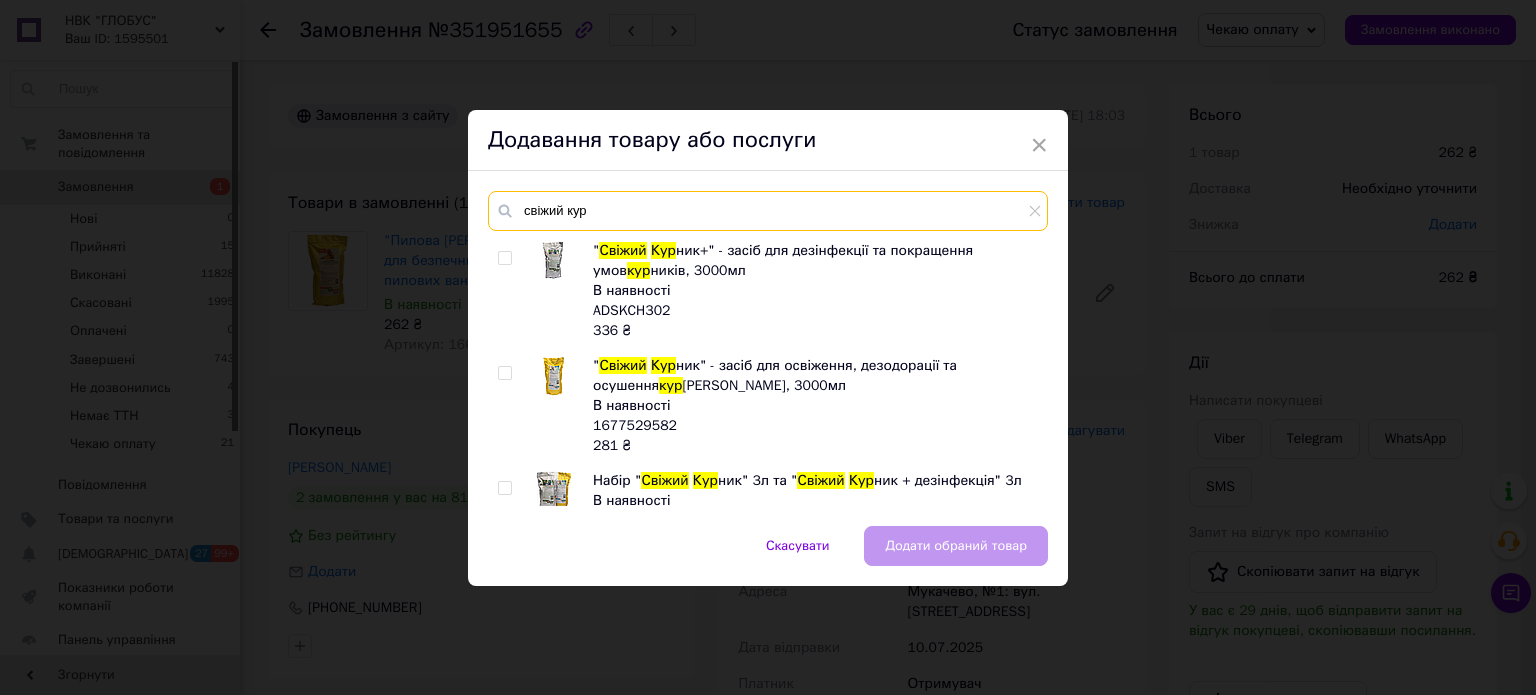 type on "свіжий кур" 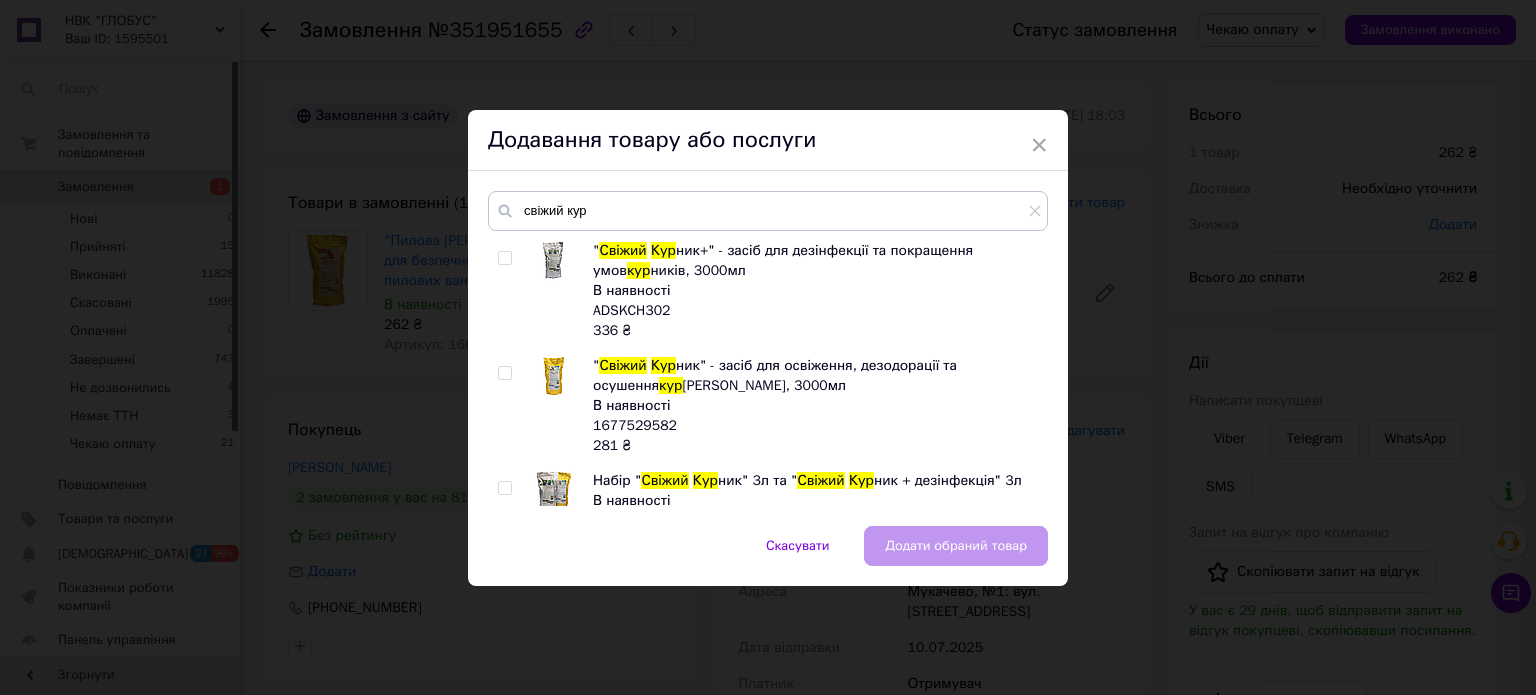 click at bounding box center [504, 258] 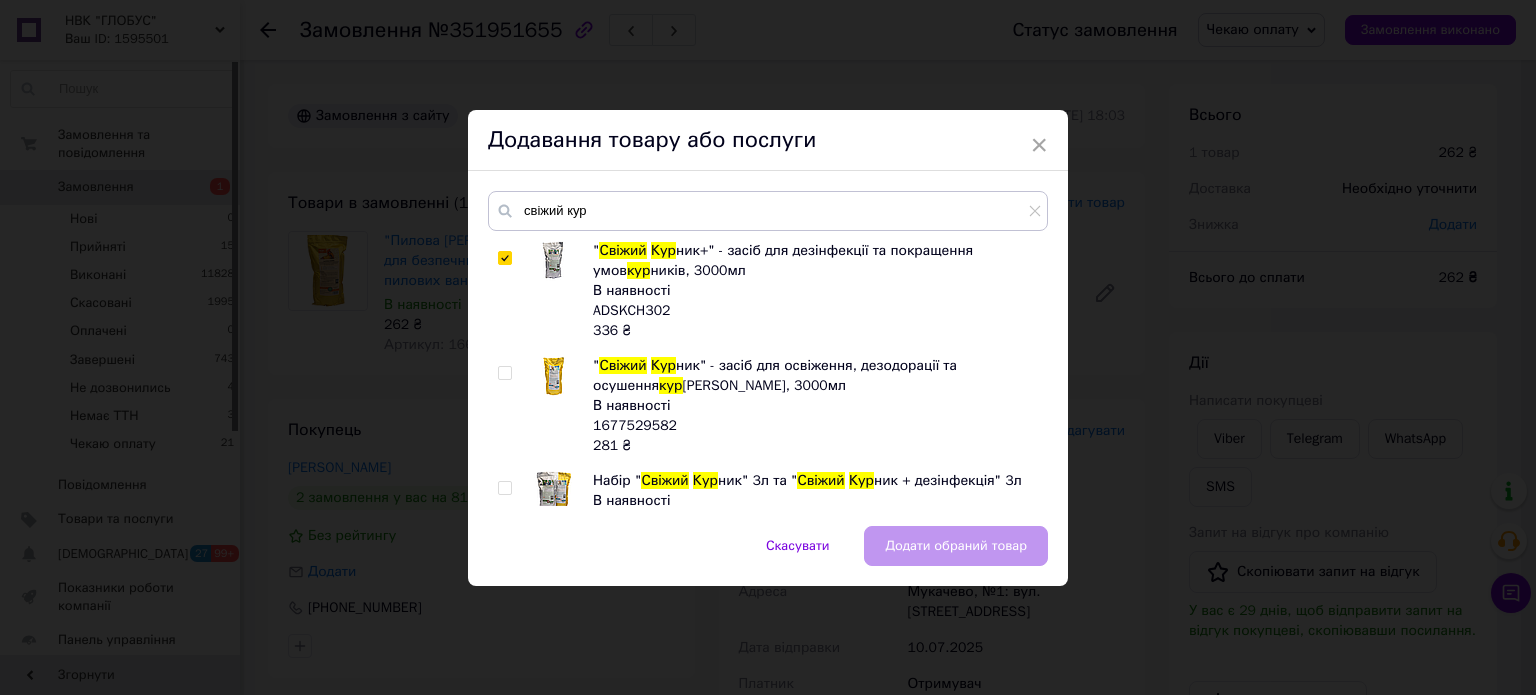 checkbox on "true" 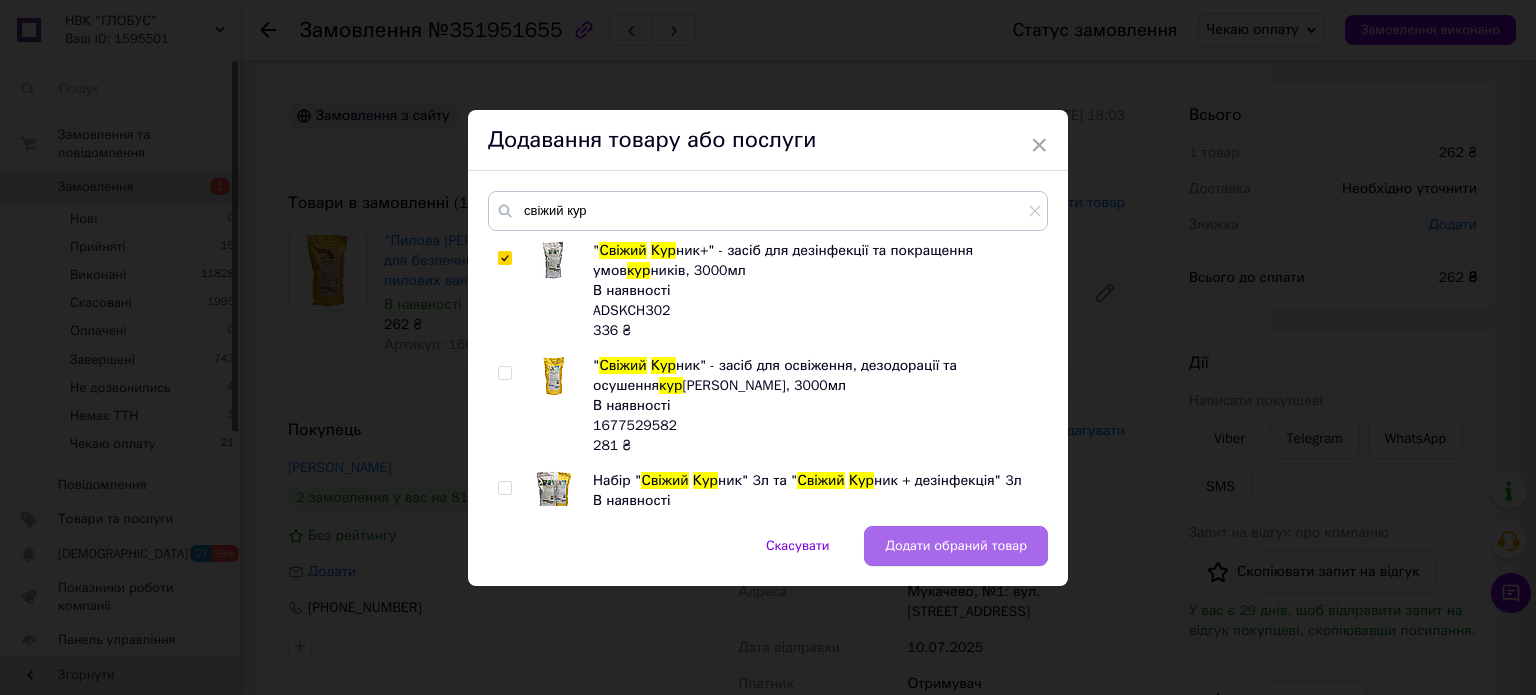 click on "Додати обраний товар" at bounding box center (956, 546) 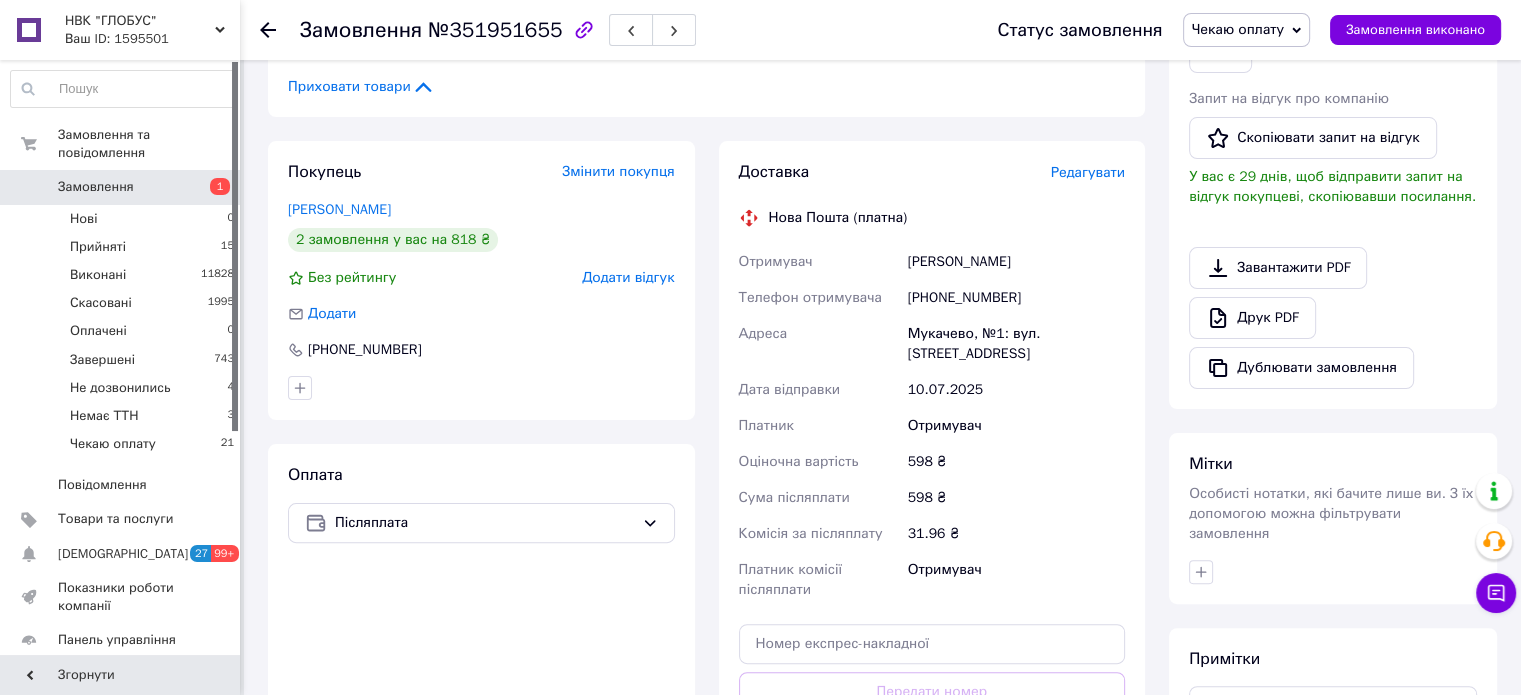 scroll, scrollTop: 400, scrollLeft: 0, axis: vertical 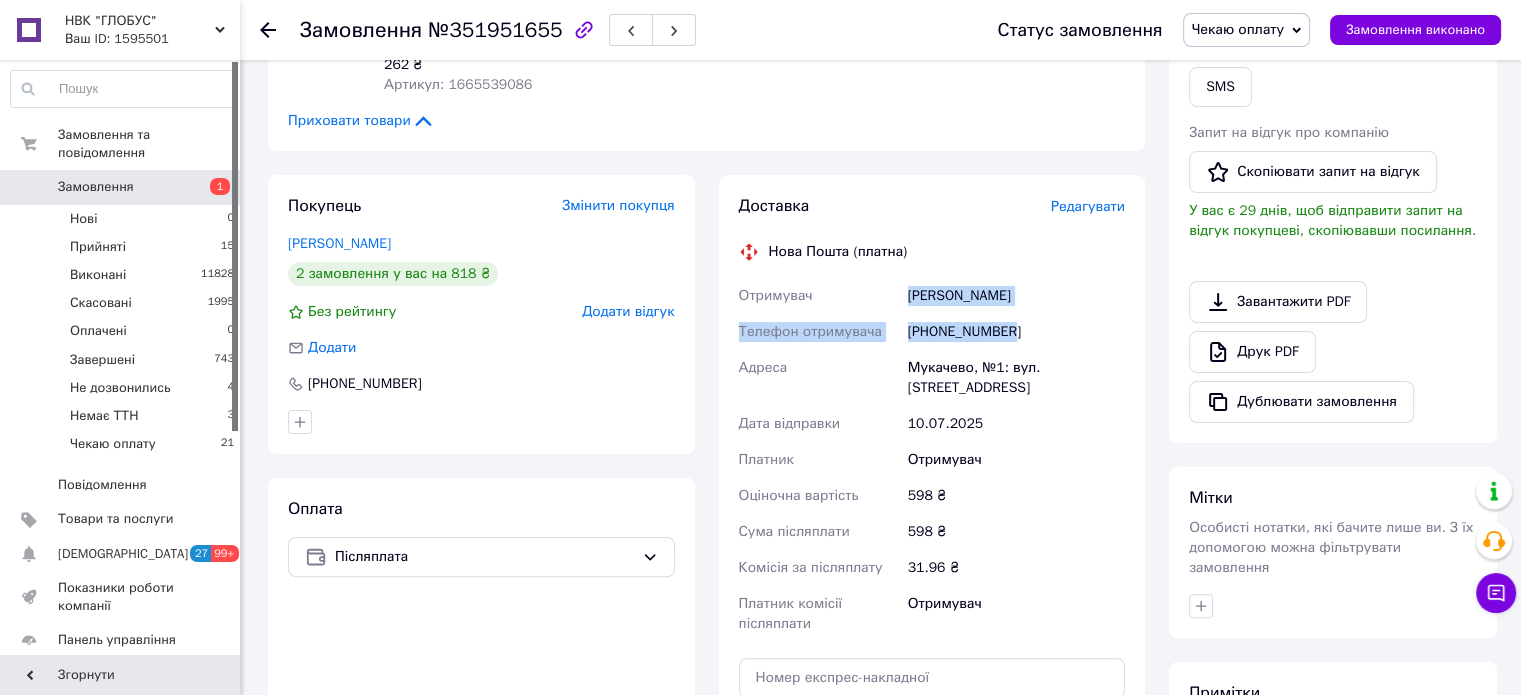 drag, startPoint x: 907, startPoint y: 299, endPoint x: 1042, endPoint y: 325, distance: 137.48091 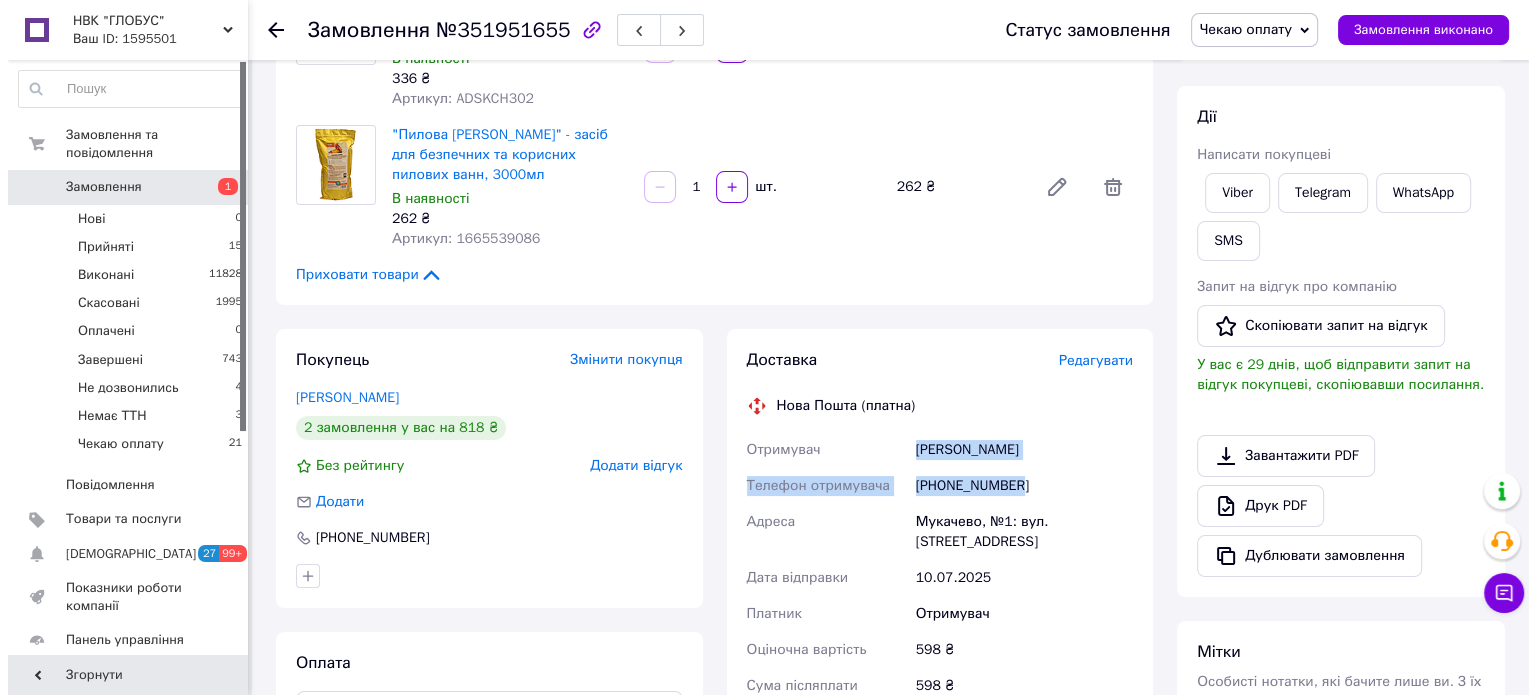 scroll, scrollTop: 400, scrollLeft: 0, axis: vertical 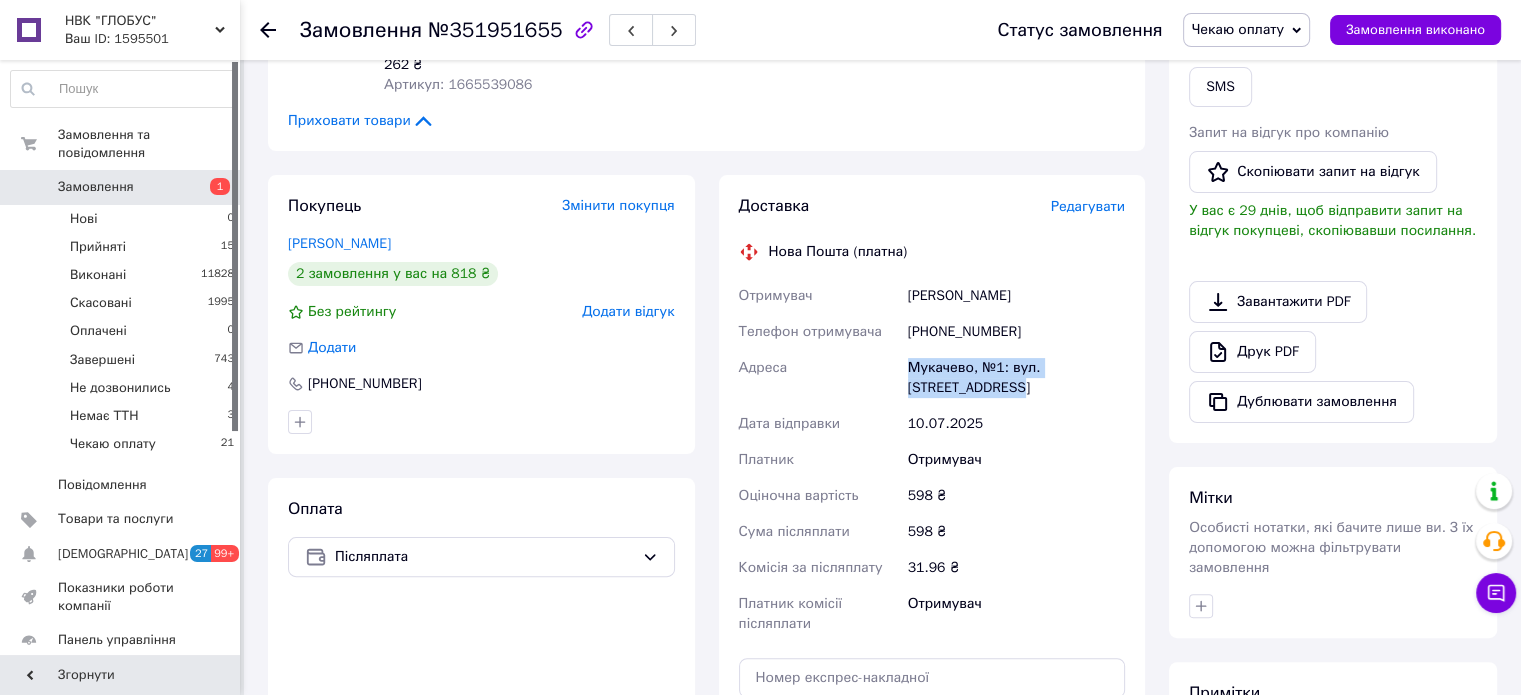 drag, startPoint x: 909, startPoint y: 366, endPoint x: 1035, endPoint y: 395, distance: 129.29424 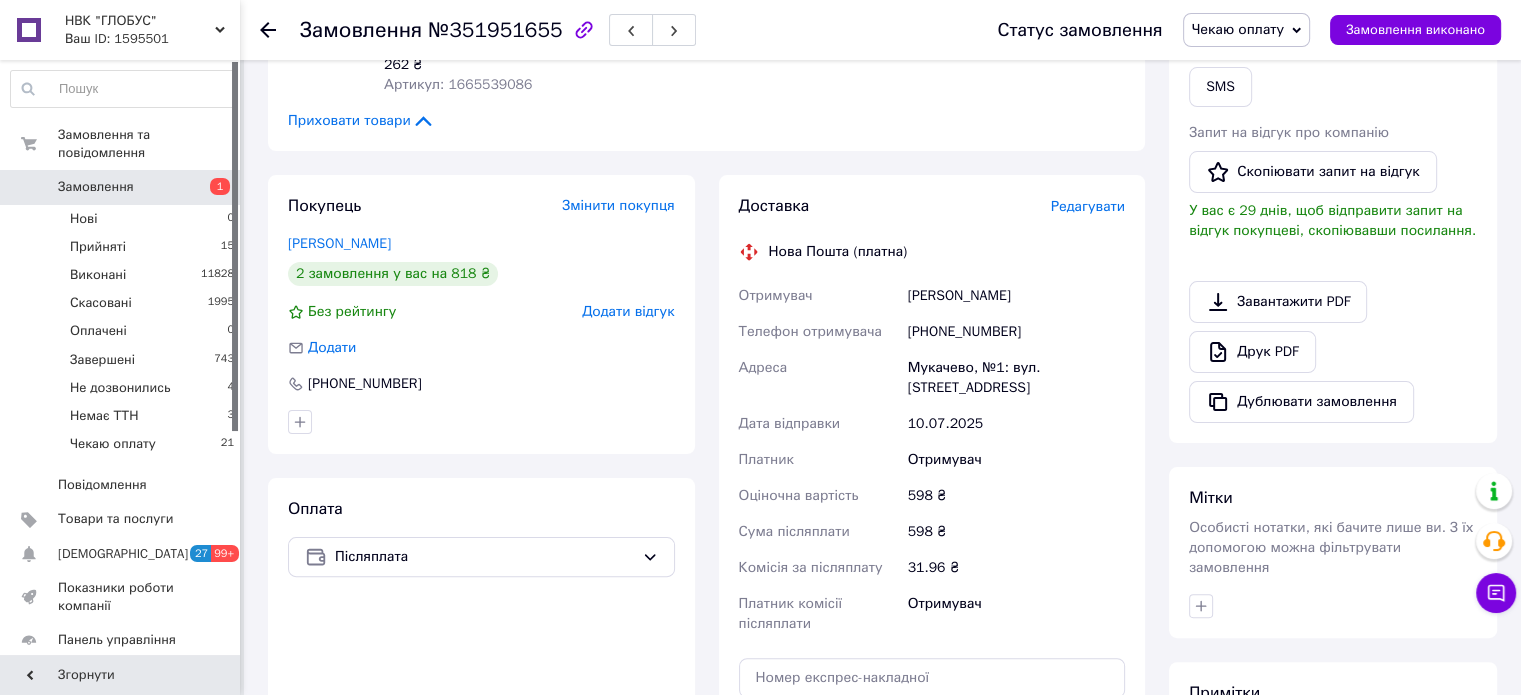 click on "Редагувати" at bounding box center (1088, 206) 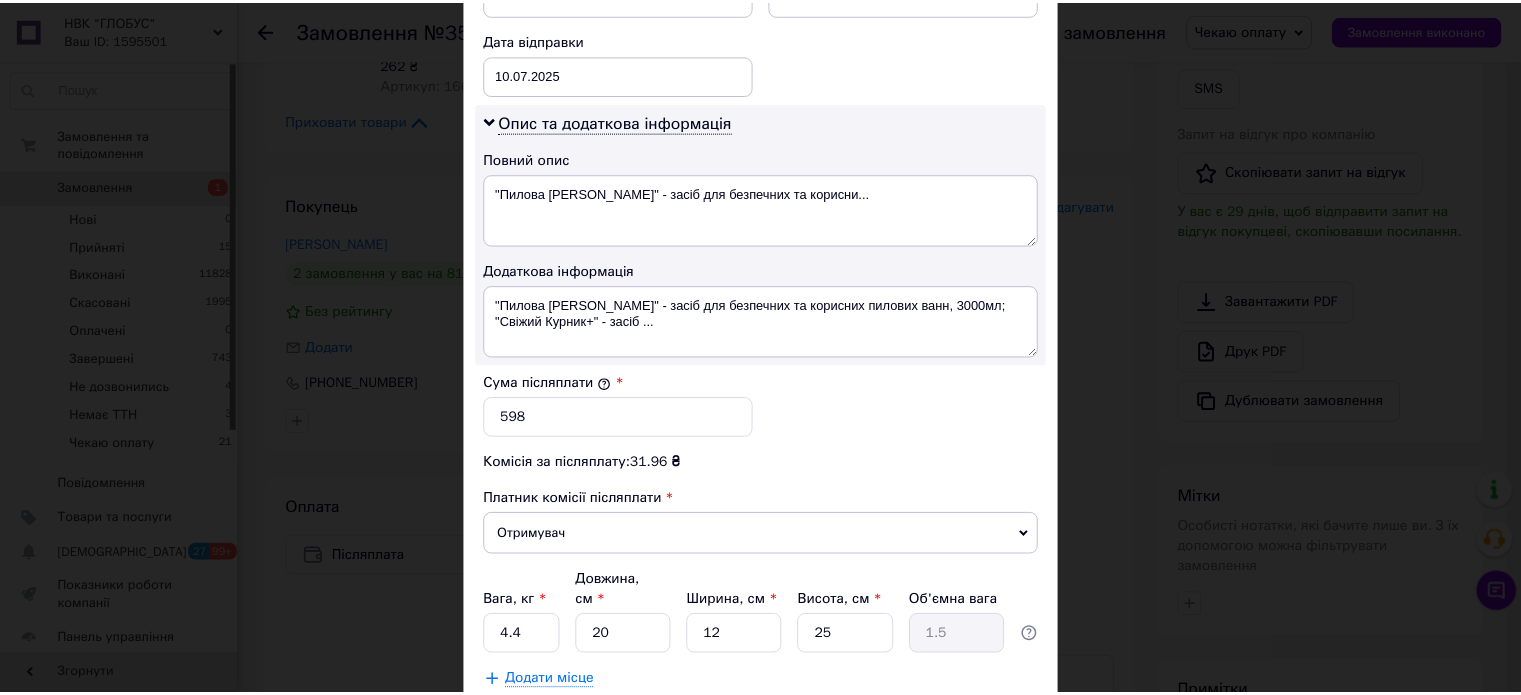 scroll, scrollTop: 1048, scrollLeft: 0, axis: vertical 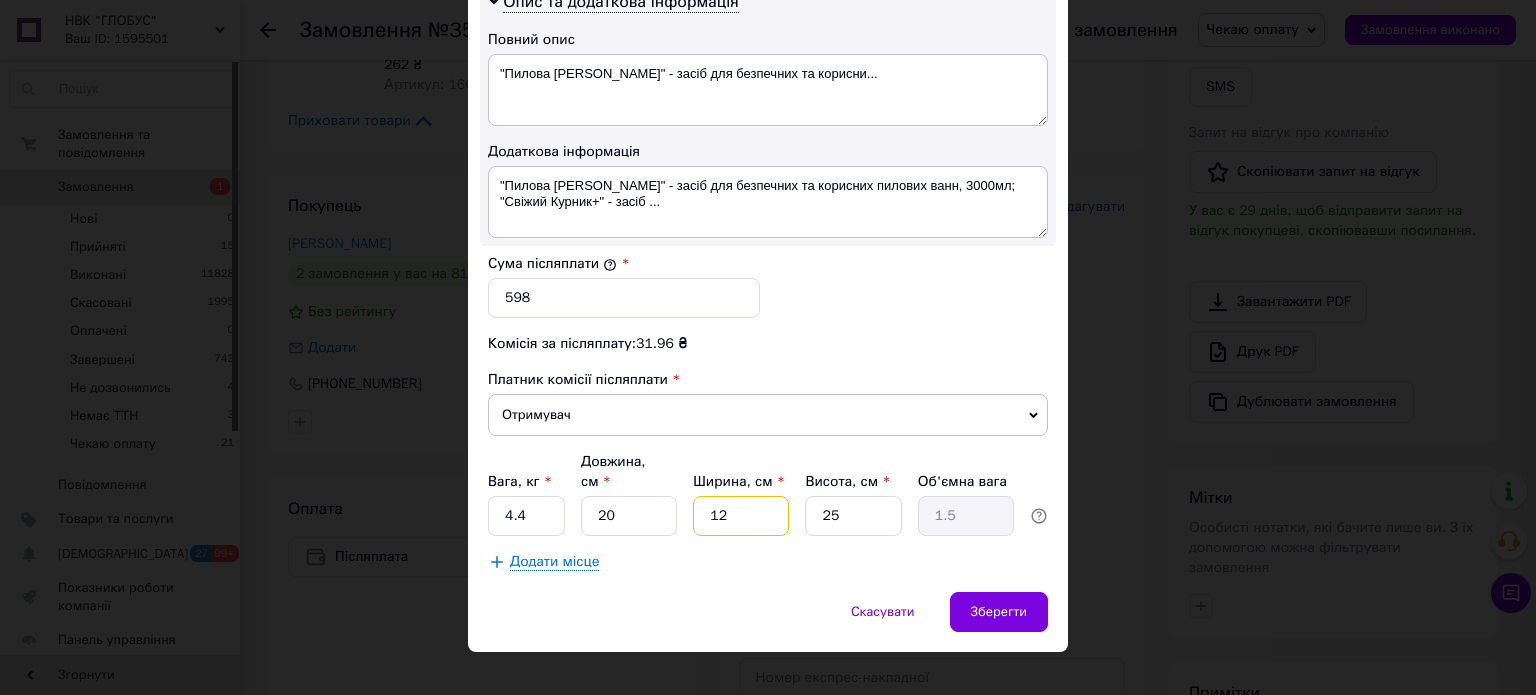 click on "12" at bounding box center (741, 516) 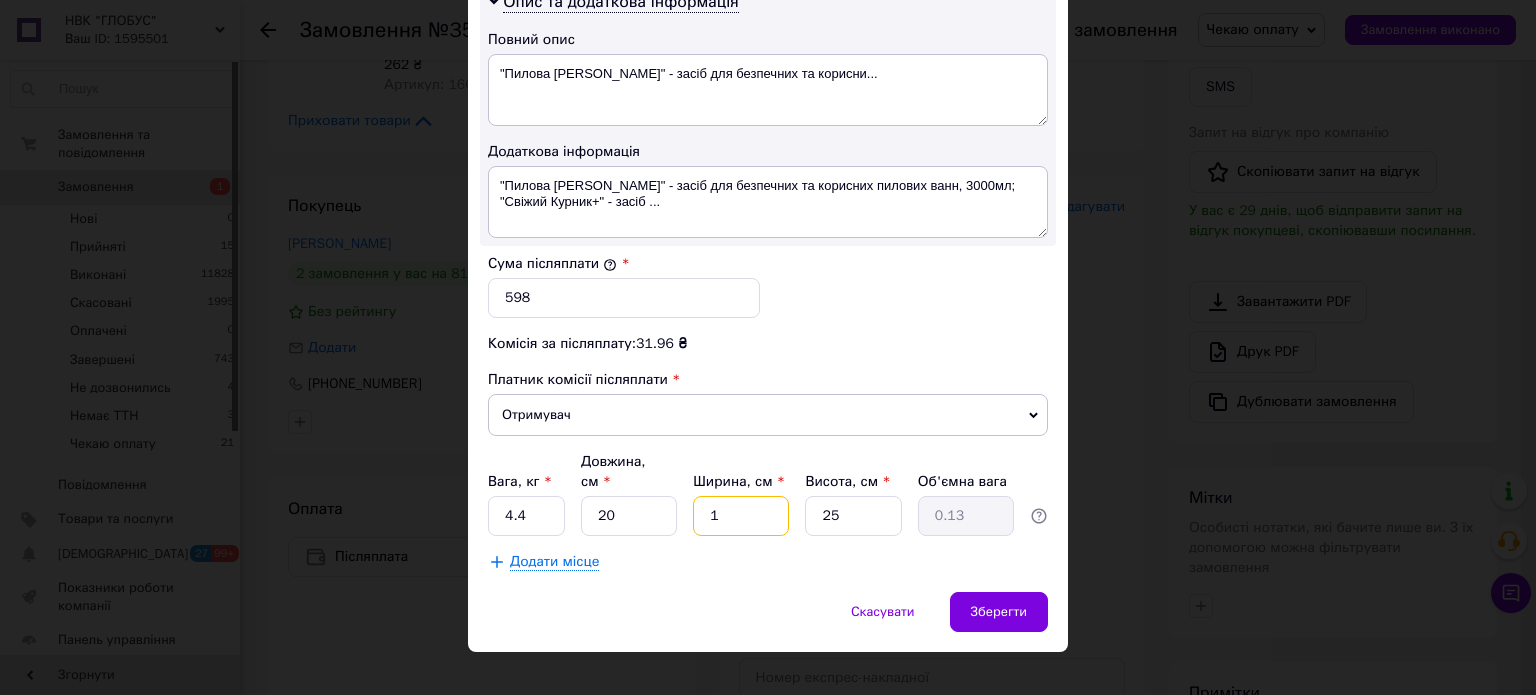 type 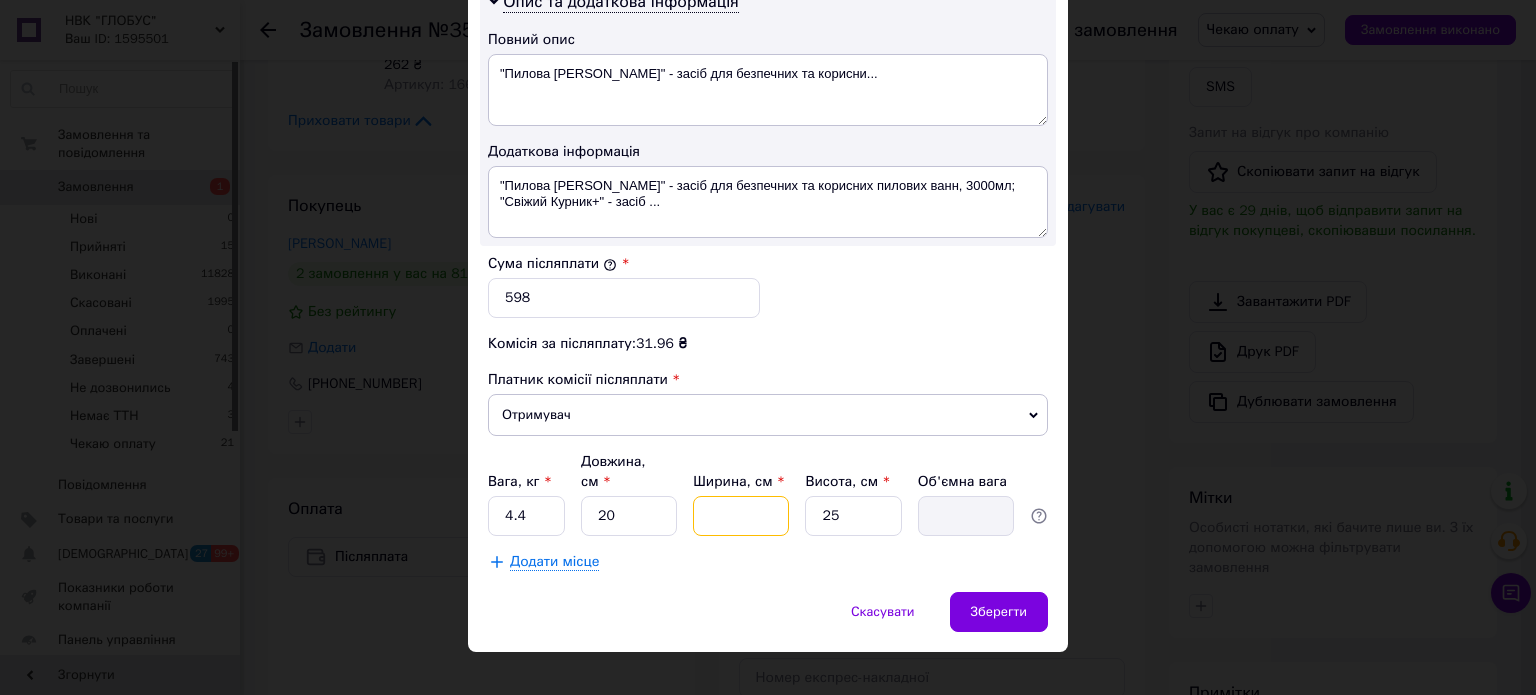 type on "3" 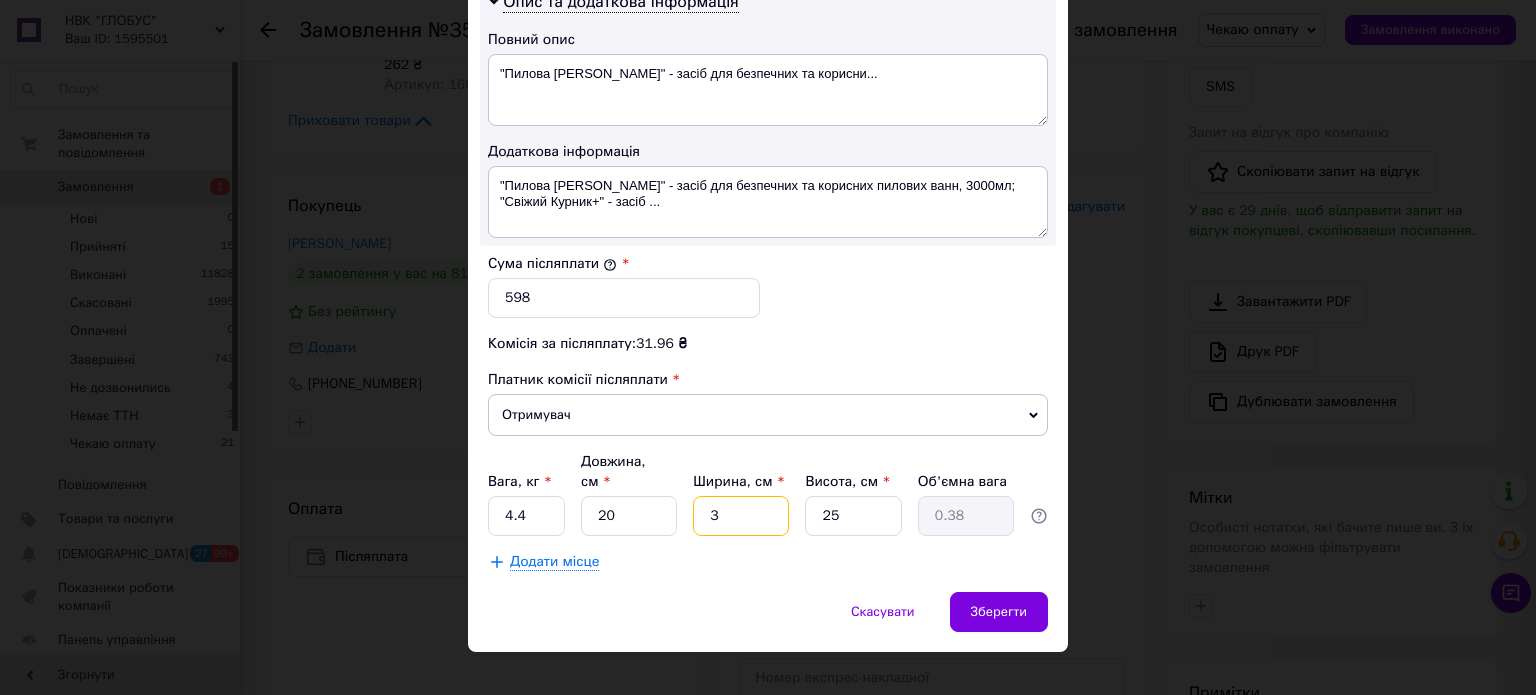 type on "30" 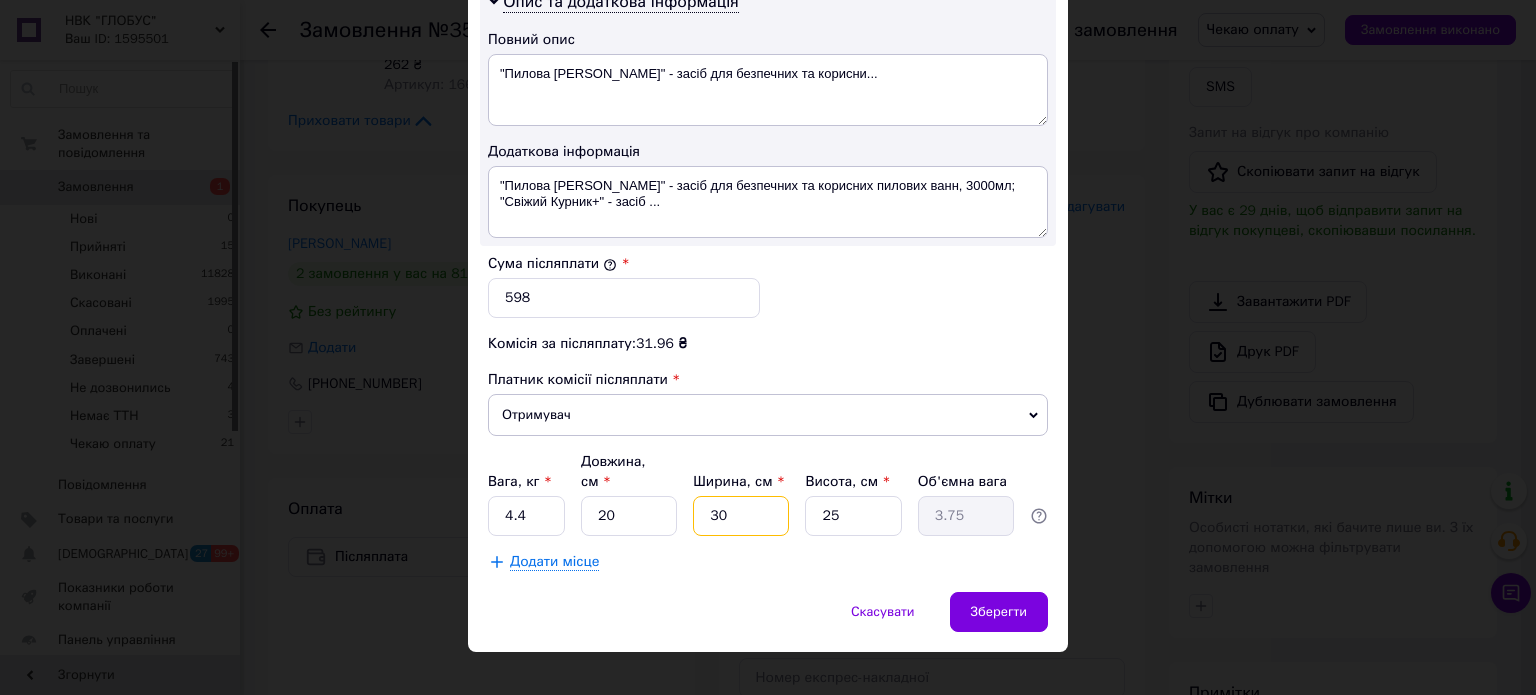 type on "30" 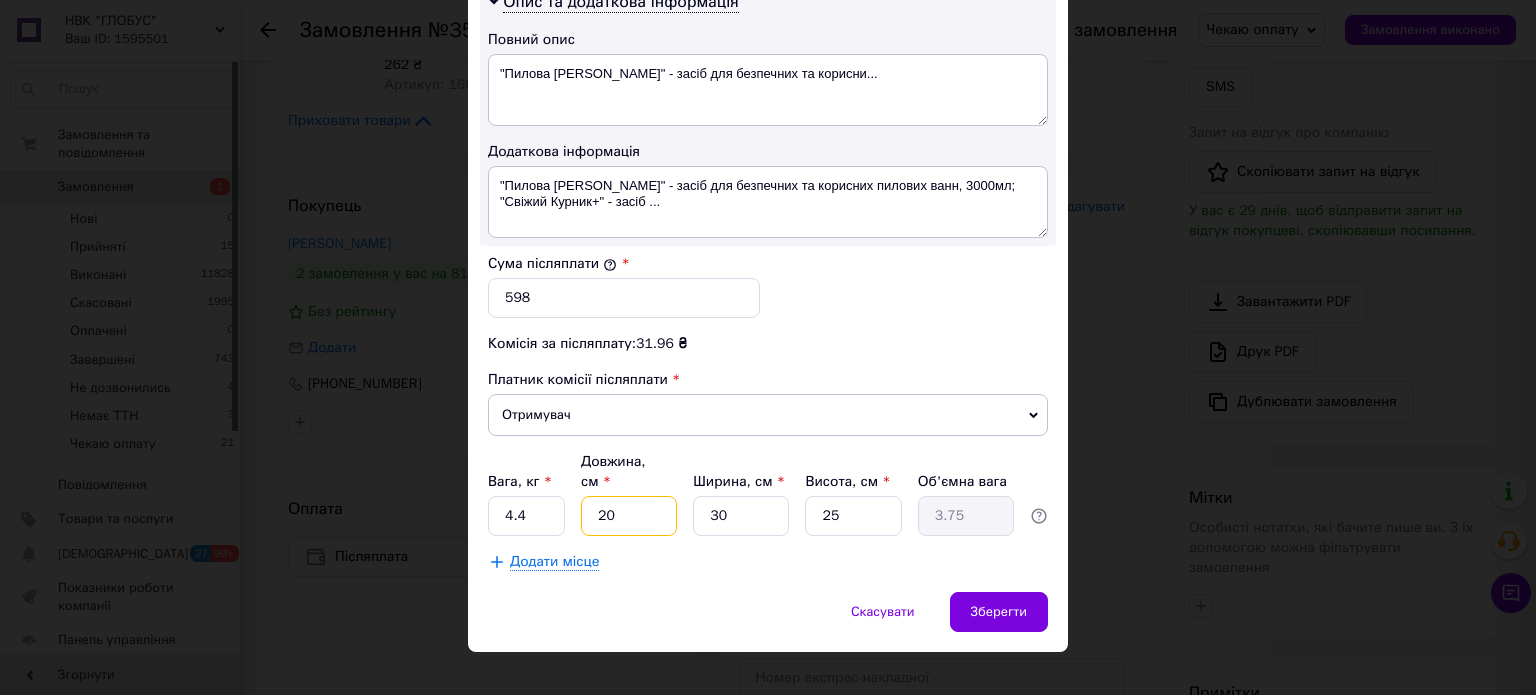 click on "20" at bounding box center (629, 516) 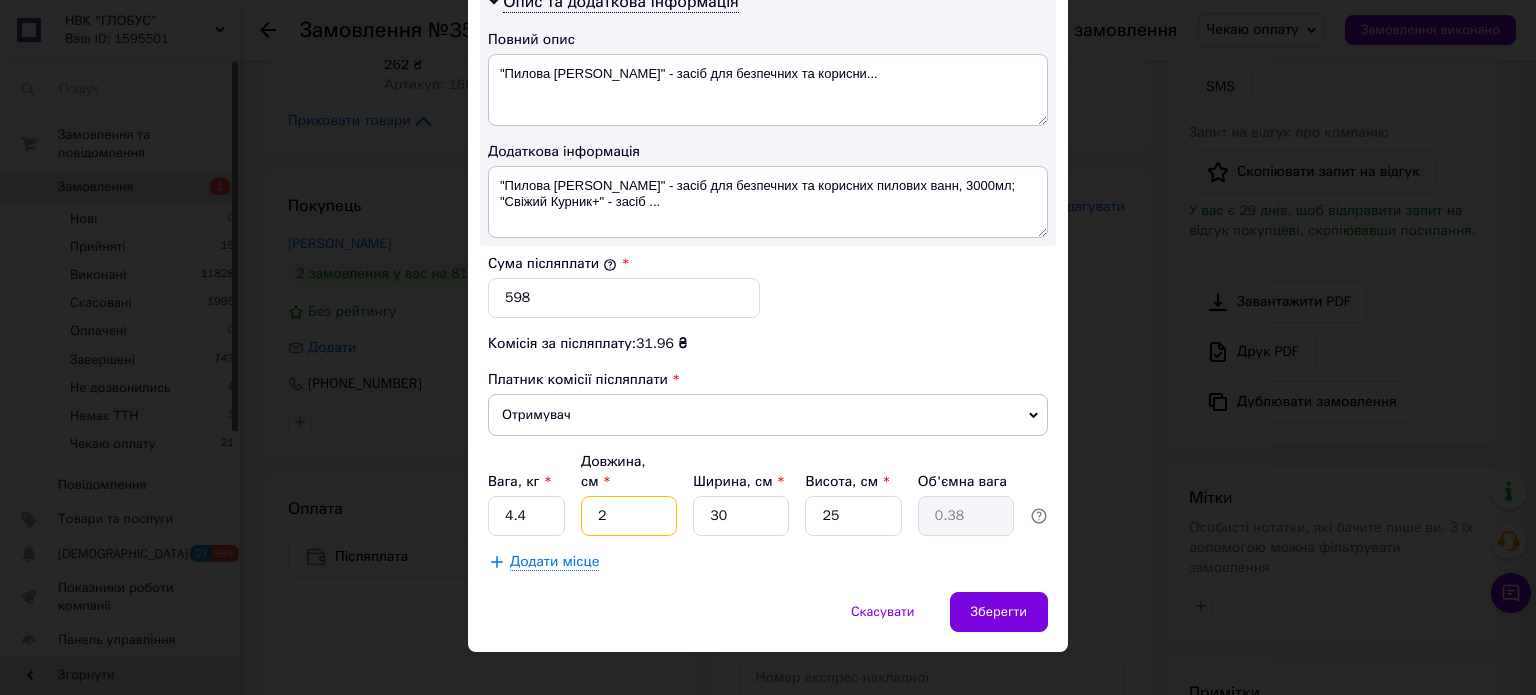 type on "23" 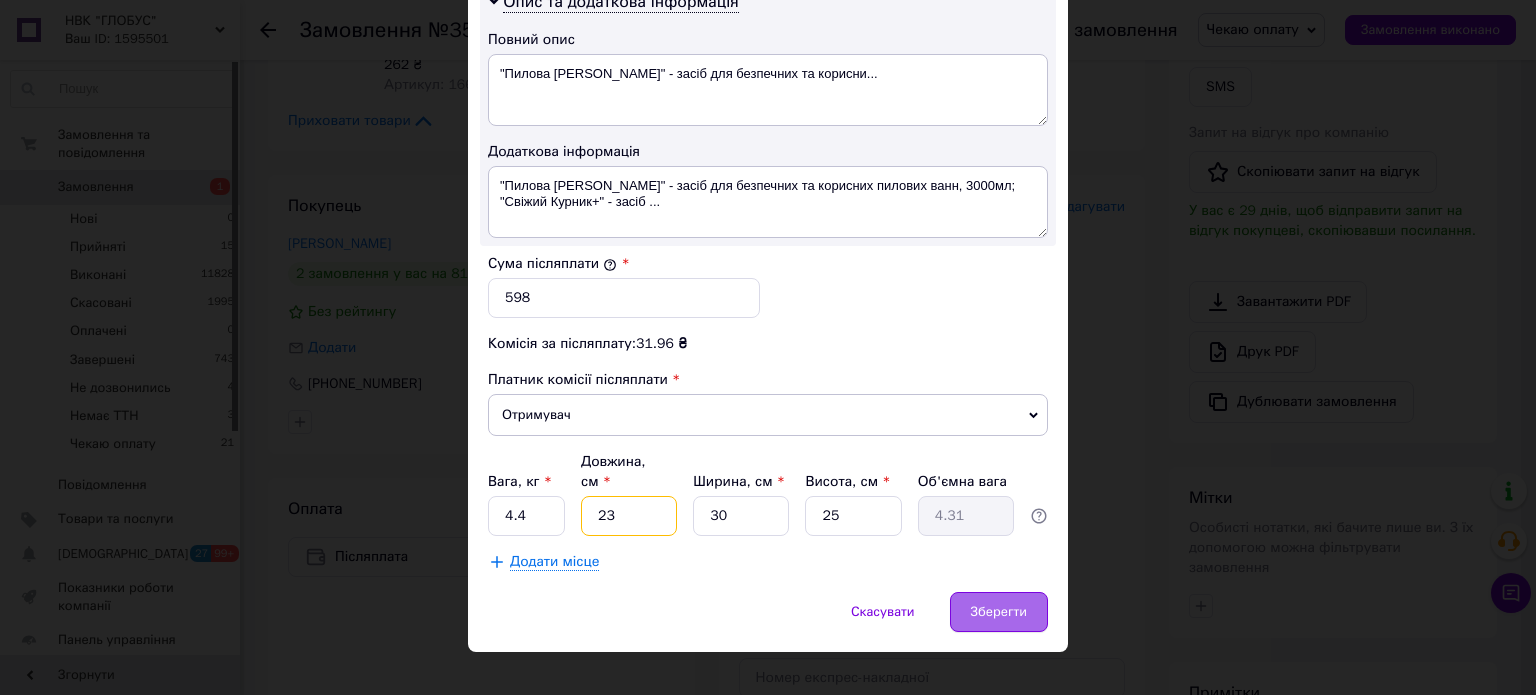 type on "23" 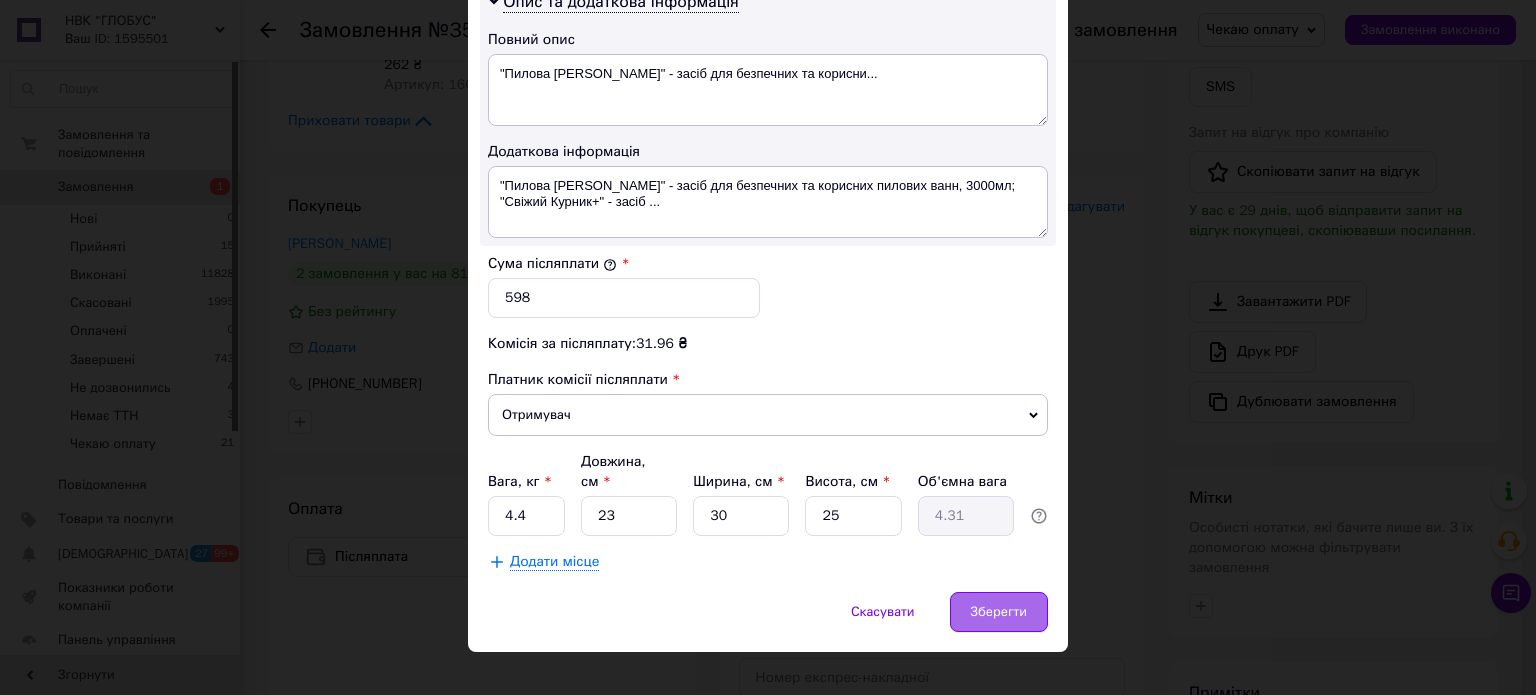 click on "Зберегти" at bounding box center [999, 612] 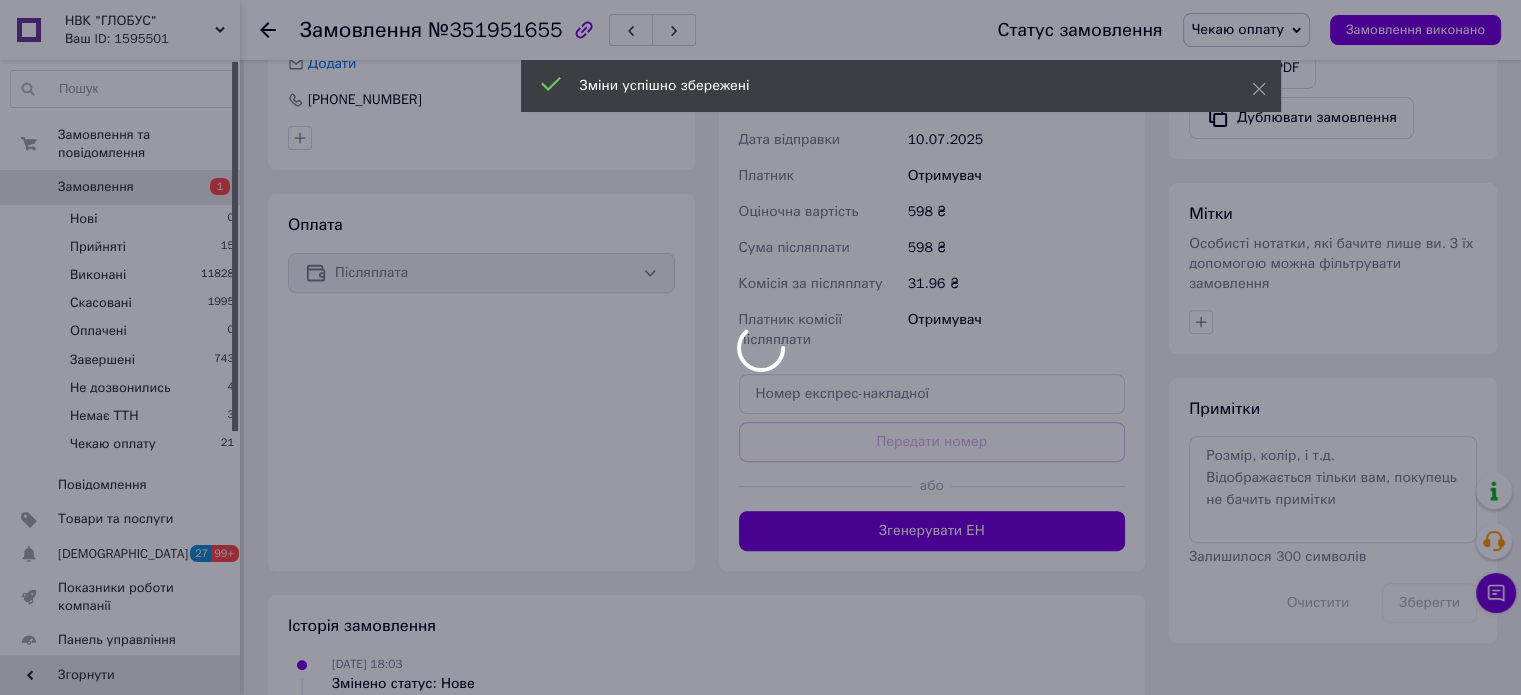 scroll, scrollTop: 700, scrollLeft: 0, axis: vertical 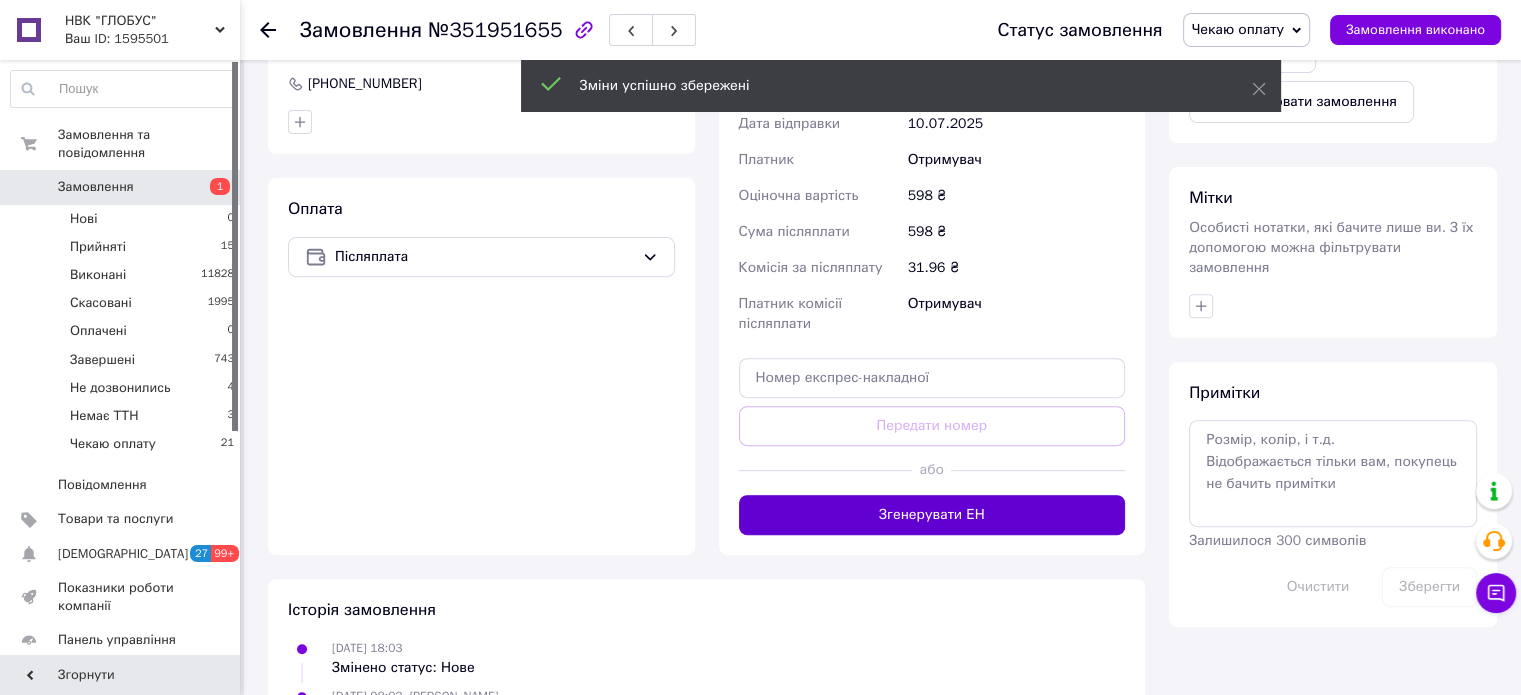 click on "Згенерувати ЕН" at bounding box center [932, 515] 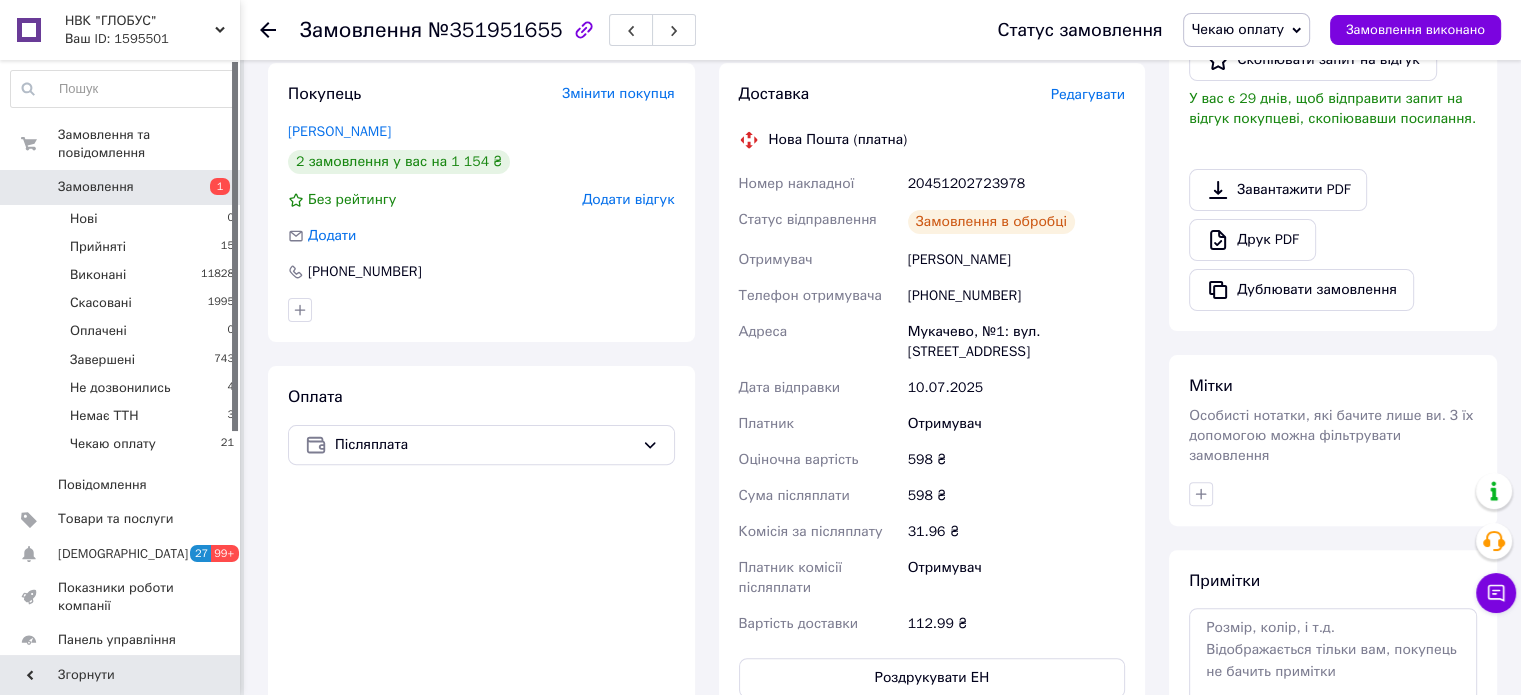 scroll, scrollTop: 500, scrollLeft: 0, axis: vertical 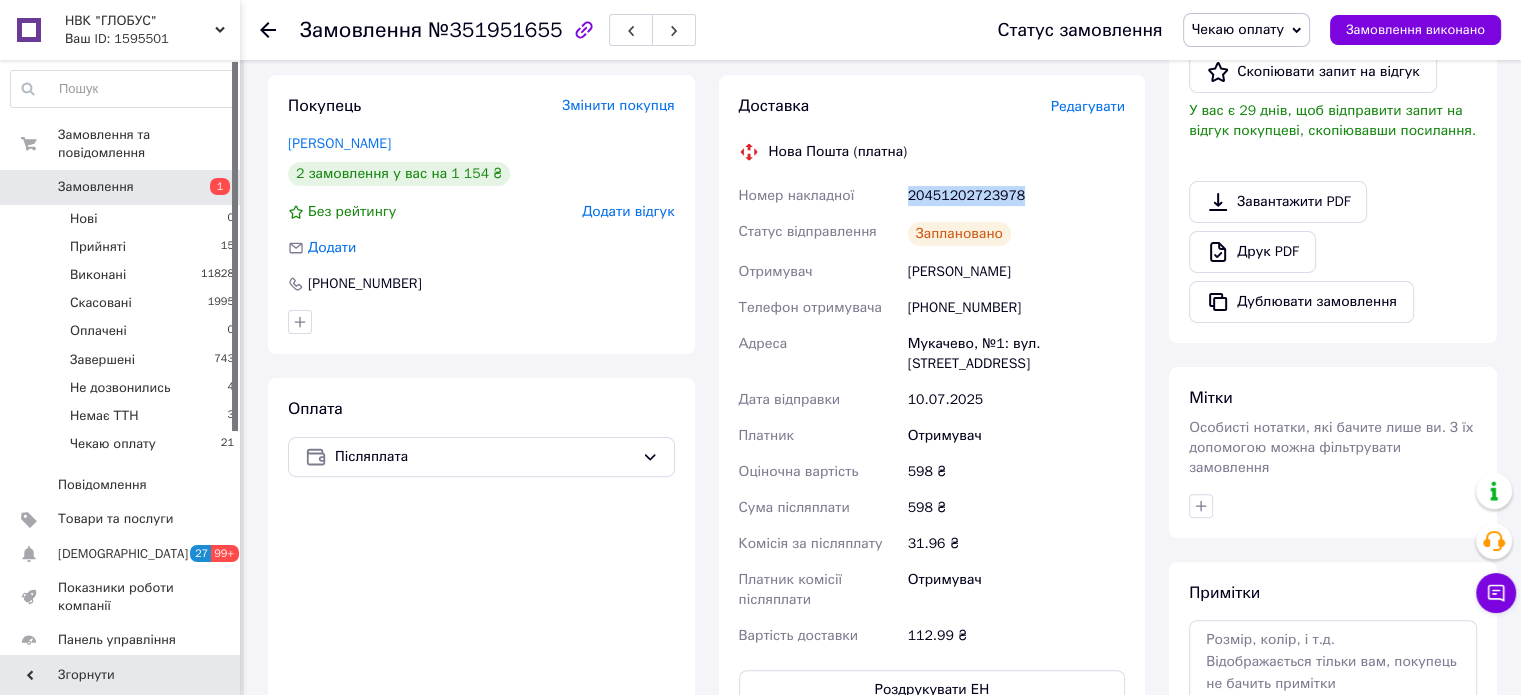 drag, startPoint x: 1022, startPoint y: 194, endPoint x: 893, endPoint y: 211, distance: 130.11533 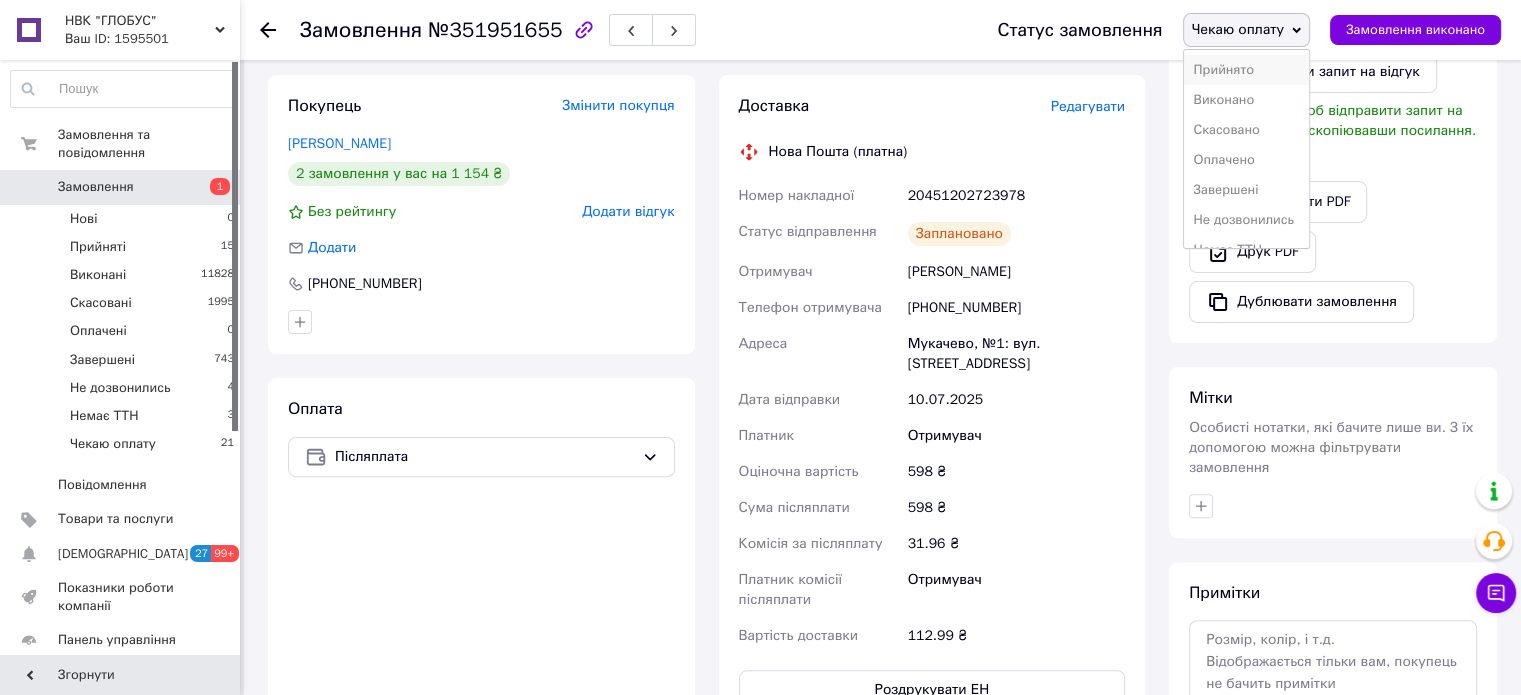 click on "Прийнято" at bounding box center [1246, 70] 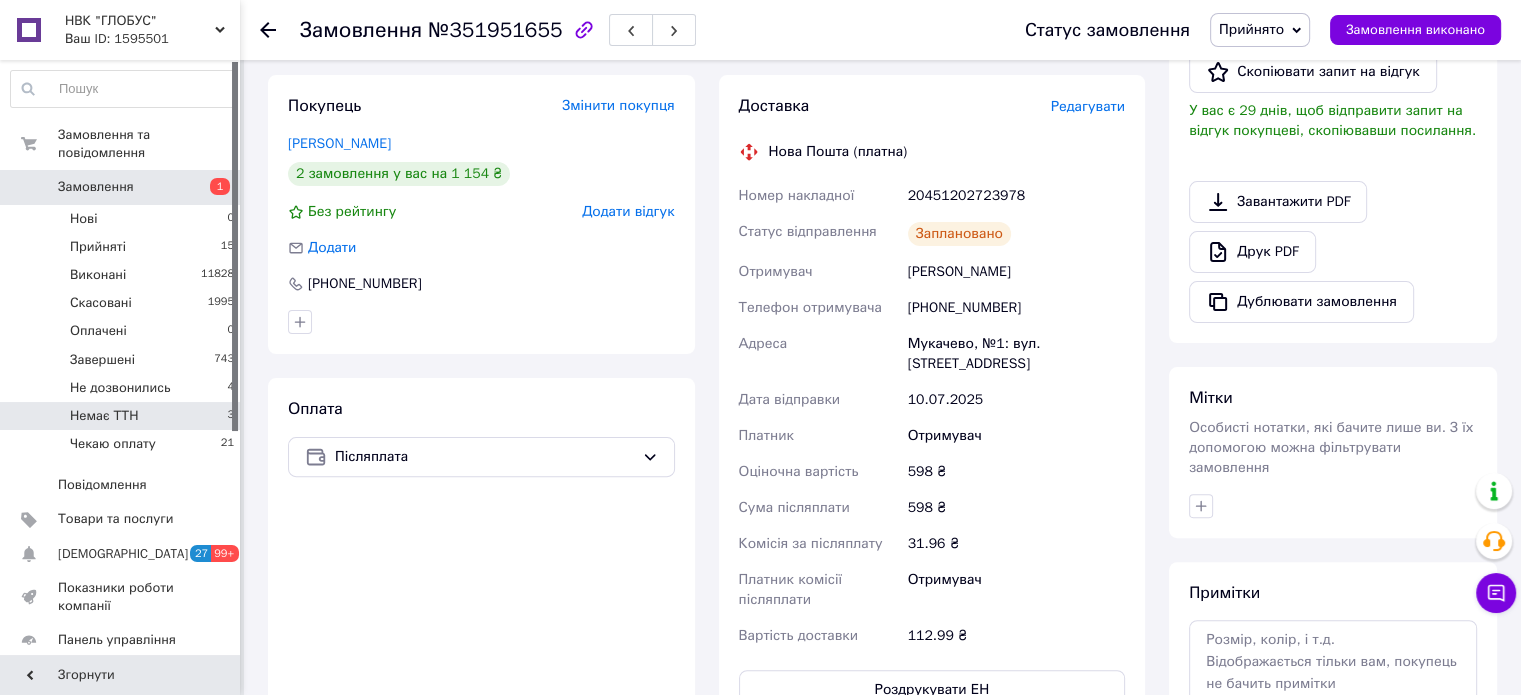 click on "Немає ТТН 3" at bounding box center (123, 416) 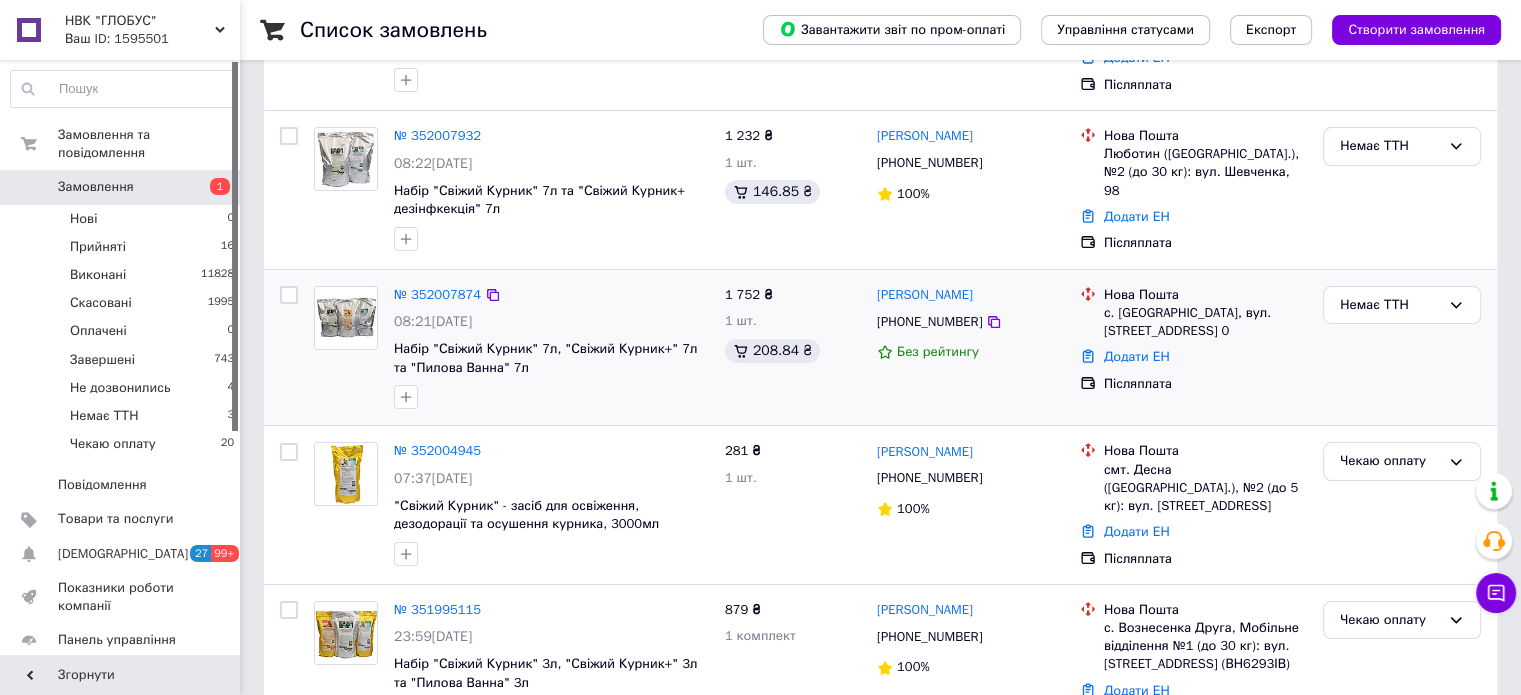 scroll, scrollTop: 200, scrollLeft: 0, axis: vertical 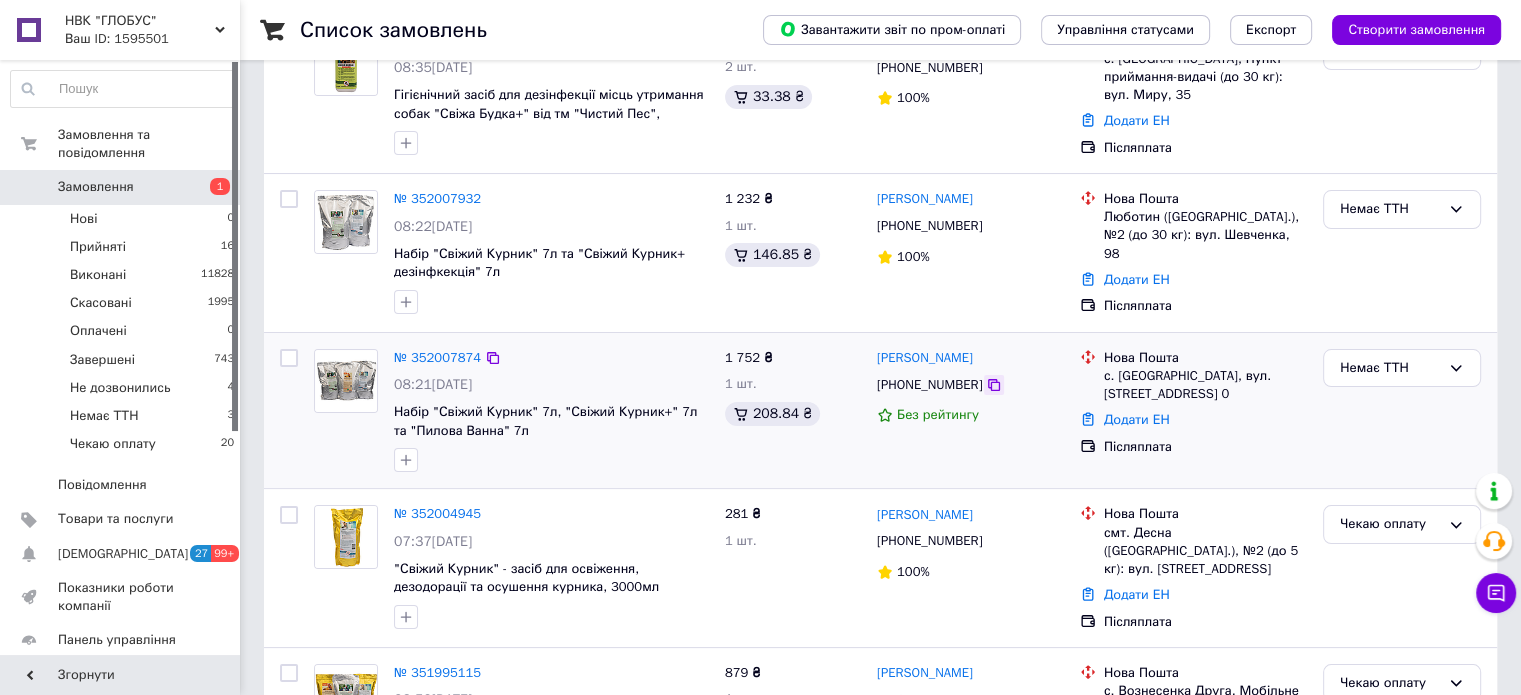 click 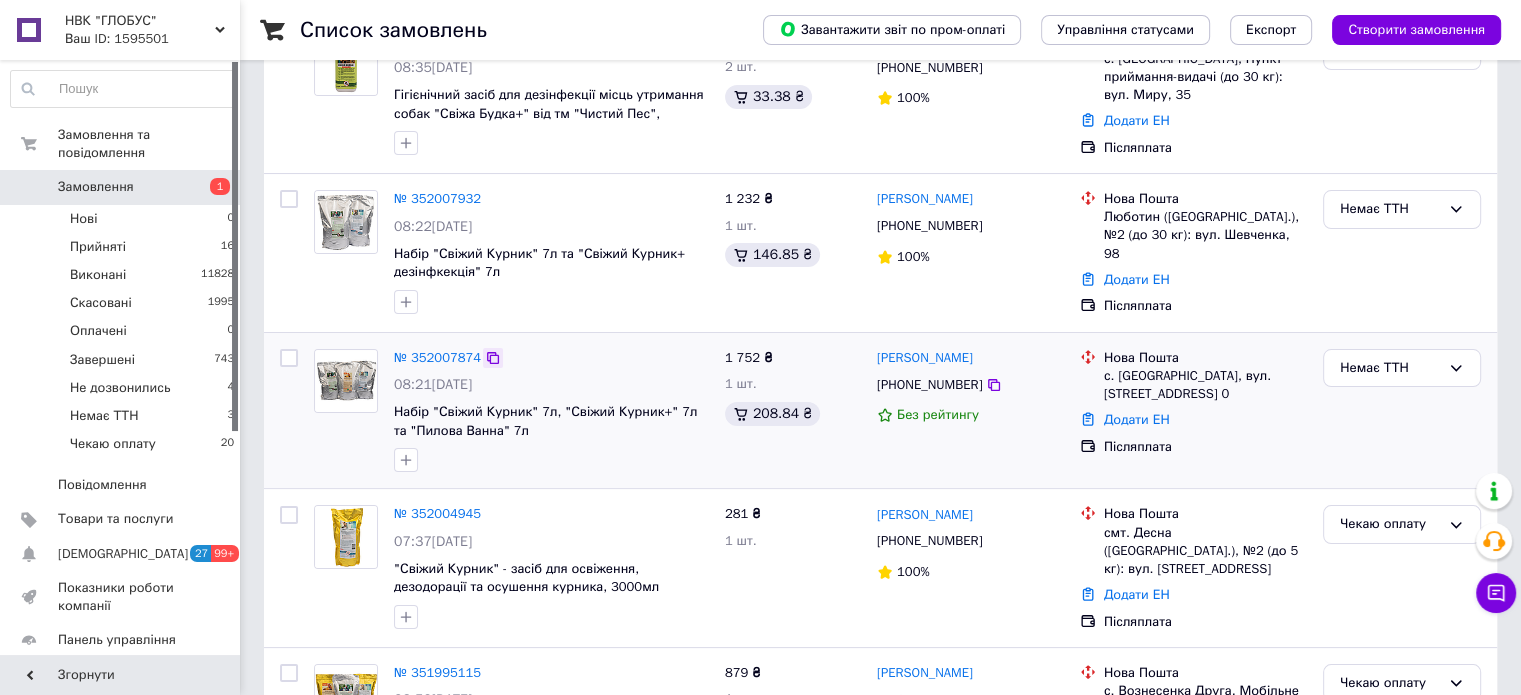 click 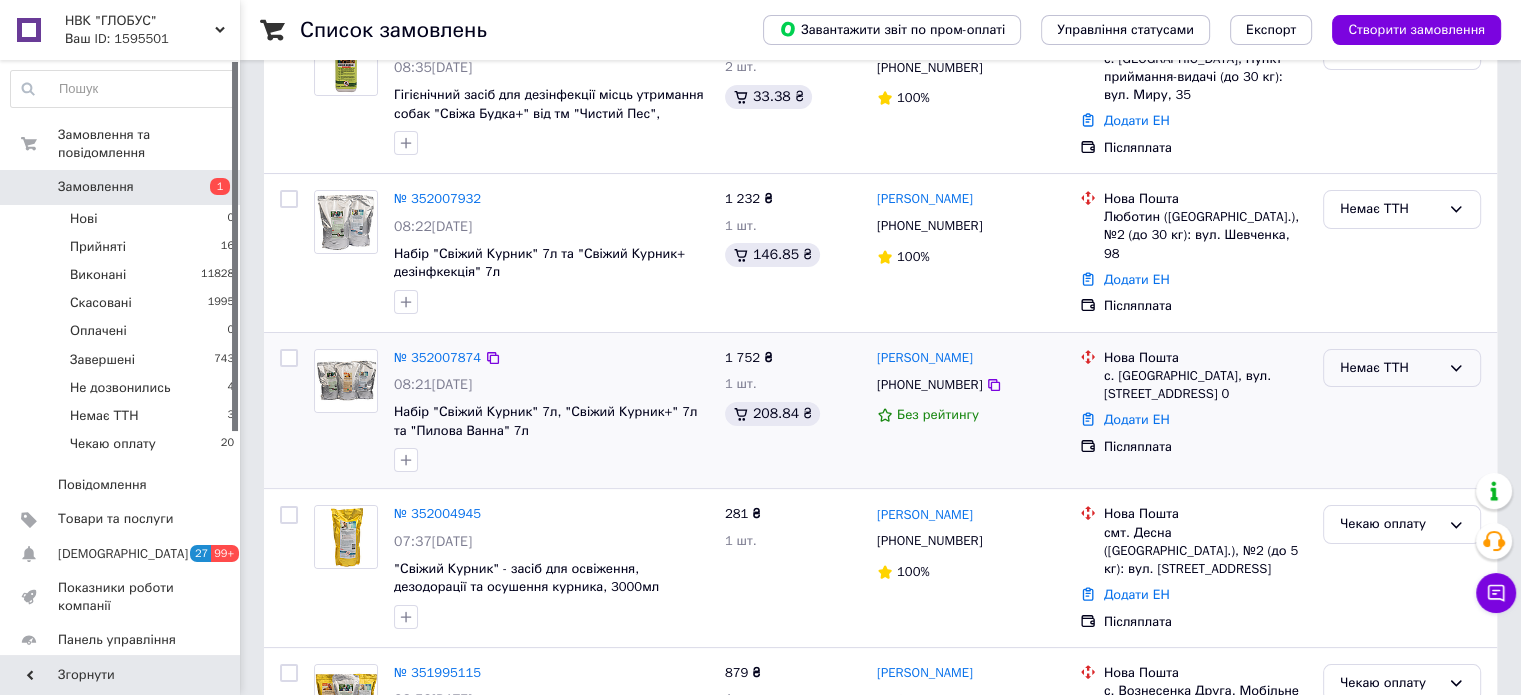click 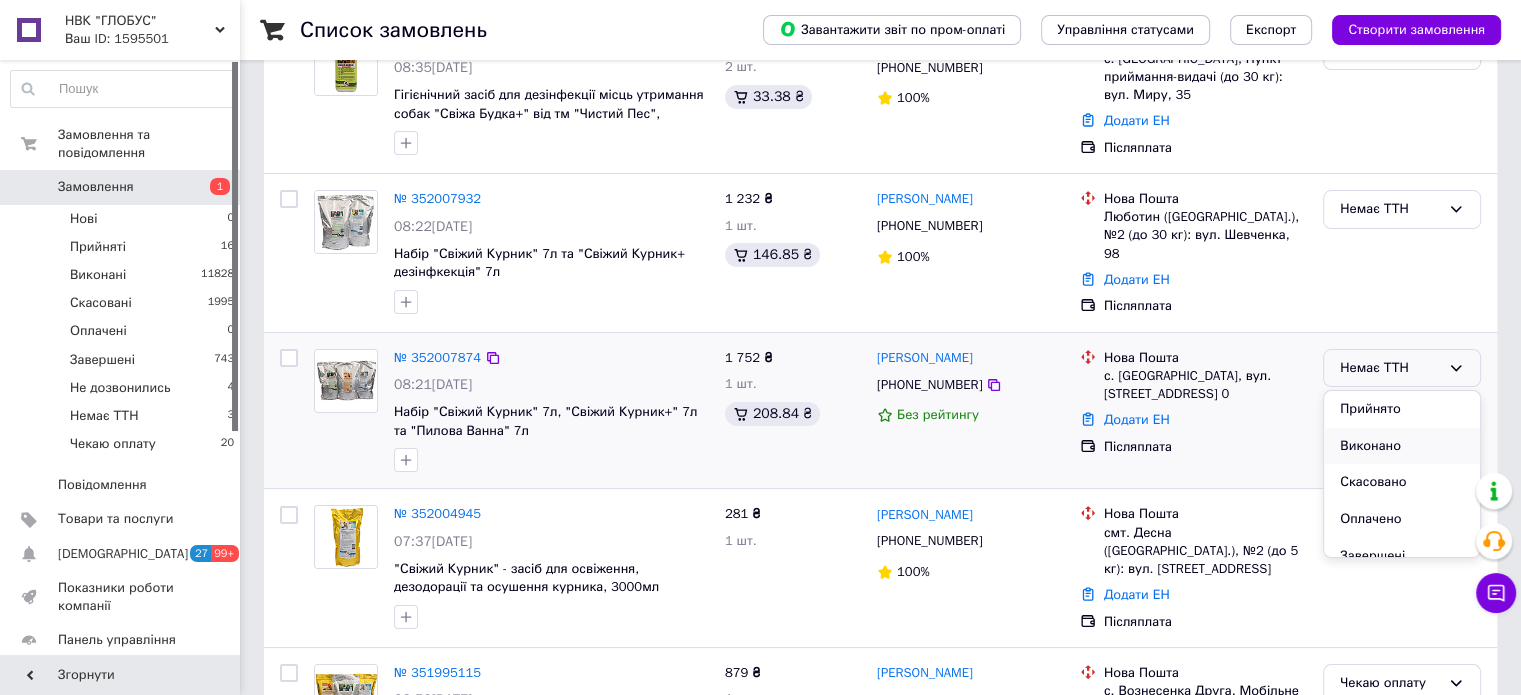 scroll, scrollTop: 90, scrollLeft: 0, axis: vertical 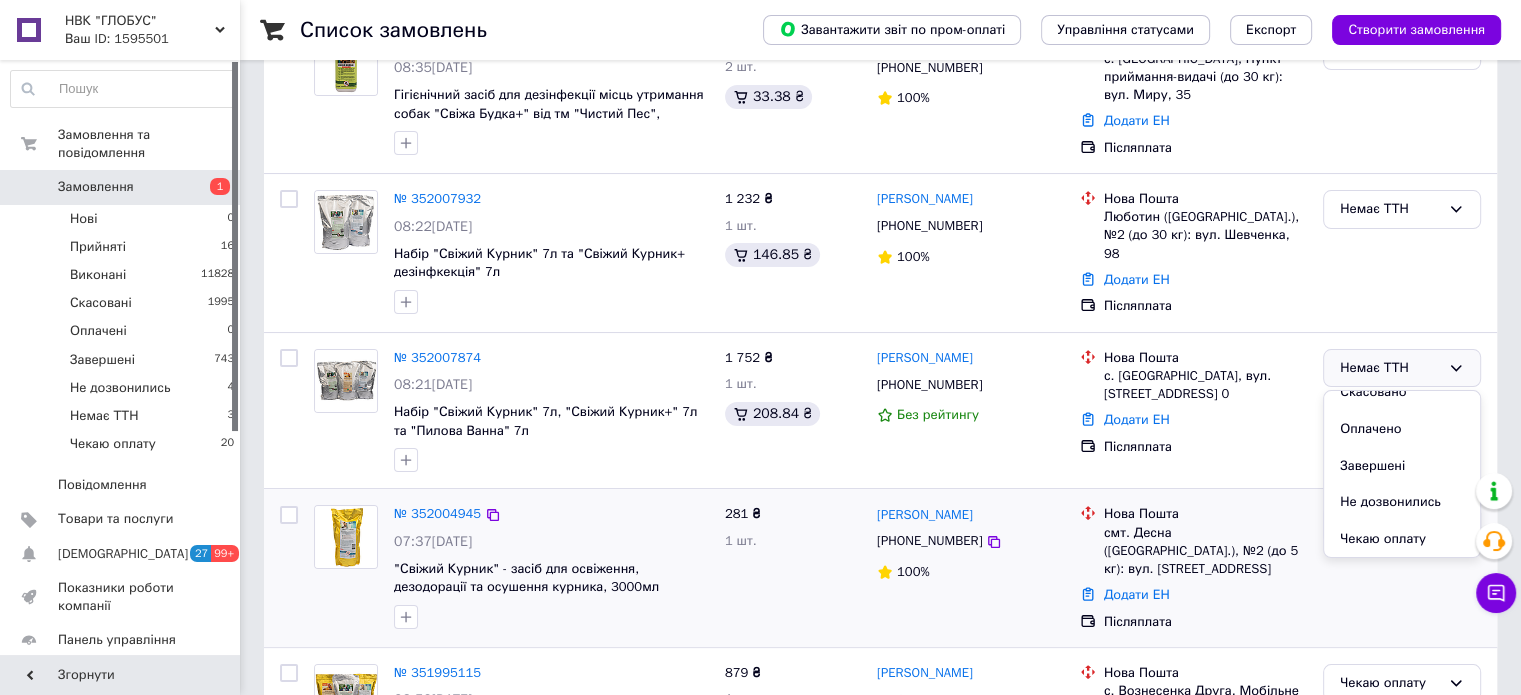 click on "Чекаю оплату" at bounding box center [1402, 539] 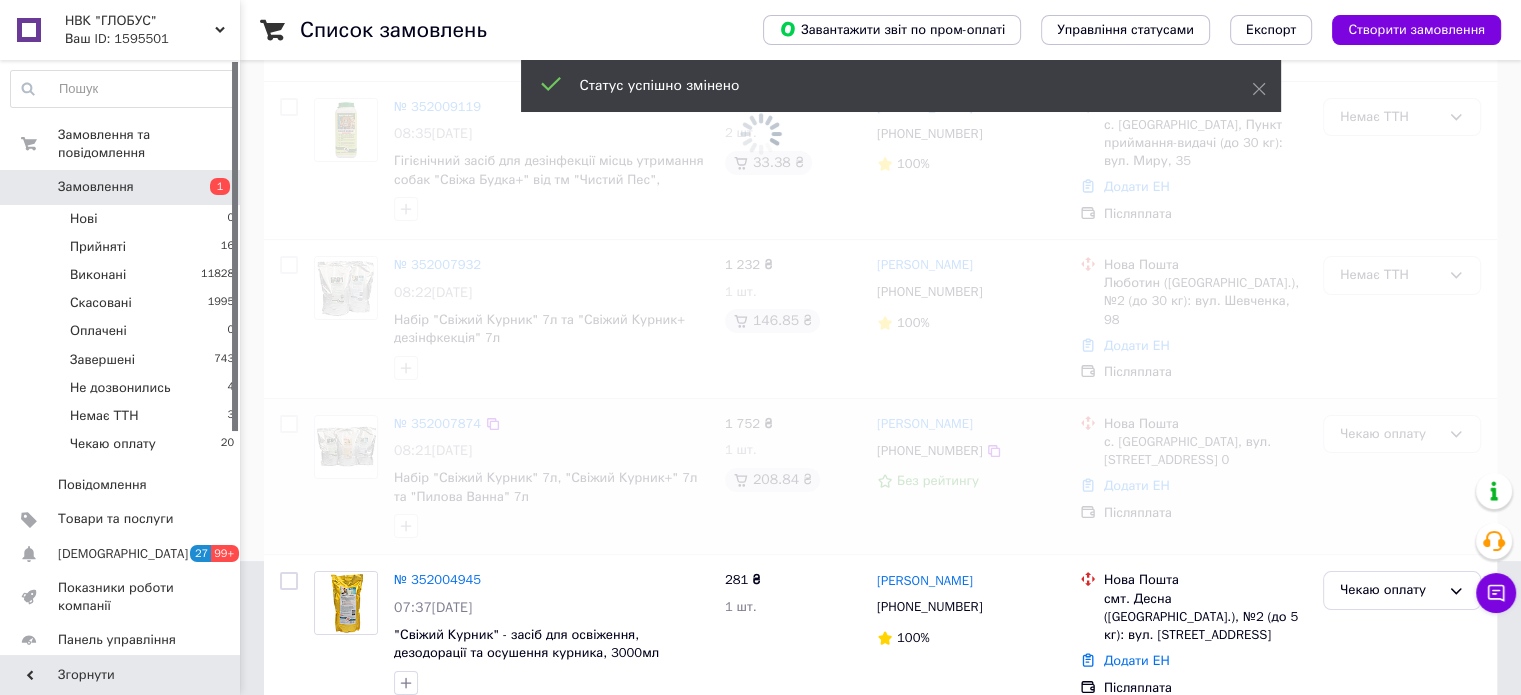 scroll, scrollTop: 100, scrollLeft: 0, axis: vertical 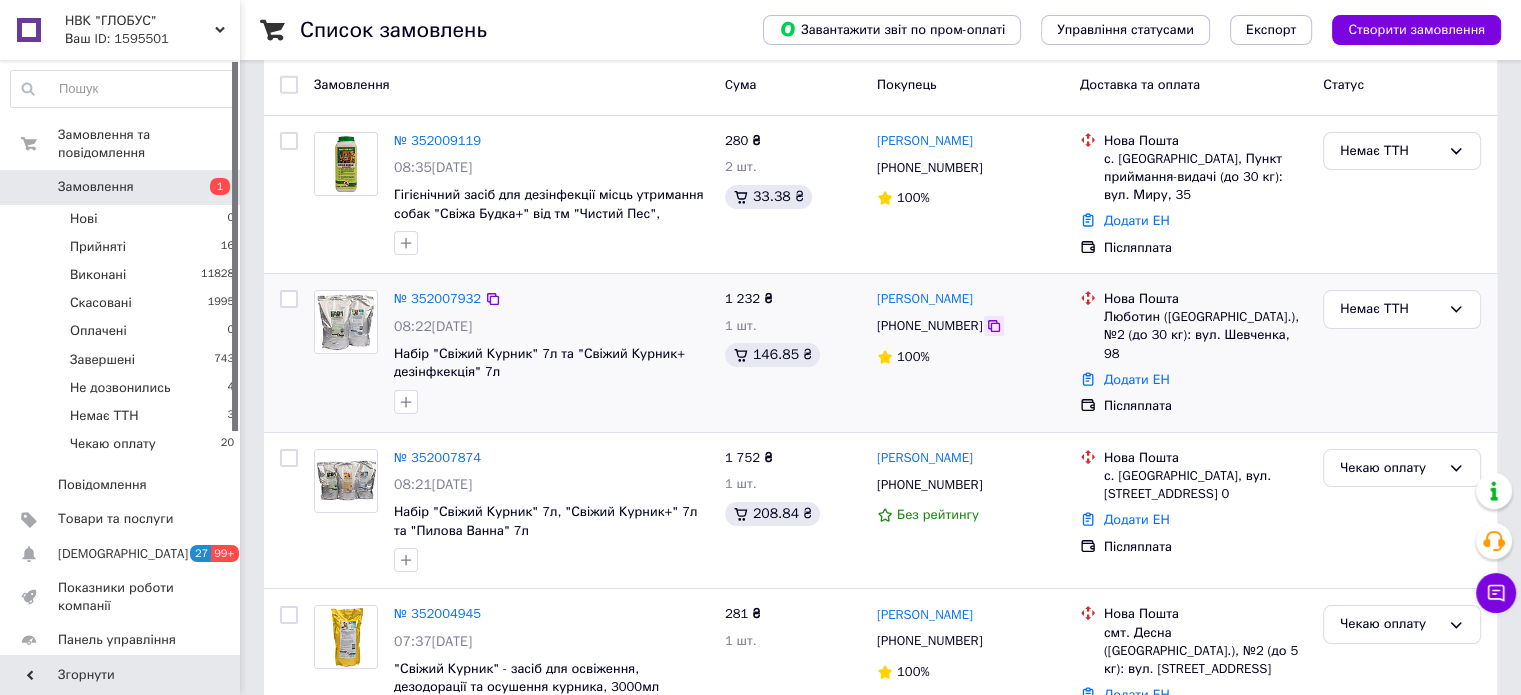 click 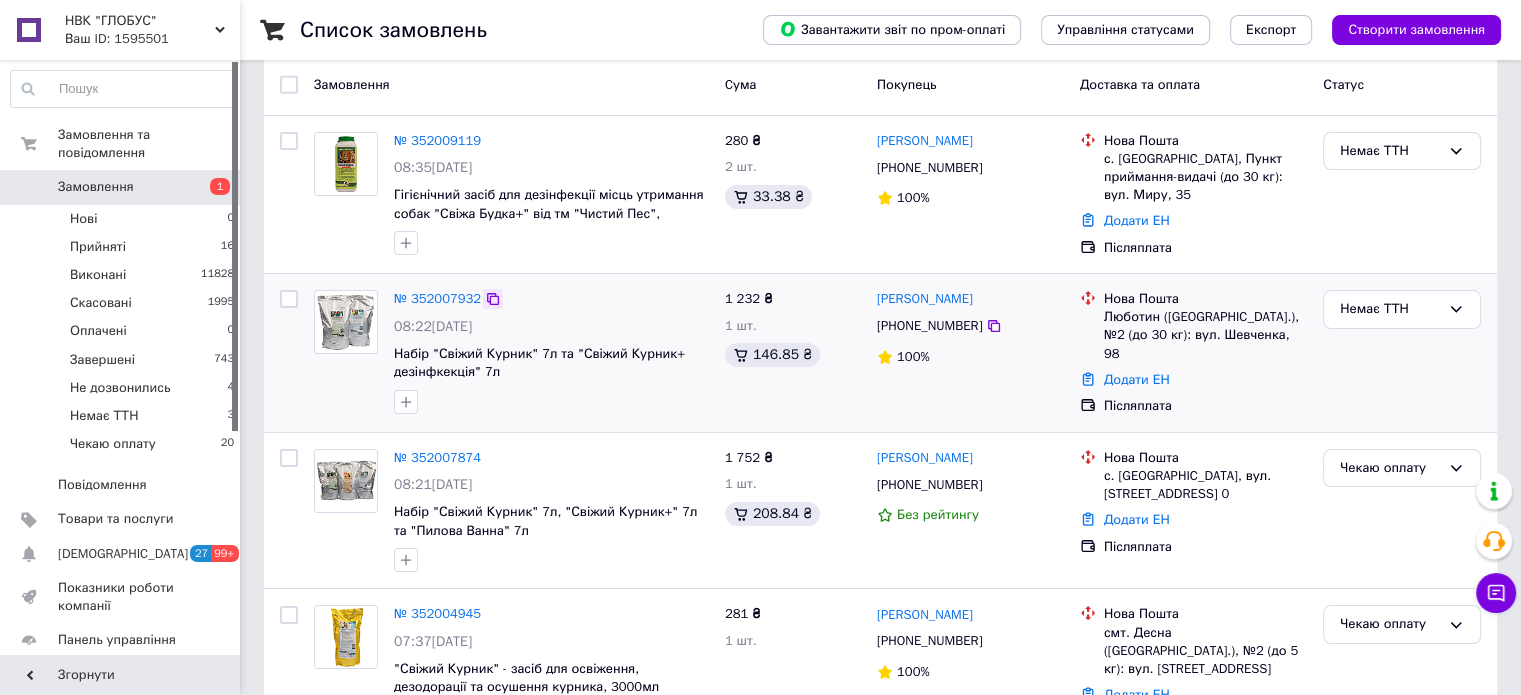 click 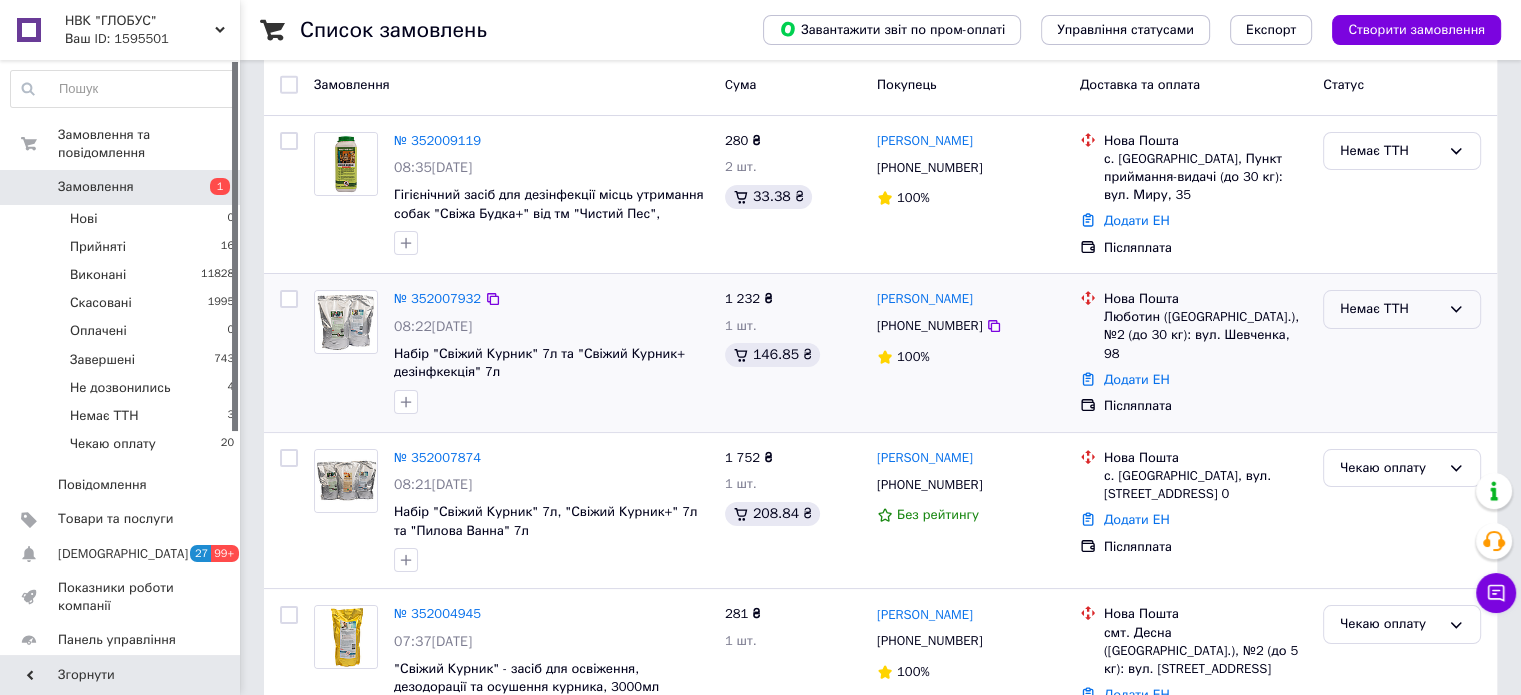 click 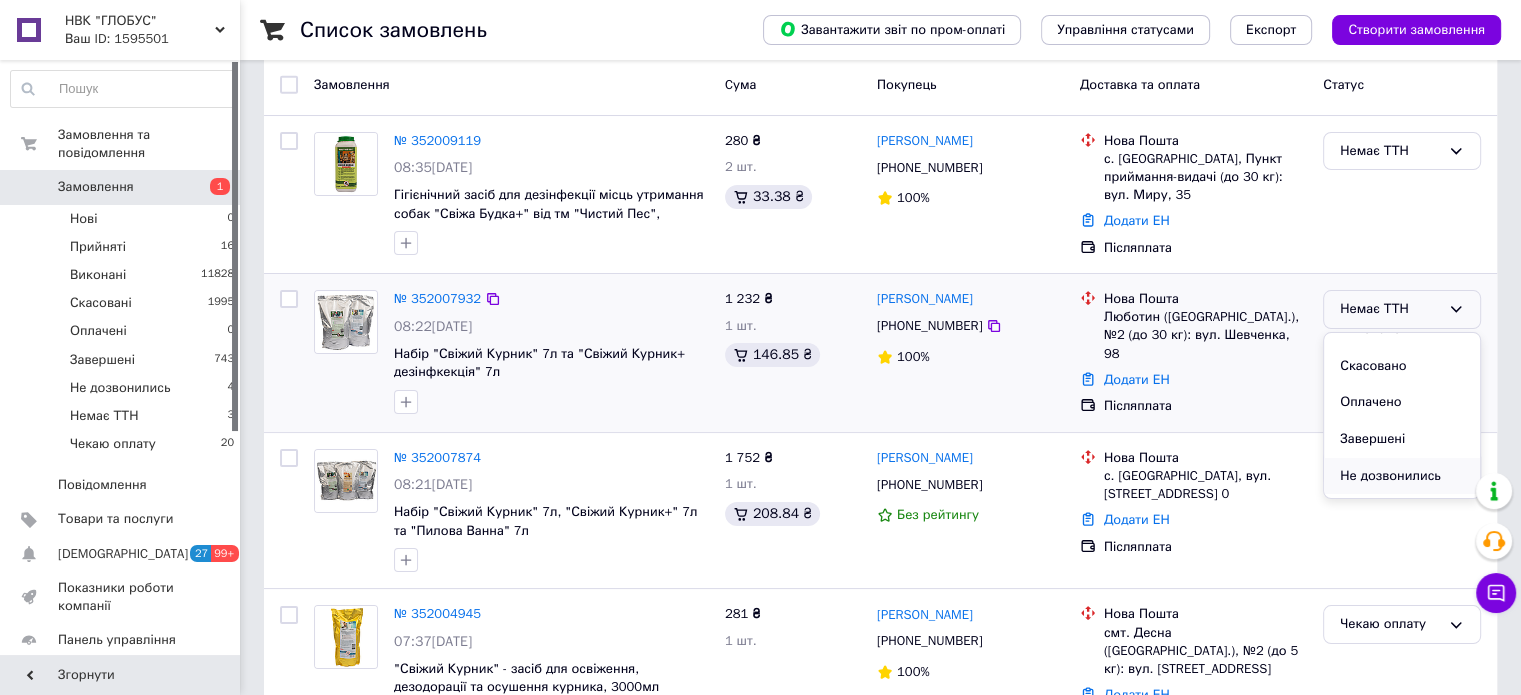 scroll, scrollTop: 90, scrollLeft: 0, axis: vertical 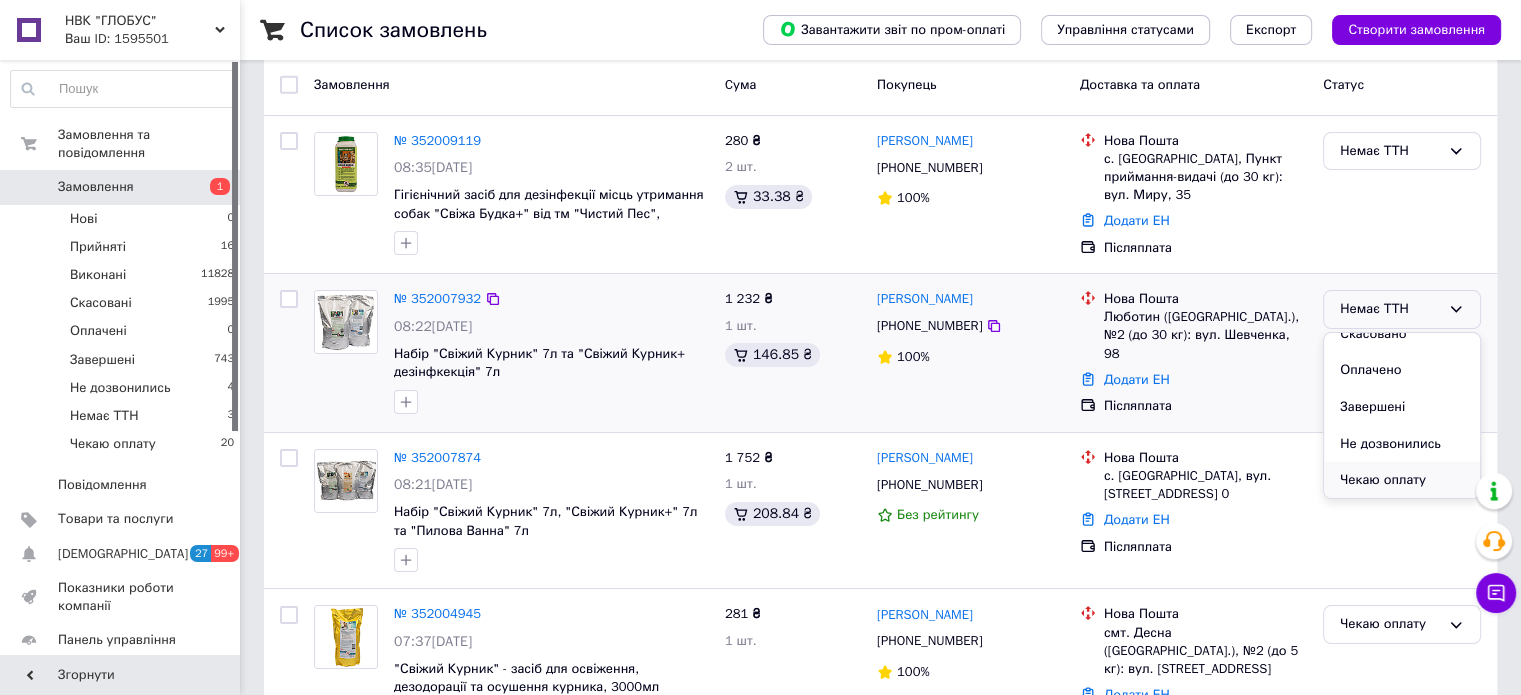 click on "Чекаю оплату" at bounding box center (1402, 480) 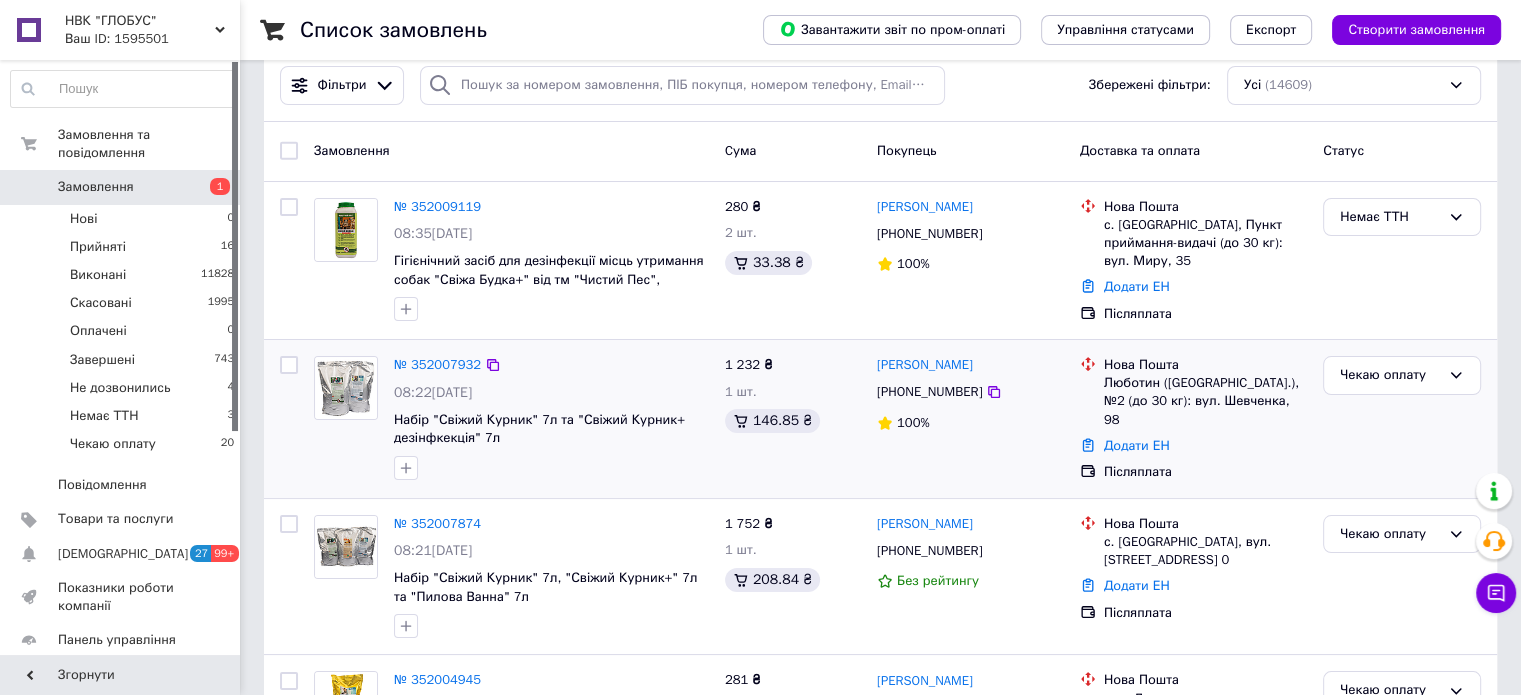 scroll, scrollTop: 0, scrollLeft: 0, axis: both 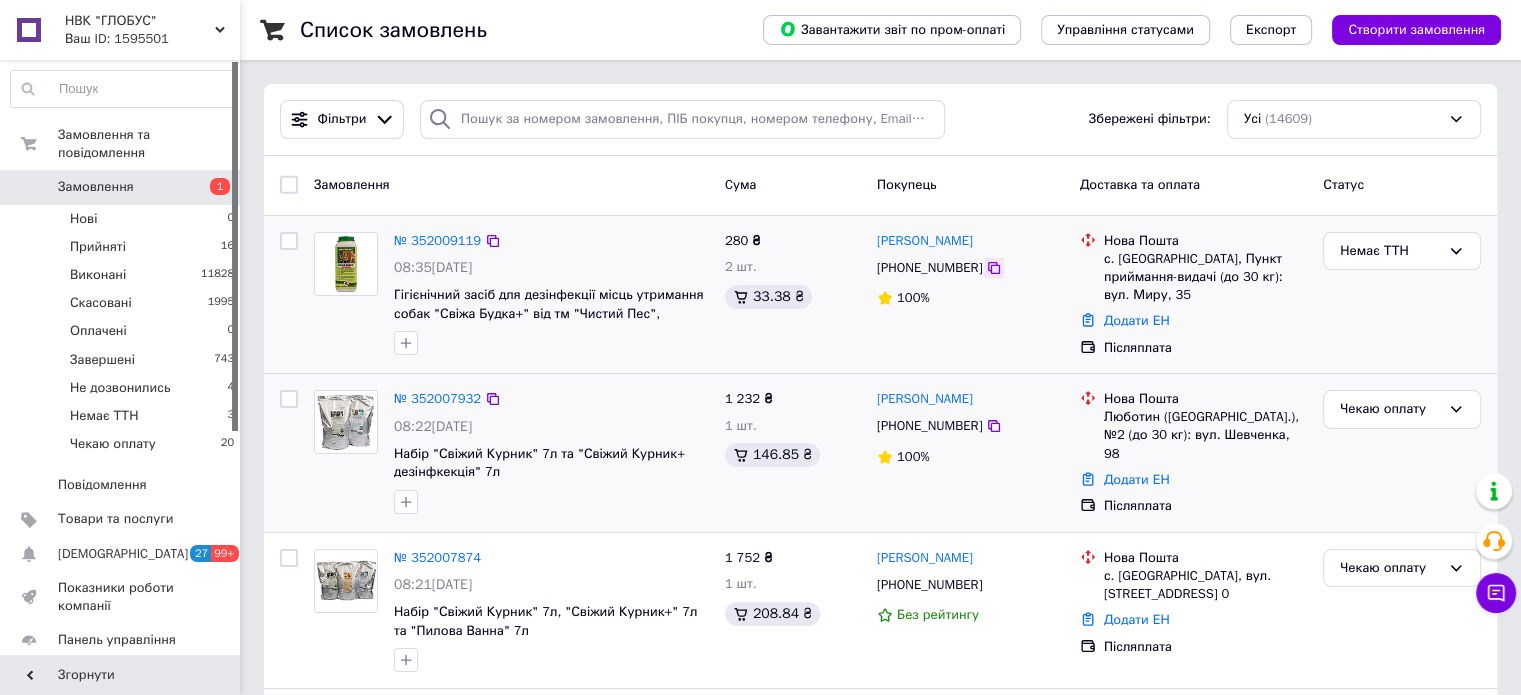 click 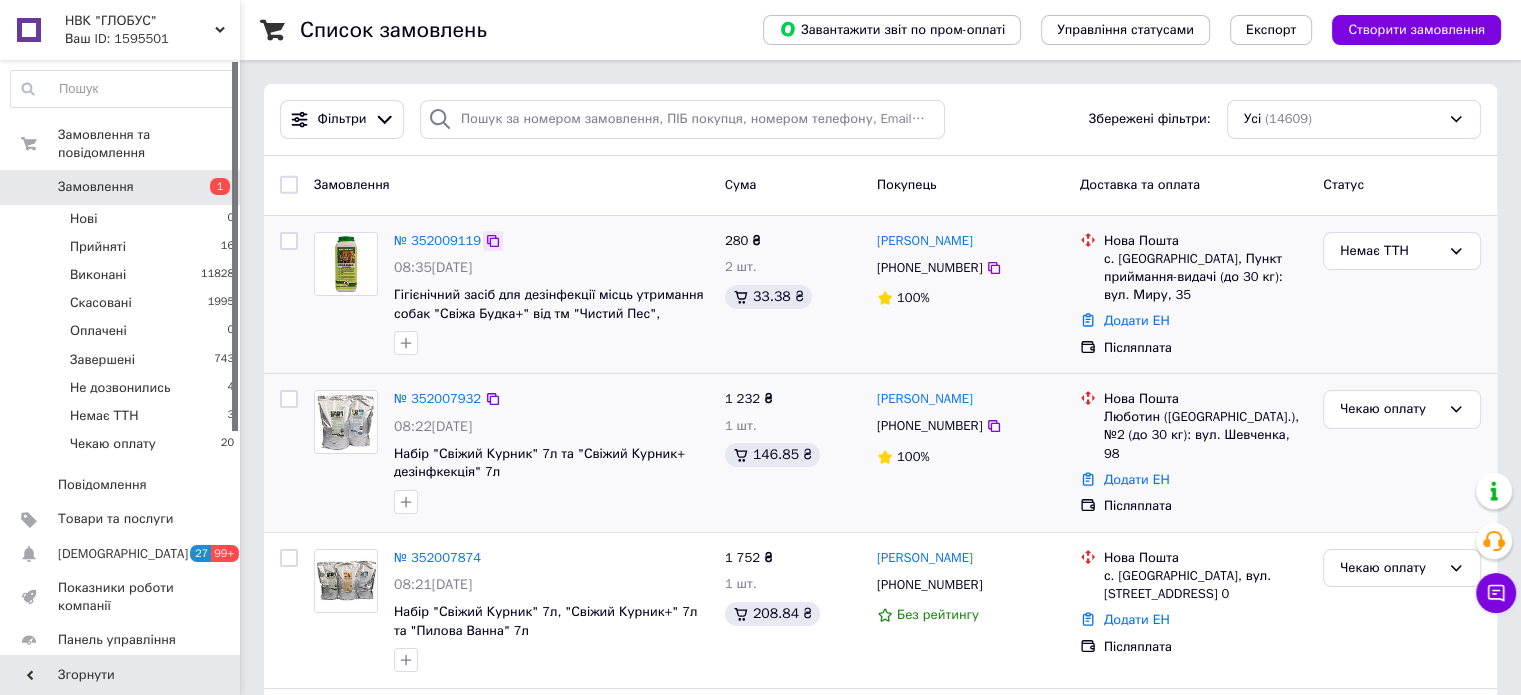 click 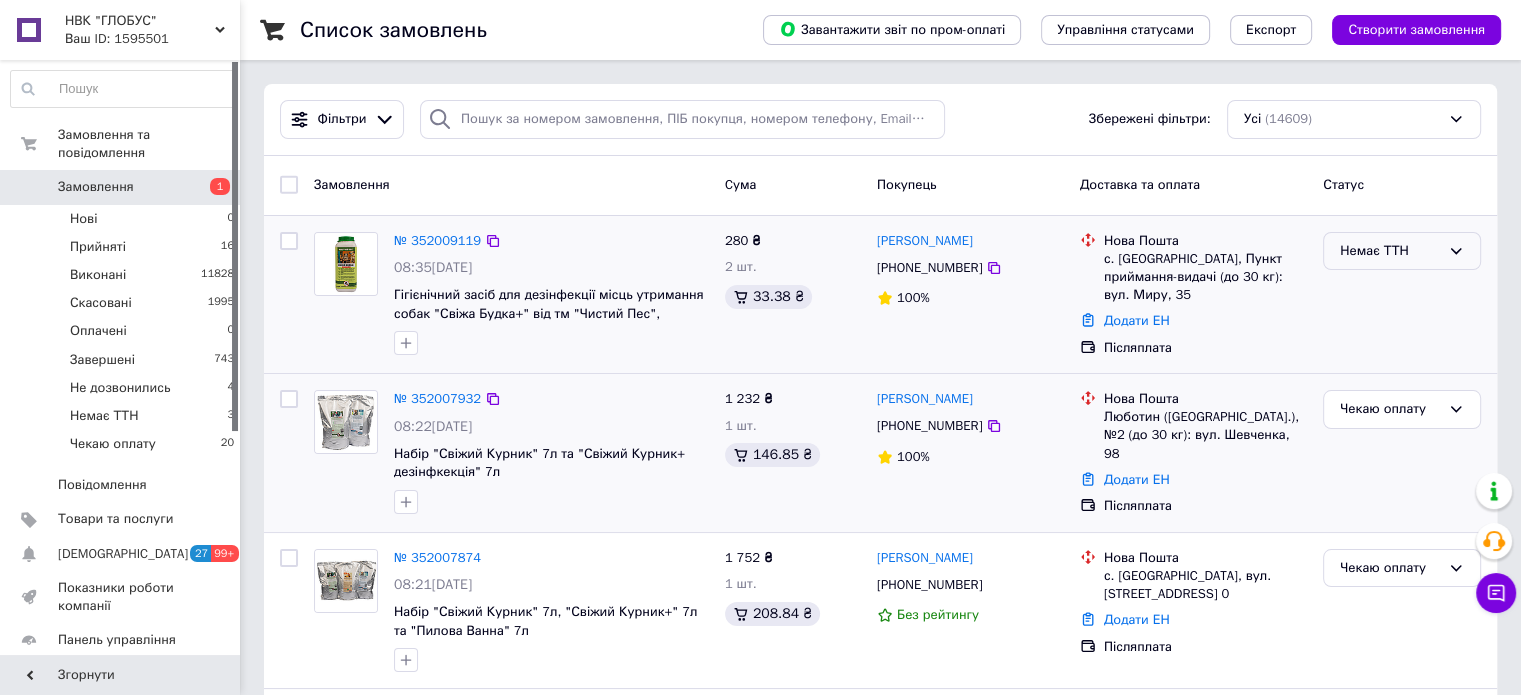 click on "Немає ТТН" at bounding box center [1390, 251] 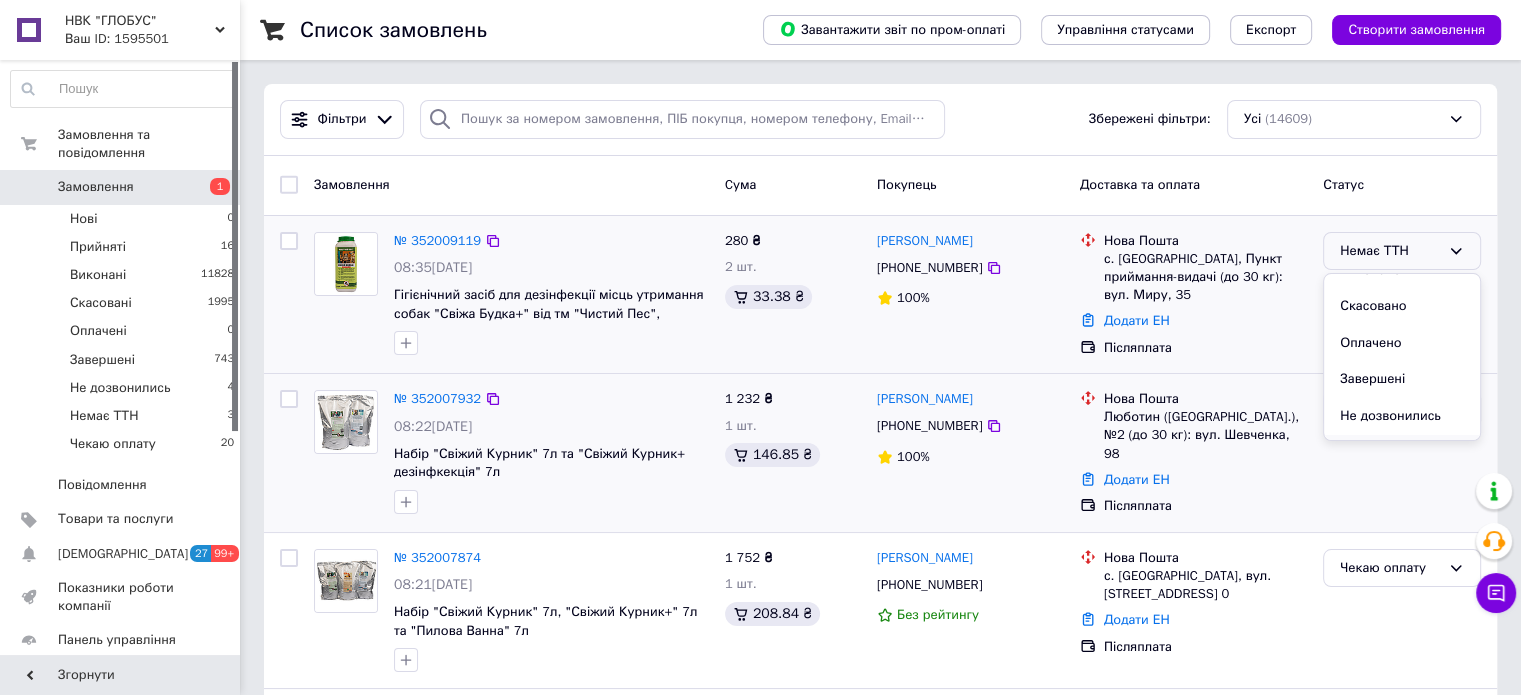 scroll, scrollTop: 89, scrollLeft: 0, axis: vertical 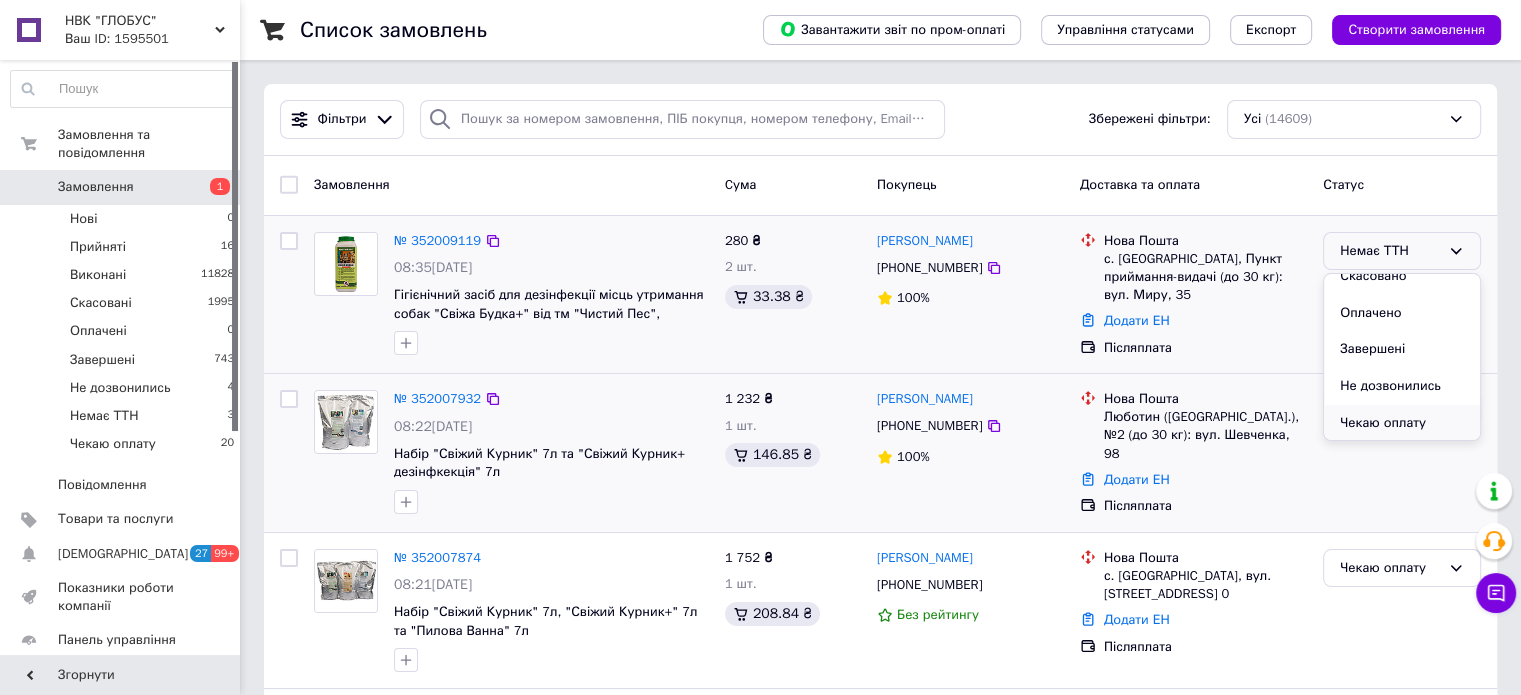 click on "Чекаю оплату" at bounding box center [1402, 423] 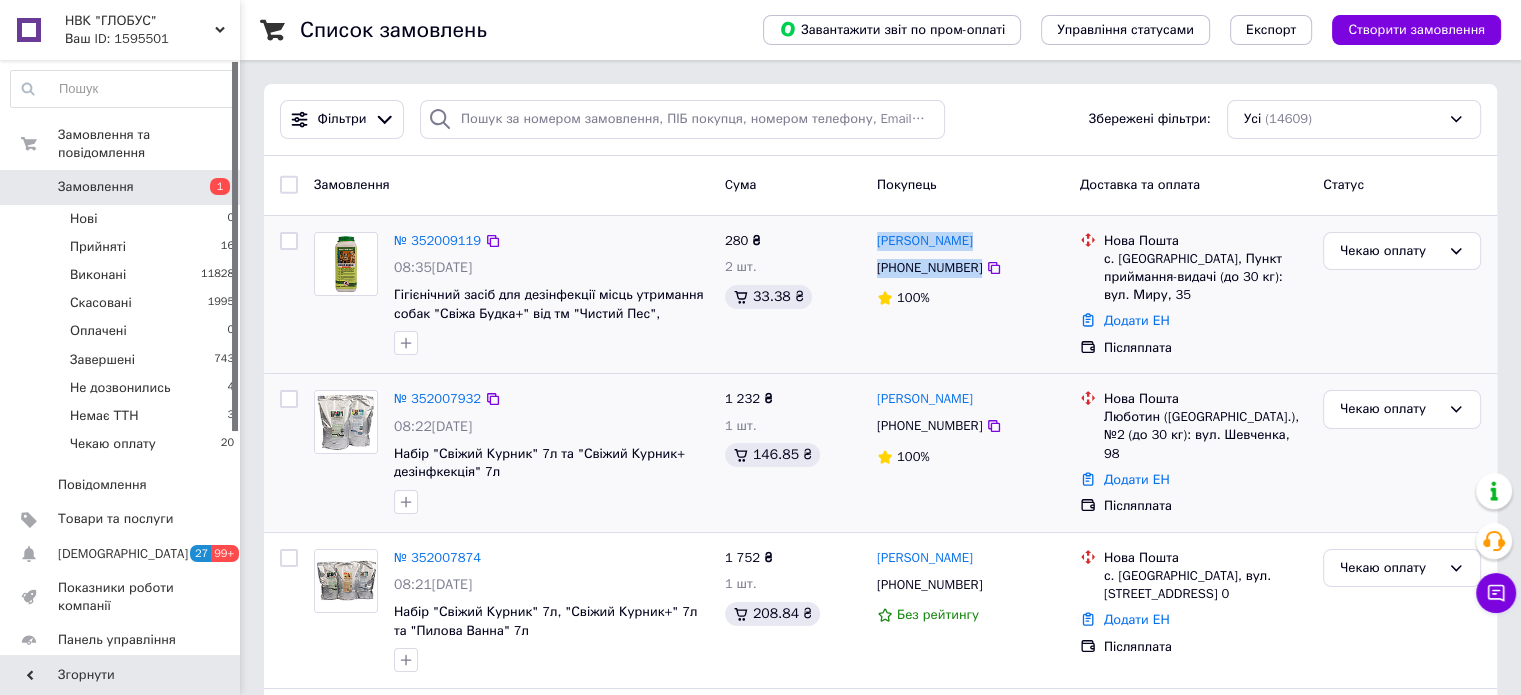 drag, startPoint x: 1005, startPoint y: 271, endPoint x: 872, endPoint y: 247, distance: 135.14807 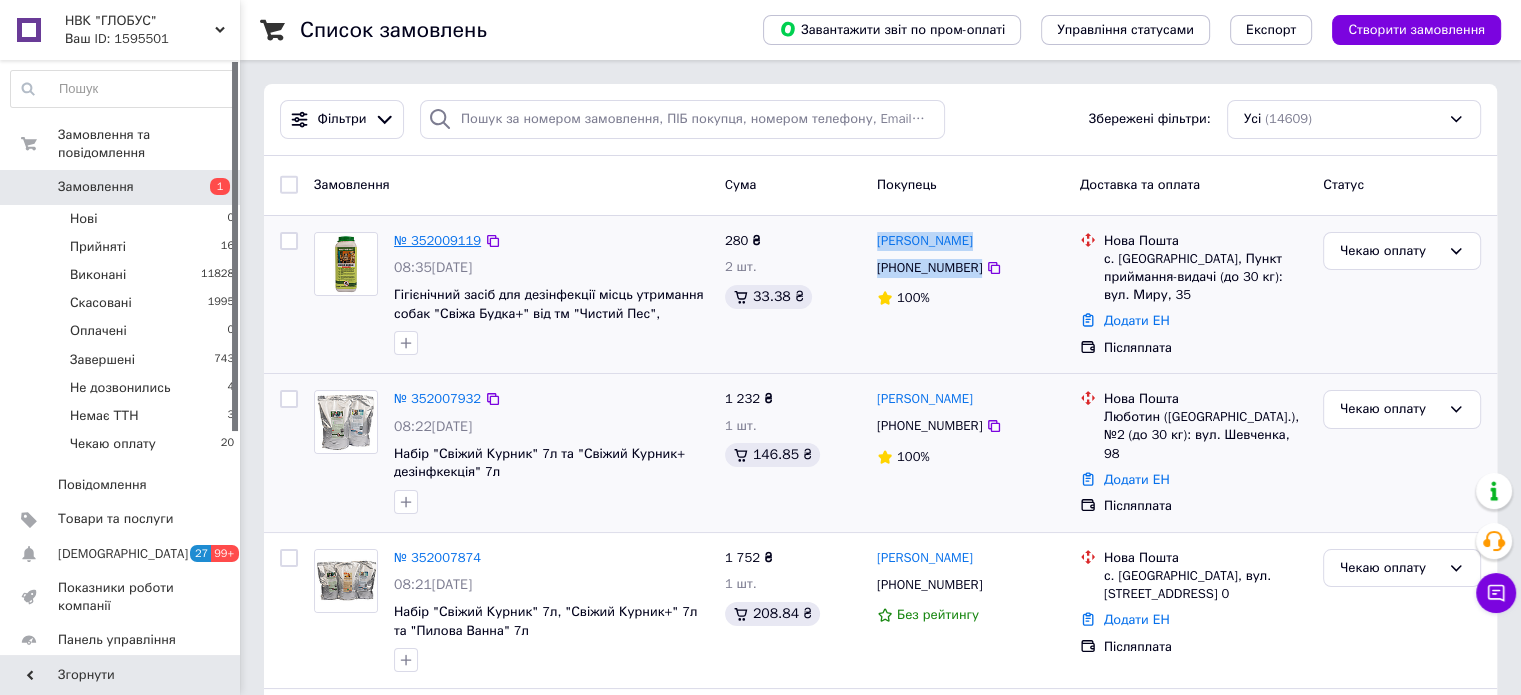 click on "№ 352009119" at bounding box center [437, 240] 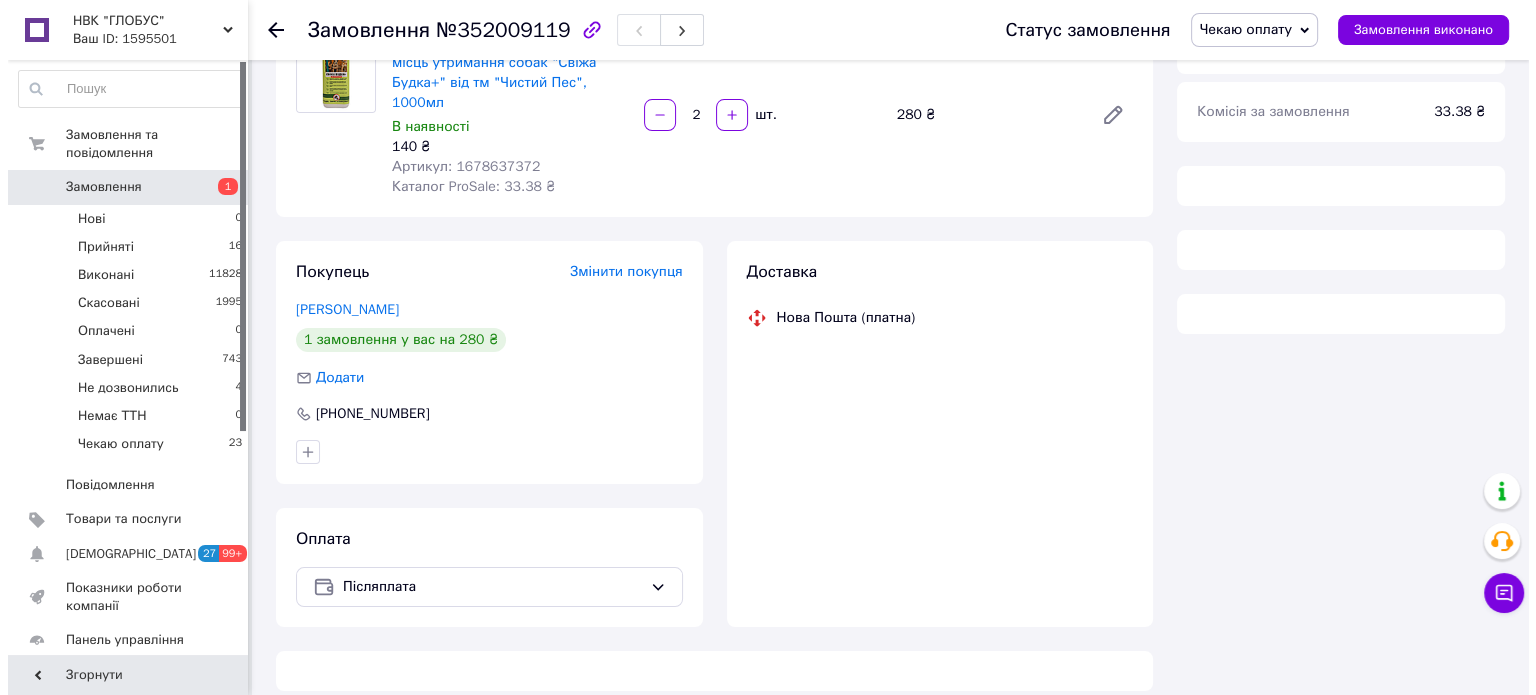 scroll, scrollTop: 200, scrollLeft: 0, axis: vertical 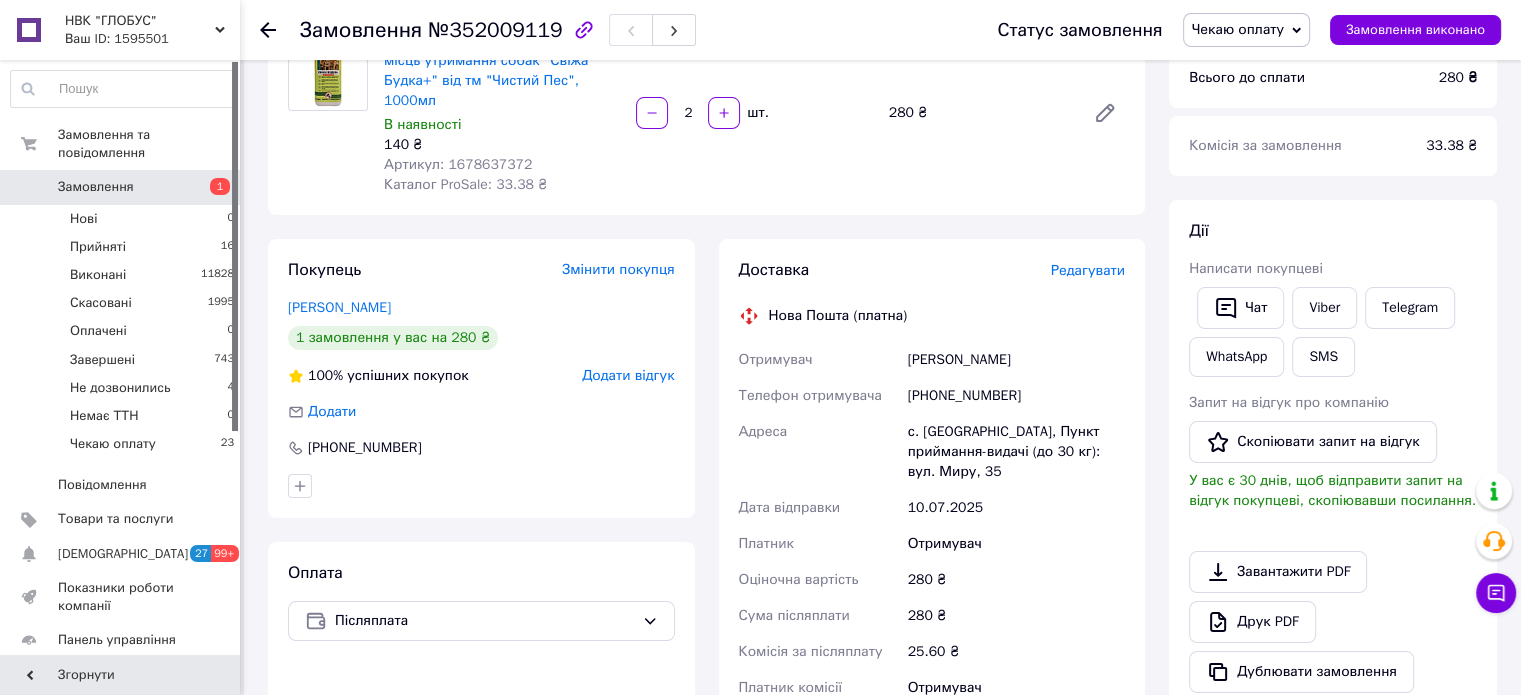 click on "Редагувати" at bounding box center (1088, 270) 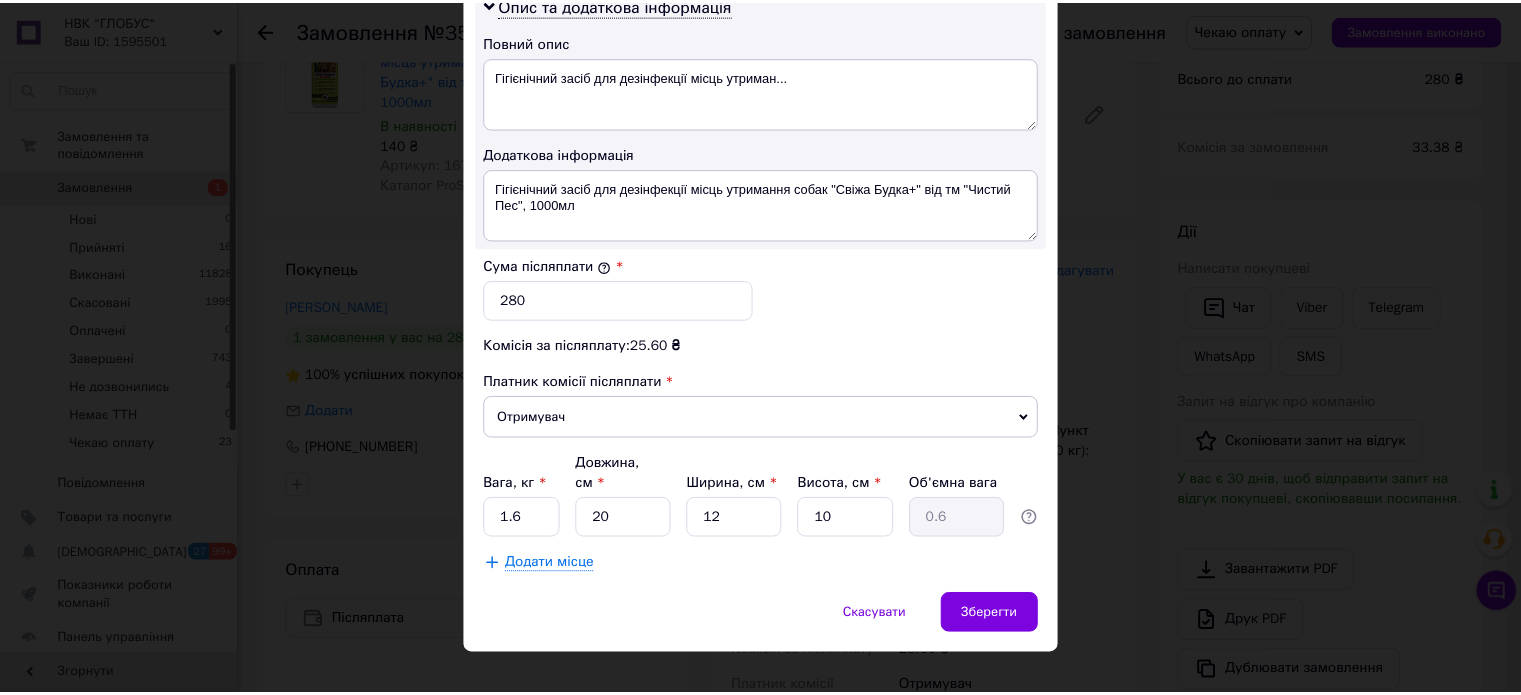 scroll, scrollTop: 1048, scrollLeft: 0, axis: vertical 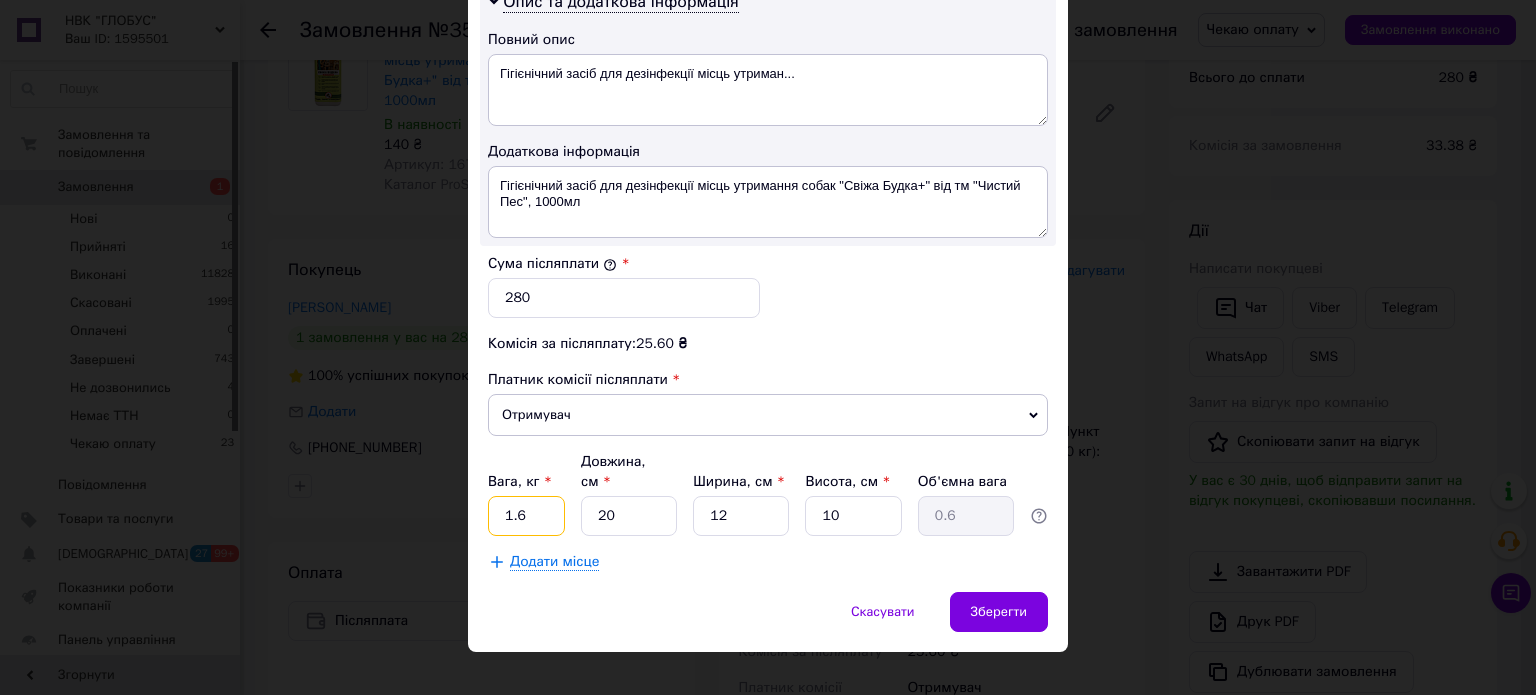 click on "1.6" at bounding box center [526, 516] 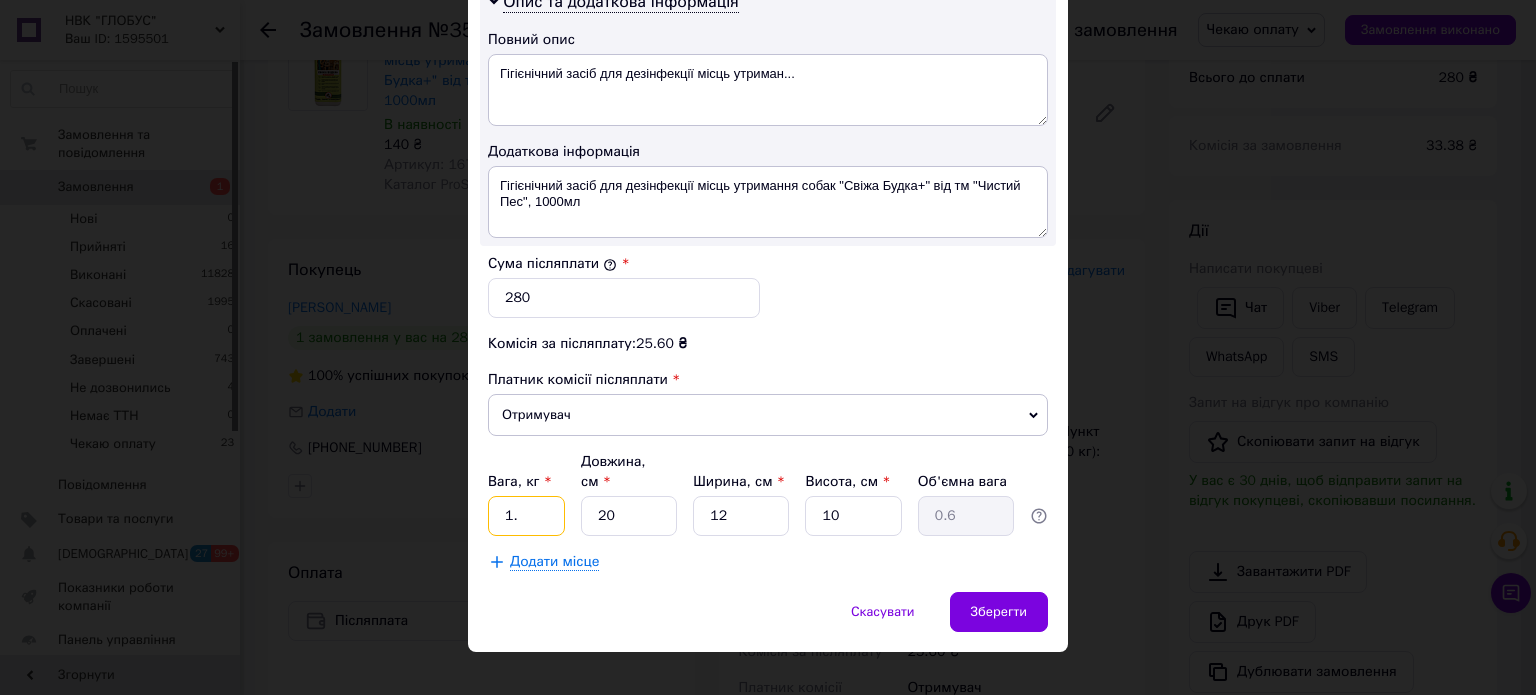 type on "1" 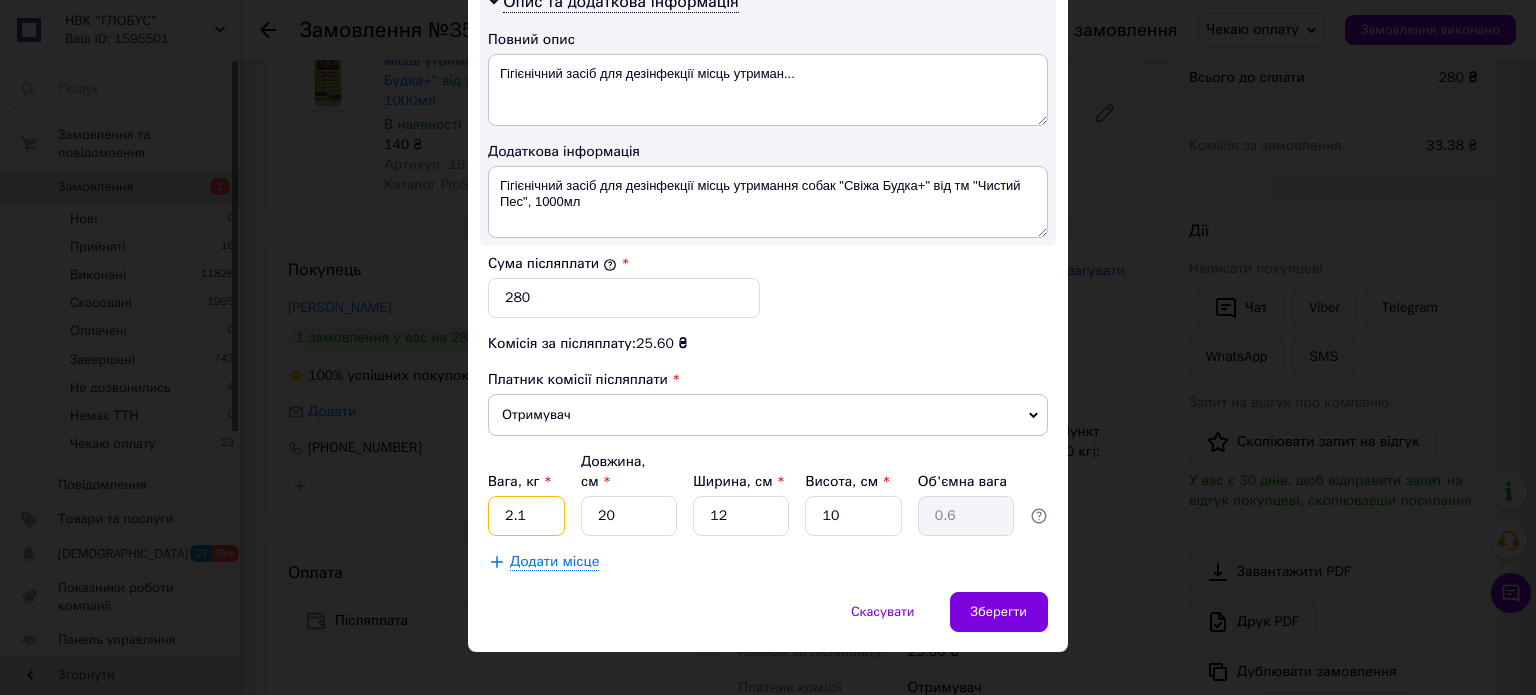 type on "2.1" 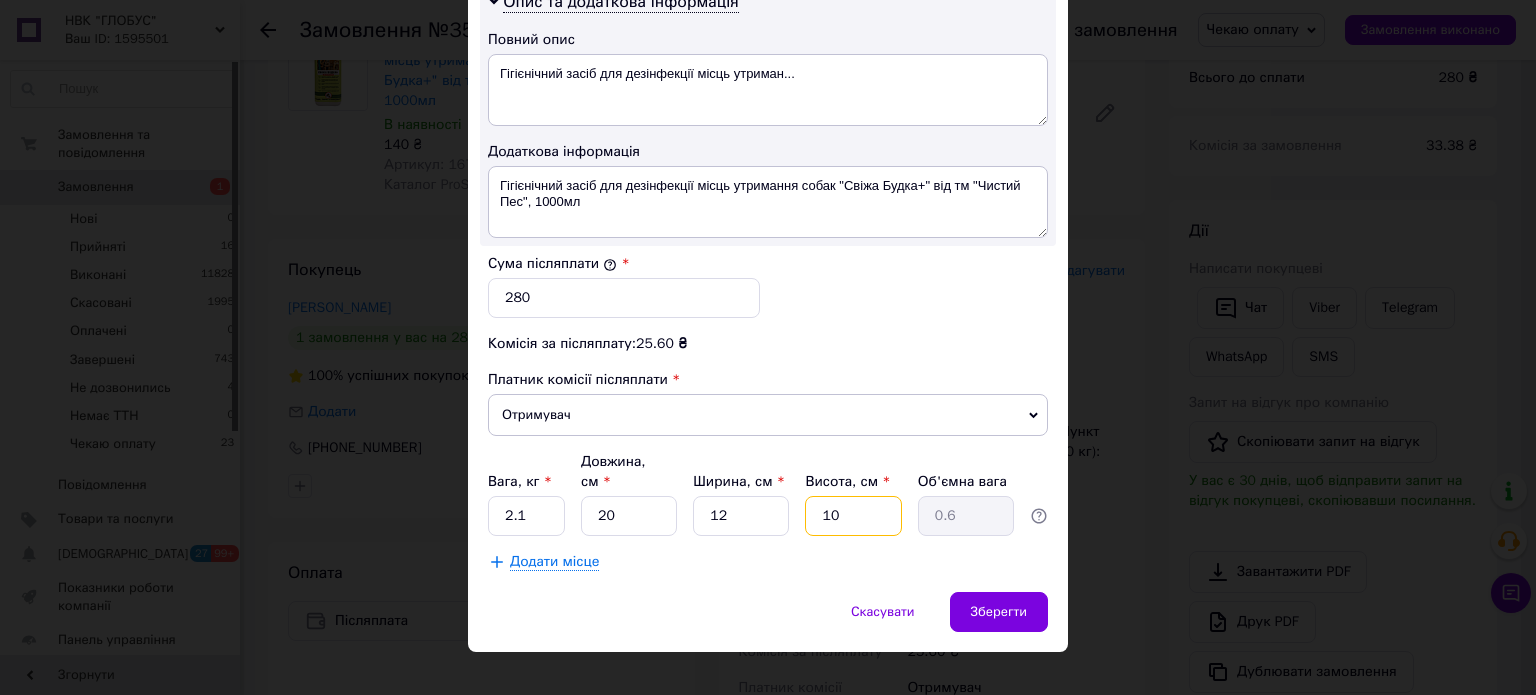 click on "10" at bounding box center [853, 516] 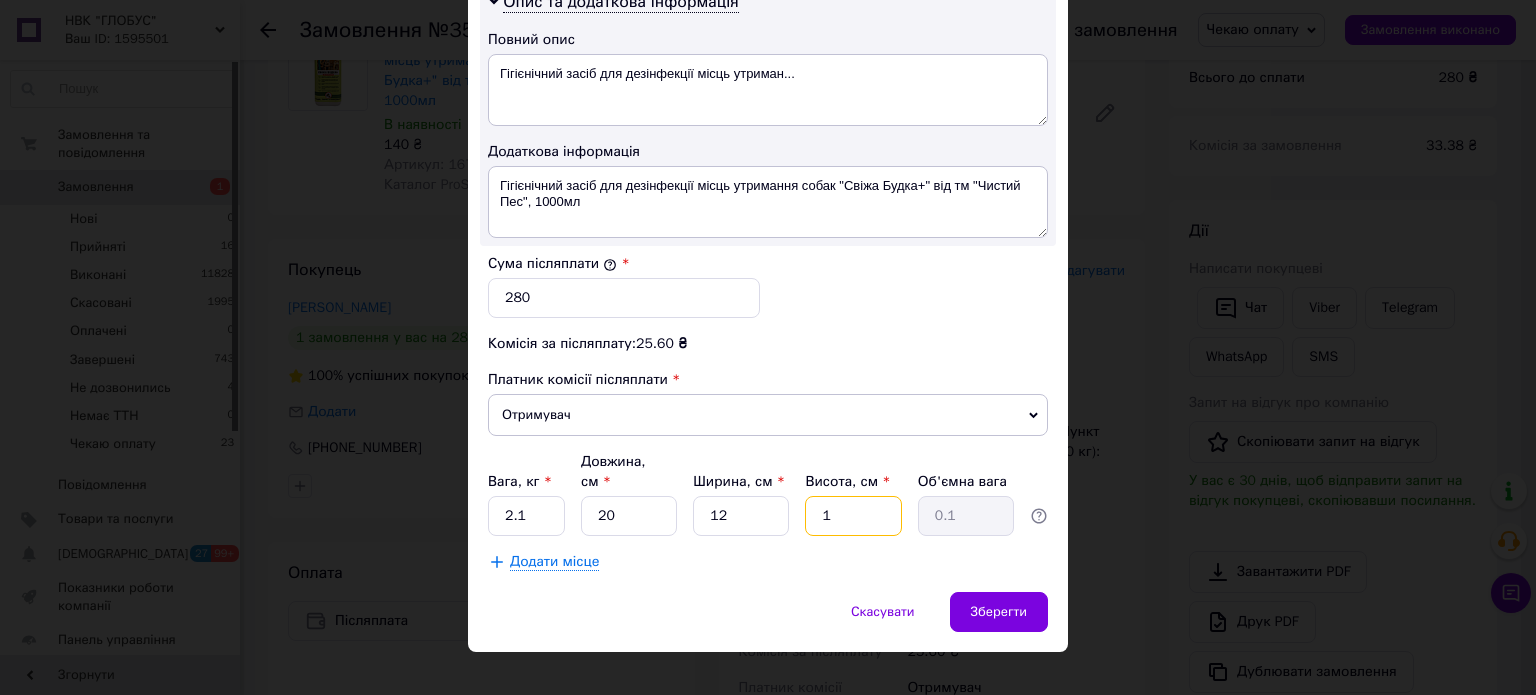 type on "12" 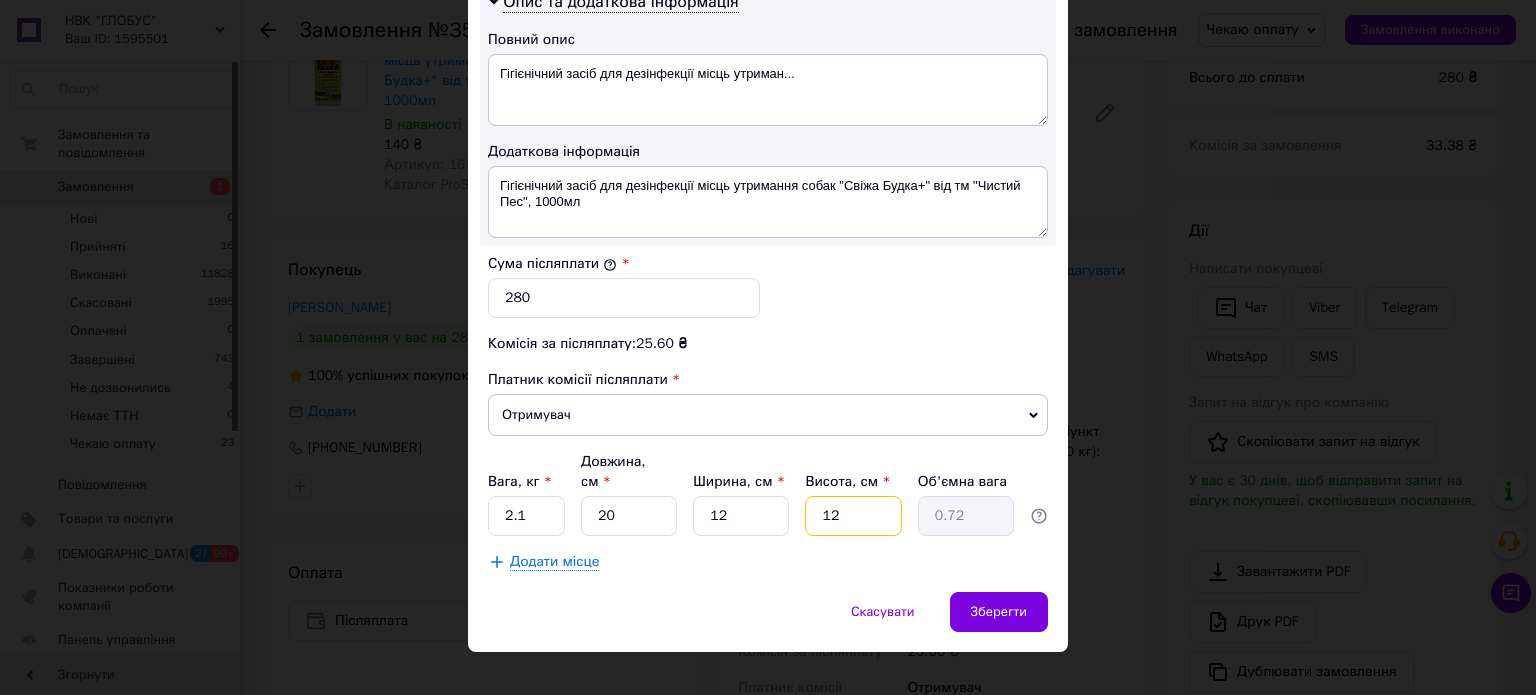 type on "120" 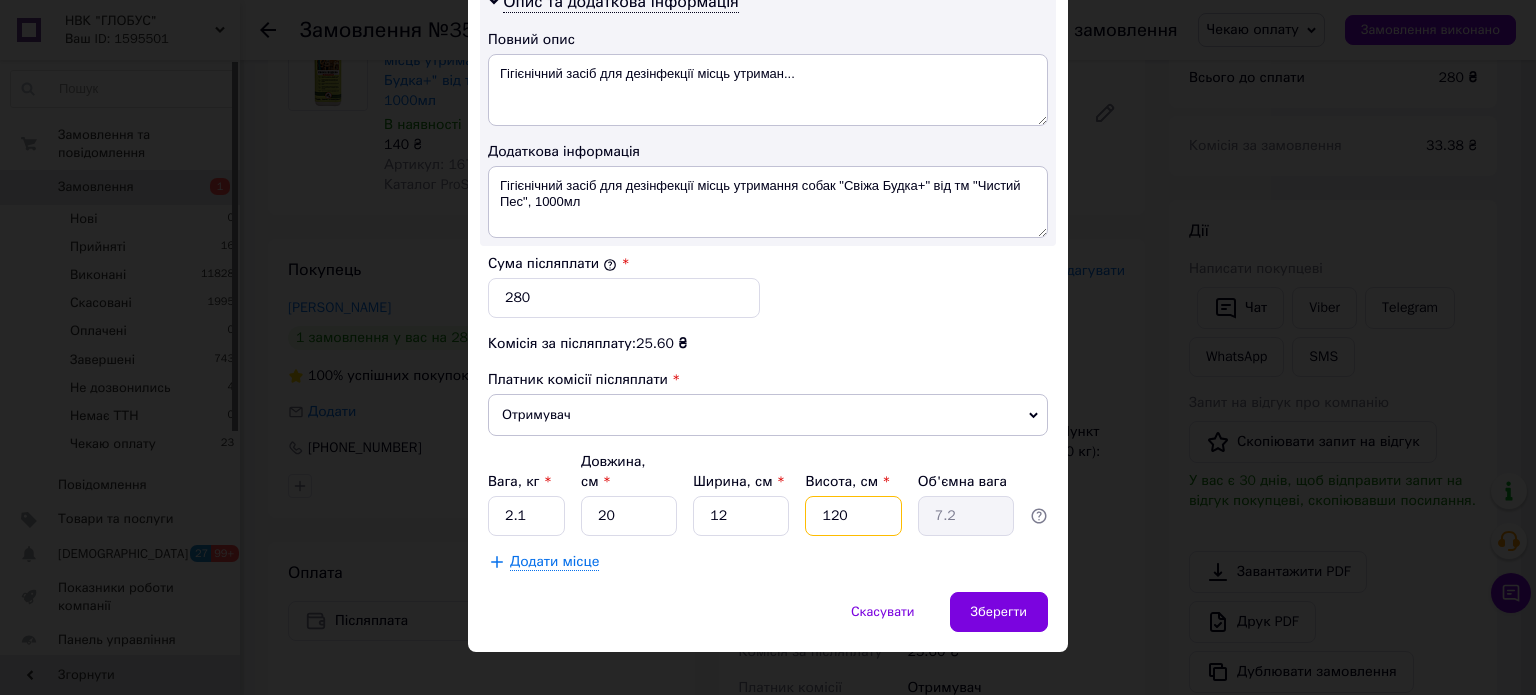 type on "12" 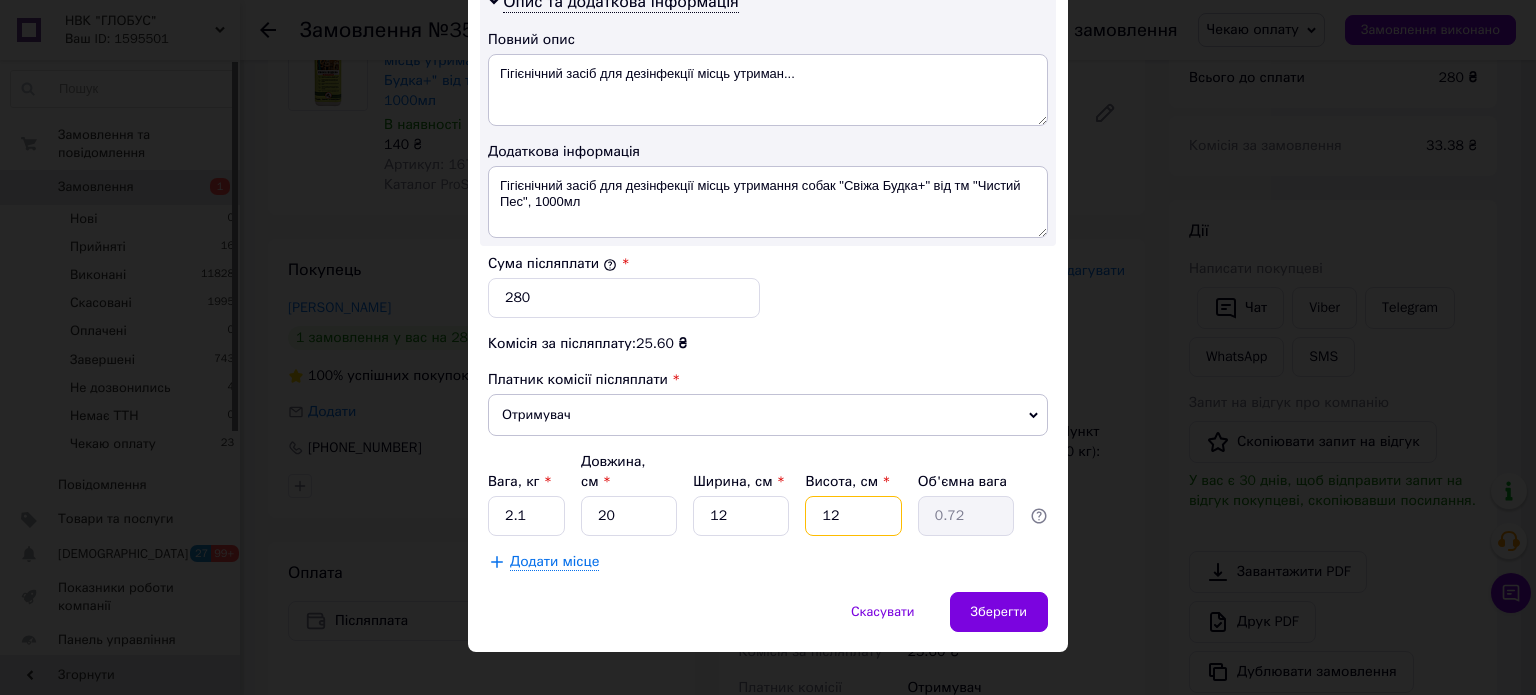 type on "1" 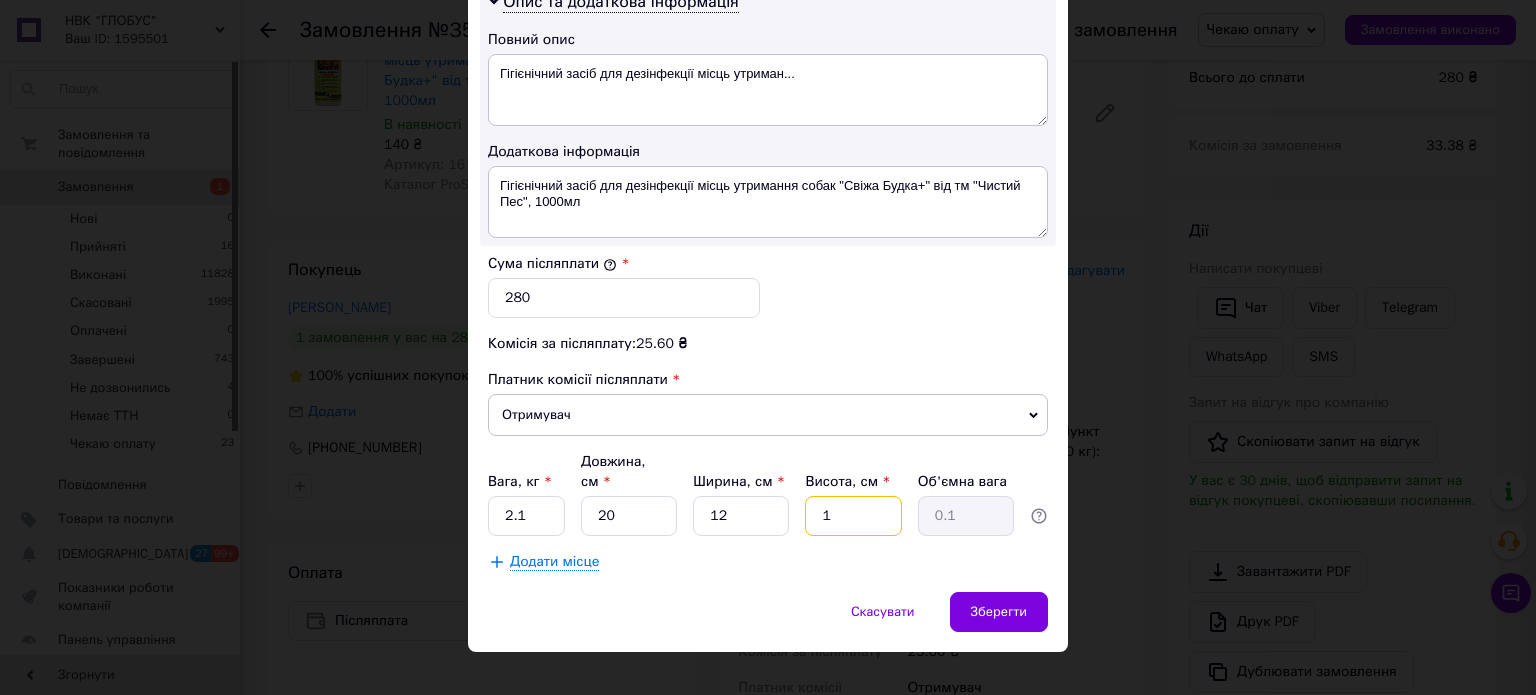type 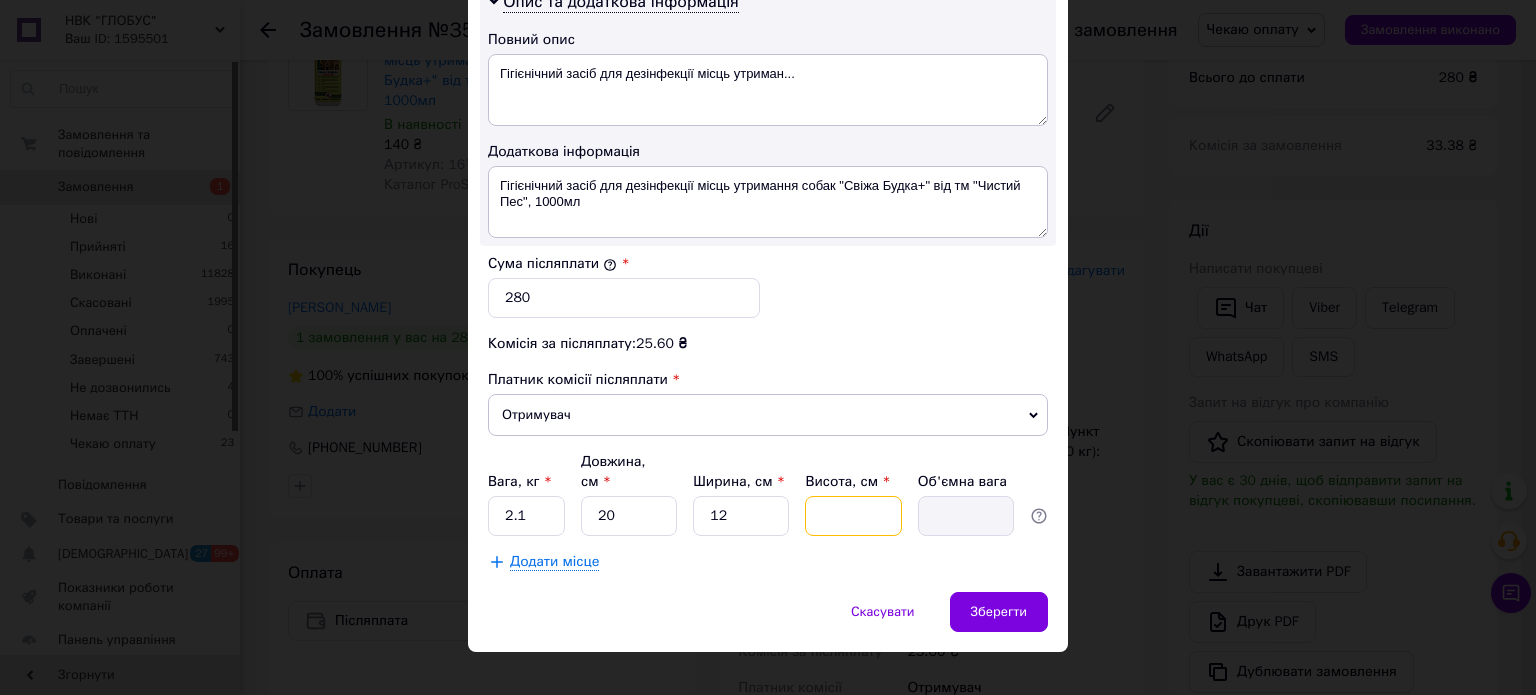 type on "2" 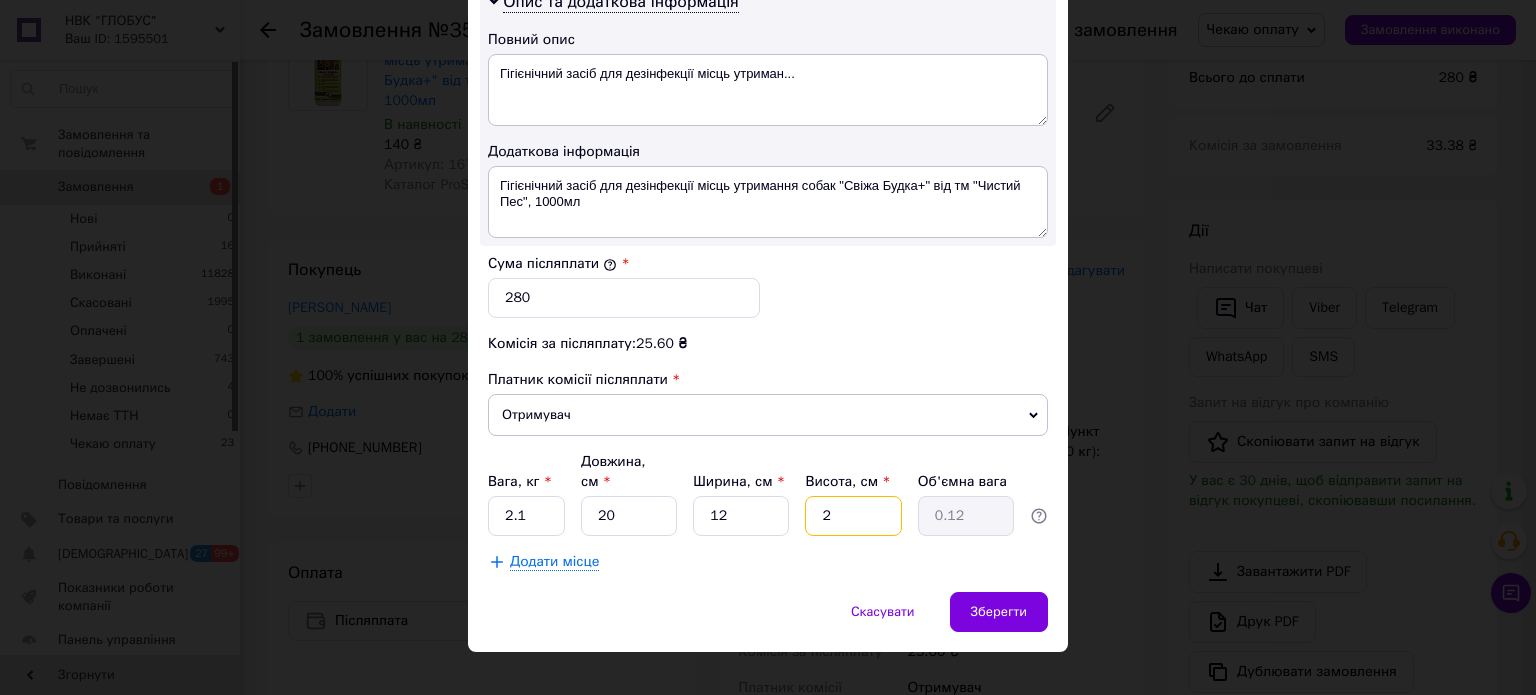 type on "20" 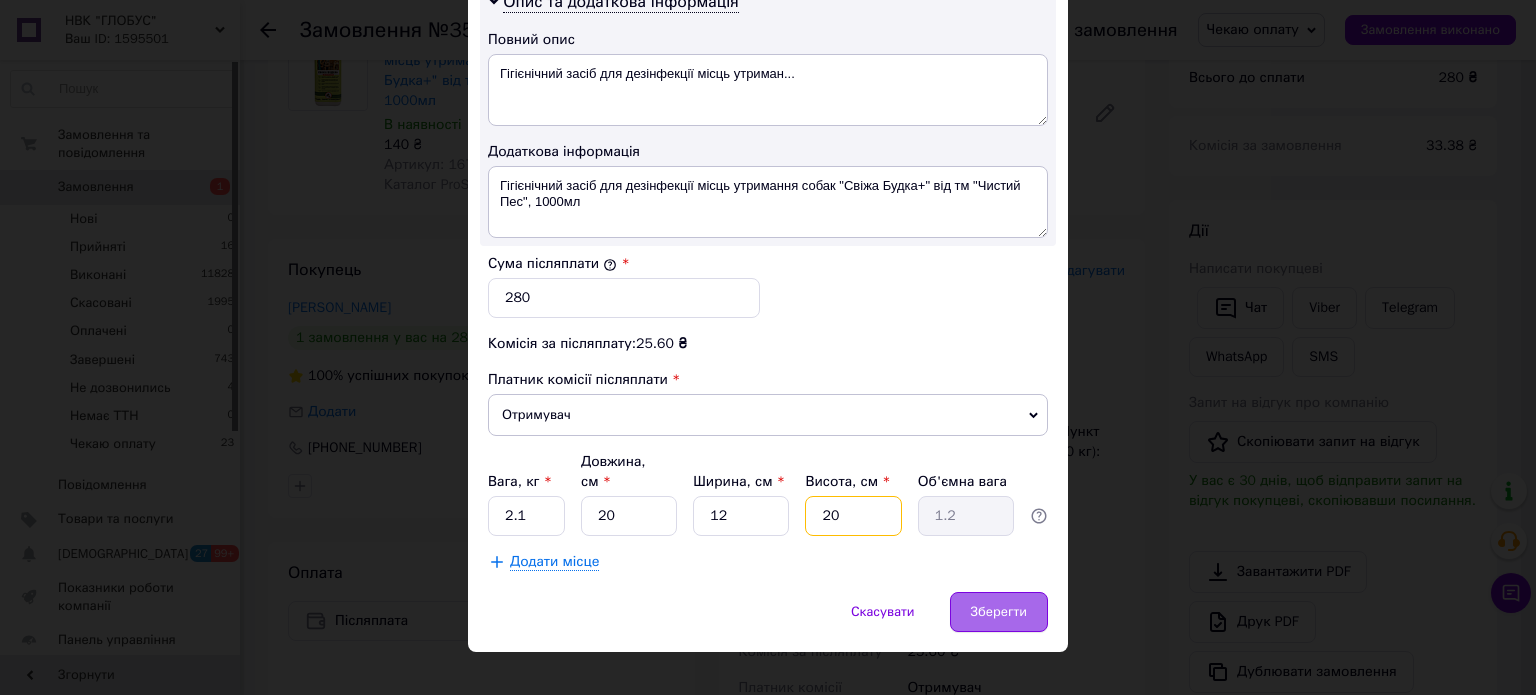 type on "20" 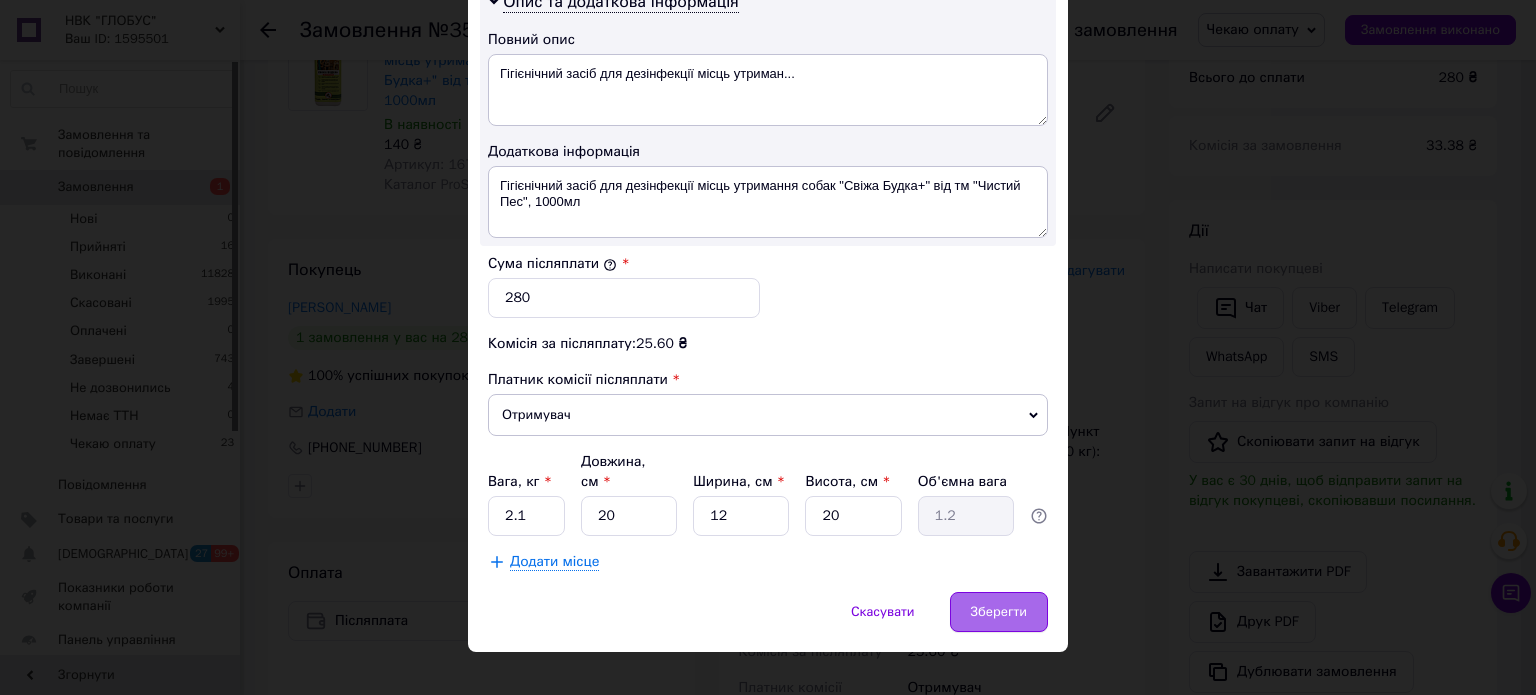 click on "Зберегти" at bounding box center [999, 612] 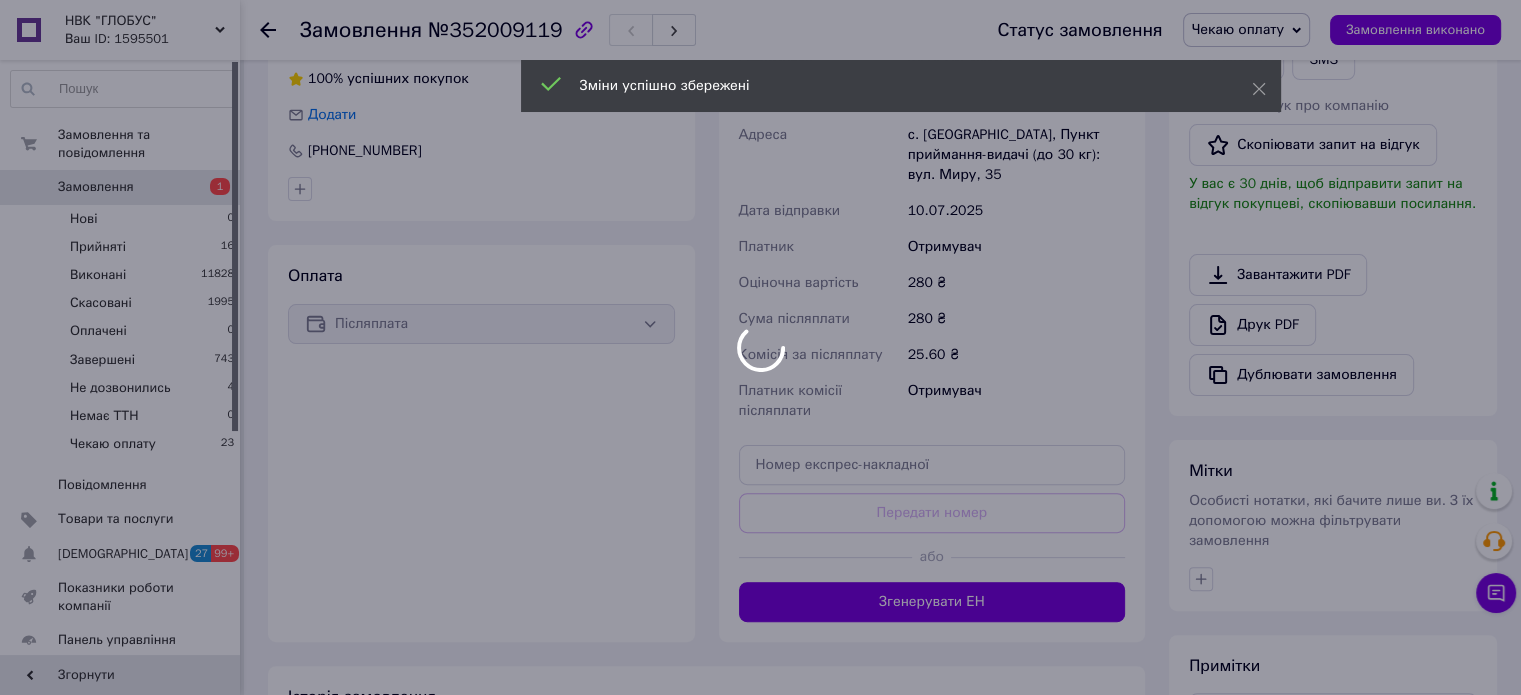 scroll, scrollTop: 500, scrollLeft: 0, axis: vertical 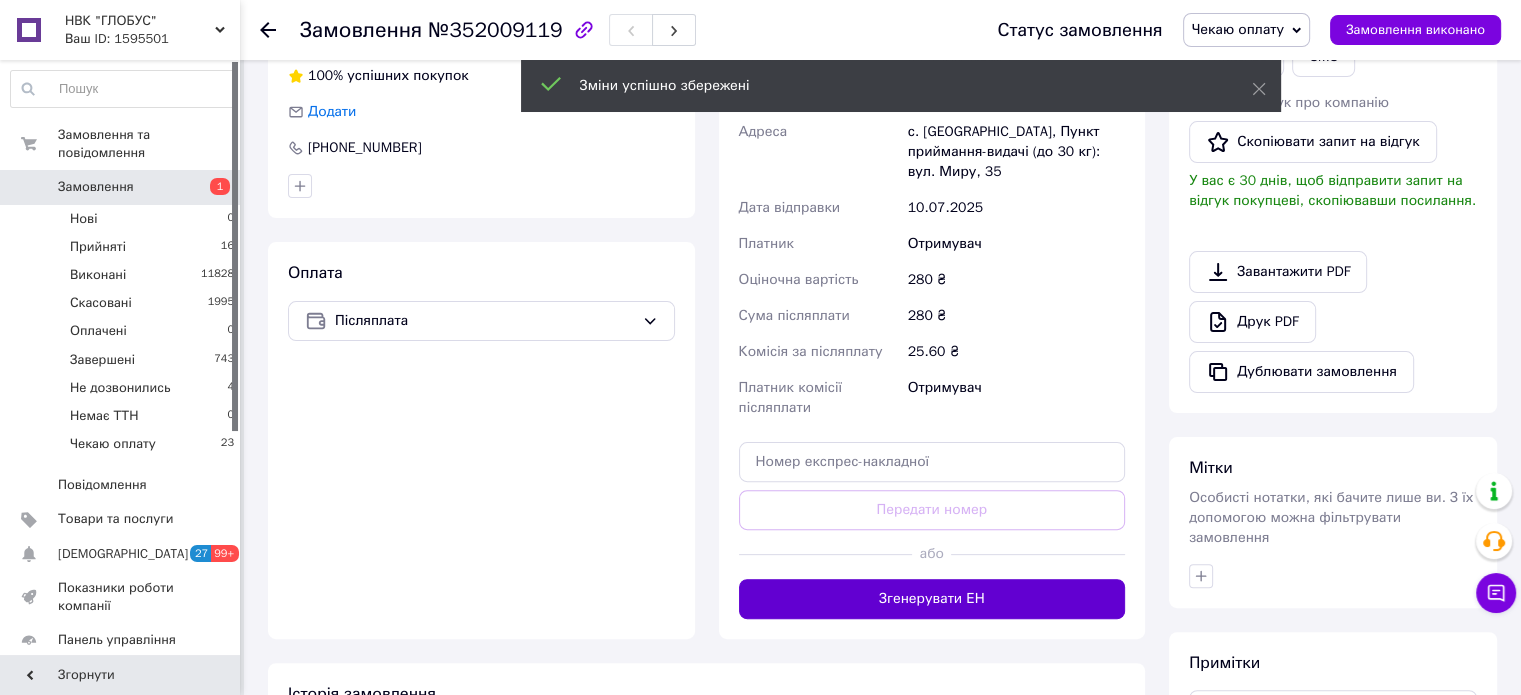 click on "Згенерувати ЕН" at bounding box center [932, 599] 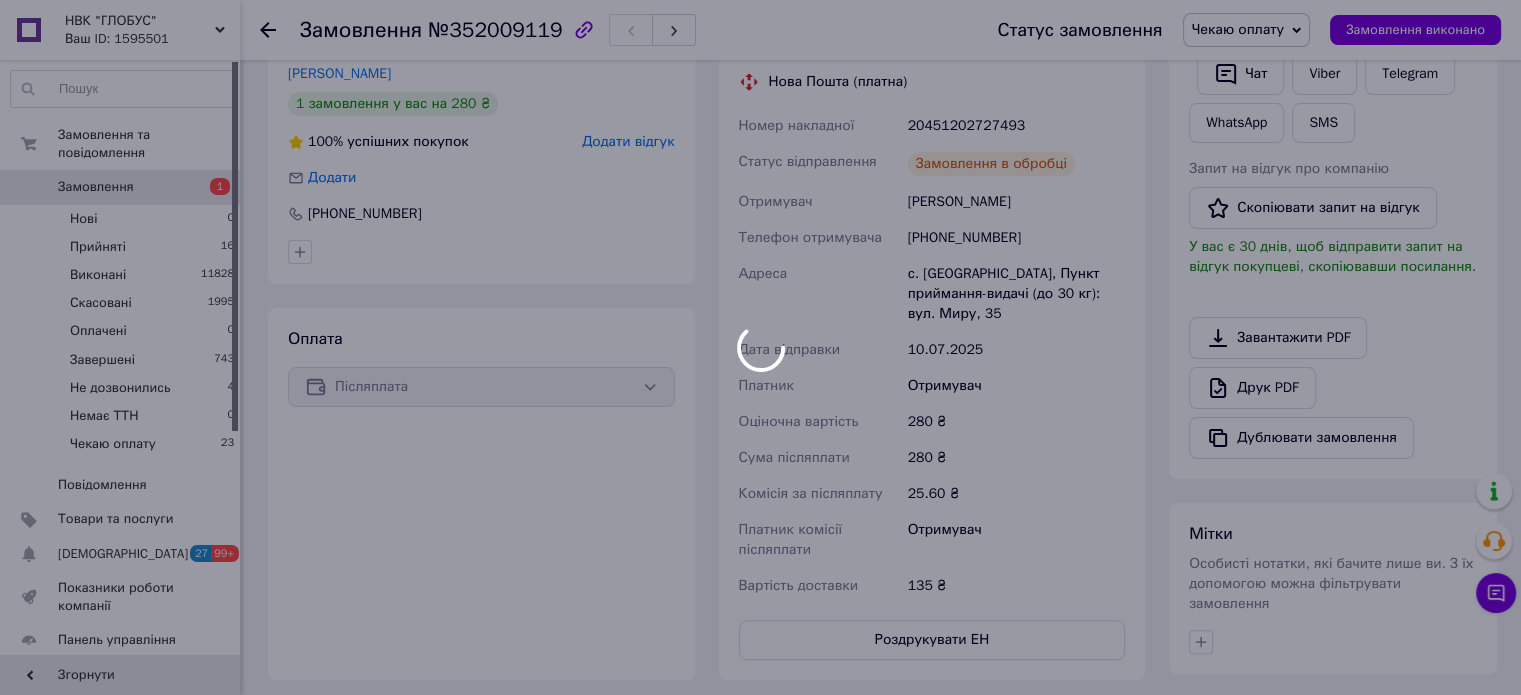 scroll, scrollTop: 400, scrollLeft: 0, axis: vertical 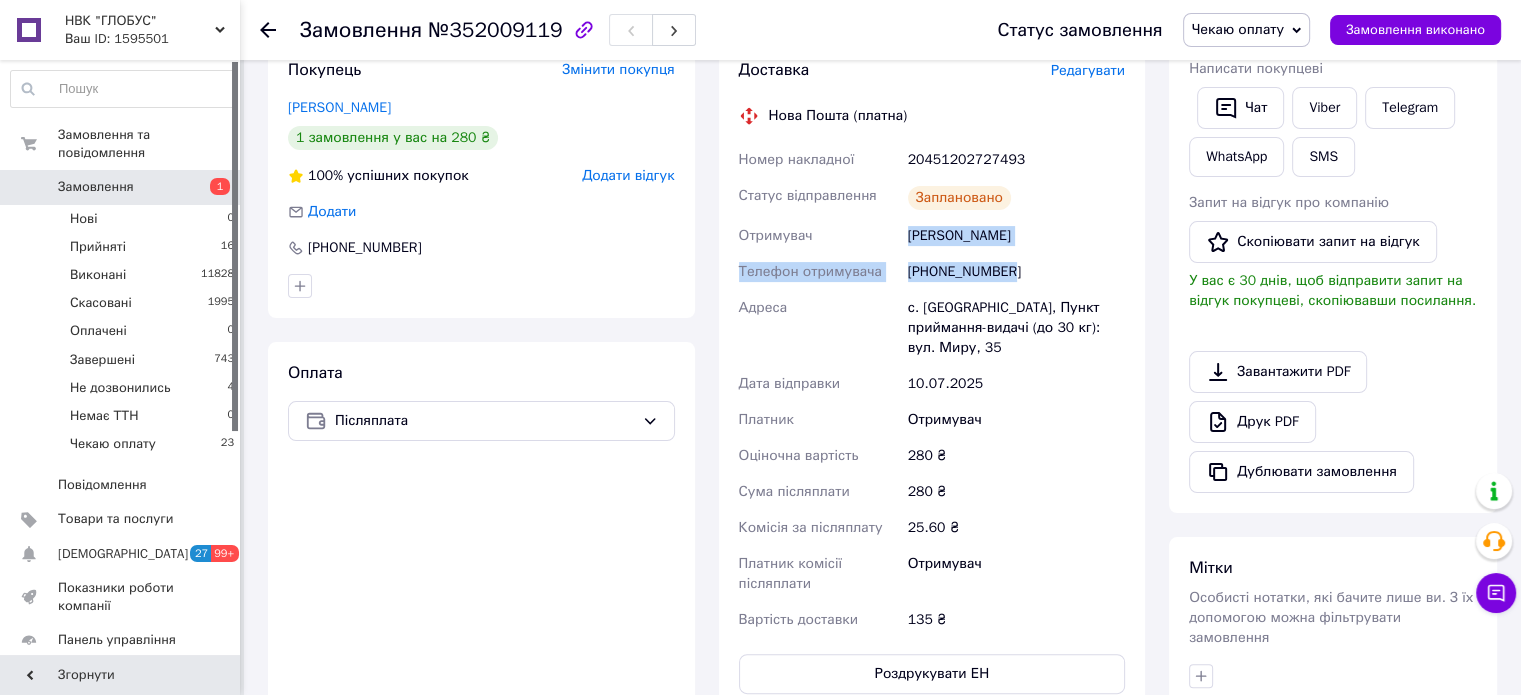 drag, startPoint x: 908, startPoint y: 214, endPoint x: 1021, endPoint y: 241, distance: 116.18089 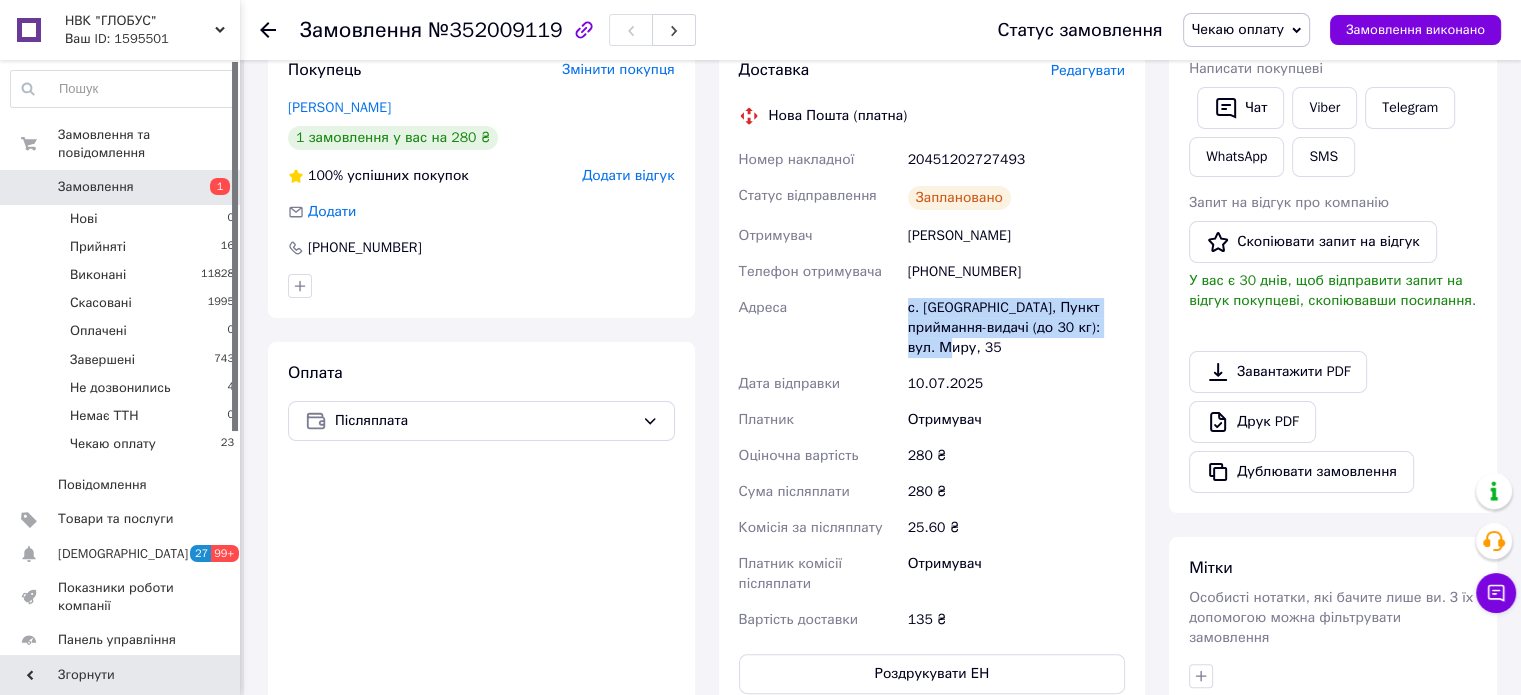 drag, startPoint x: 907, startPoint y: 291, endPoint x: 1120, endPoint y: 314, distance: 214.23819 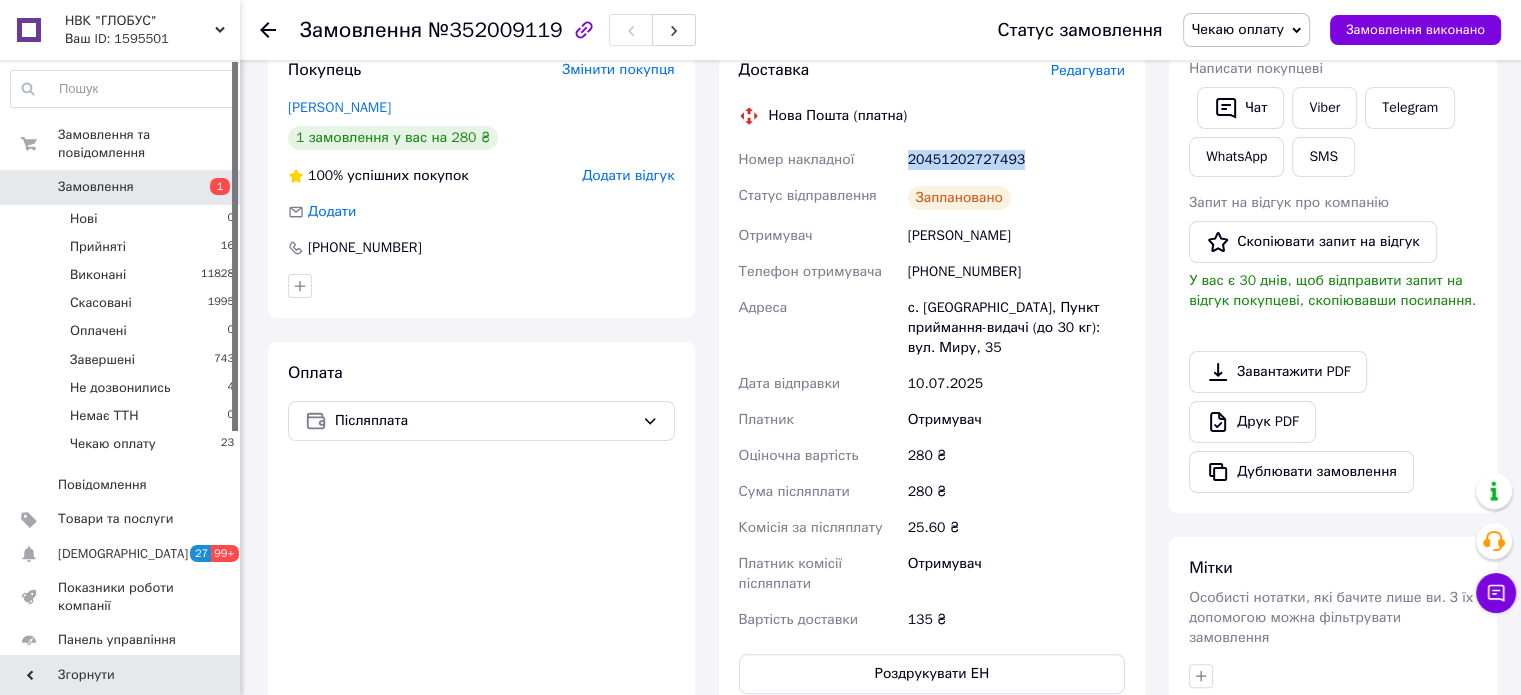 drag, startPoint x: 1027, startPoint y: 136, endPoint x: 903, endPoint y: 146, distance: 124.40257 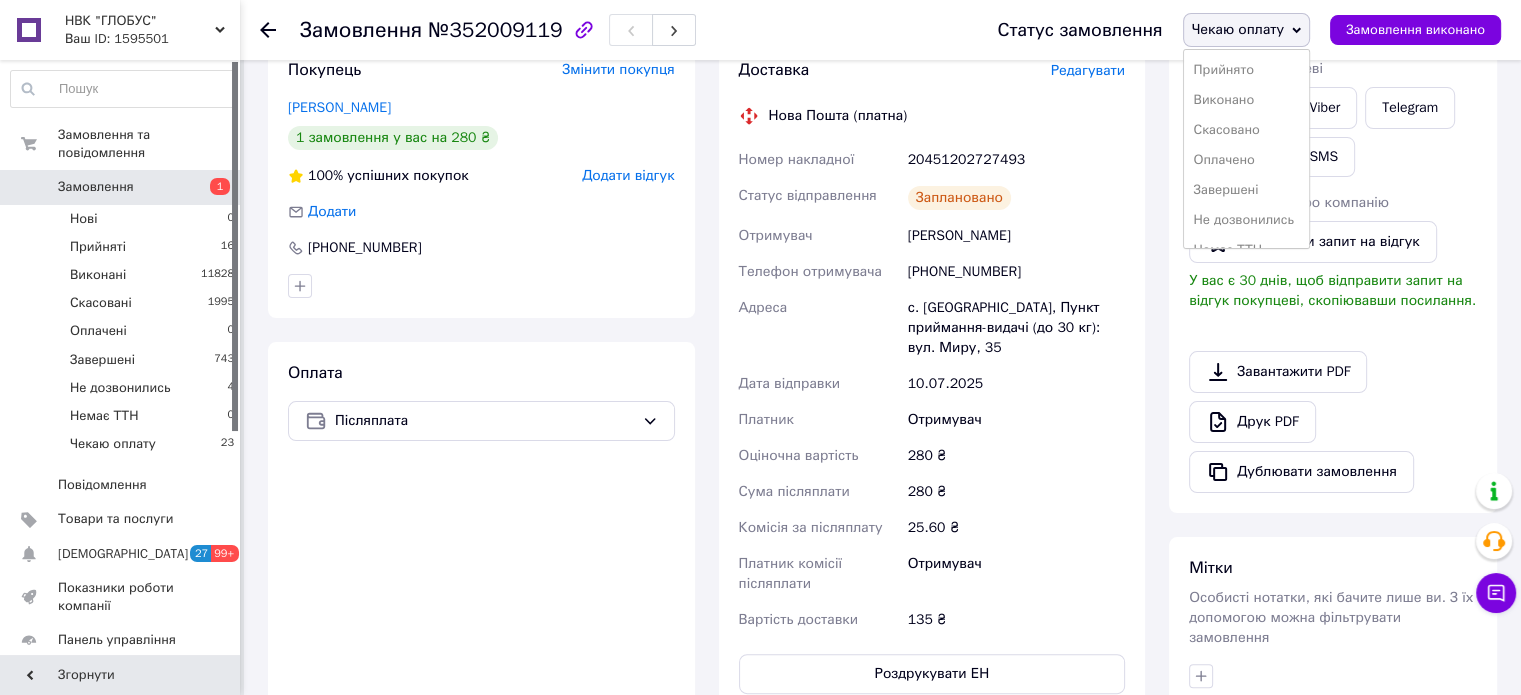 drag, startPoint x: 1236, startPoint y: 71, endPoint x: 777, endPoint y: 9, distance: 463.16843 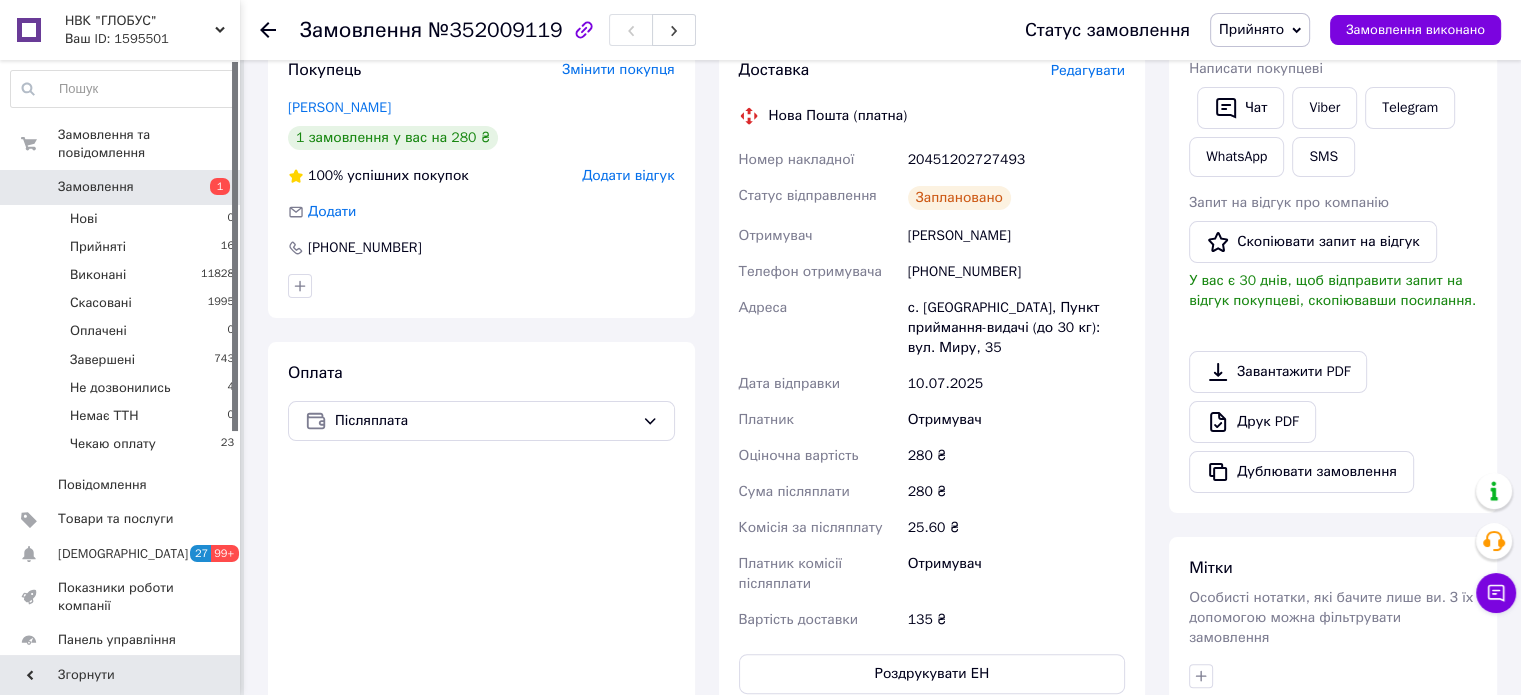 click 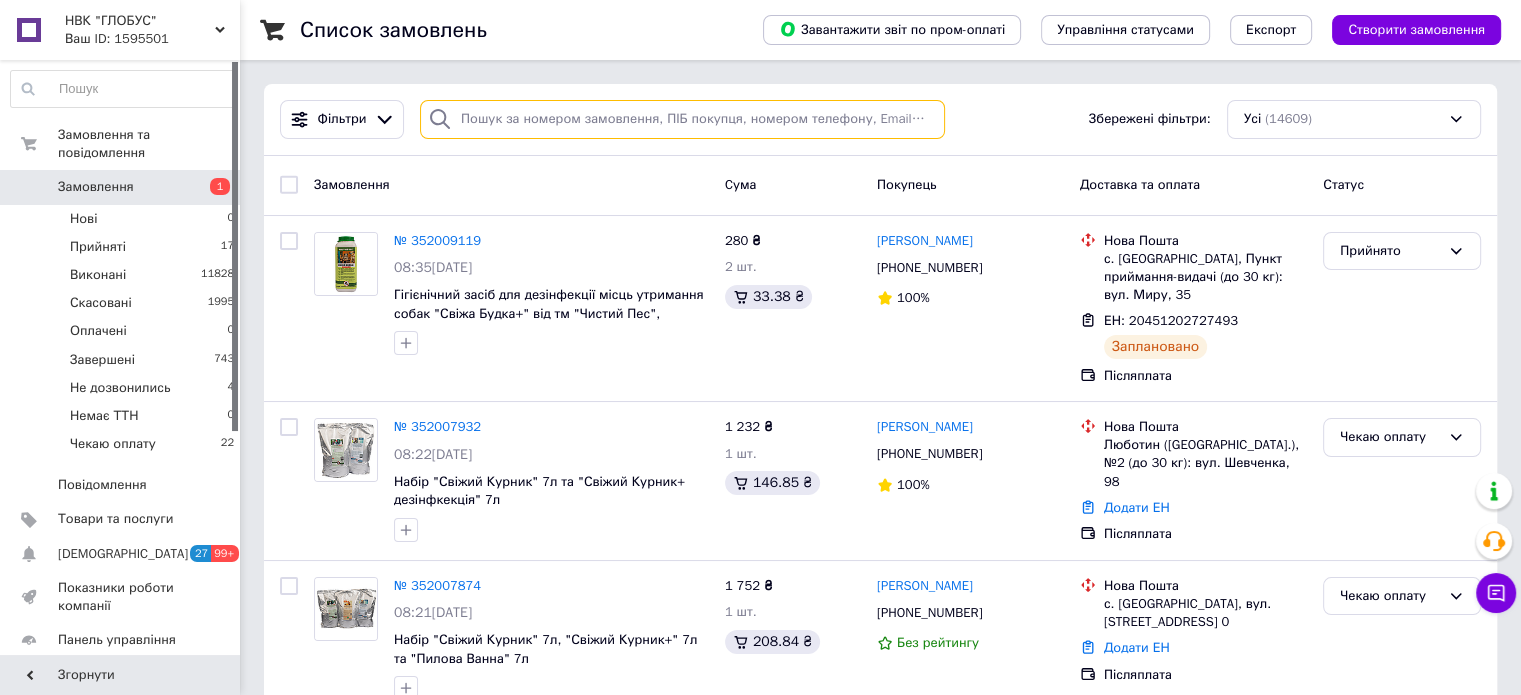 paste on "351943038" 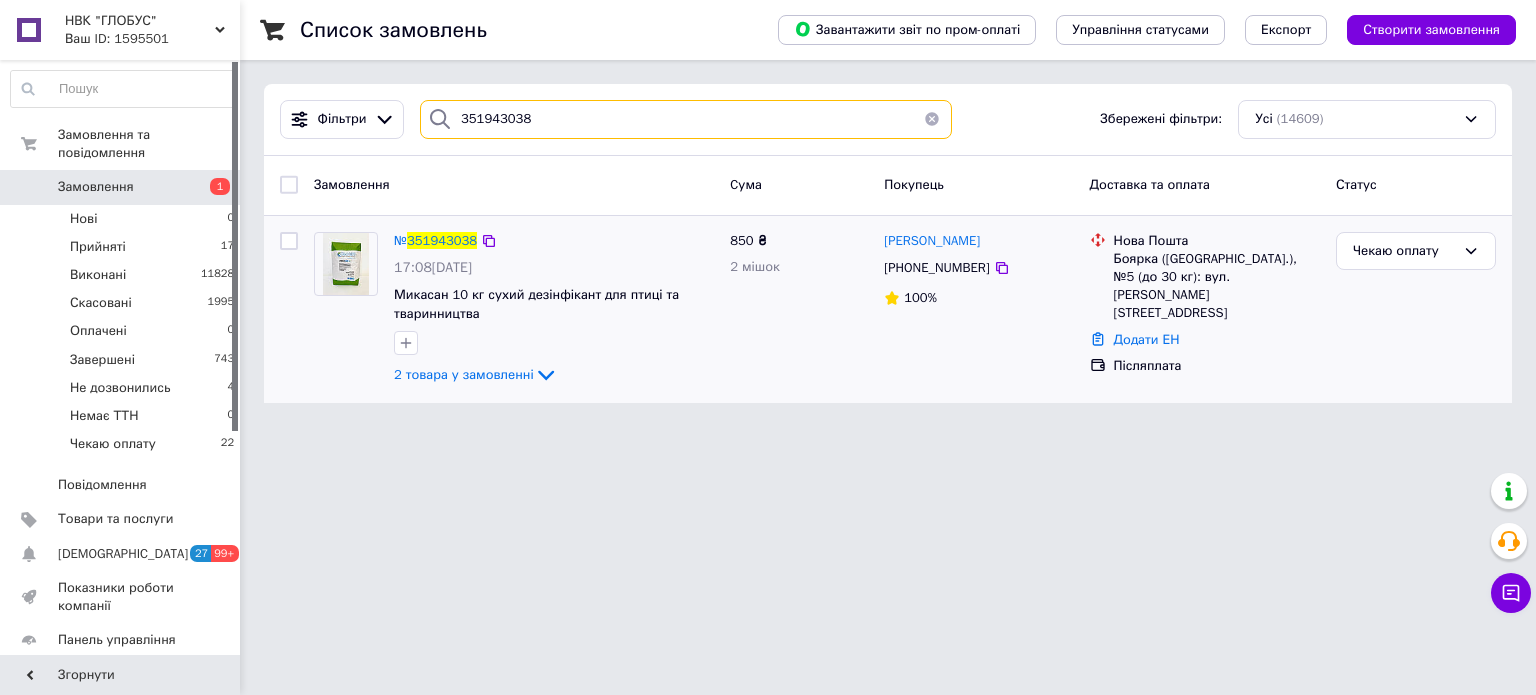 type on "351943038" 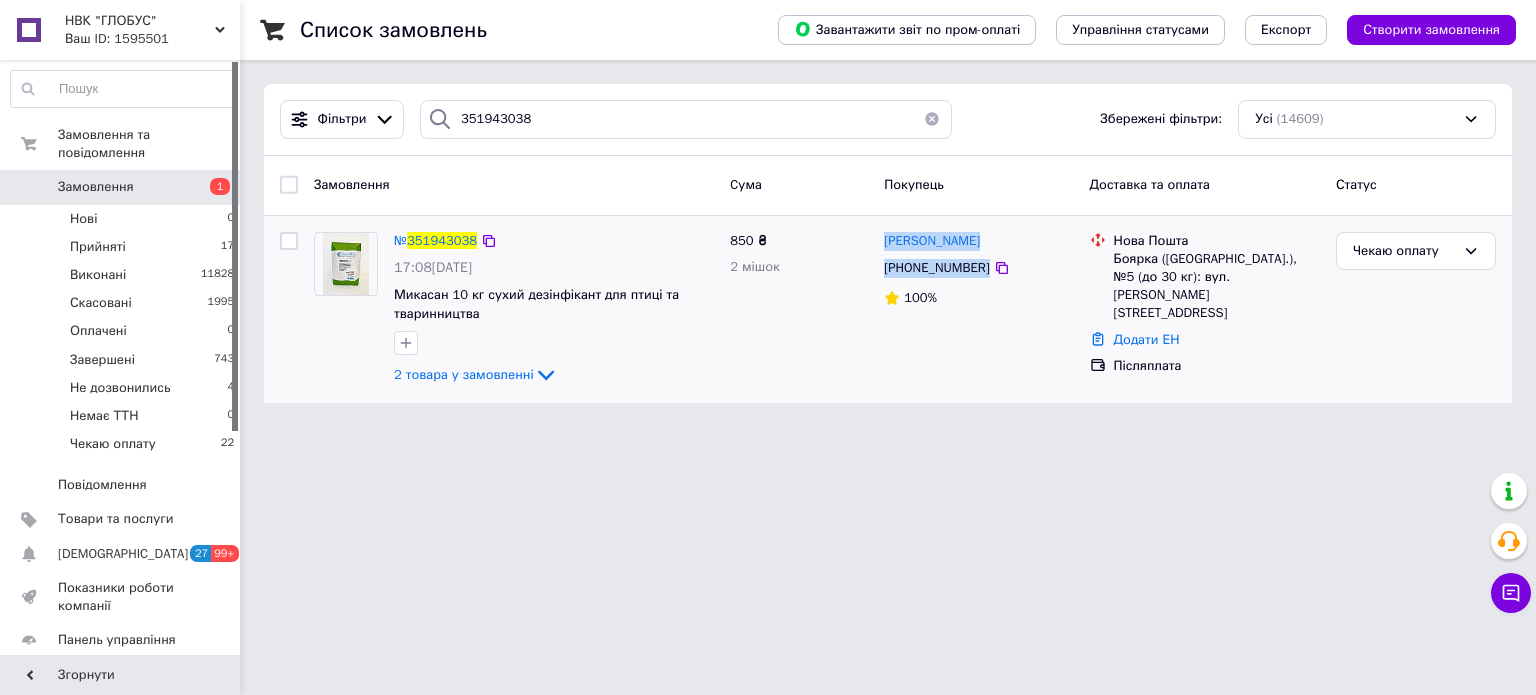 drag, startPoint x: 1008, startPoint y: 271, endPoint x: 882, endPoint y: 234, distance: 131.32022 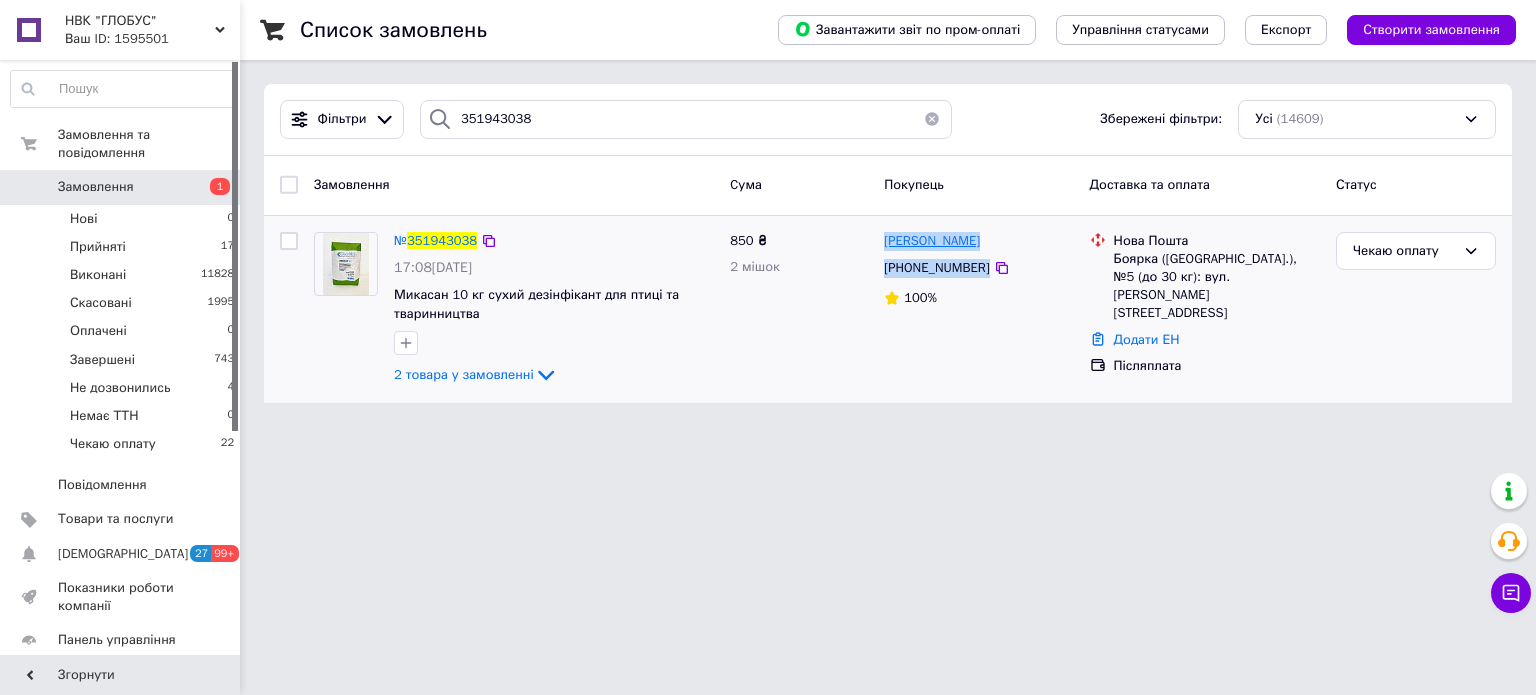 copy on "[PERSON_NAME] [PHONE_NUMBER]" 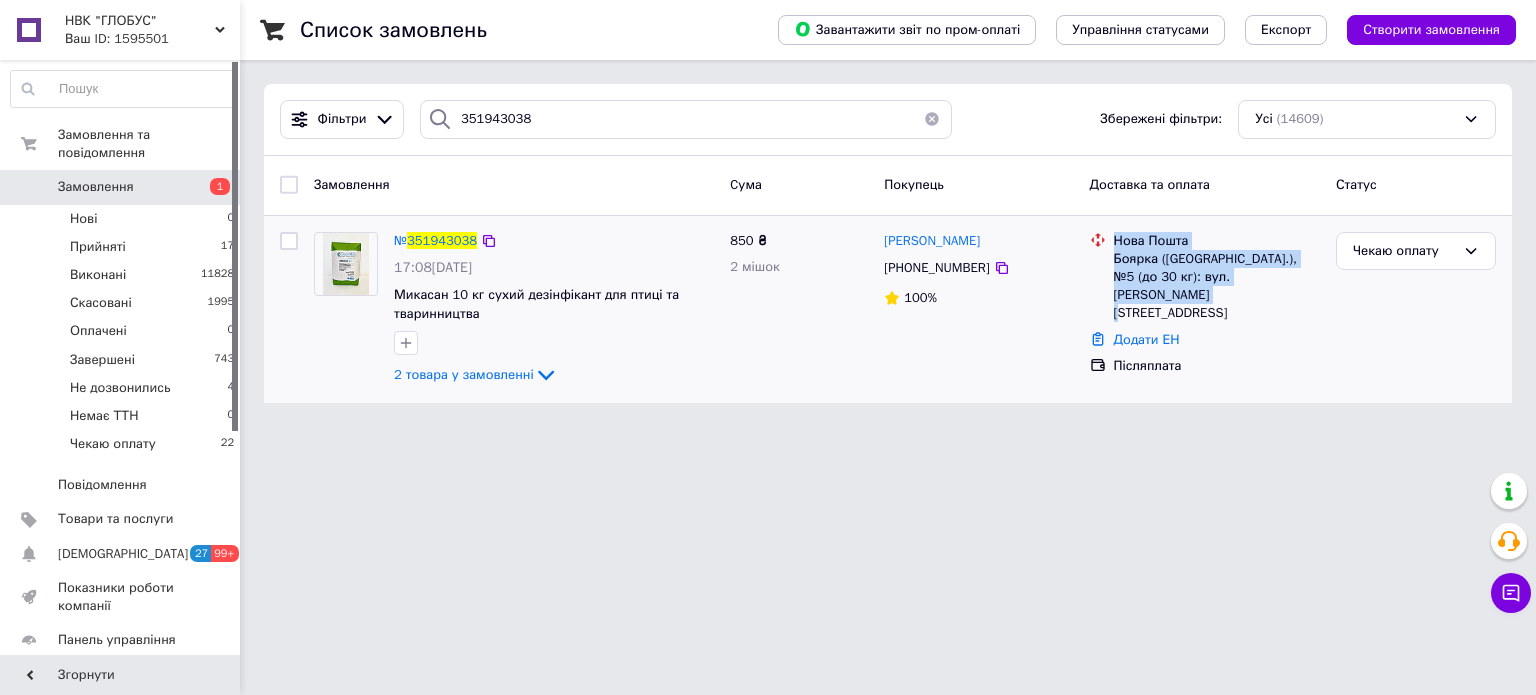 drag, startPoint x: 1290, startPoint y: 278, endPoint x: 1114, endPoint y: 240, distance: 180.05554 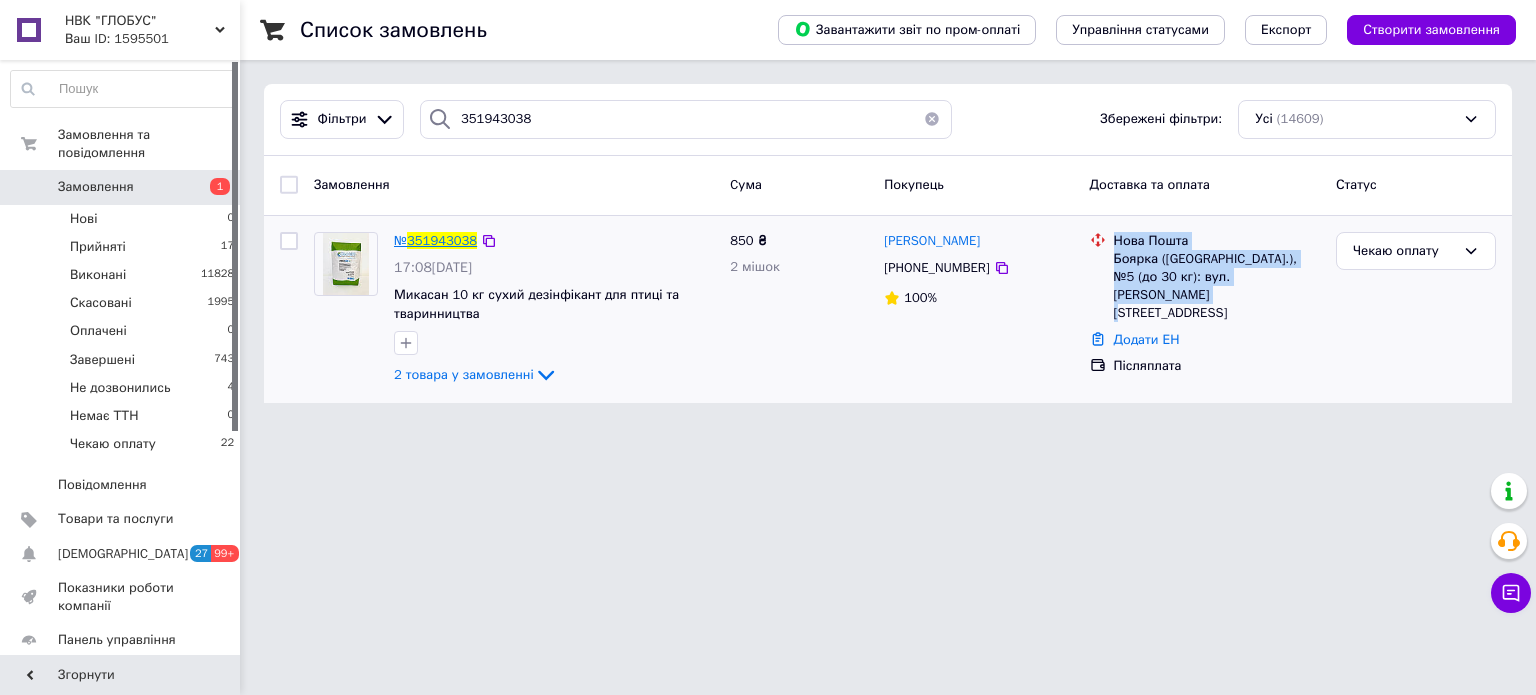 click on "351943038" at bounding box center [442, 240] 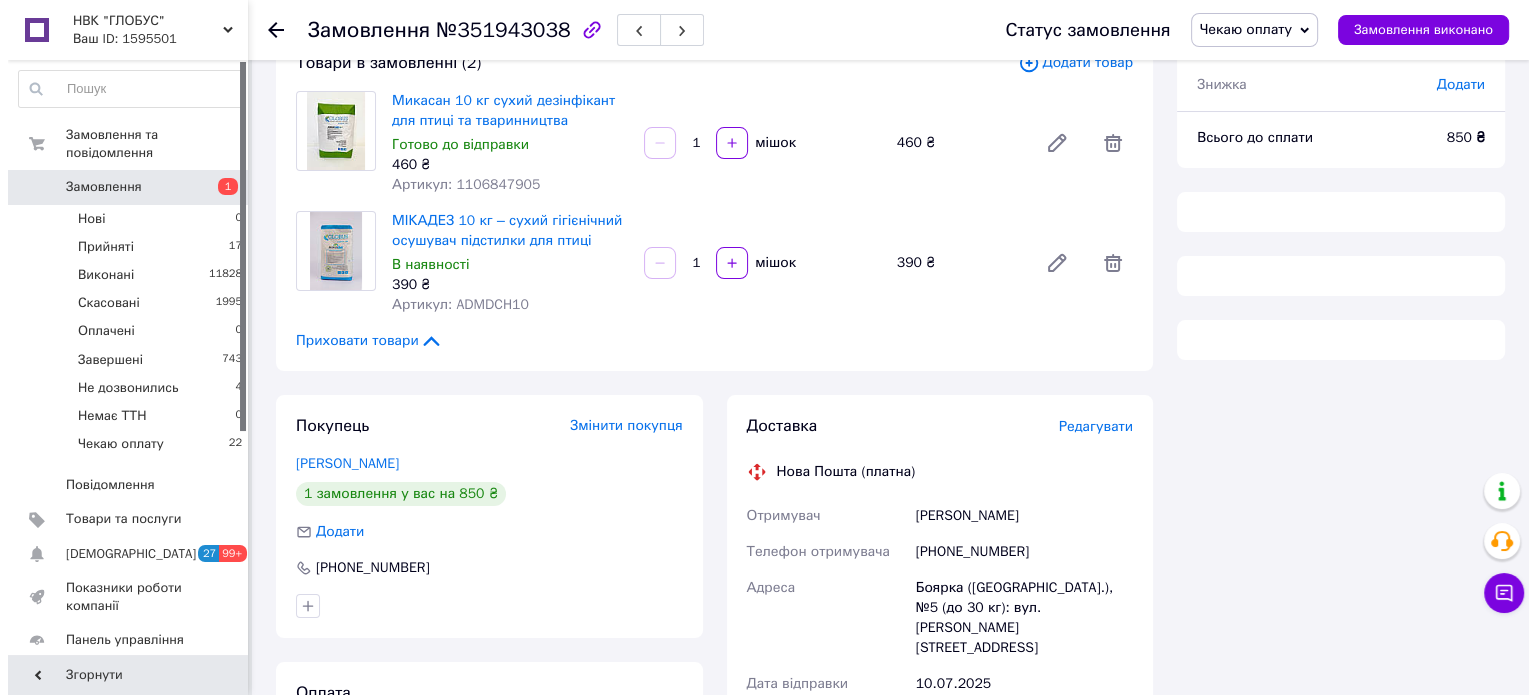 scroll, scrollTop: 300, scrollLeft: 0, axis: vertical 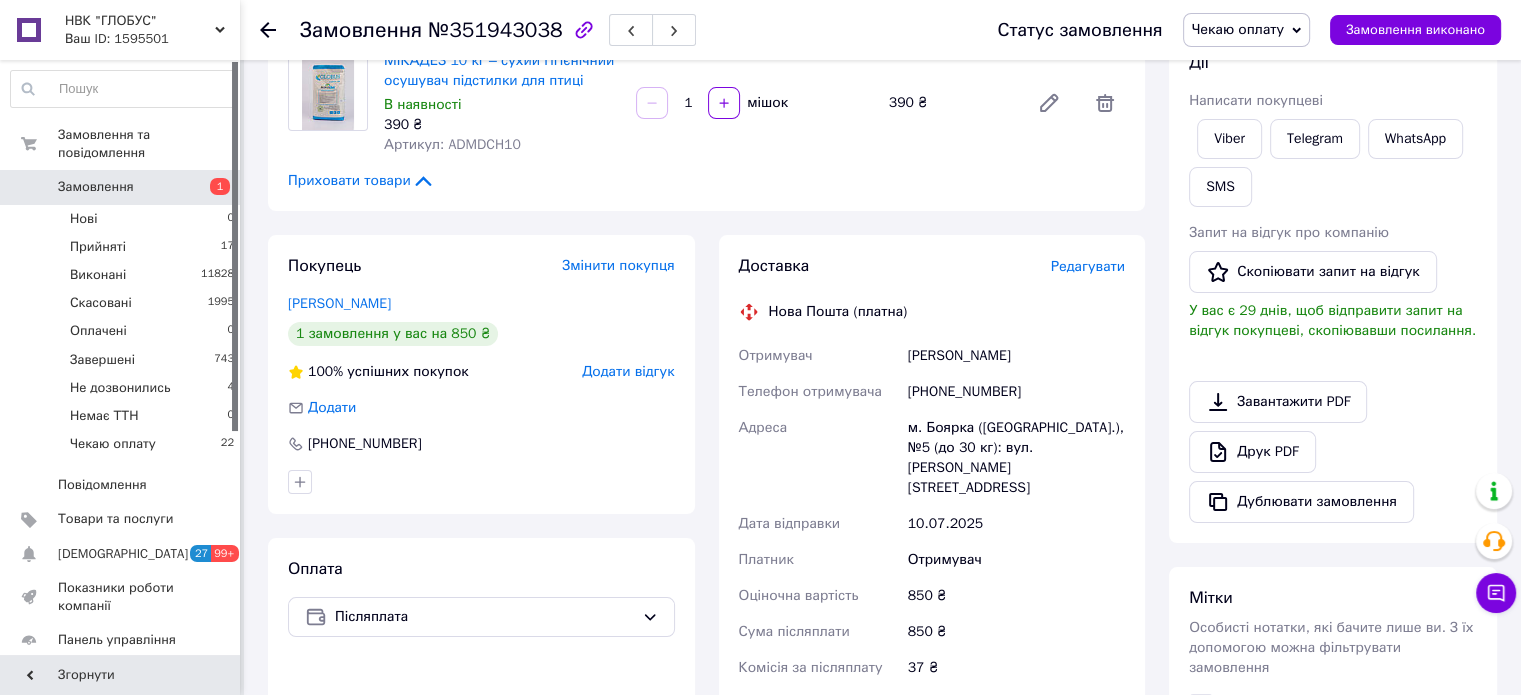 click on "Редагувати" at bounding box center [1088, 266] 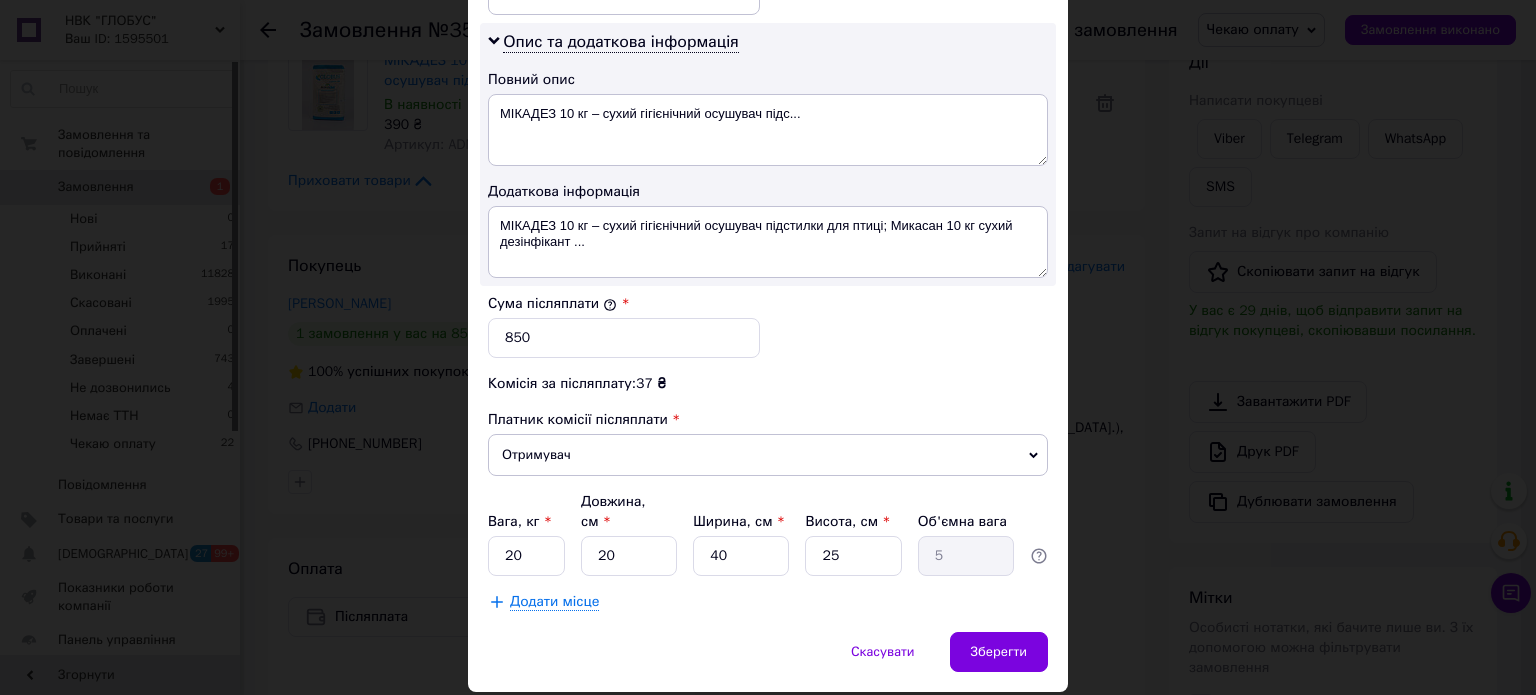 scroll, scrollTop: 1048, scrollLeft: 0, axis: vertical 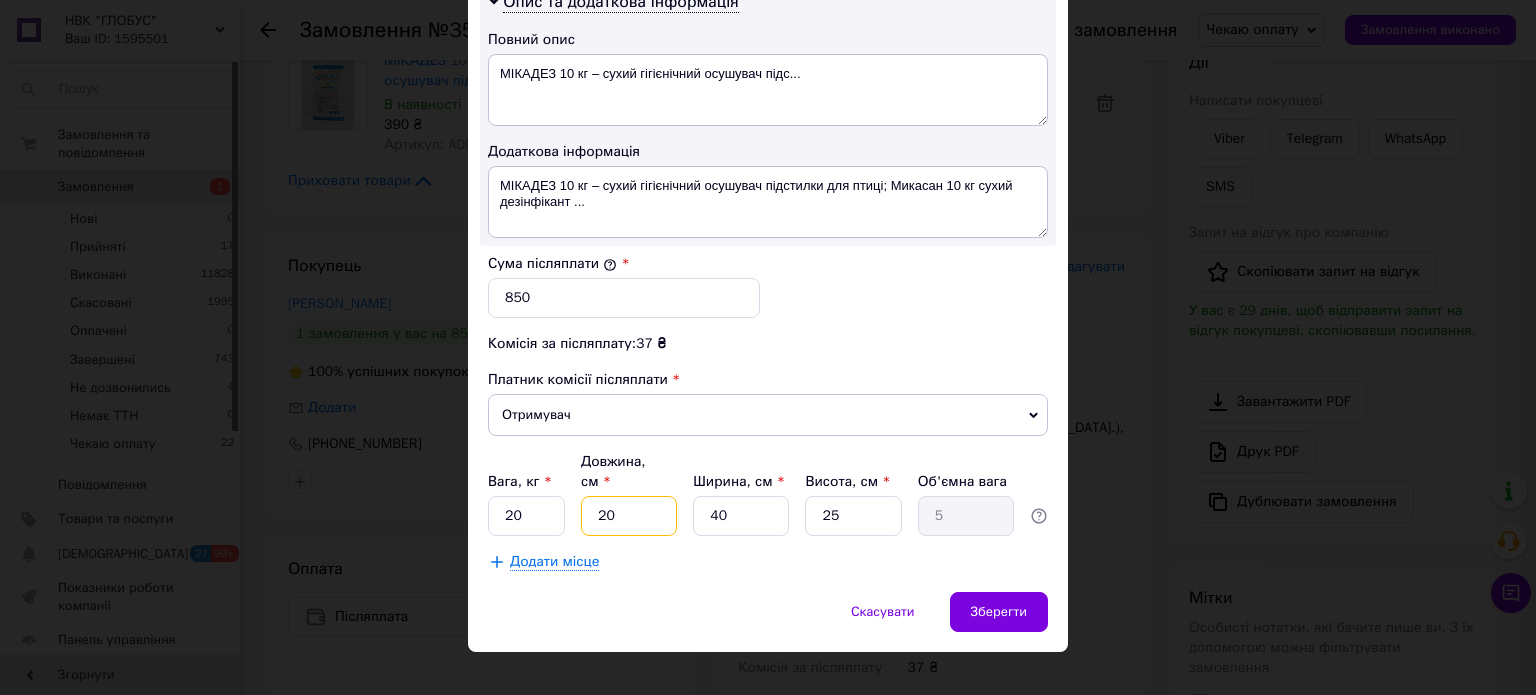 click on "20" at bounding box center [629, 516] 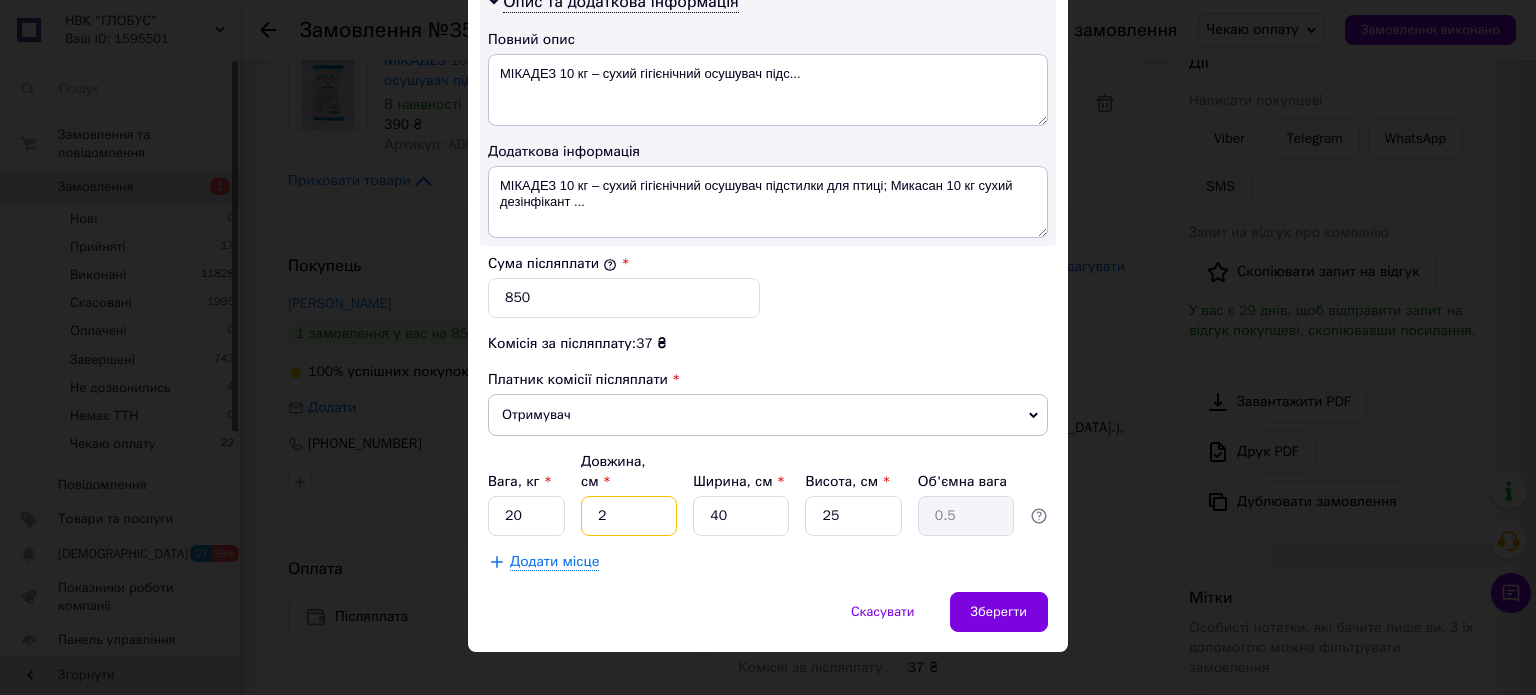 type 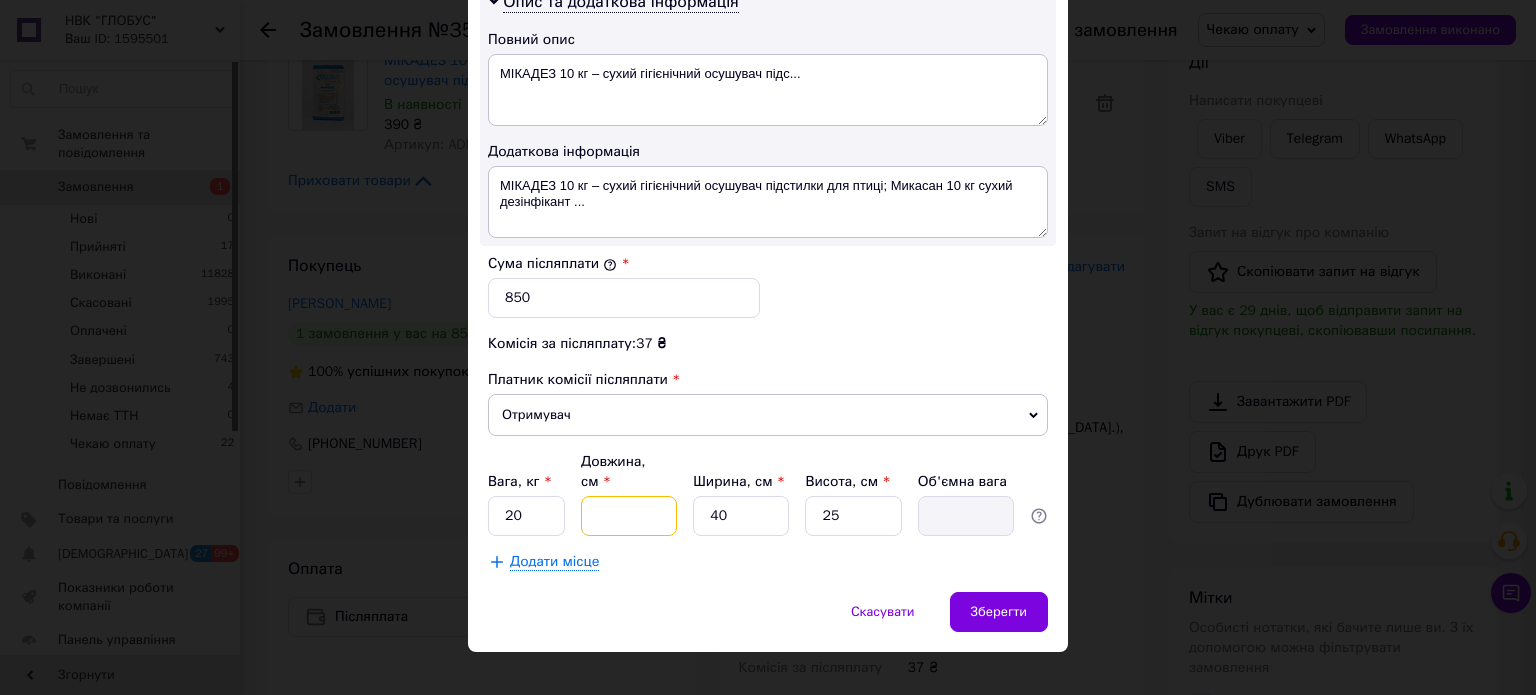 type on "3" 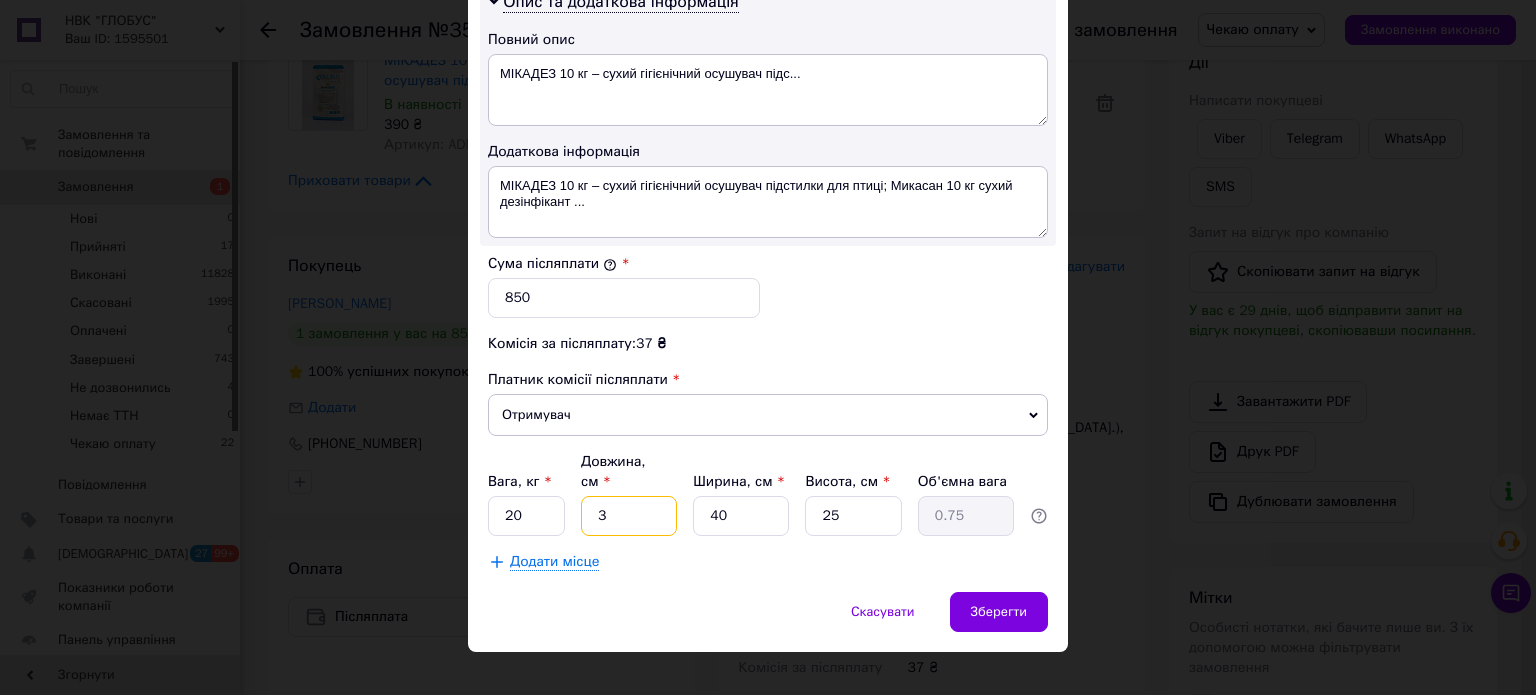 type on "36" 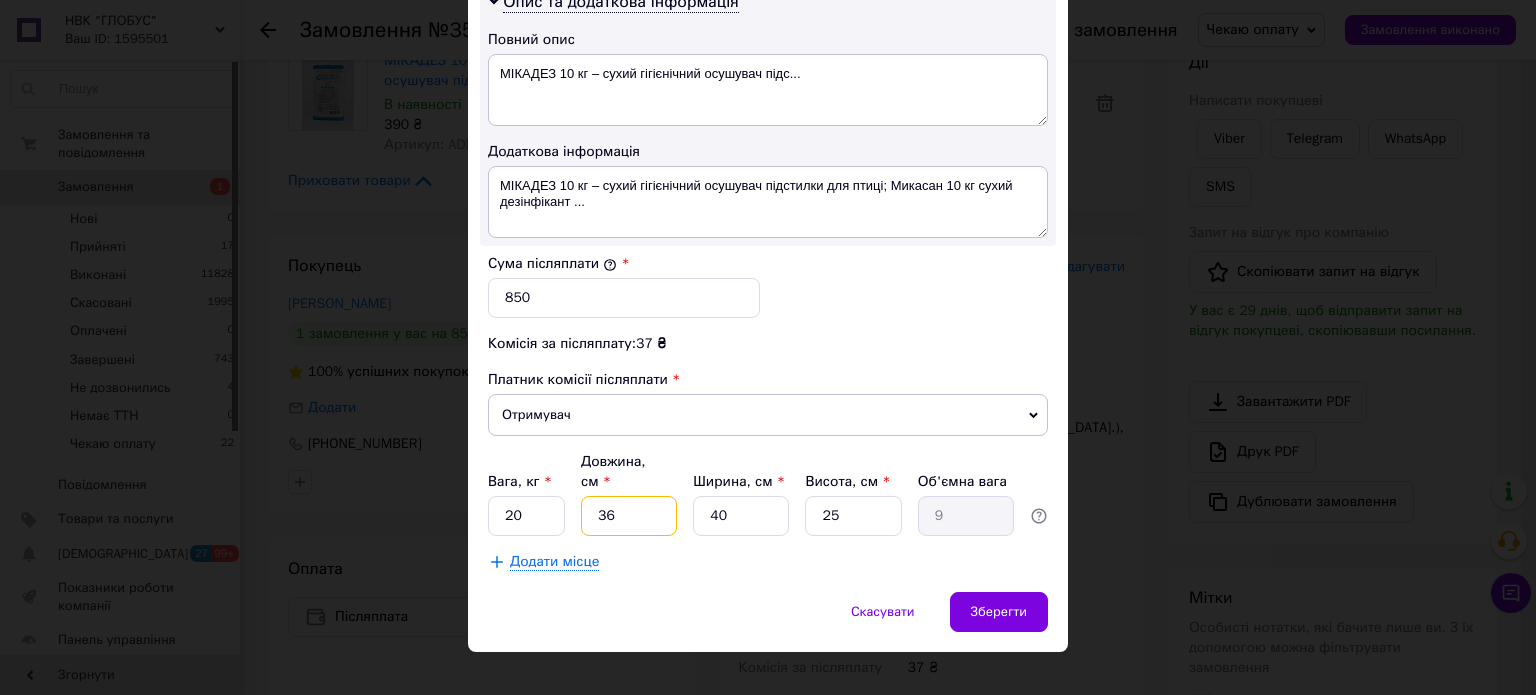 type on "36" 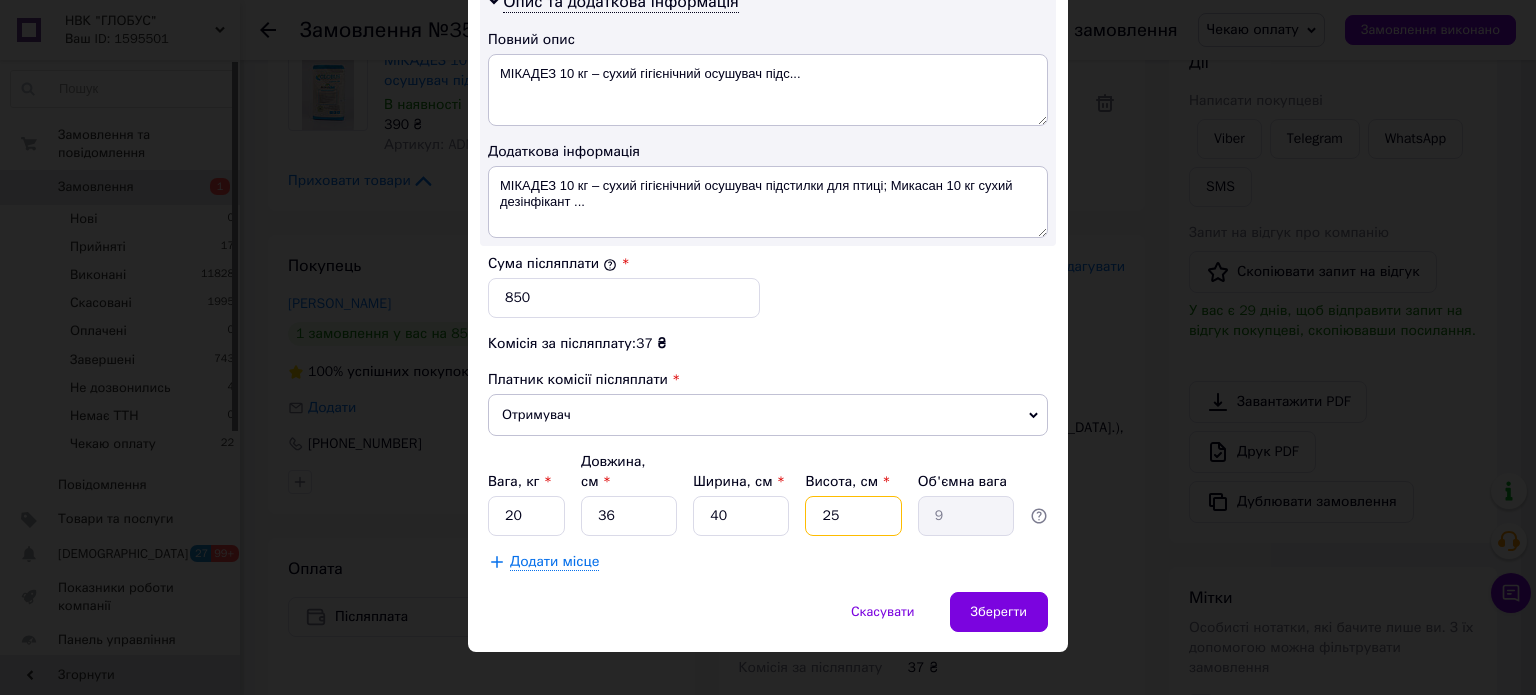 click on "25" at bounding box center (853, 516) 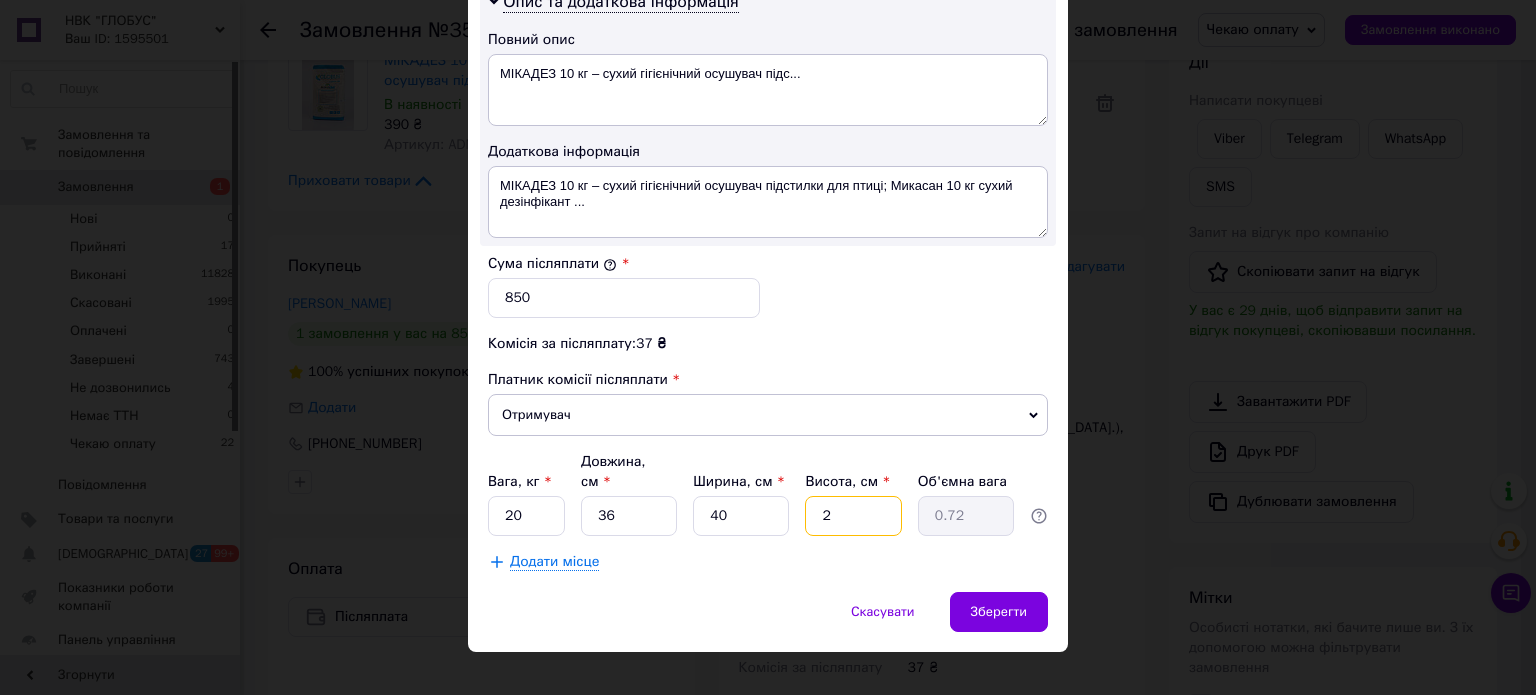 type 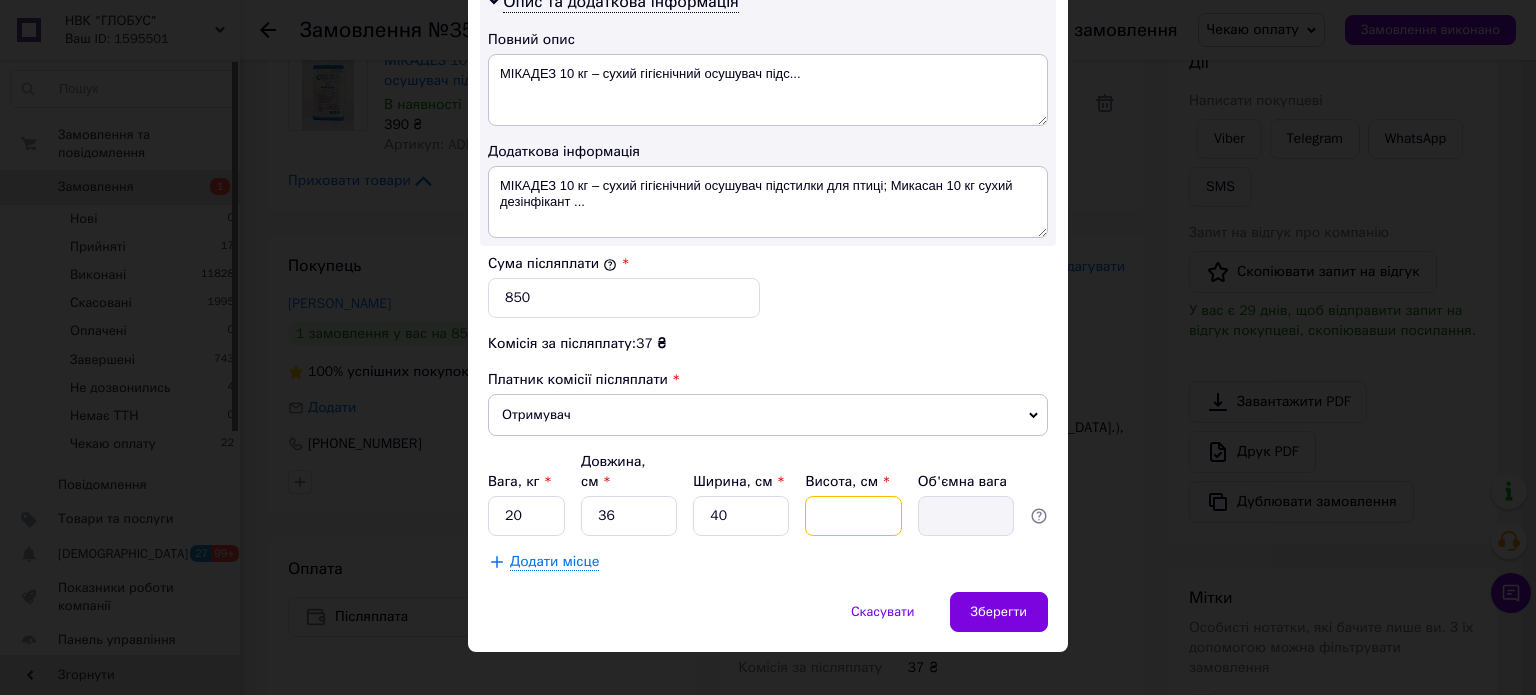 type on "3" 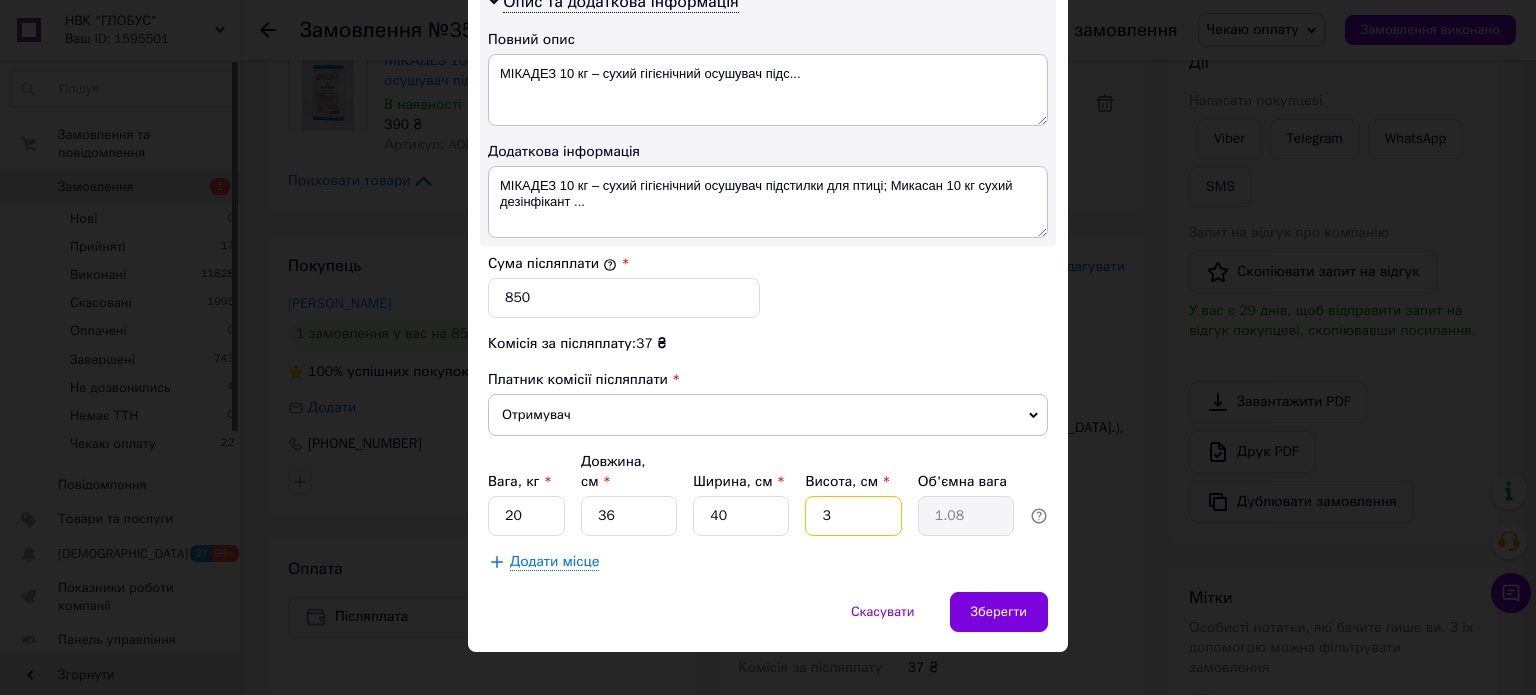 type on "36" 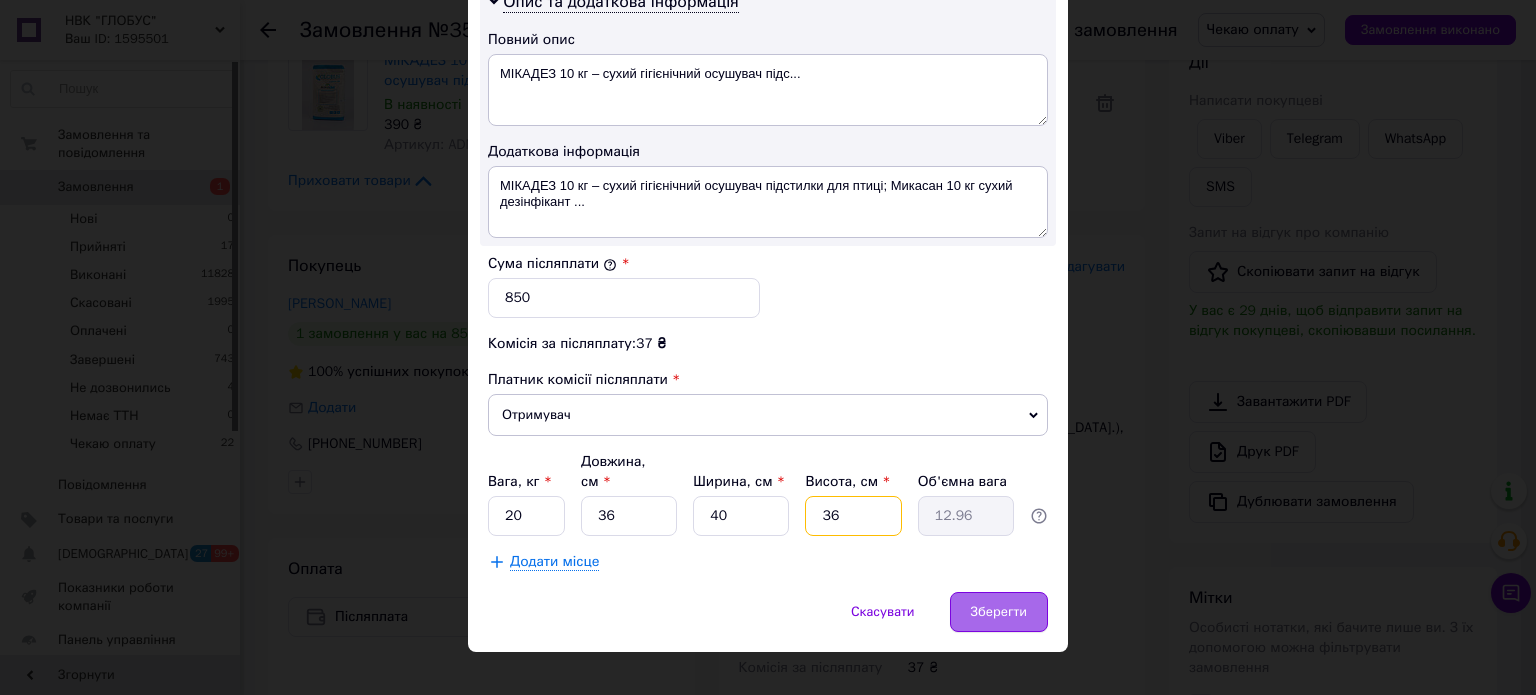 type on "36" 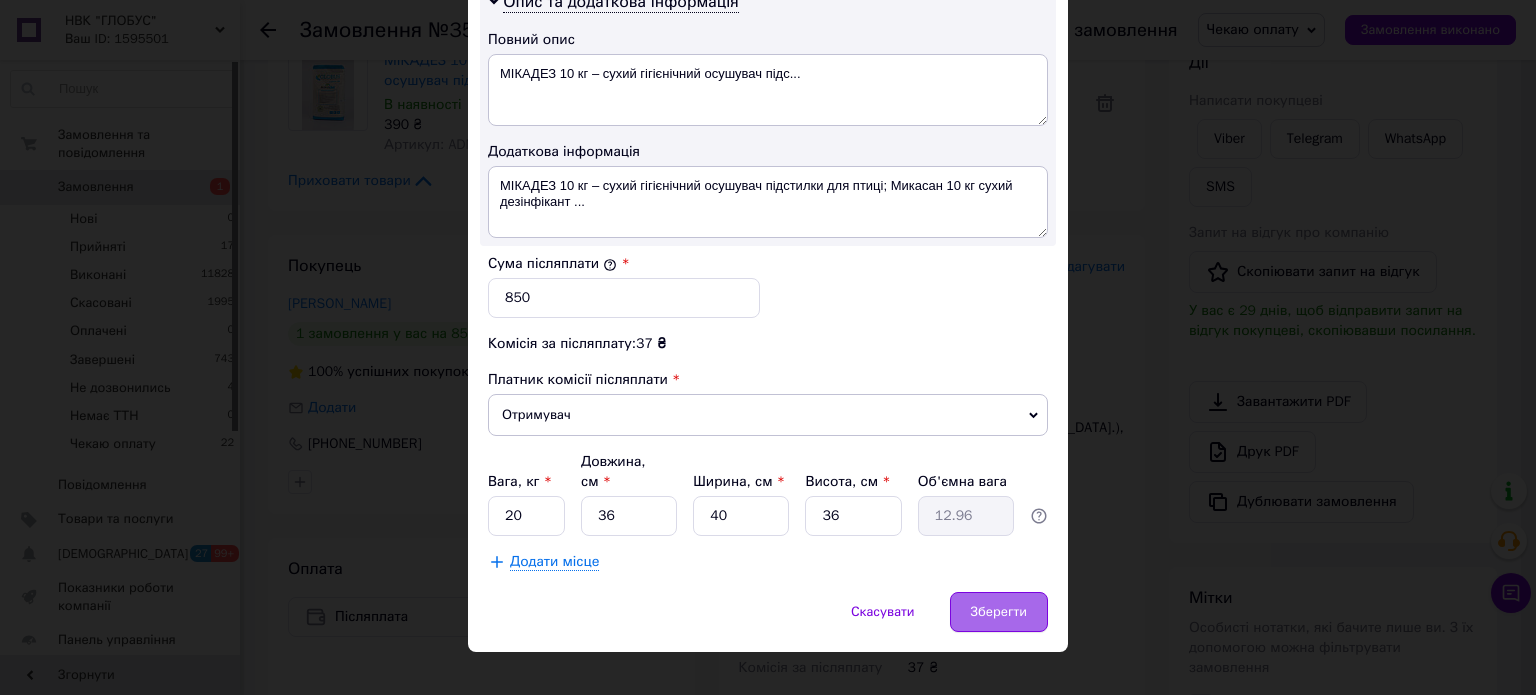 click on "Зберегти" at bounding box center [999, 612] 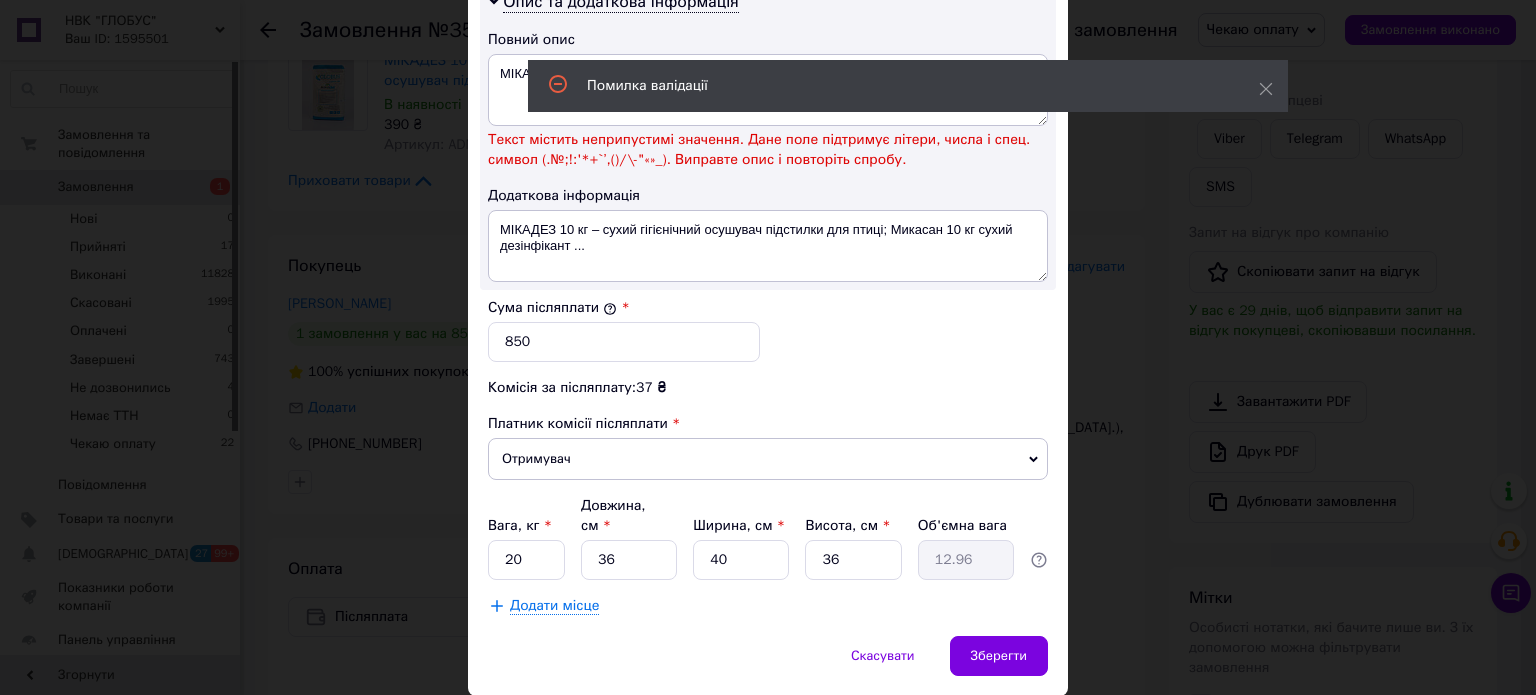 scroll, scrollTop: 948, scrollLeft: 0, axis: vertical 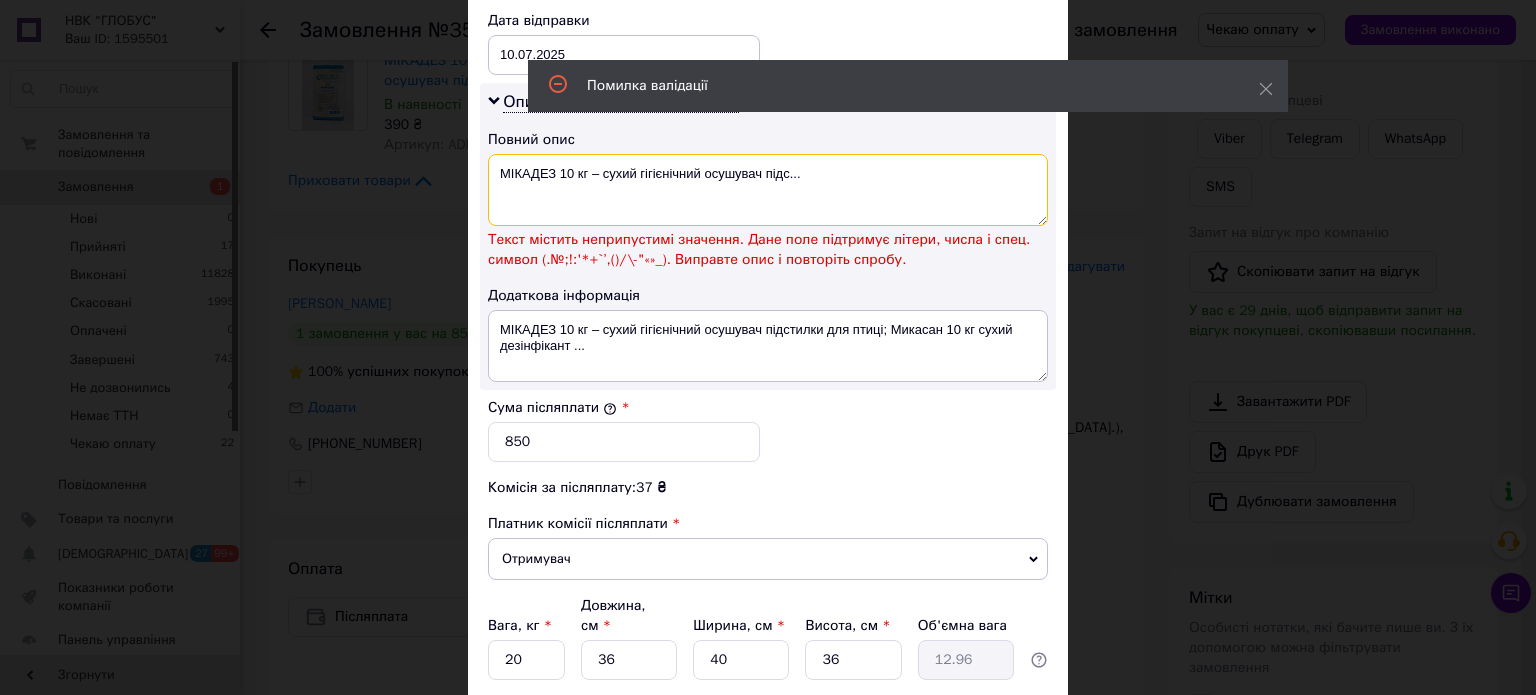 click on "МІКАДЕЗ 10 кг – сухий гігієнічний осушувач підс..." at bounding box center (768, 190) 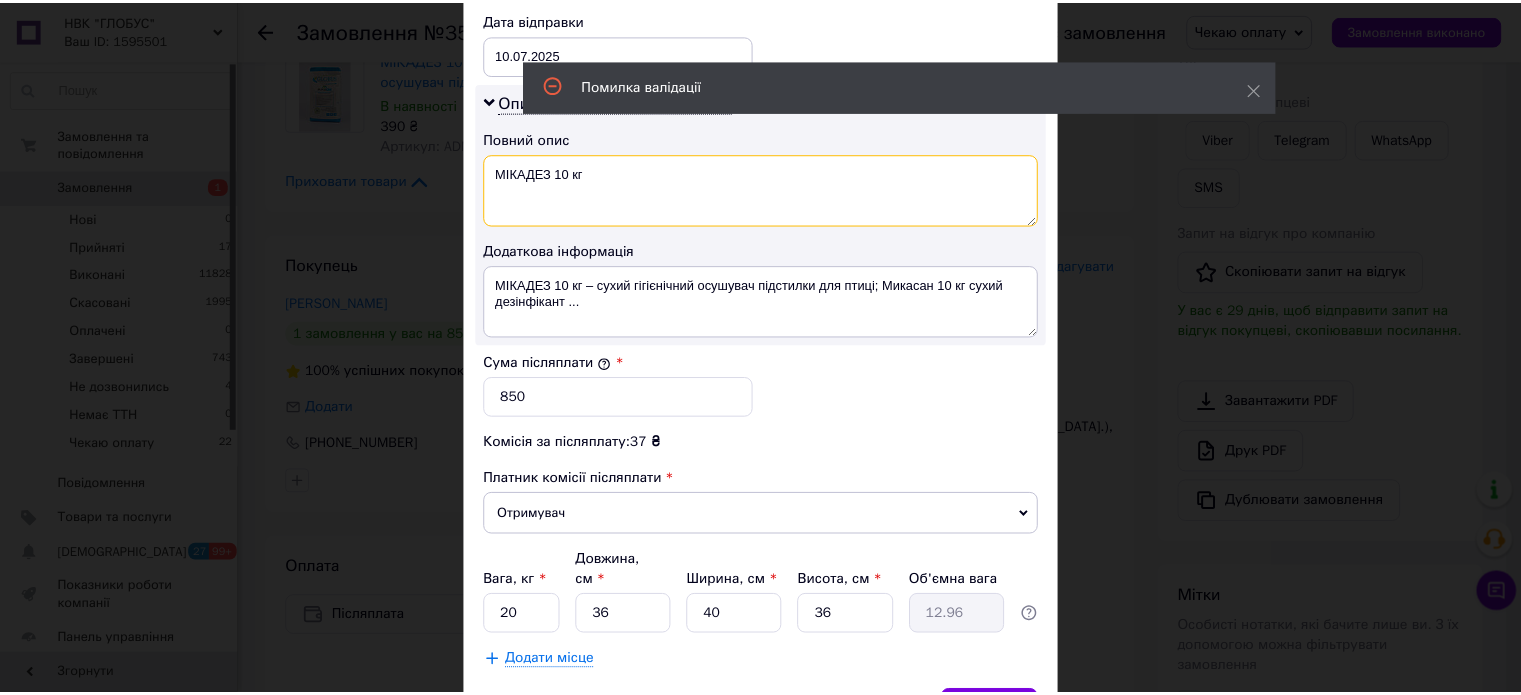 scroll, scrollTop: 1048, scrollLeft: 0, axis: vertical 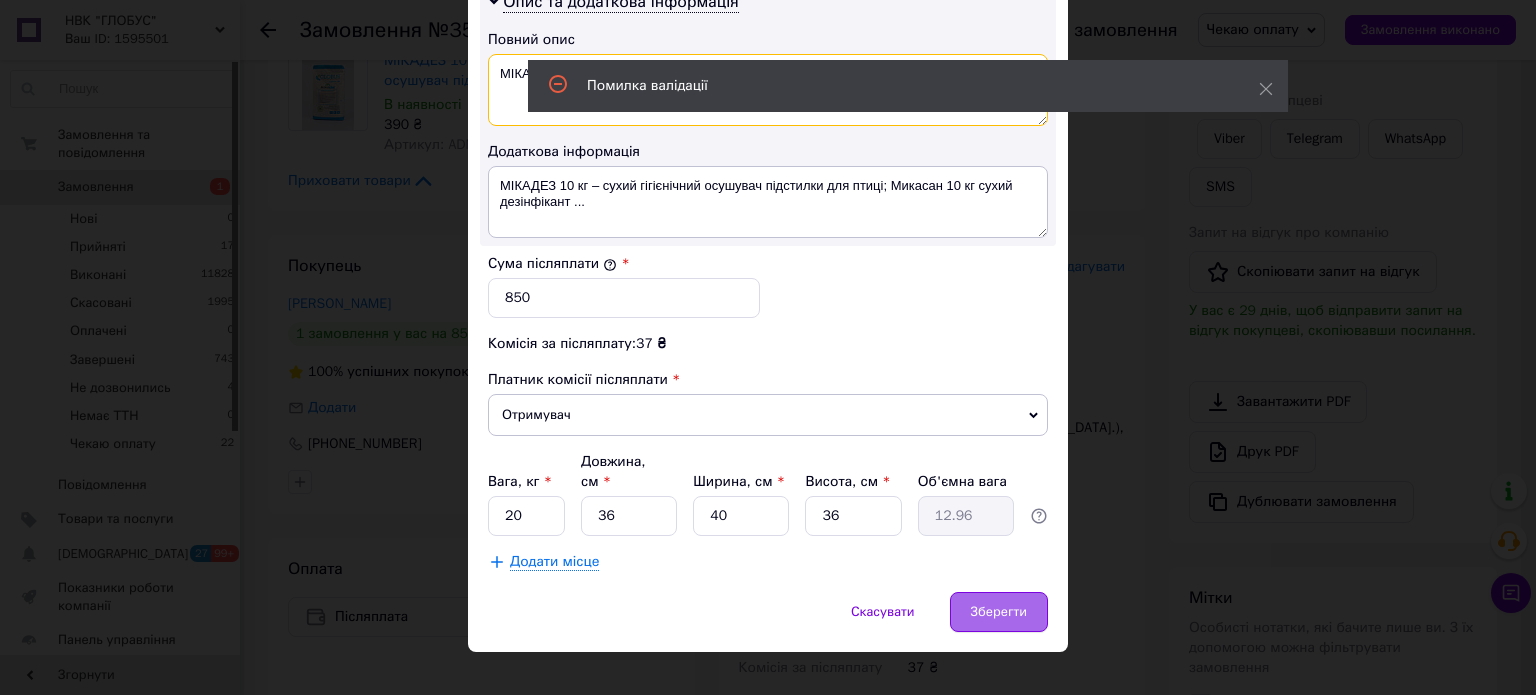 type on "МІКАДЕЗ 10 кг" 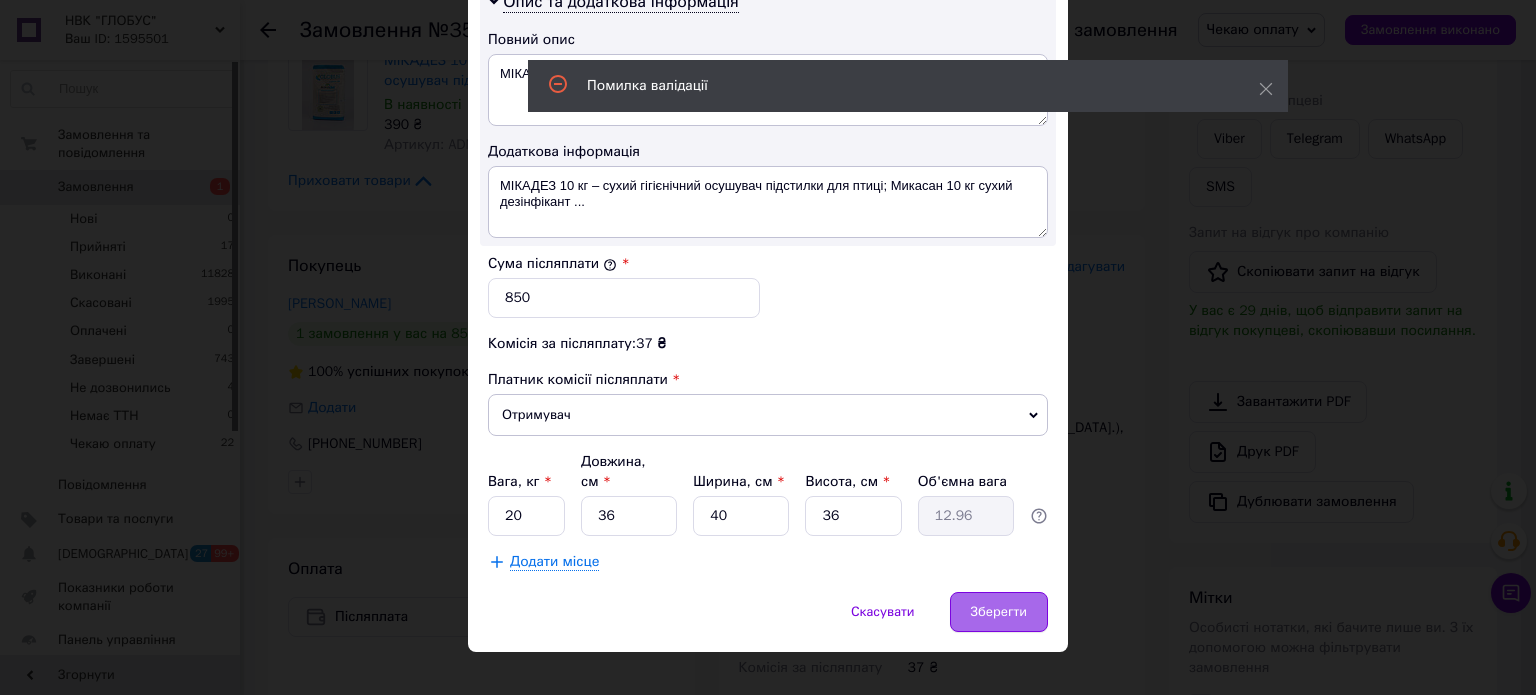 click on "Зберегти" at bounding box center [999, 612] 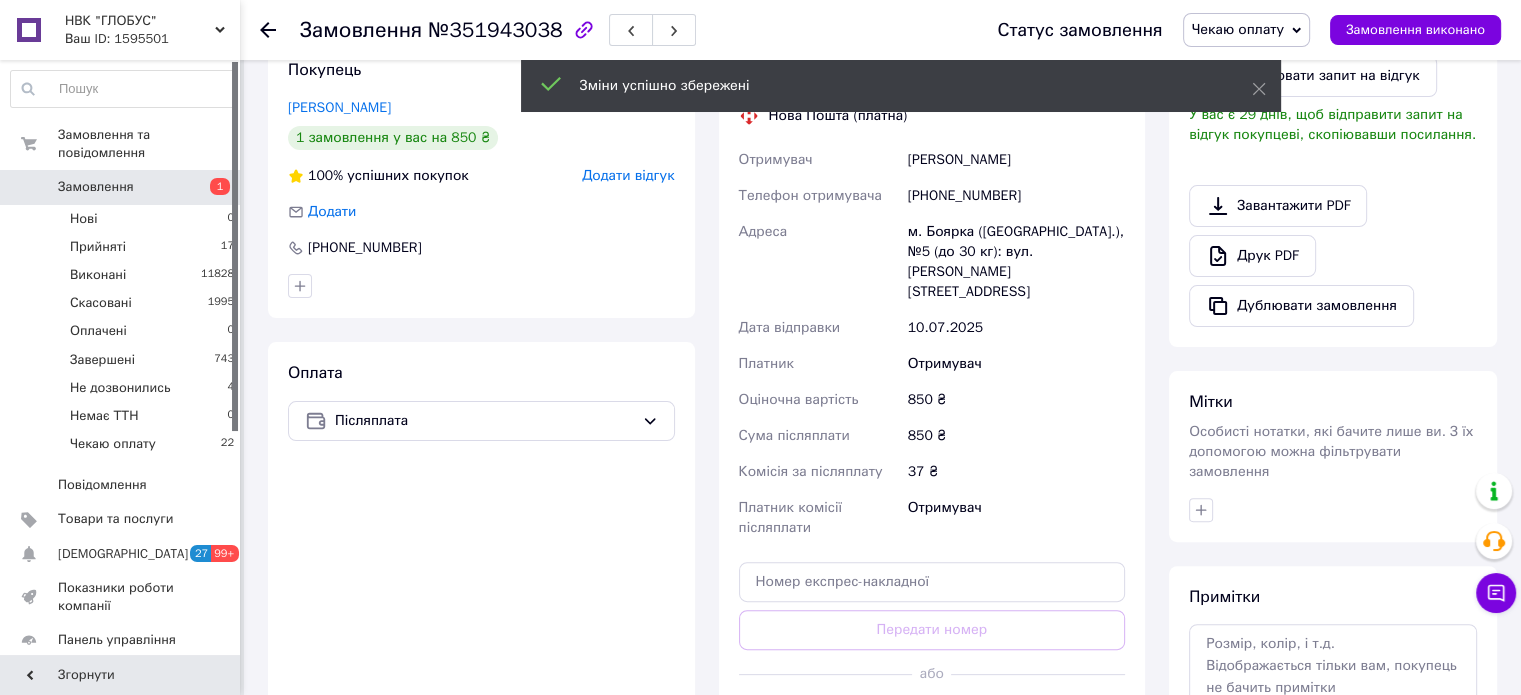 scroll, scrollTop: 500, scrollLeft: 0, axis: vertical 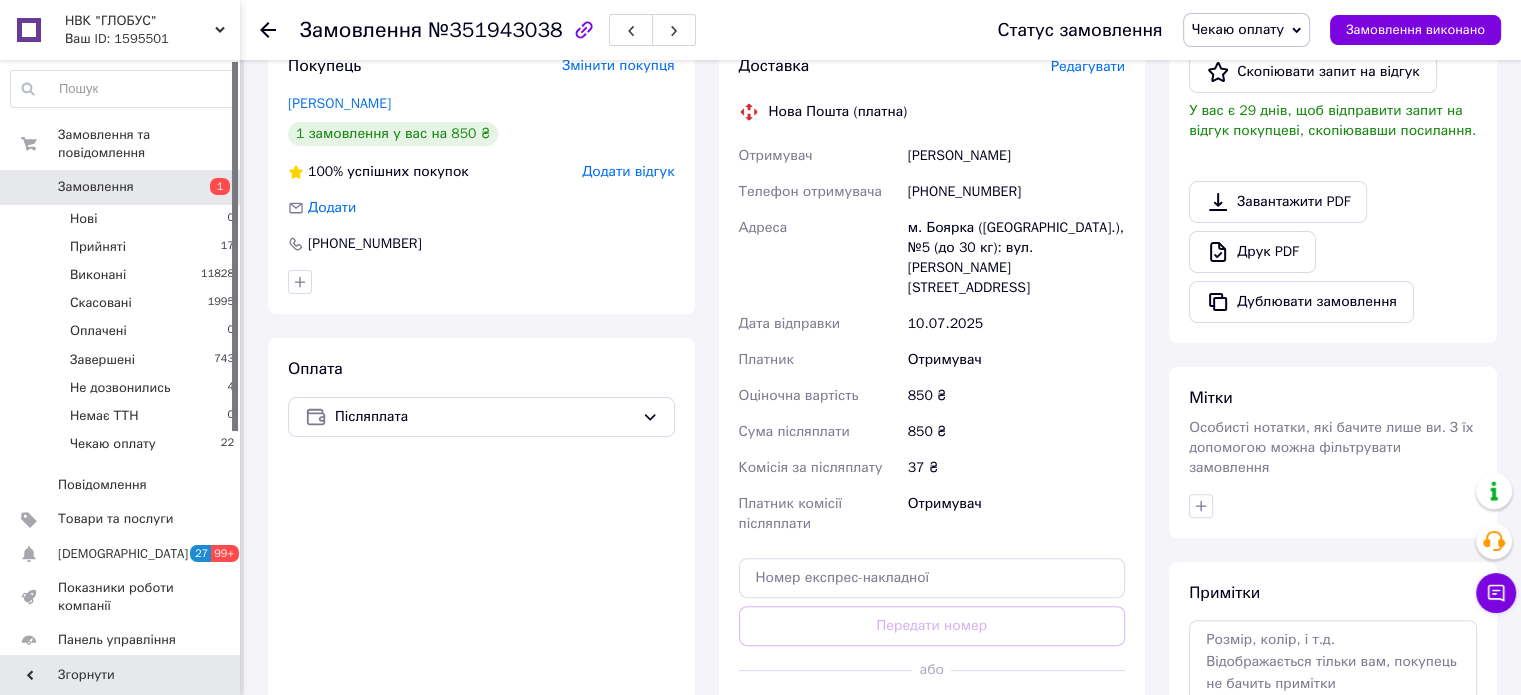 click on "Згенерувати ЕН" at bounding box center (932, 715) 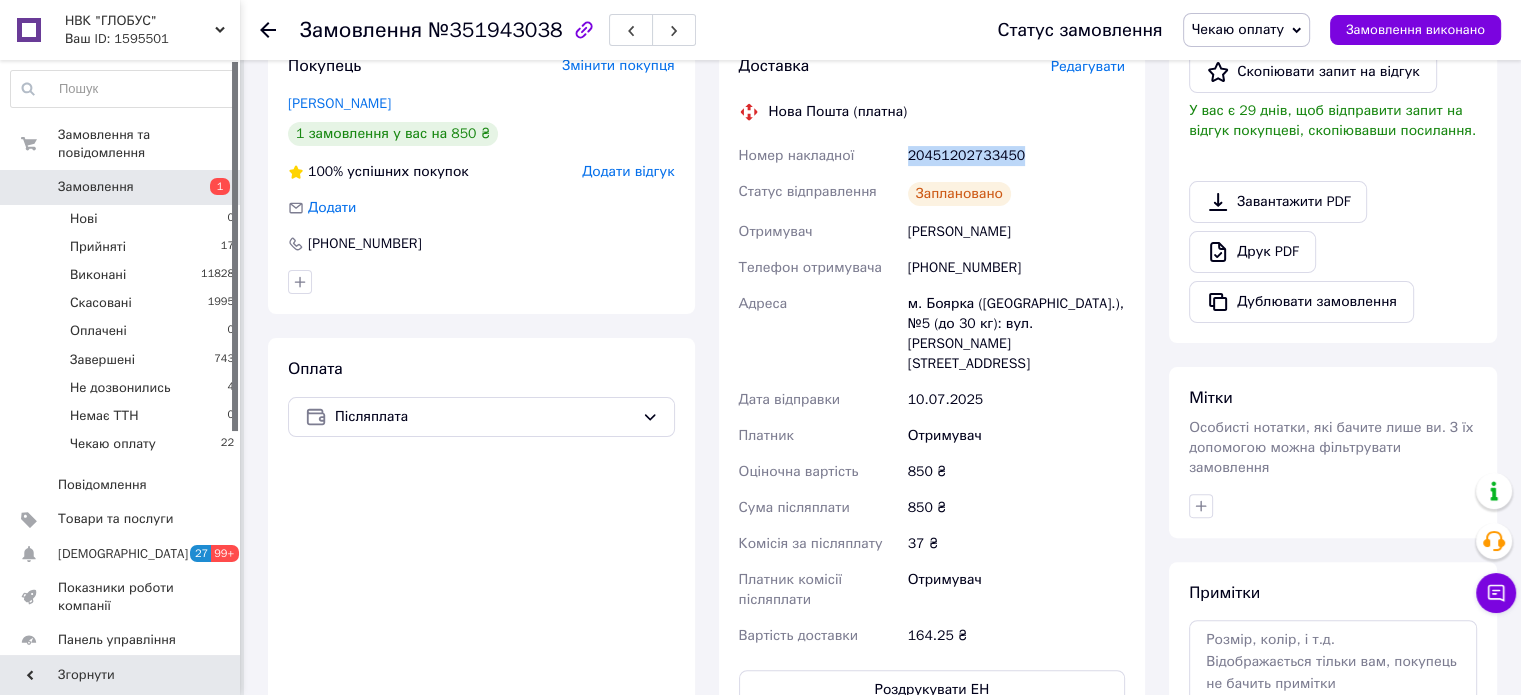 drag, startPoint x: 1019, startPoint y: 160, endPoint x: 900, endPoint y: 163, distance: 119.03781 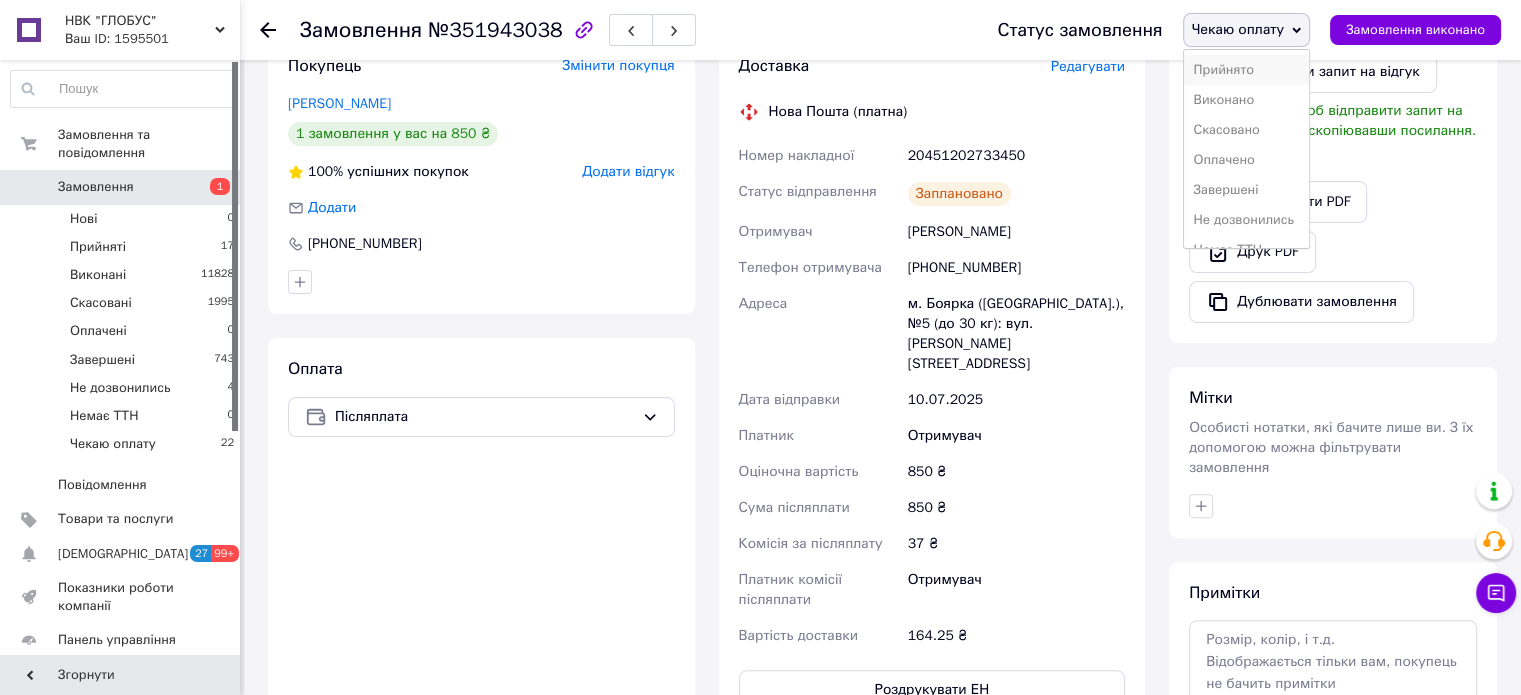 click on "Прийнято" at bounding box center (1246, 70) 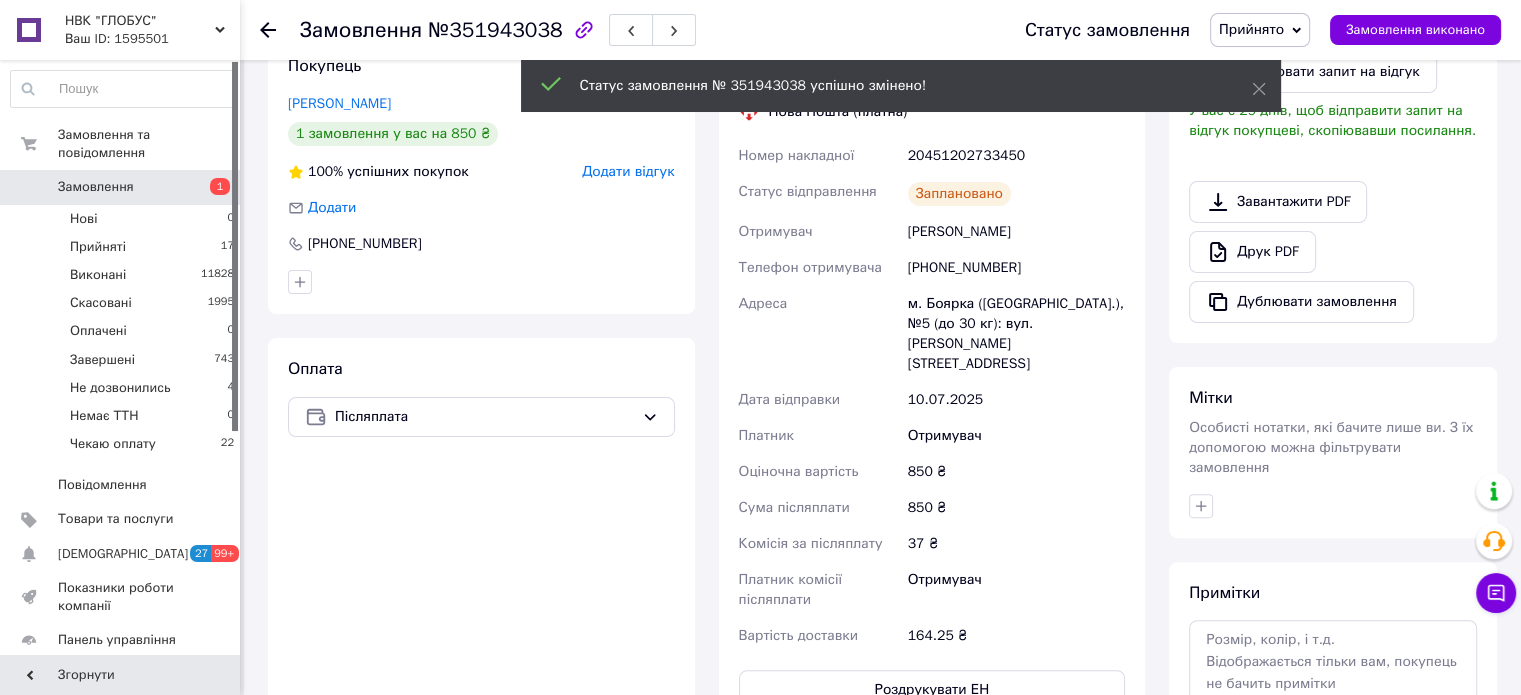 click 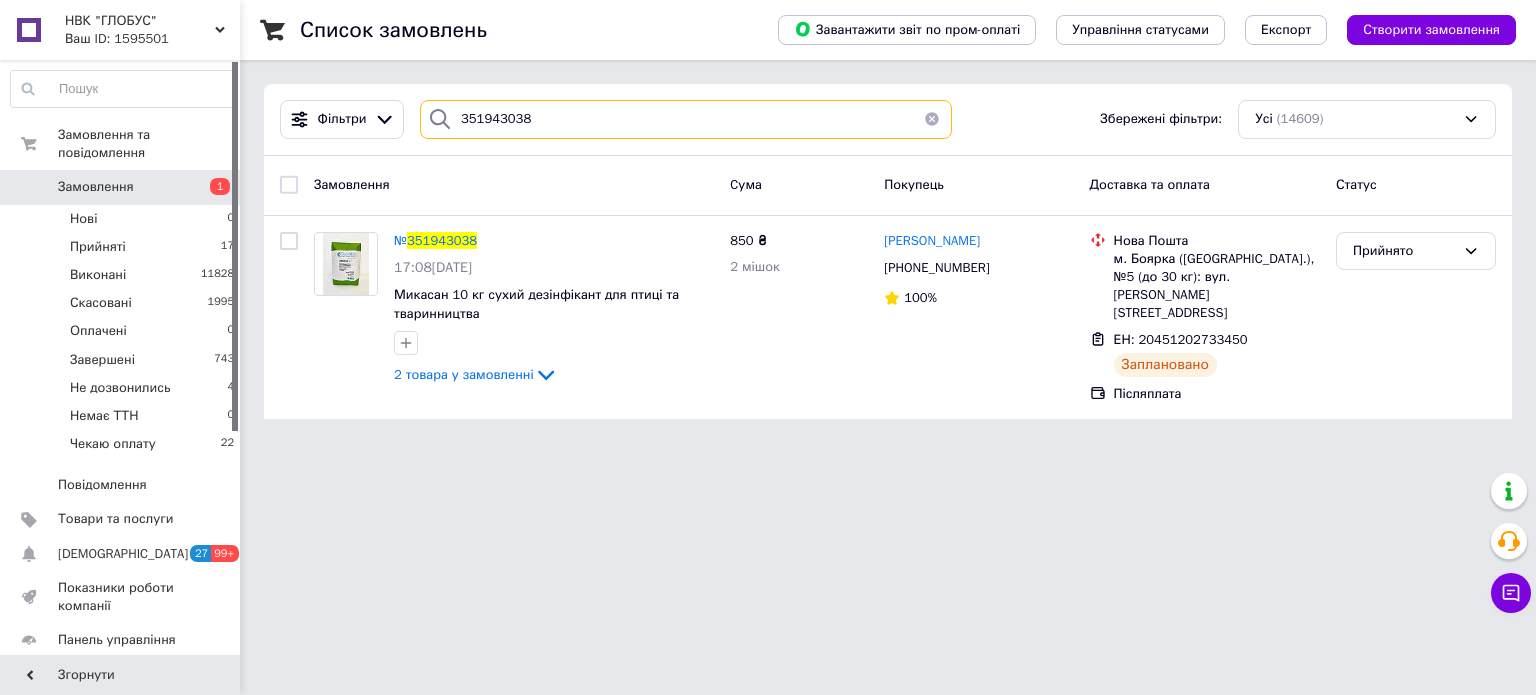 drag, startPoint x: 541, startPoint y: 115, endPoint x: 429, endPoint y: 112, distance: 112.04017 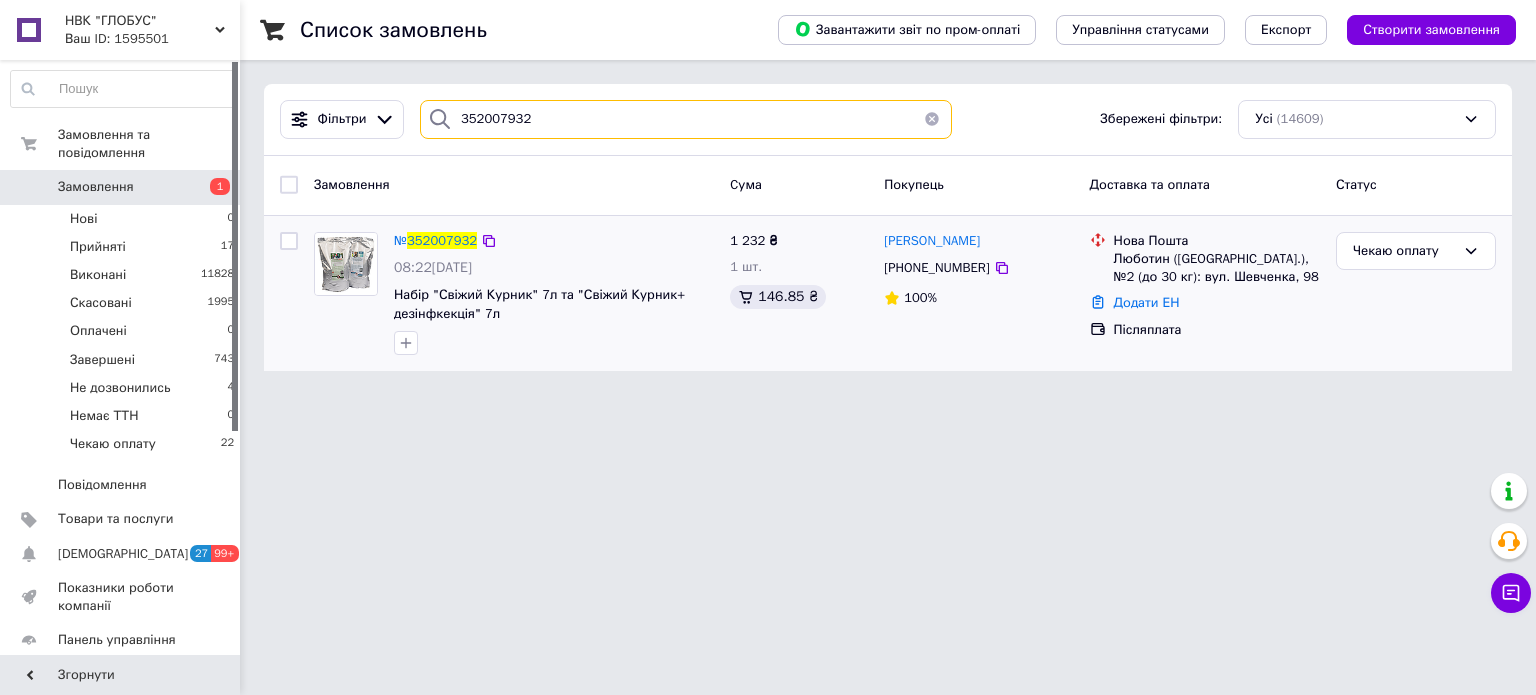 type on "352007932" 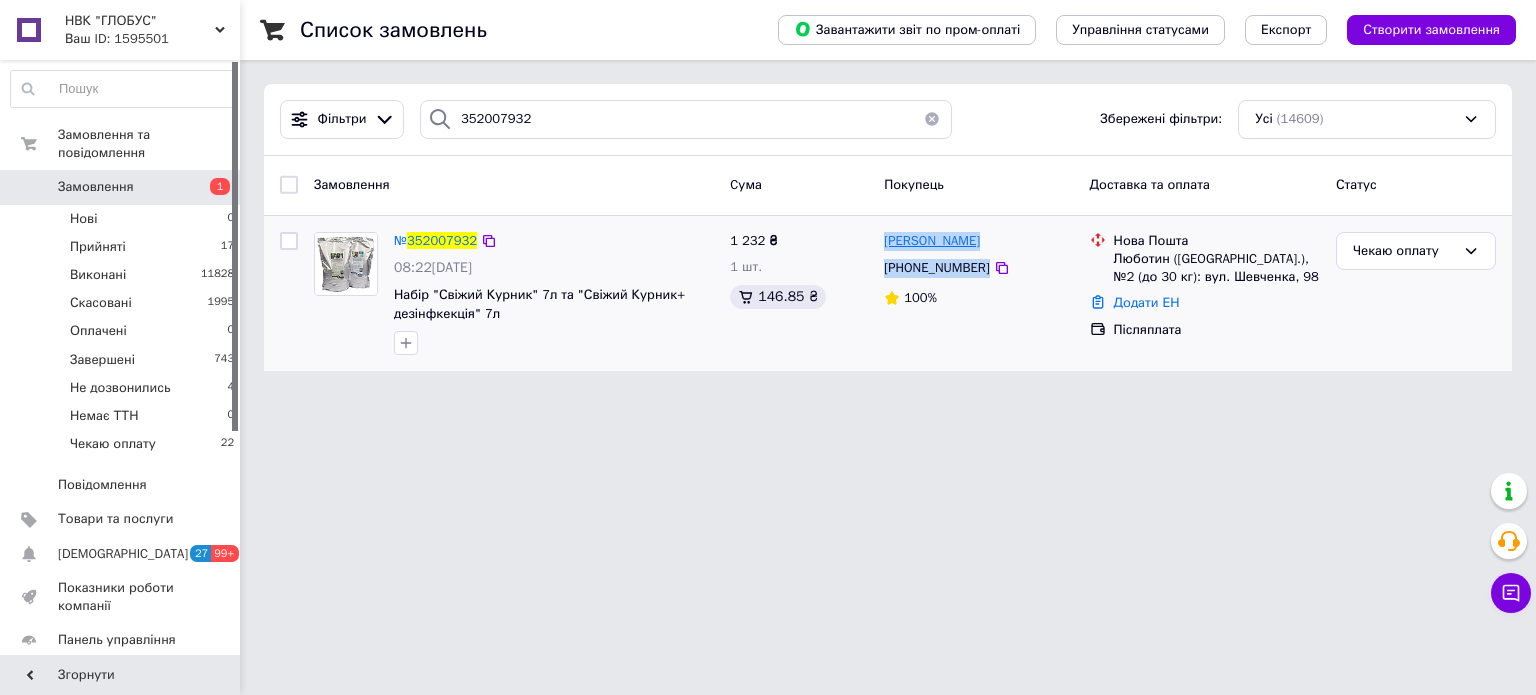 drag, startPoint x: 1016, startPoint y: 269, endPoint x: 884, endPoint y: 245, distance: 134.16408 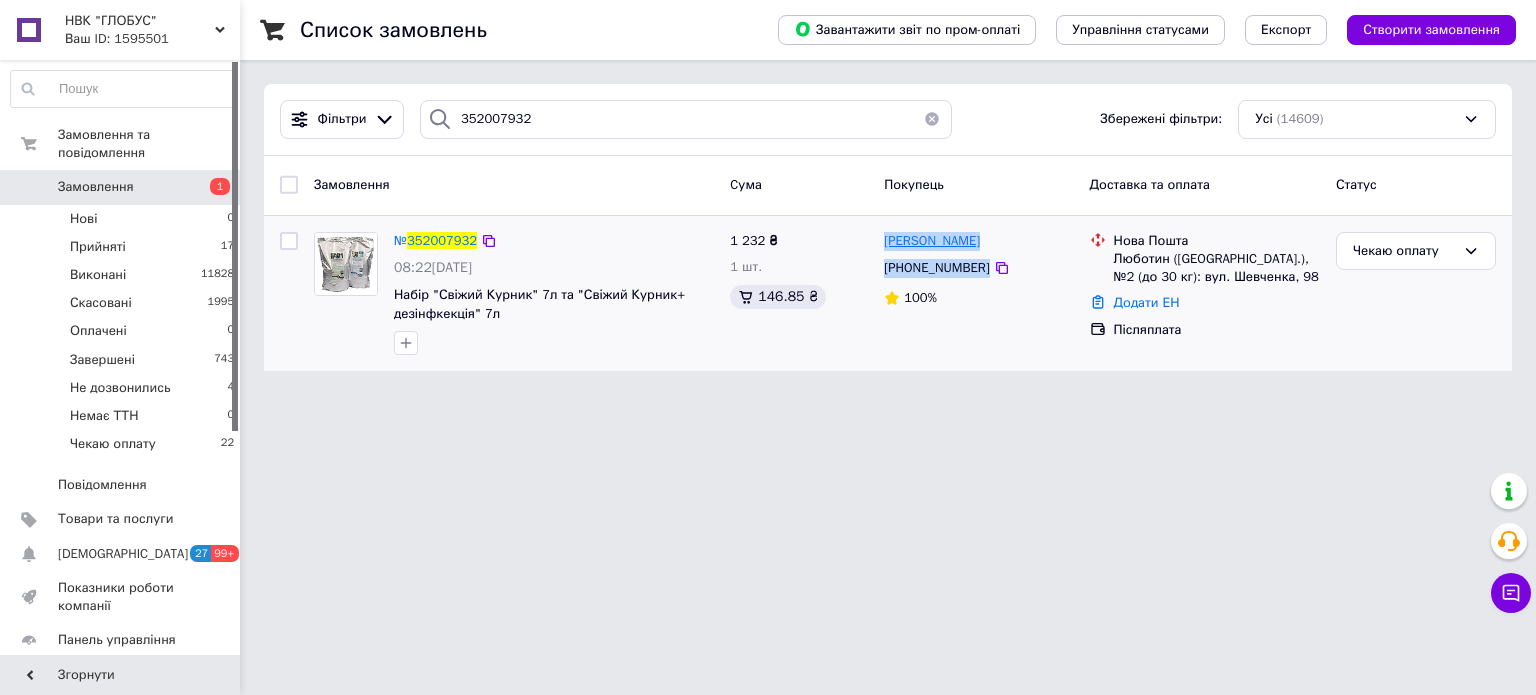 copy on "[PERSON_NAME] [PHONE_NUMBER]" 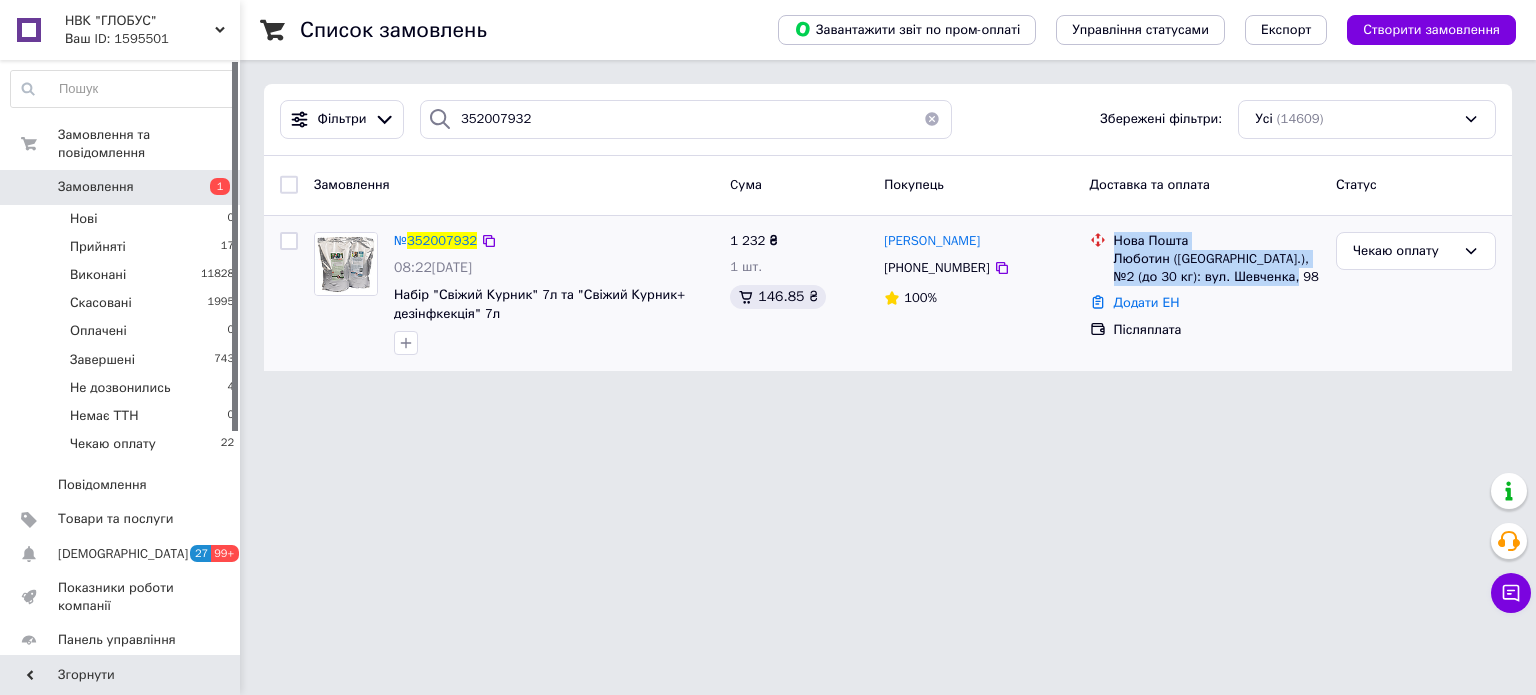 drag, startPoint x: 1292, startPoint y: 281, endPoint x: 1104, endPoint y: 244, distance: 191.60637 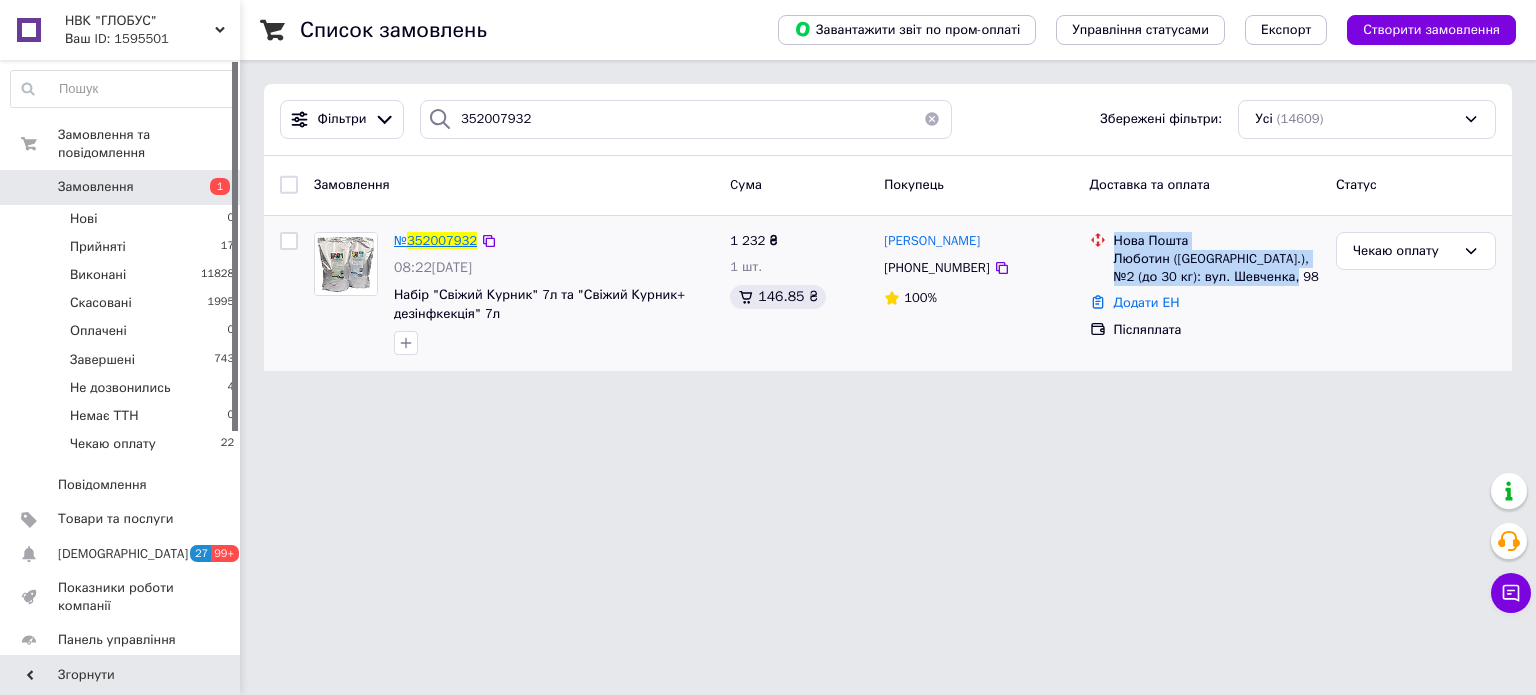 click on "352007932" at bounding box center [442, 240] 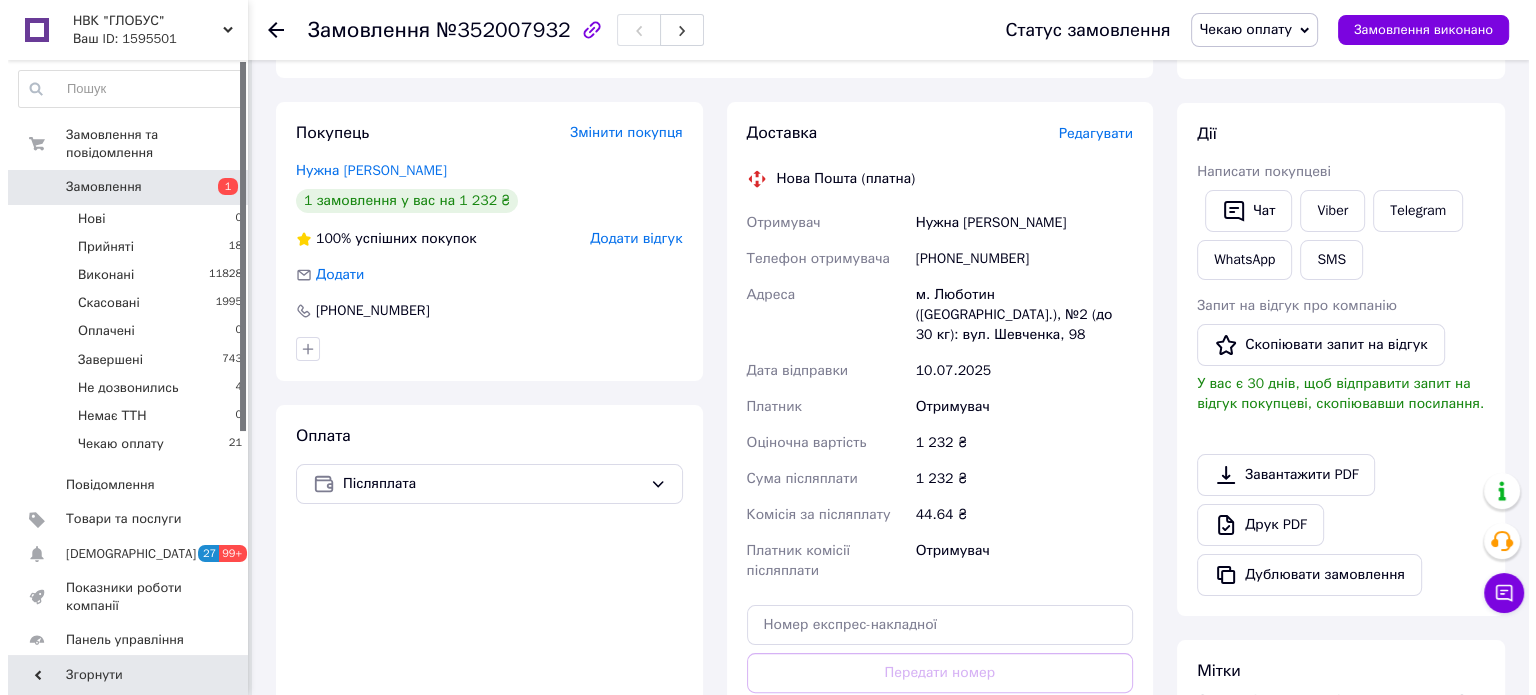 scroll, scrollTop: 200, scrollLeft: 0, axis: vertical 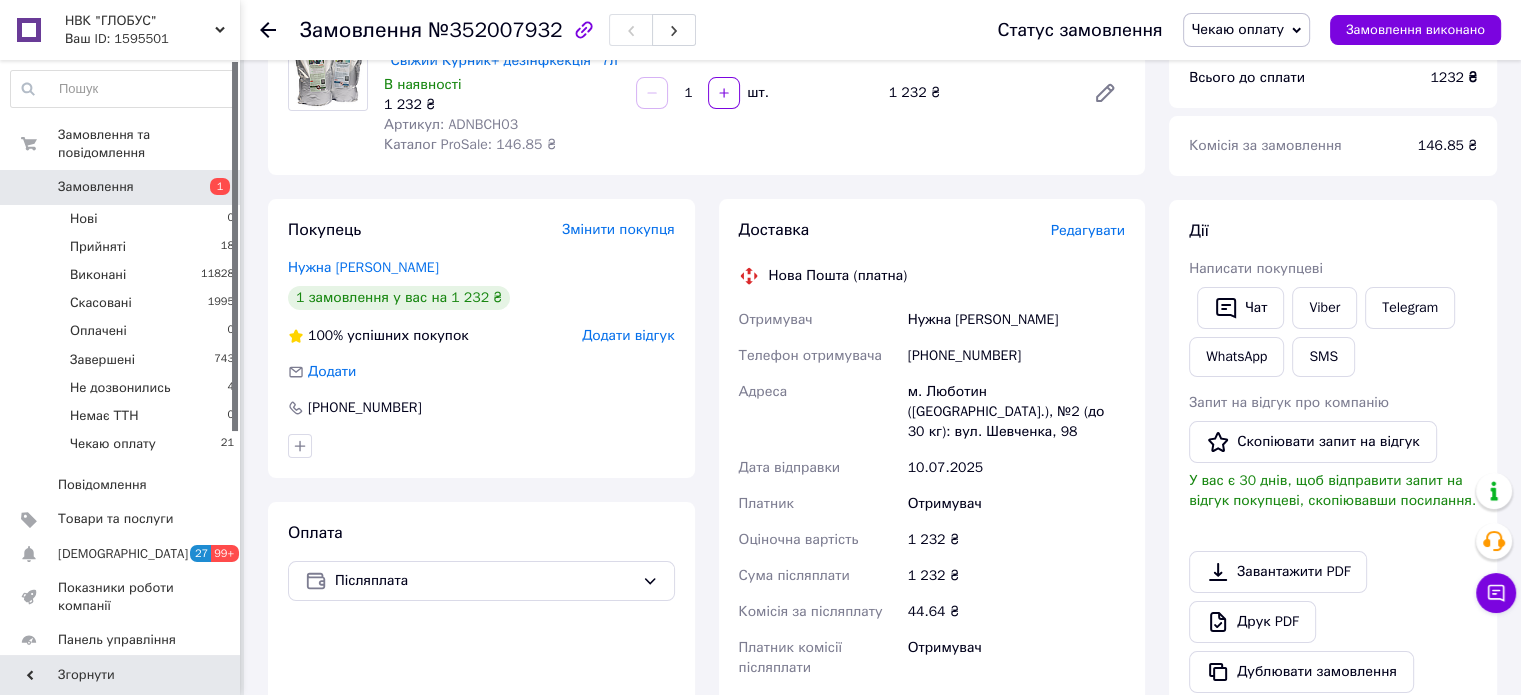 click on "Редагувати" at bounding box center [1088, 230] 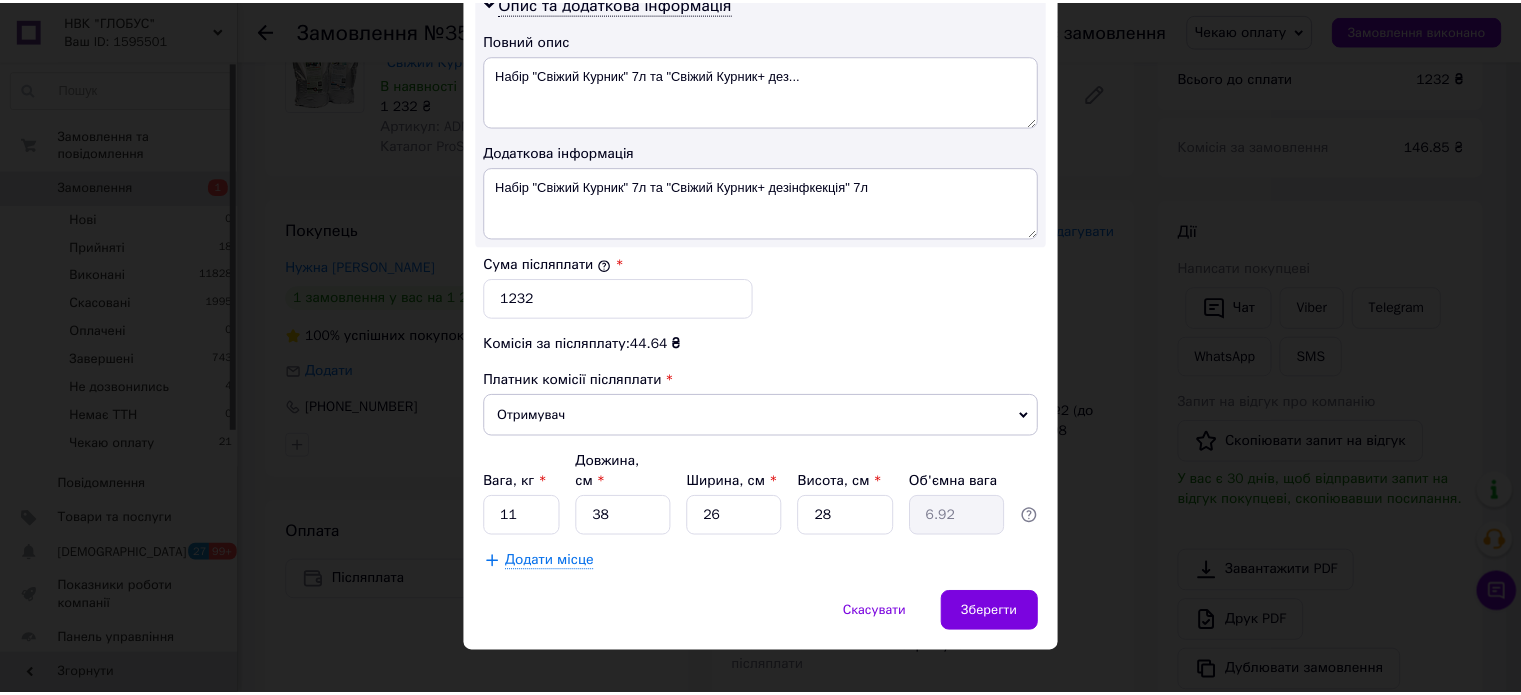 scroll, scrollTop: 1048, scrollLeft: 0, axis: vertical 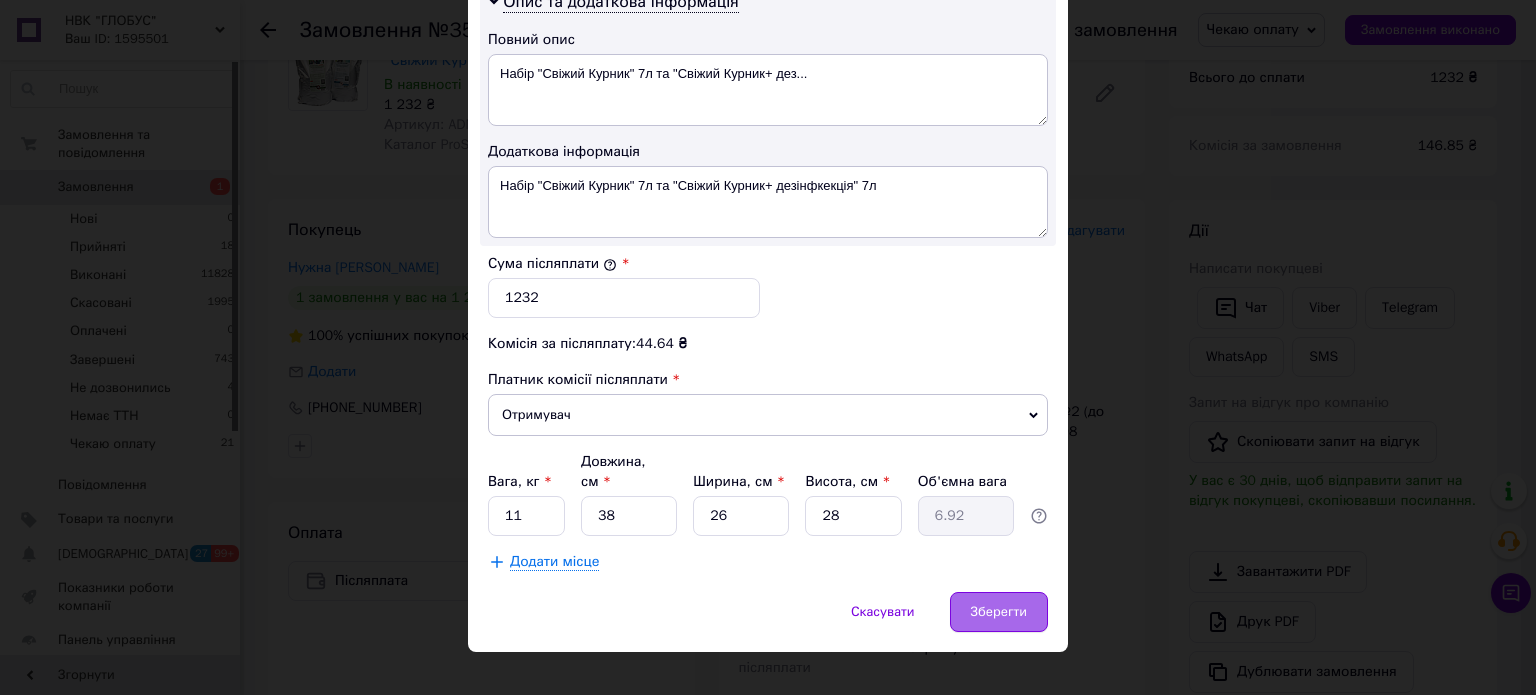 click on "Зберегти" at bounding box center (999, 612) 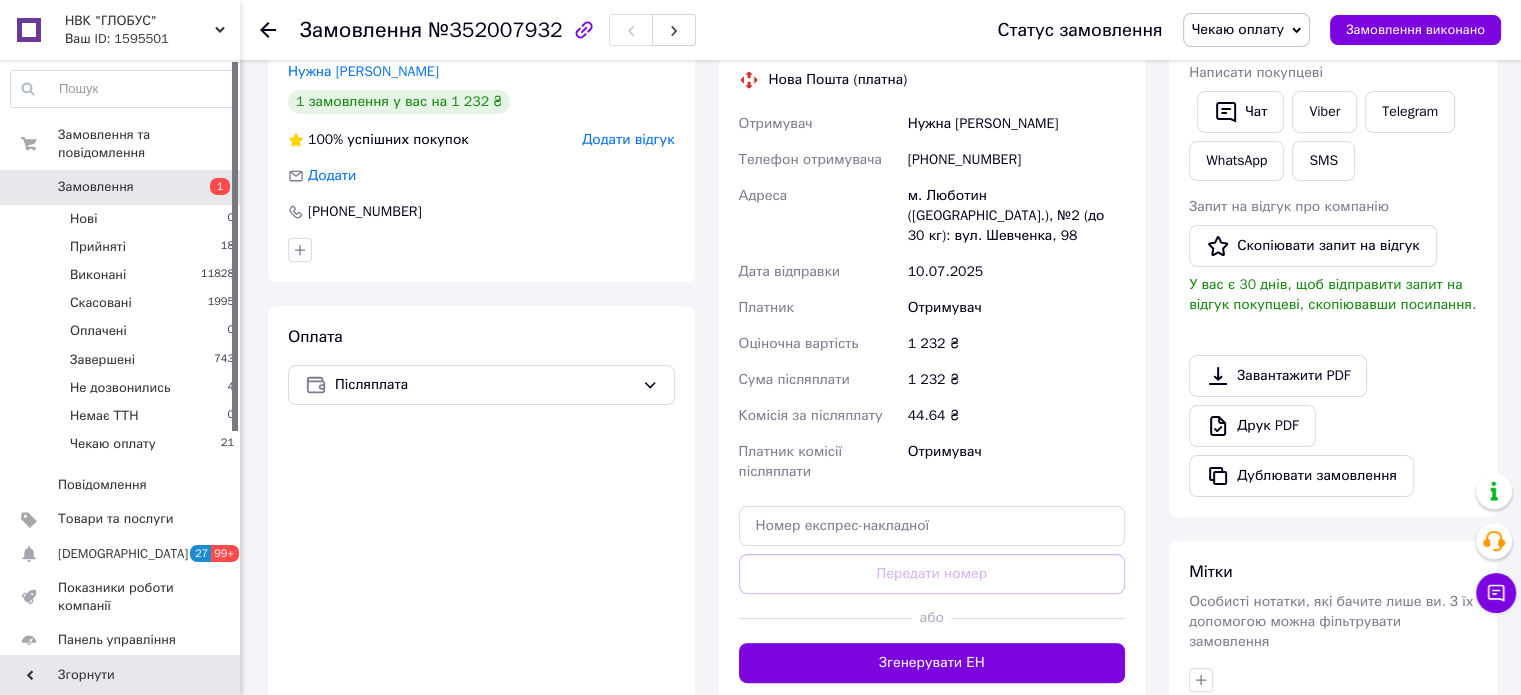 scroll, scrollTop: 400, scrollLeft: 0, axis: vertical 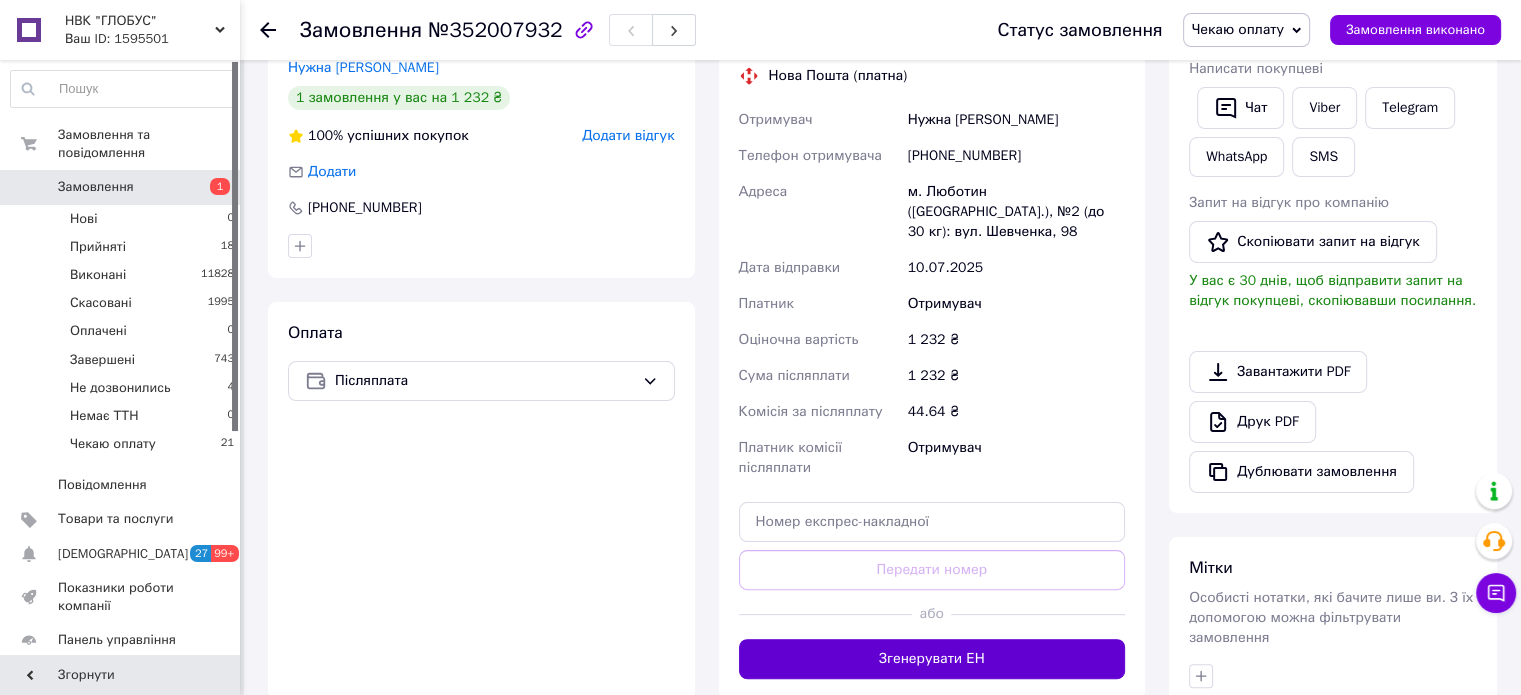 click on "Згенерувати ЕН" at bounding box center (932, 659) 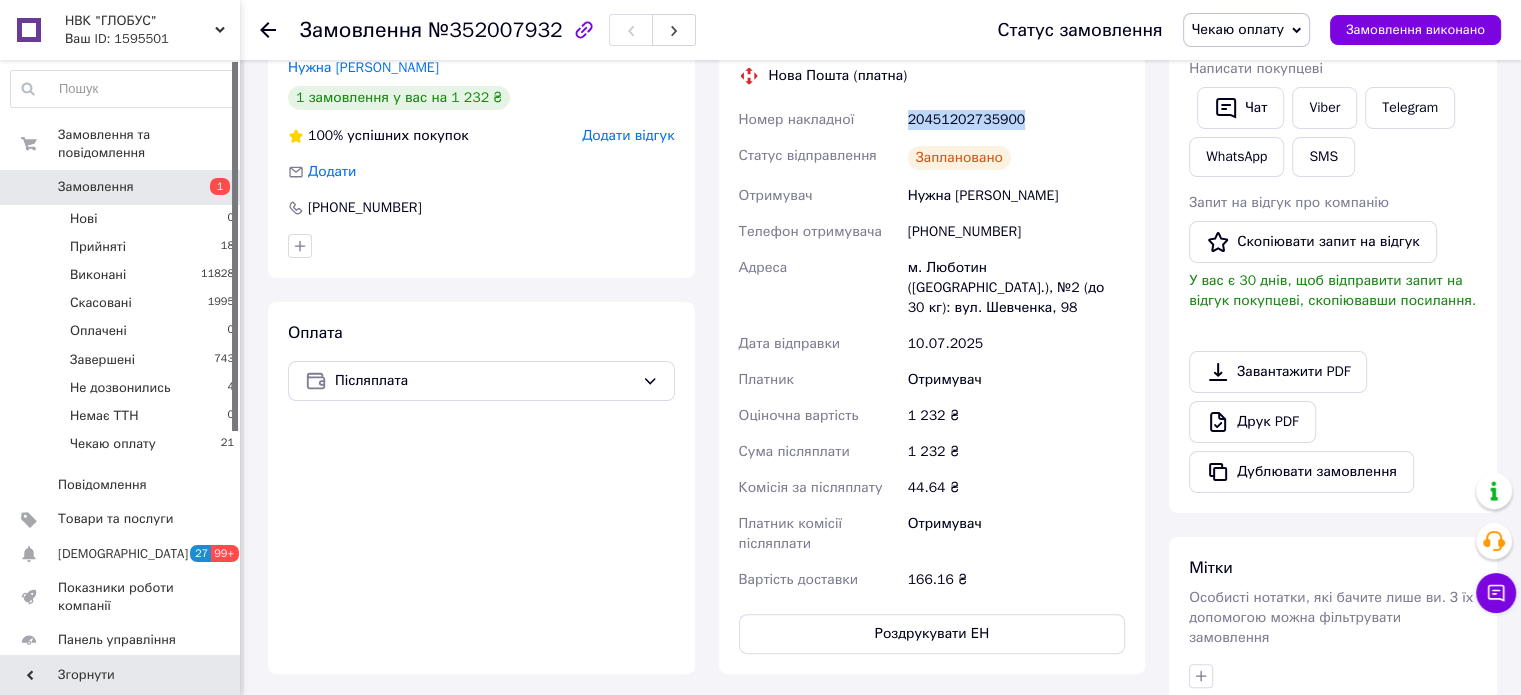 drag, startPoint x: 1030, startPoint y: 123, endPoint x: 900, endPoint y: 125, distance: 130.01538 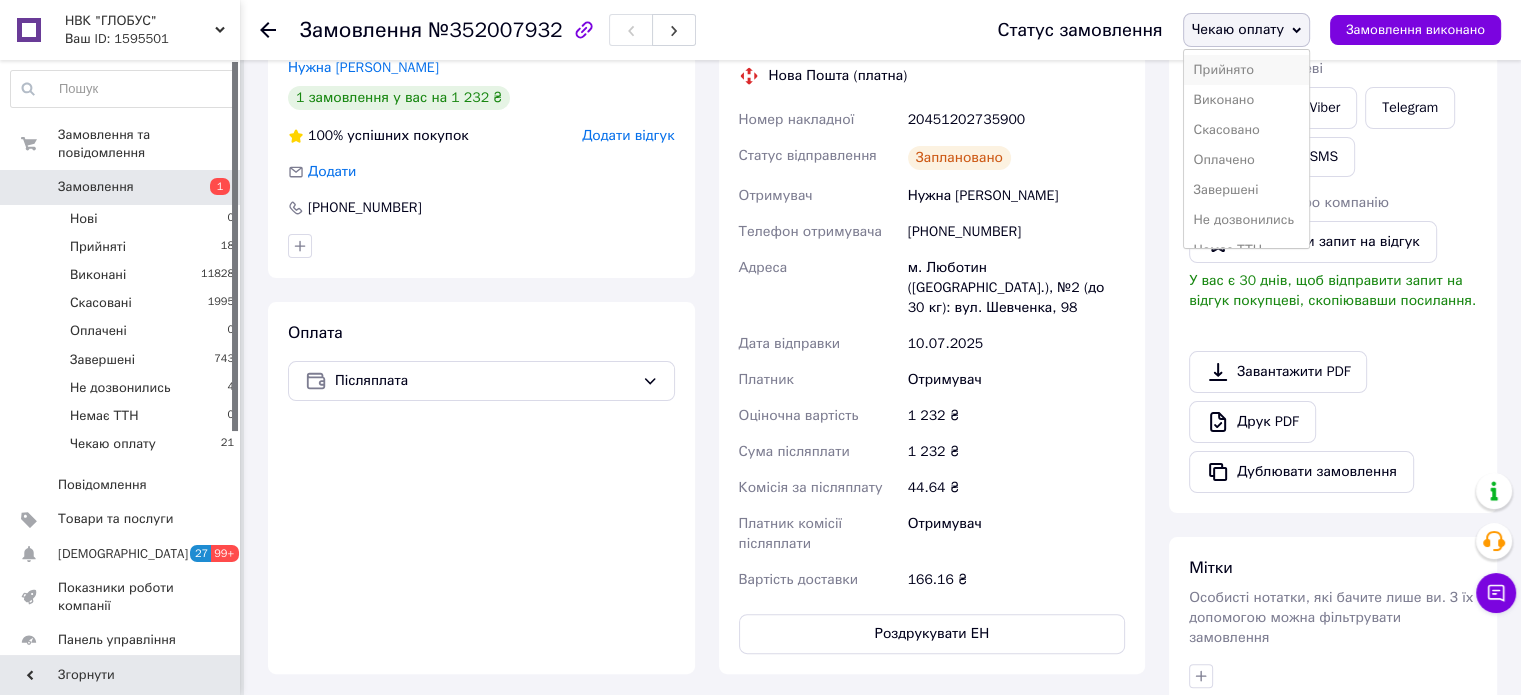 click on "Прийнято" at bounding box center (1246, 70) 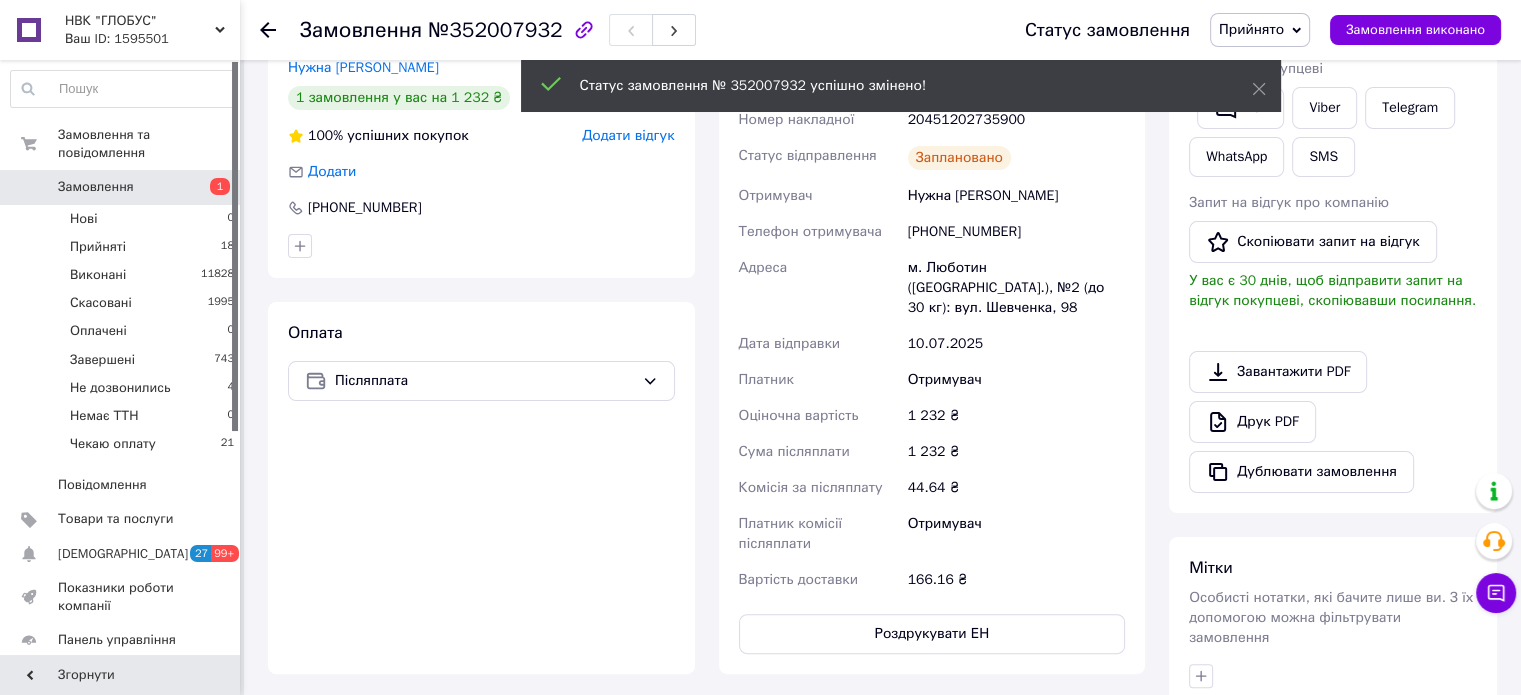 click 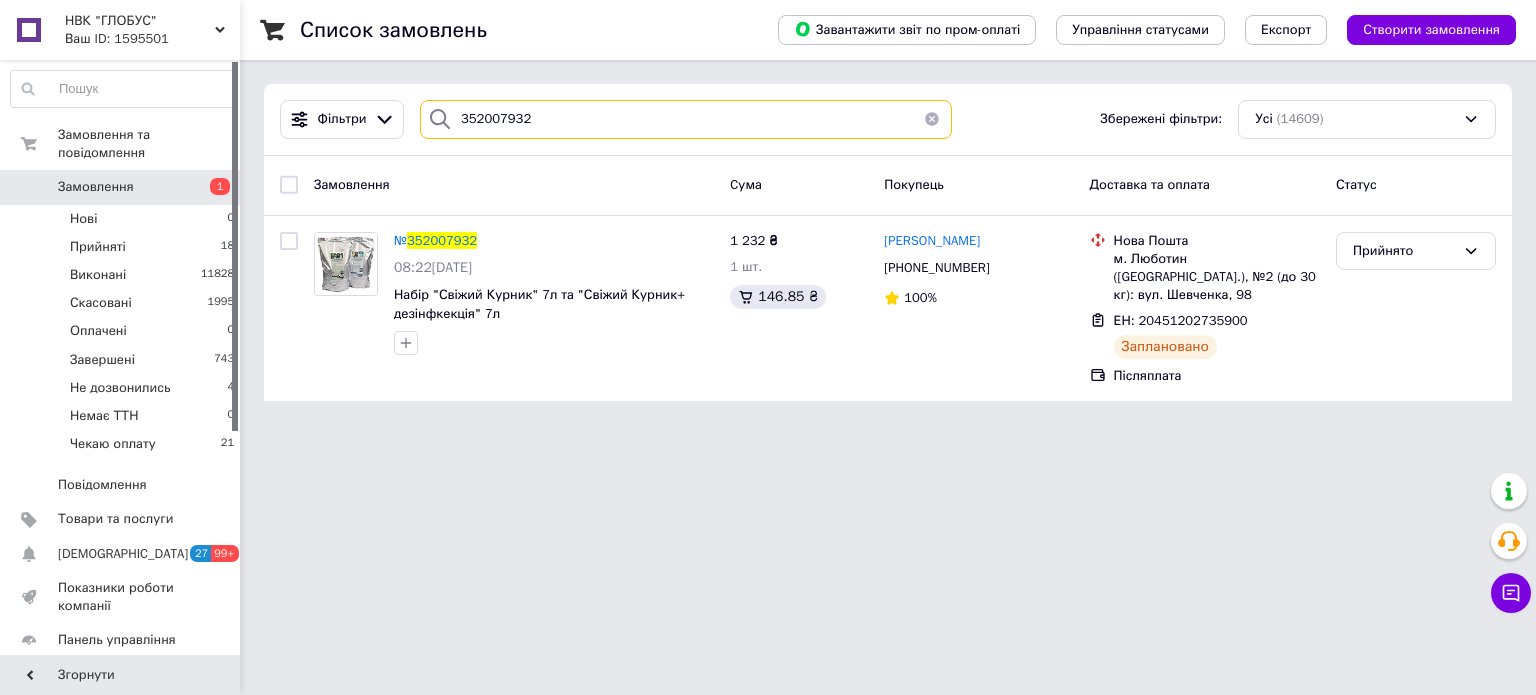 drag, startPoint x: 535, startPoint y: 124, endPoint x: 459, endPoint y: 113, distance: 76.79192 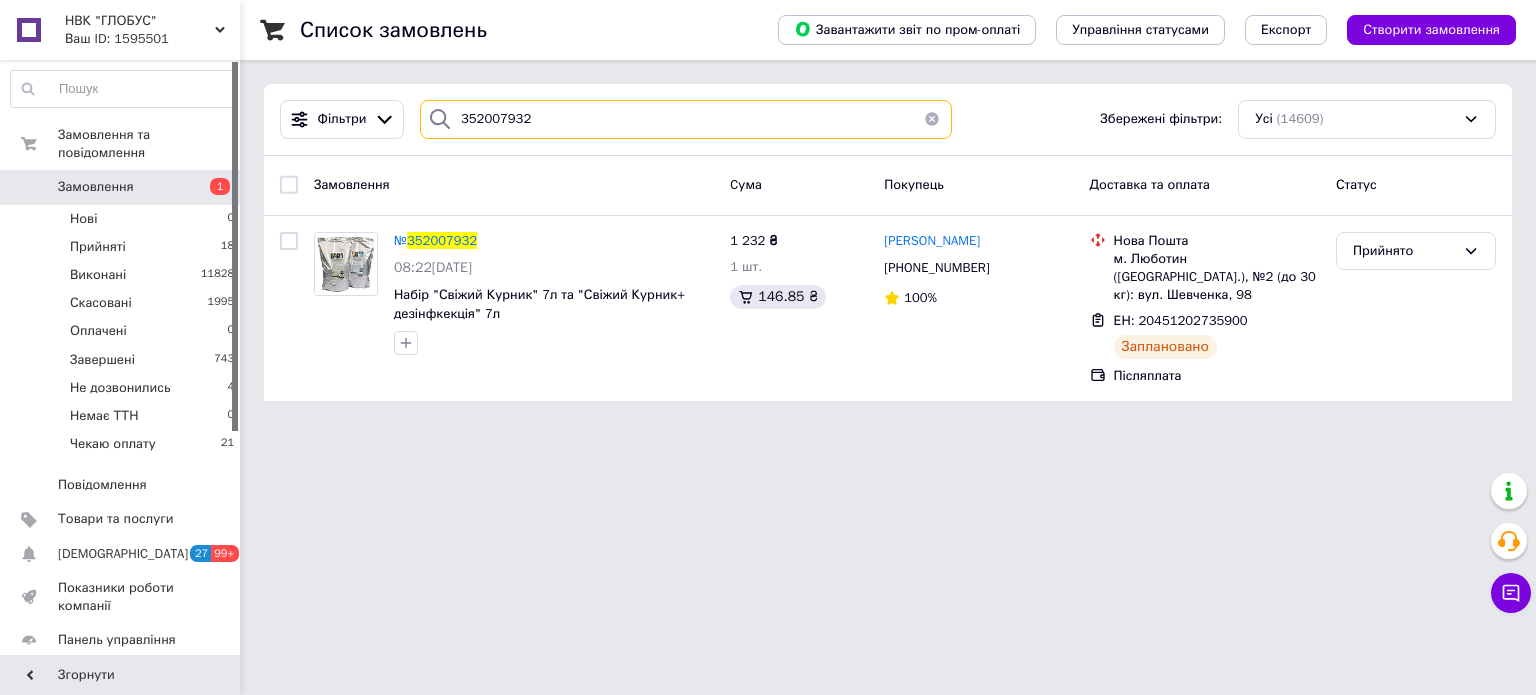paste on "874" 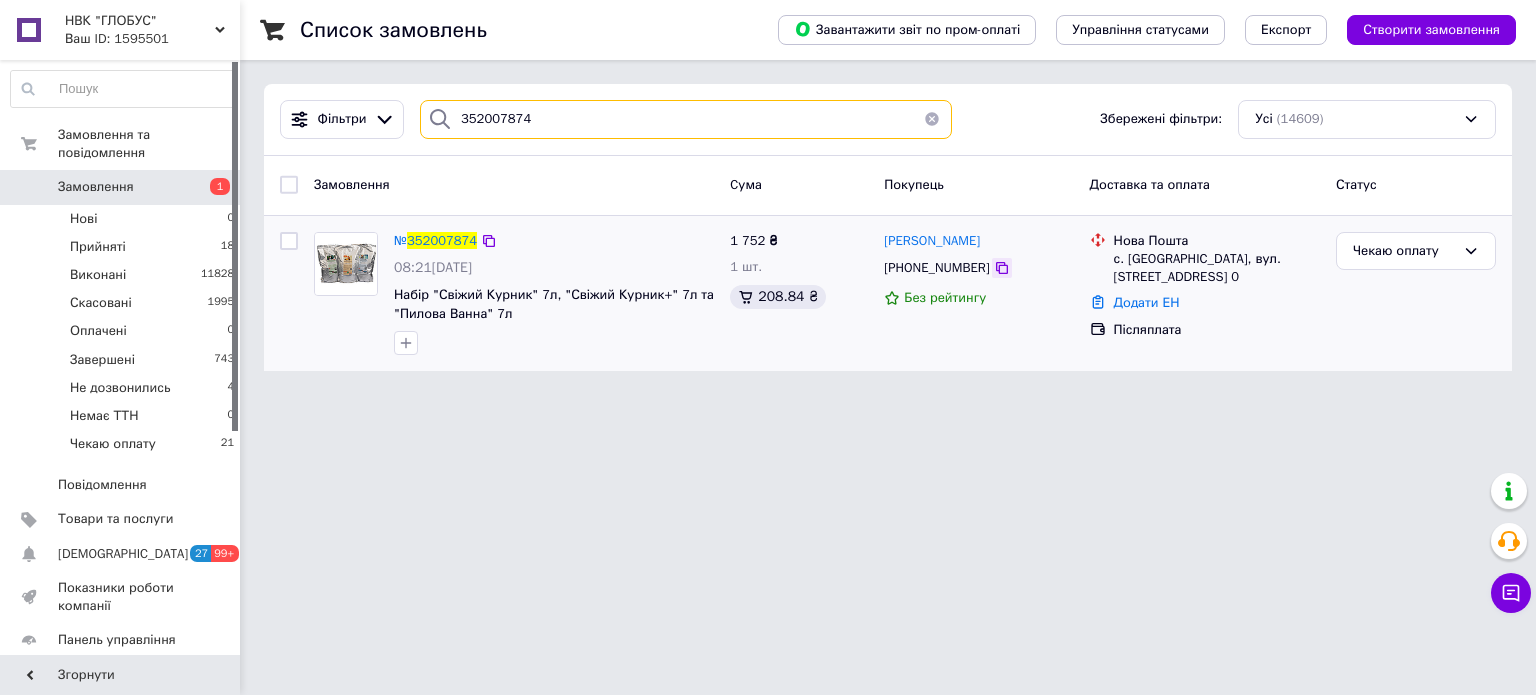 type on "352007874" 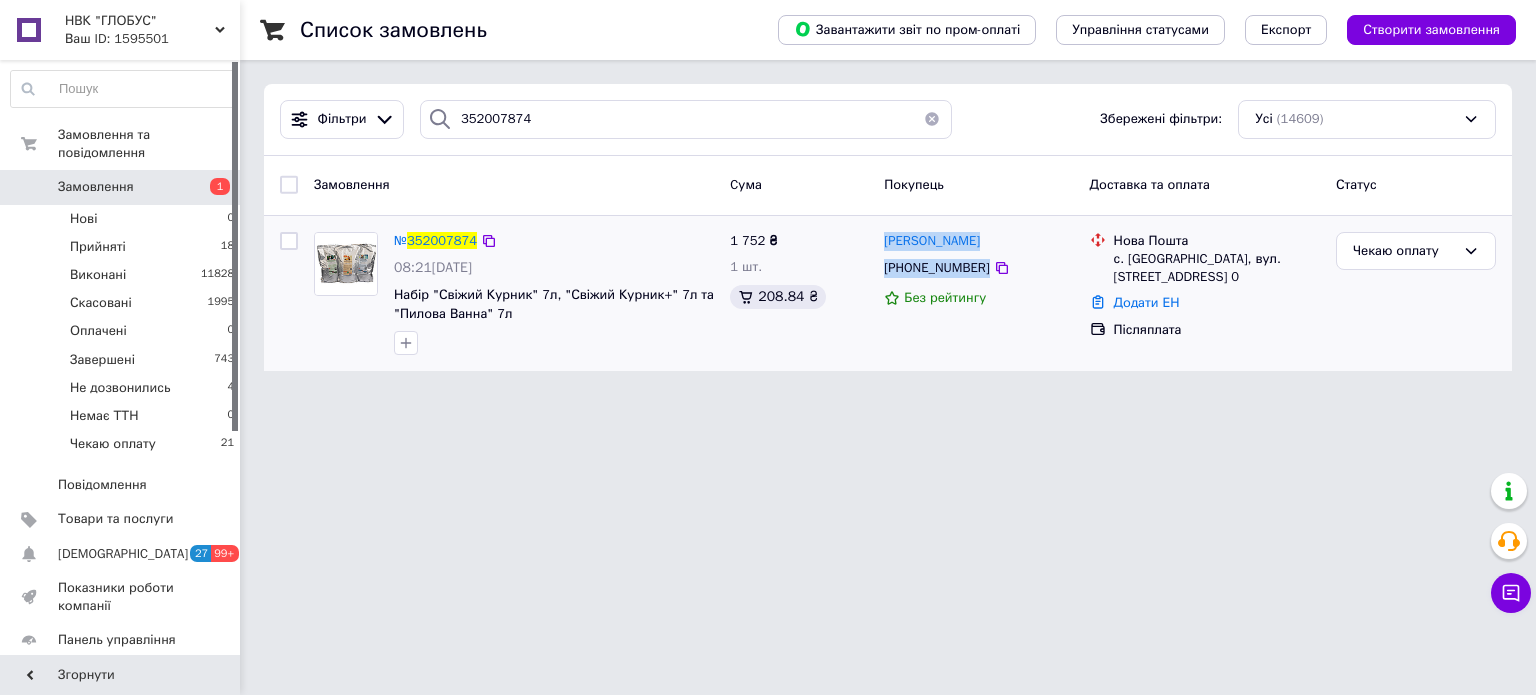 drag, startPoint x: 980, startPoint y: 258, endPoint x: 877, endPoint y: 246, distance: 103.69667 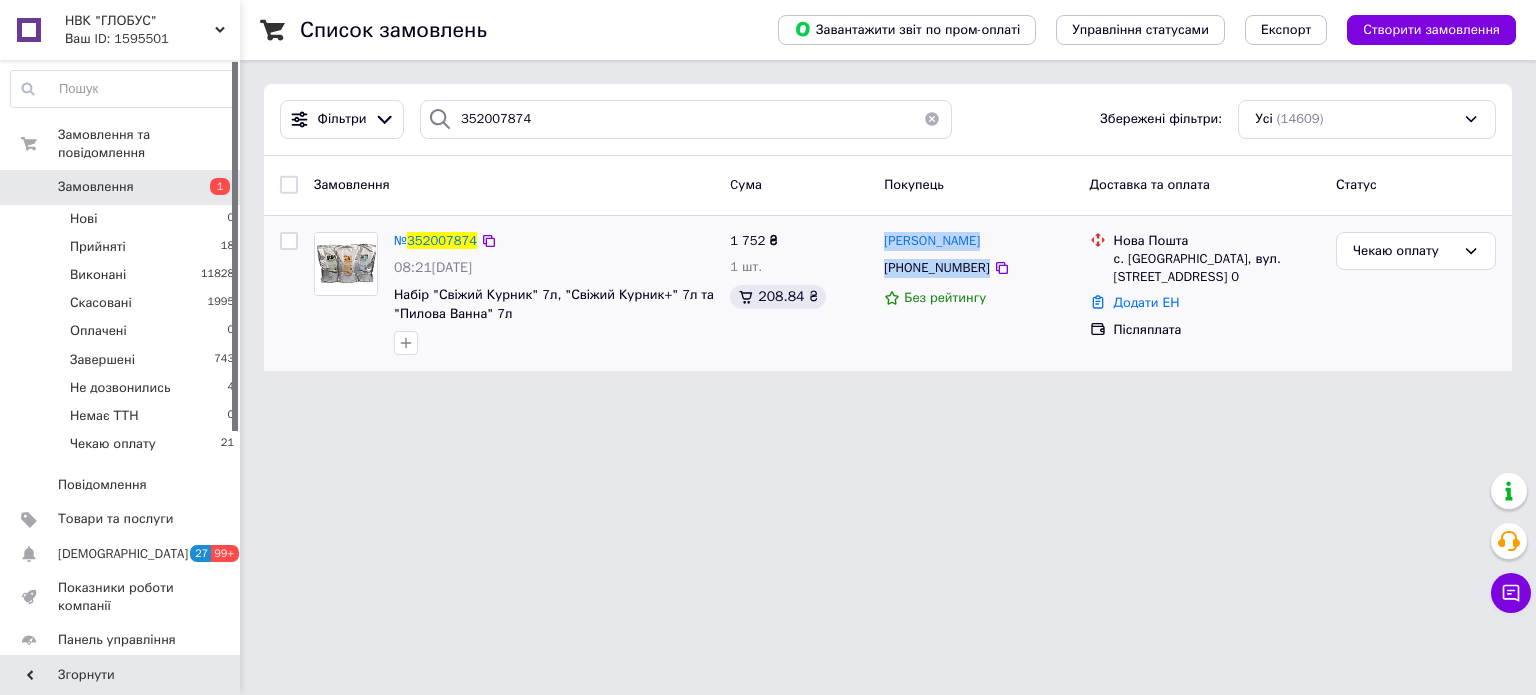 drag, startPoint x: 1212, startPoint y: 277, endPoint x: 1150, endPoint y: 245, distance: 69.77106 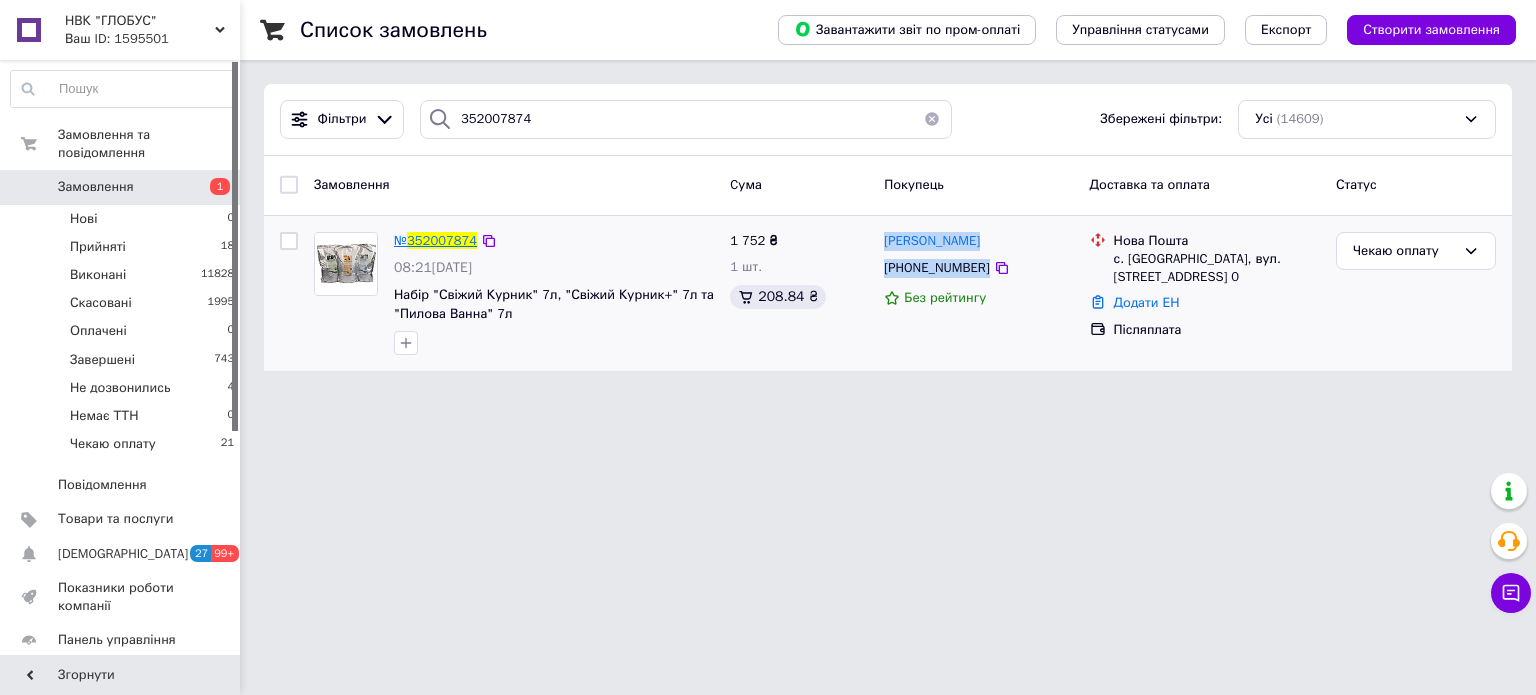 click on "352007874" at bounding box center [442, 240] 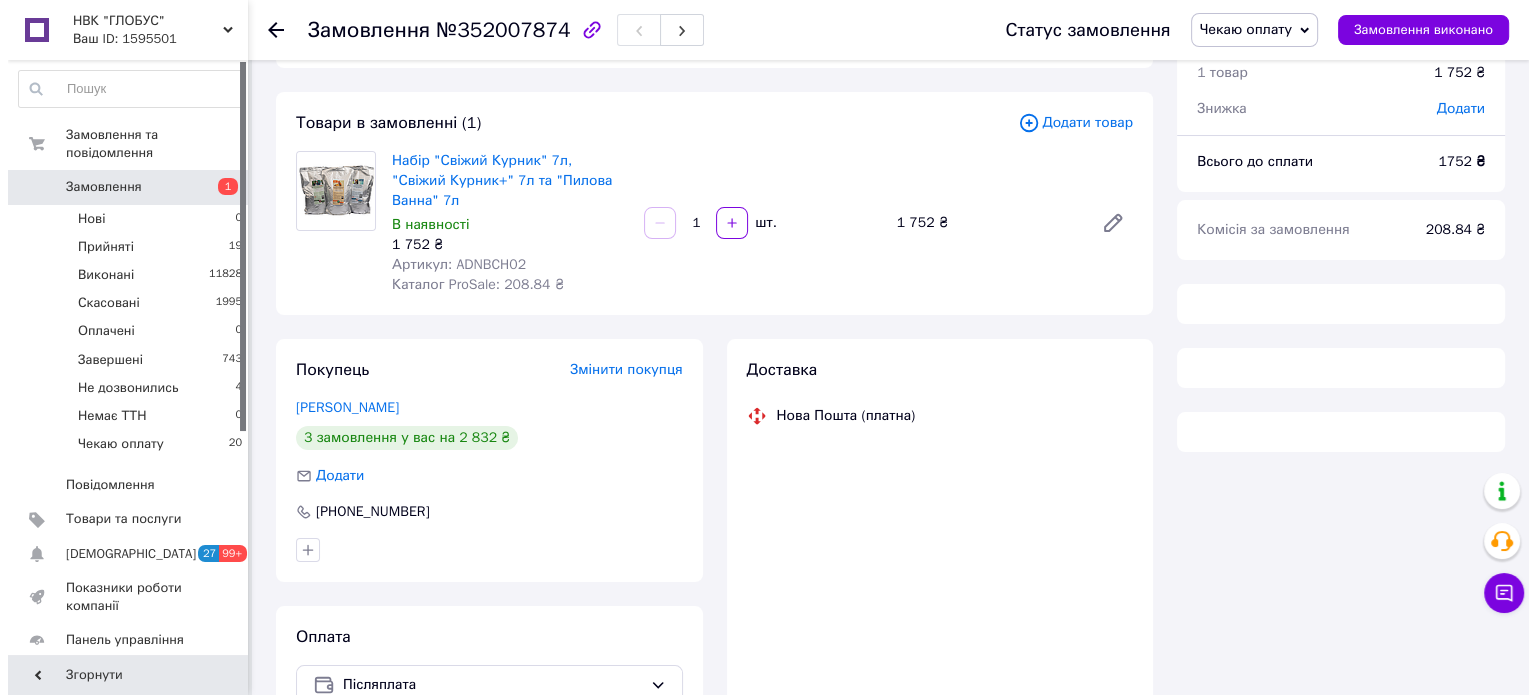 scroll, scrollTop: 178, scrollLeft: 0, axis: vertical 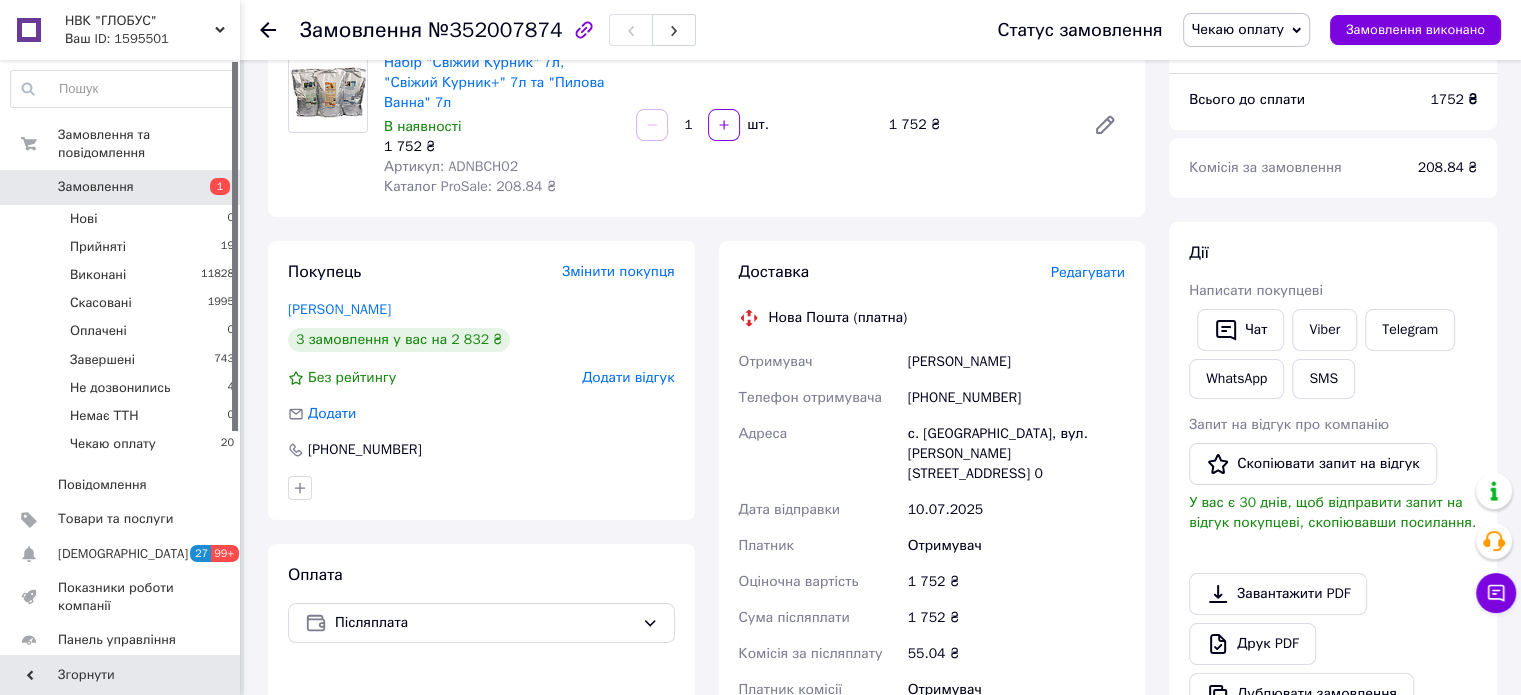 click on "Редагувати" at bounding box center [1088, 272] 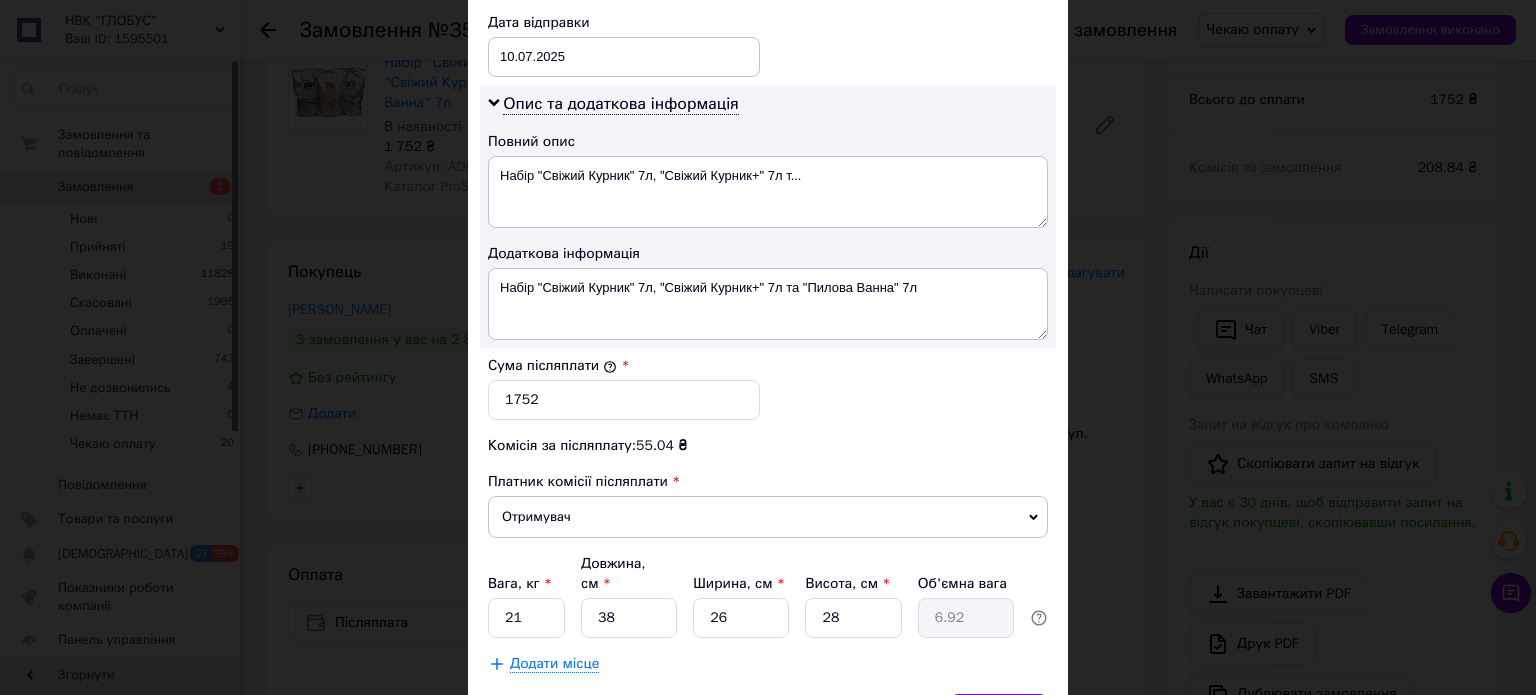 scroll, scrollTop: 1127, scrollLeft: 0, axis: vertical 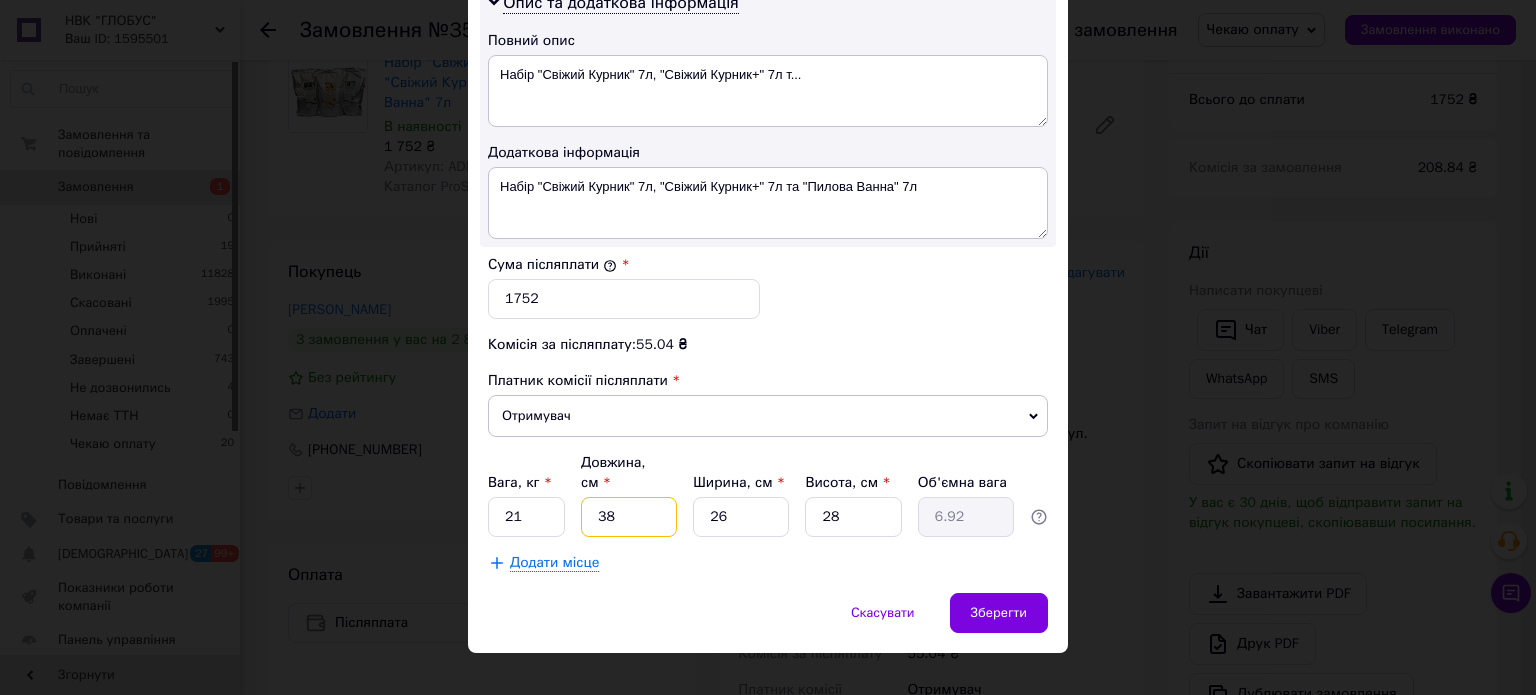 click on "38" at bounding box center (629, 517) 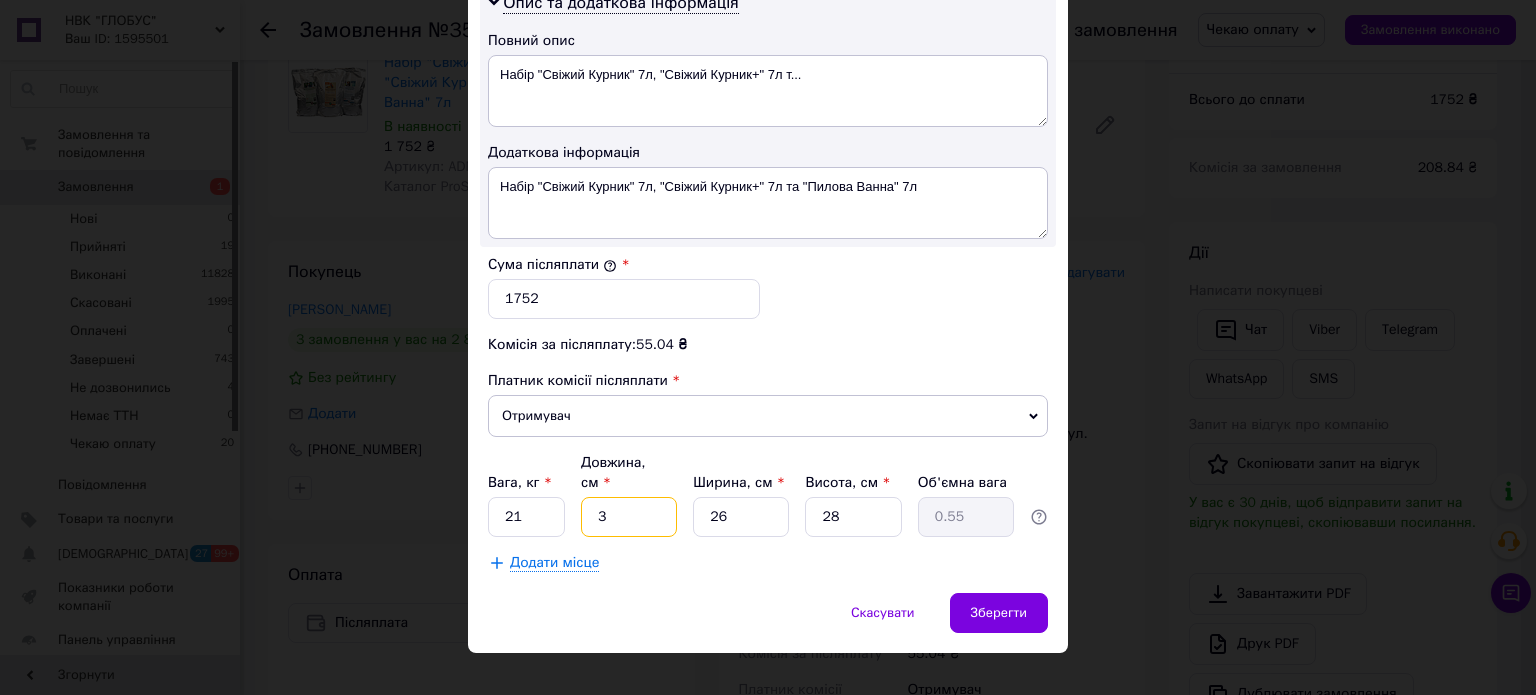 type 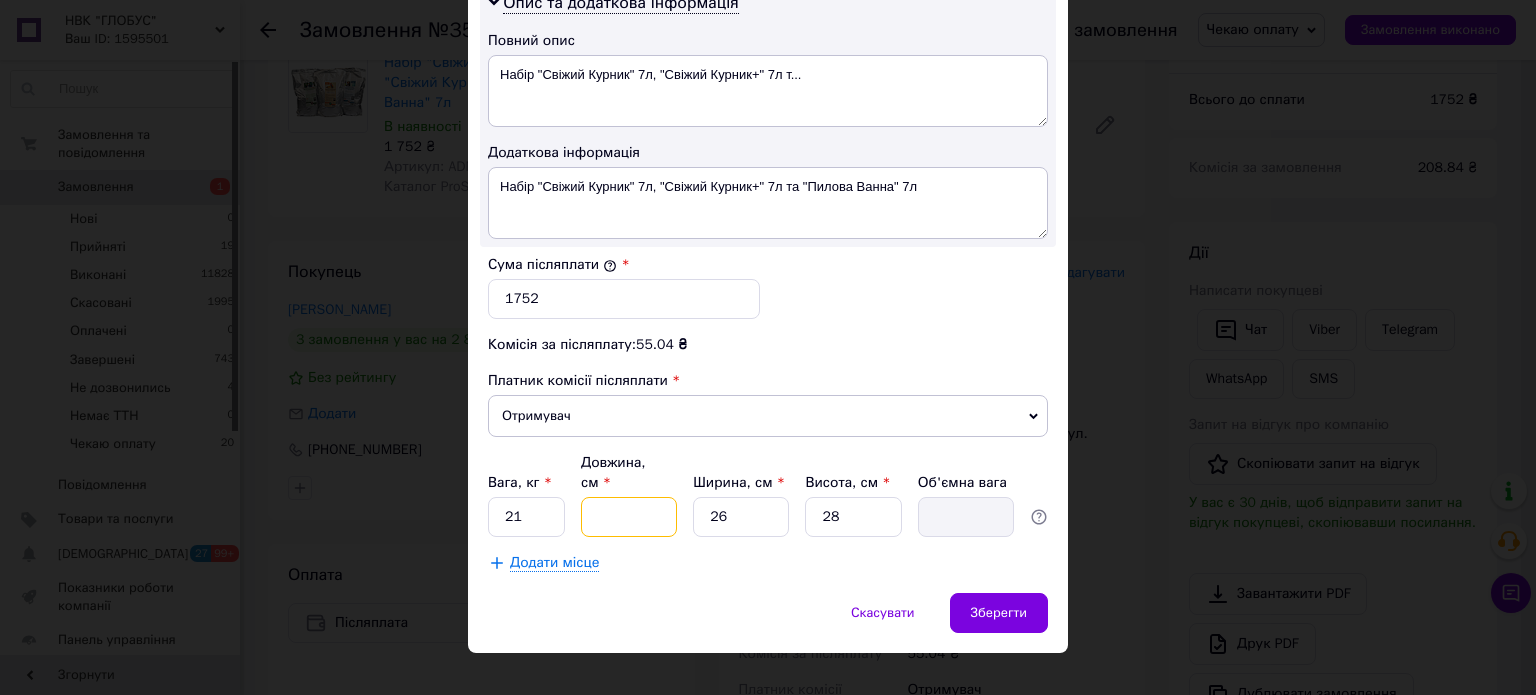 type on "1" 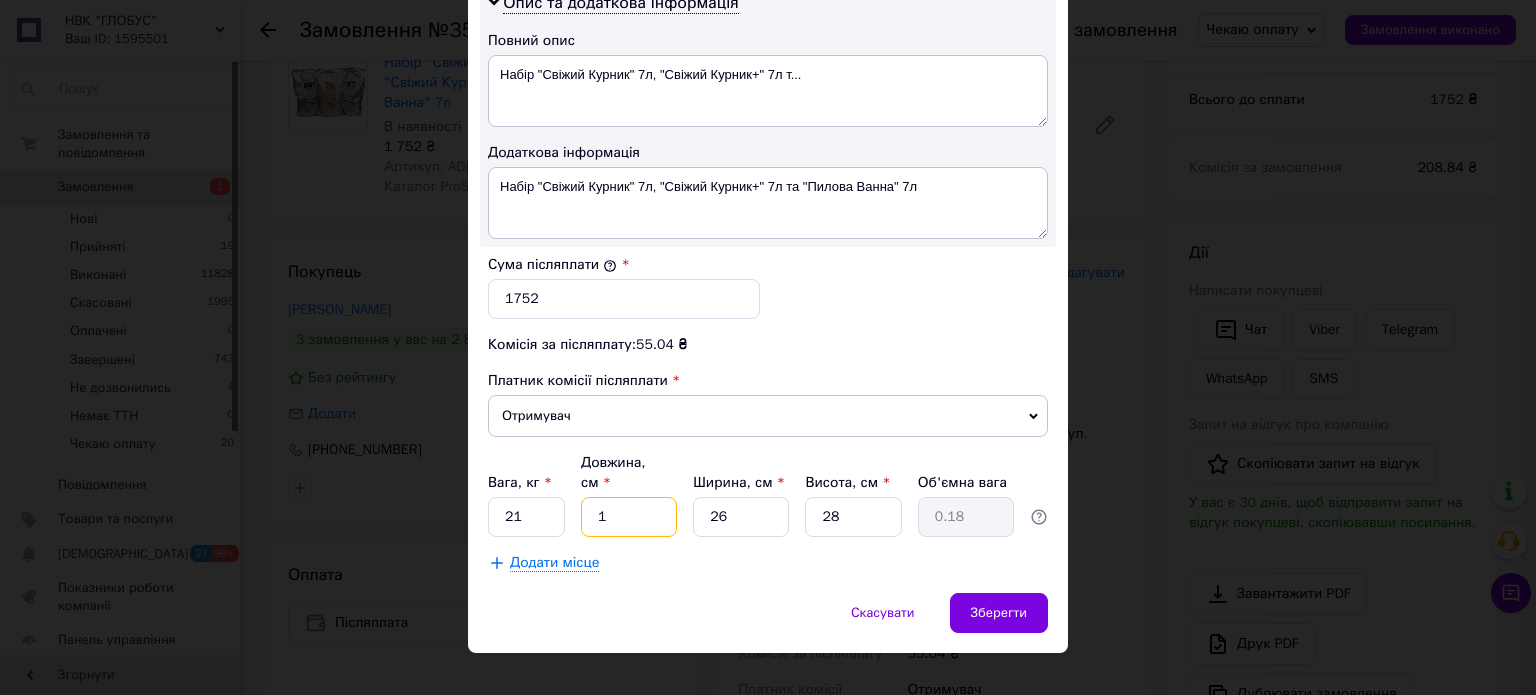 type 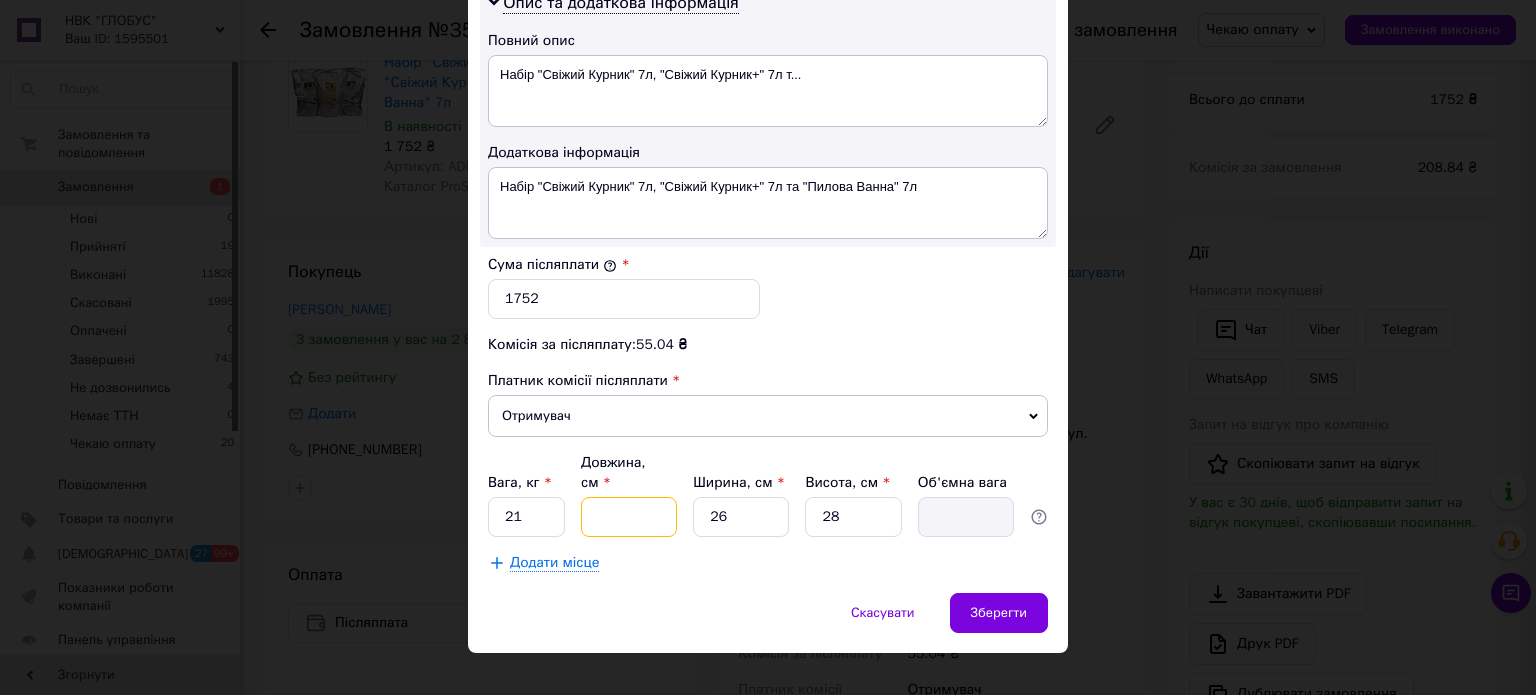 type on "4" 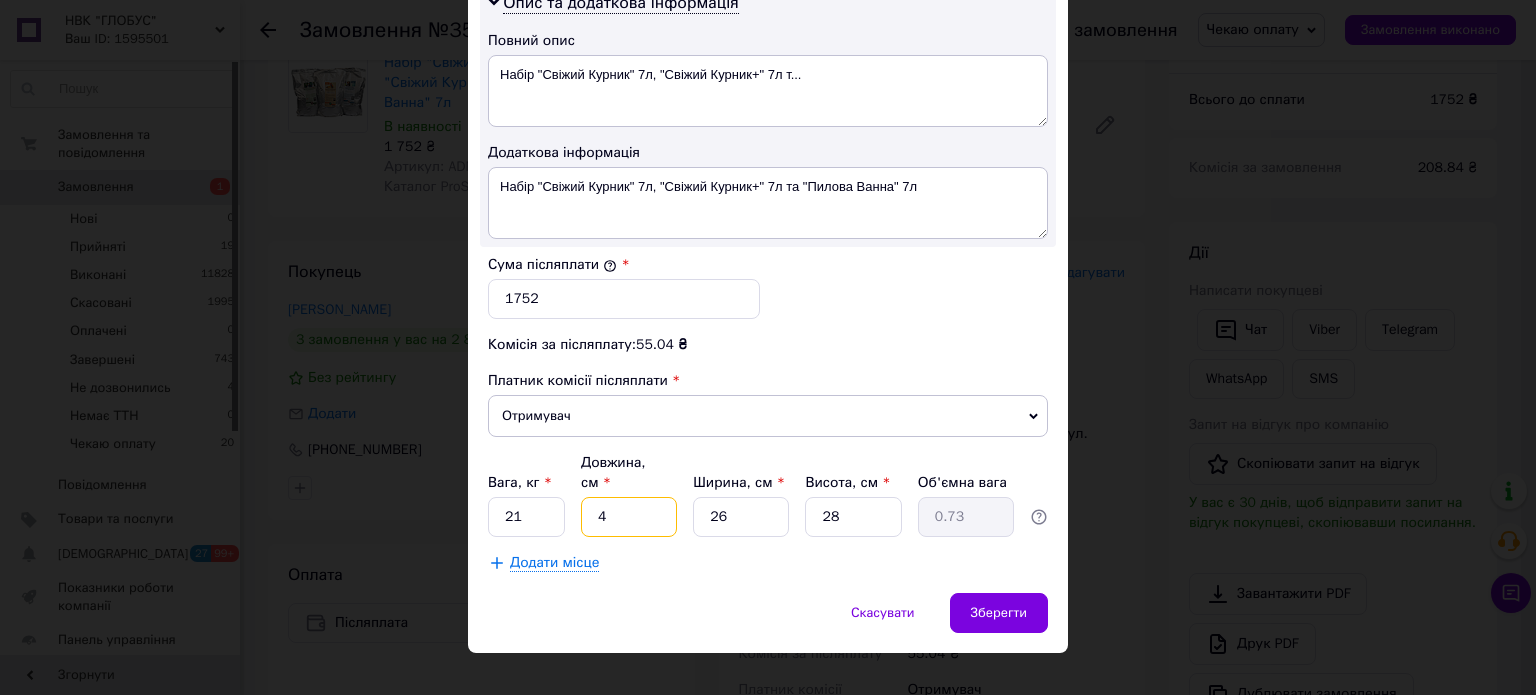 type on "40" 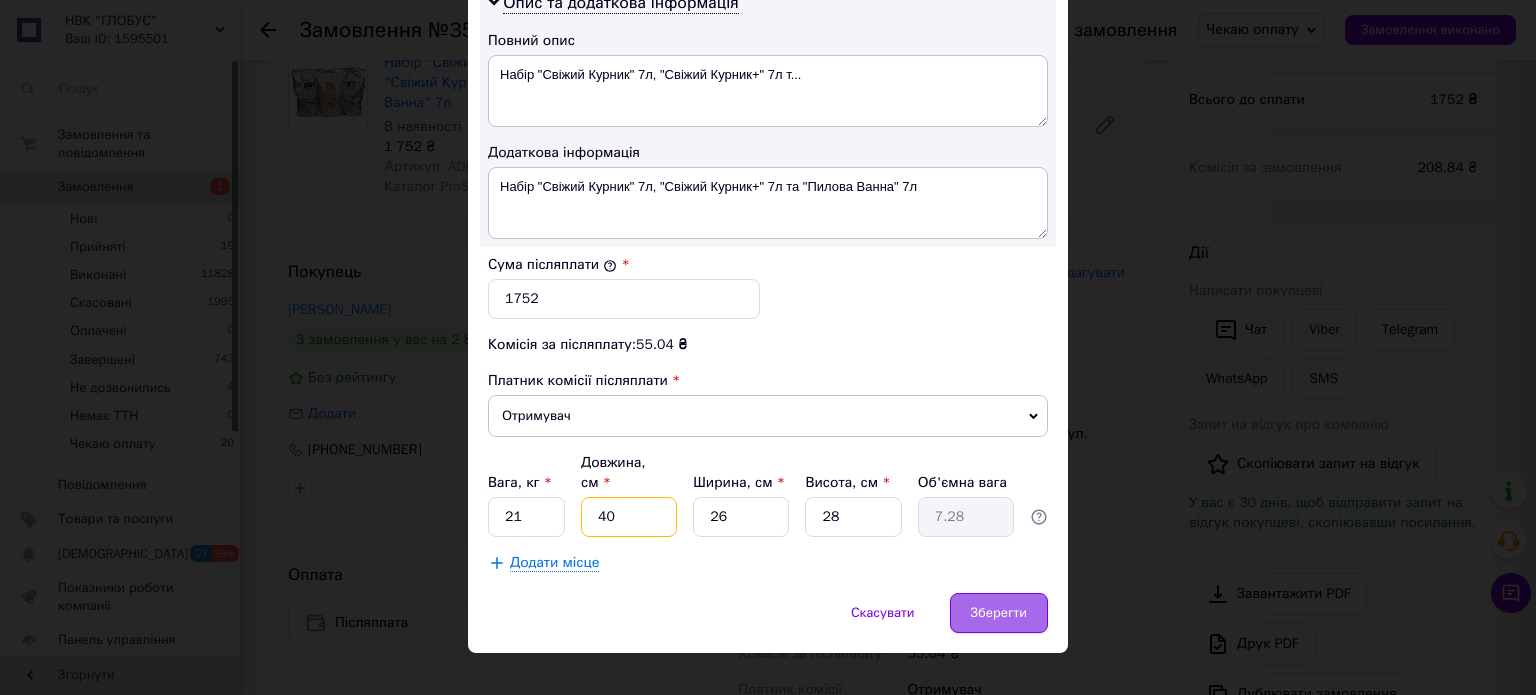 type on "40" 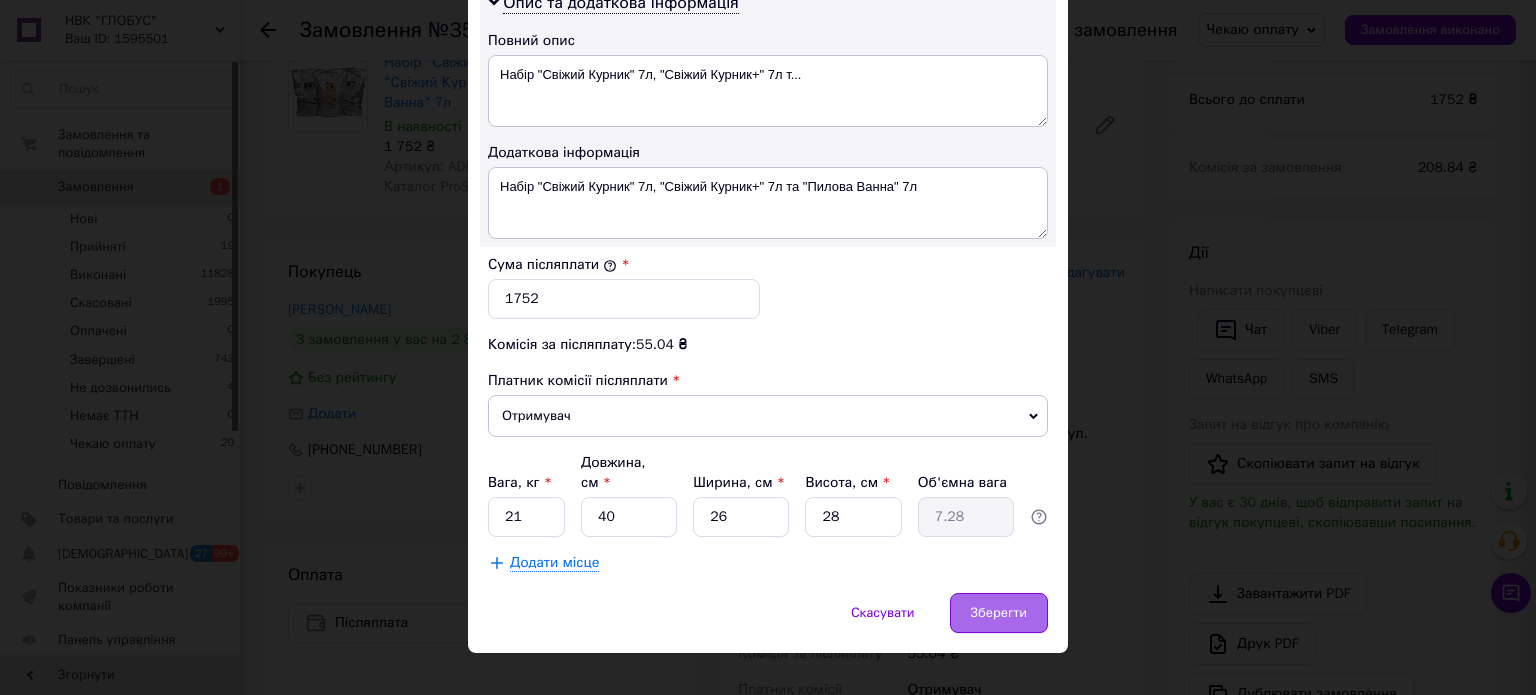 click on "Зберегти" at bounding box center [999, 613] 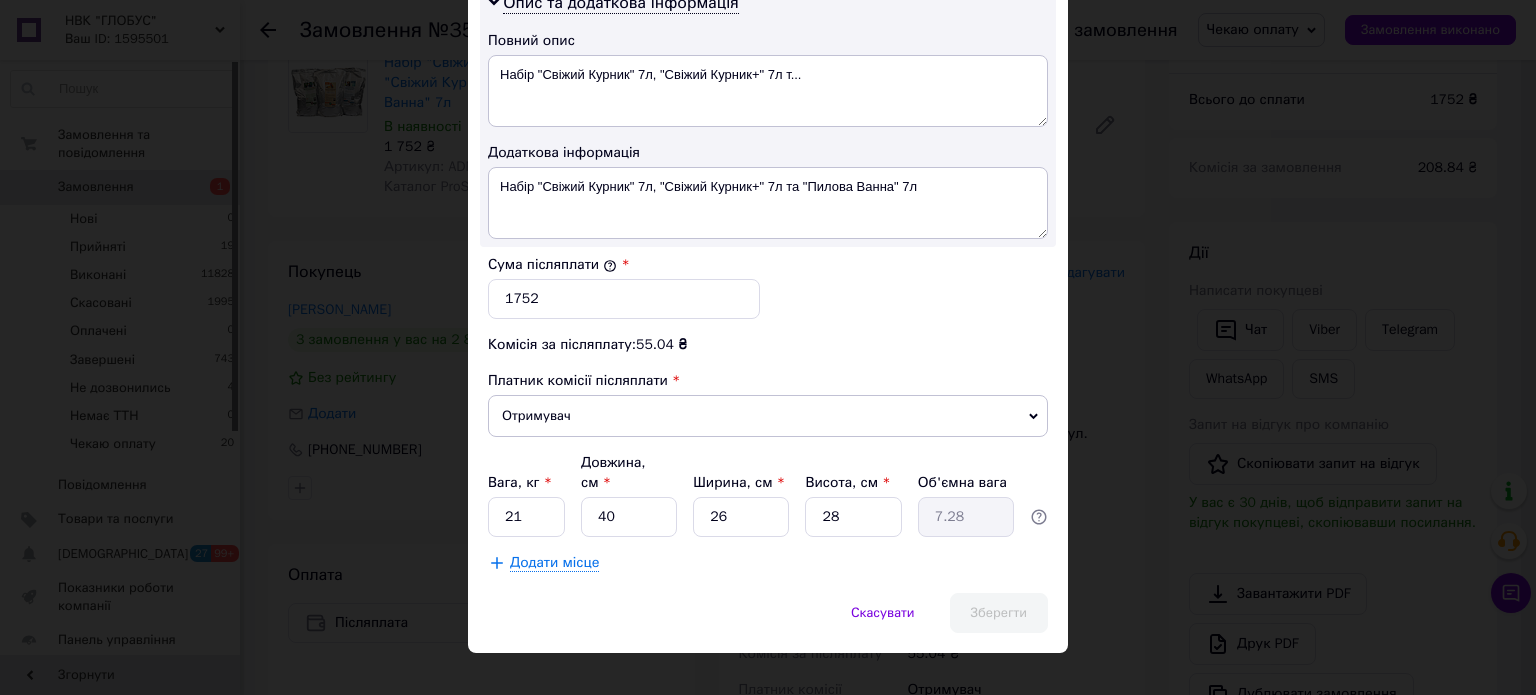 scroll, scrollTop: 88, scrollLeft: 0, axis: vertical 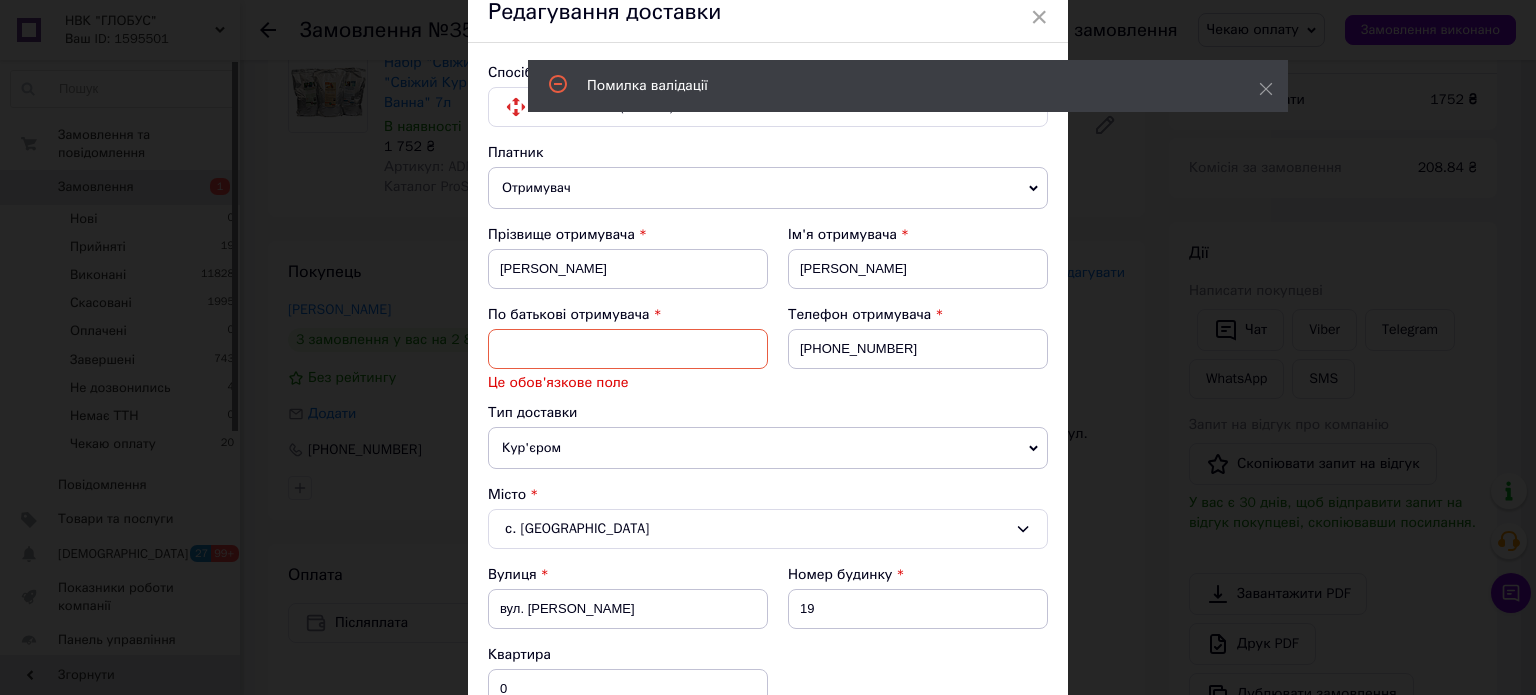 click at bounding box center (628, 349) 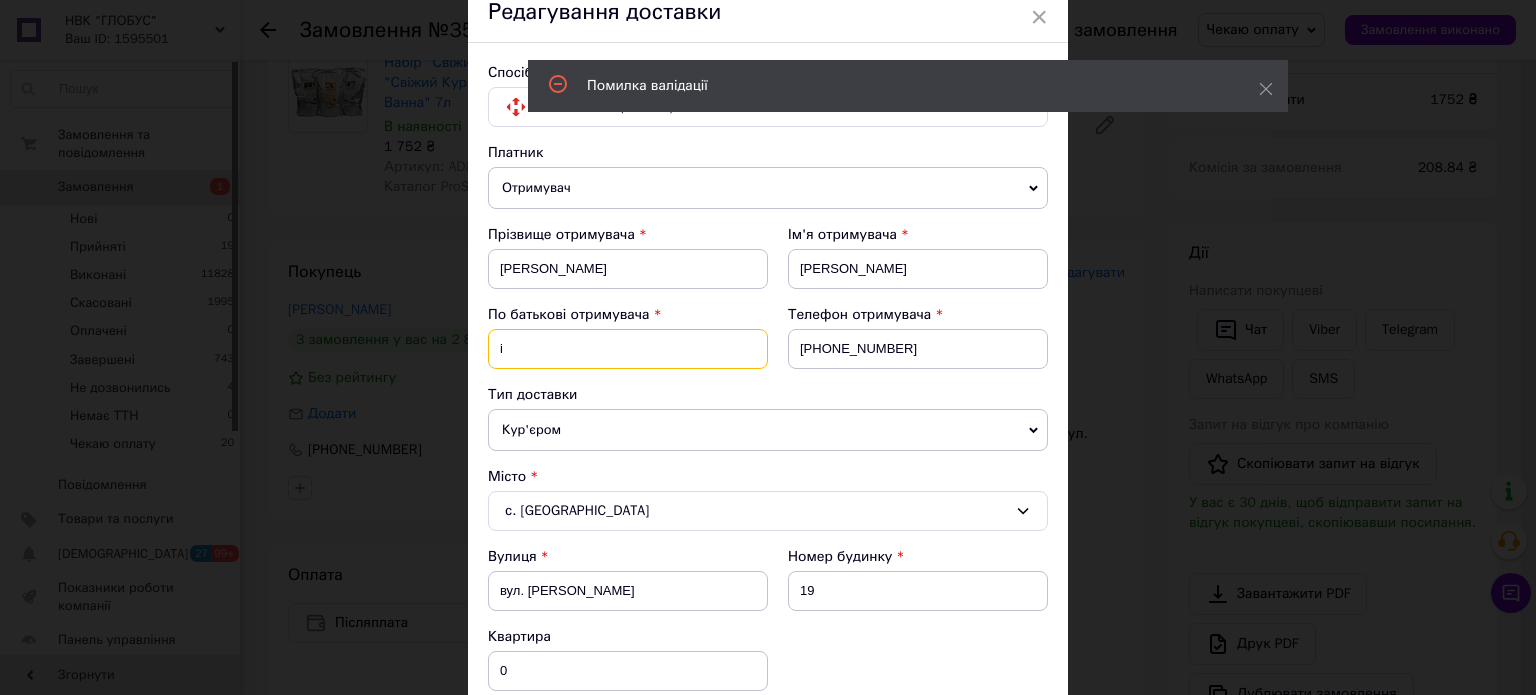 type on "іванівна" 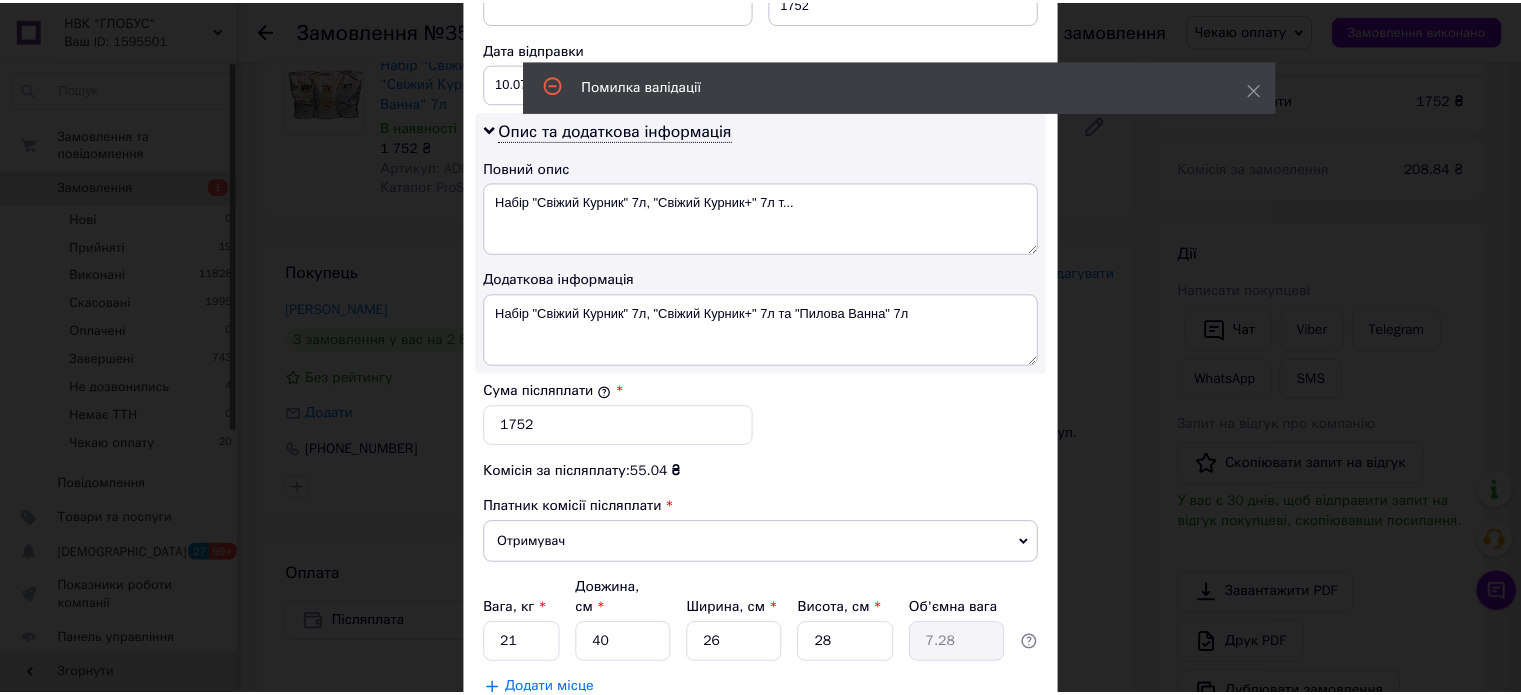 scroll, scrollTop: 1127, scrollLeft: 0, axis: vertical 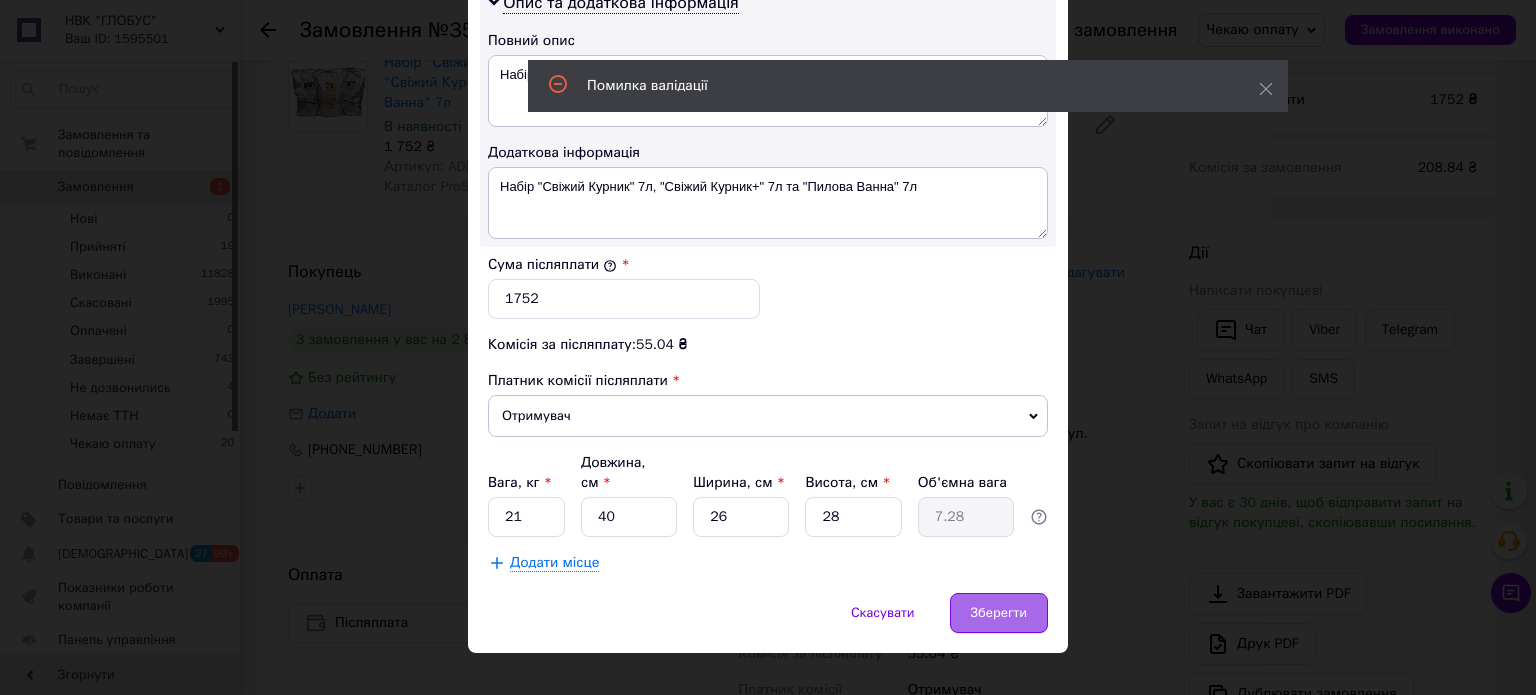 click on "Зберегти" at bounding box center [999, 613] 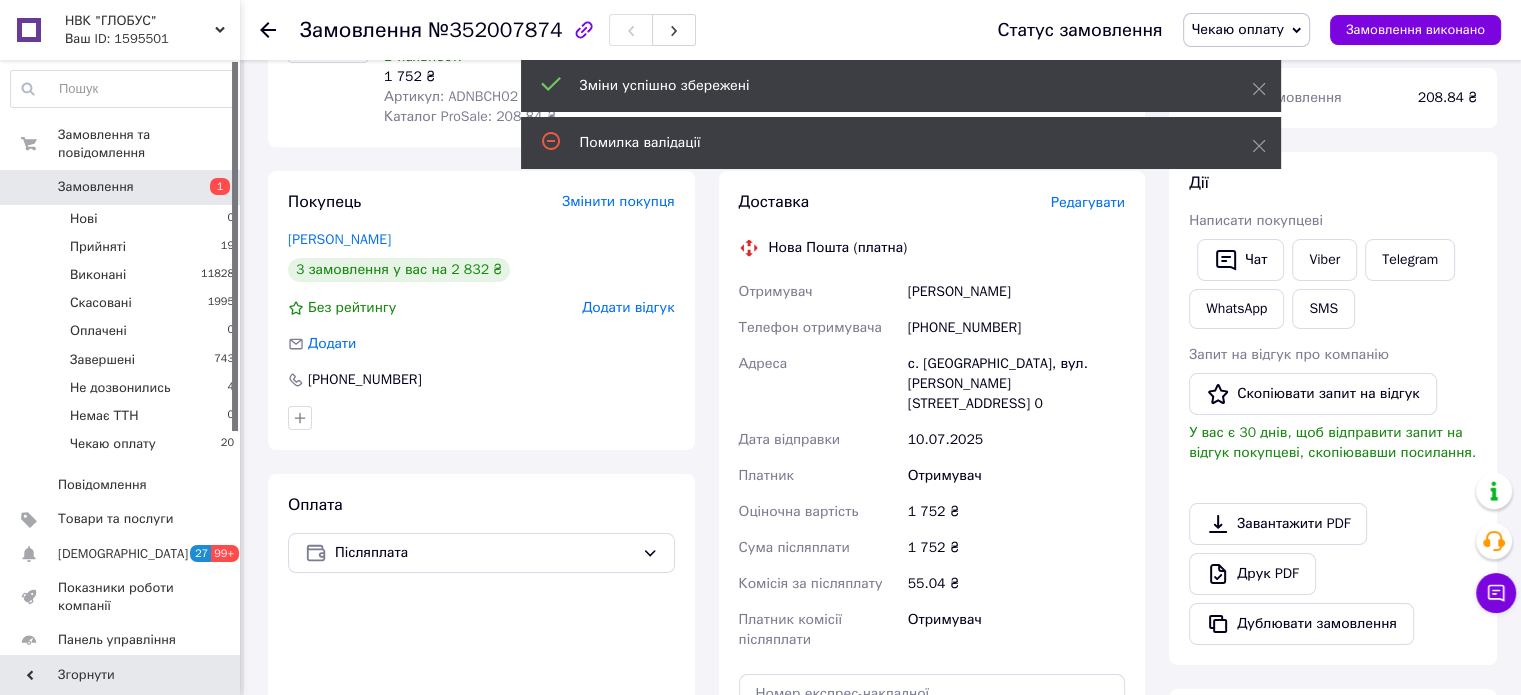 scroll, scrollTop: 378, scrollLeft: 0, axis: vertical 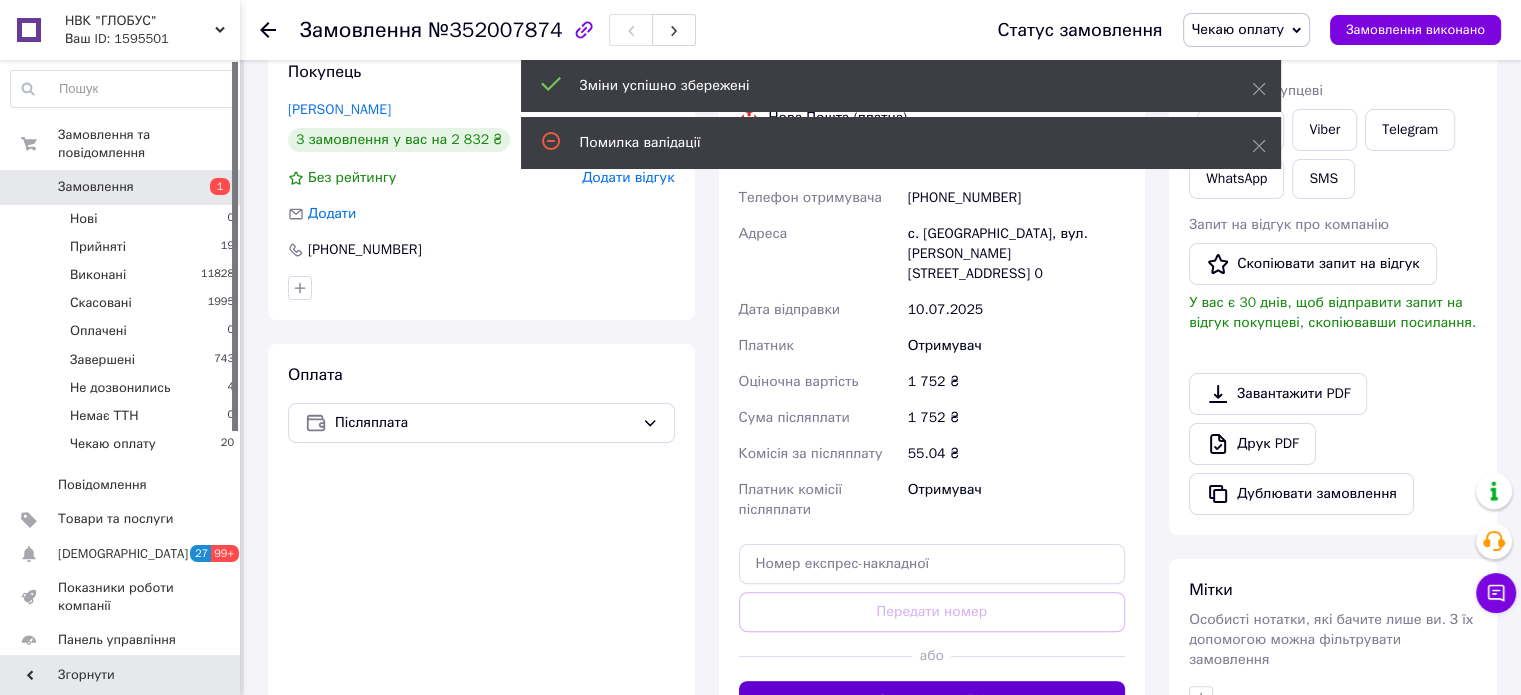 click on "Згенерувати ЕН" at bounding box center [932, 701] 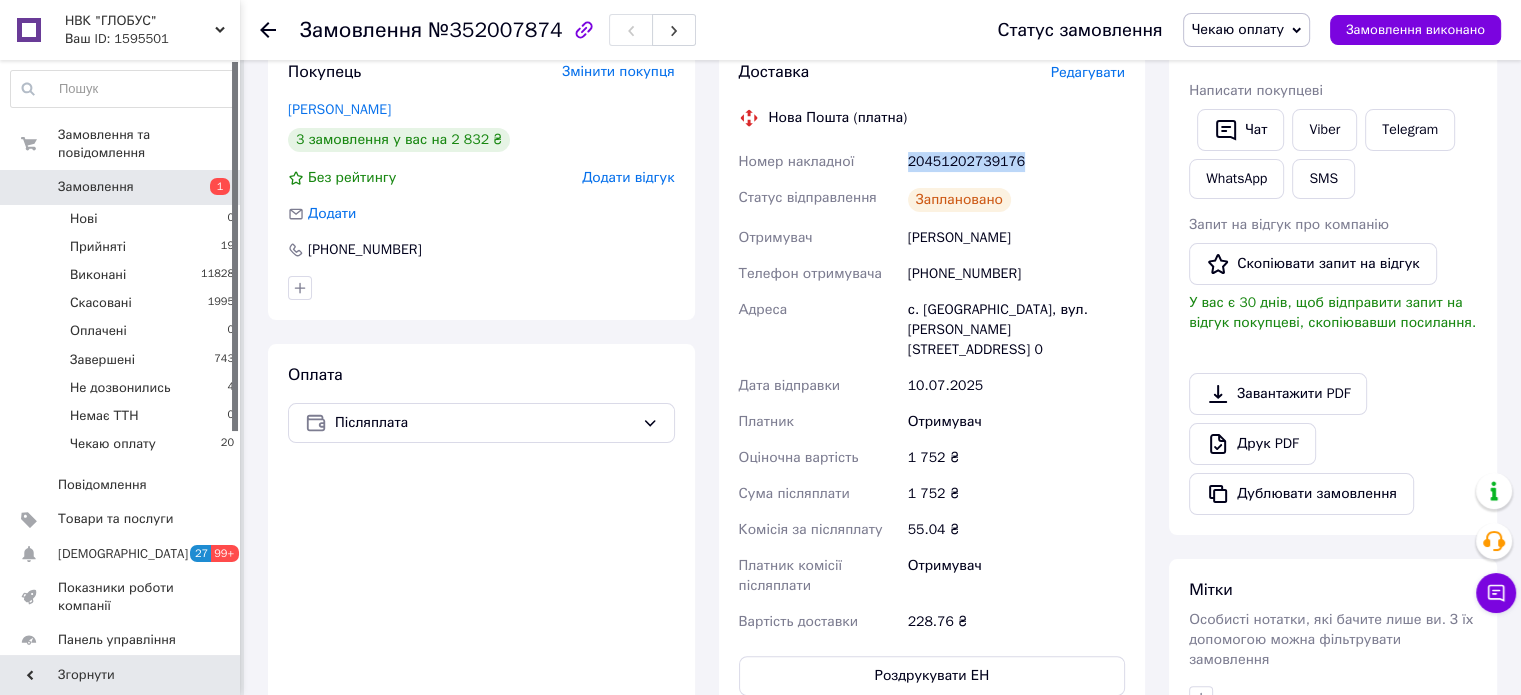 drag, startPoint x: 1036, startPoint y: 137, endPoint x: 905, endPoint y: 128, distance: 131.30879 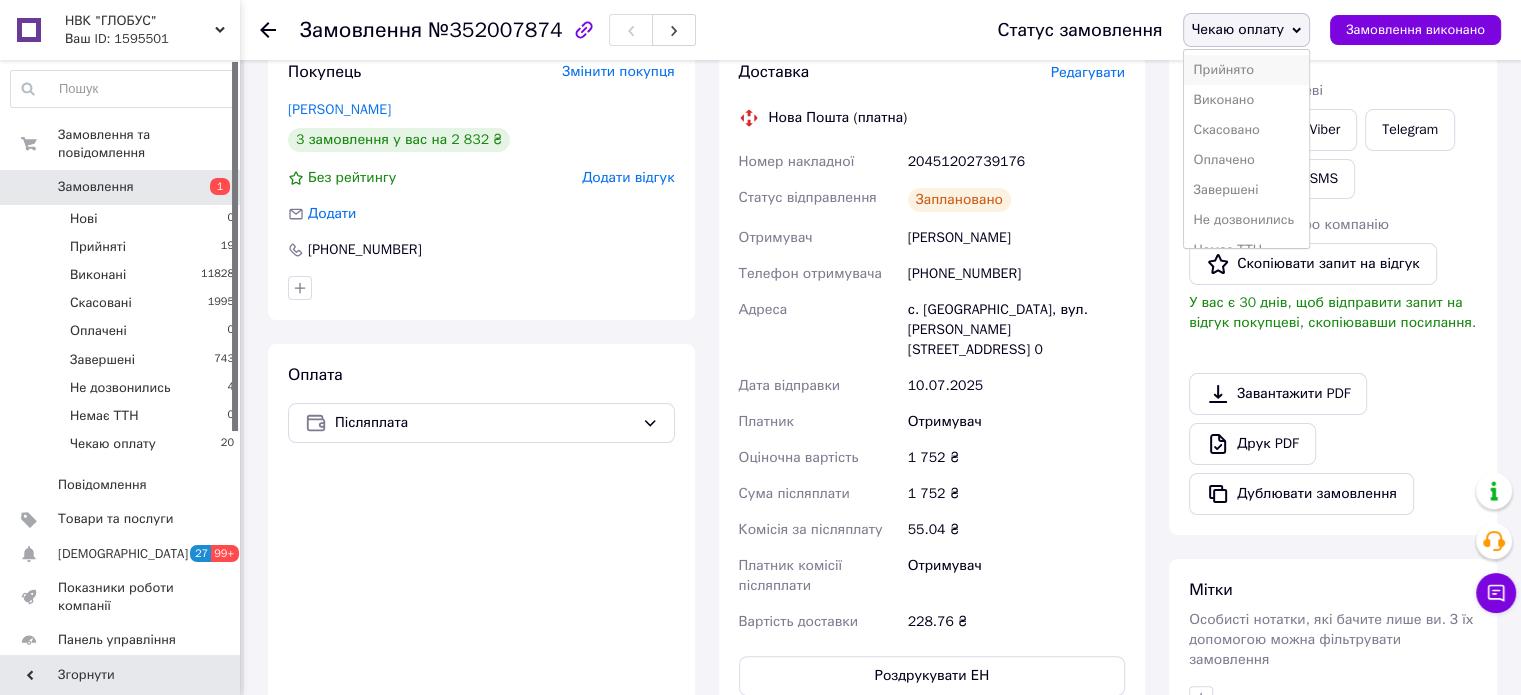 click on "Прийнято" at bounding box center [1246, 70] 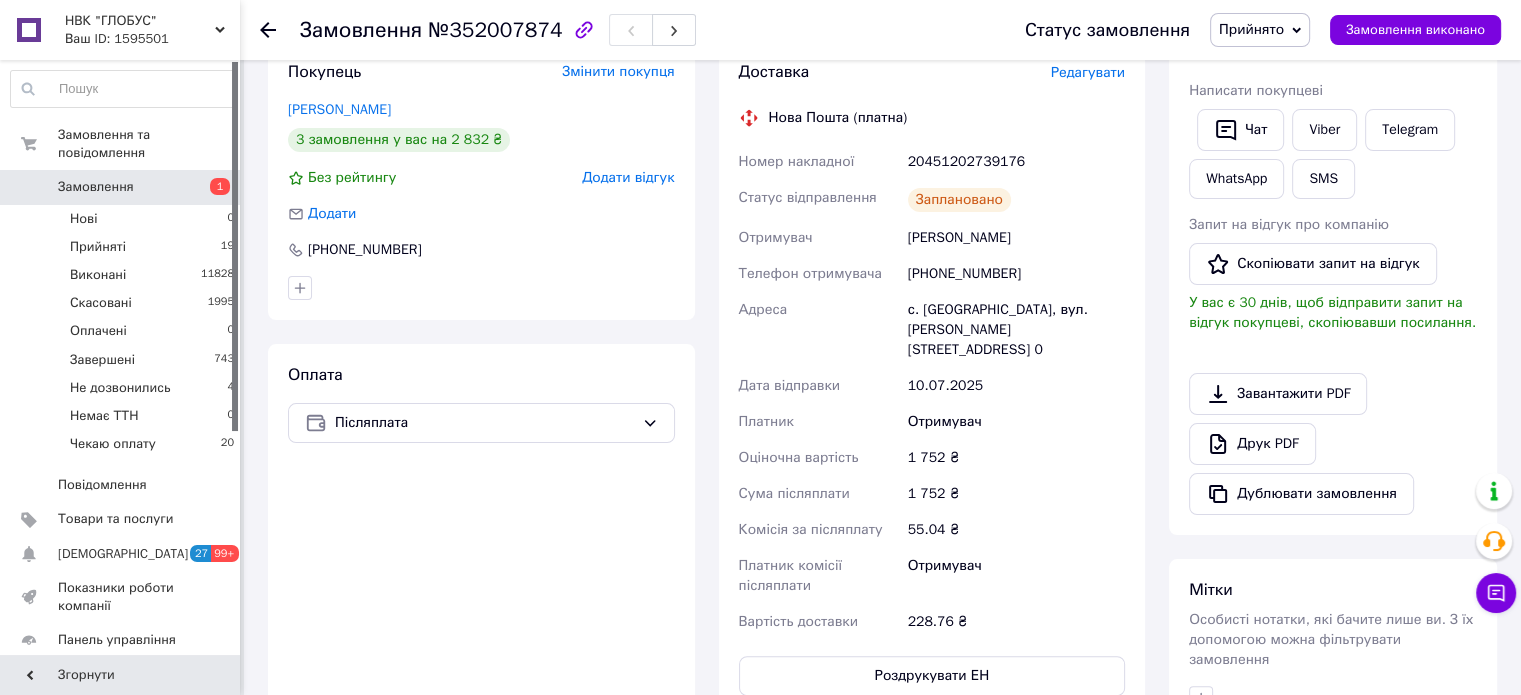 click 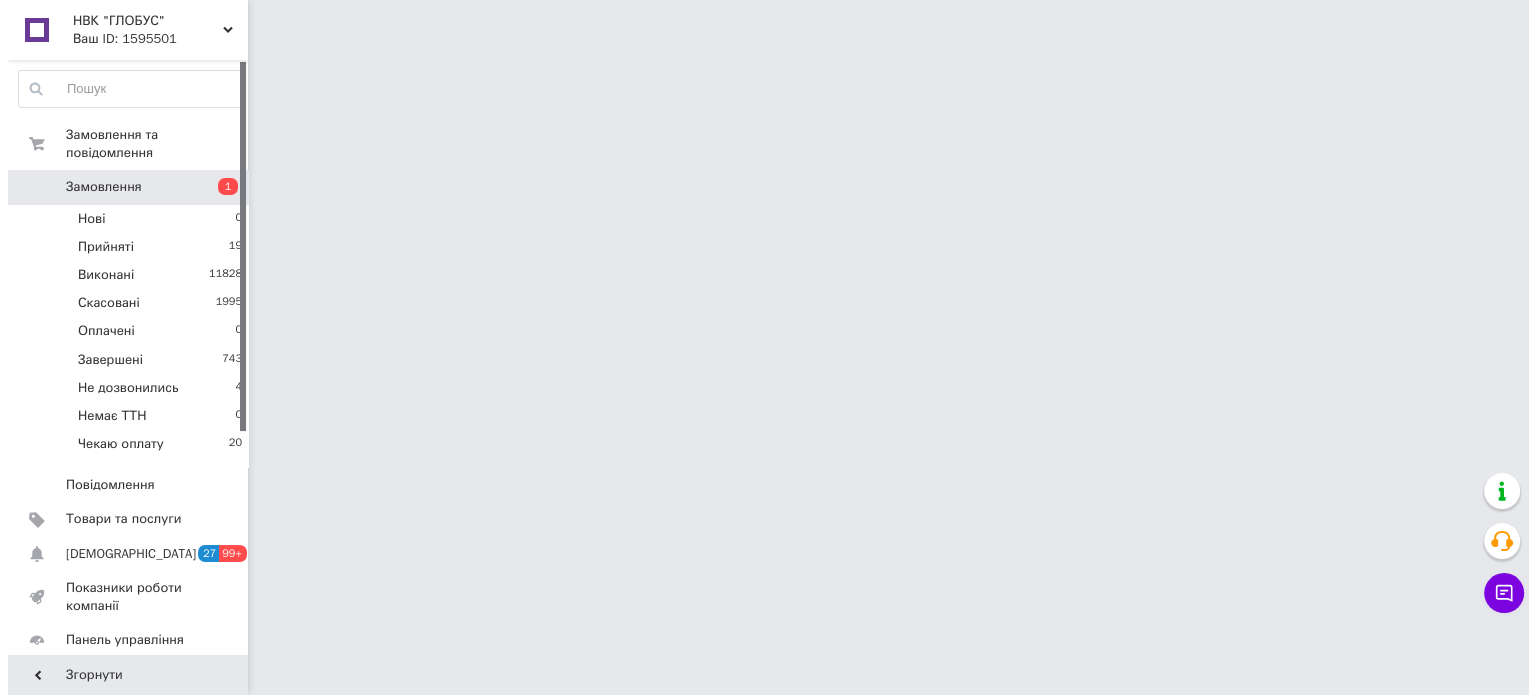 scroll, scrollTop: 0, scrollLeft: 0, axis: both 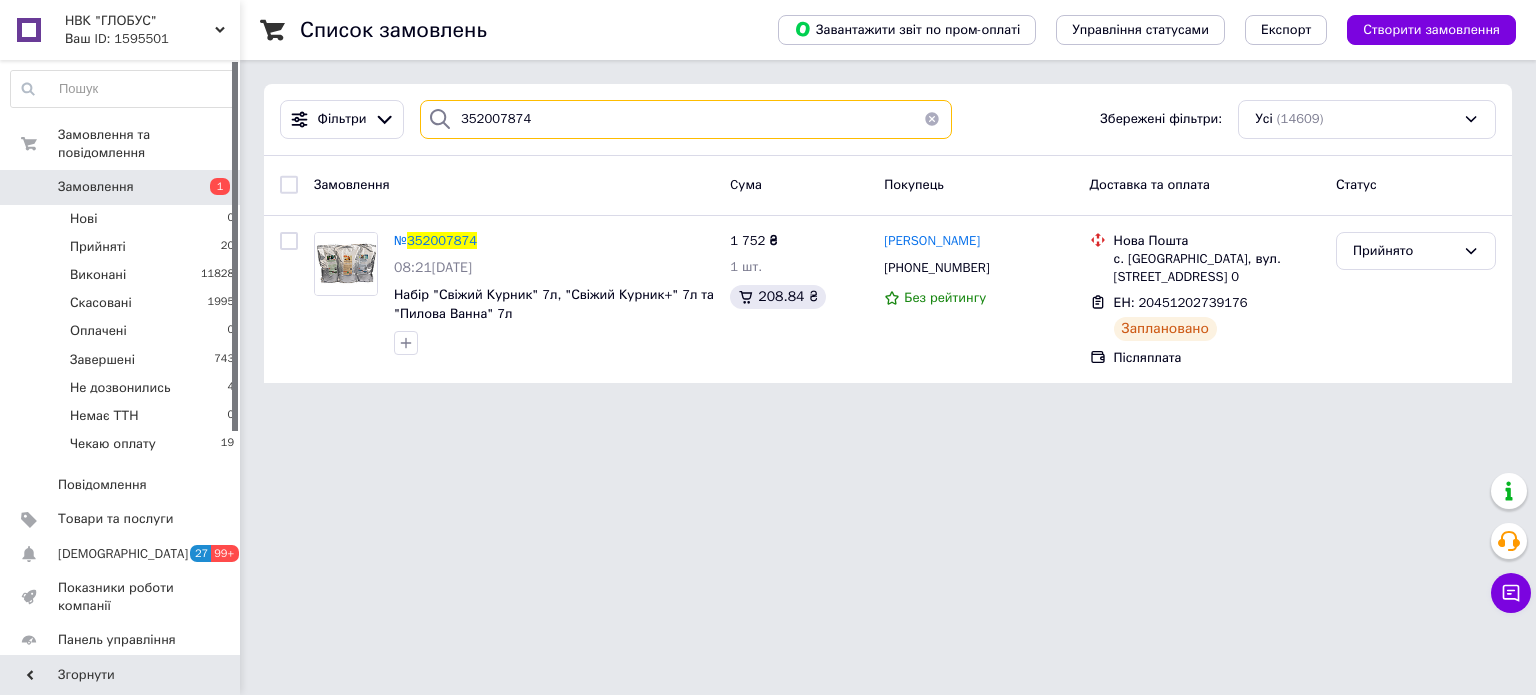 drag, startPoint x: 596, startPoint y: 120, endPoint x: 449, endPoint y: 114, distance: 147.12239 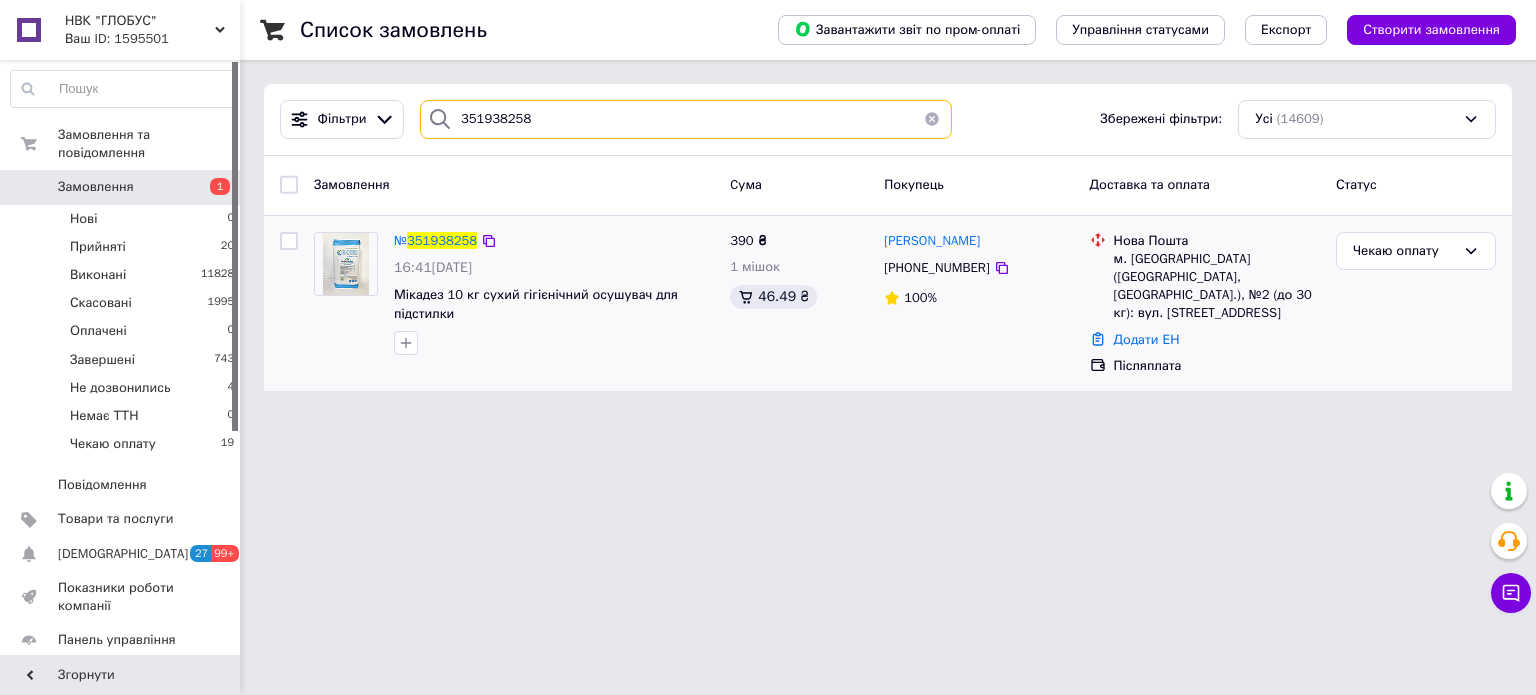 type on "351938258" 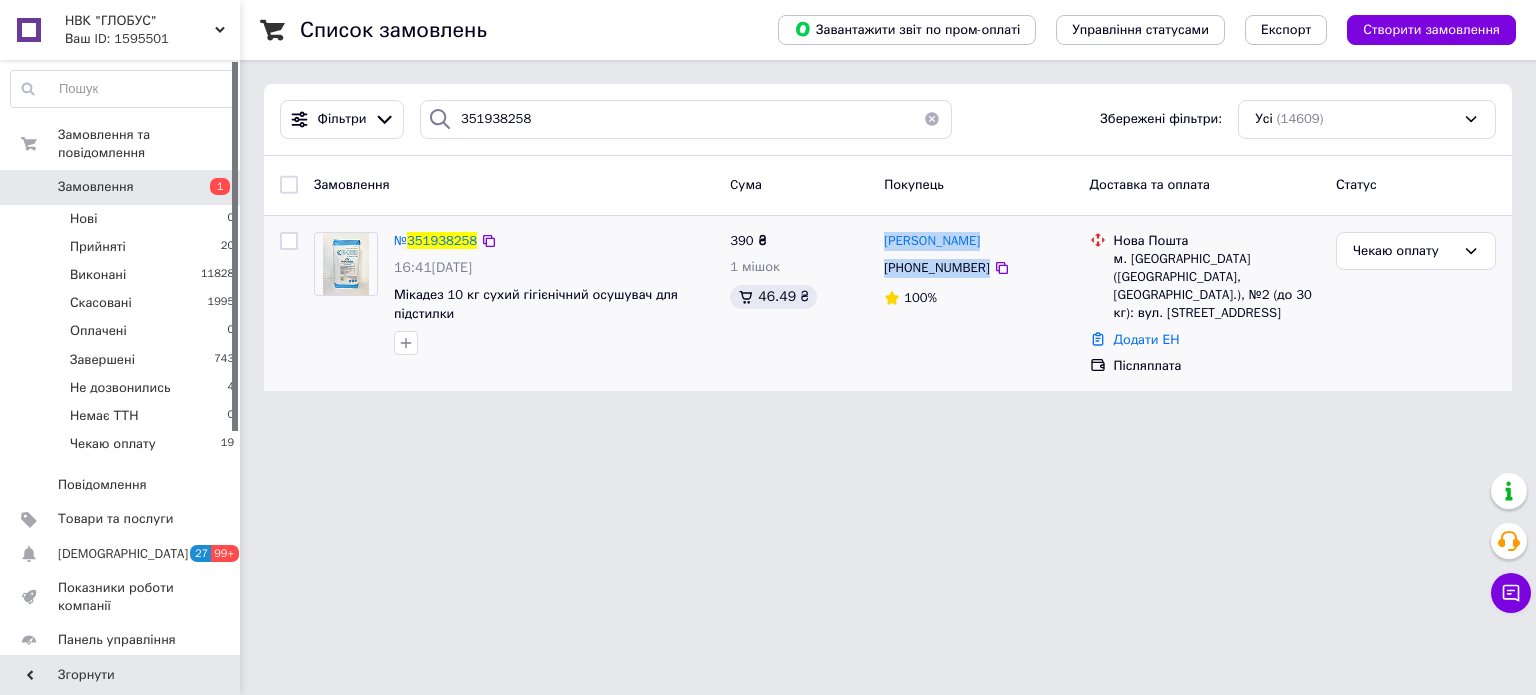 drag, startPoint x: 1016, startPoint y: 271, endPoint x: 880, endPoint y: 241, distance: 139.26952 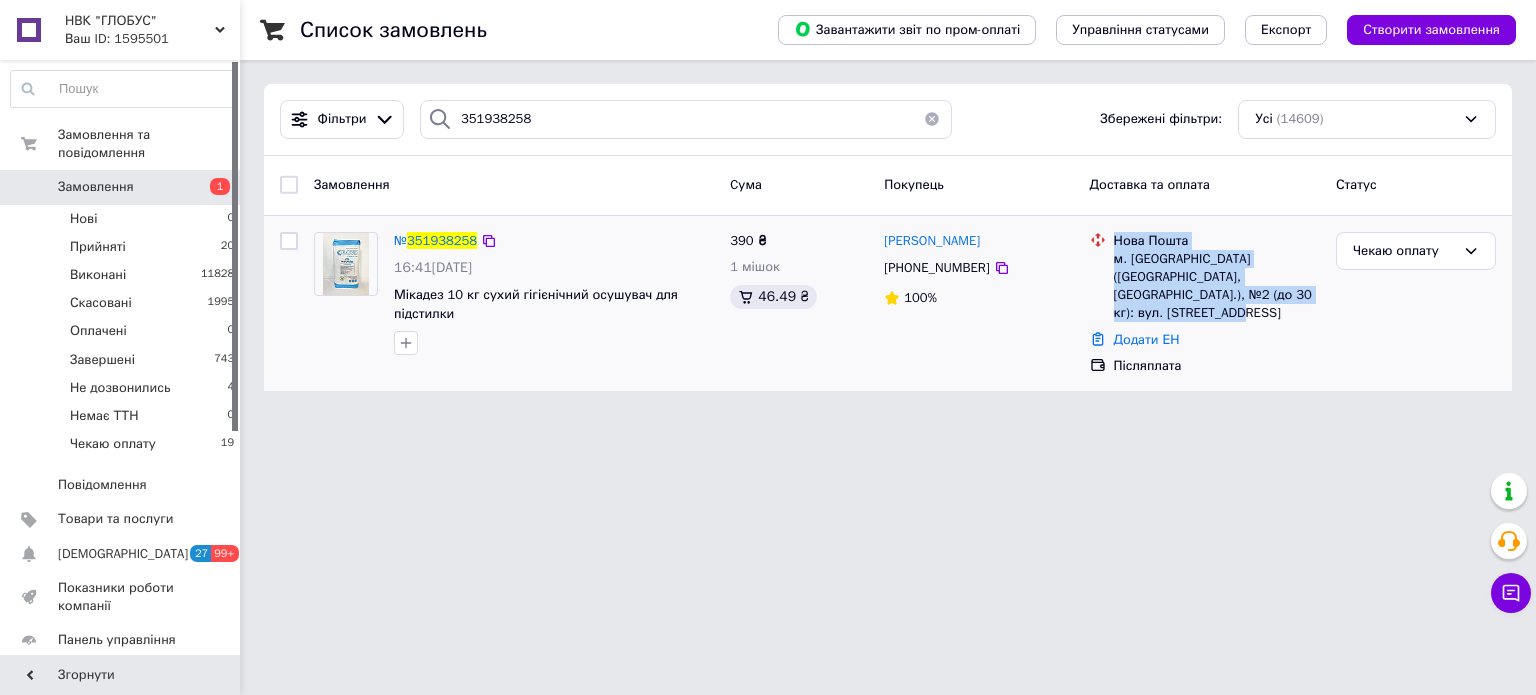 drag, startPoint x: 1314, startPoint y: 292, endPoint x: 1116, endPoint y: 231, distance: 207.18349 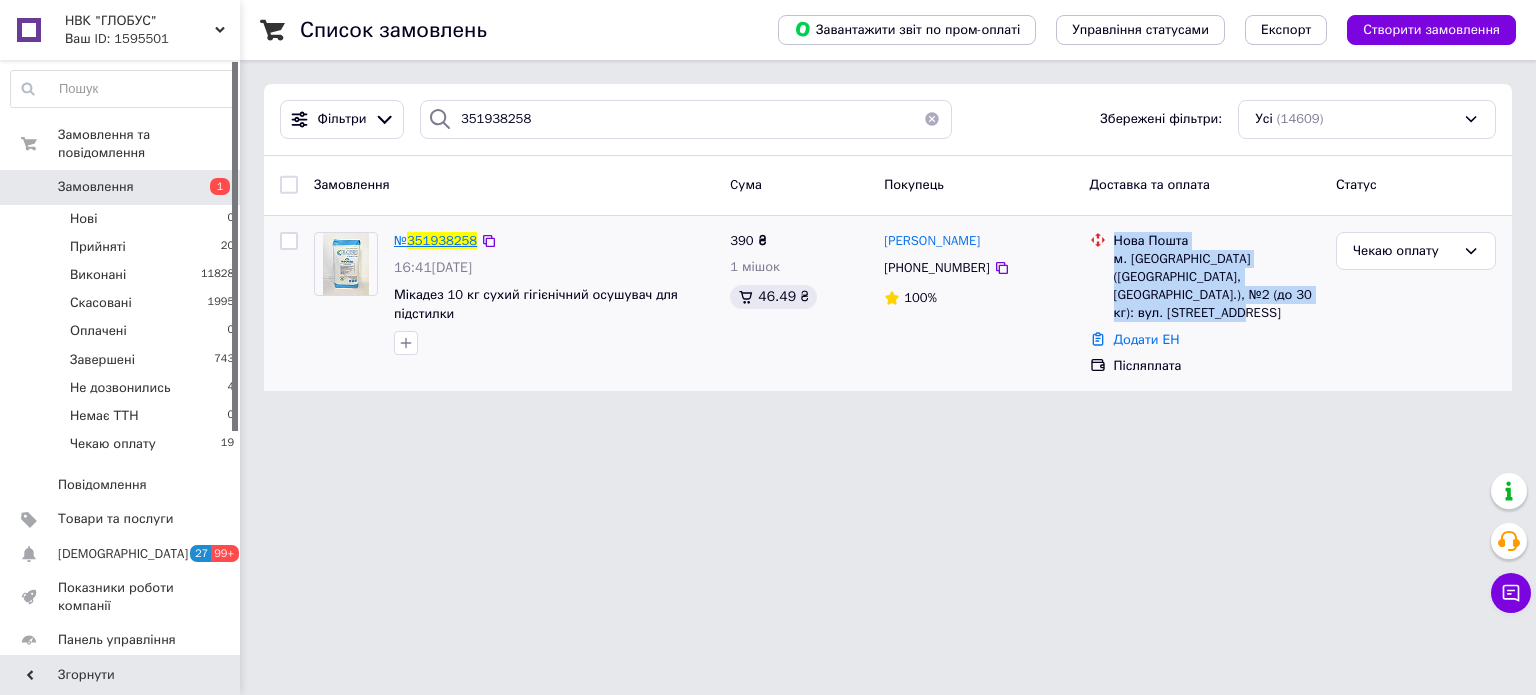 click on "351938258" at bounding box center (442, 240) 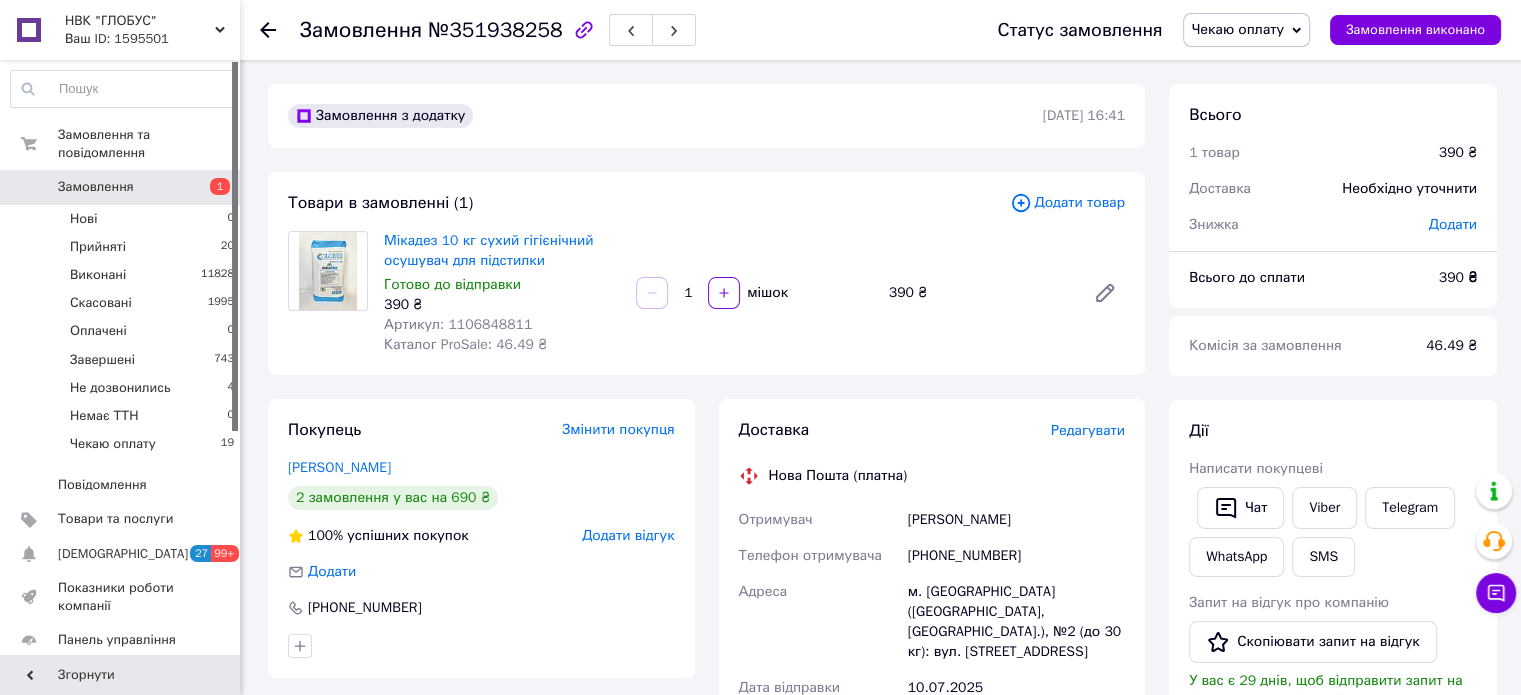click on "Редагувати" at bounding box center [1088, 430] 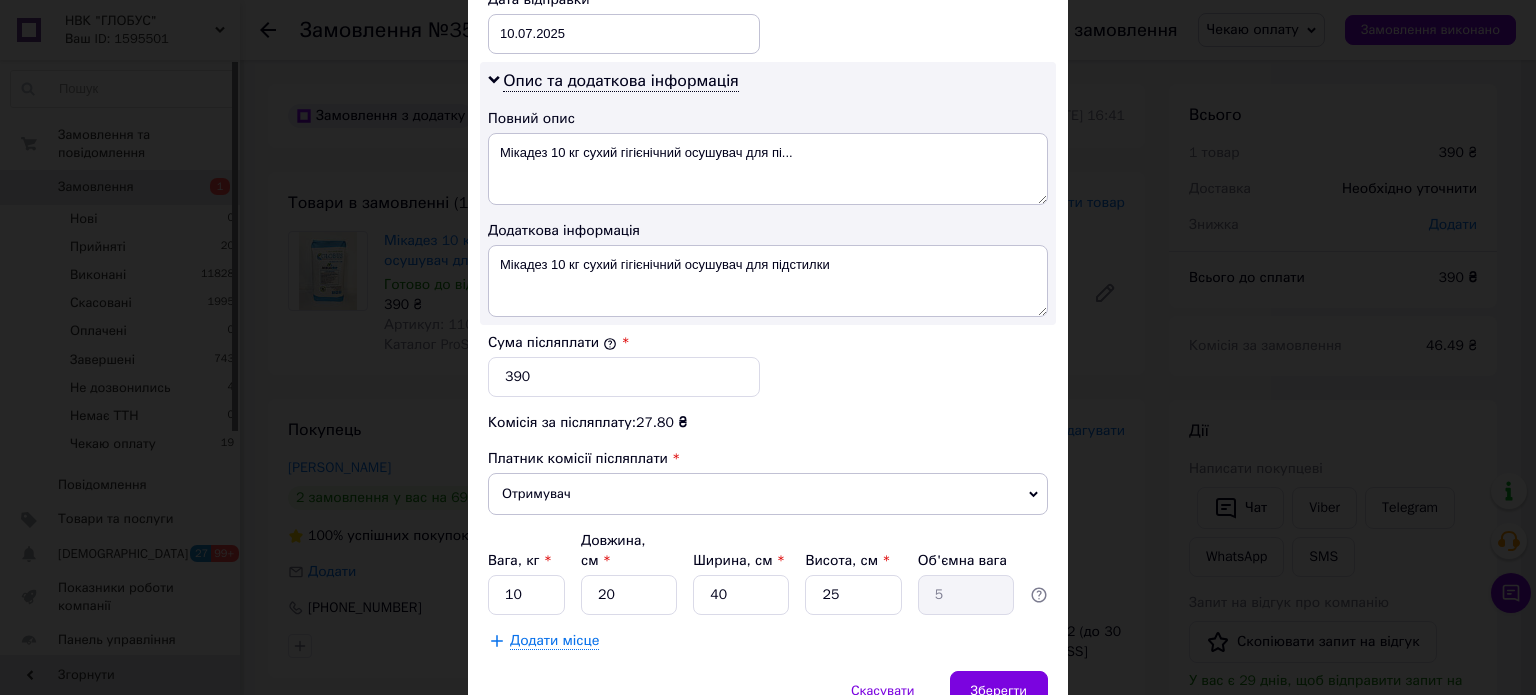 scroll, scrollTop: 1048, scrollLeft: 0, axis: vertical 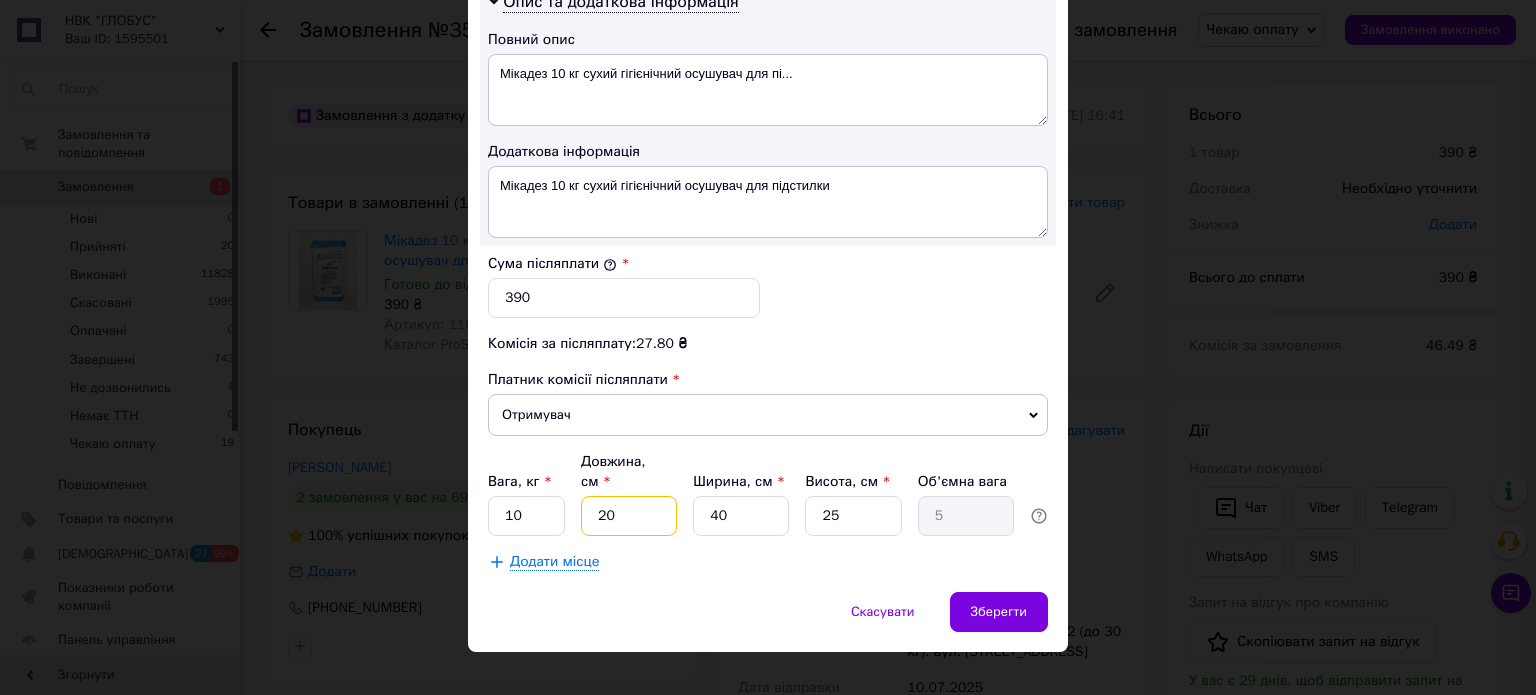 click on "20" at bounding box center (629, 516) 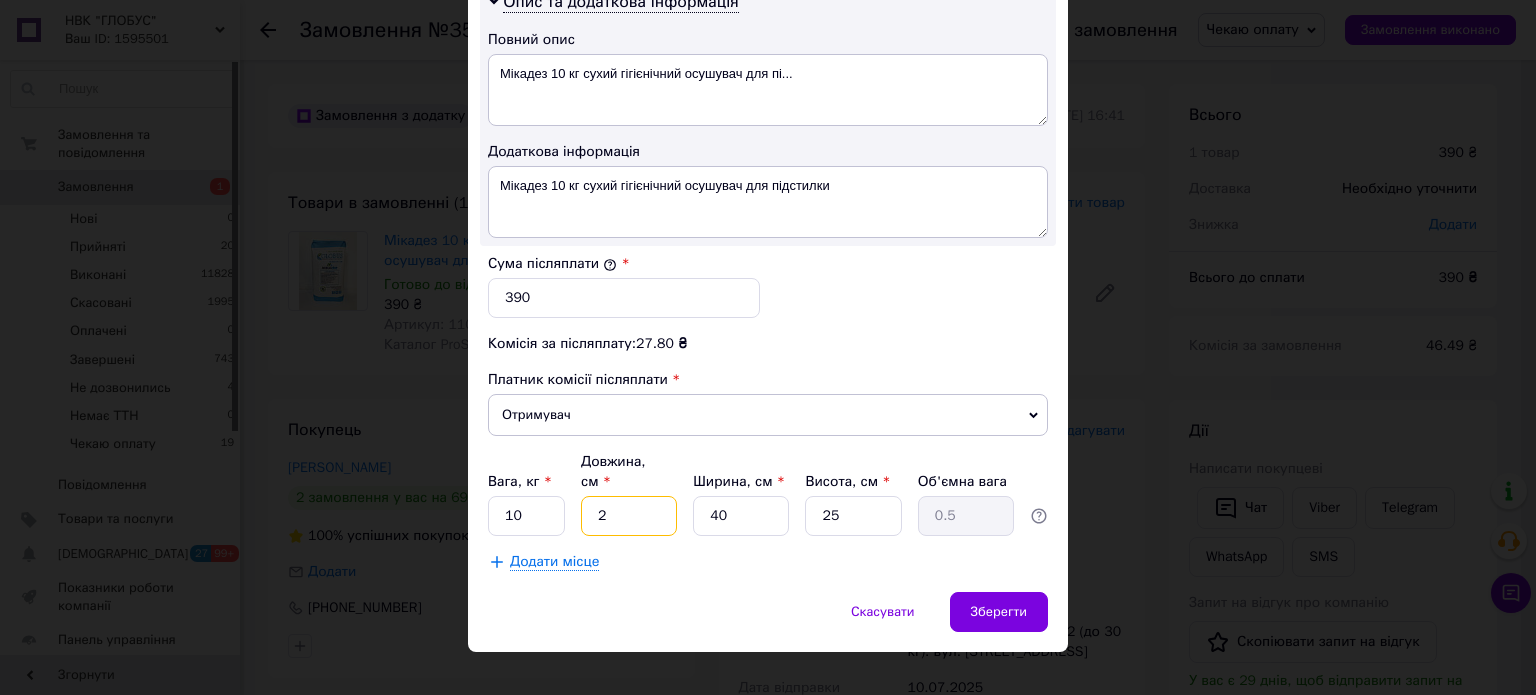 type 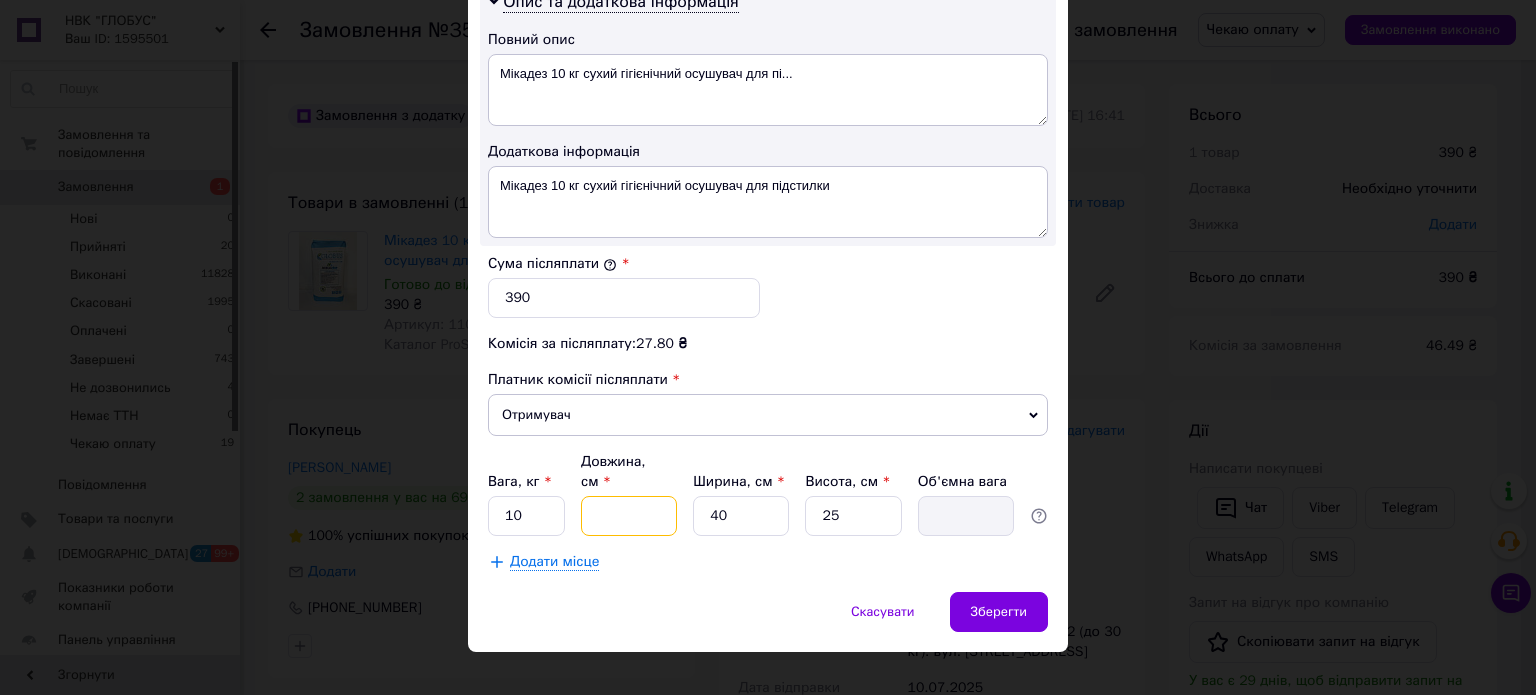 type on "3" 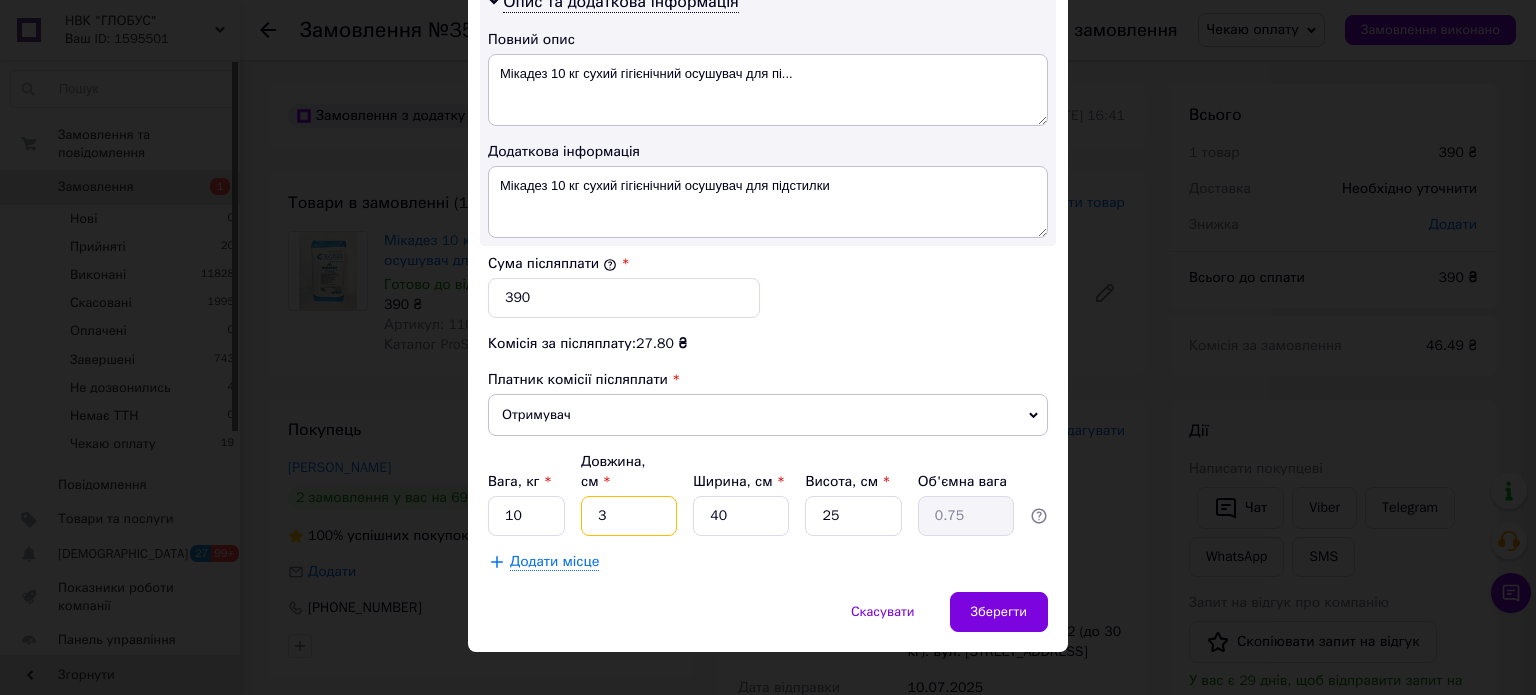 type on "36" 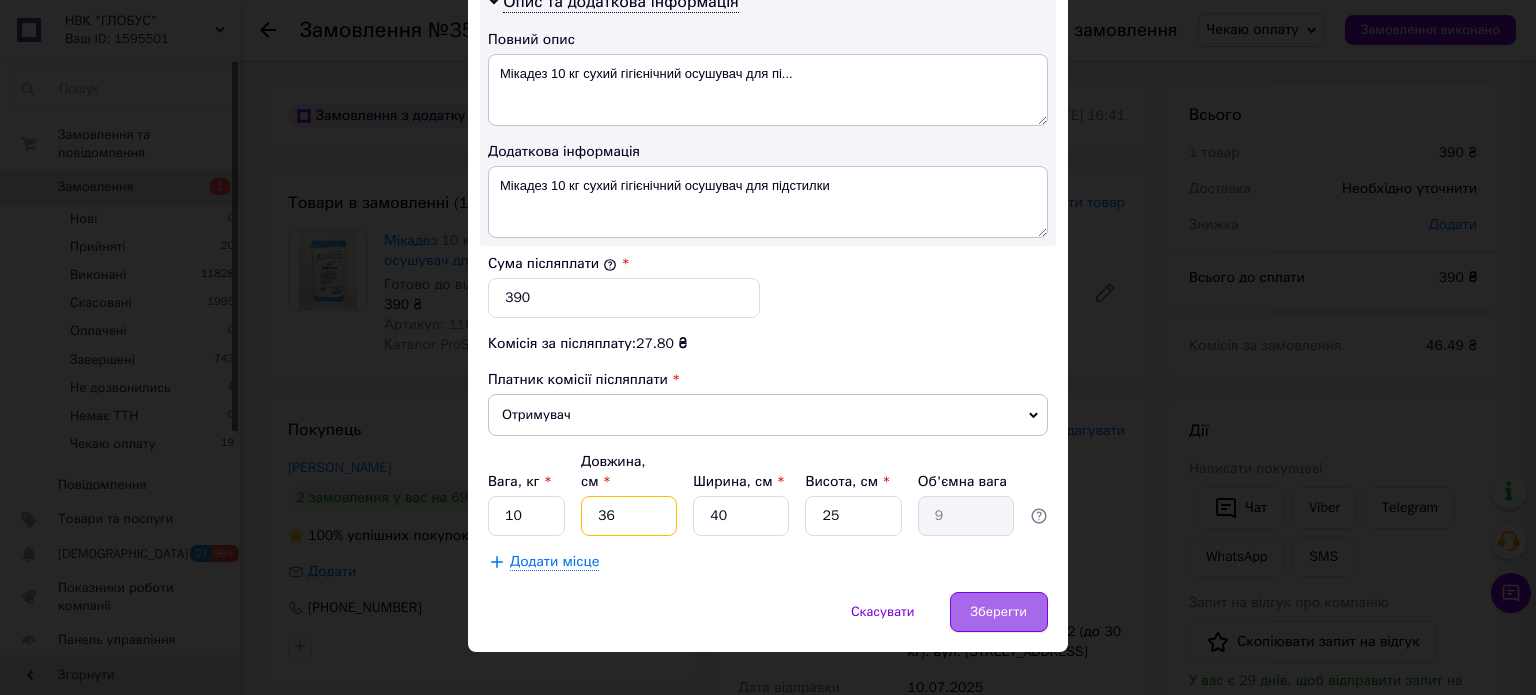 type on "36" 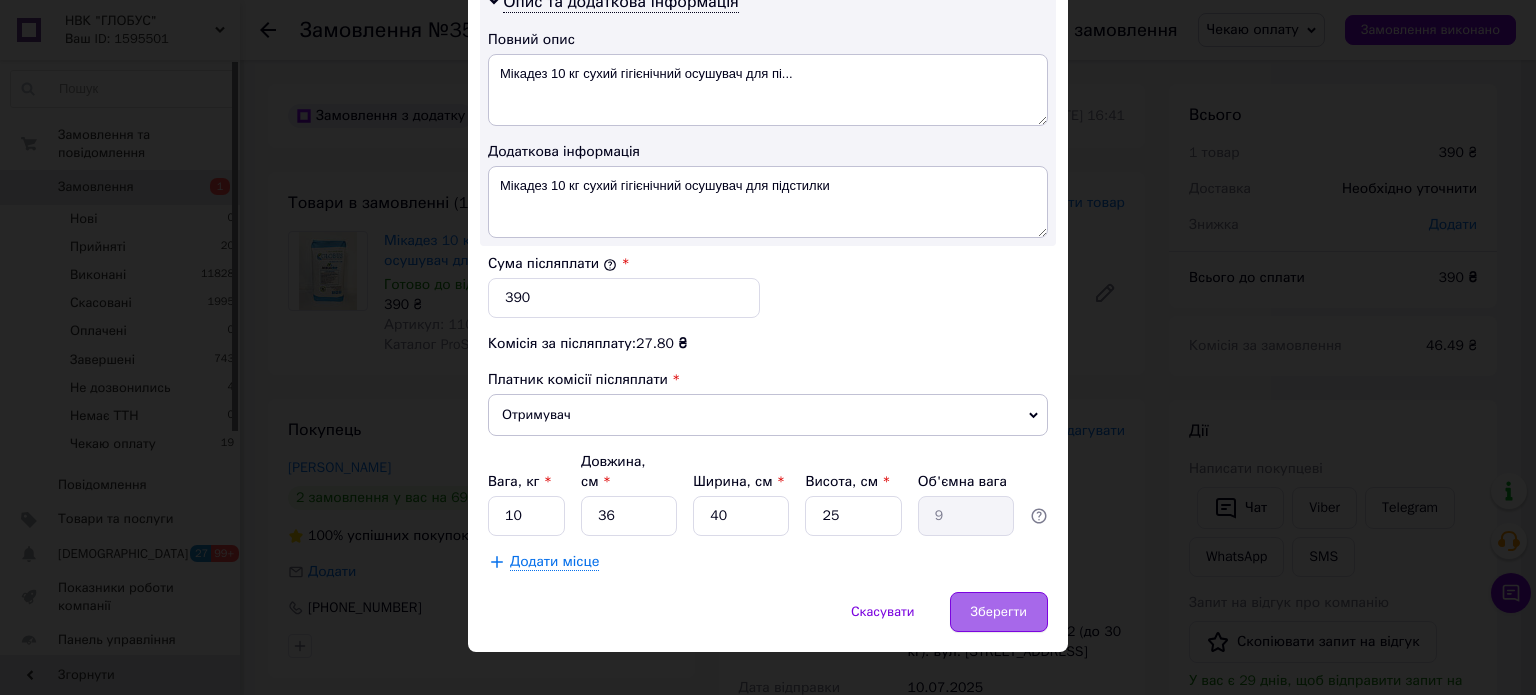 click on "Зберегти" at bounding box center [999, 612] 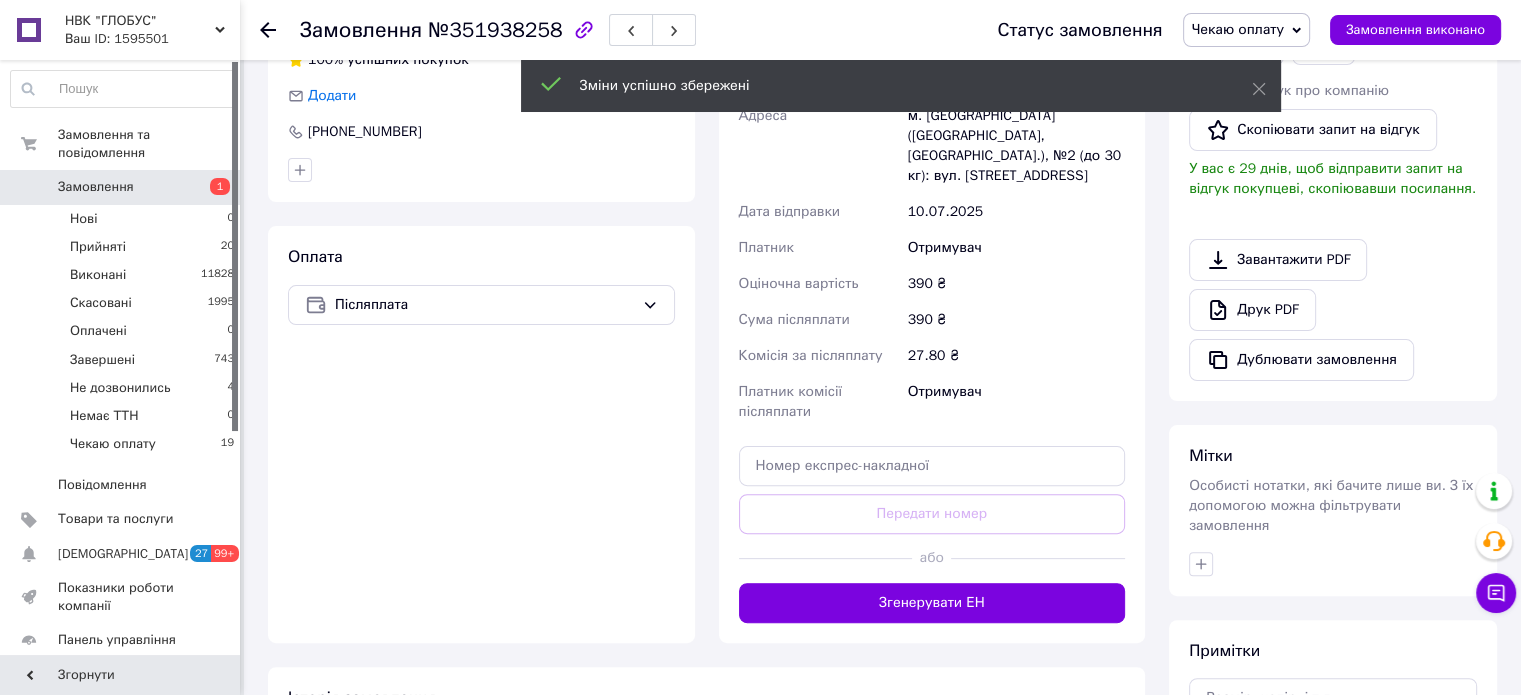 scroll, scrollTop: 600, scrollLeft: 0, axis: vertical 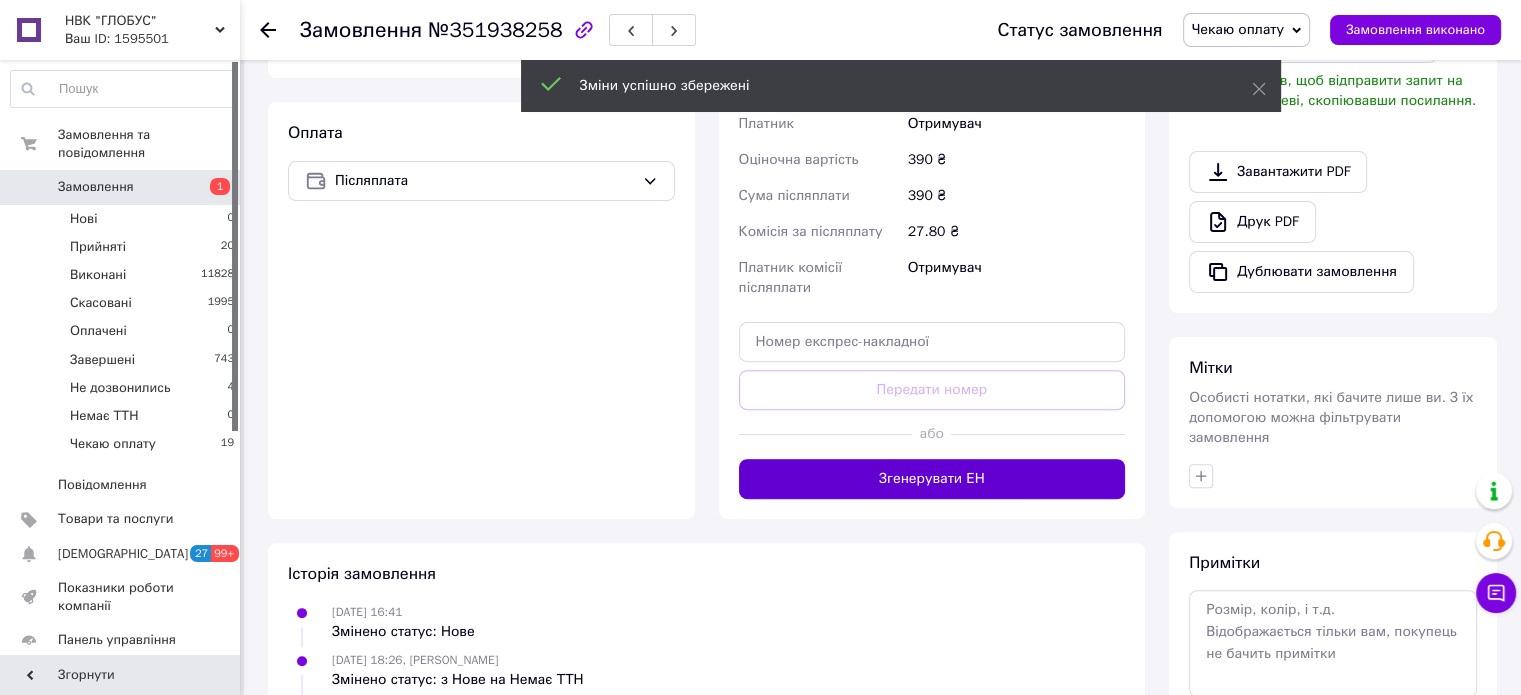 click on "Згенерувати ЕН" at bounding box center (932, 479) 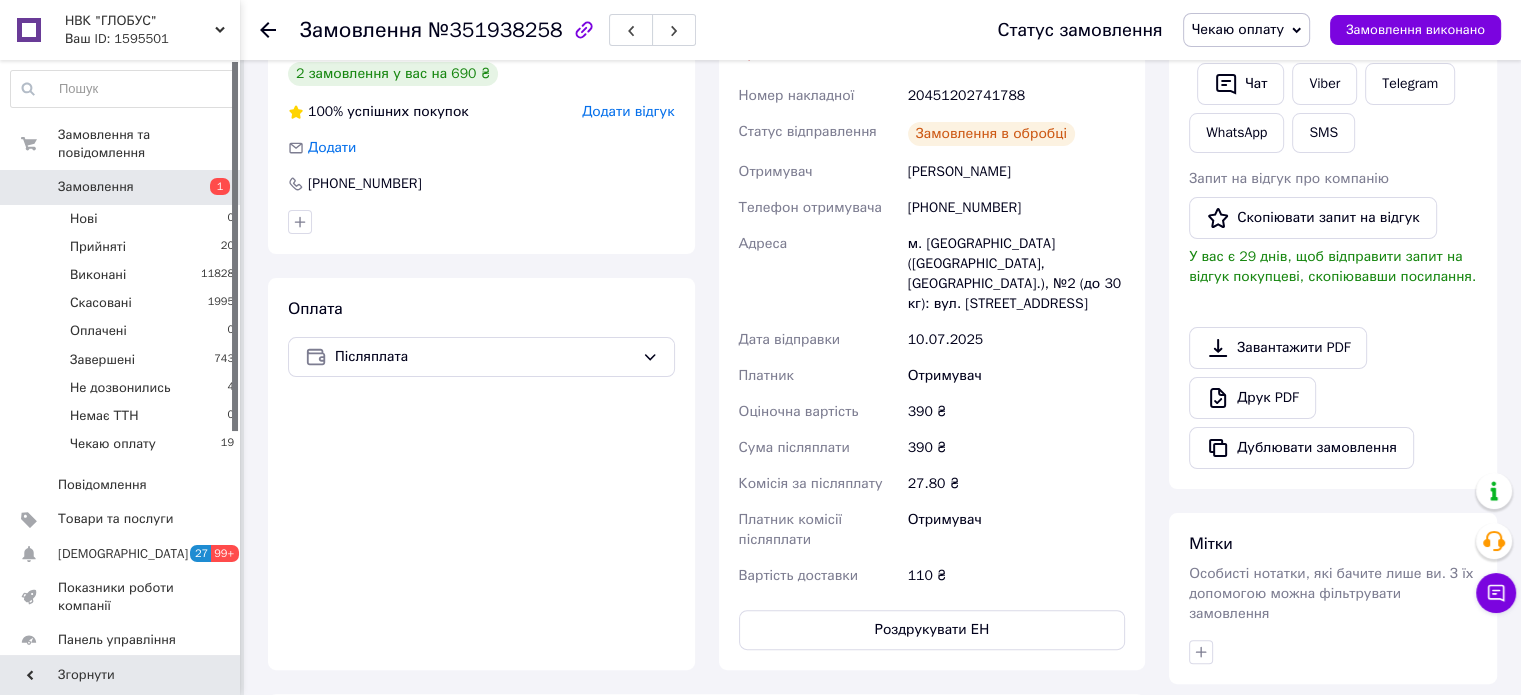 scroll, scrollTop: 400, scrollLeft: 0, axis: vertical 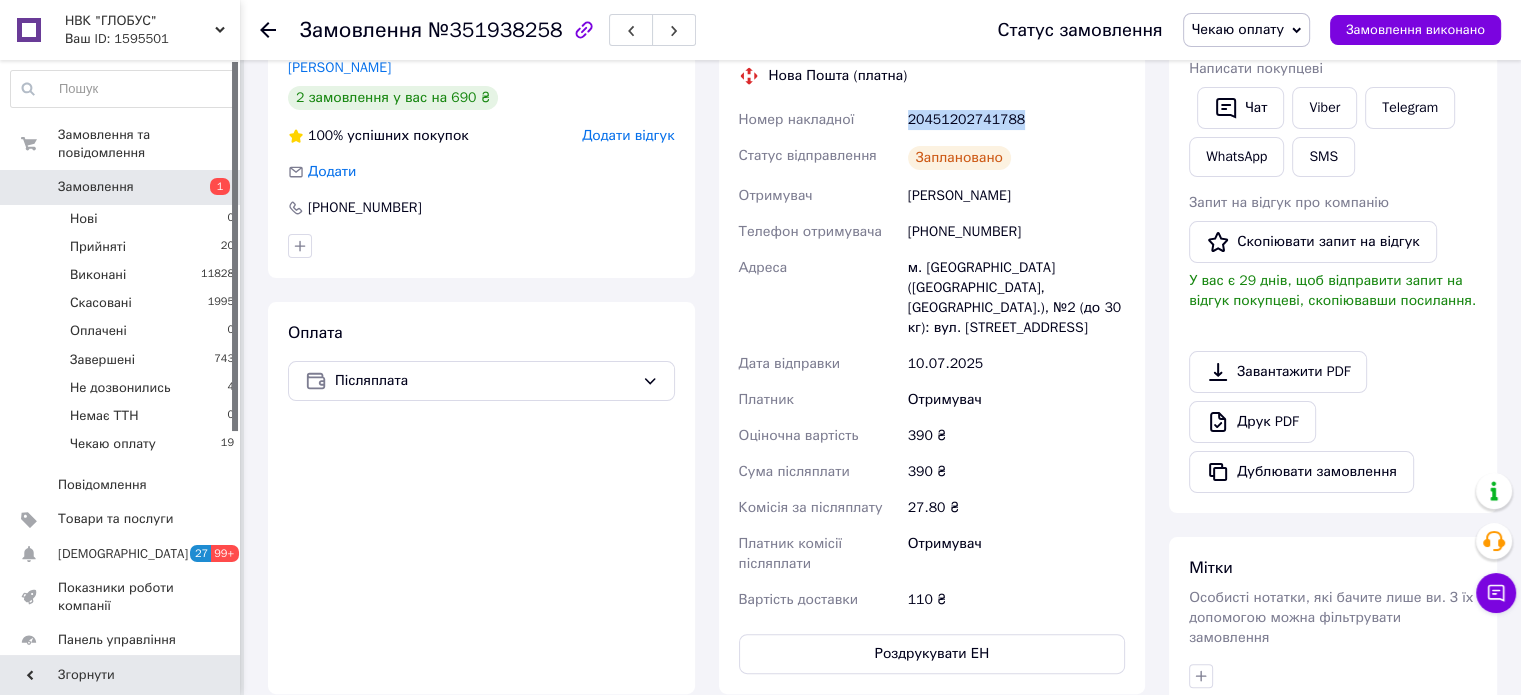 drag, startPoint x: 1019, startPoint y: 119, endPoint x: 902, endPoint y: 128, distance: 117.34564 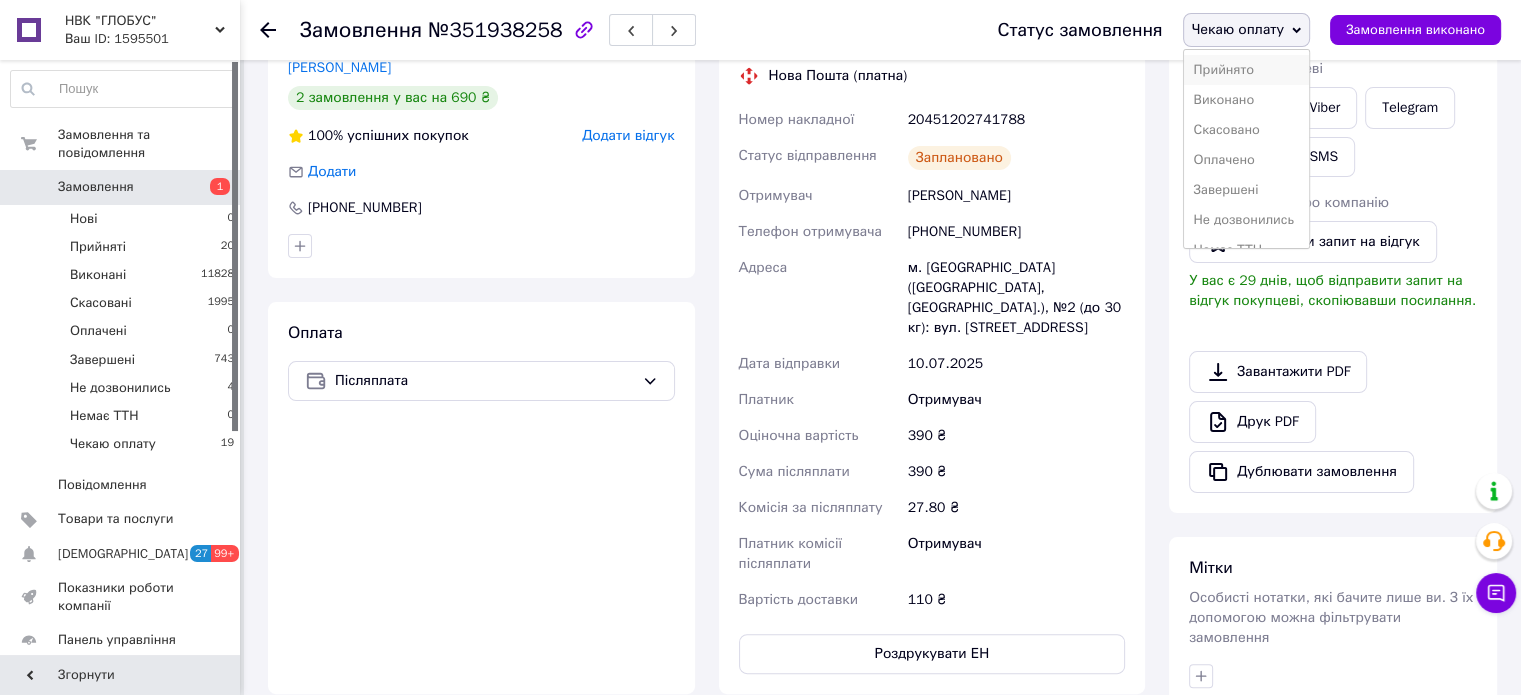 click on "Прийнято" at bounding box center (1246, 70) 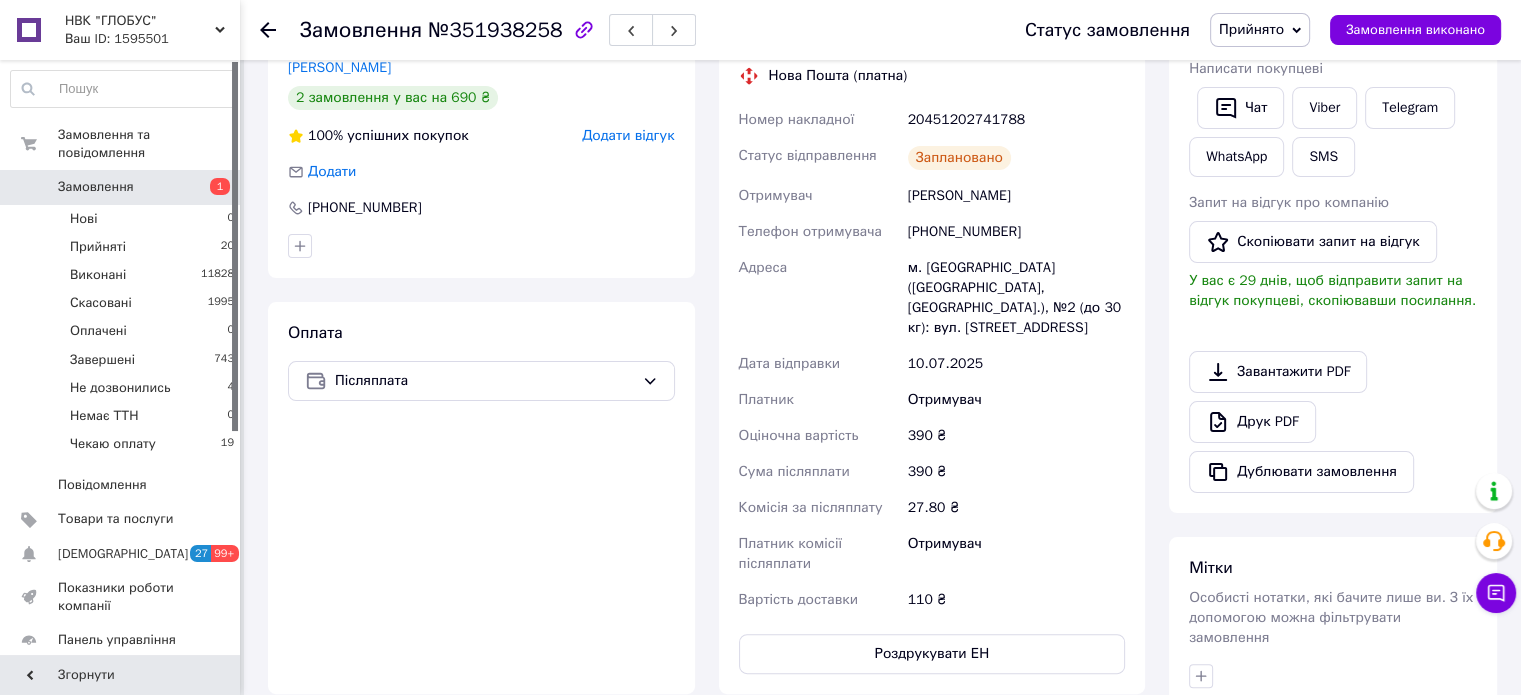 drag, startPoint x: 269, startPoint y: 24, endPoint x: 266, endPoint y: 1, distance: 23.194826 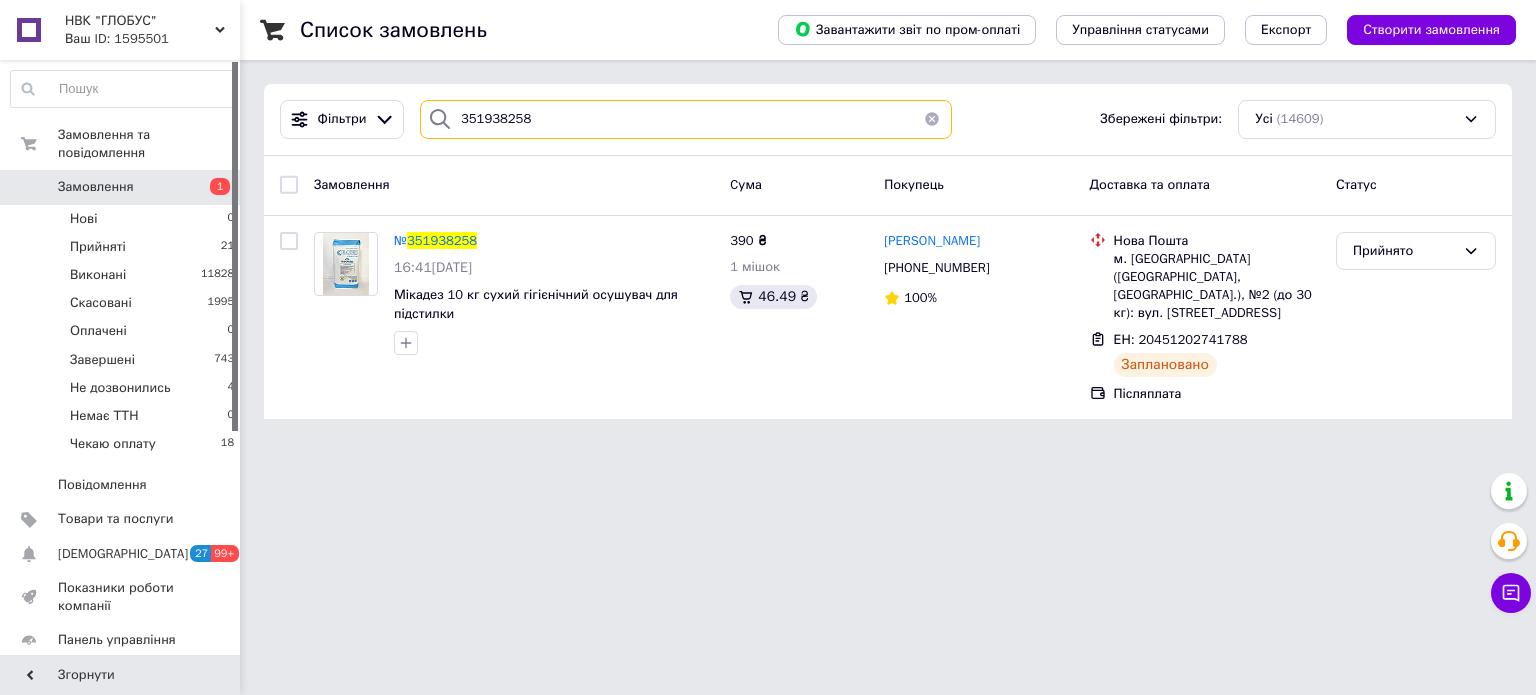 drag, startPoint x: 548, startPoint y: 127, endPoint x: 428, endPoint y: 113, distance: 120.8139 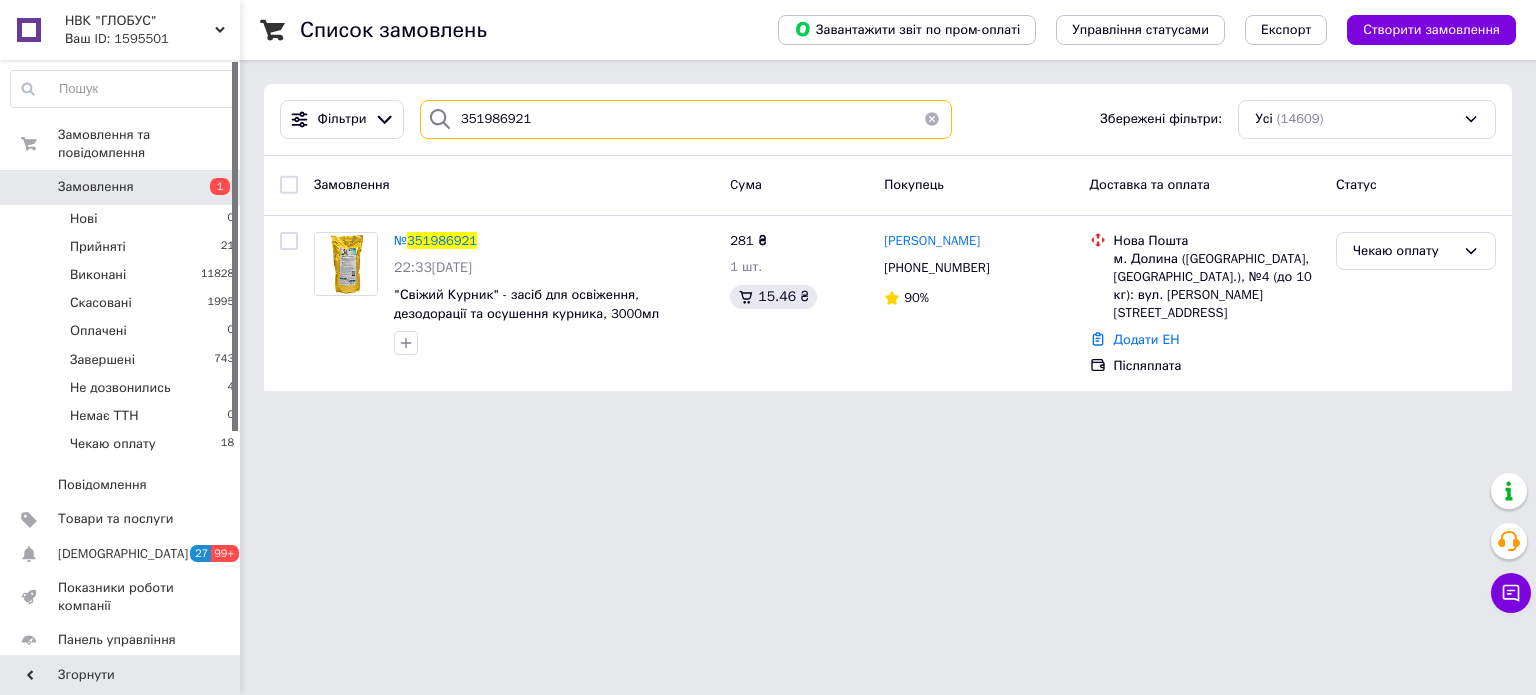 type on "351986921" 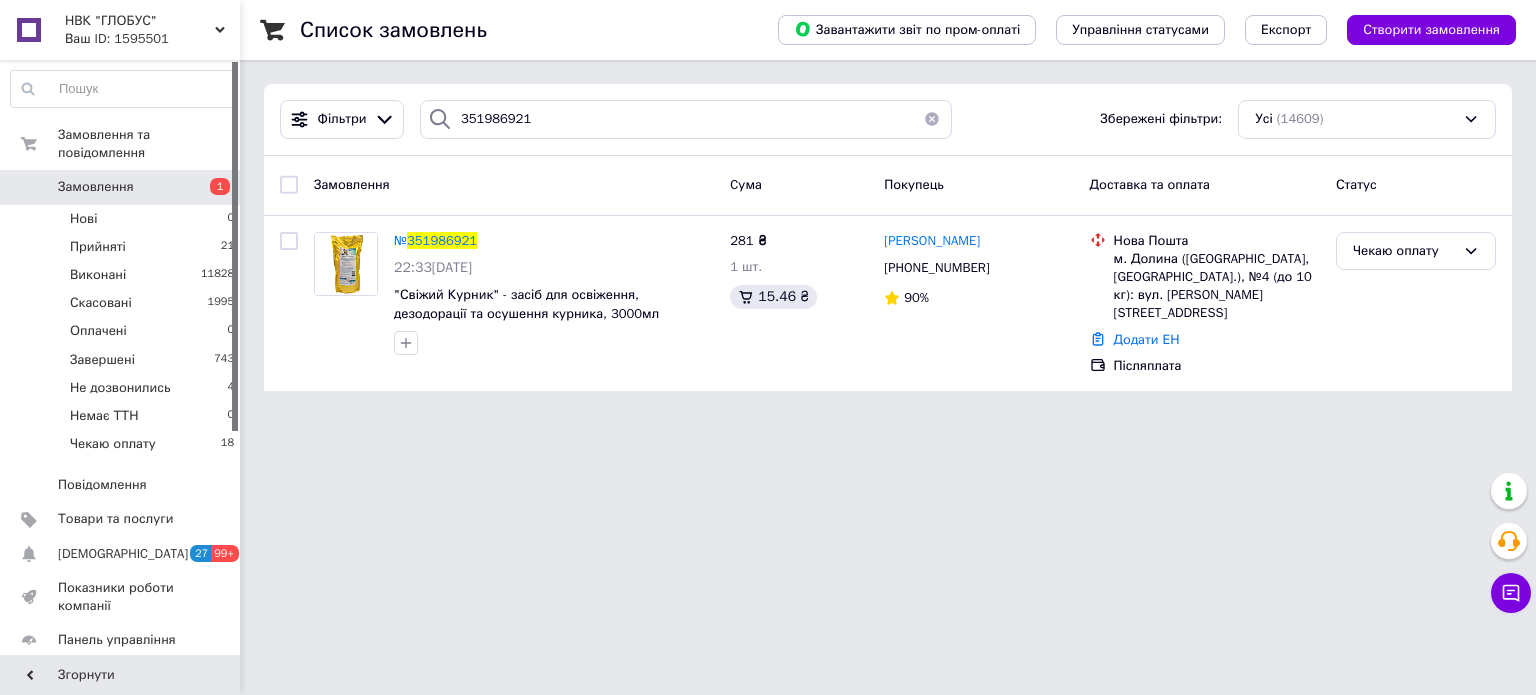 click on "НВК "ГЛОБУС" Ваш ID: 1595501 Сайт НВК "ГЛОБУС" Кабінет покупця Перевірити стан системи Сторінка на порталі Довідка Вийти Замовлення та повідомлення Замовлення 1 Нові 0 Прийняті 21 Виконані 11828 Скасовані 1995 Оплачені 0 Завершені 743 Не дозвонились 4 Немає ТТН 0 Чекаю оплату 18 Повідомлення 0 Товари та послуги Сповіщення 27 99+ Показники роботи компанії Панель управління Відгуки Клієнти Каталог ProSale Аналітика Інструменти веб-майстра та SEO Управління сайтом Гаманець компанії [PERSON_NAME] Тарифи та рахунки Prom топ" at bounding box center [768, 207] 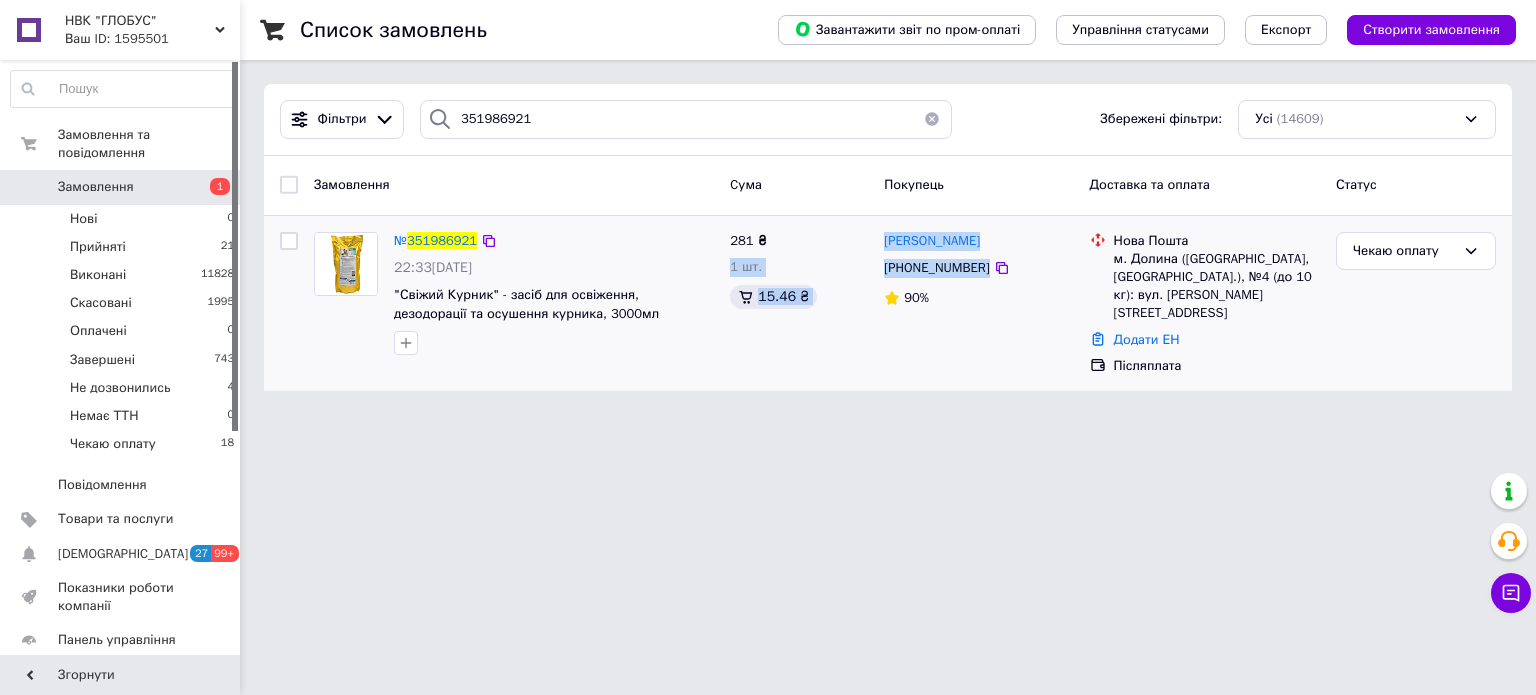 drag, startPoint x: 1021, startPoint y: 265, endPoint x: 871, endPoint y: 233, distance: 153.37535 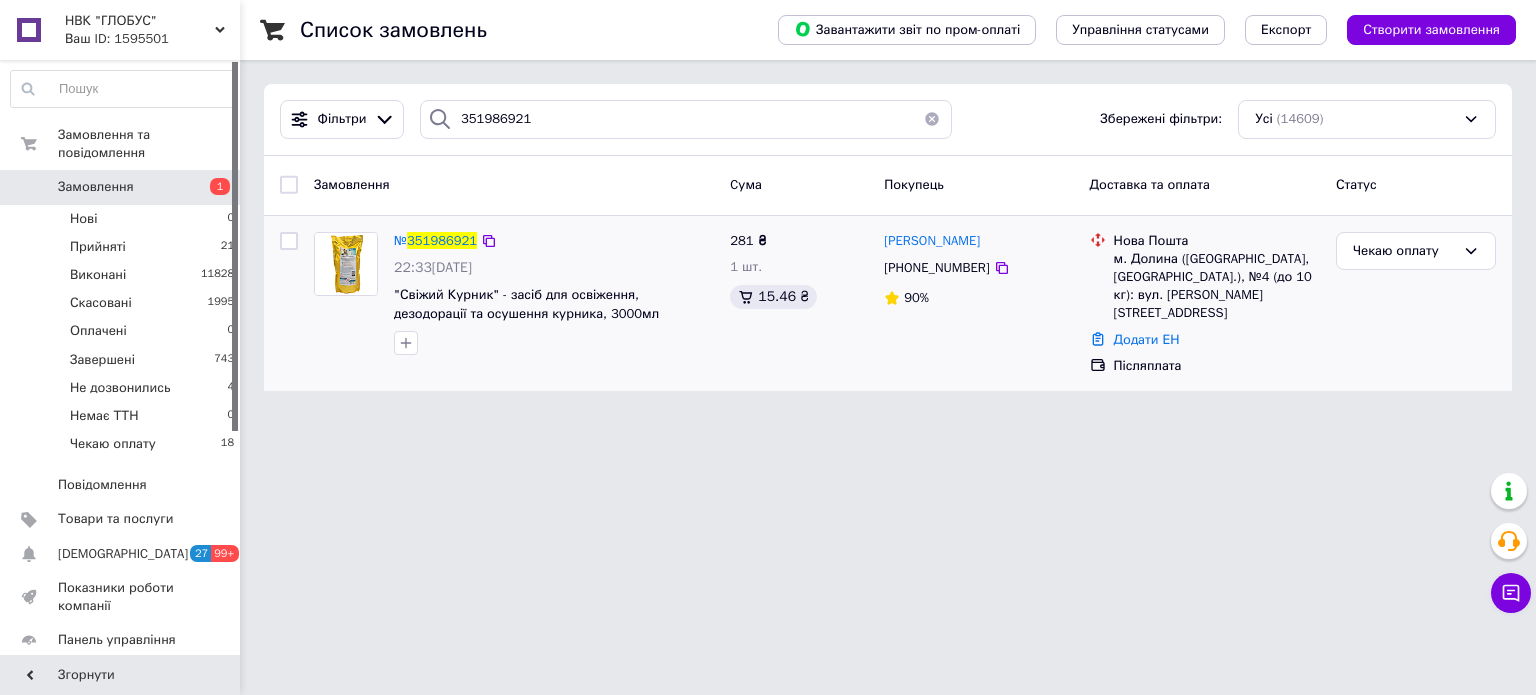 click on "90%" at bounding box center (978, 298) 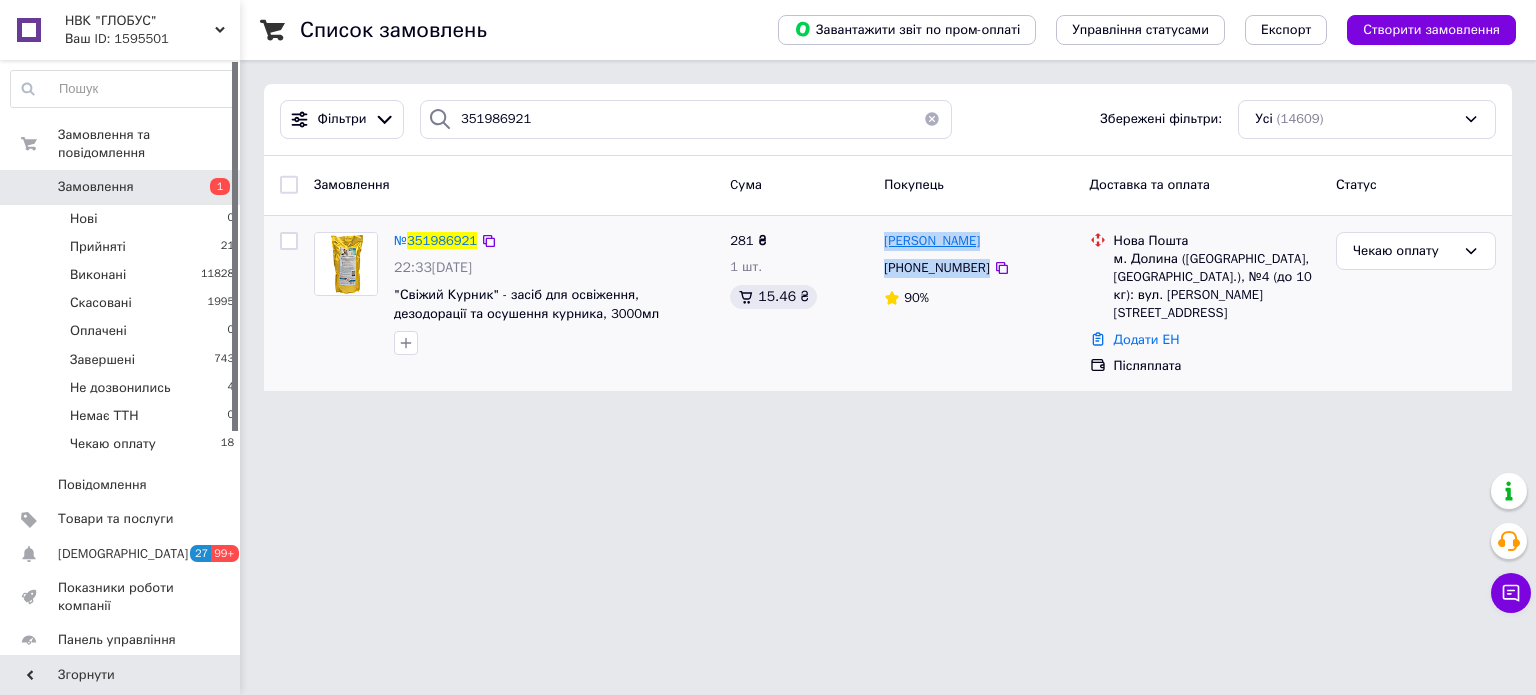 drag, startPoint x: 1005, startPoint y: 260, endPoint x: 884, endPoint y: 237, distance: 123.16656 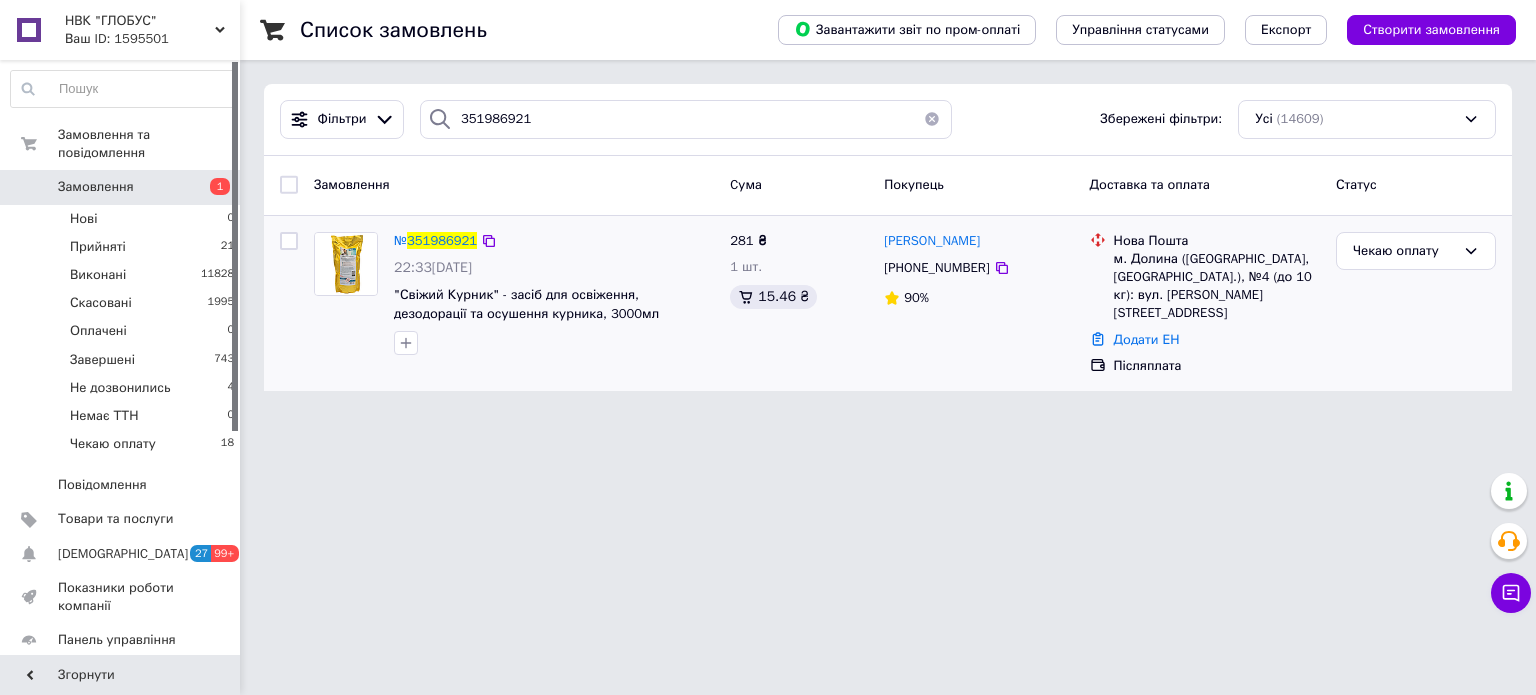 drag, startPoint x: 922, startPoint y: 229, endPoint x: 860, endPoint y: 359, distance: 144.02777 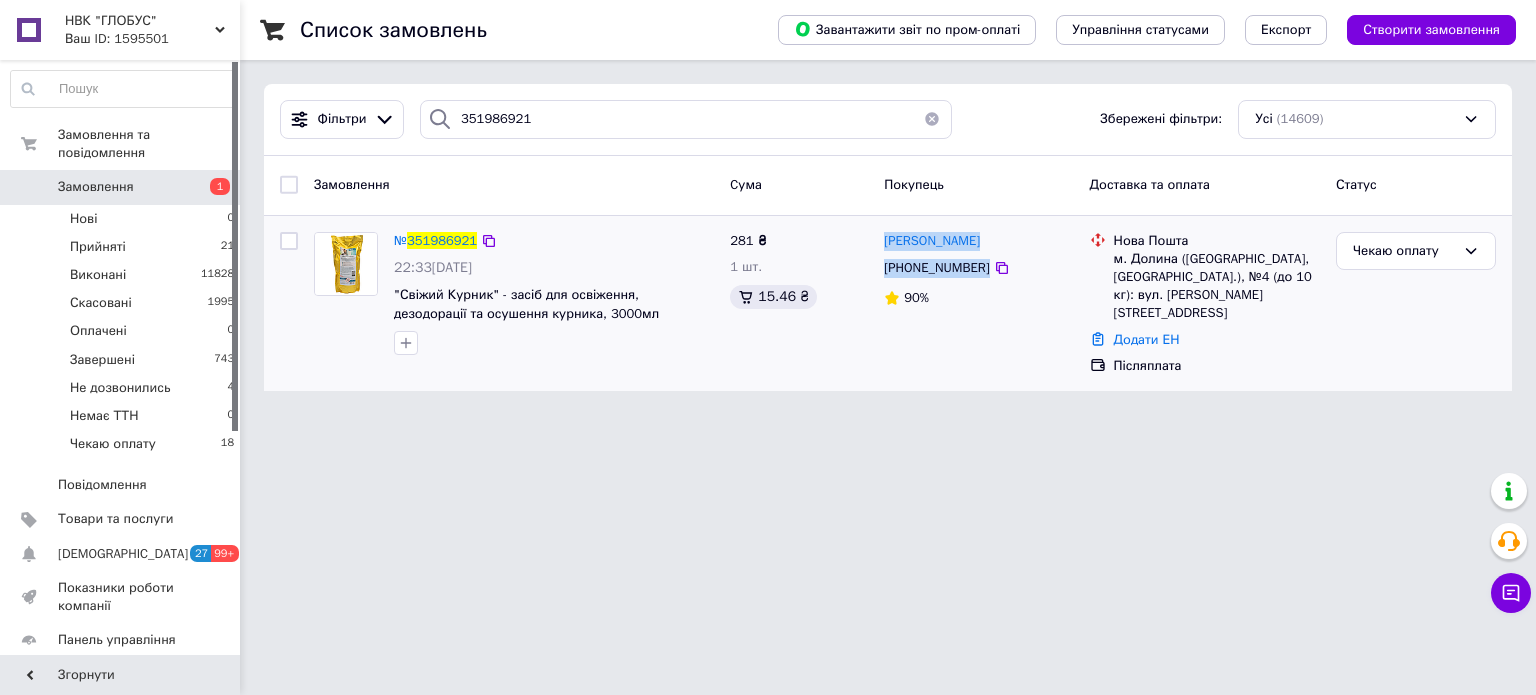 drag, startPoint x: 1012, startPoint y: 263, endPoint x: 888, endPoint y: 241, distance: 125.93649 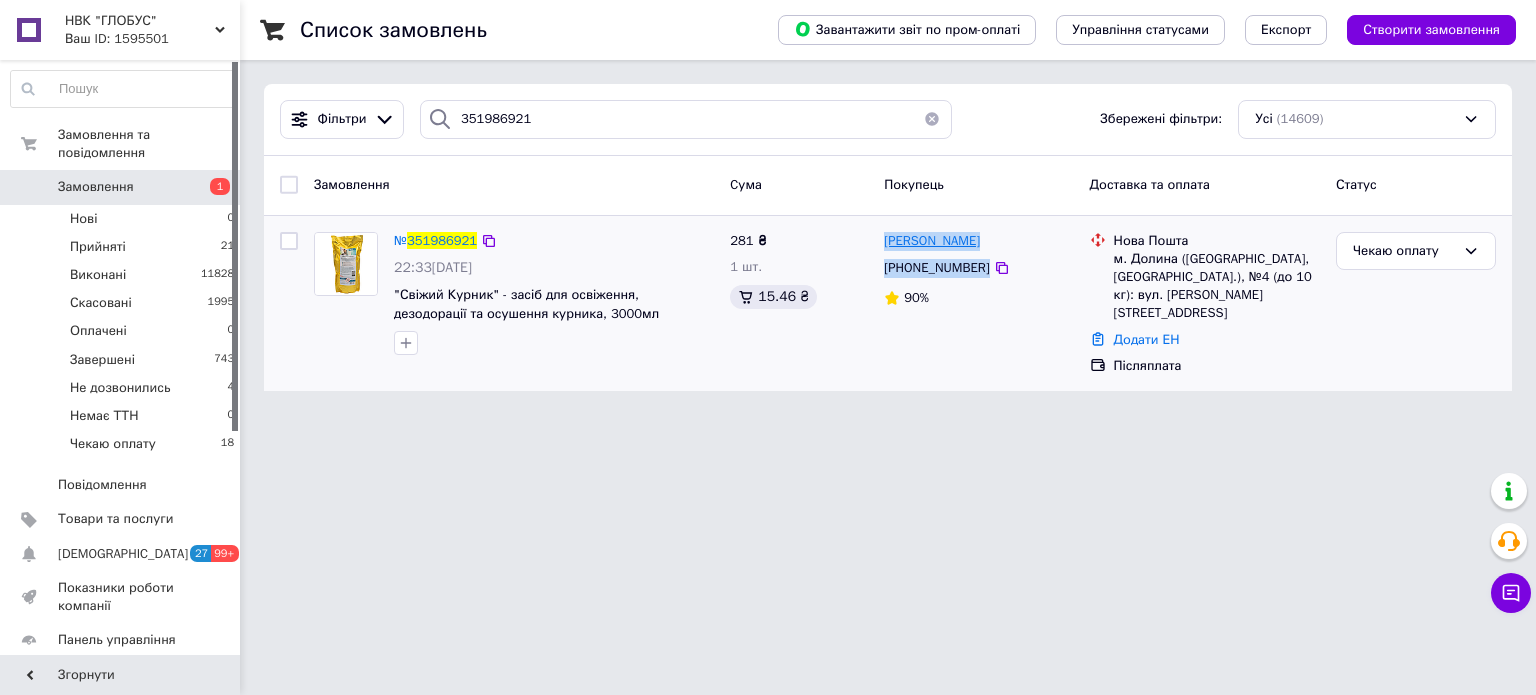 click on "[PERSON_NAME] [PHONE_NUMBER] 90%" at bounding box center [978, 304] 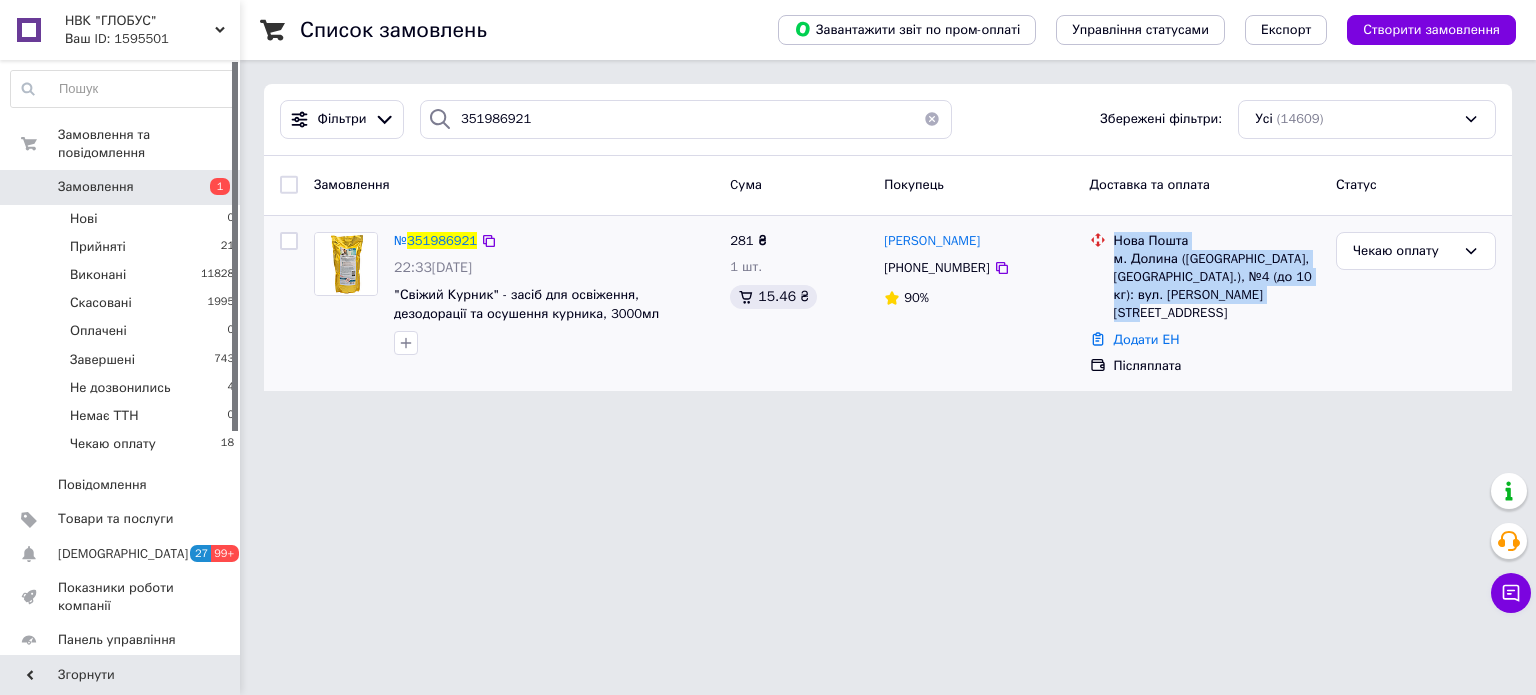 drag, startPoint x: 1284, startPoint y: 295, endPoint x: 1114, endPoint y: 227, distance: 183.0956 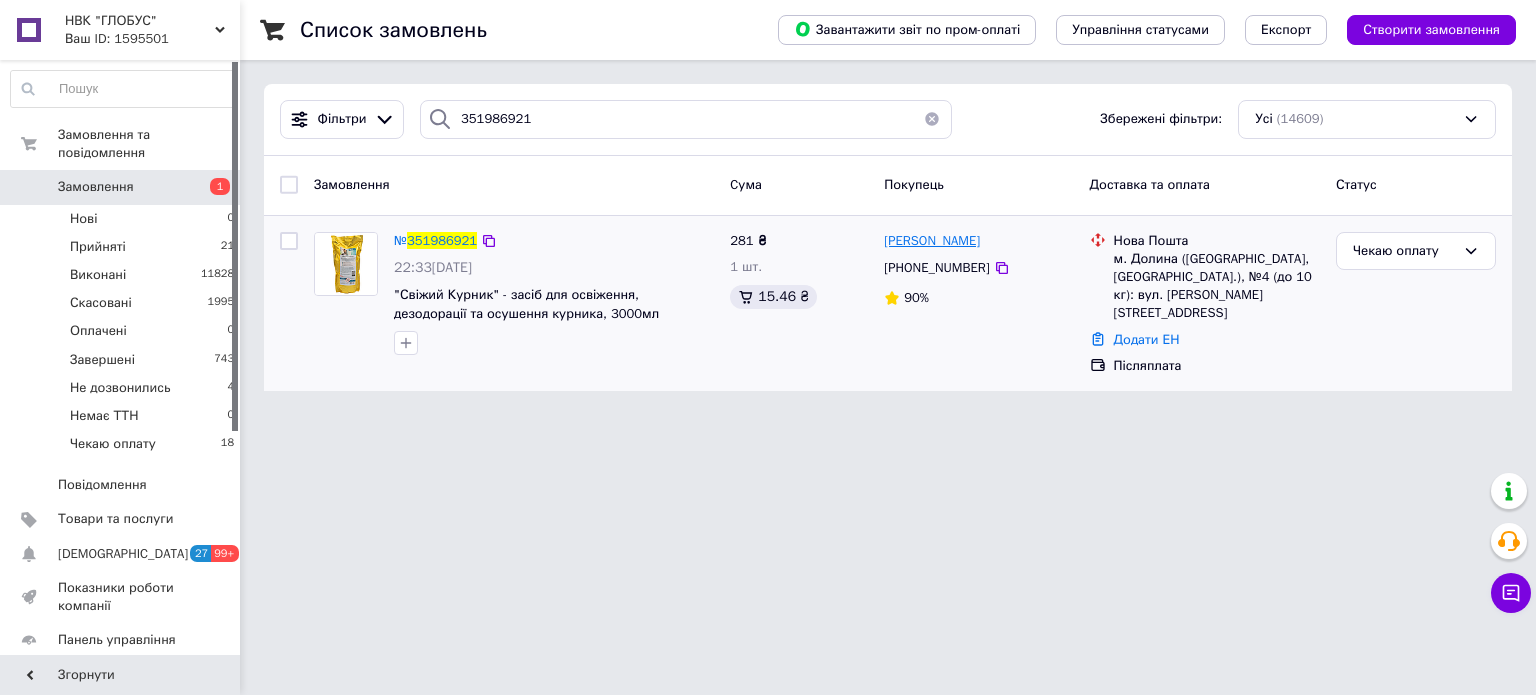 drag, startPoint x: 987, startPoint y: 271, endPoint x: 892, endPoint y: 237, distance: 100.90094 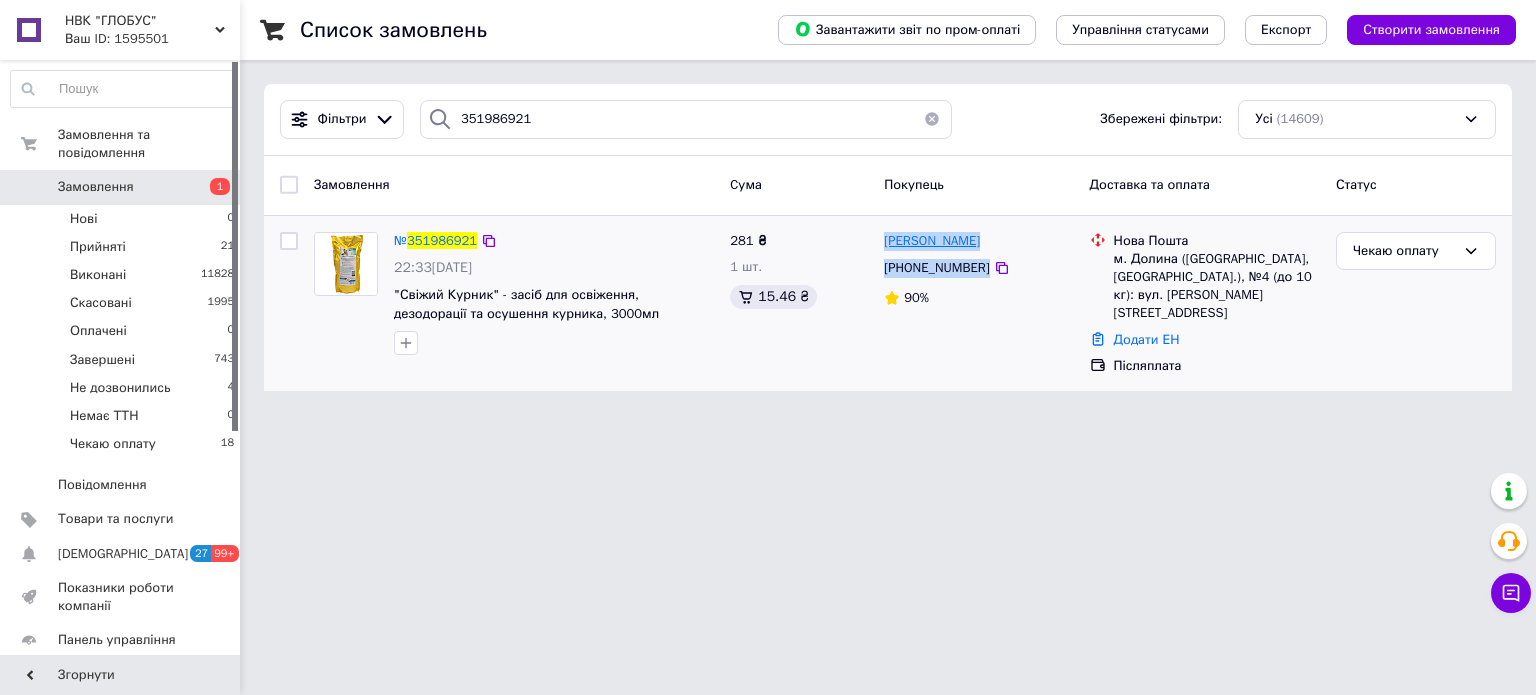 drag, startPoint x: 1026, startPoint y: 275, endPoint x: 899, endPoint y: 240, distance: 131.73459 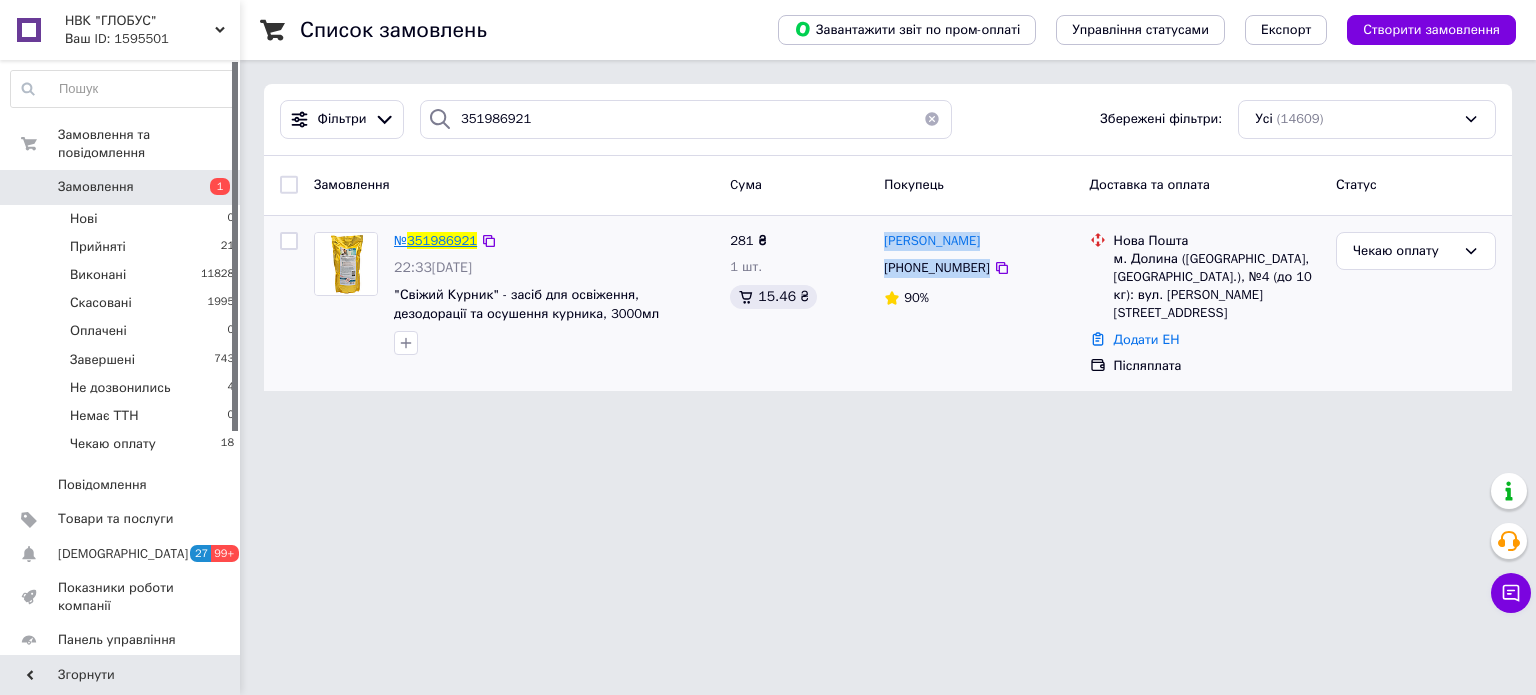 click on "351986921" at bounding box center (442, 240) 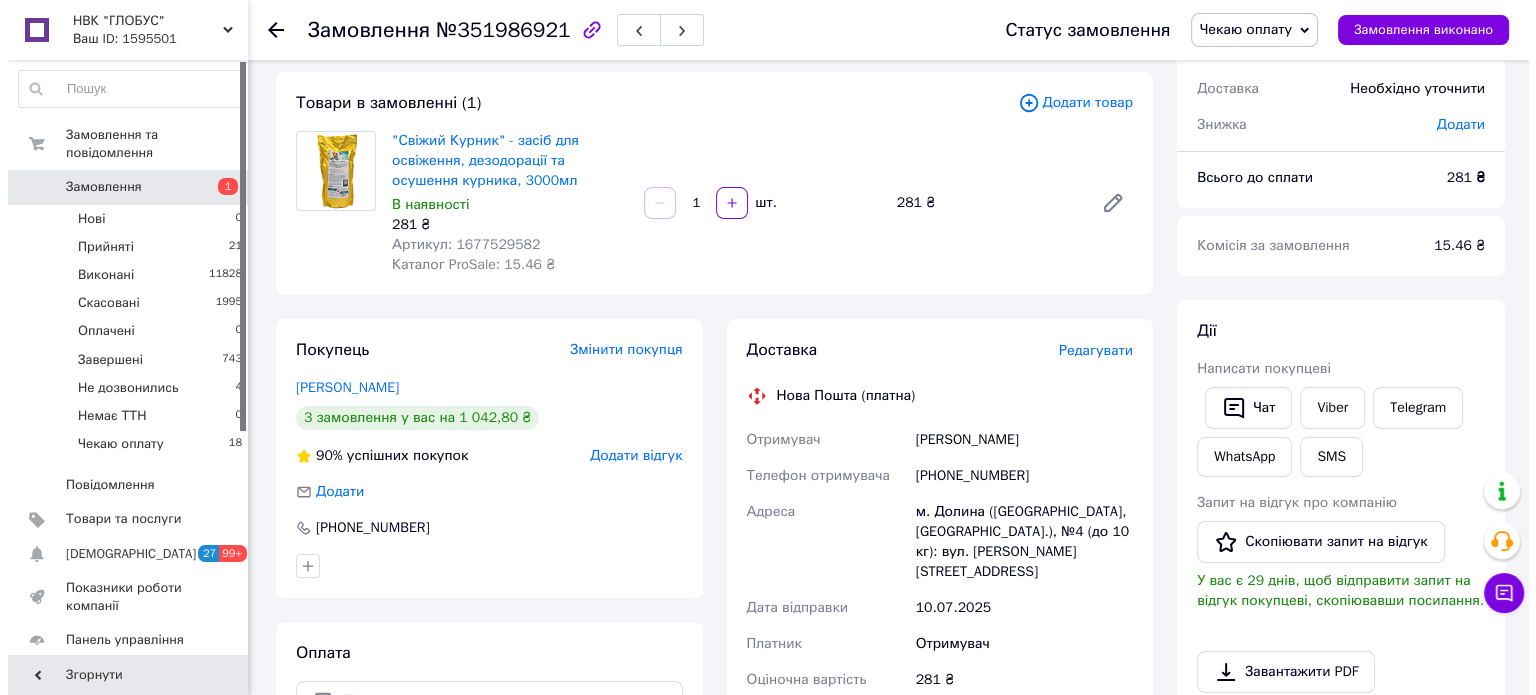 scroll, scrollTop: 0, scrollLeft: 0, axis: both 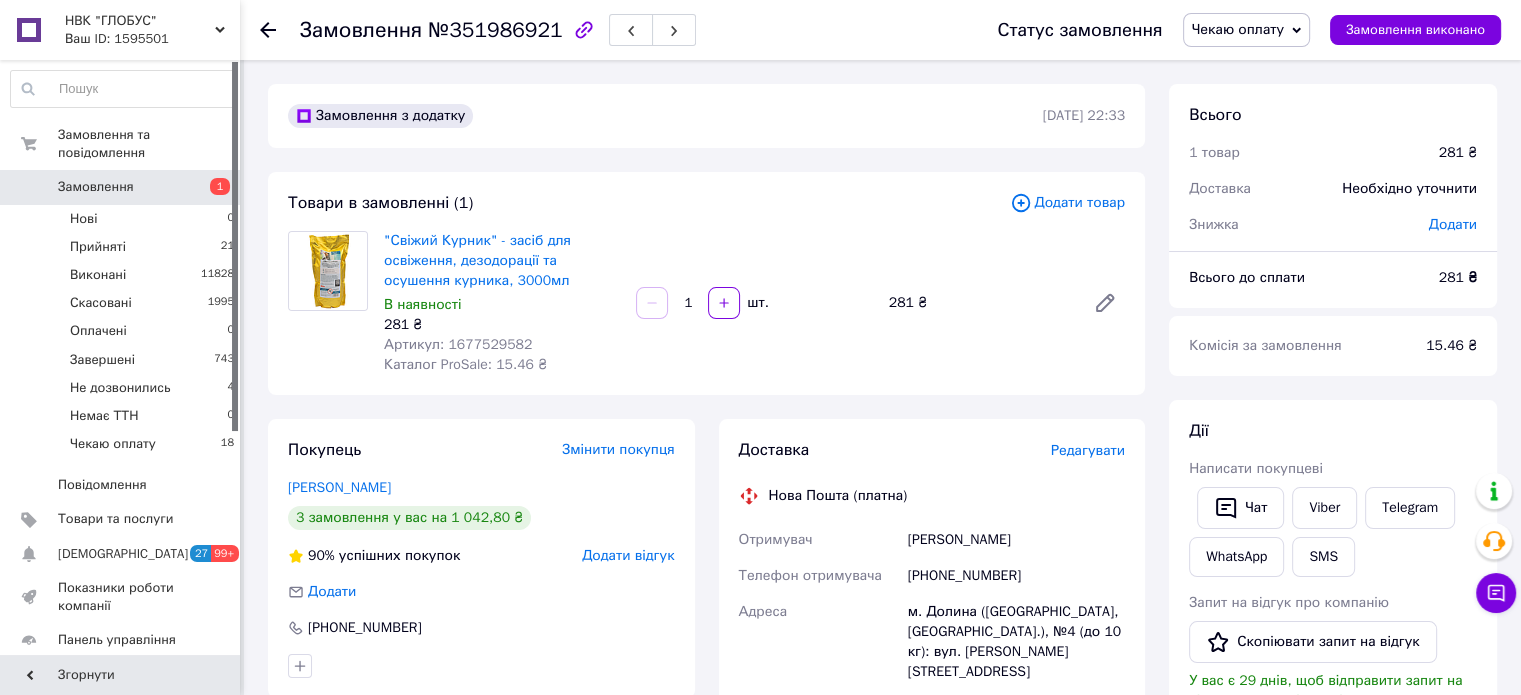 click on "Редагувати" at bounding box center [1088, 450] 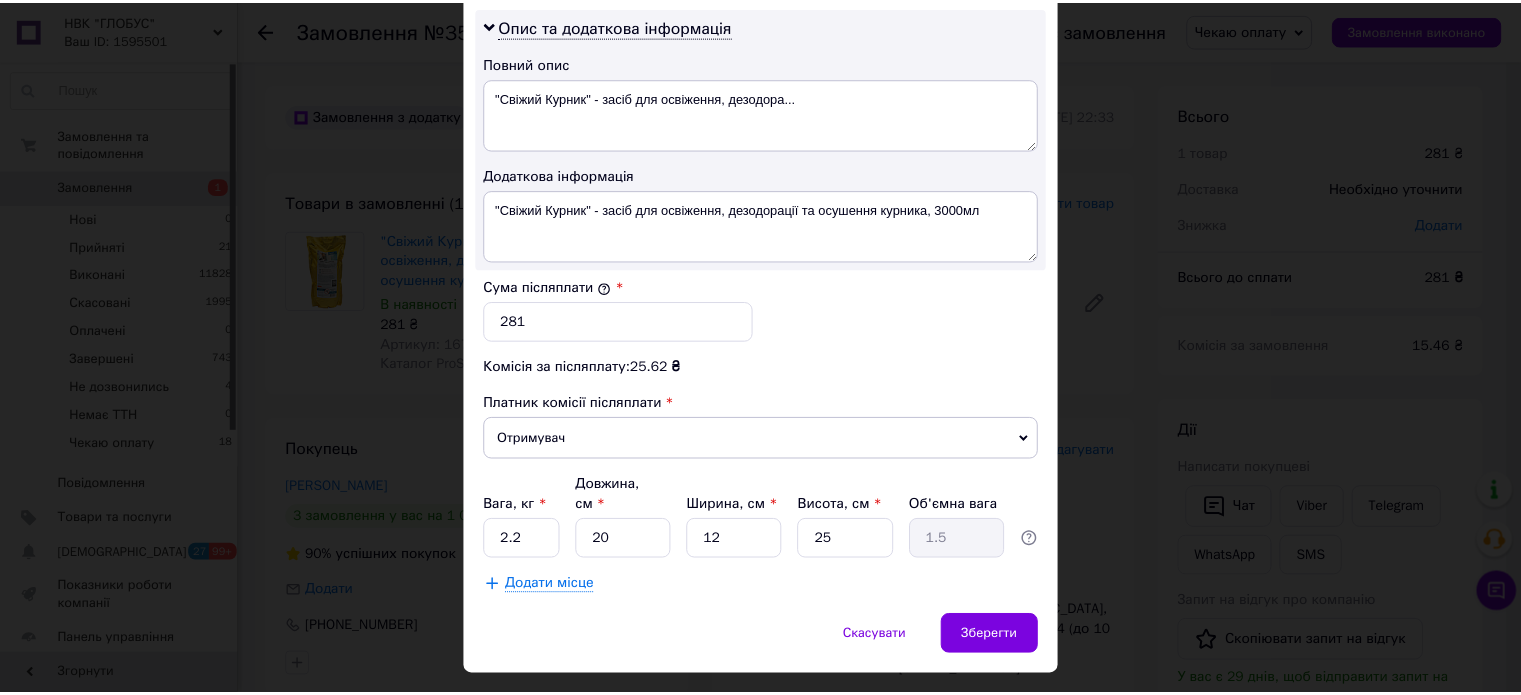 scroll, scrollTop: 1048, scrollLeft: 0, axis: vertical 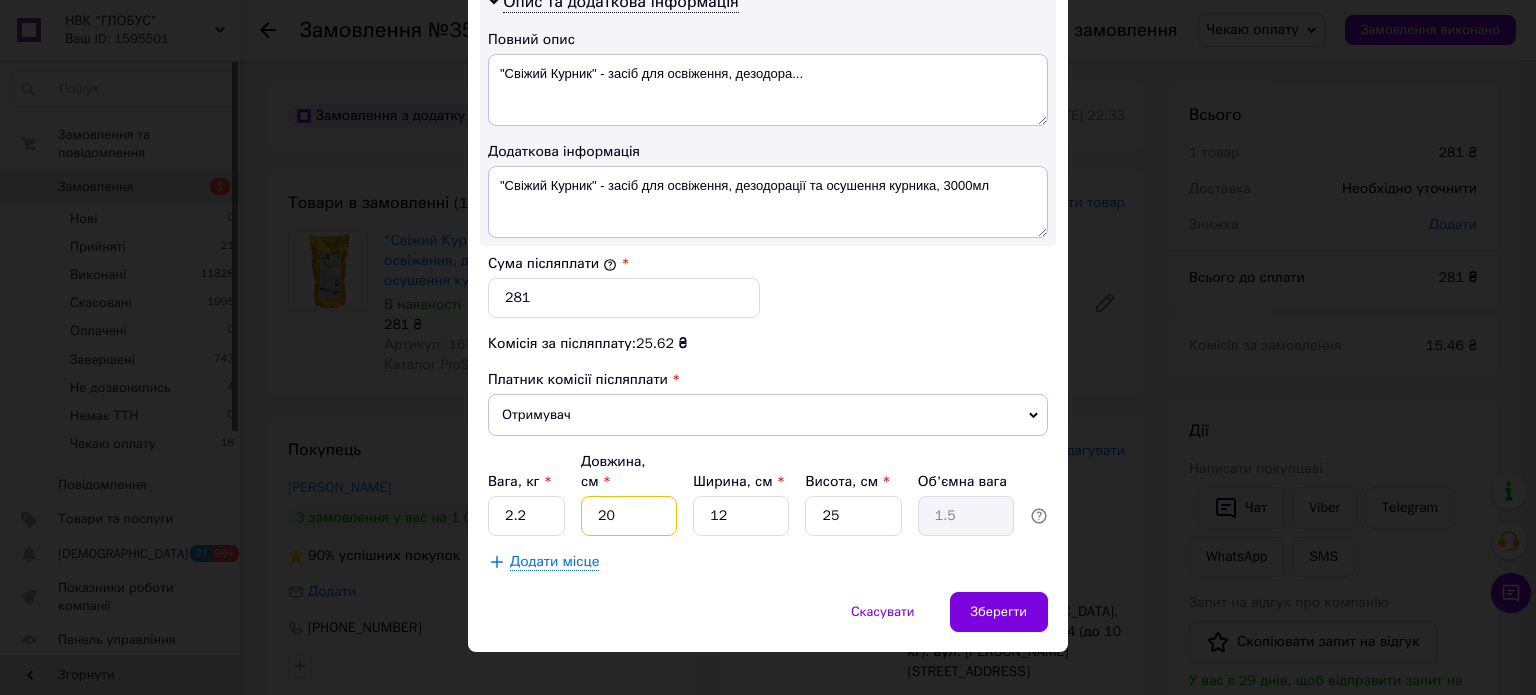 click on "20" at bounding box center [629, 516] 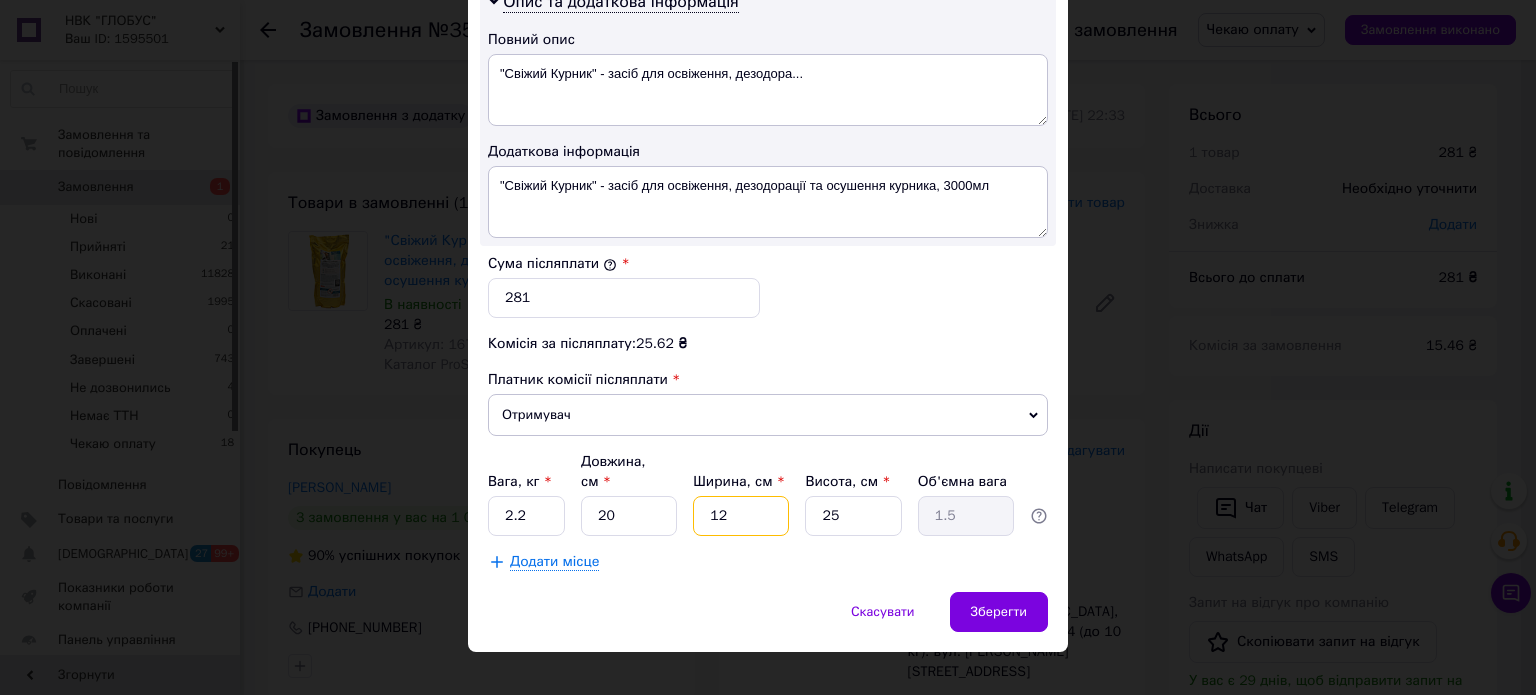 click on "12" at bounding box center (741, 516) 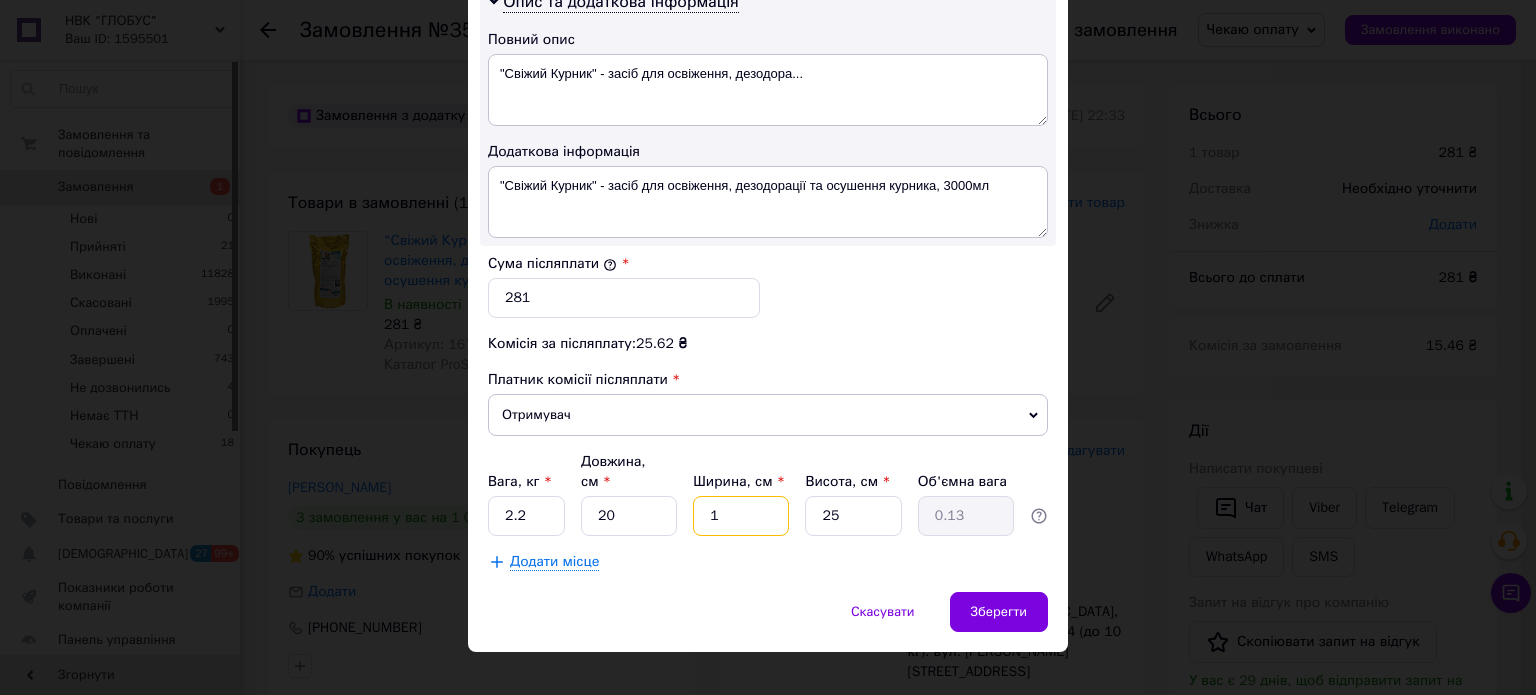 type 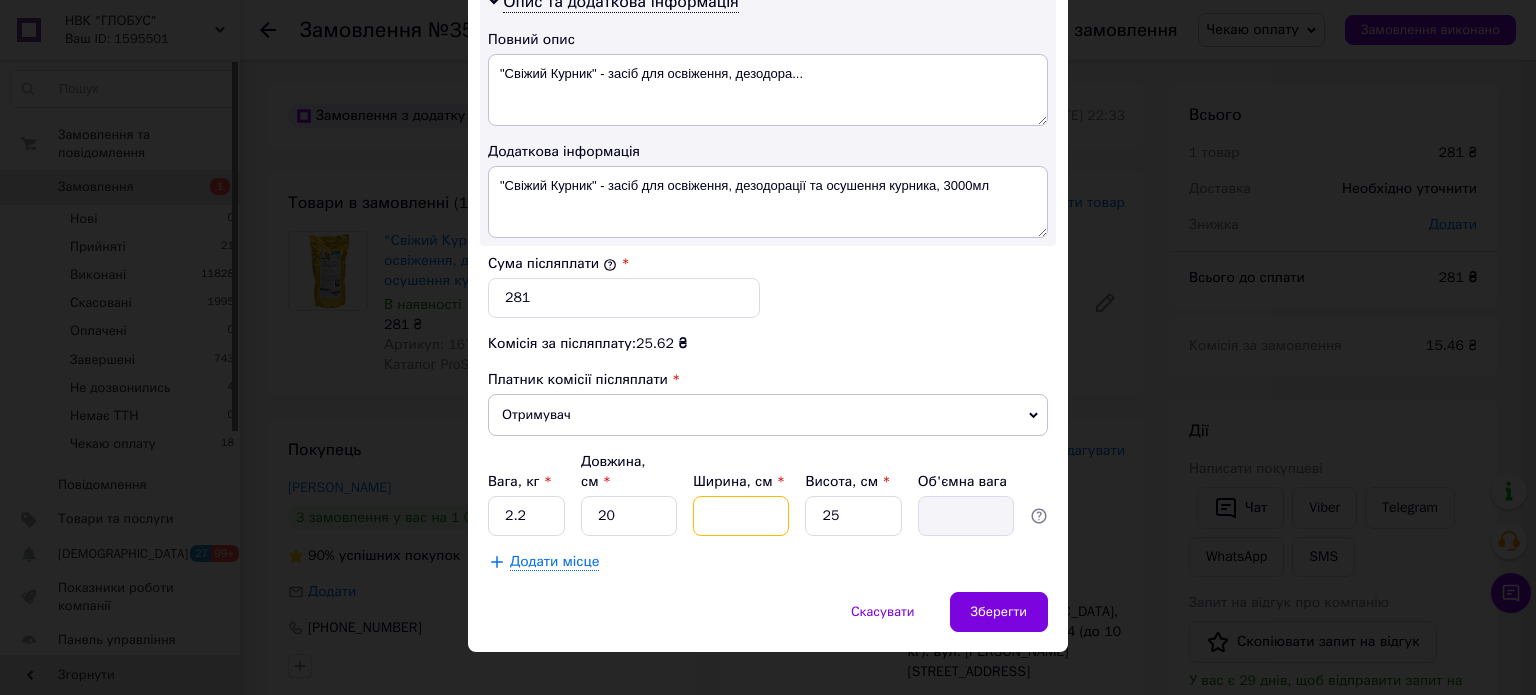 type on "2" 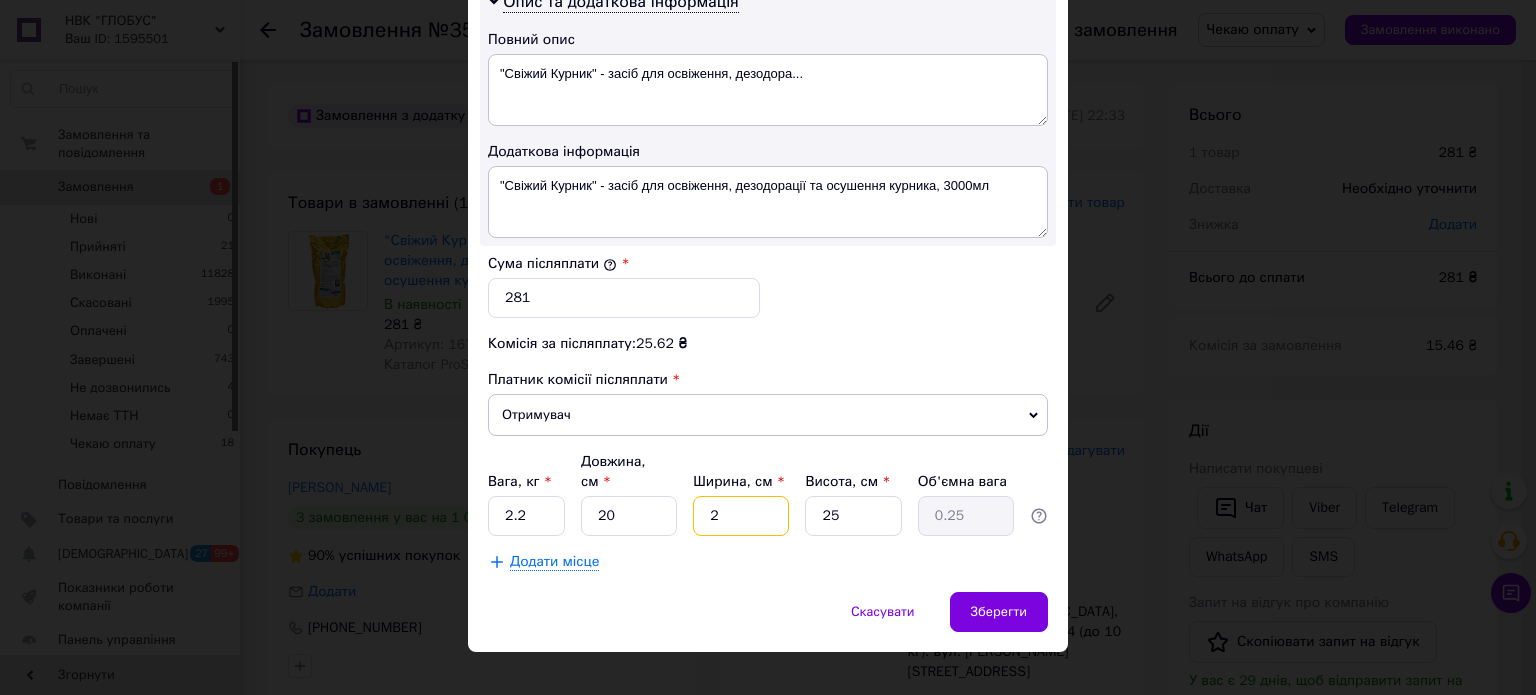 type on "23" 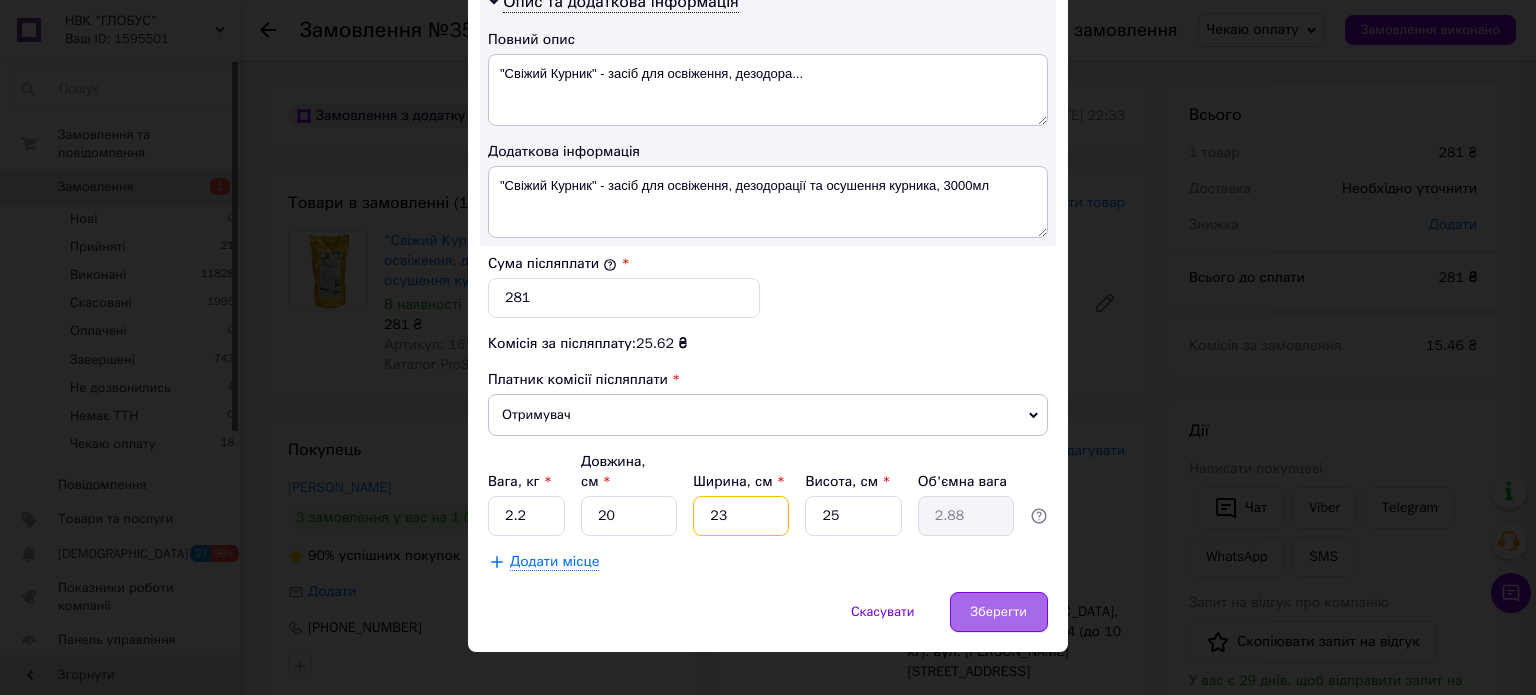type on "23" 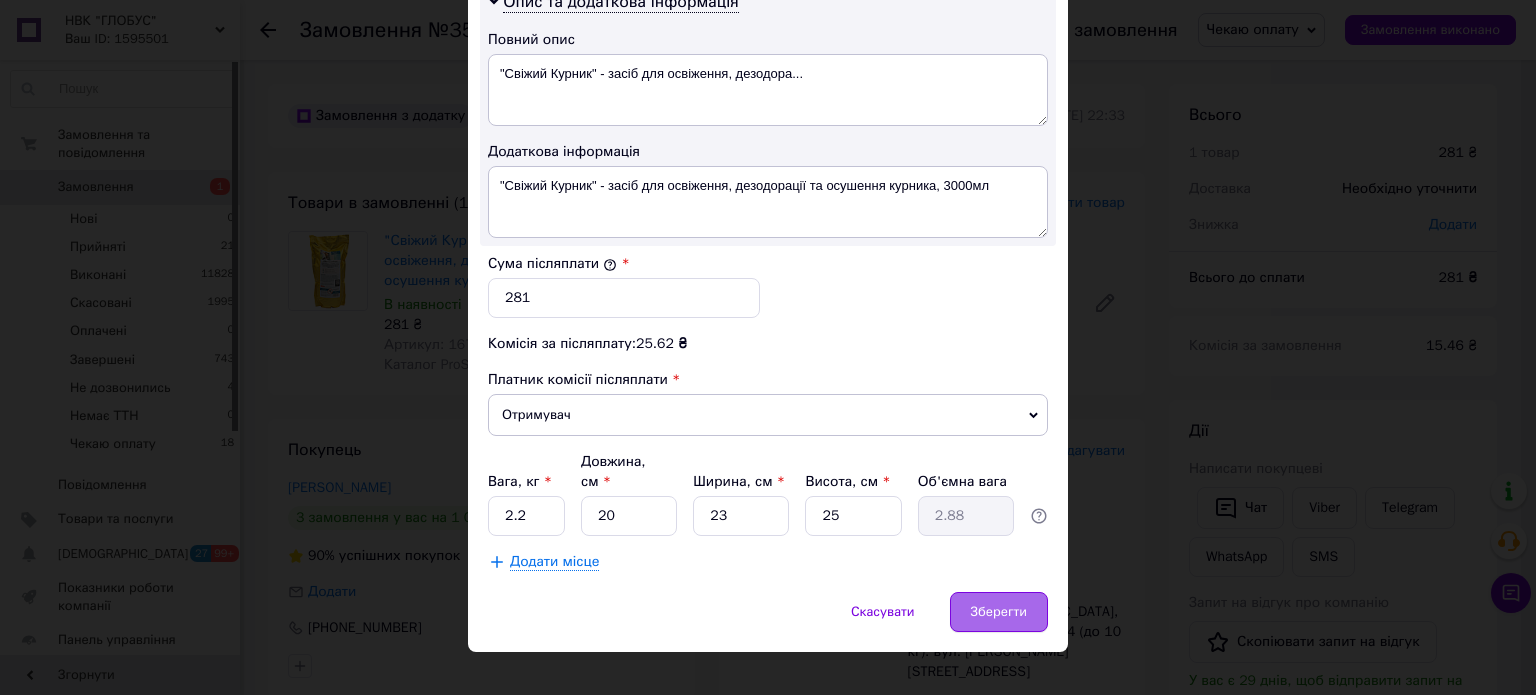 drag, startPoint x: 1017, startPoint y: 597, endPoint x: 1009, endPoint y: 583, distance: 16.124516 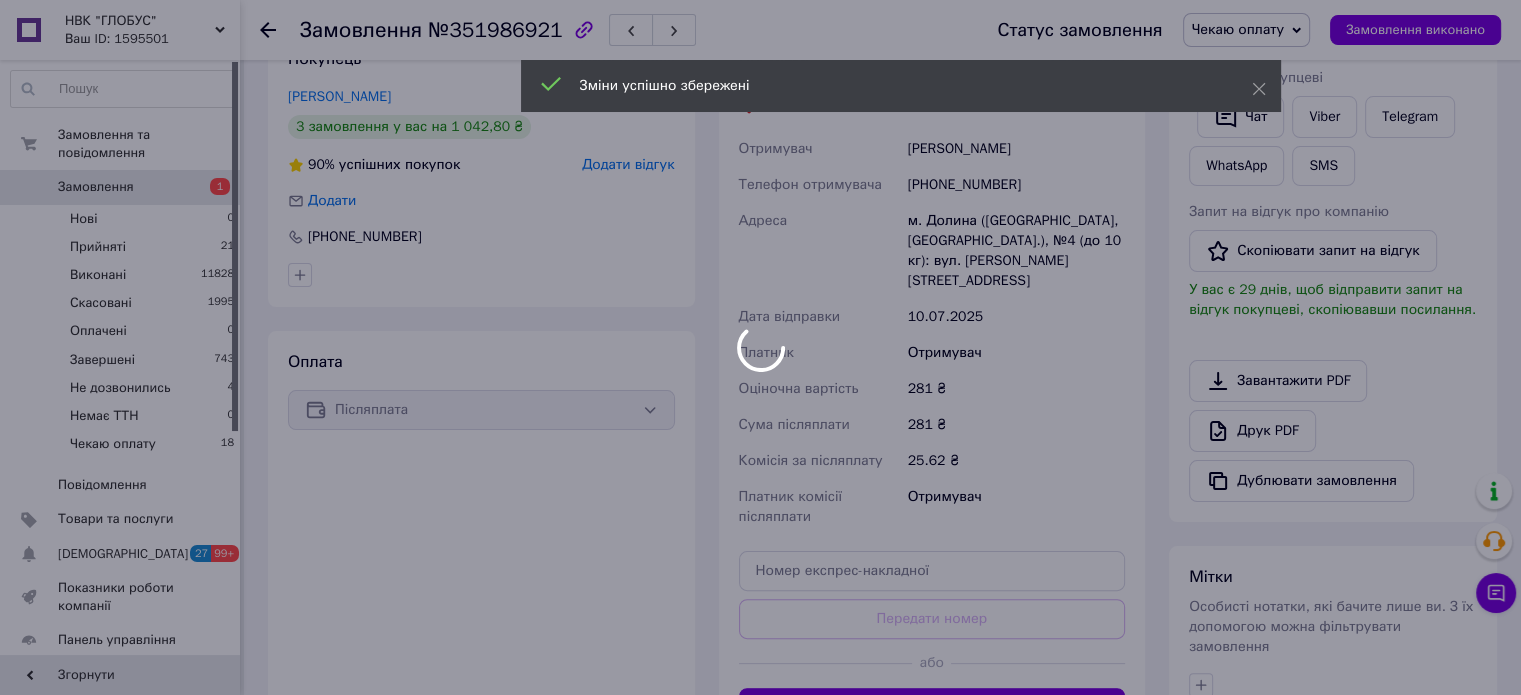 scroll, scrollTop: 500, scrollLeft: 0, axis: vertical 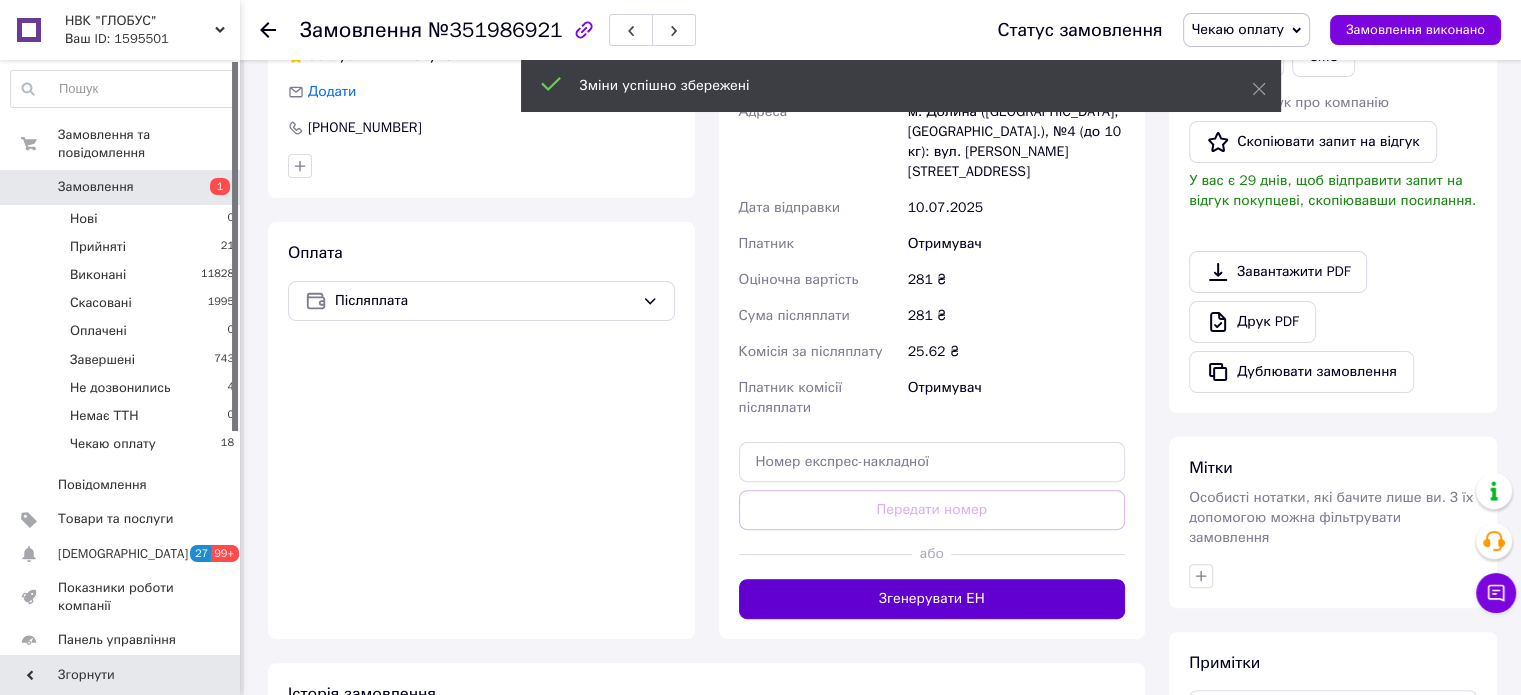 click on "Згенерувати ЕН" at bounding box center [932, 599] 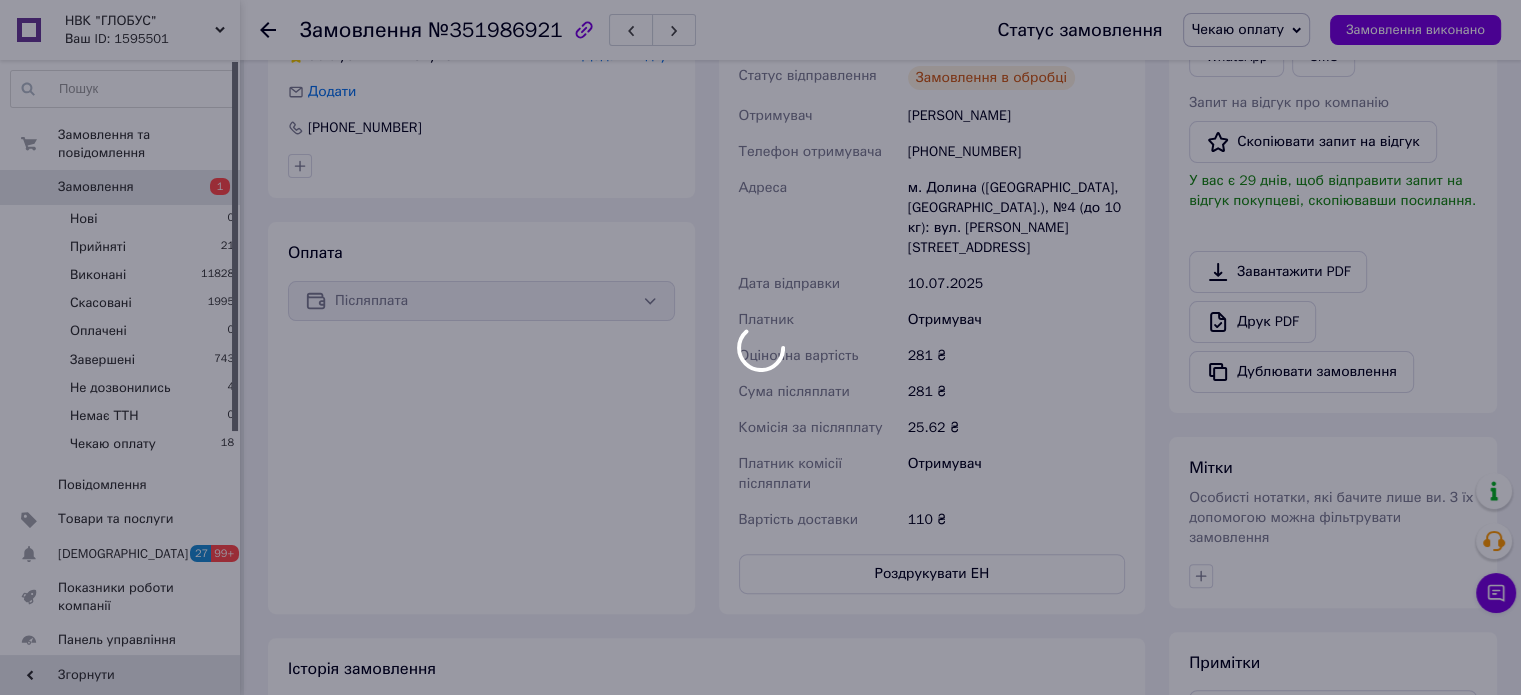 click on "НВК "ГЛОБУС" Ваш ID: 1595501 Сайт НВК "ГЛОБУС" Кабінет покупця Перевірити стан системи Сторінка на порталі Довідка Вийти Замовлення та повідомлення Замовлення 1 Нові 0 Прийняті 21 Виконані 11828 Скасовані 1995 Оплачені 0 Завершені 743 Не дозвонились 4 Немає ТТН 0 Чекаю оплату 18 Повідомлення 0 Товари та послуги Сповіщення 27 99+ Показники роботи компанії Панель управління Відгуки Клієнти Каталог ProSale Аналітика Інструменти веб-майстра та SEO Управління сайтом Гаманець компанії [PERSON_NAME] Тарифи та рахунки Prom топ 1" at bounding box center [760, 286] 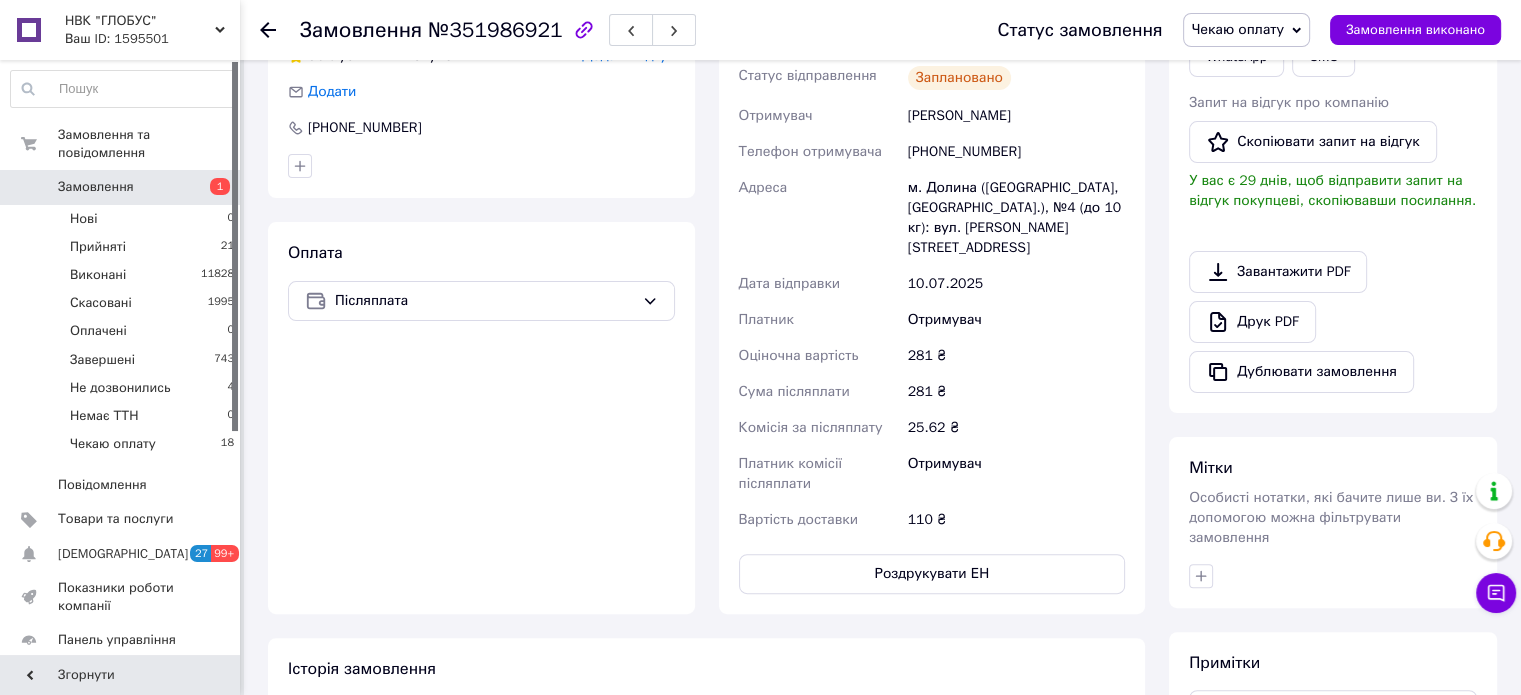 click on "Чекаю оплату" at bounding box center (1238, 29) 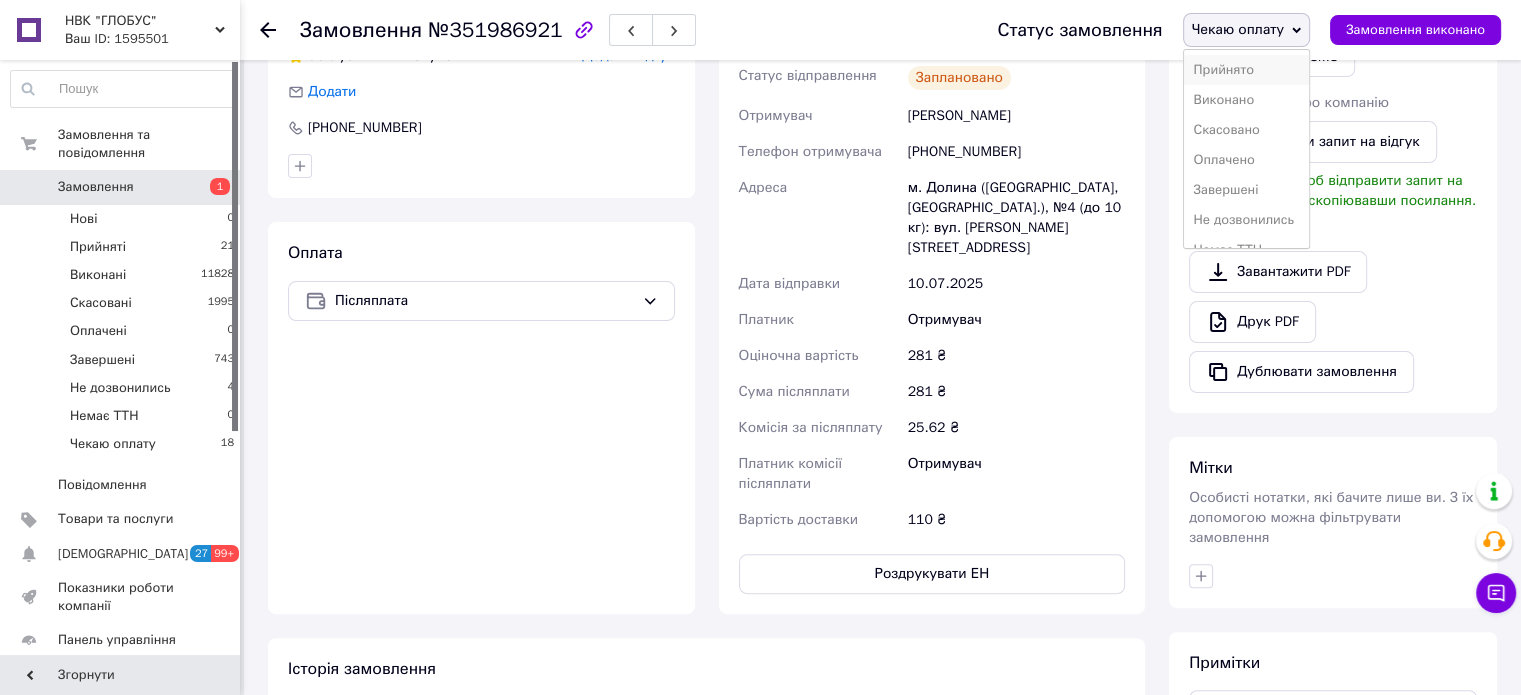 click on "Прийнято" at bounding box center [1246, 70] 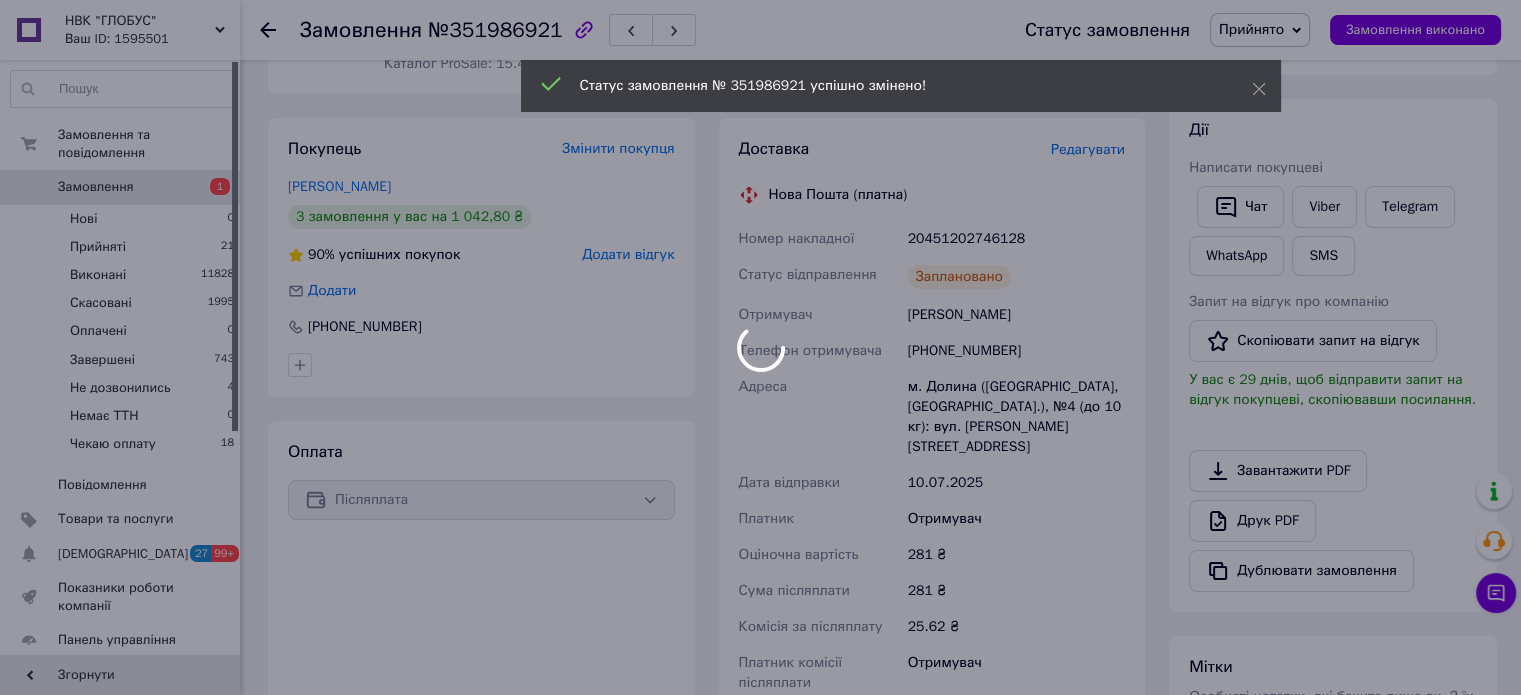 scroll, scrollTop: 300, scrollLeft: 0, axis: vertical 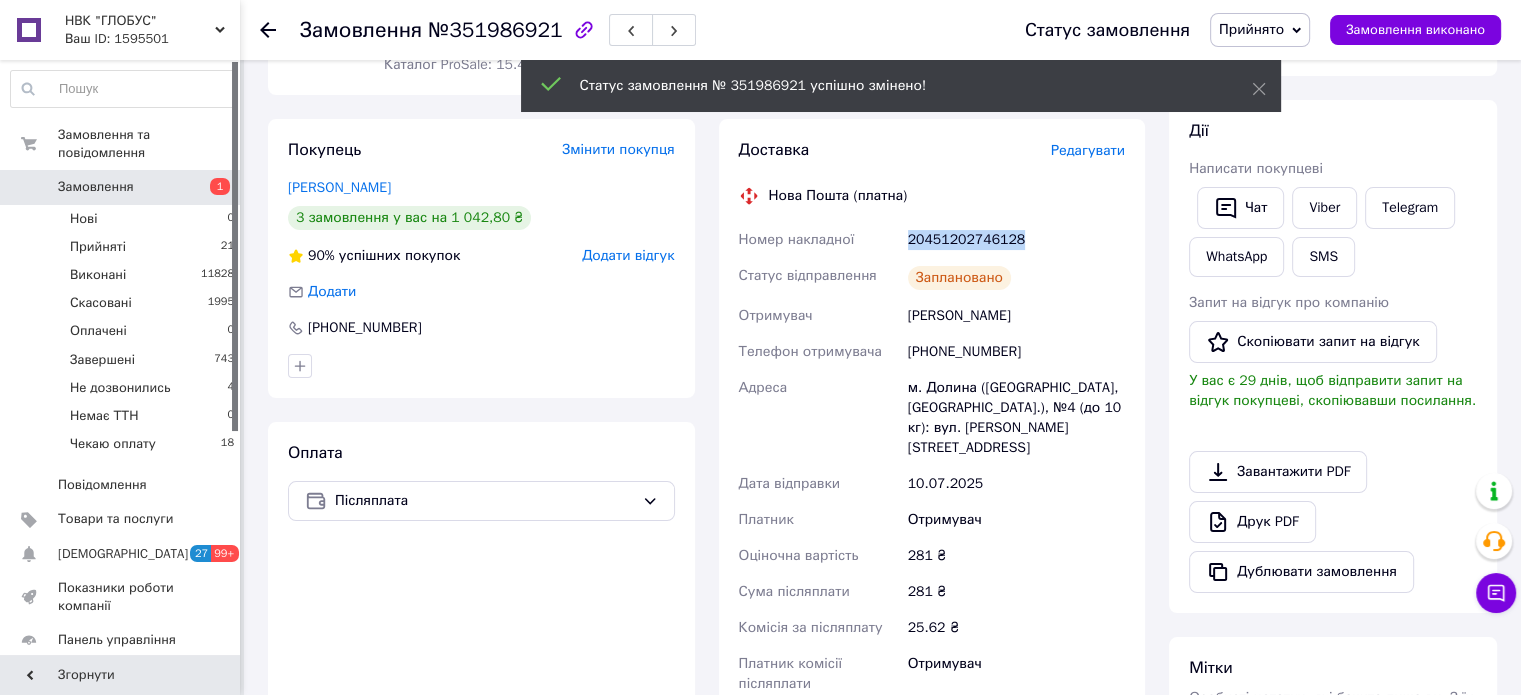 drag, startPoint x: 1027, startPoint y: 240, endPoint x: 904, endPoint y: 242, distance: 123.01626 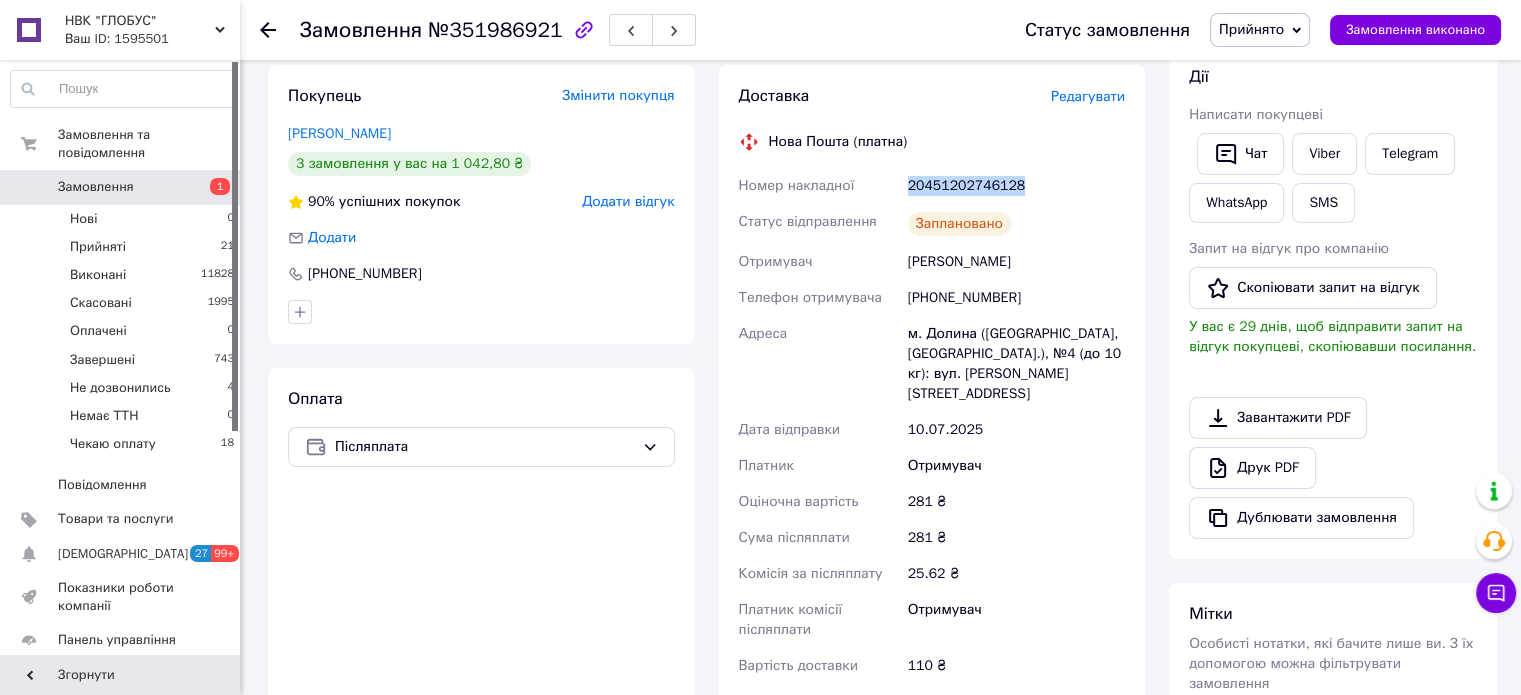 scroll, scrollTop: 400, scrollLeft: 0, axis: vertical 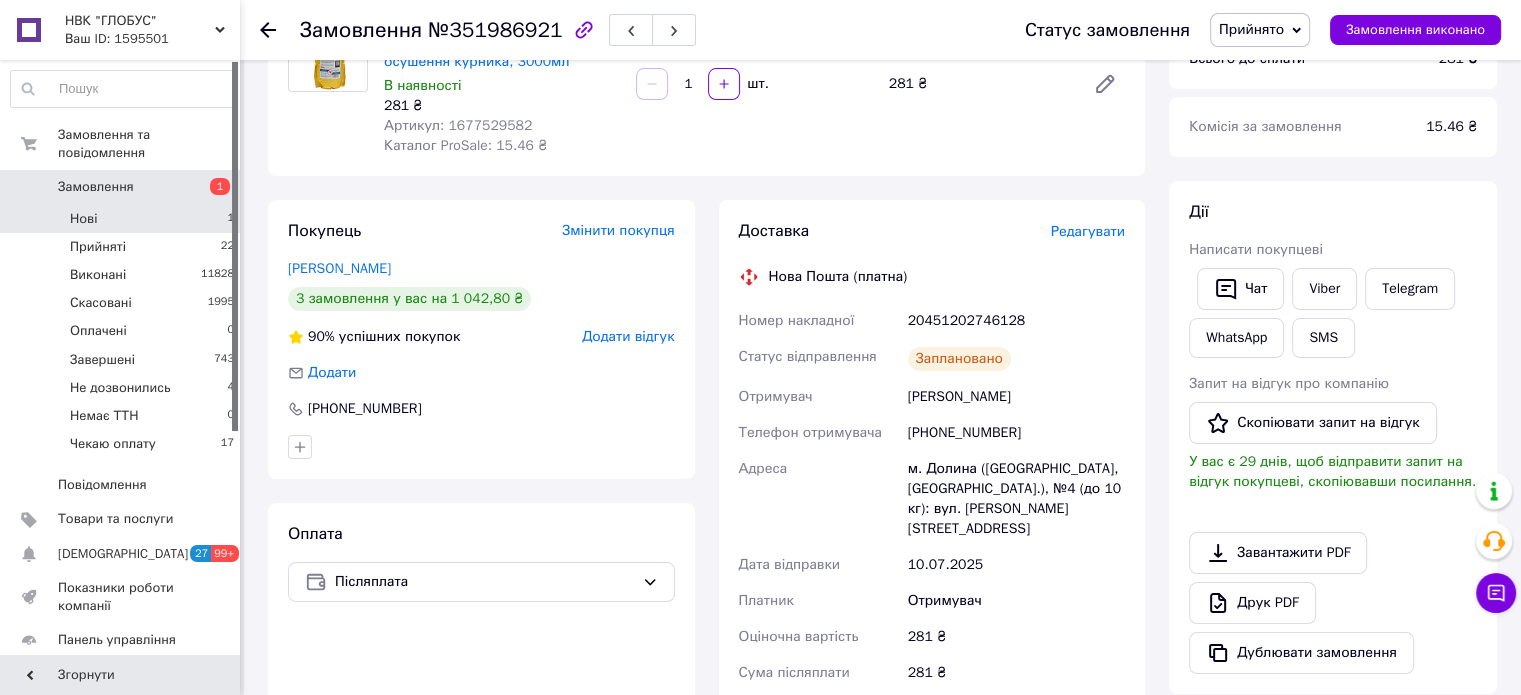 click on "Нові 1" at bounding box center (123, 219) 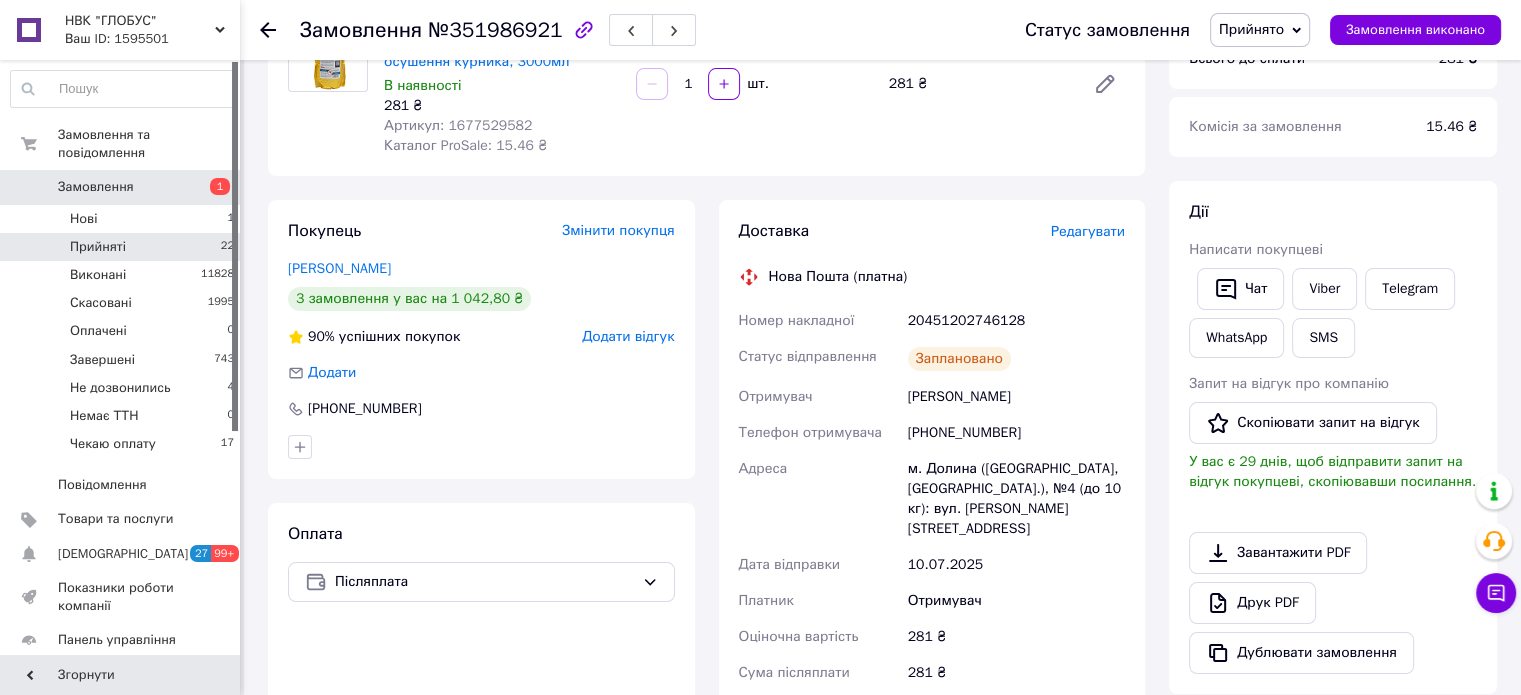scroll, scrollTop: 0, scrollLeft: 0, axis: both 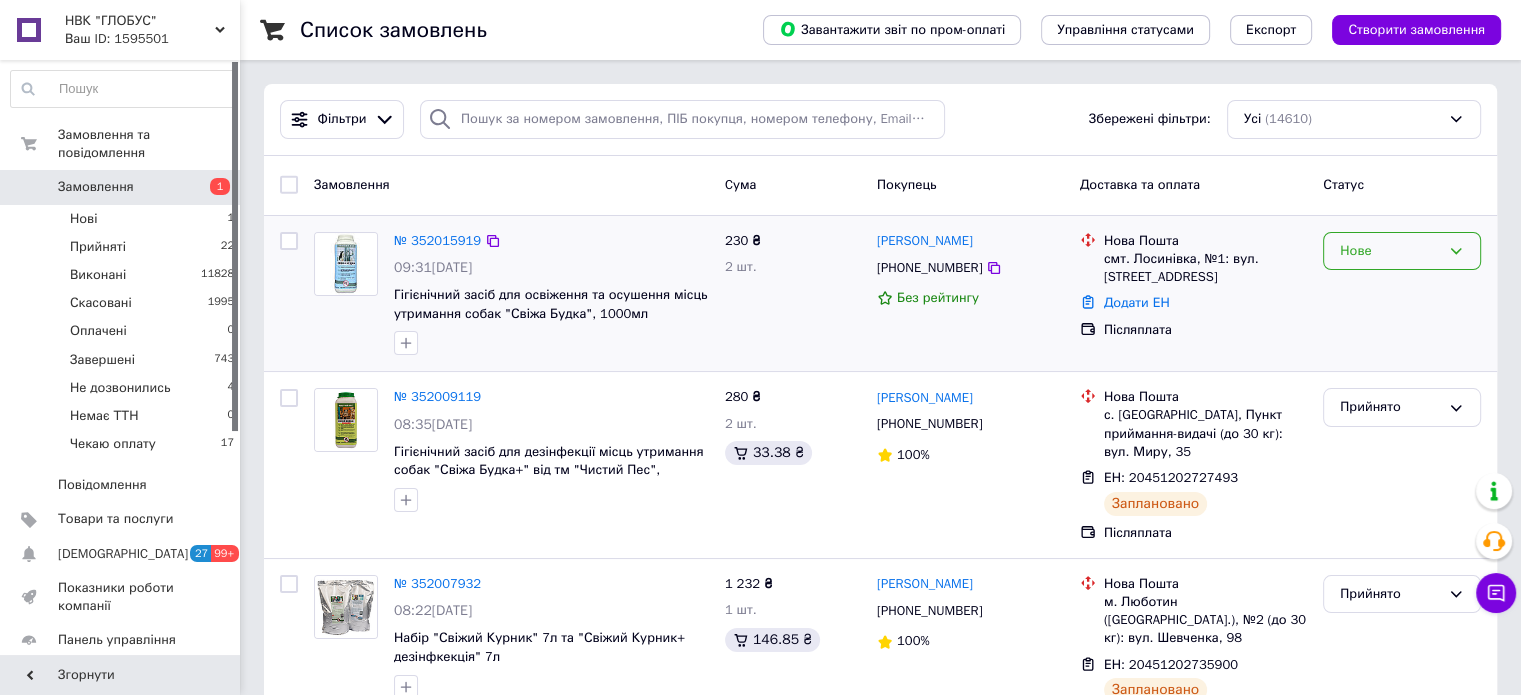 click 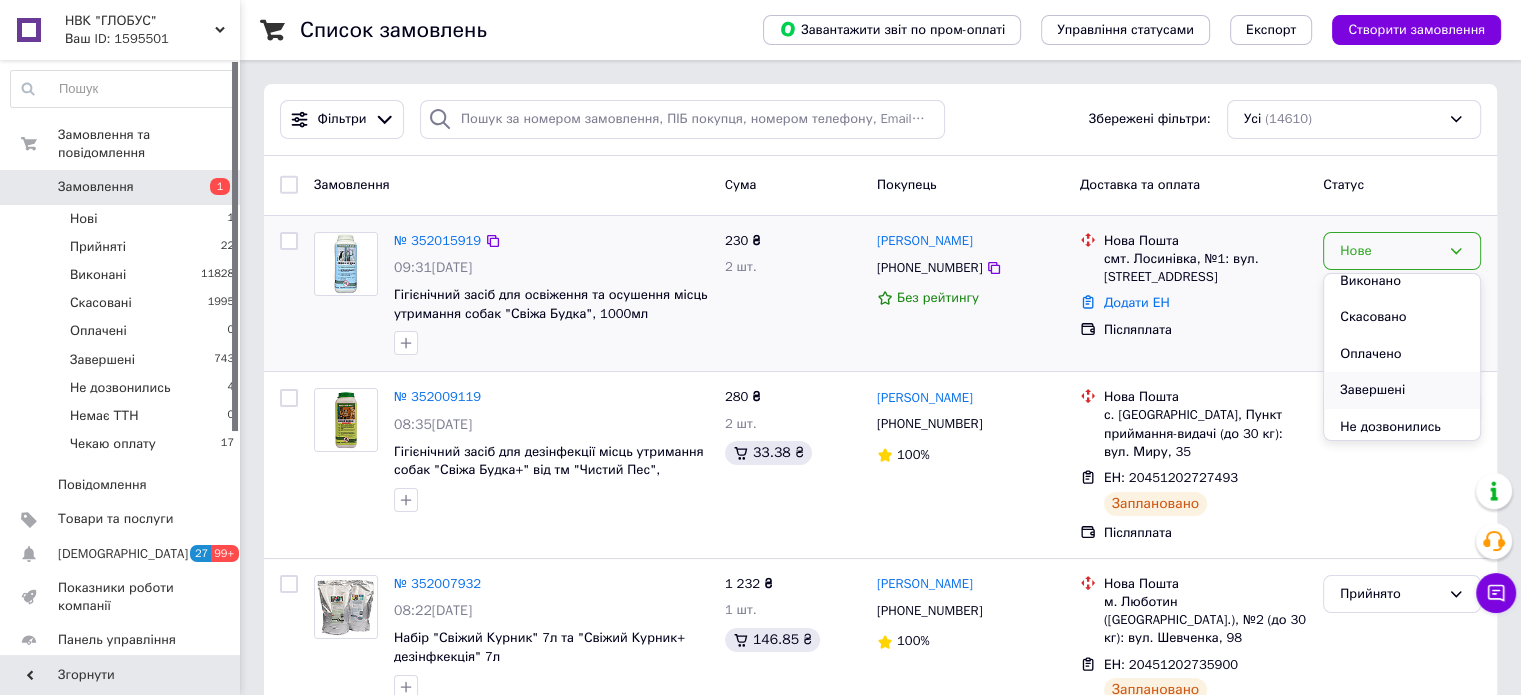 scroll, scrollTop: 126, scrollLeft: 0, axis: vertical 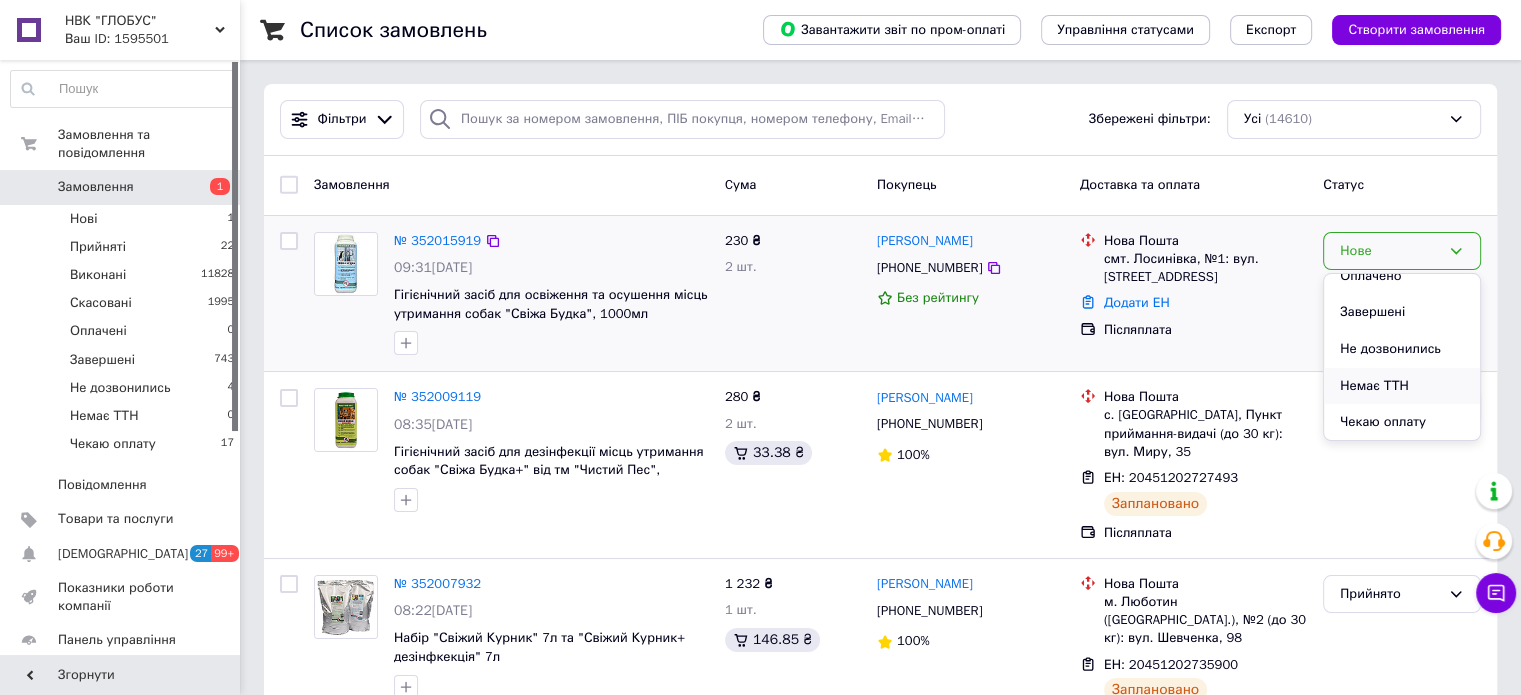 click on "Немає ТТН" at bounding box center [1402, 386] 